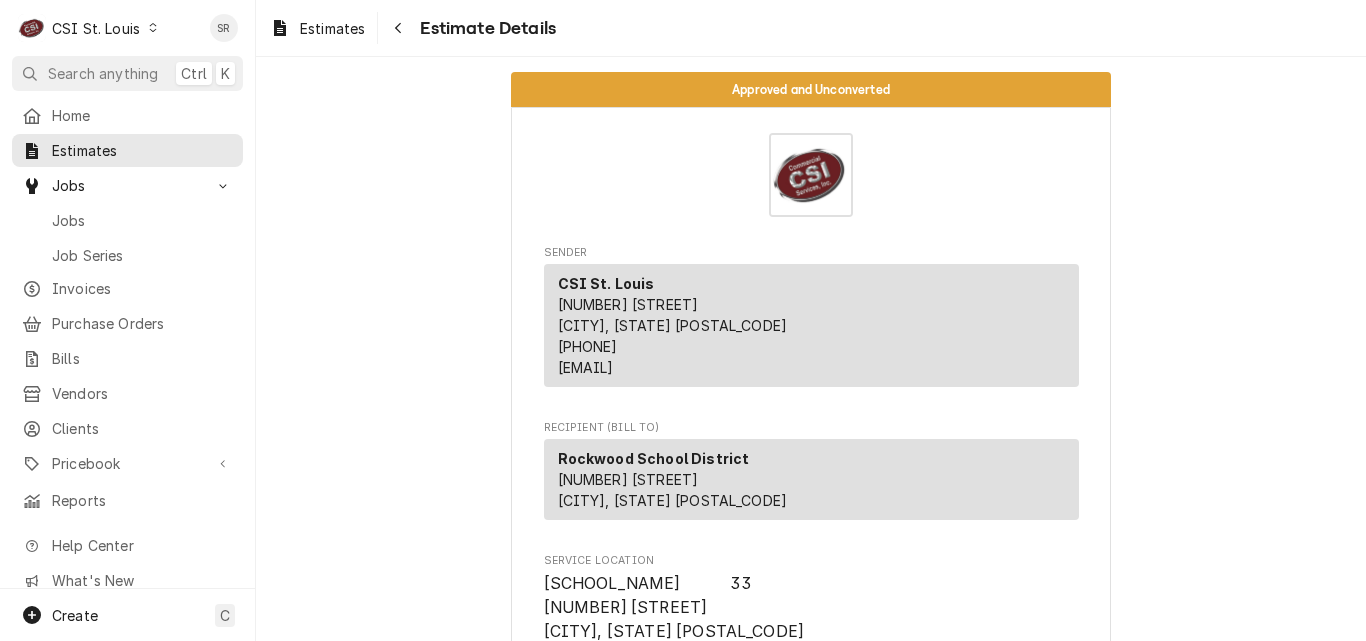 scroll, scrollTop: 0, scrollLeft: 0, axis: both 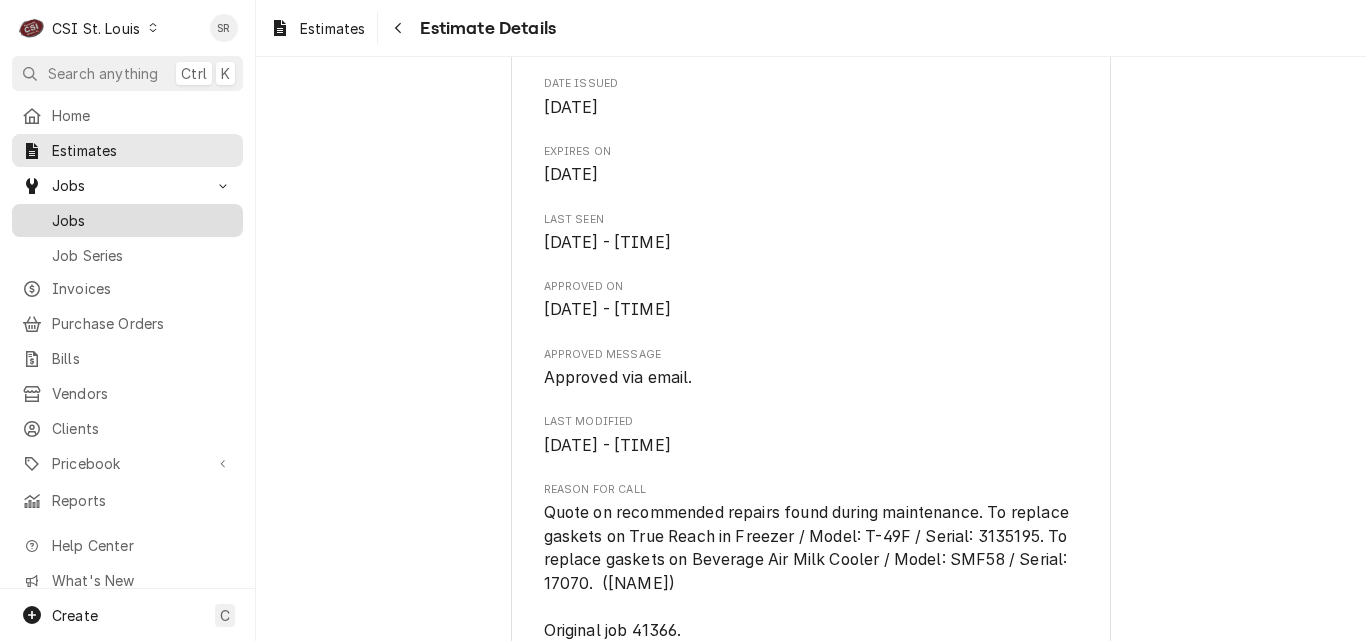 click on "Jobs" at bounding box center [142, 220] 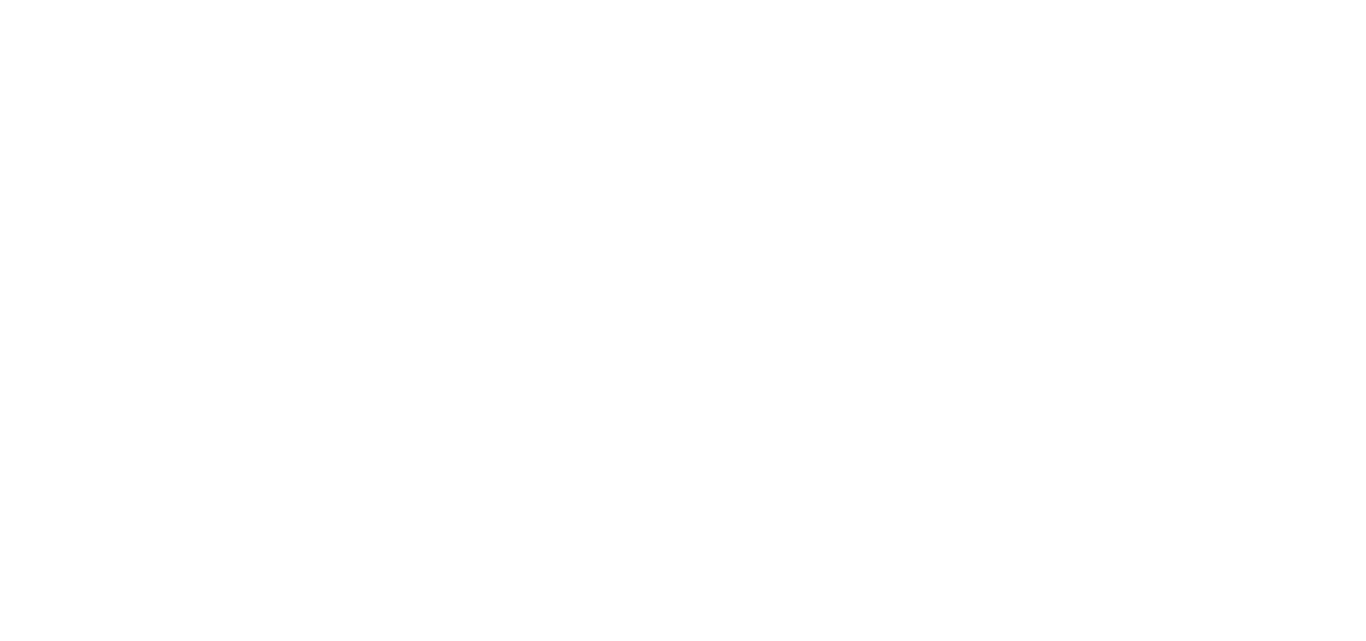 scroll, scrollTop: 0, scrollLeft: 0, axis: both 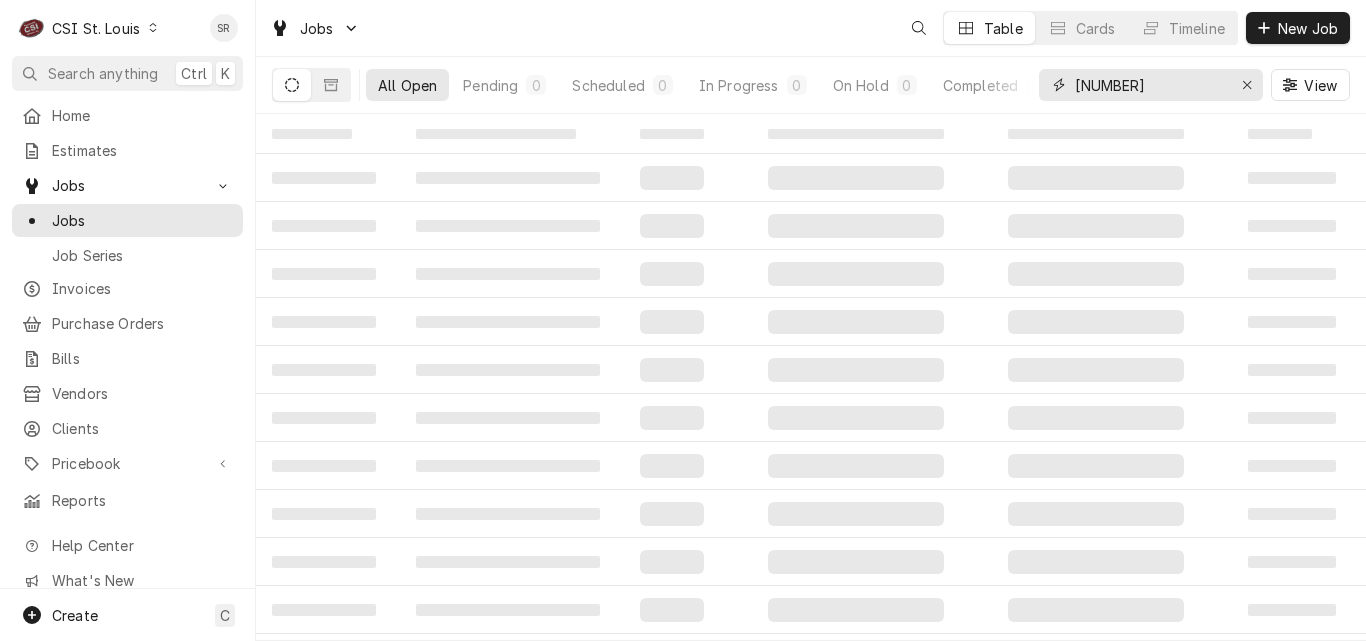 drag, startPoint x: 1136, startPoint y: 89, endPoint x: 1031, endPoint y: 91, distance: 105.01904 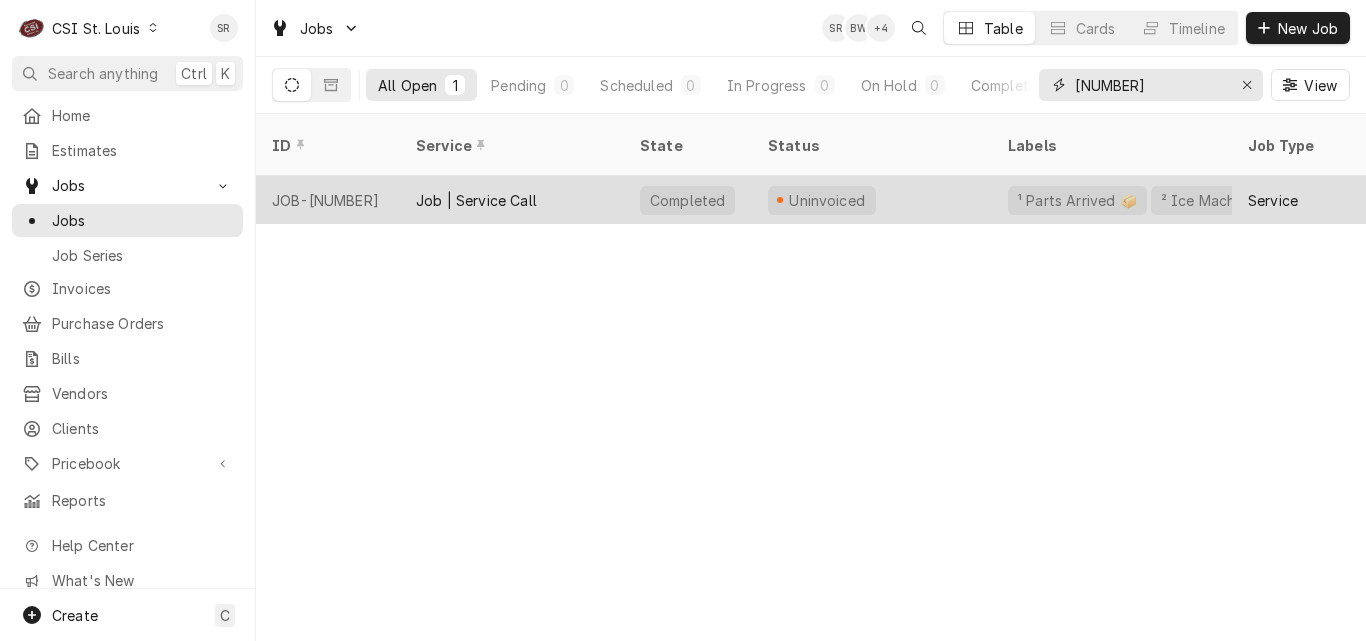 type on "41281" 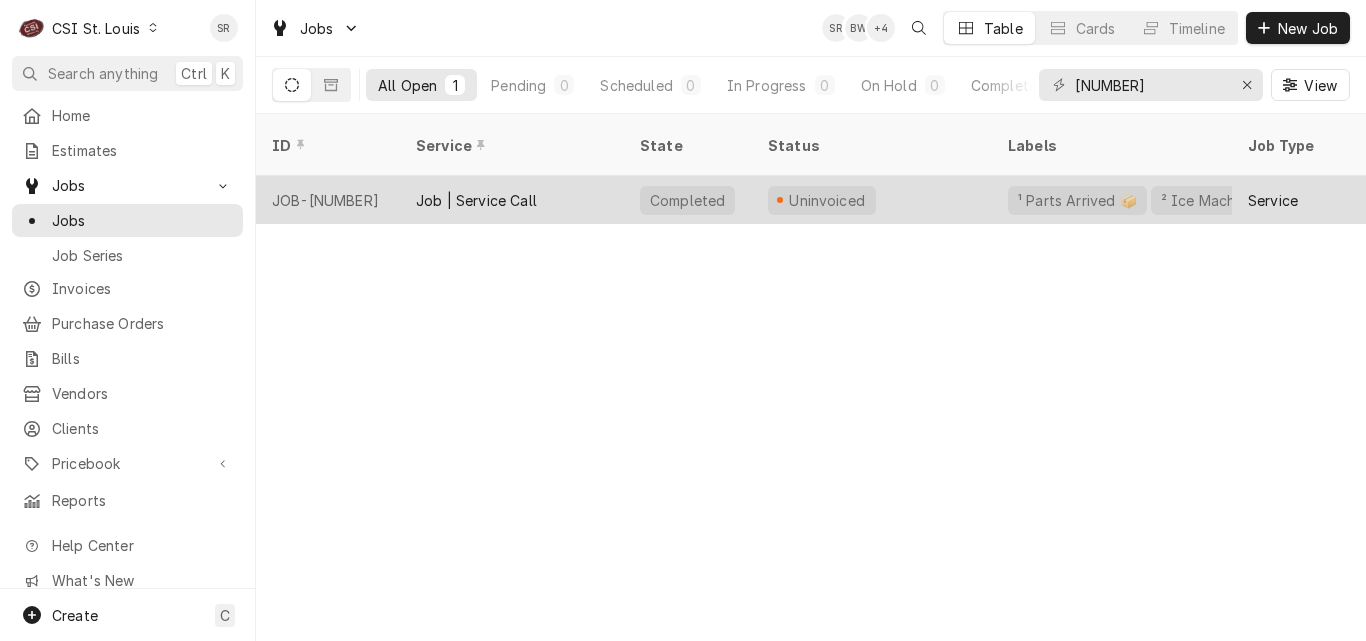 click on "Job | Service Call" at bounding box center (476, 200) 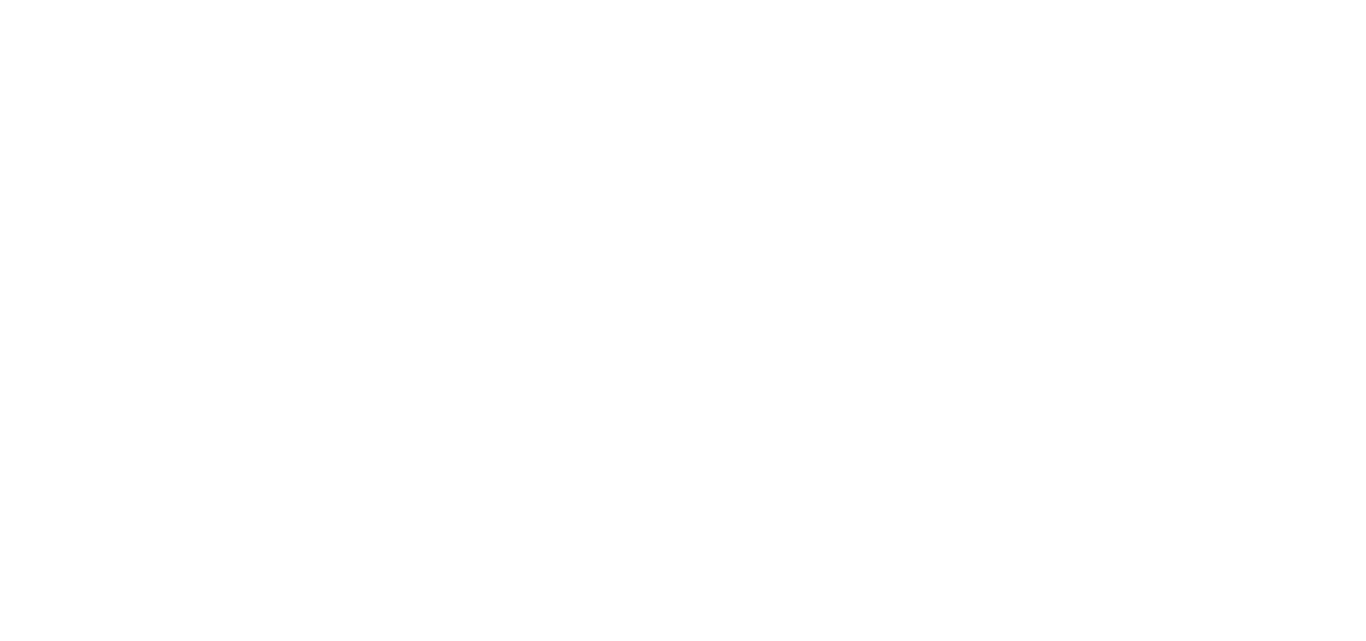 scroll, scrollTop: 0, scrollLeft: 0, axis: both 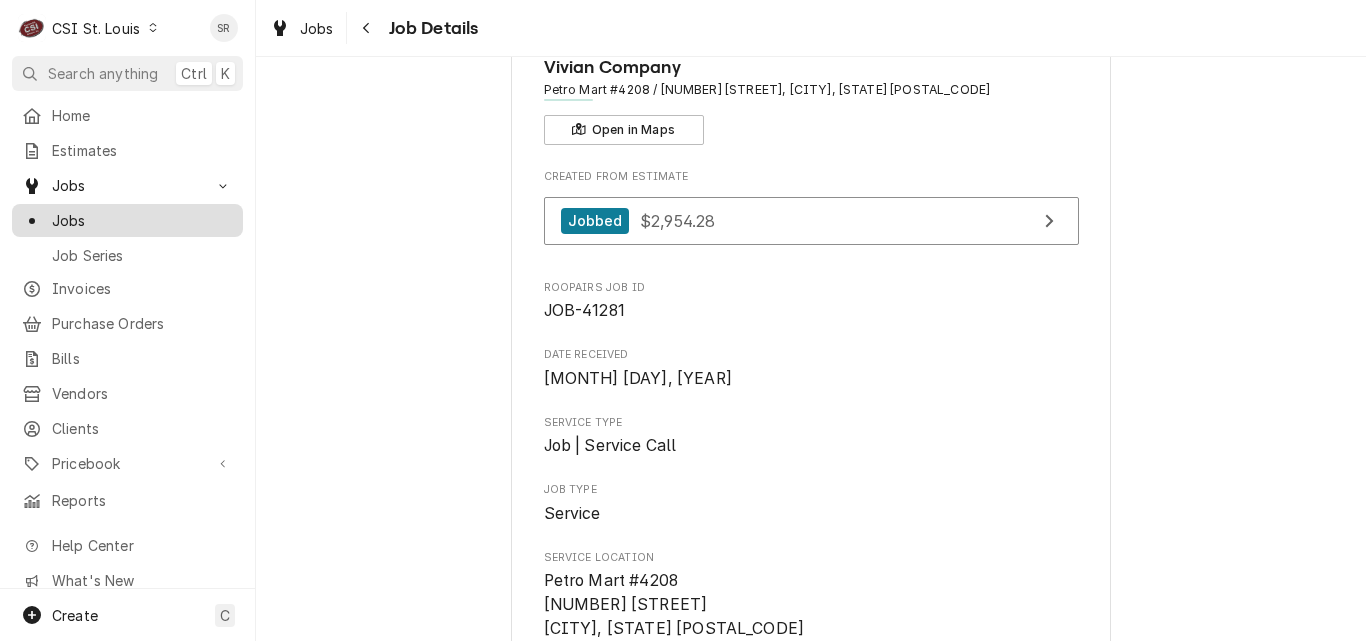 click on "Jobs" at bounding box center [142, 220] 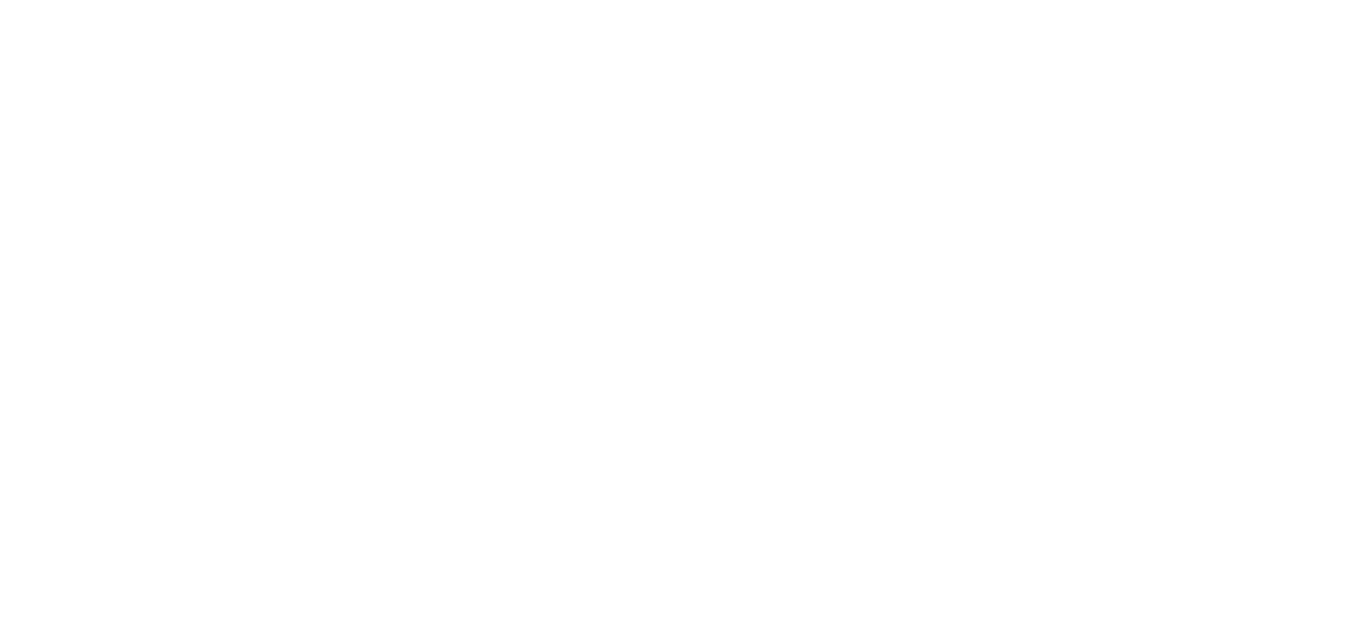 scroll, scrollTop: 0, scrollLeft: 0, axis: both 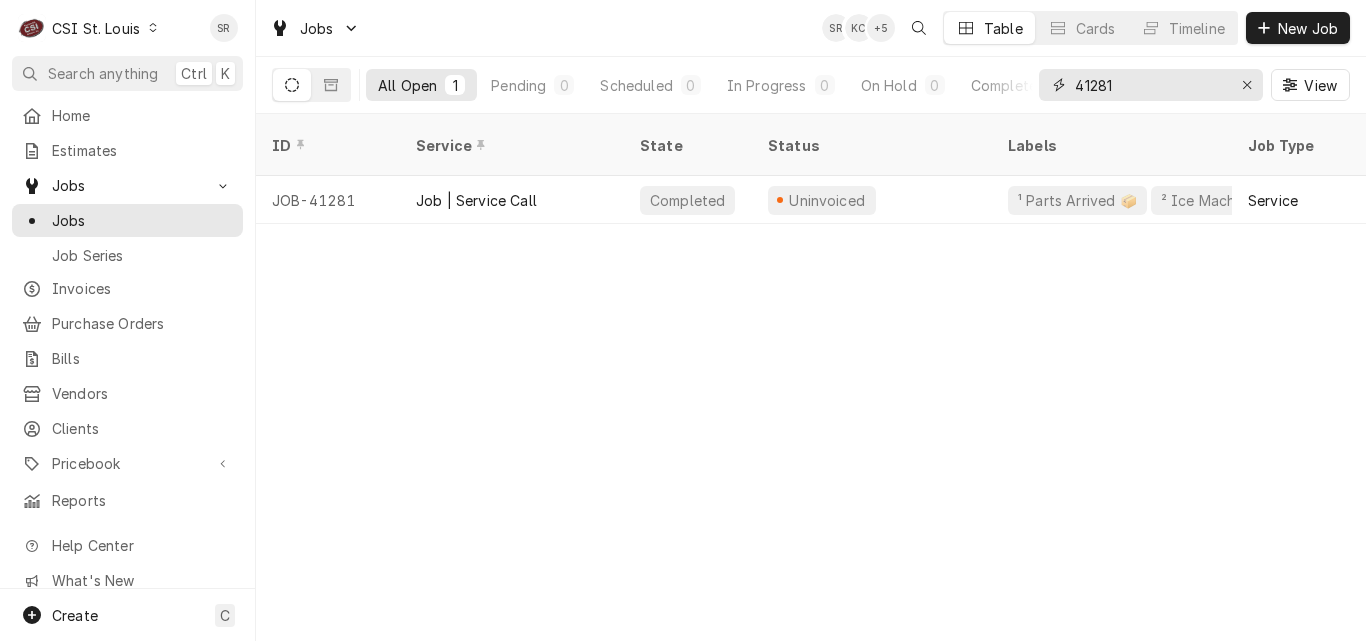 drag, startPoint x: 1102, startPoint y: 84, endPoint x: 1083, endPoint y: 84, distance: 19 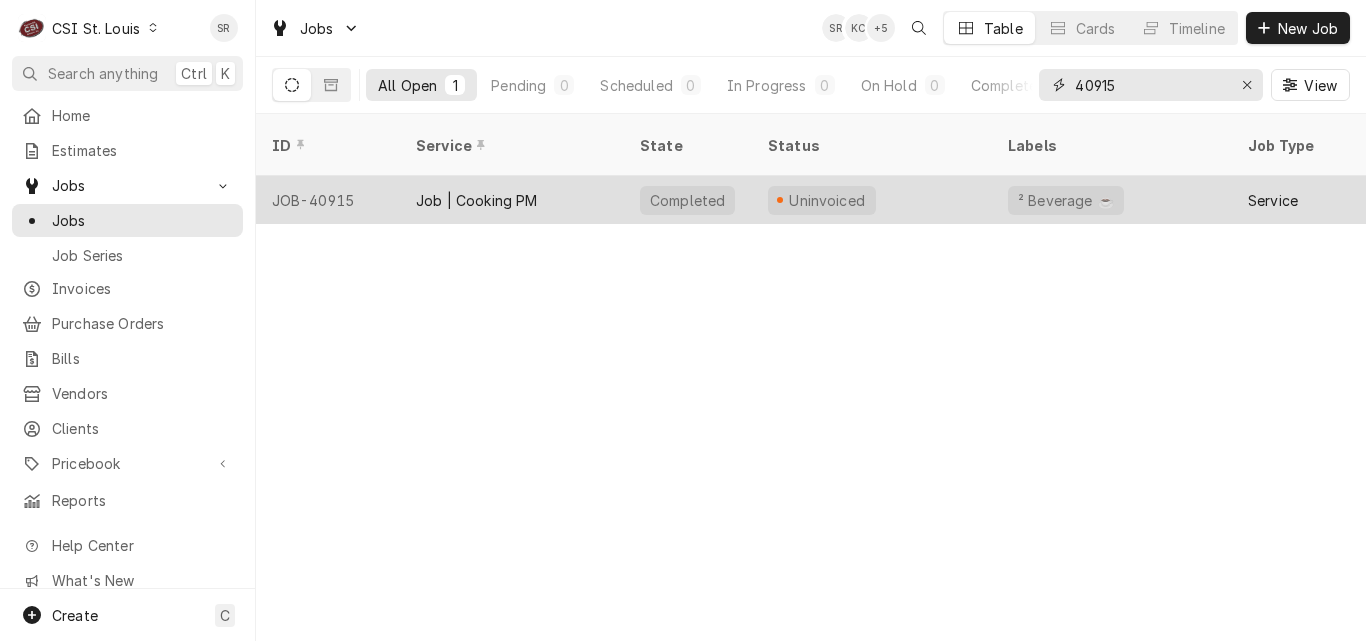 type on "40915" 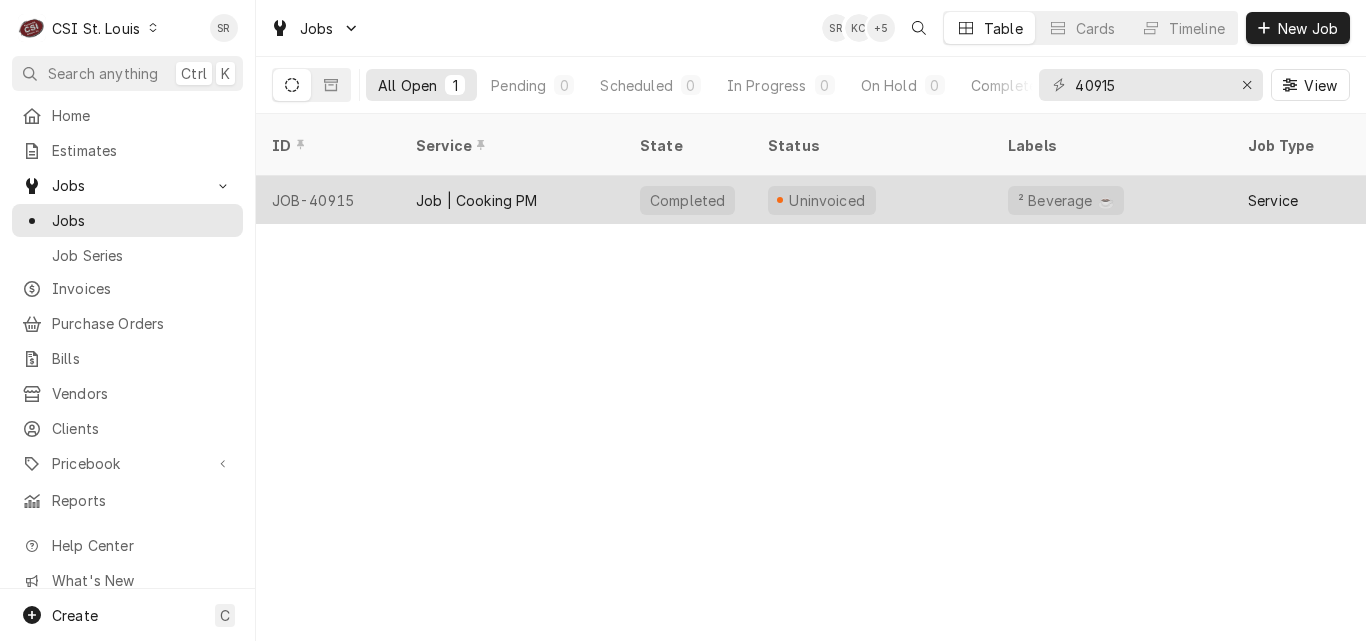 click on "Job | Cooking PM" at bounding box center (477, 200) 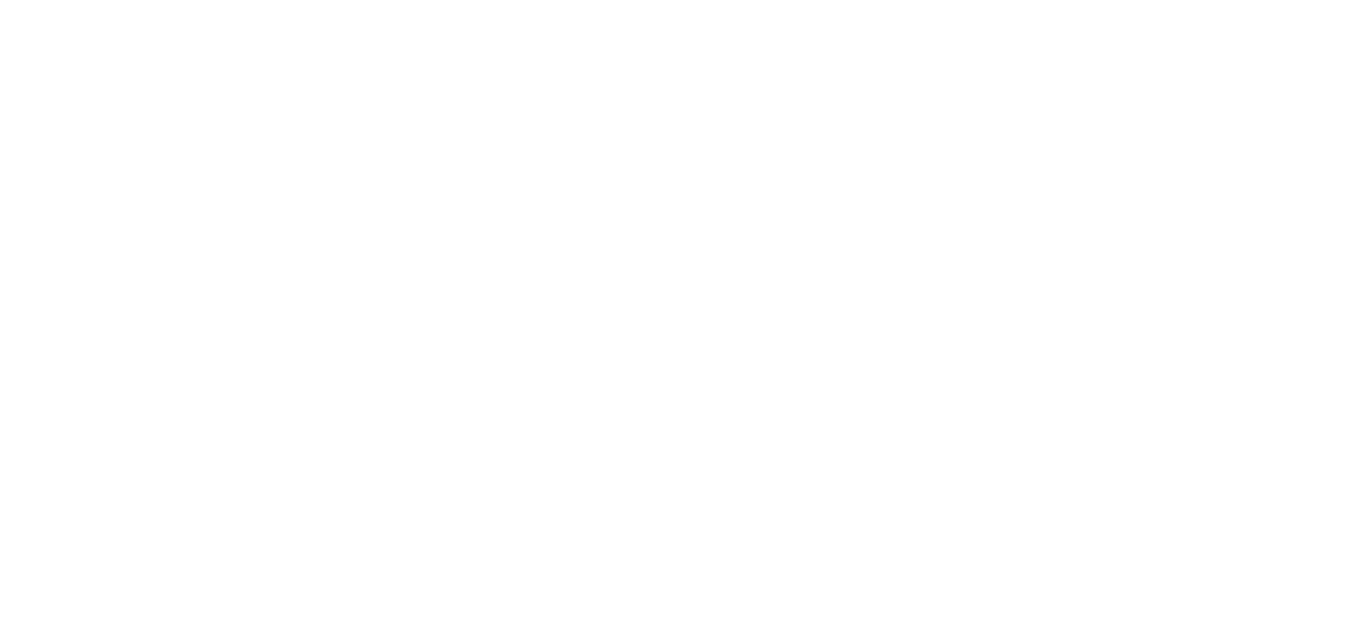 scroll, scrollTop: 0, scrollLeft: 0, axis: both 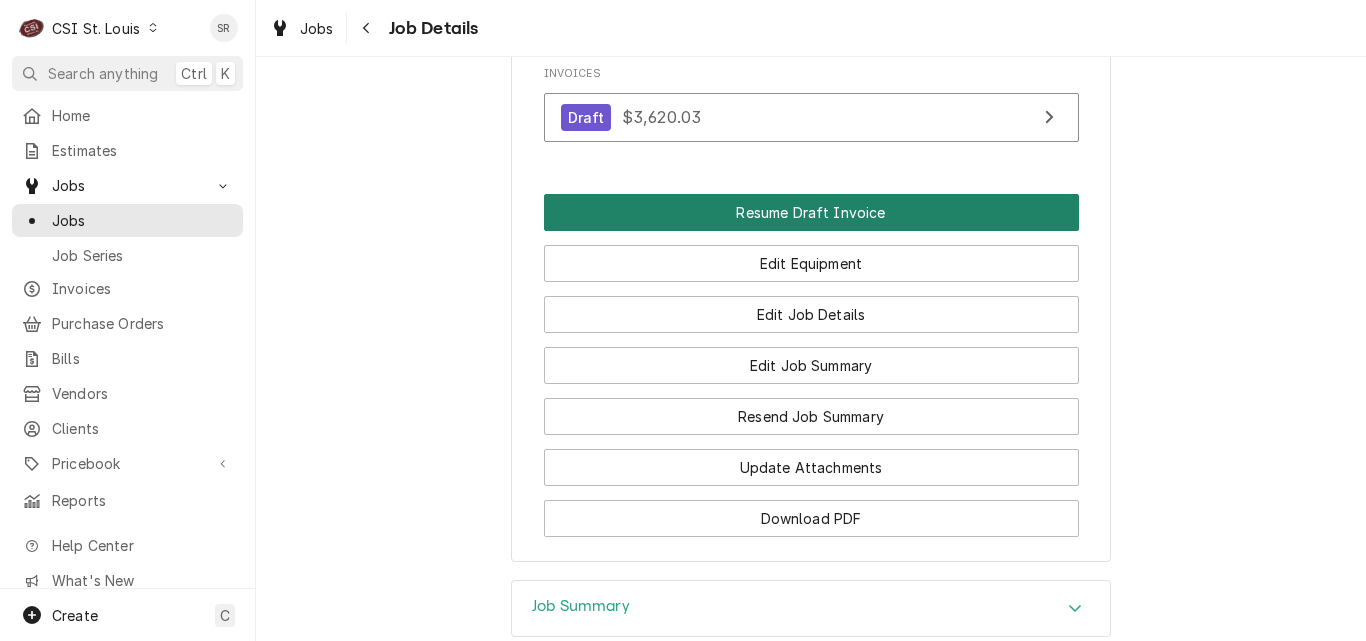 click on "Resume Draft Invoice" at bounding box center (811, 212) 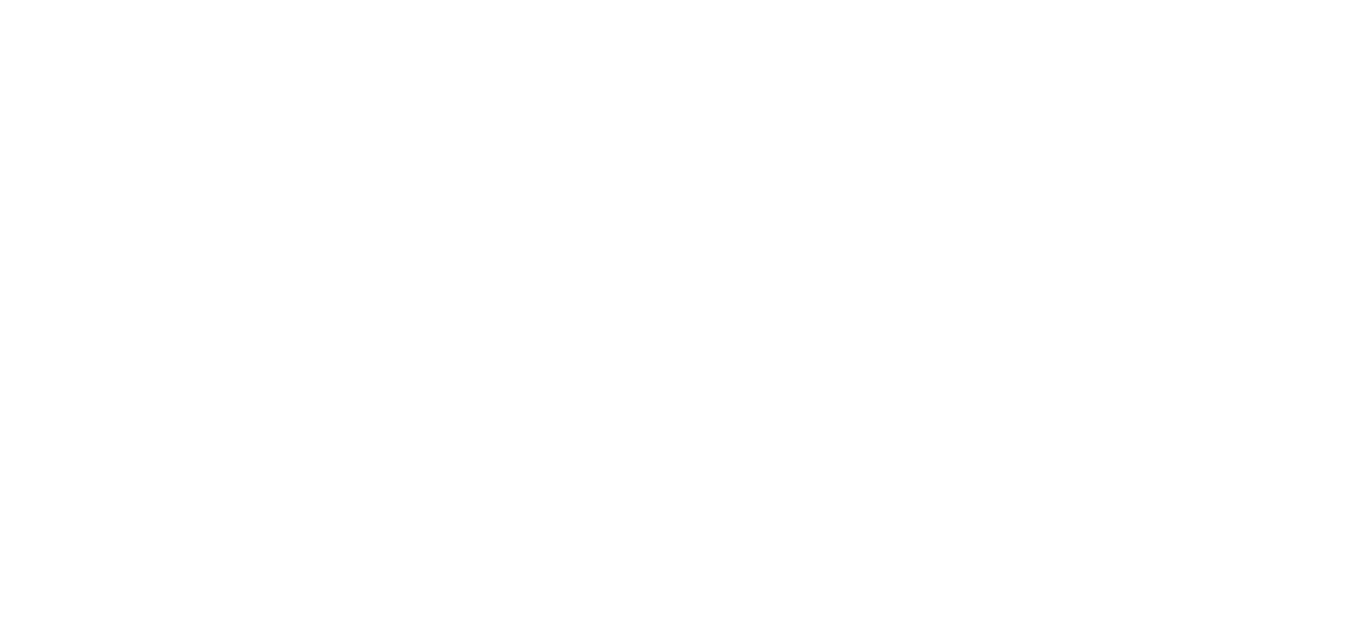 scroll, scrollTop: 0, scrollLeft: 0, axis: both 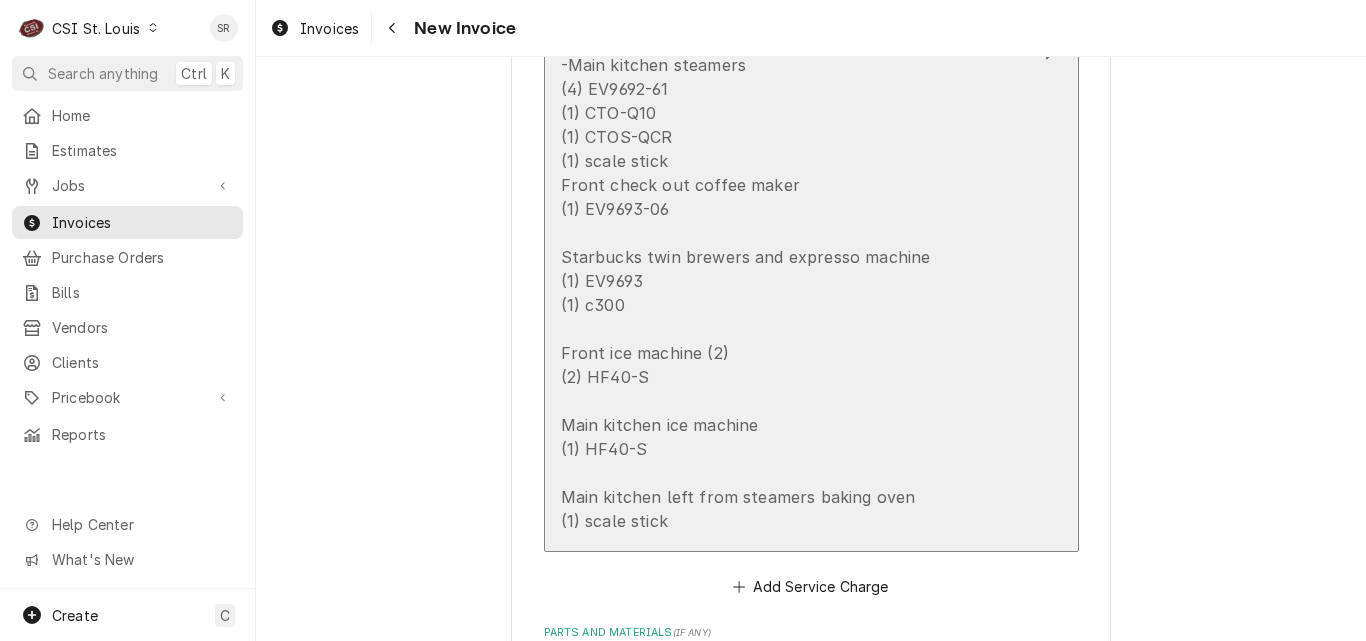click on "While on site. Updated filter list..
-Main kitchen coffee makers
(1) EV9617-06
(1) EV9607-01
-Main kitchen steamers
(4) EV9692-61
(1) CTO-Q10
(1) CTOS-QCR
(1) scale stick
Front check out coffee maker
(1) EV9693-06
Starbucks twin brewers and expresso machine
(1) EV9693
(1) c300
Front ice machine (2)
(2) HF40-S
Main kitchen ice machine
(1) HF40-S
Main kitchen left from steamers baking oven
(1) scale stick" at bounding box center [746, 221] 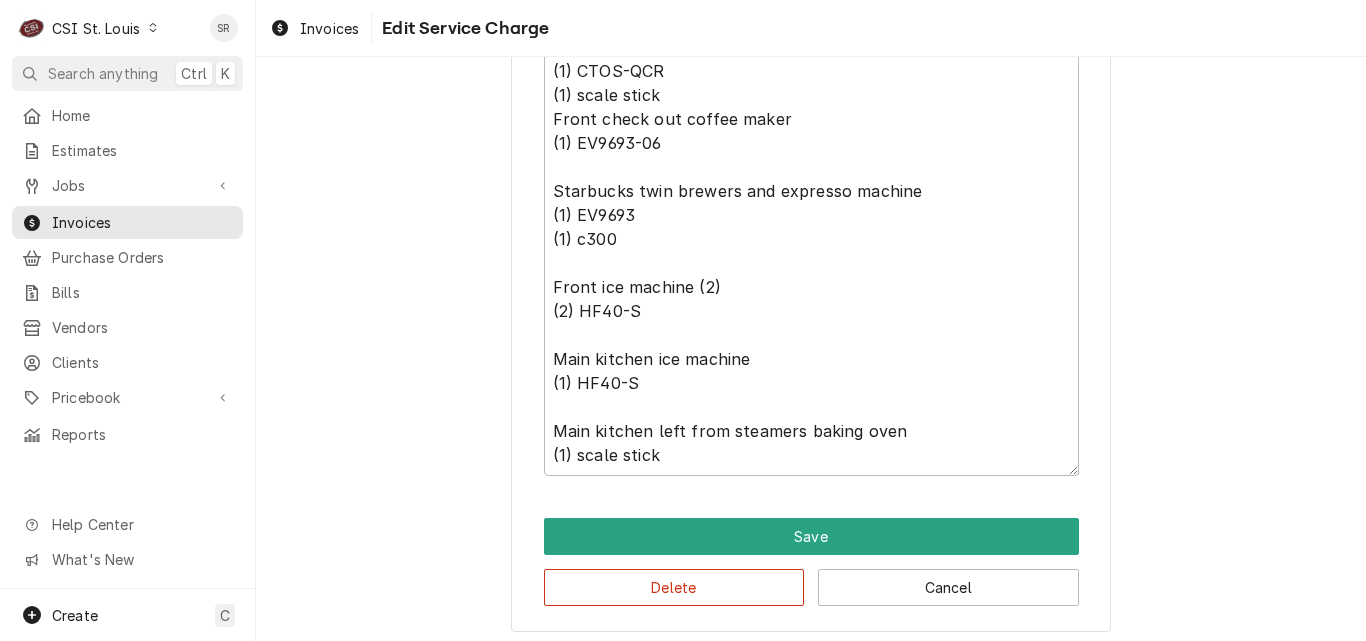 scroll, scrollTop: 1134, scrollLeft: 0, axis: vertical 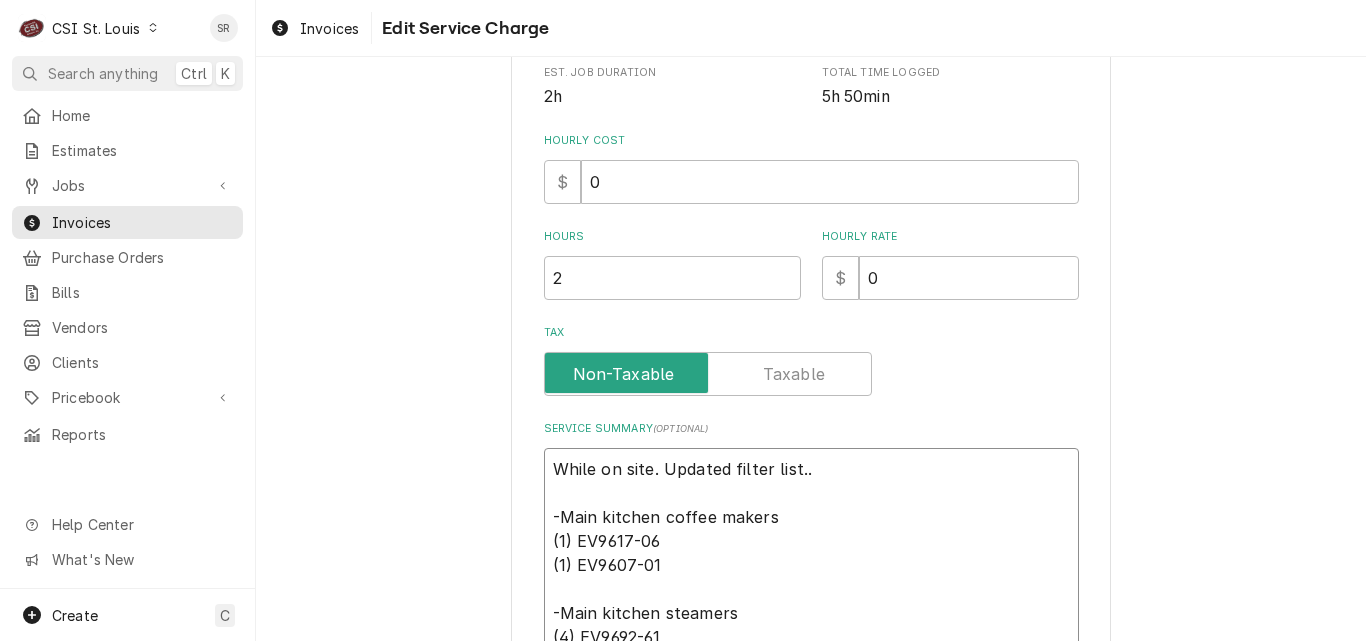 drag, startPoint x: 664, startPoint y: 453, endPoint x: 527, endPoint y: 512, distance: 149.16434 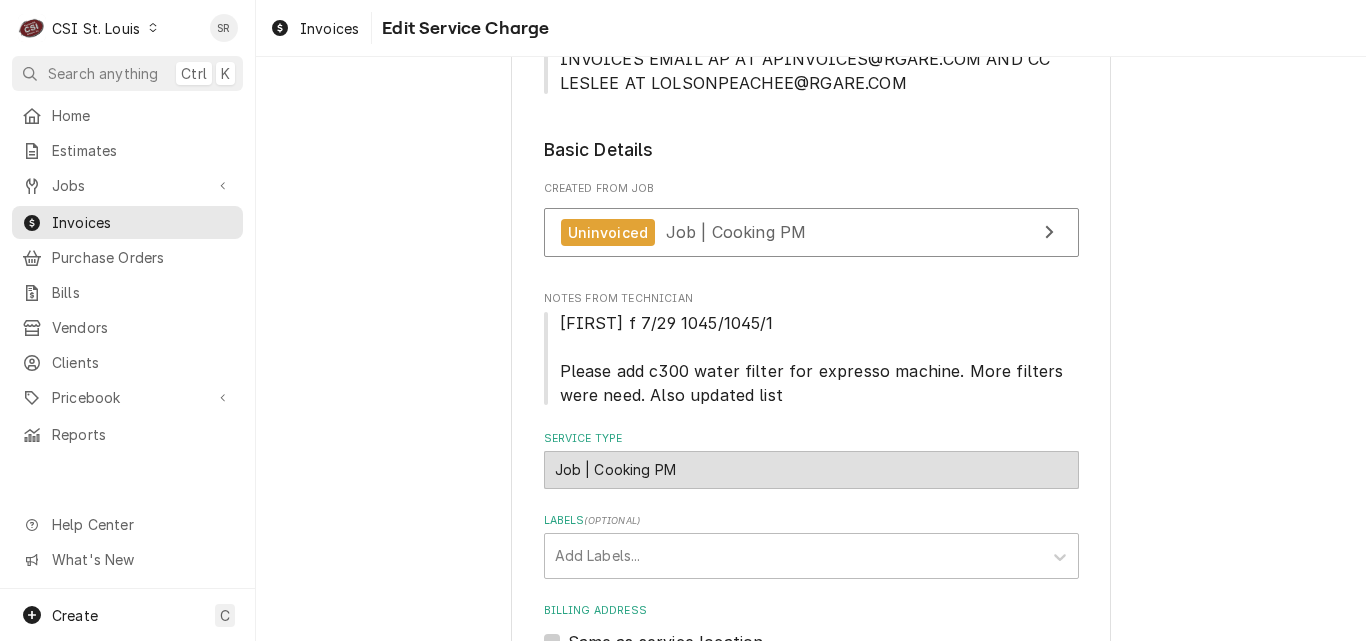 scroll, scrollTop: 800, scrollLeft: 0, axis: vertical 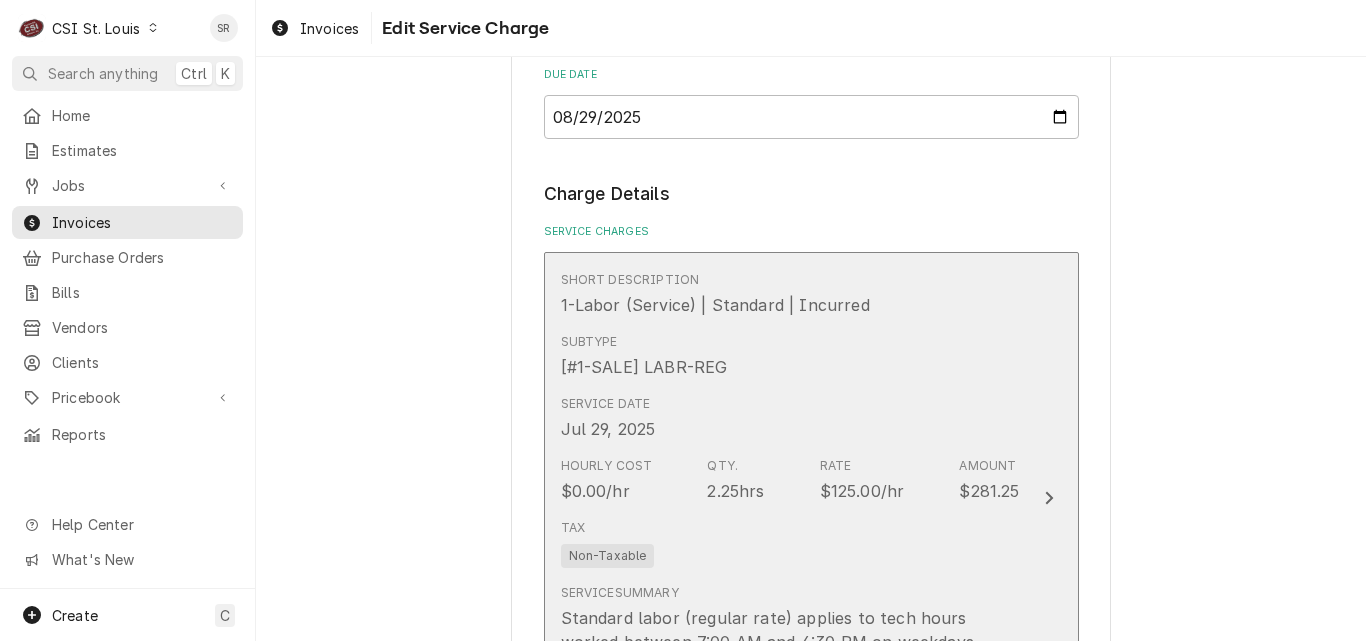 click on "Subtype [#1-SALE] LABR-REG" at bounding box center [790, 356] 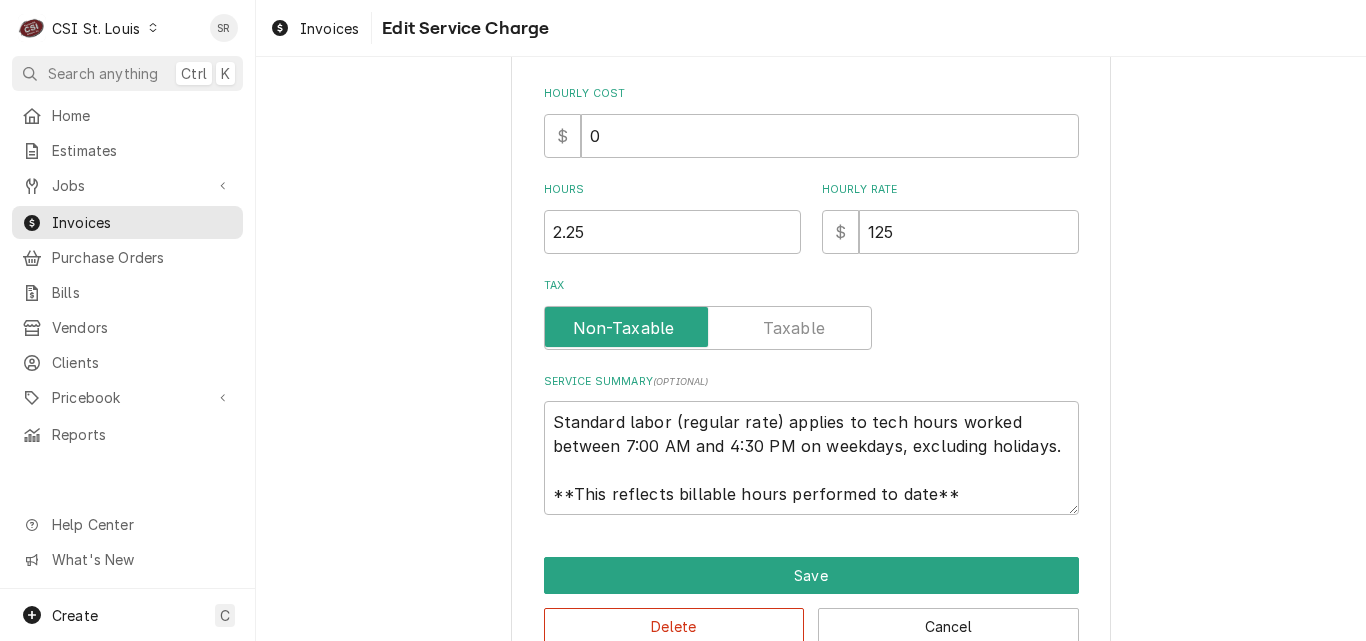 scroll, scrollTop: 0, scrollLeft: 0, axis: both 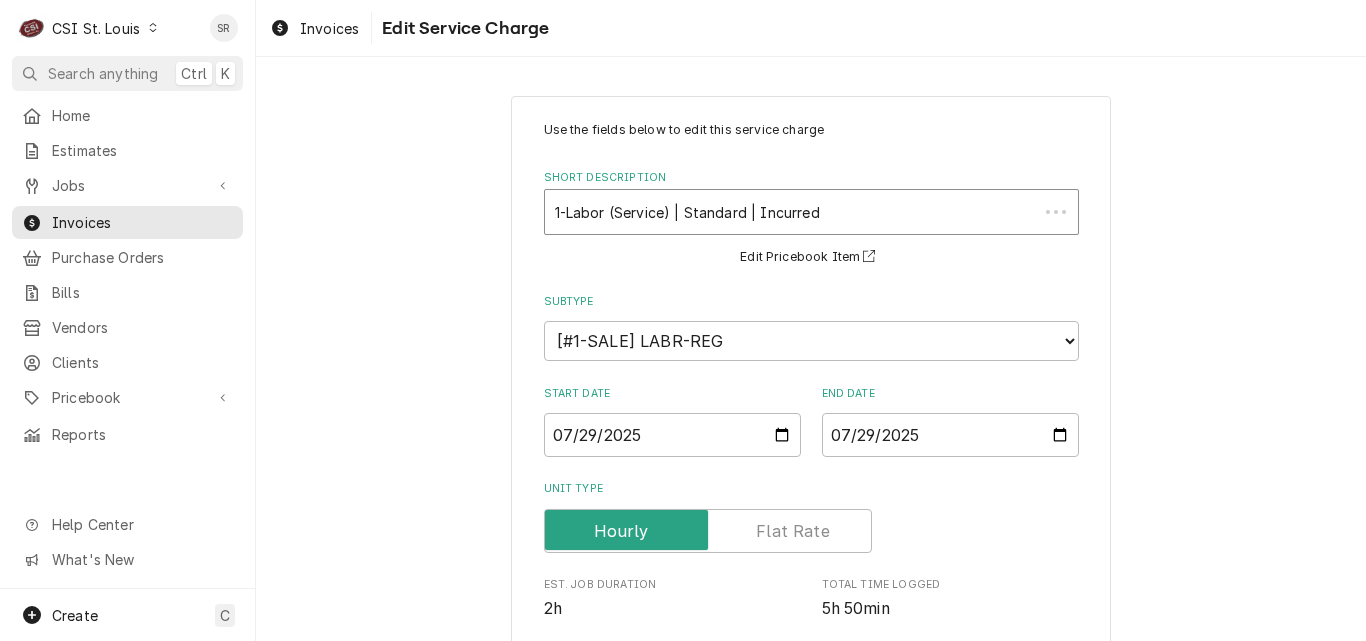 click on "1-Labor (Service) | Standard | Incurred ² Billing Rate 💸" at bounding box center (811, 212) 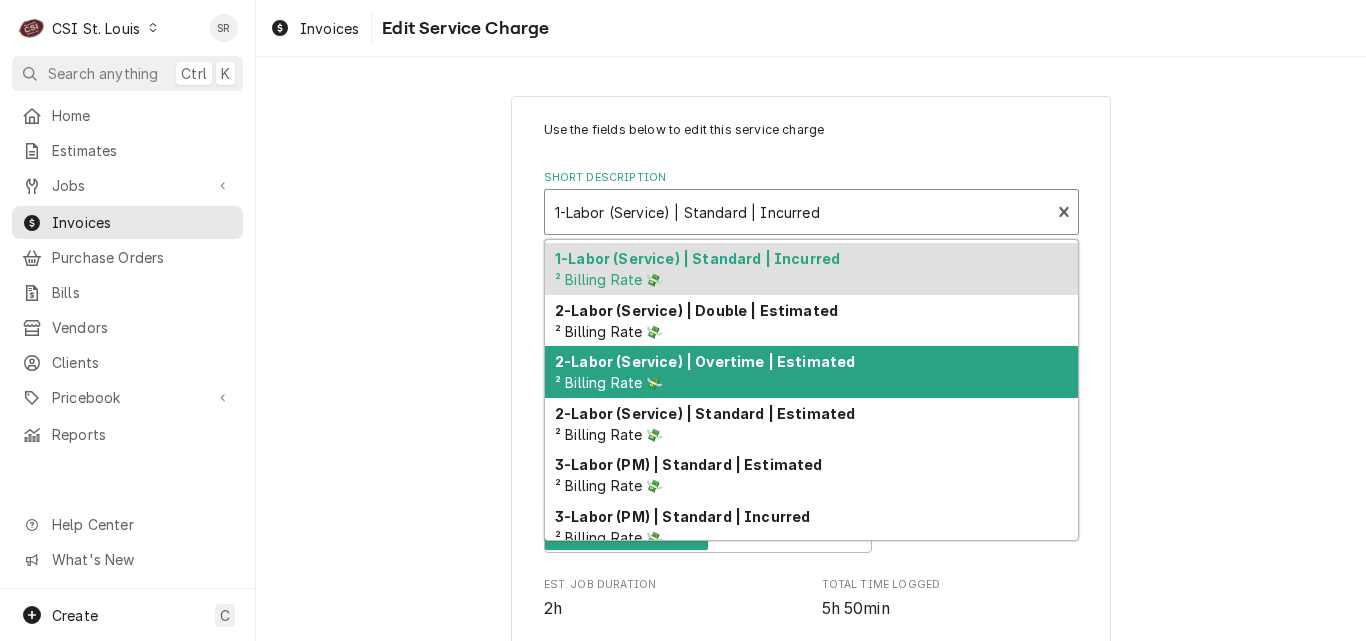 scroll, scrollTop: 200, scrollLeft: 0, axis: vertical 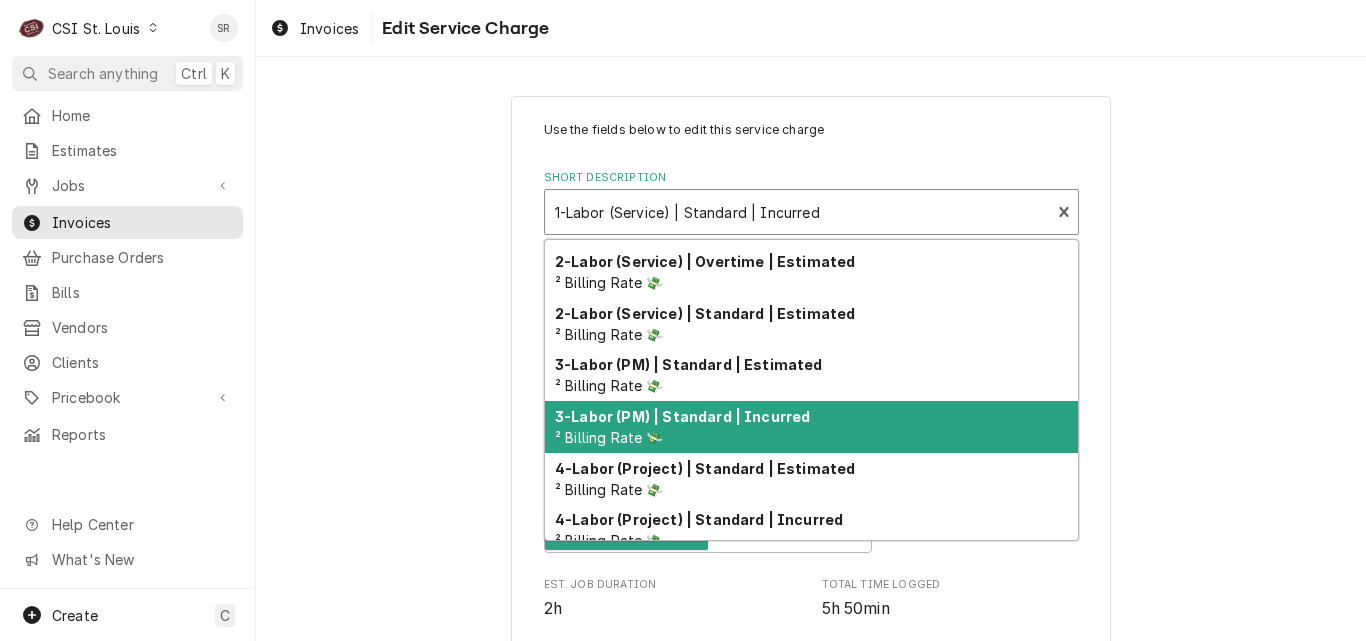 click on "3-Labor (PM) | Standard | Incurred ² Billing Rate 💸" at bounding box center [811, 427] 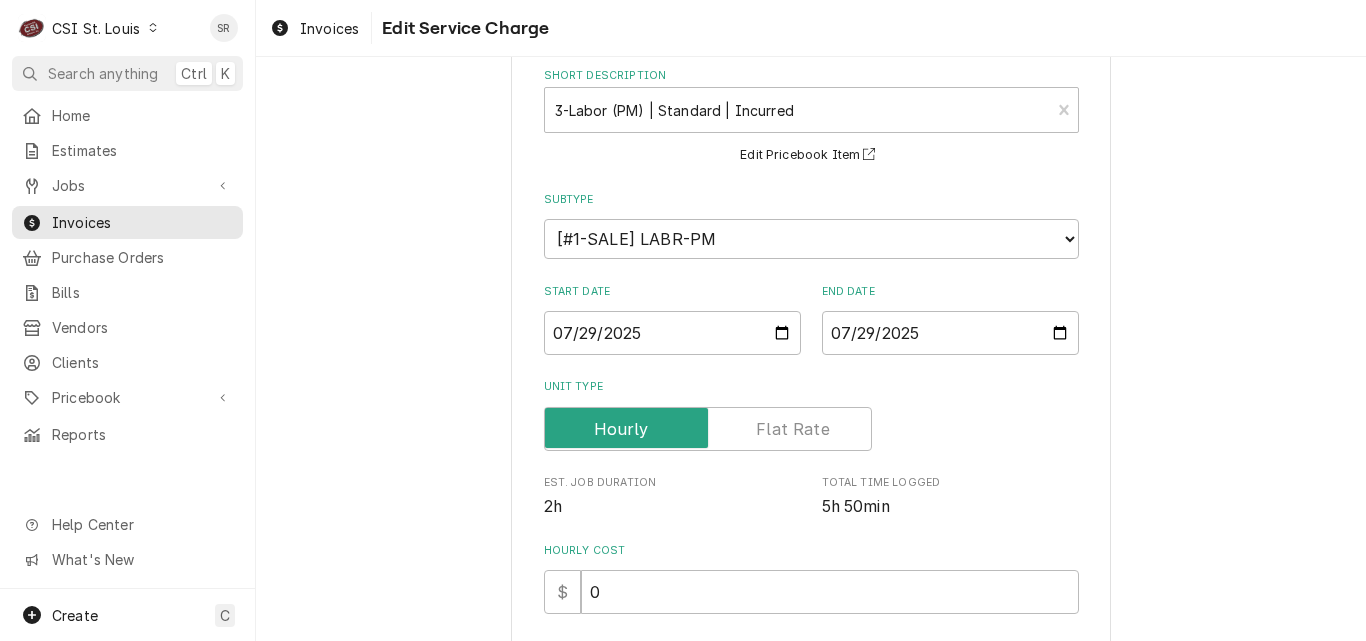 scroll, scrollTop: 400, scrollLeft: 0, axis: vertical 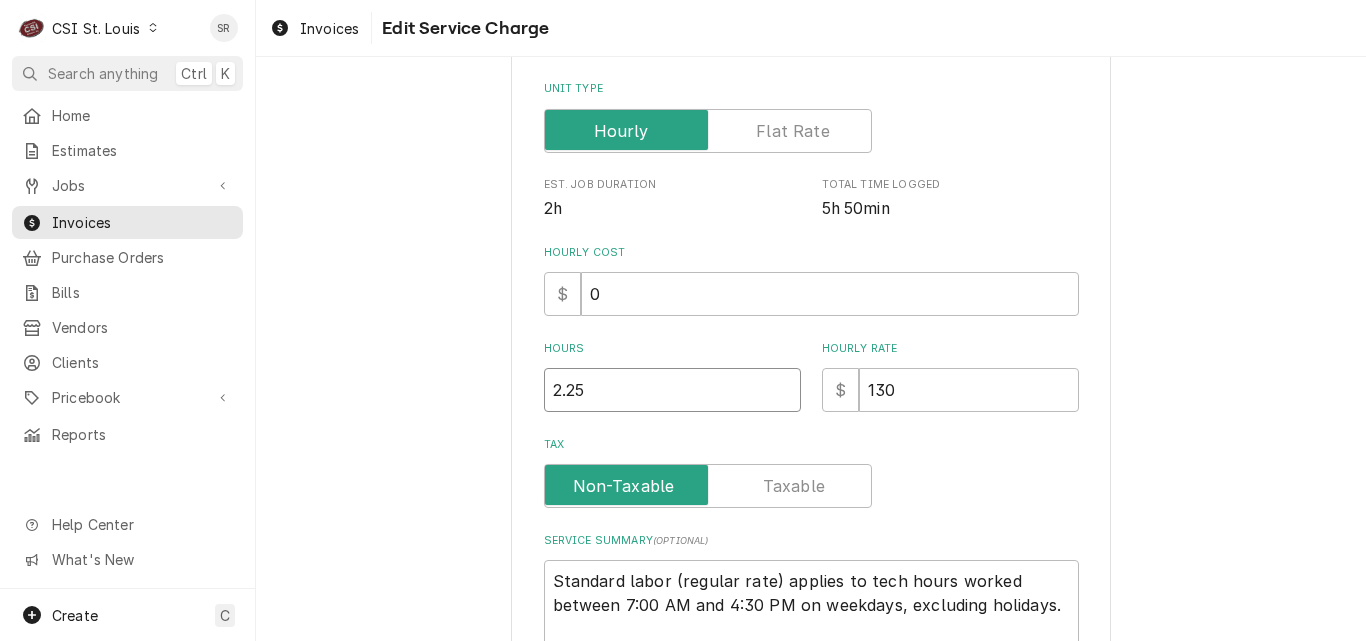 drag, startPoint x: 567, startPoint y: 380, endPoint x: 519, endPoint y: 374, distance: 48.373547 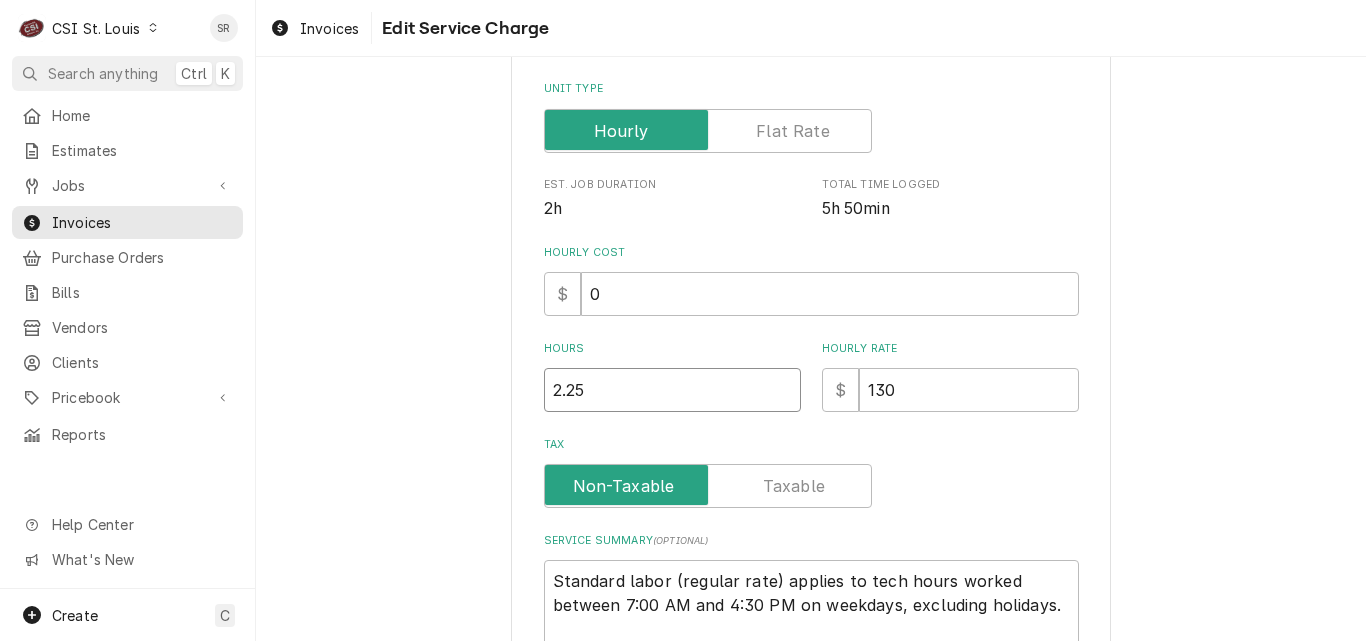 click on "Use the fields below to edit this service charge Short Description 3-Labor (PM) | Standard | Incurred ² Billing Rate 💸 Edit Pricebook Item    Subtype Choose a subtype... [#1-SALE] LABR-BEV [#1-SALE] LABR-BEV-PM [#1-SALE] LABR-DBL [#1-SALE] LABR-OT [#1-SALE] LABR-PM [#1-SALE] LABR-PROJ [#1-SALE] LABR-REG [#1-SALE] LEASING-1 [#NON-POSTING#] Start Date 2025-07-29 End Date 2025-07-29 Unit Type Est. Job Duration 2h Total Time Logged 5h 50min Hourly Cost $ 0 Hours 2.25 Hourly Rate $ 130 Tax Service Summary  ( optional ) Standard labor (regular rate) applies to tech hours worked between 7:00 AM and 4:30 PM on weekdays, excluding holidays.
**This reflects billable hours performed to date** Save Delete Cancel" at bounding box center (811, 263) 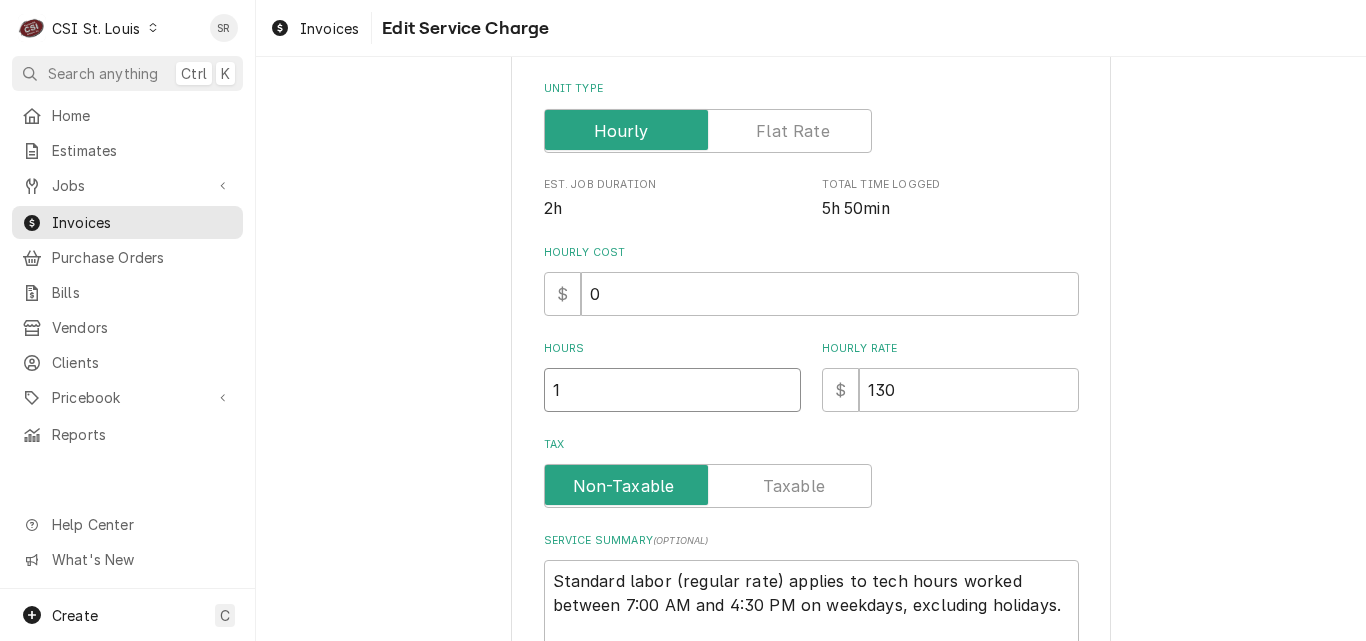 type on "1" 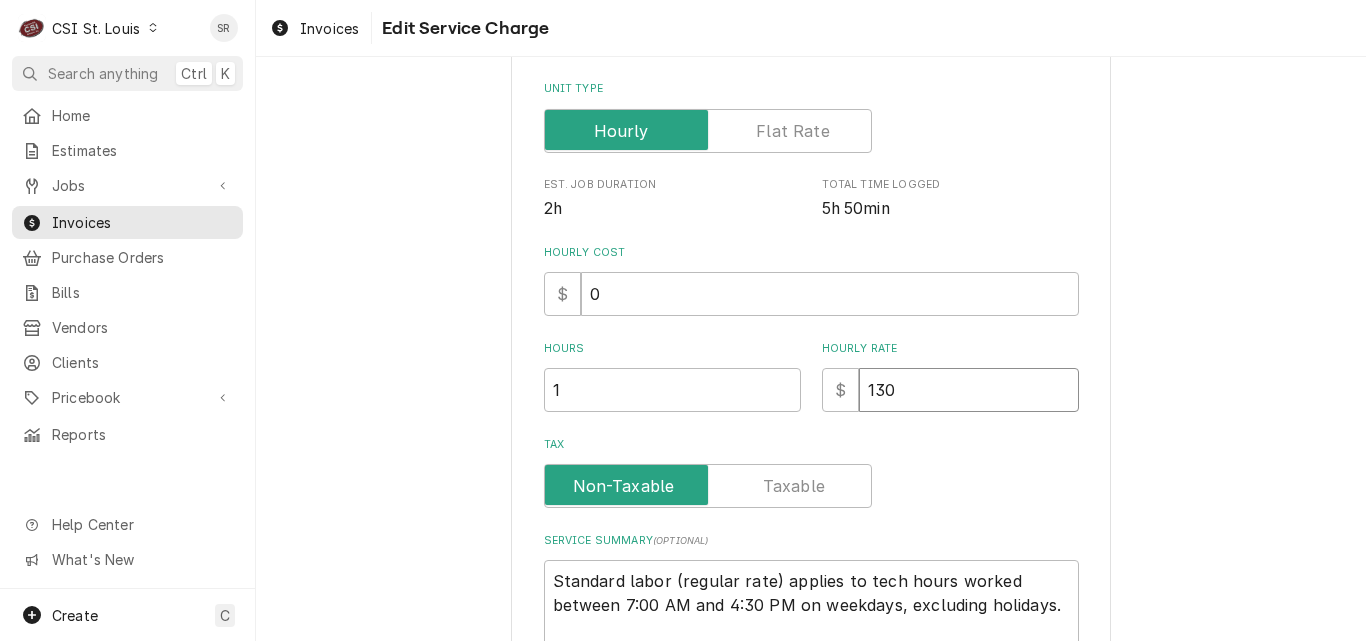 drag, startPoint x: 801, startPoint y: 391, endPoint x: 757, endPoint y: 385, distance: 44.407207 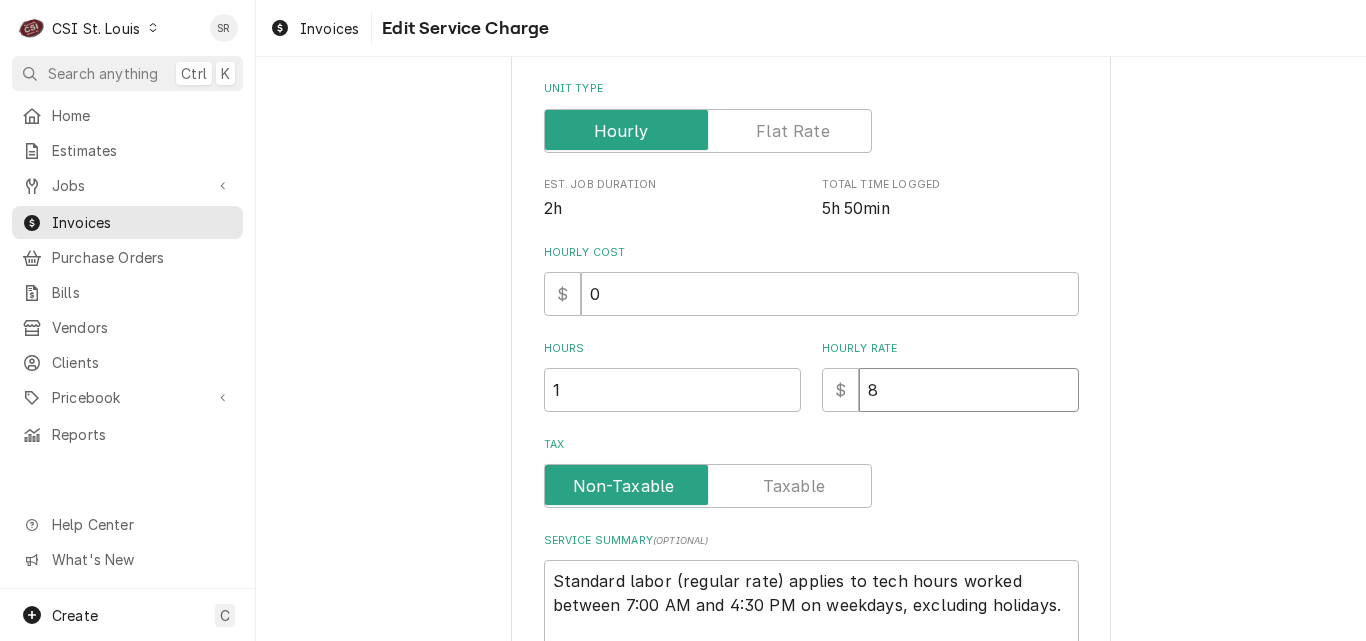 type on "x" 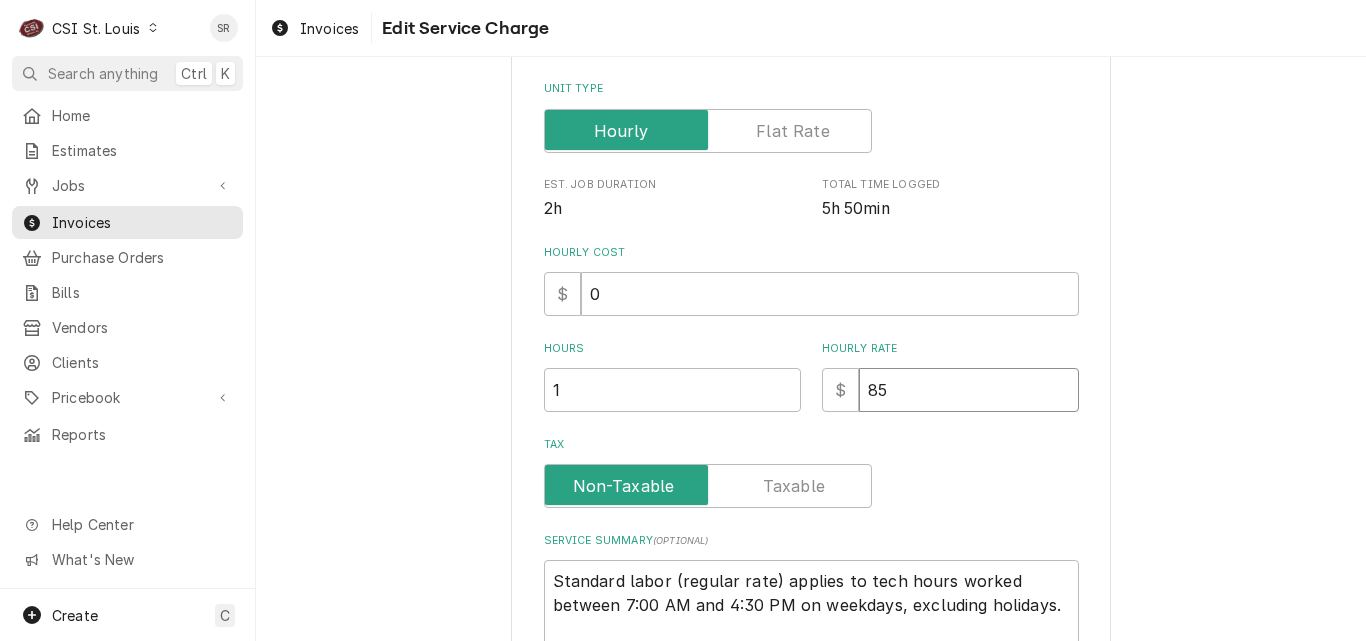 type on "x" 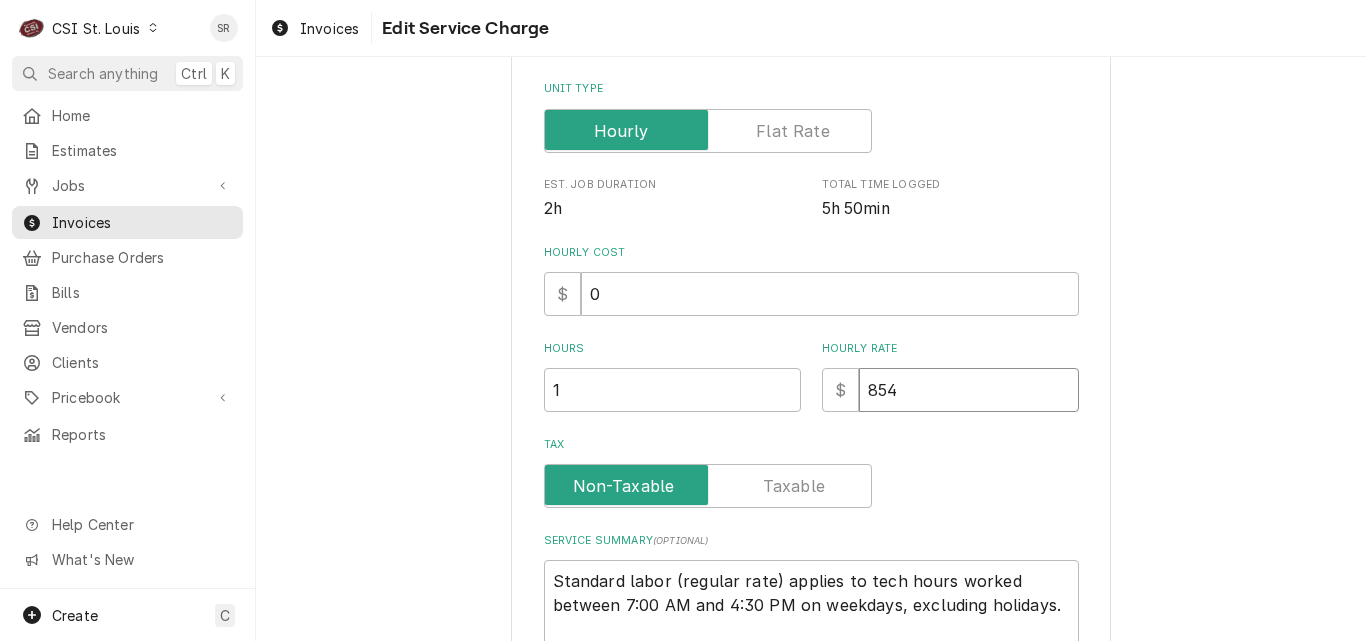type on "854" 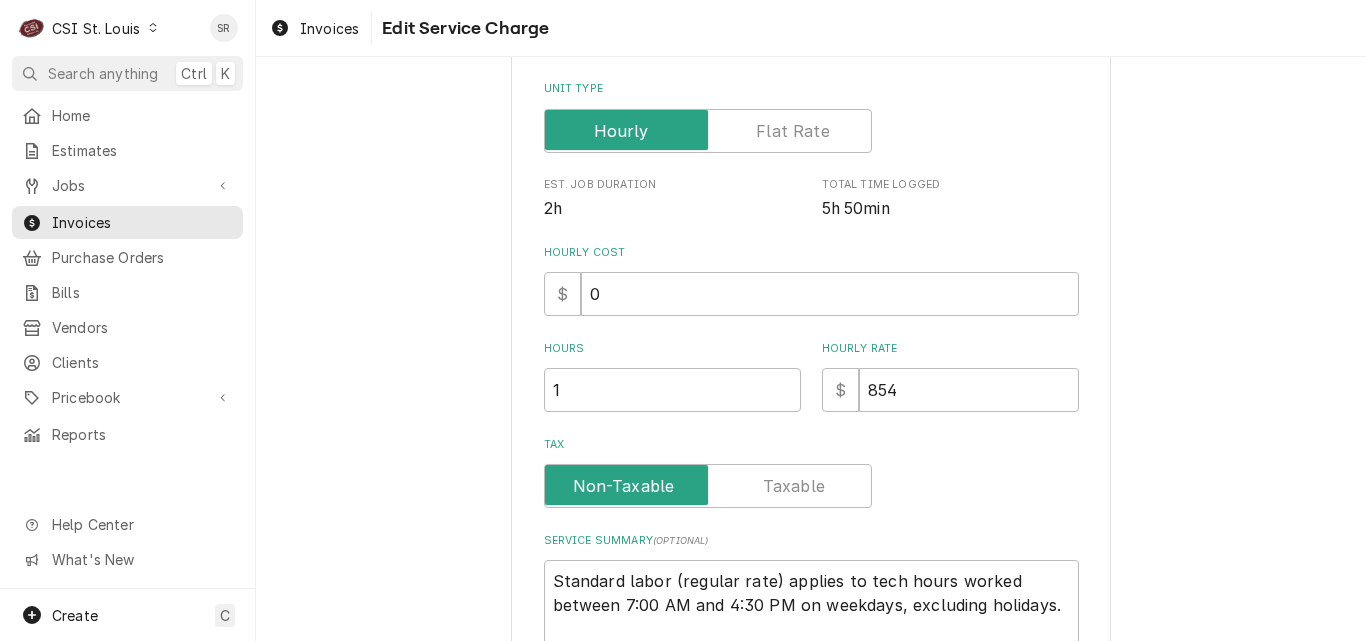 scroll, scrollTop: 606, scrollLeft: 0, axis: vertical 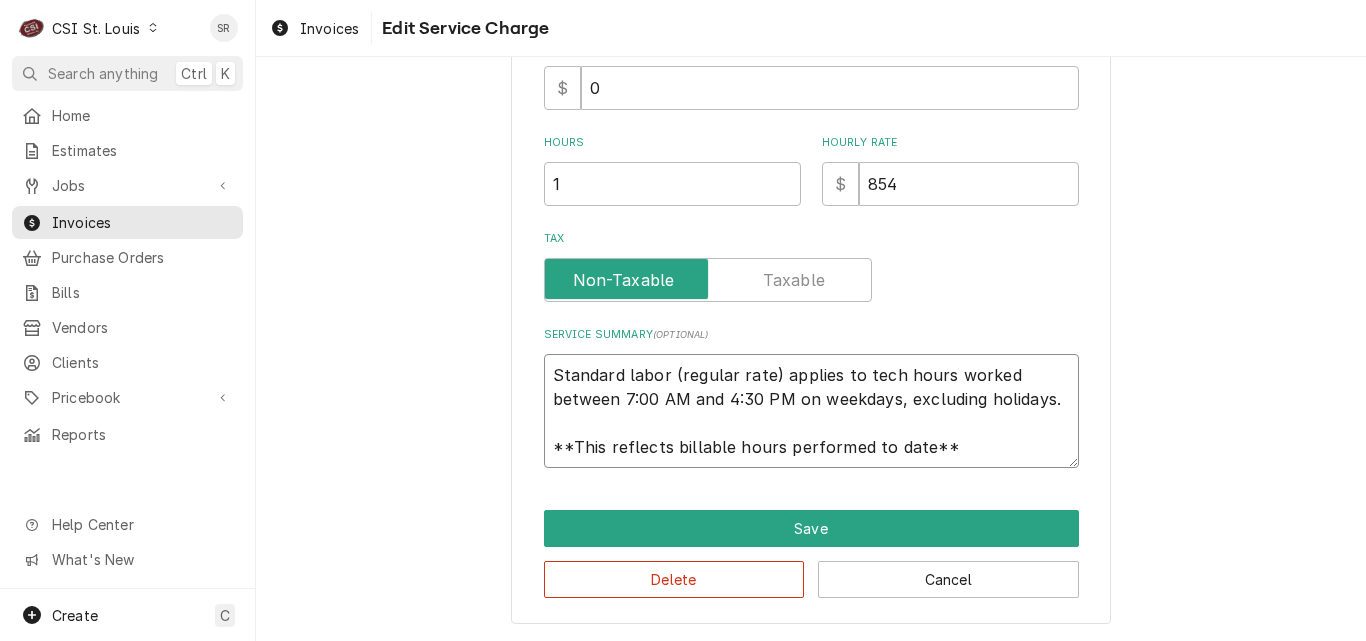 drag, startPoint x: 908, startPoint y: 460, endPoint x: 486, endPoint y: 358, distance: 434.15204 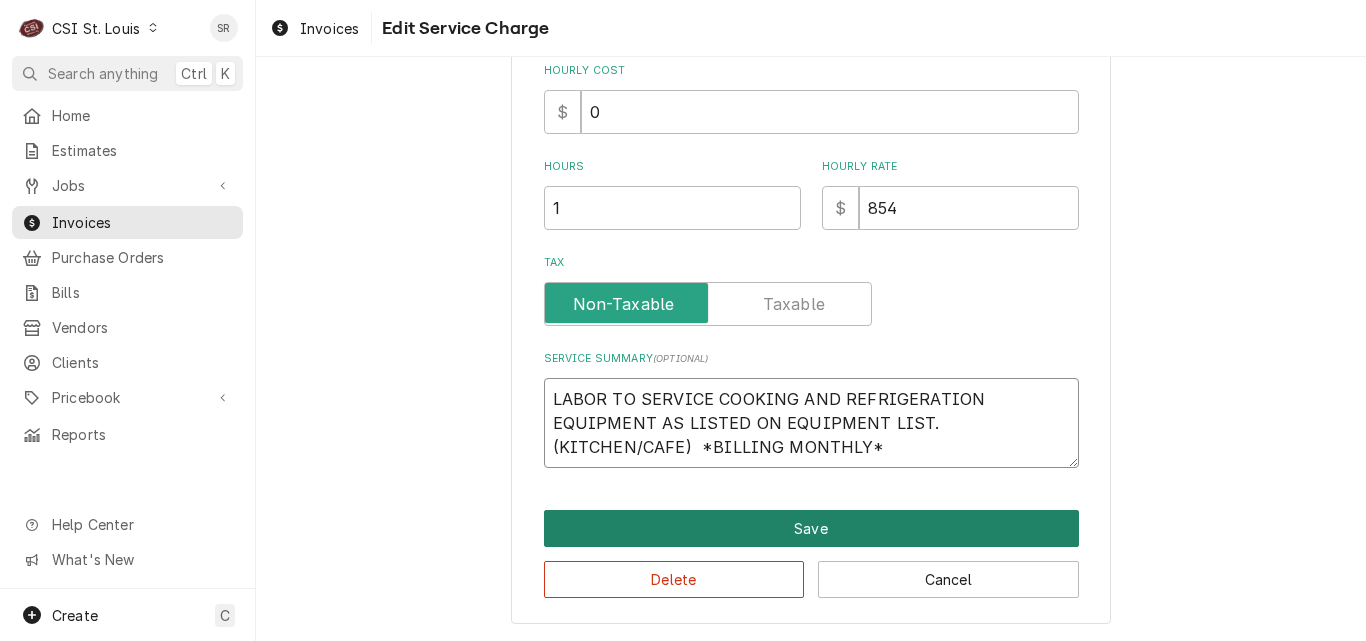 type on "LABOR TO SERVICE COOKING AND REFRIGERATION EQUIPMENT AS LISTED ON EQUIPMENT LIST.(KITCHEN/CAFE)  *BILLING MONTHLY*" 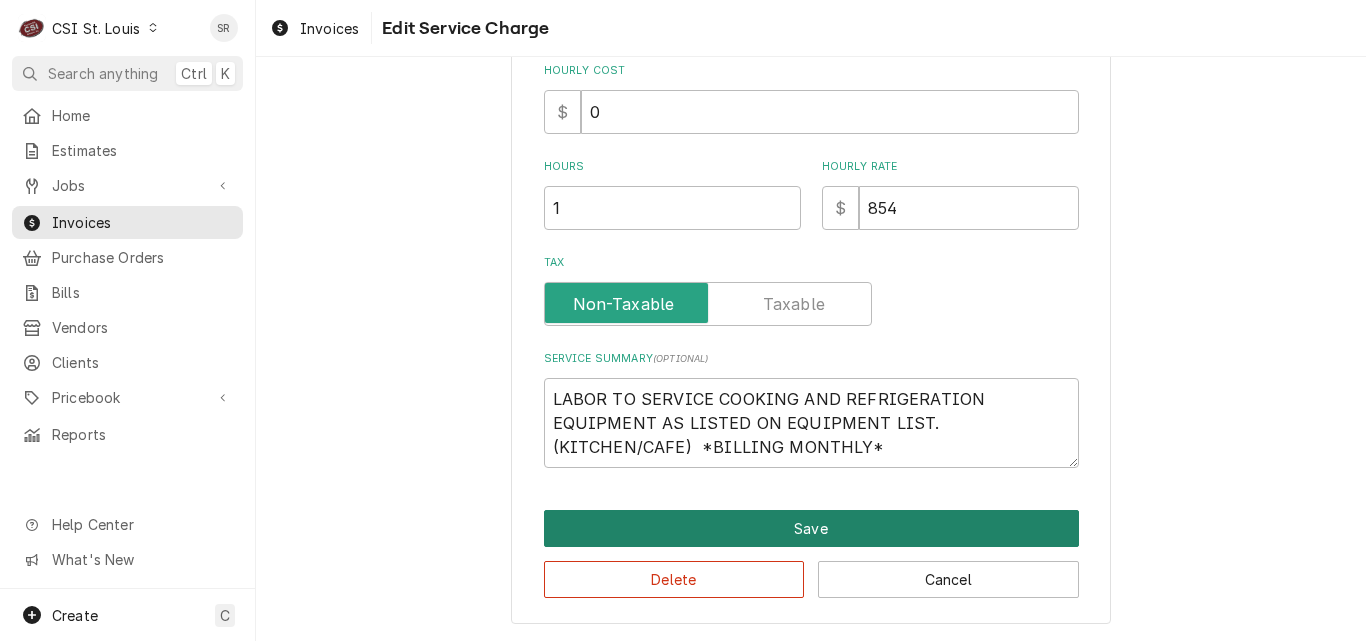 click on "Save" at bounding box center [811, 528] 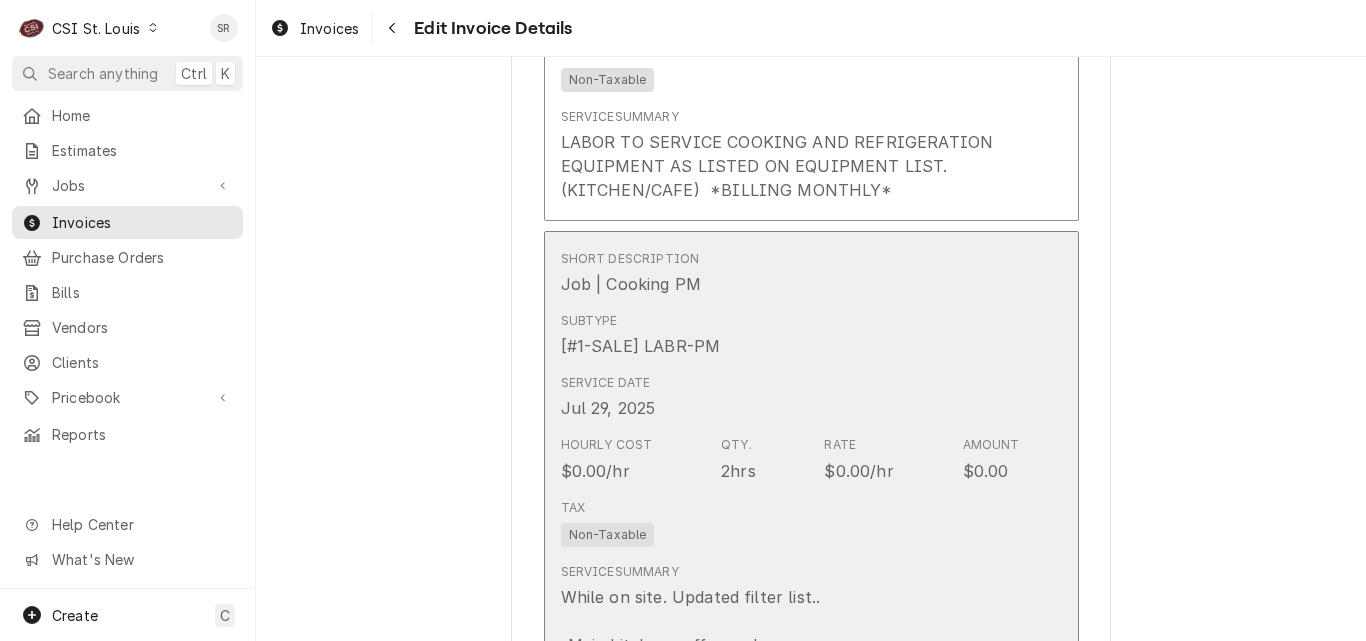 click on "Service Date Jul 29, 2025" at bounding box center [790, 397] 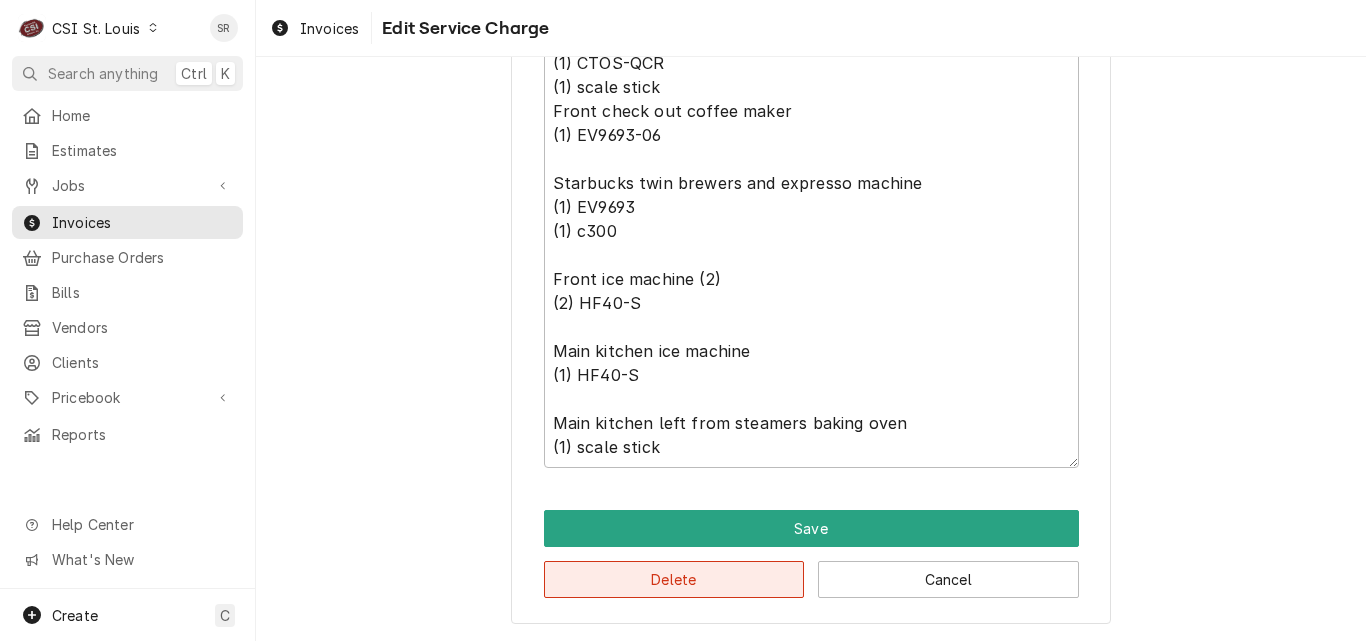 click on "Delete" at bounding box center [674, 579] 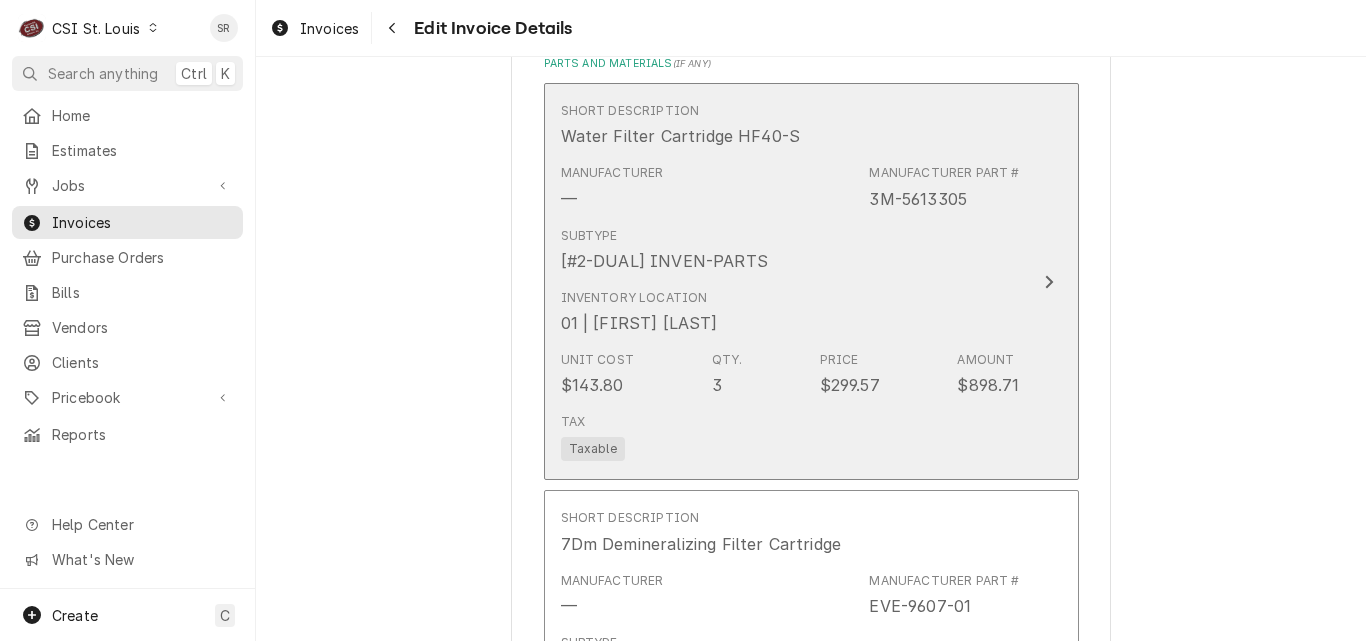 click on "Unit Cost $143.80 Qty. 3 Price $299.57 Amount $898.71" at bounding box center (790, 374) 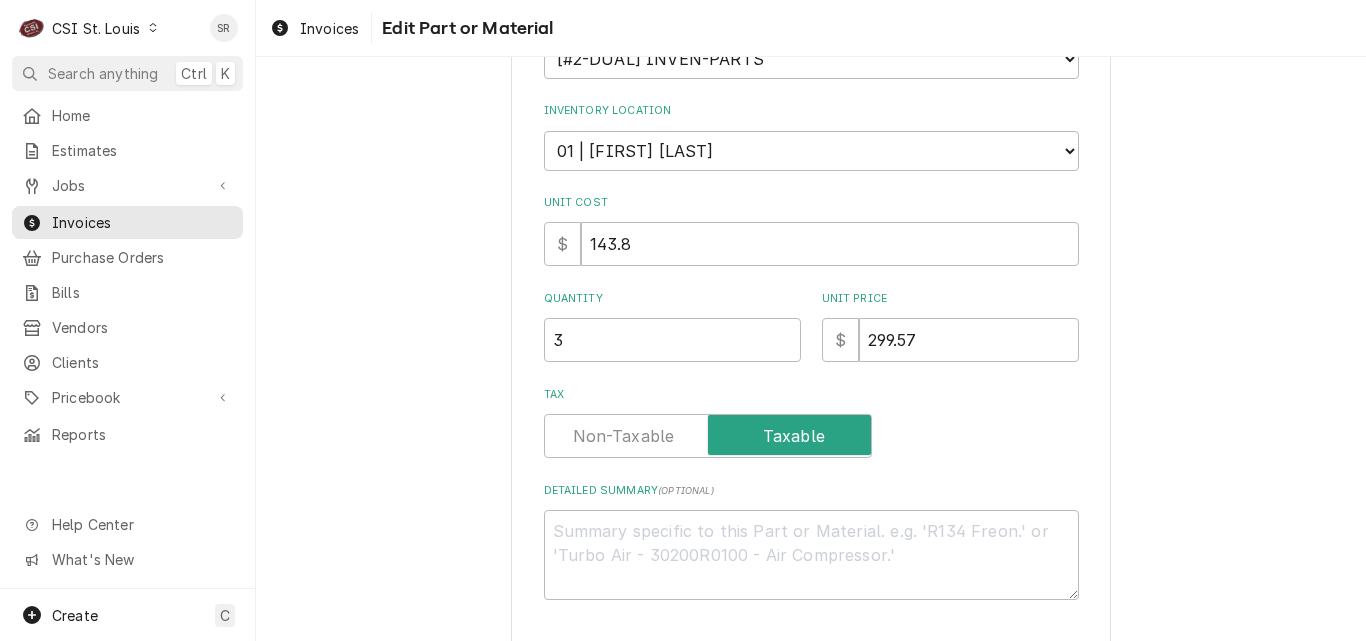 scroll, scrollTop: 482, scrollLeft: 0, axis: vertical 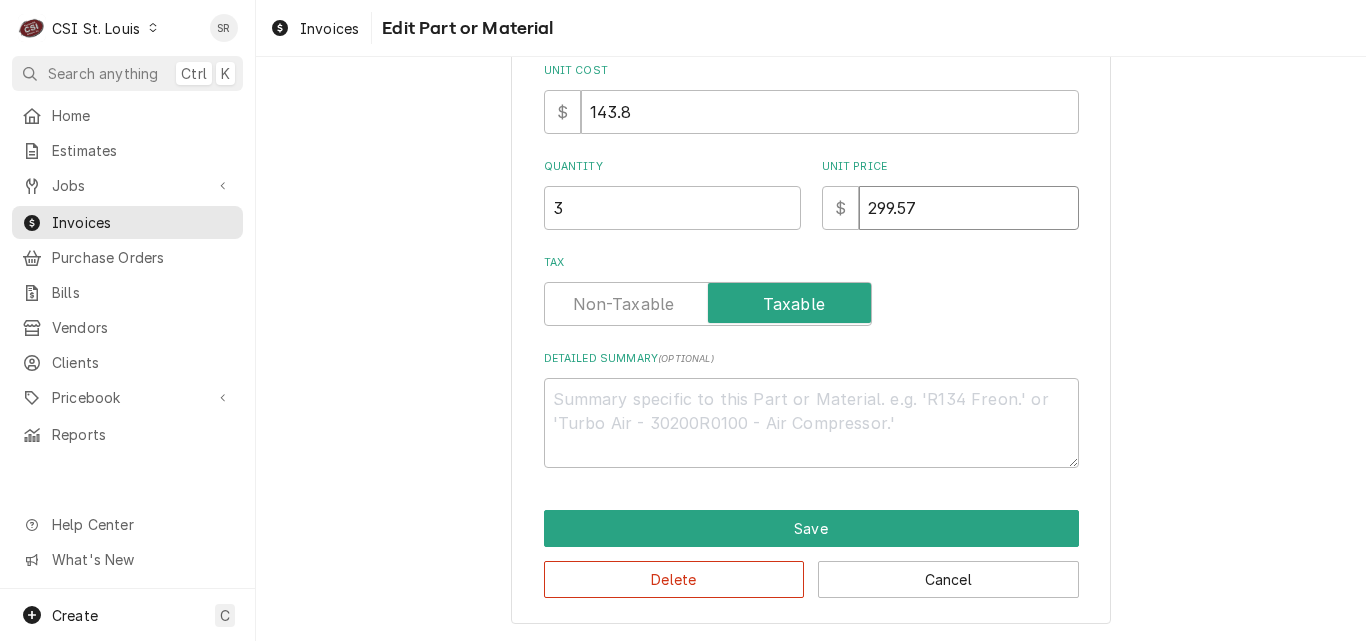 drag, startPoint x: 917, startPoint y: 214, endPoint x: 835, endPoint y: 201, distance: 83.02409 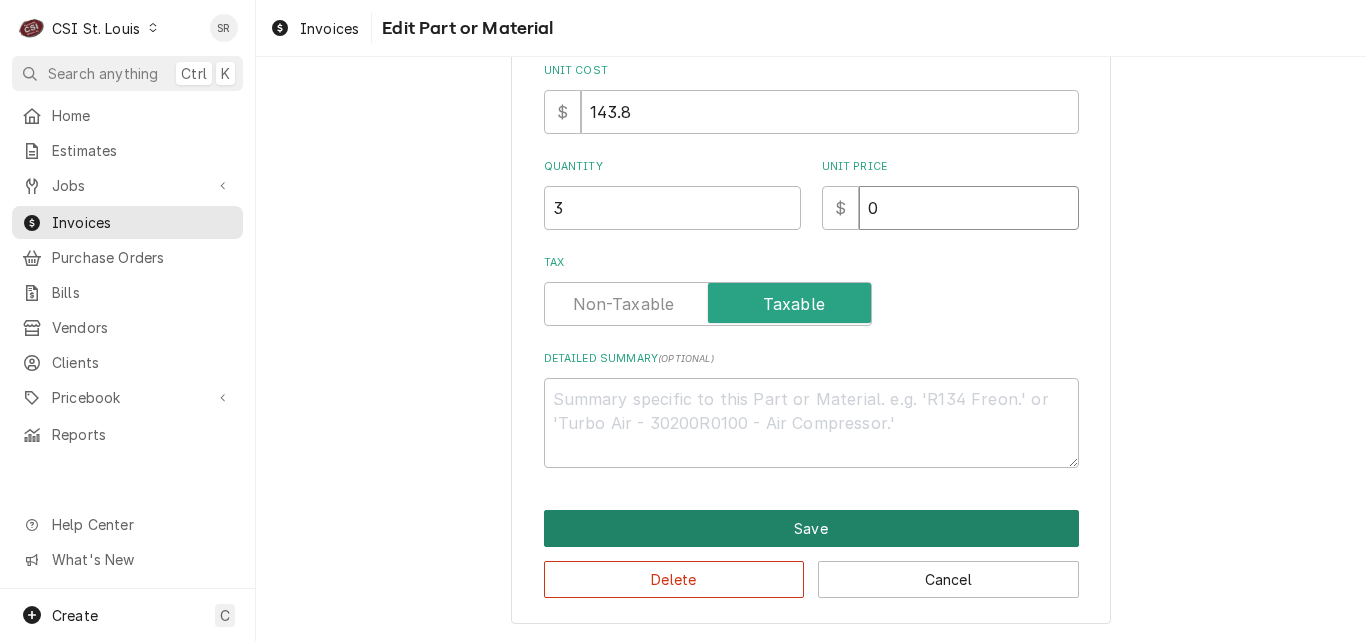 type on "0" 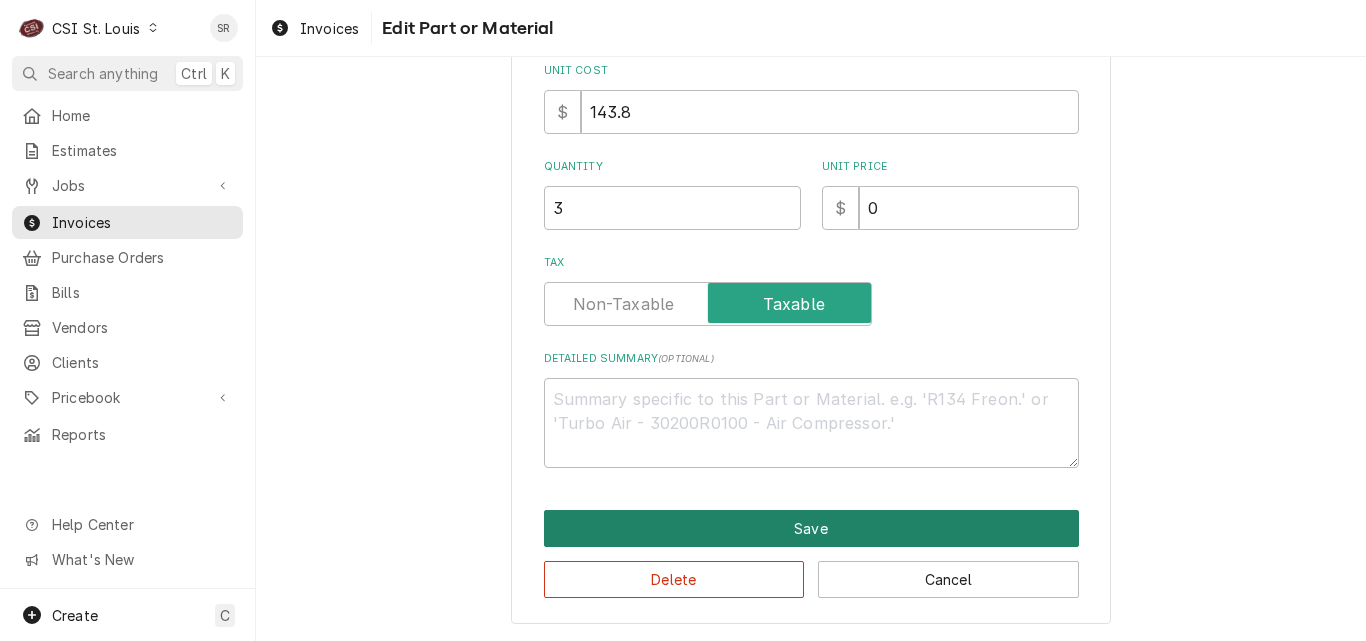 click on "Save" at bounding box center [811, 528] 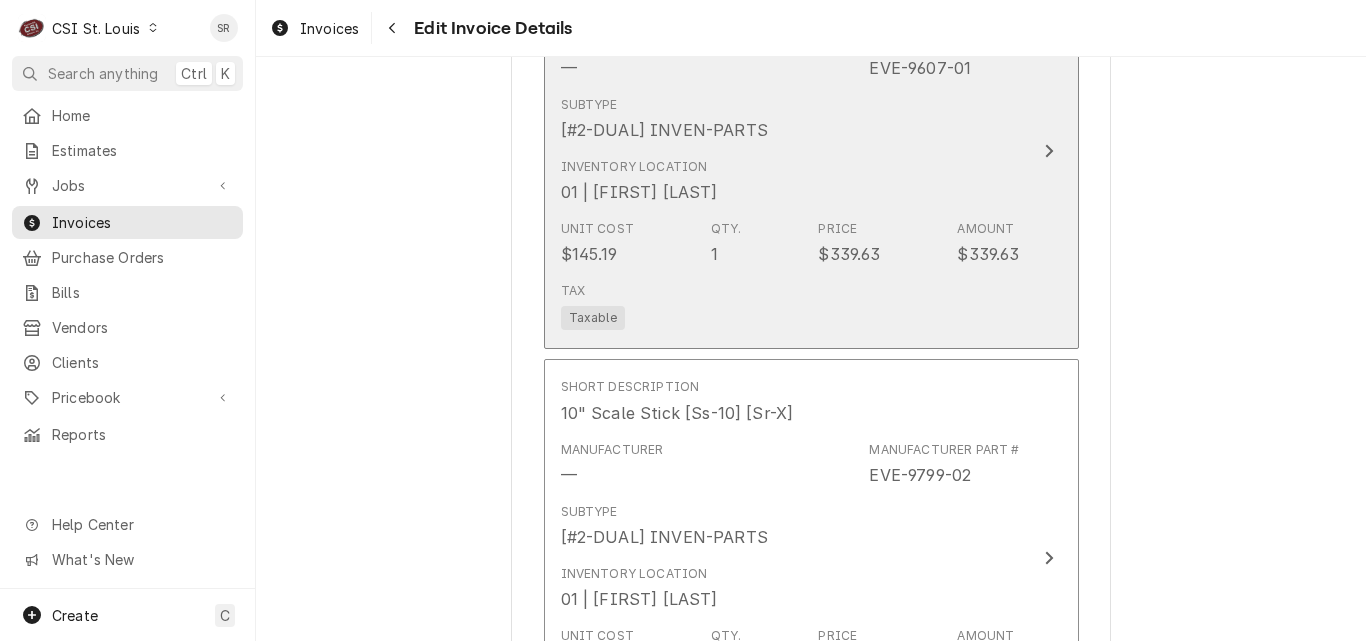click on "Price" at bounding box center [837, 229] 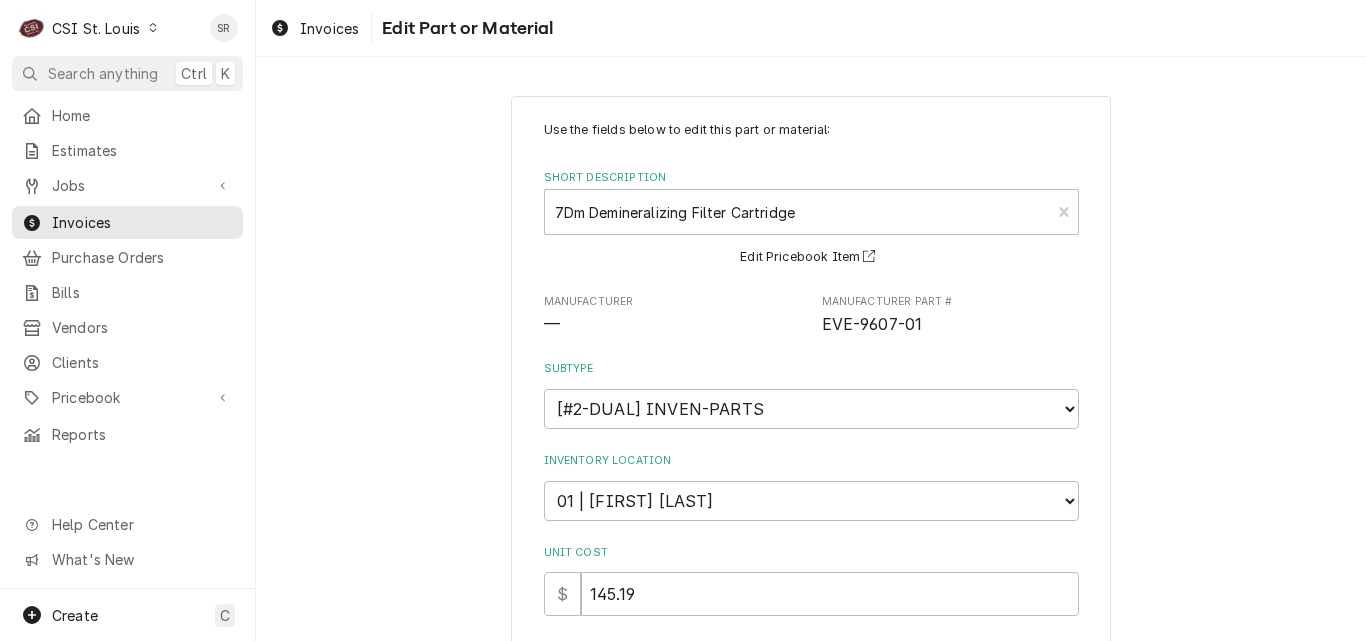 scroll, scrollTop: 482, scrollLeft: 0, axis: vertical 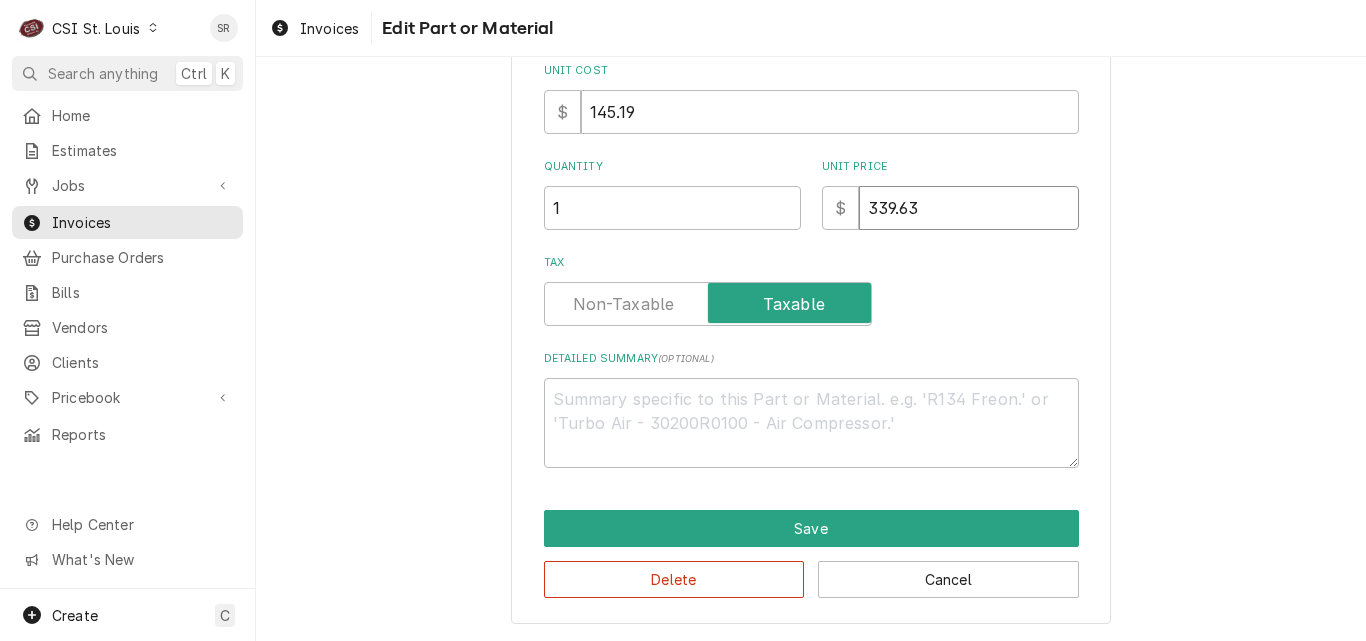 drag, startPoint x: 926, startPoint y: 223, endPoint x: 825, endPoint y: 203, distance: 102.96116 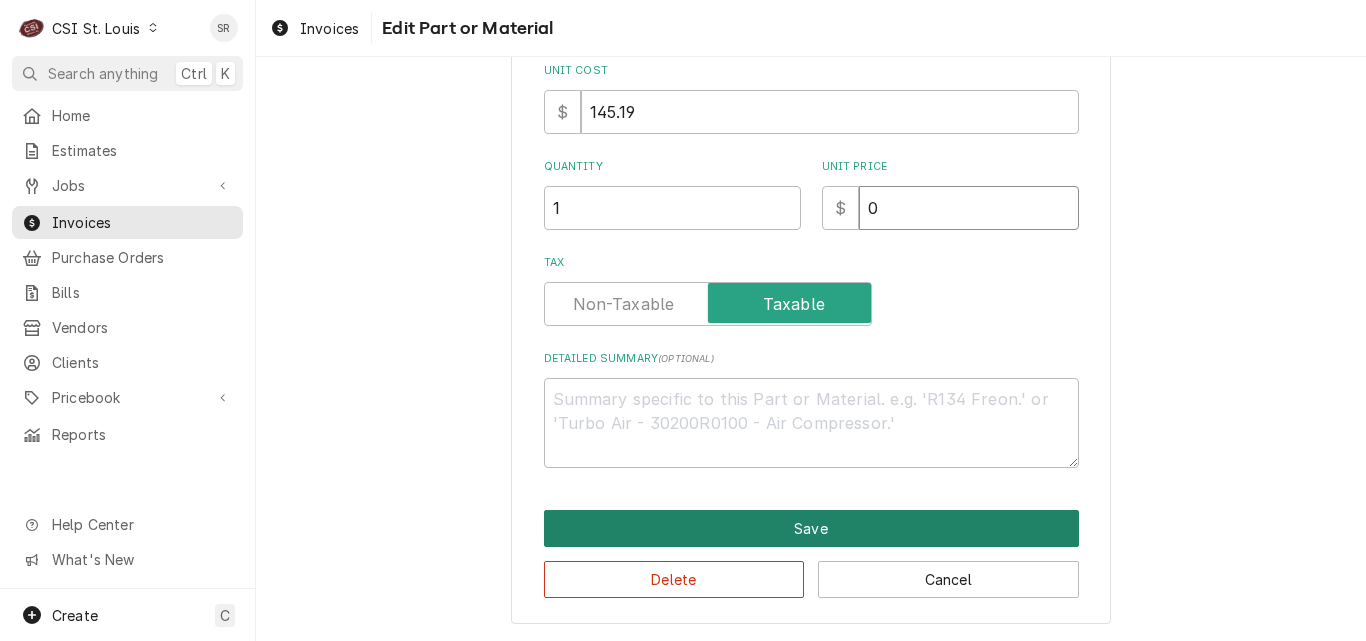 type on "0" 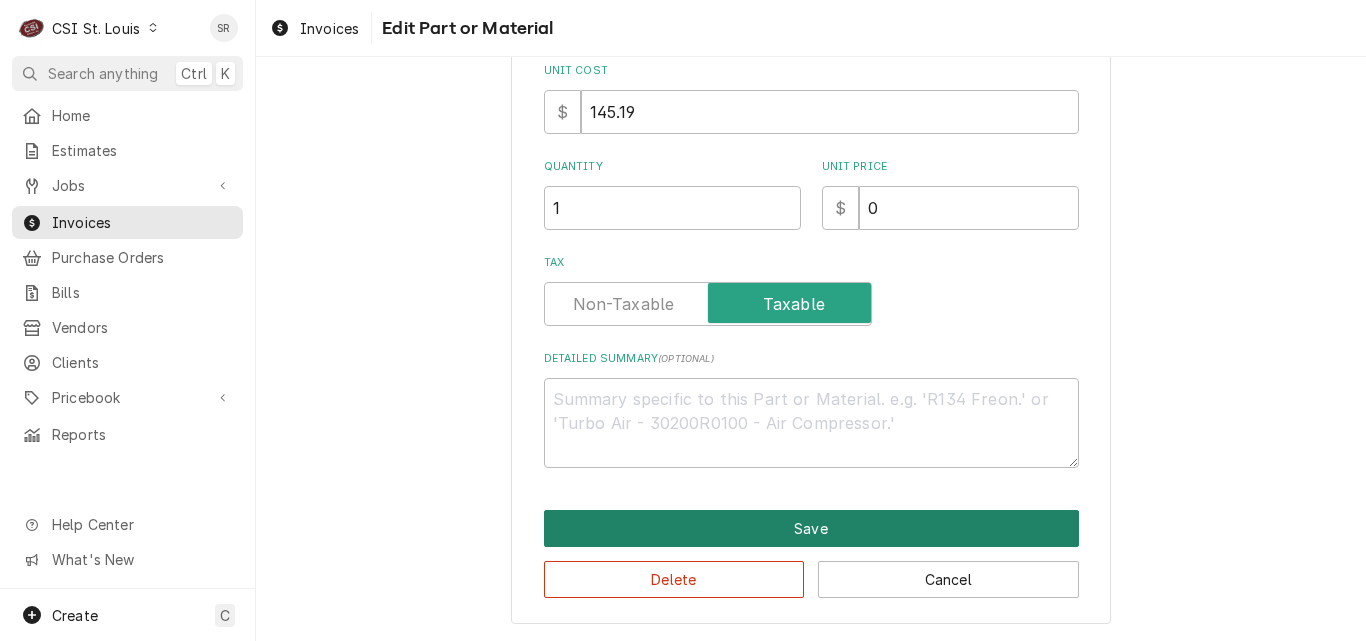 click on "Save" at bounding box center [811, 528] 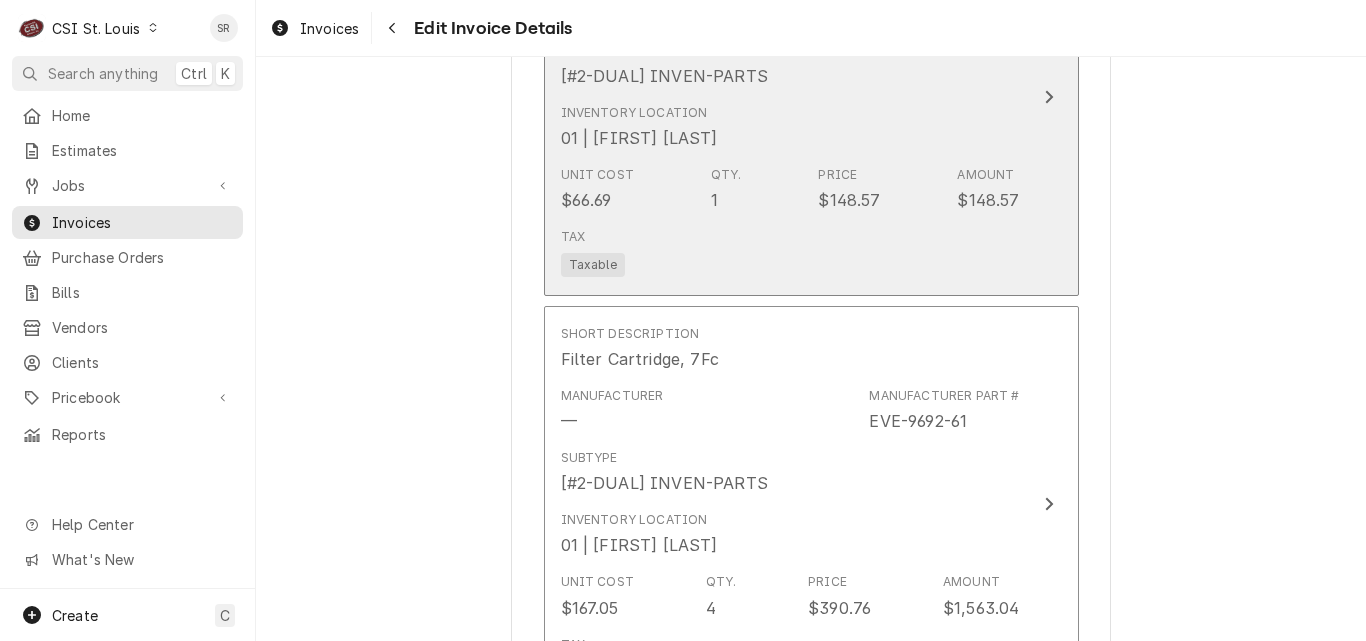scroll, scrollTop: 3614, scrollLeft: 0, axis: vertical 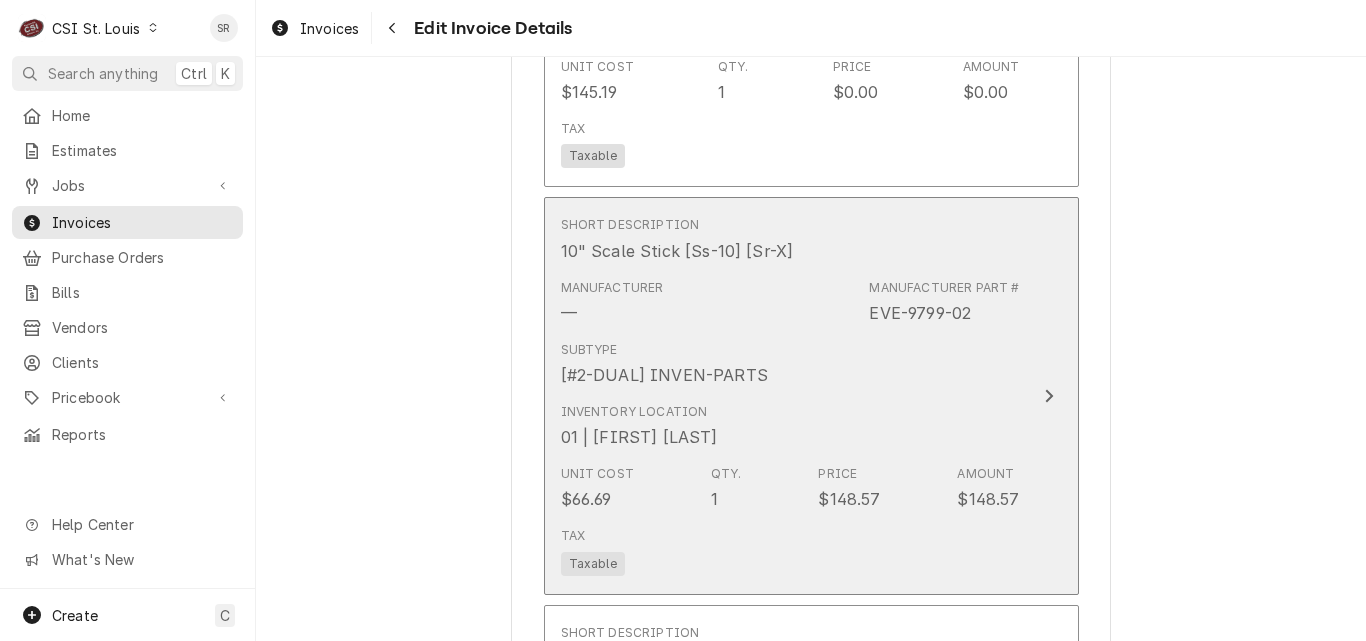 click on "Subtype [#2-DUAL] INVEN-PARTS" at bounding box center (790, 364) 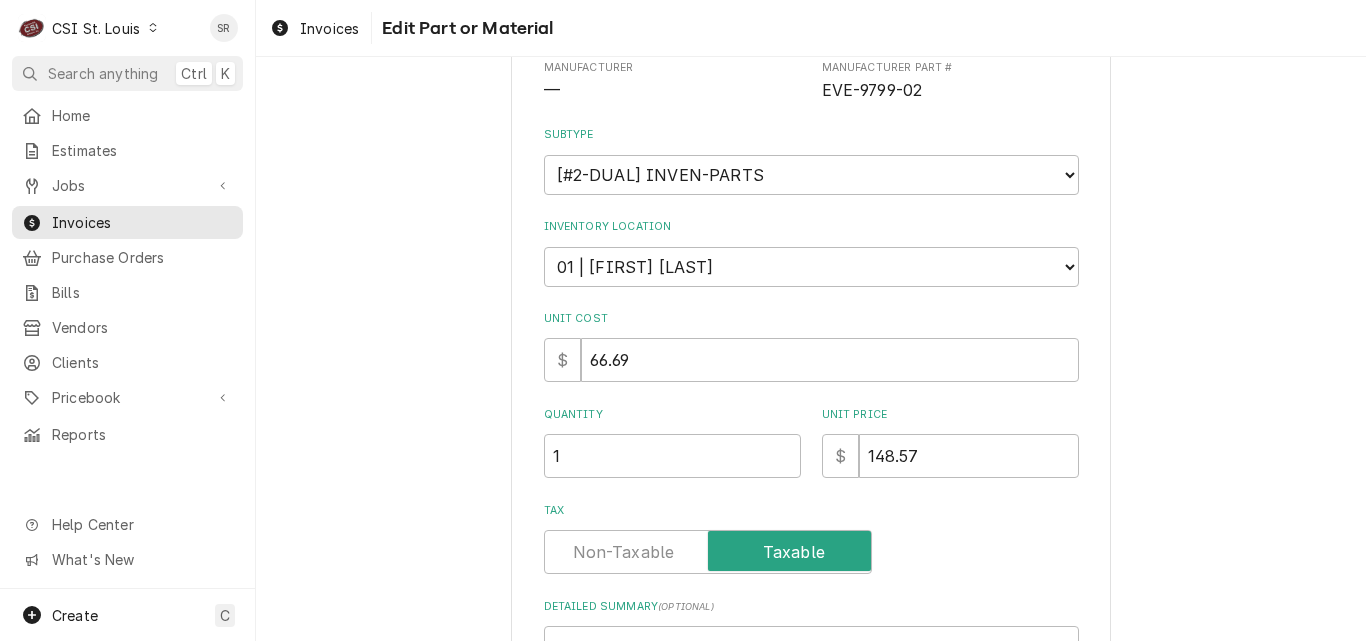 scroll, scrollTop: 482, scrollLeft: 0, axis: vertical 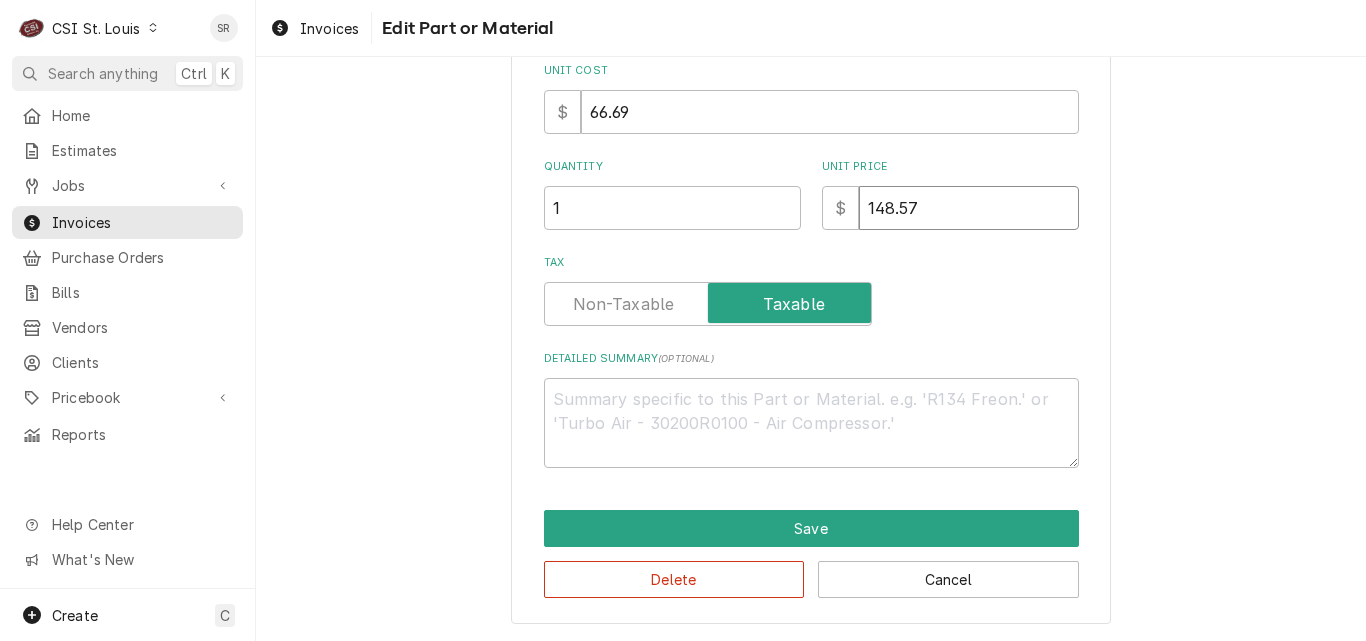 drag, startPoint x: 885, startPoint y: 201, endPoint x: 862, endPoint y: 200, distance: 23.021729 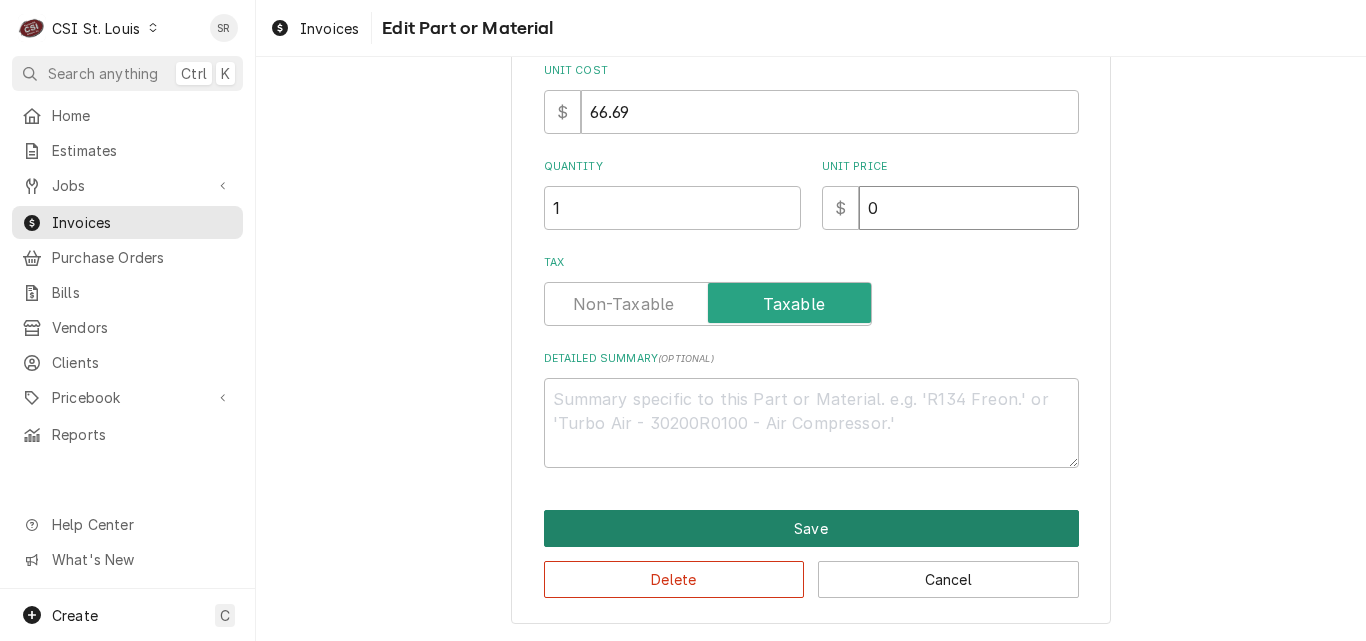 type on "0" 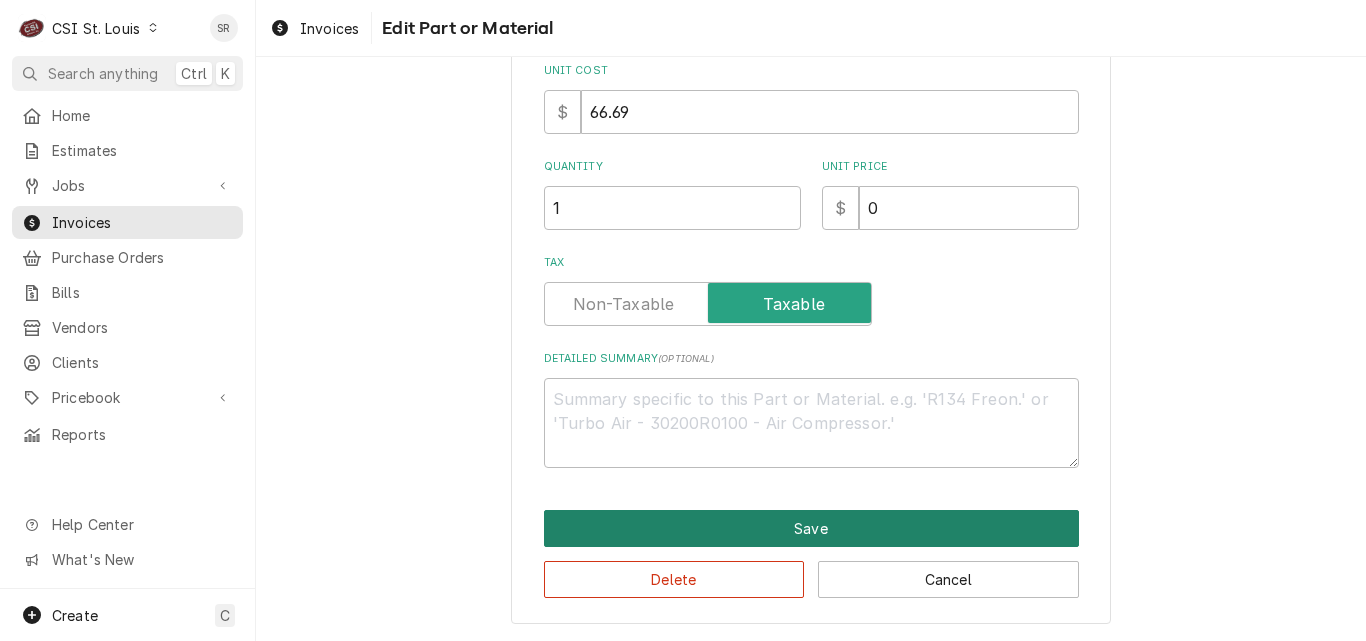 click on "Save" at bounding box center [811, 528] 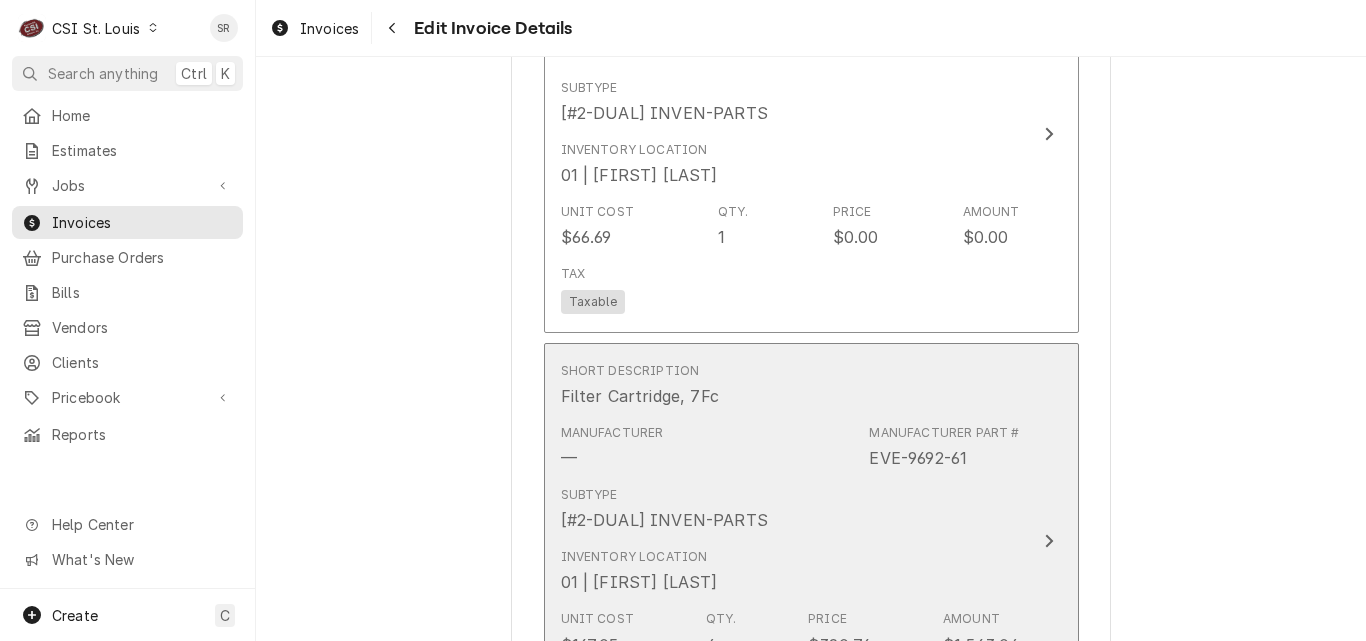 click on "Manufacturer — Manufacturer Part # EVE-9692-61" at bounding box center [790, 447] 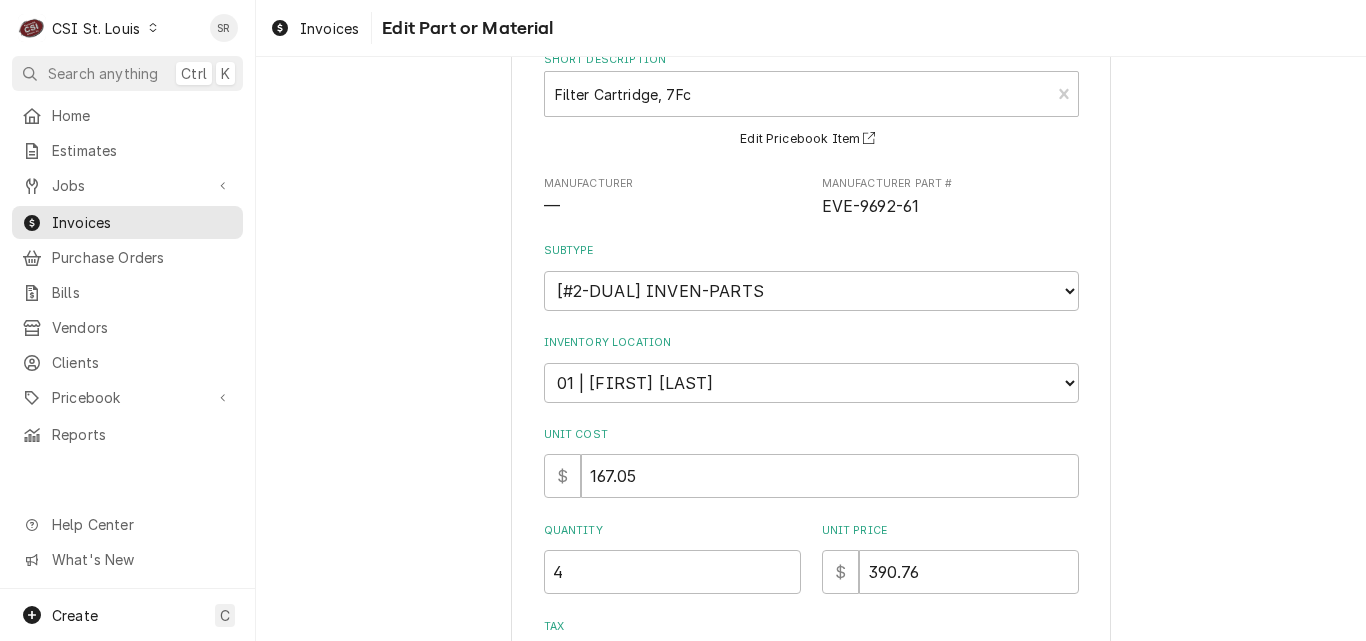 scroll, scrollTop: 300, scrollLeft: 0, axis: vertical 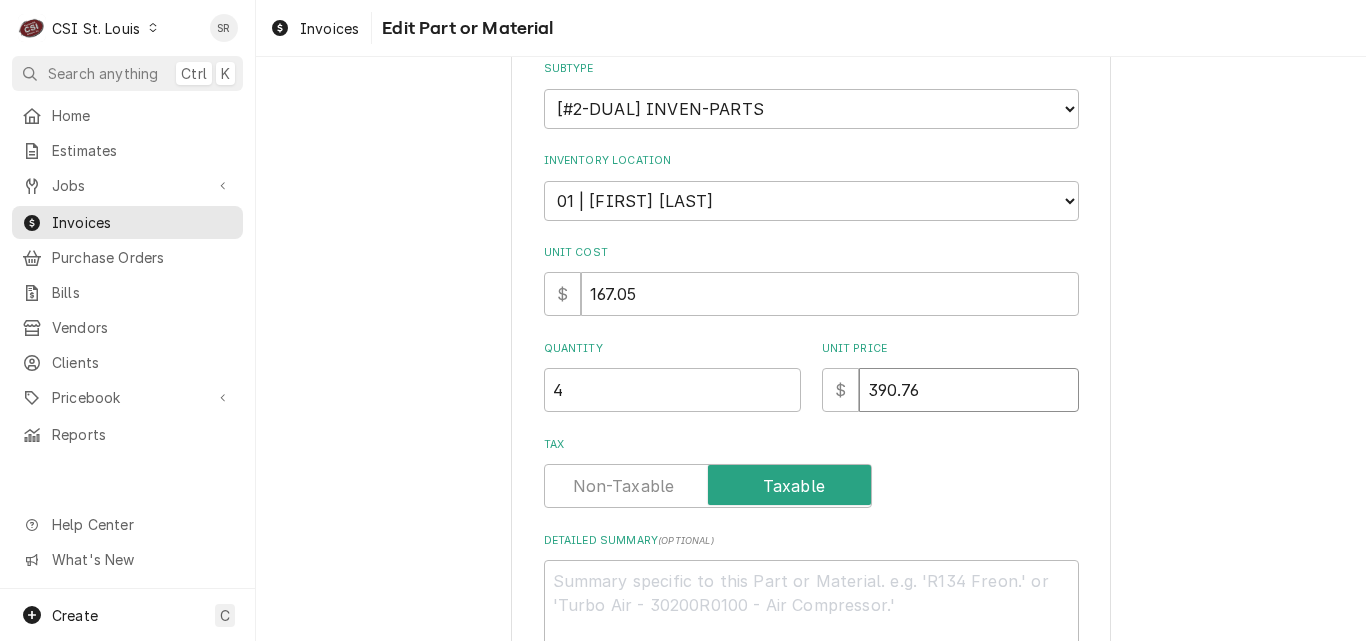 drag, startPoint x: 912, startPoint y: 388, endPoint x: 858, endPoint y: 388, distance: 54 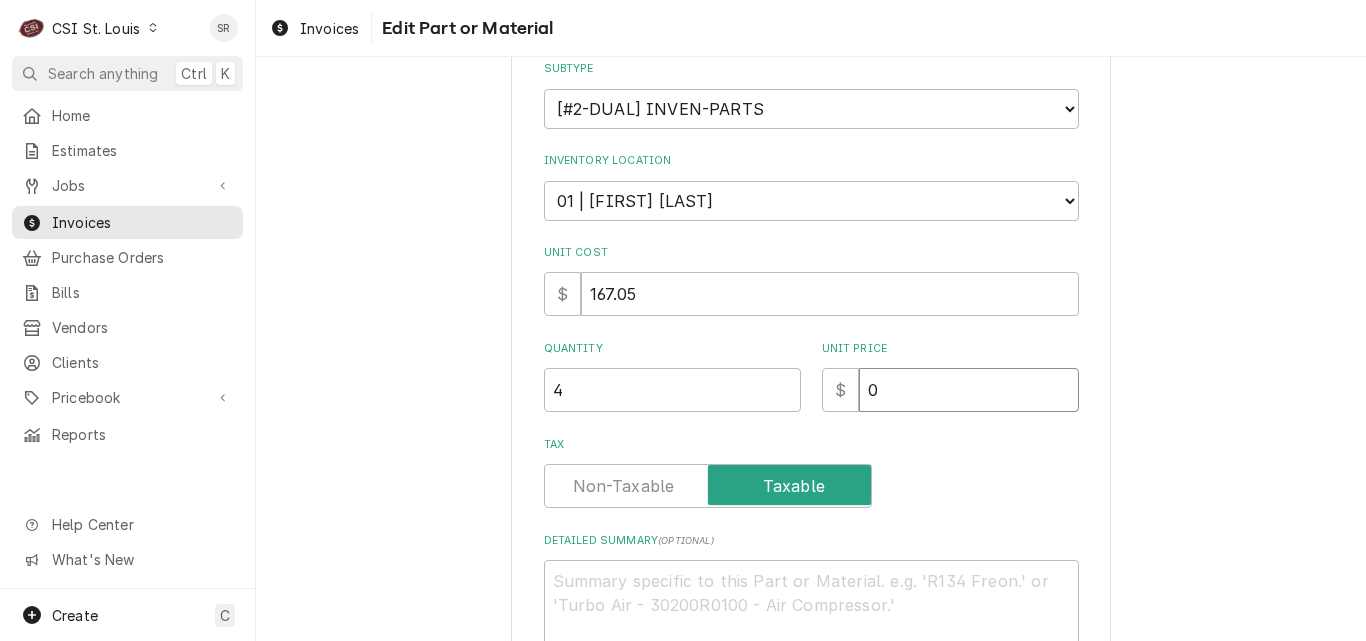 type on "0" 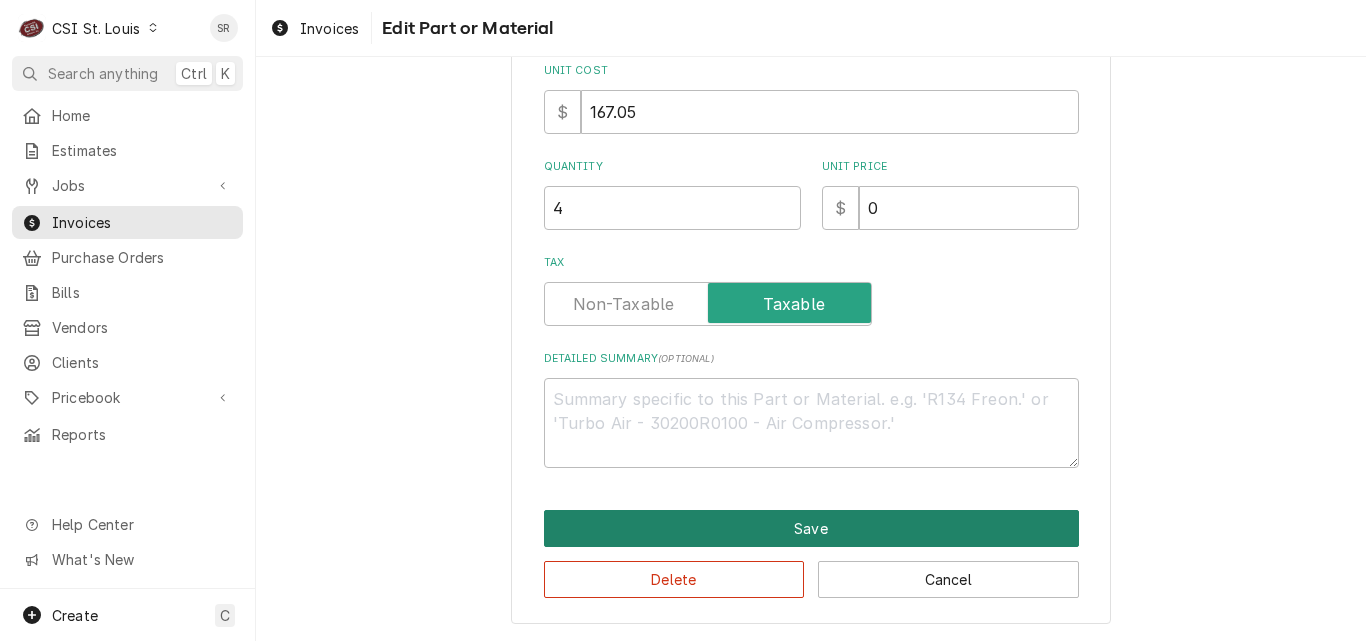 click on "Save" at bounding box center [811, 528] 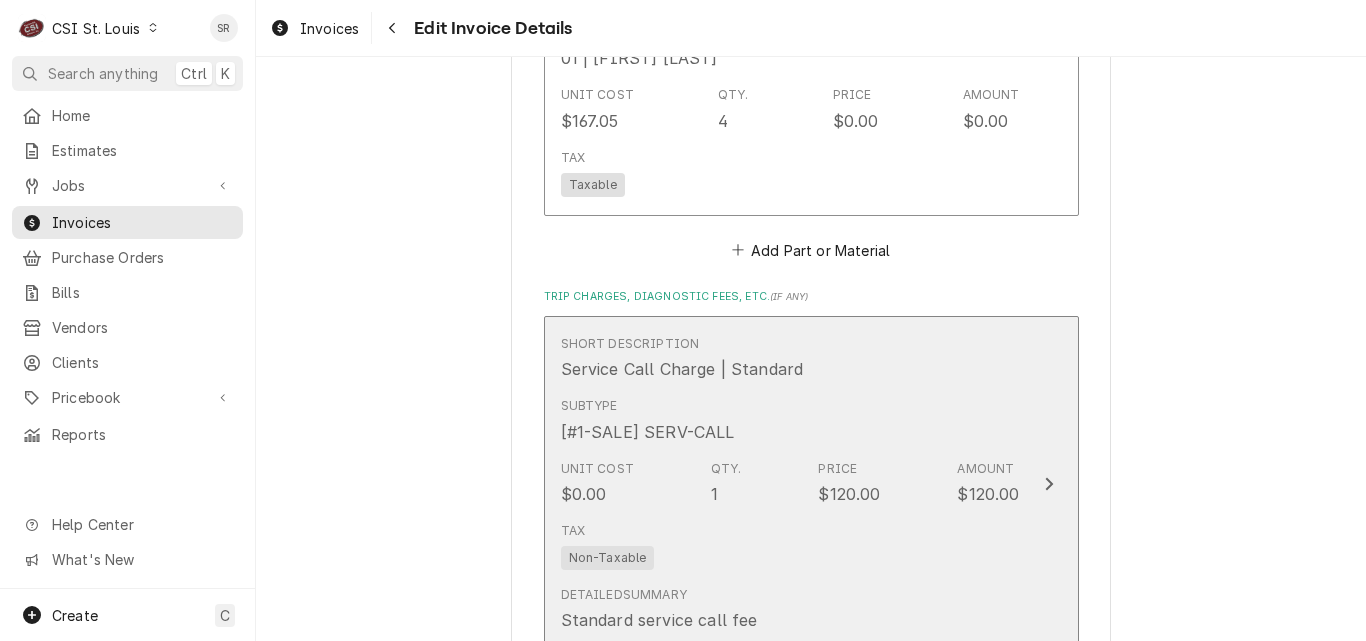 click on "Subtype [#1-SALE] SERV-CALL" at bounding box center [790, 420] 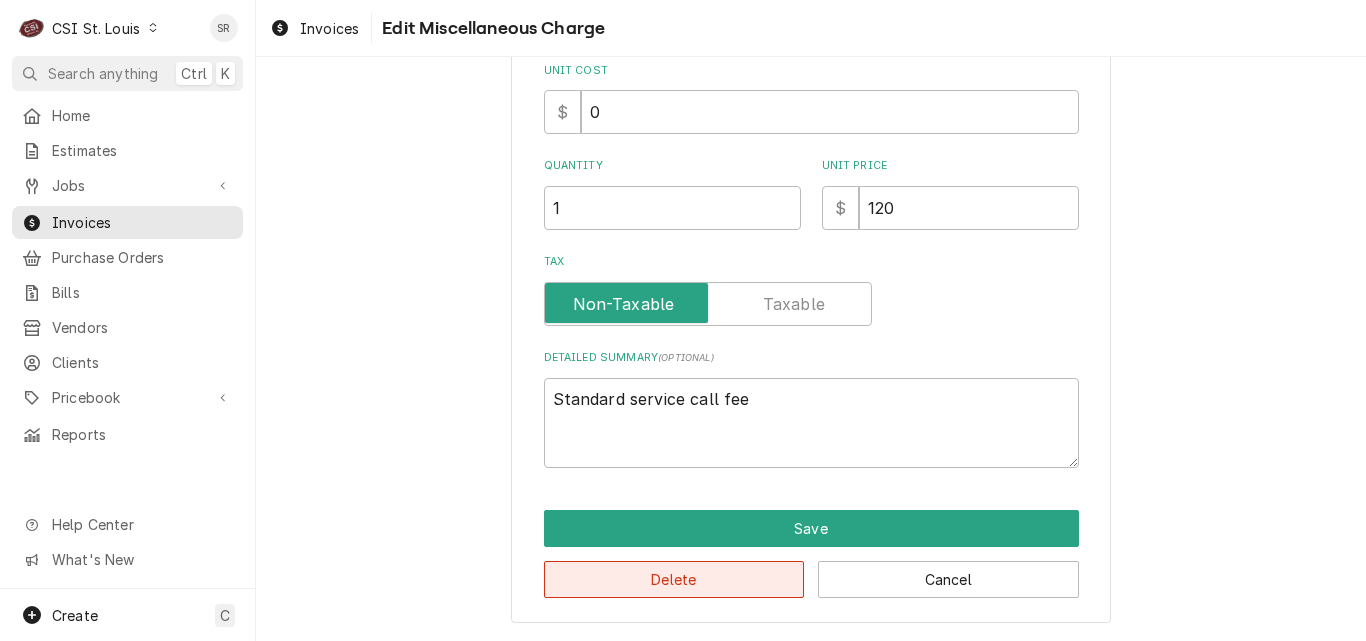 click on "Delete" at bounding box center [674, 579] 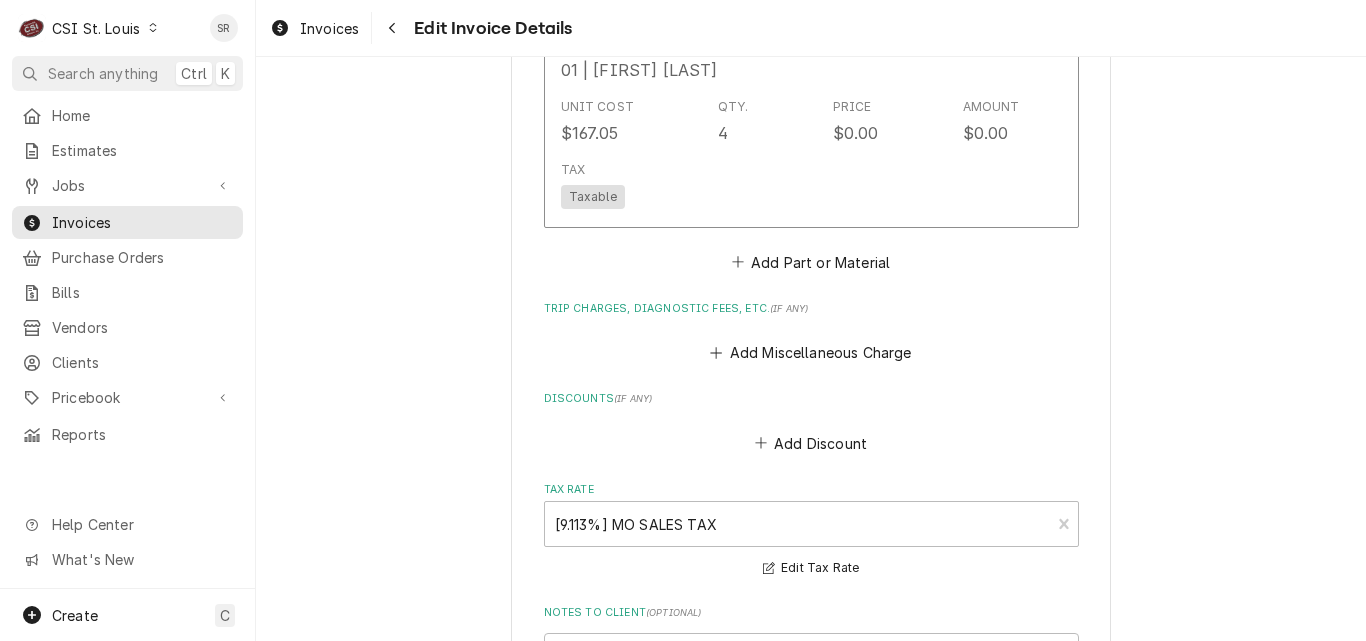 scroll, scrollTop: 4087, scrollLeft: 0, axis: vertical 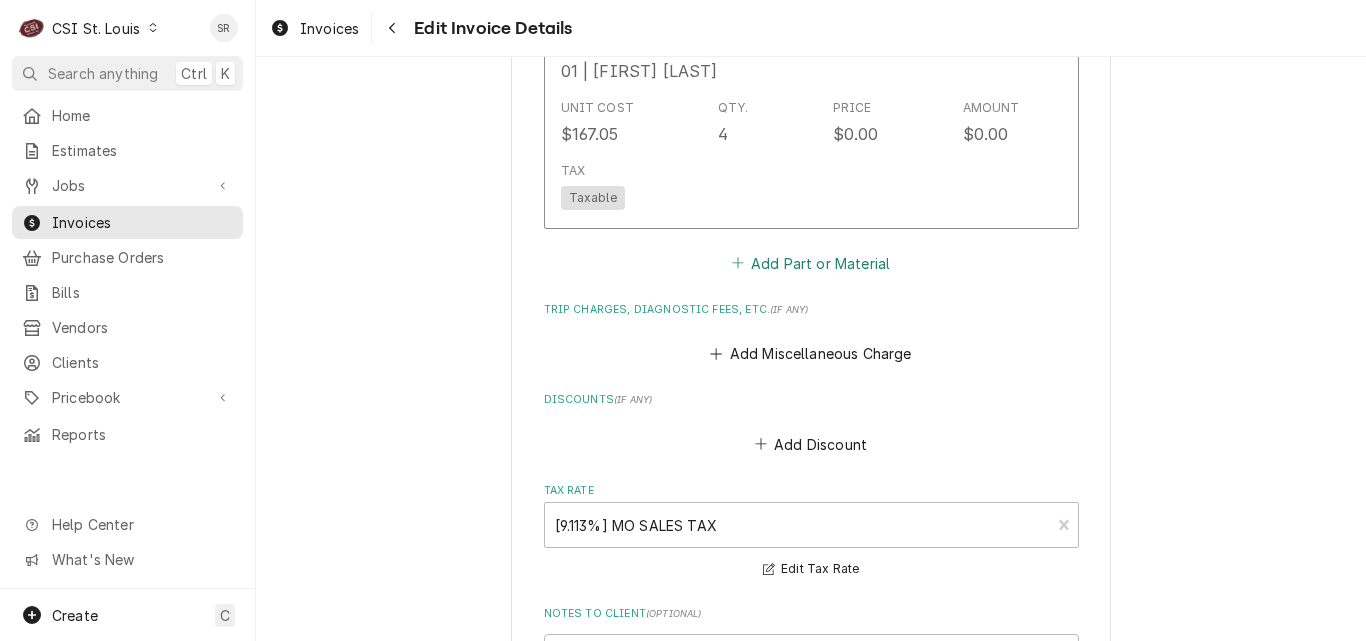 click on "Add Part or Material" at bounding box center [810, 263] 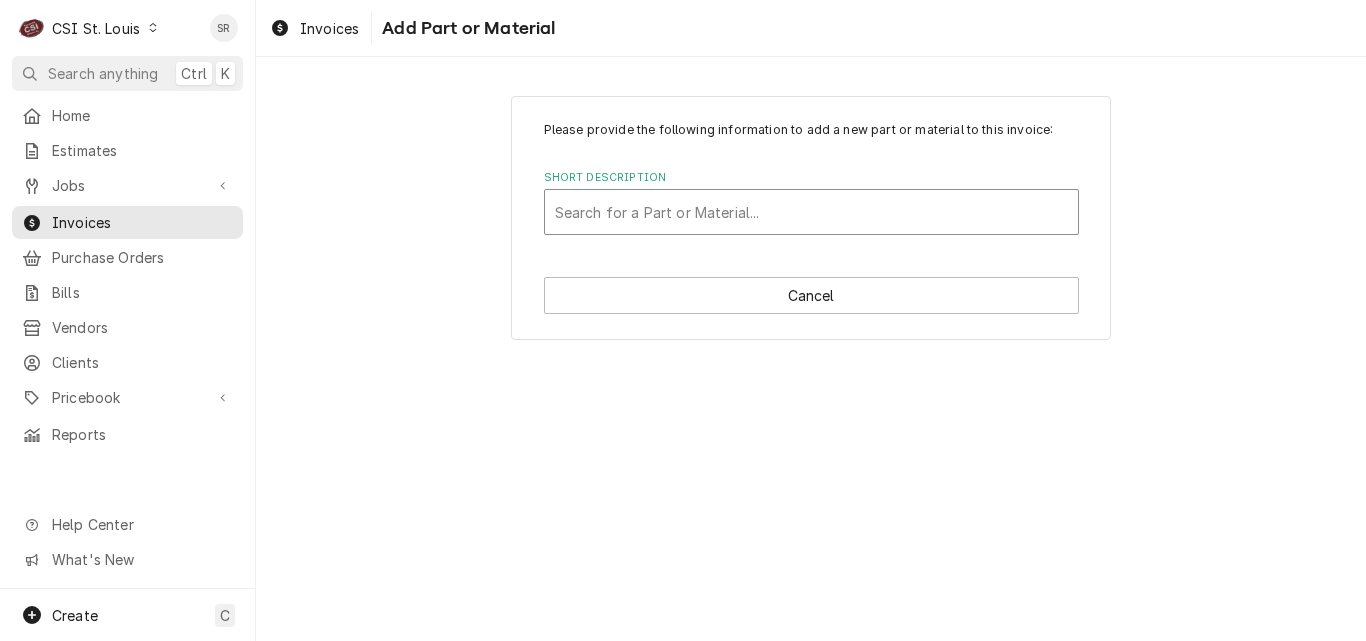 click at bounding box center [811, 212] 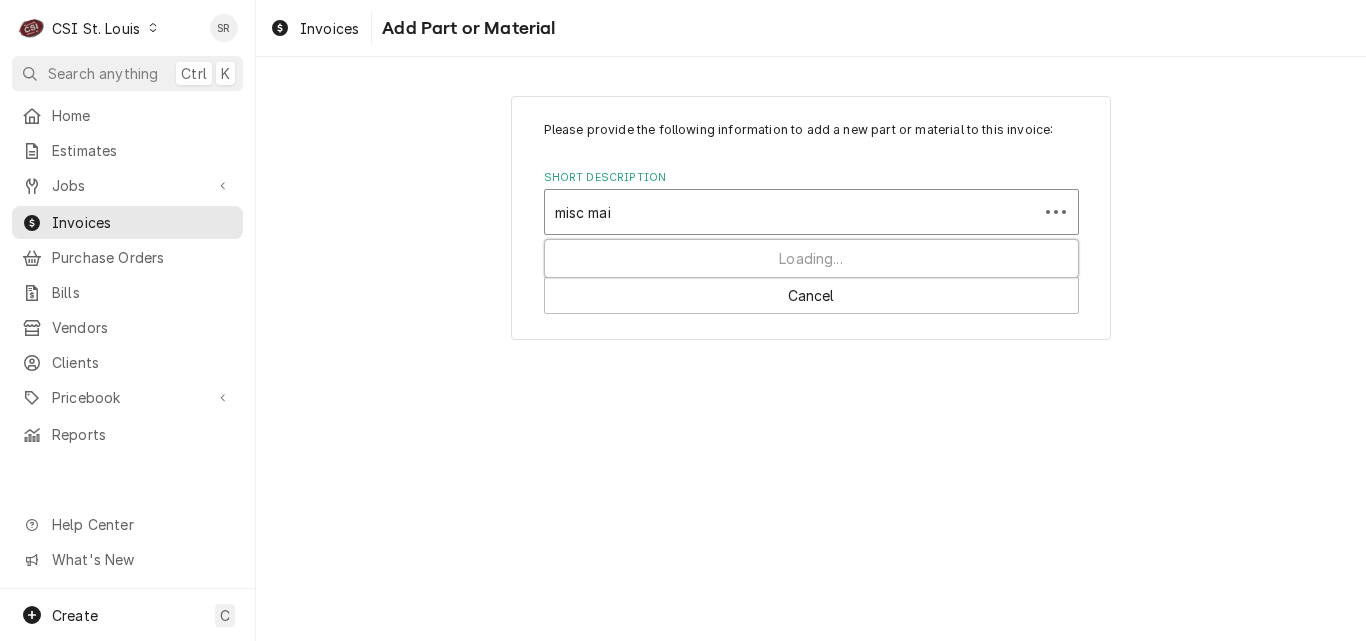 type on "misc main" 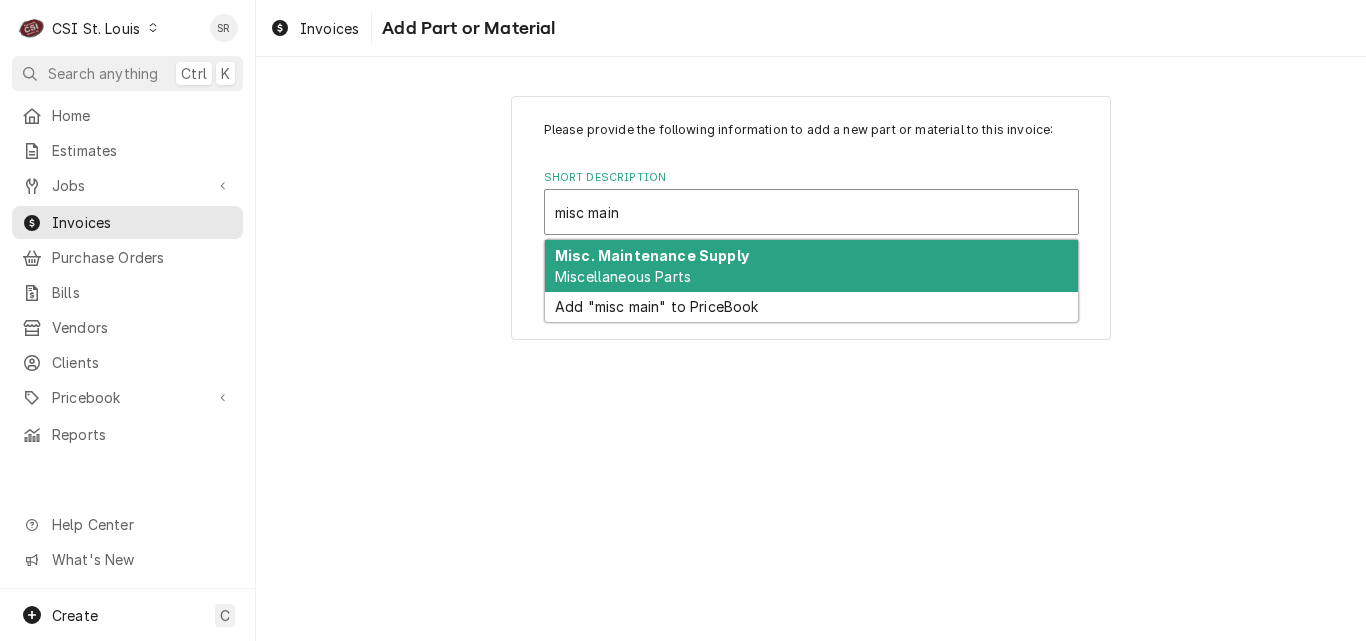 click on "Misc. Maintenance Supply" at bounding box center (652, 255) 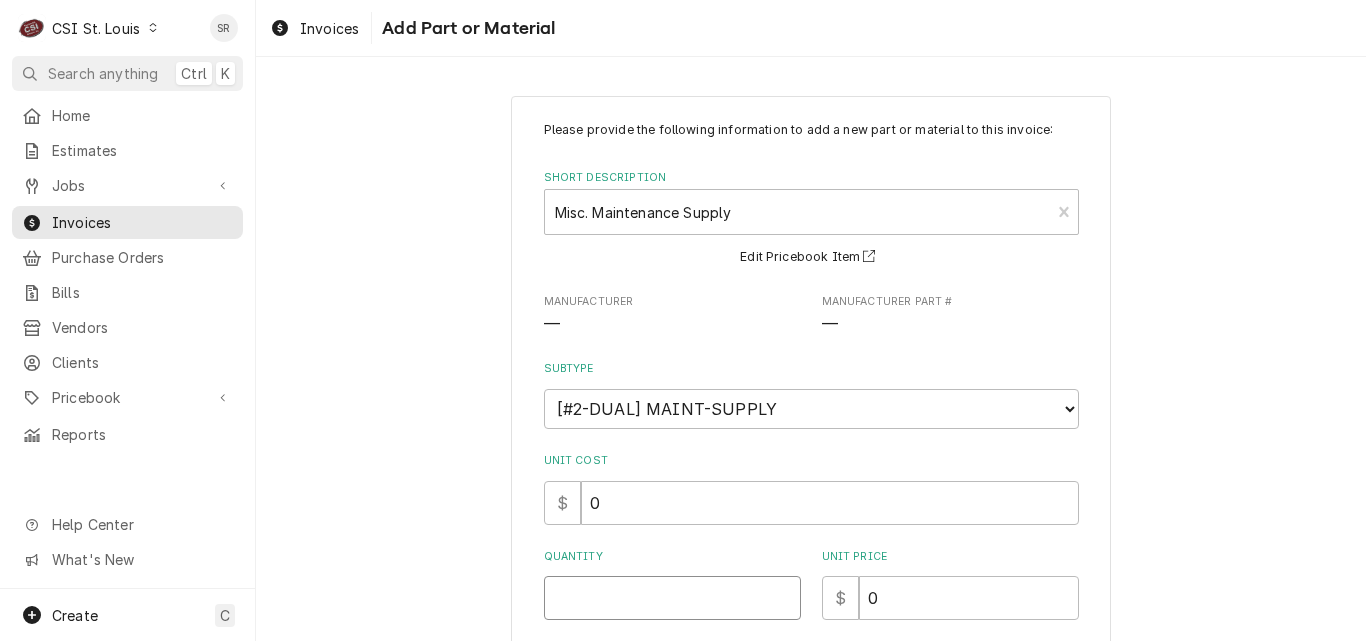 click on "Quantity" at bounding box center (672, 598) 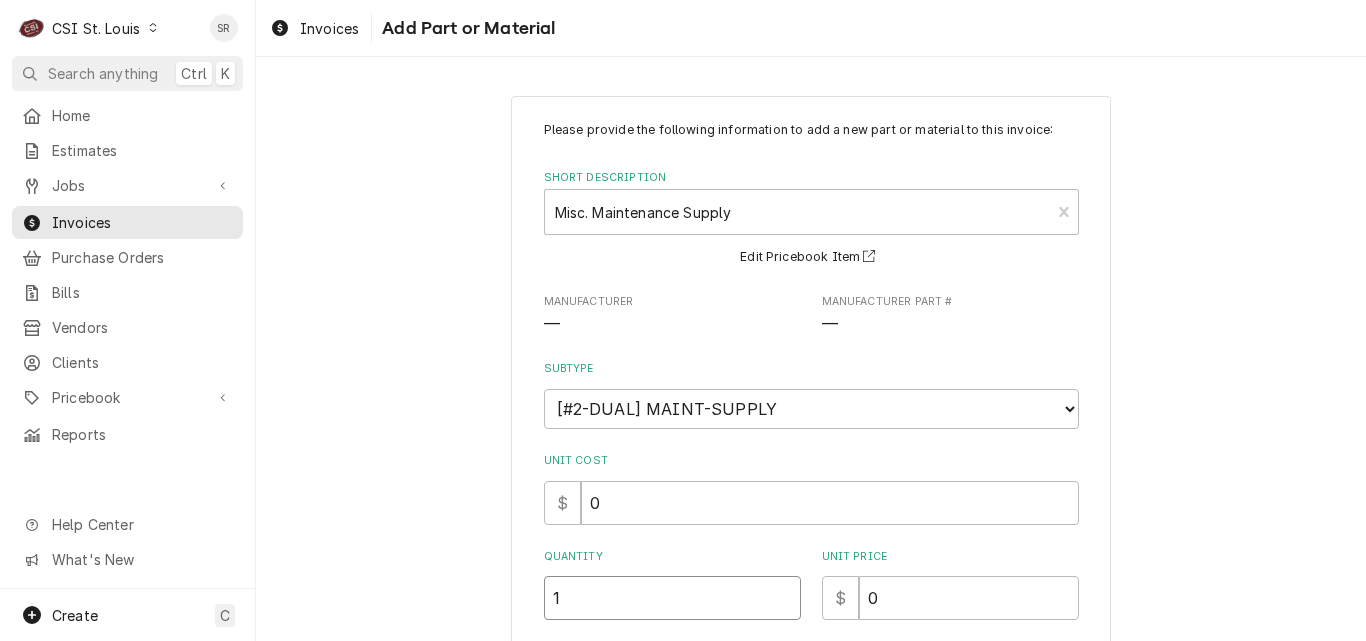 type on "1" 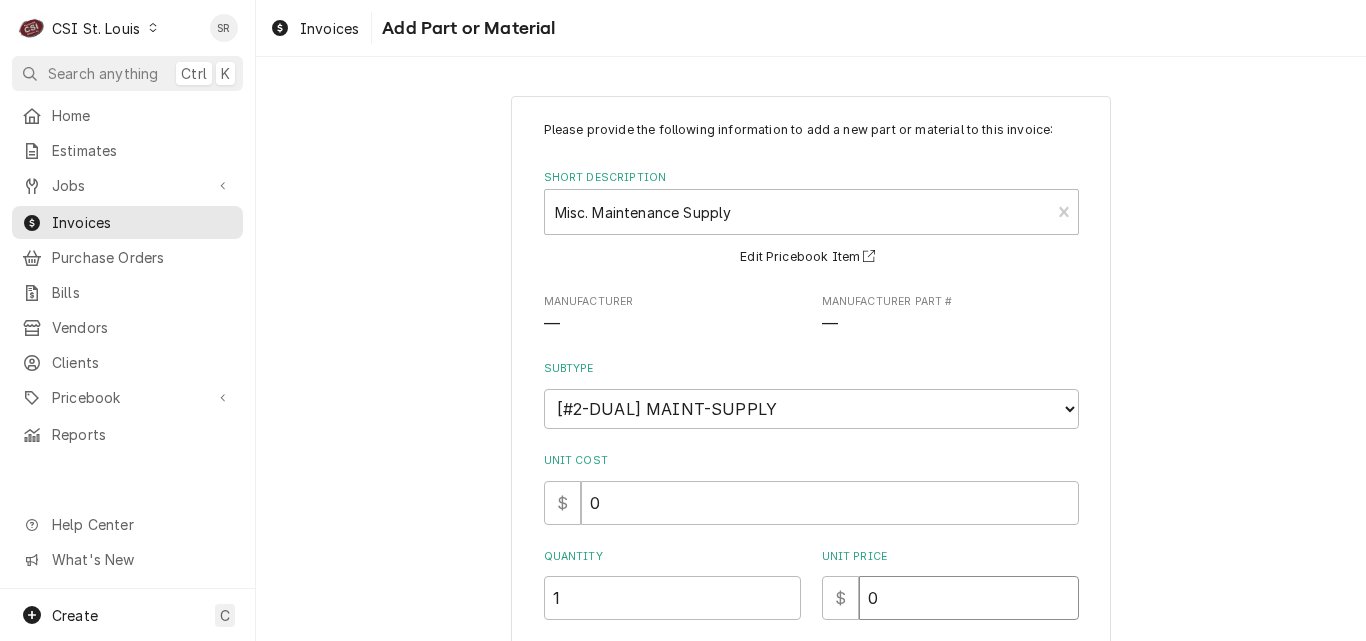 drag, startPoint x: 912, startPoint y: 597, endPoint x: 837, endPoint y: 592, distance: 75.16648 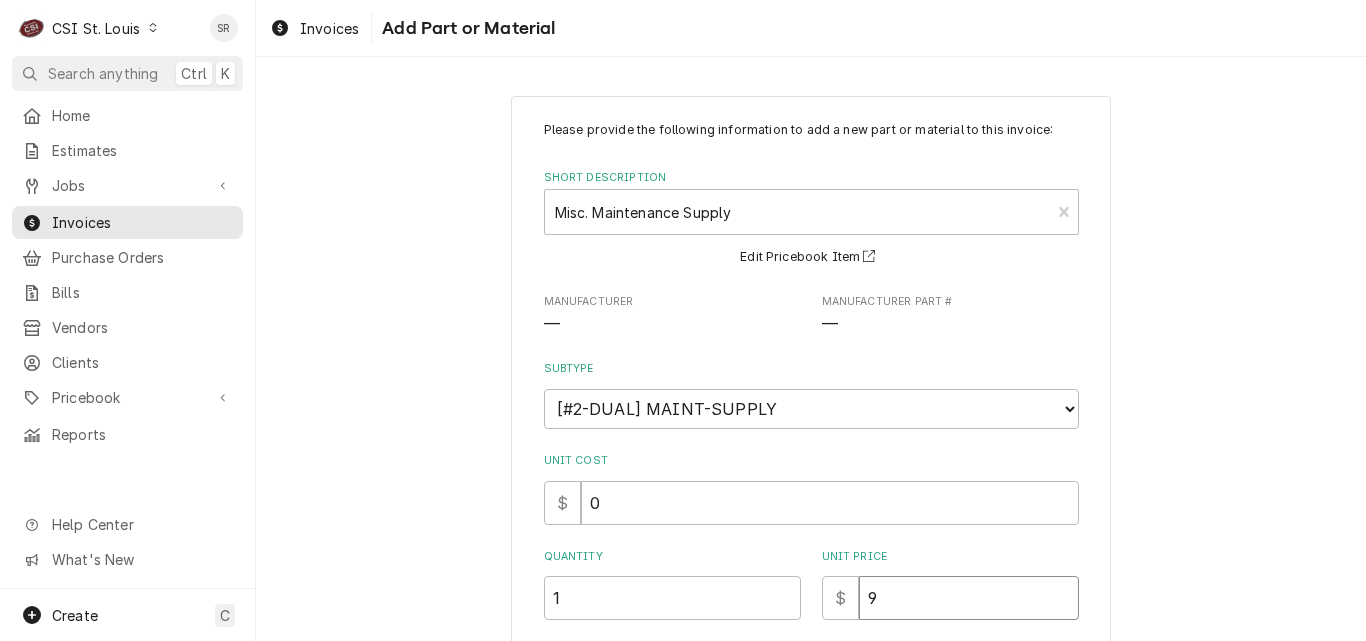 type on "x" 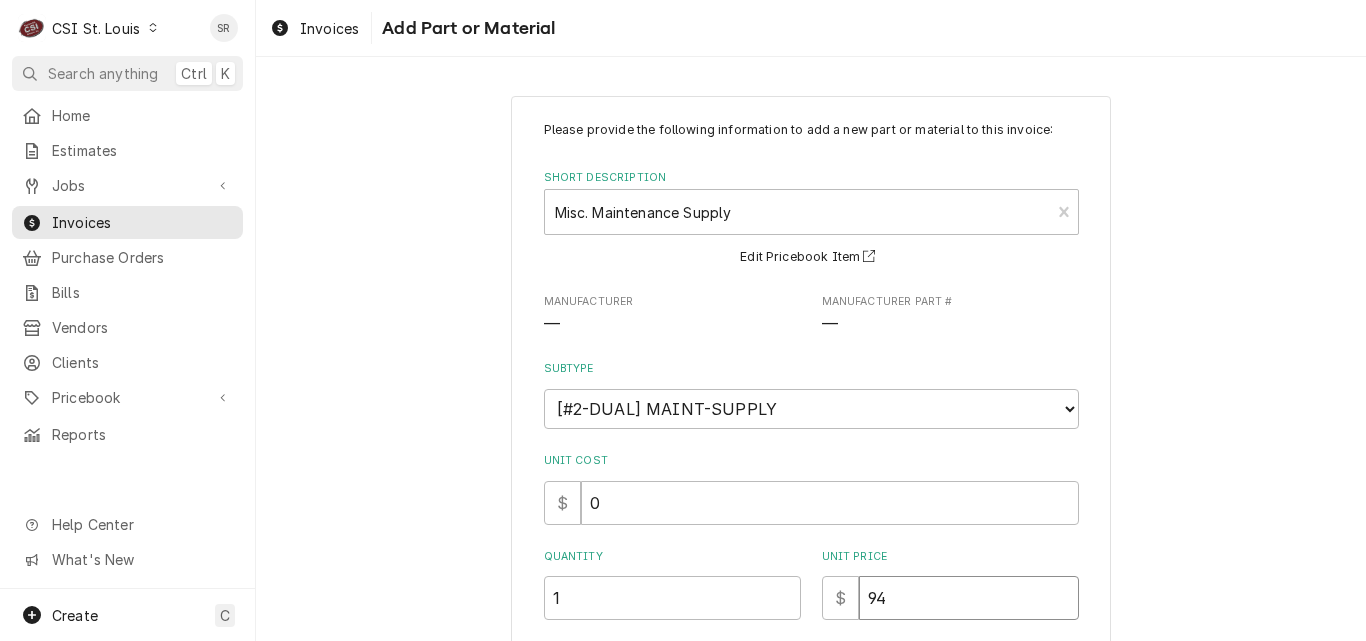 type on "x" 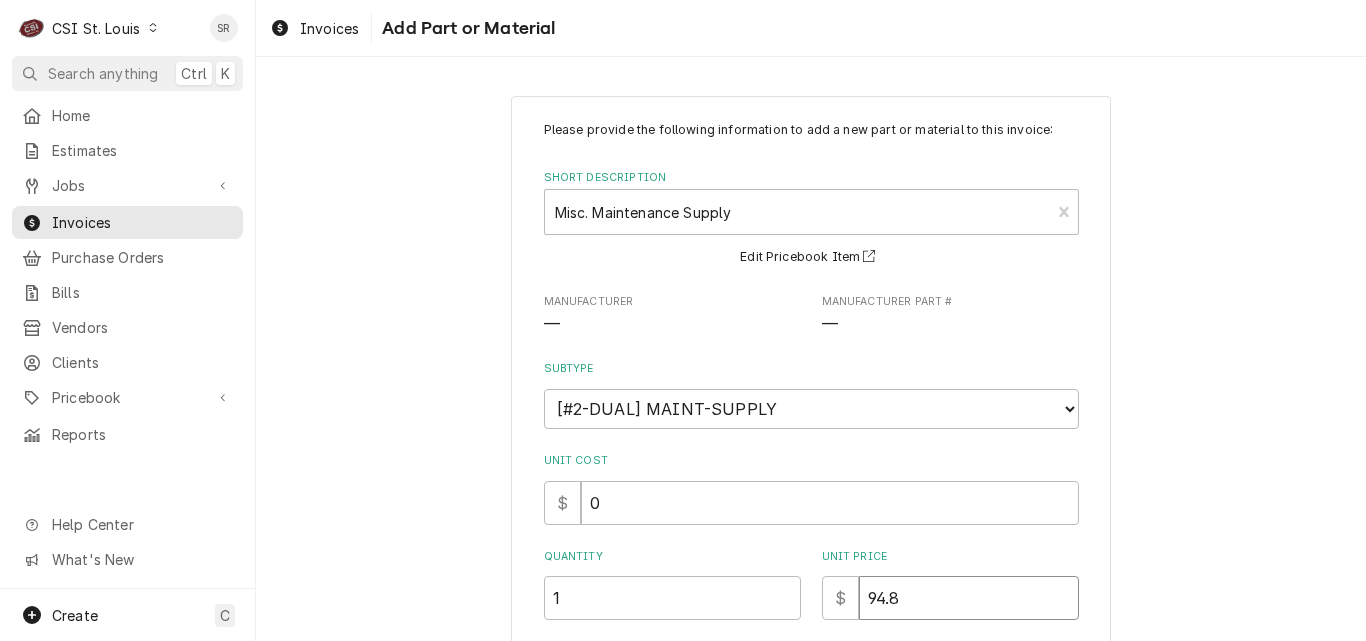 type on "x" 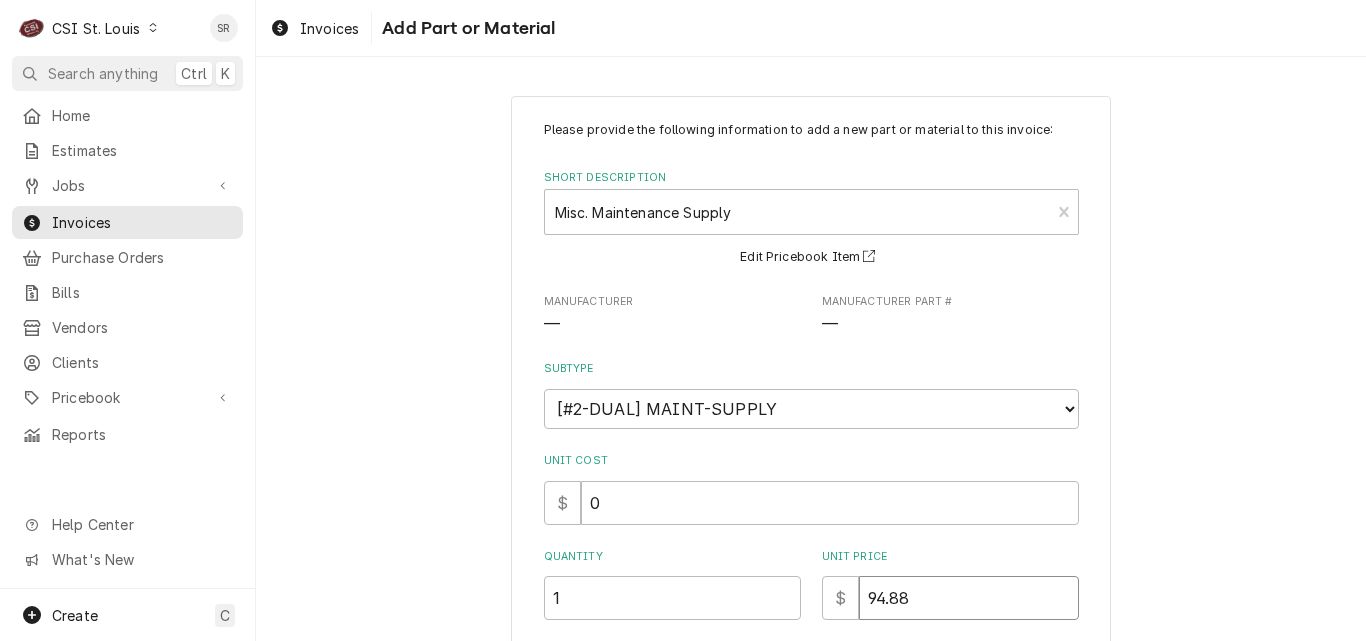type on "94.88" 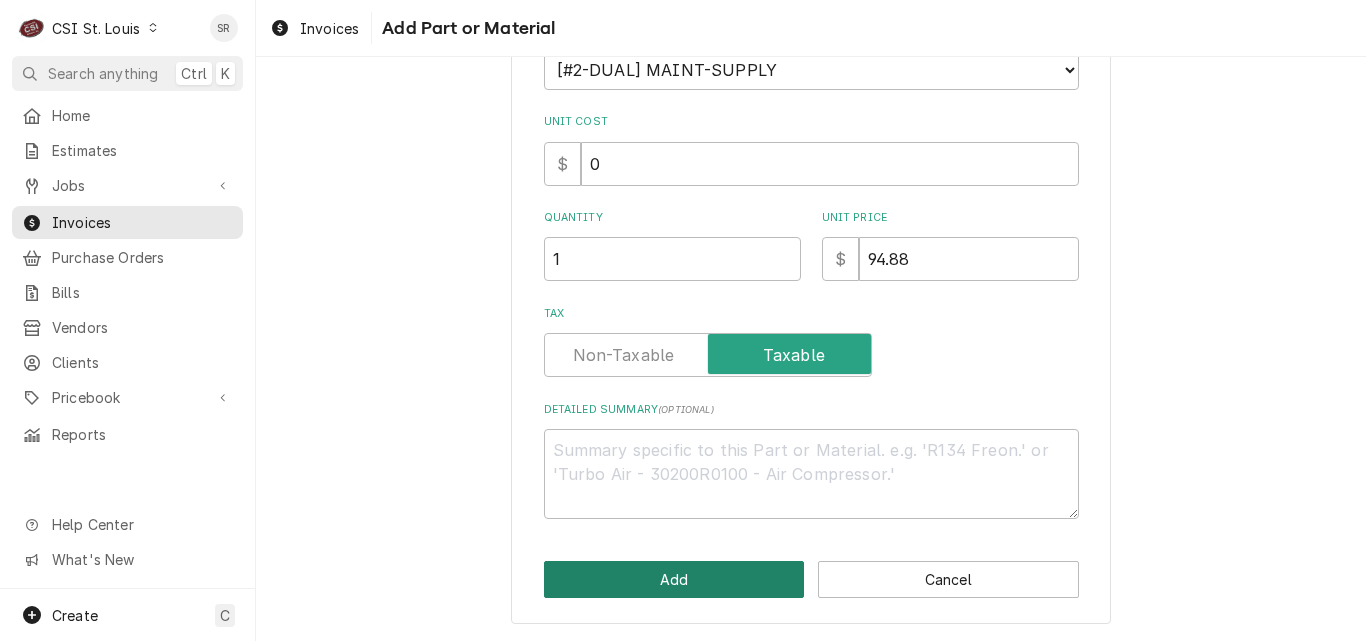 click on "Add" at bounding box center (674, 579) 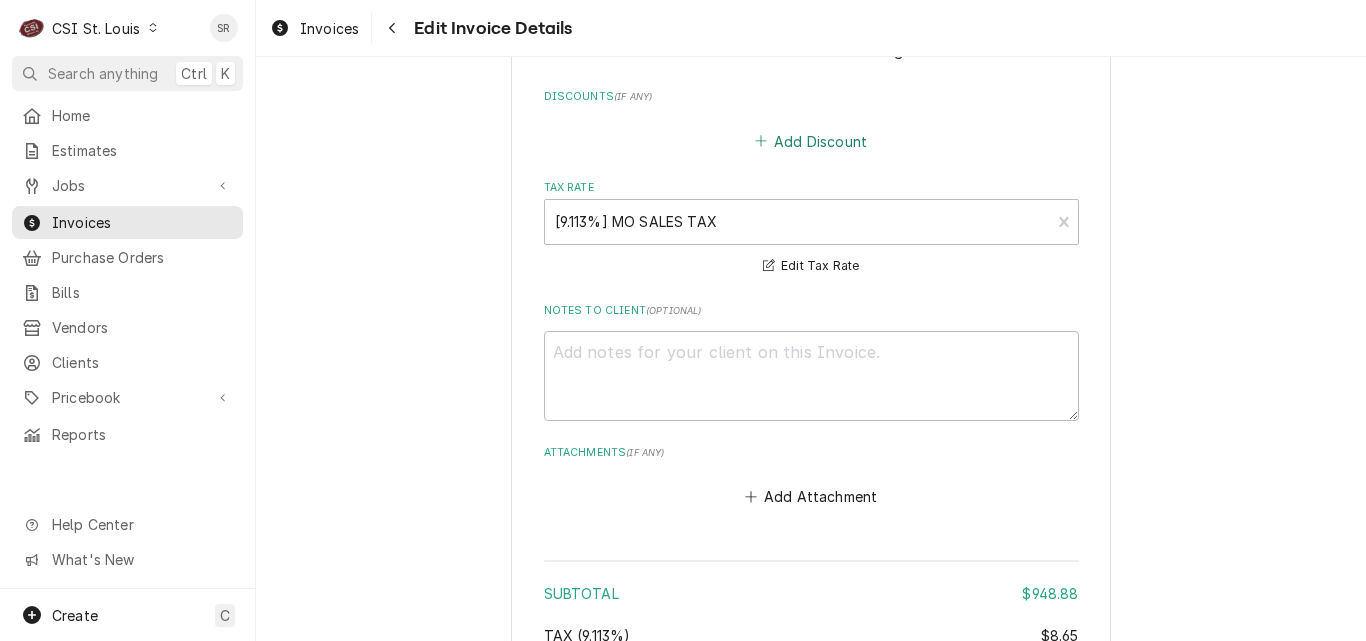 scroll, scrollTop: 4974, scrollLeft: 0, axis: vertical 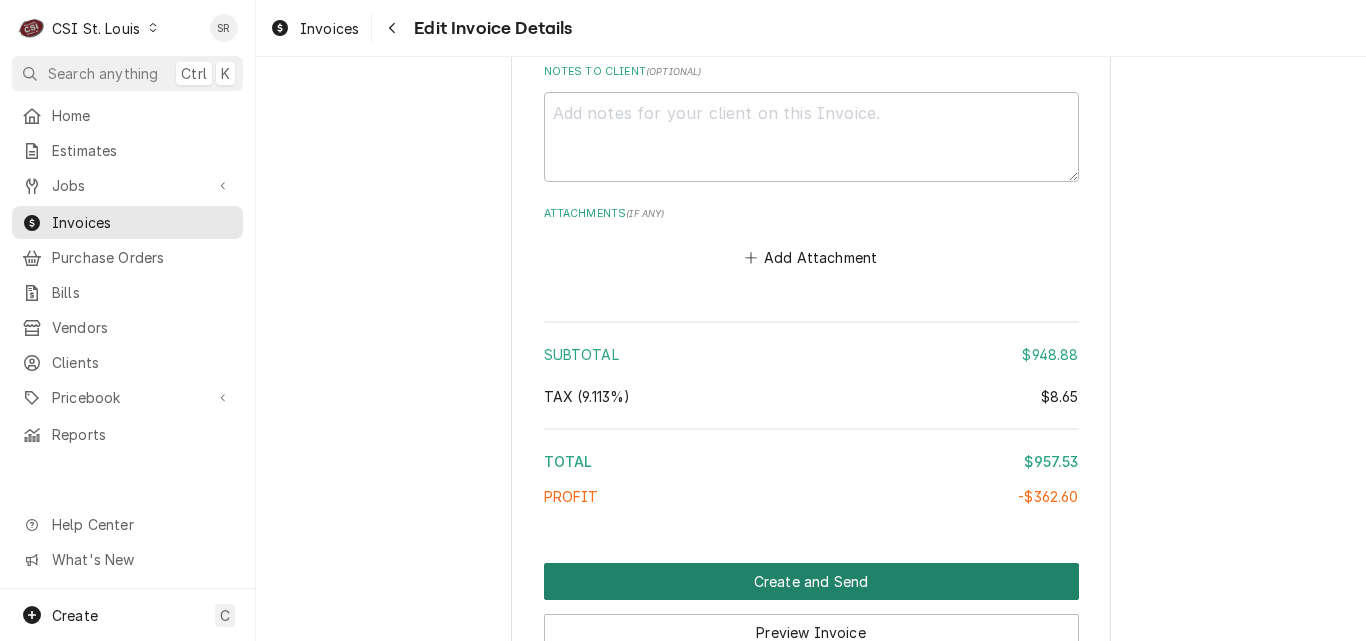 click on "Create and Send" at bounding box center [811, 581] 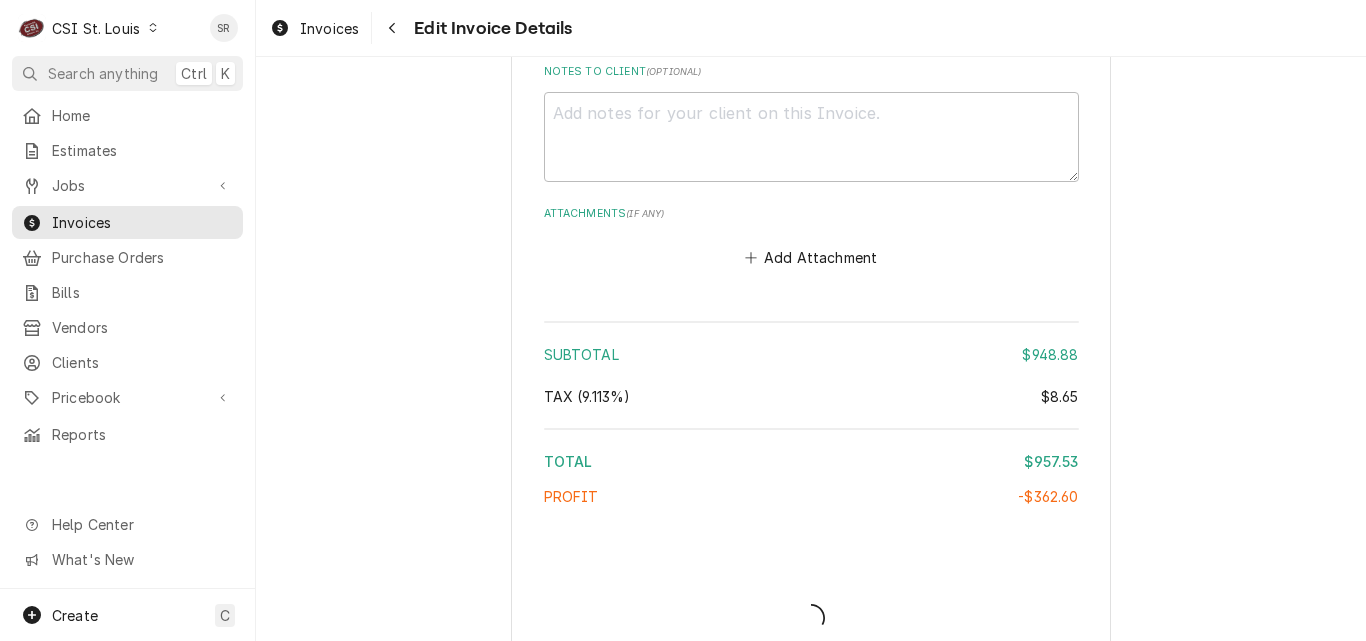 type on "x" 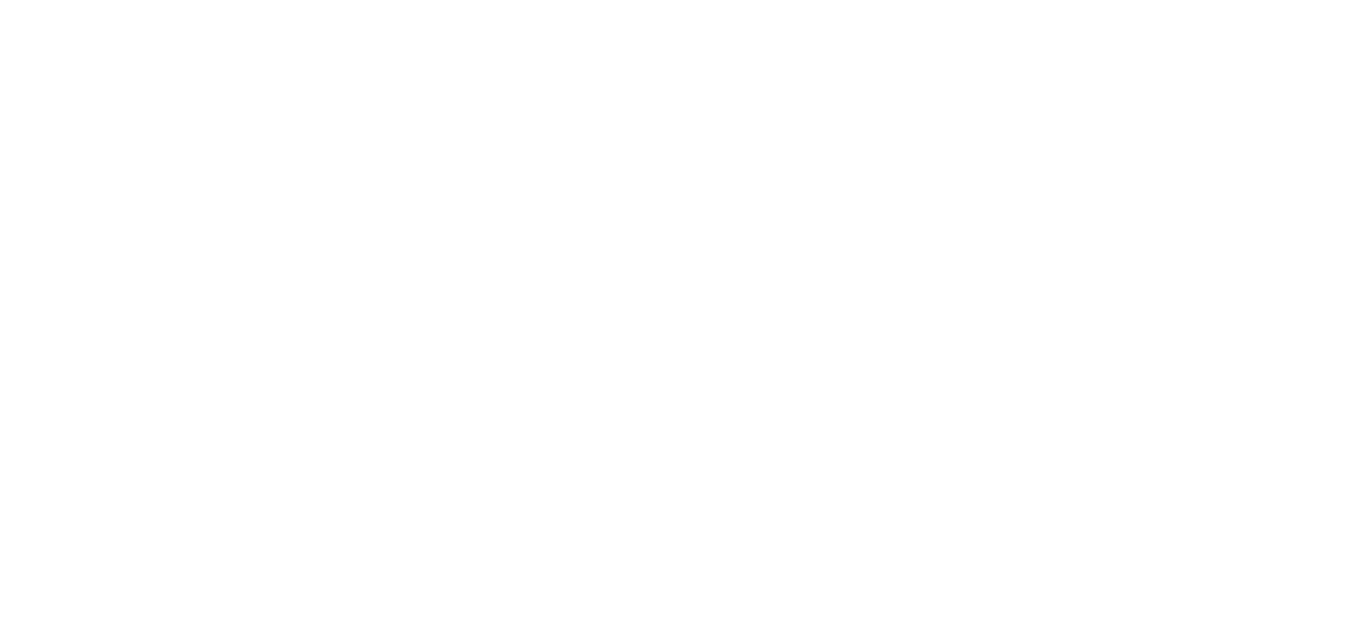scroll, scrollTop: 0, scrollLeft: 0, axis: both 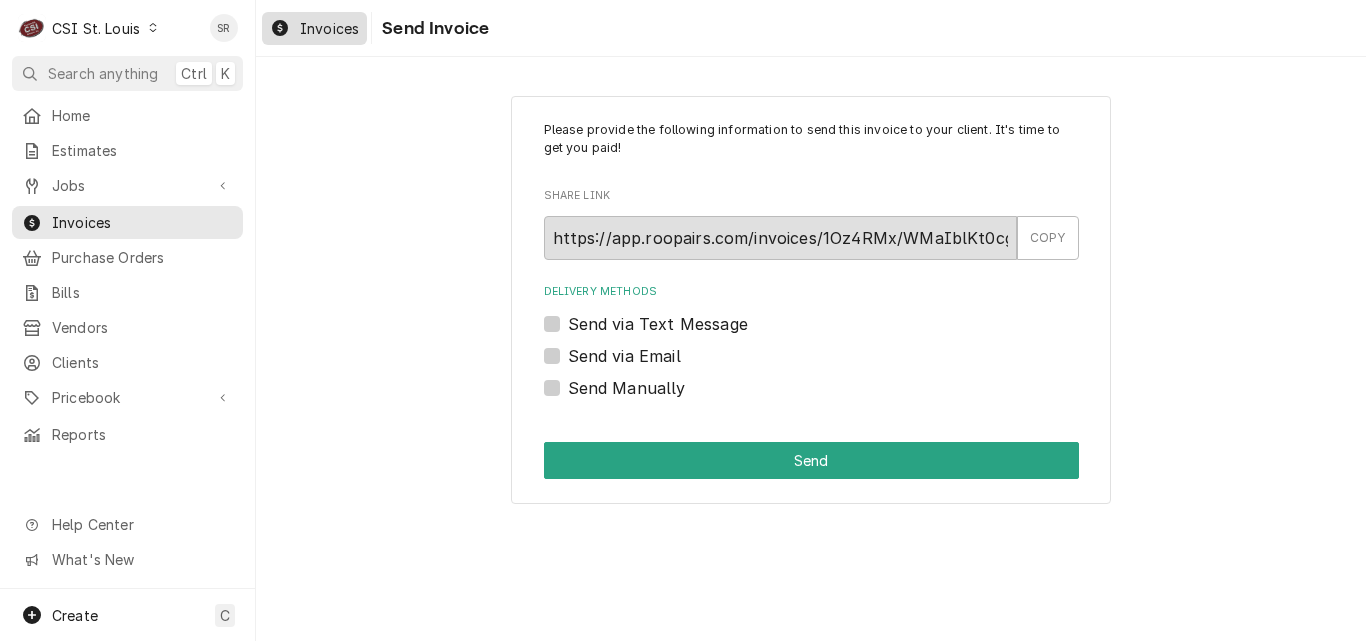 click on "Invoices" at bounding box center [329, 28] 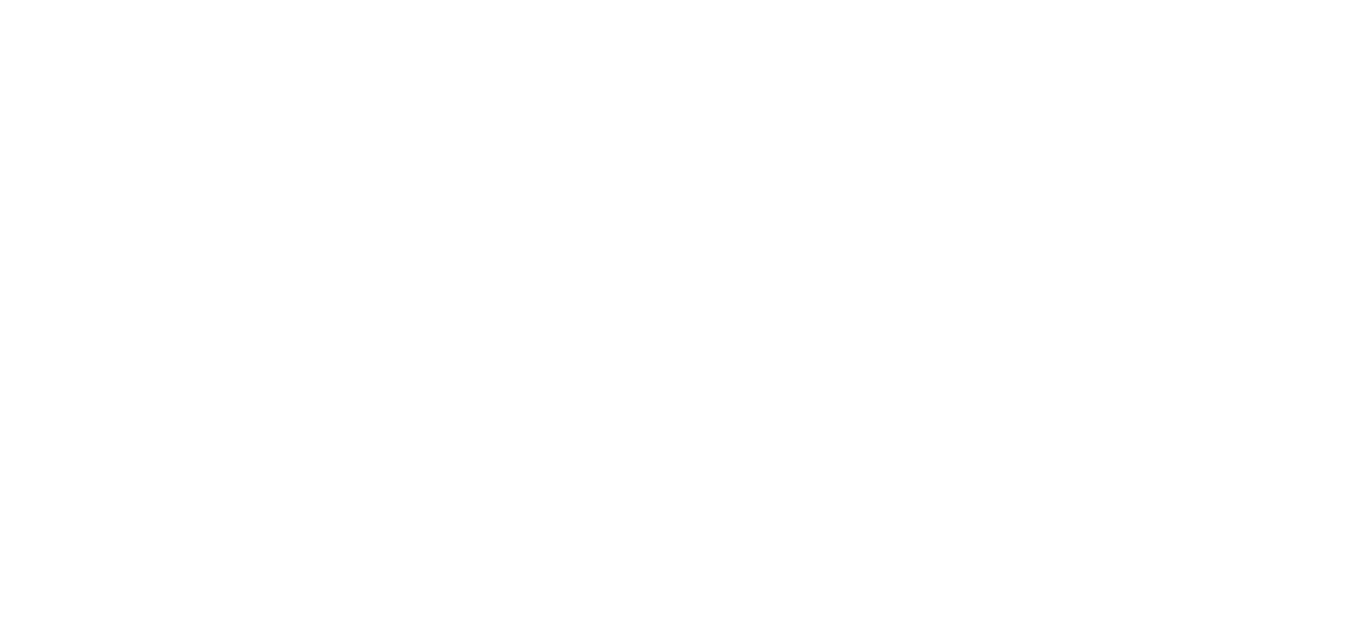 scroll, scrollTop: 0, scrollLeft: 0, axis: both 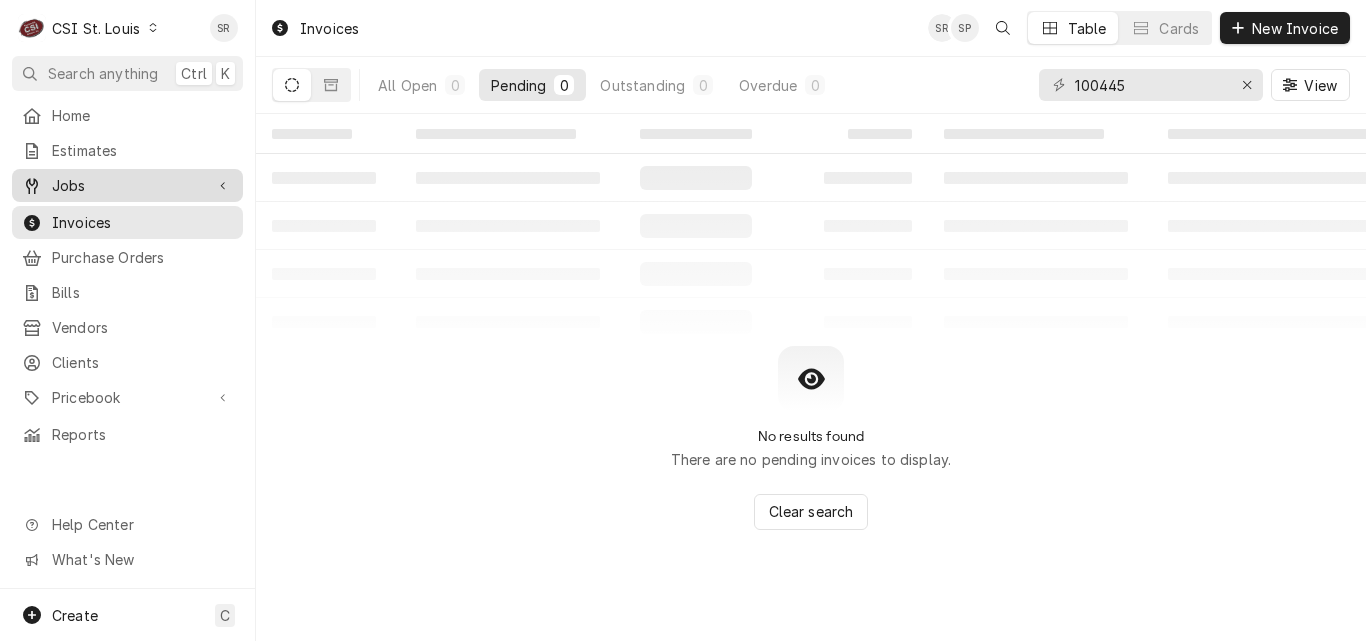 click on "Jobs" at bounding box center [127, 185] 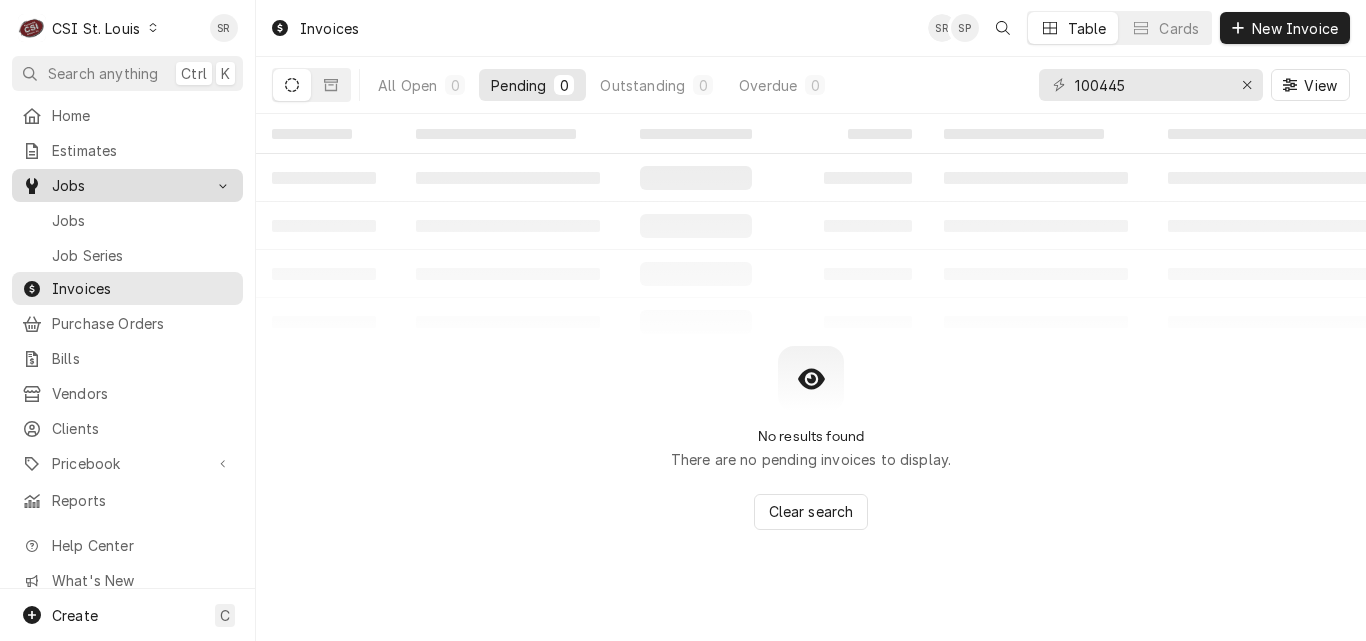 click on "Jobs" at bounding box center (142, 220) 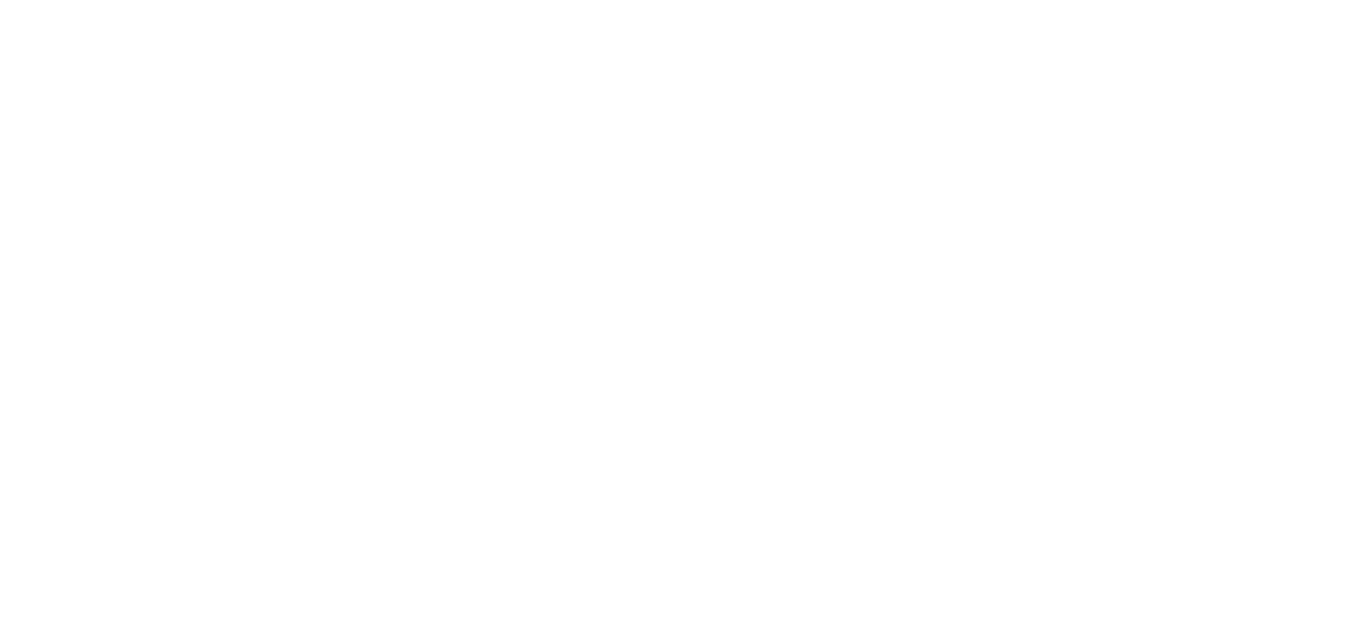 scroll, scrollTop: 0, scrollLeft: 0, axis: both 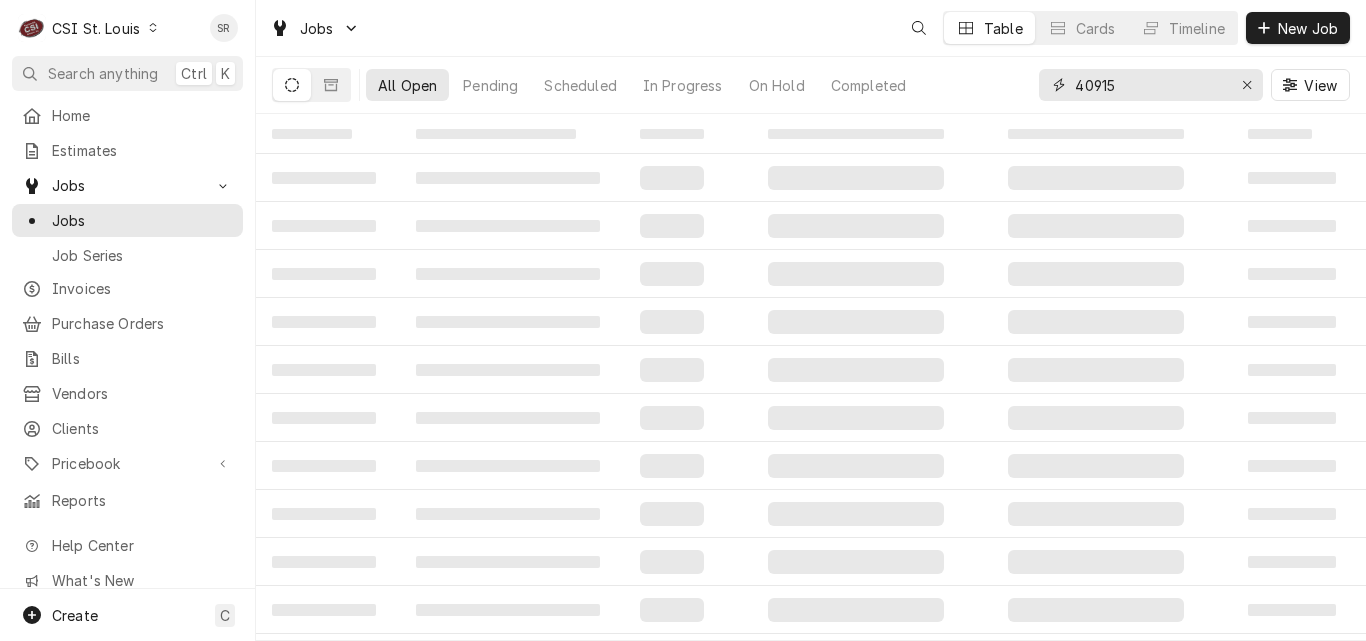 drag, startPoint x: 1143, startPoint y: 84, endPoint x: 1066, endPoint y: 80, distance: 77.10383 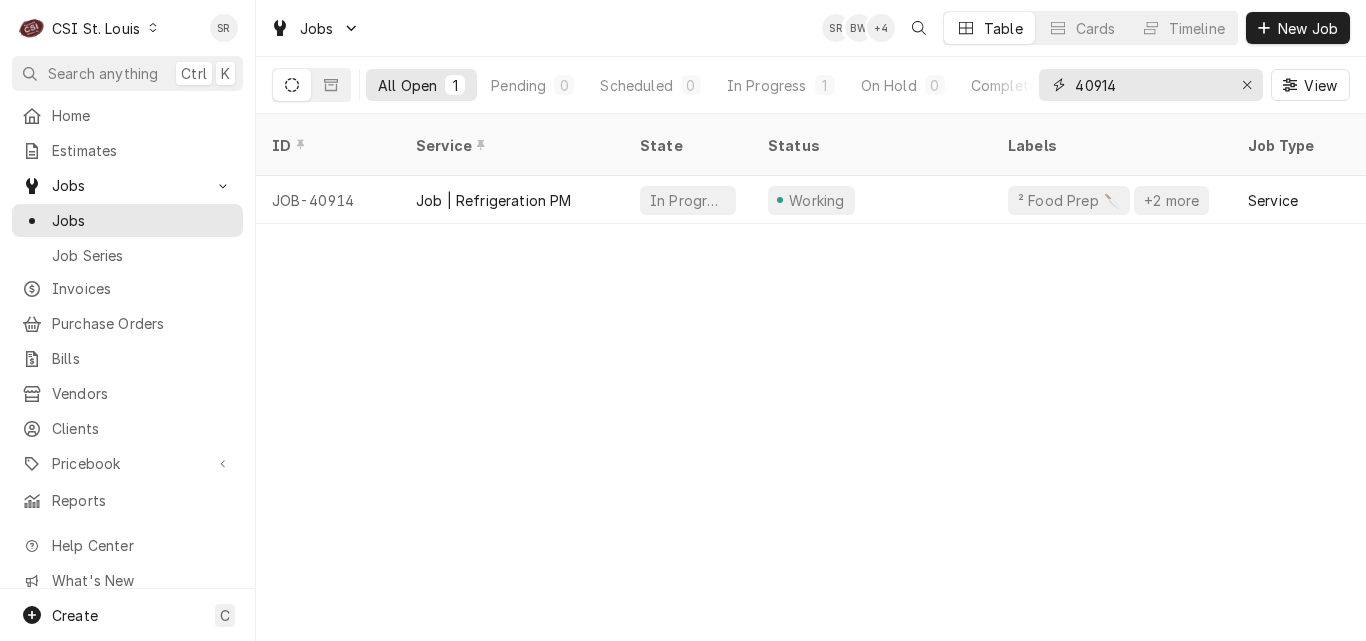 click on "40914" at bounding box center (1150, 85) 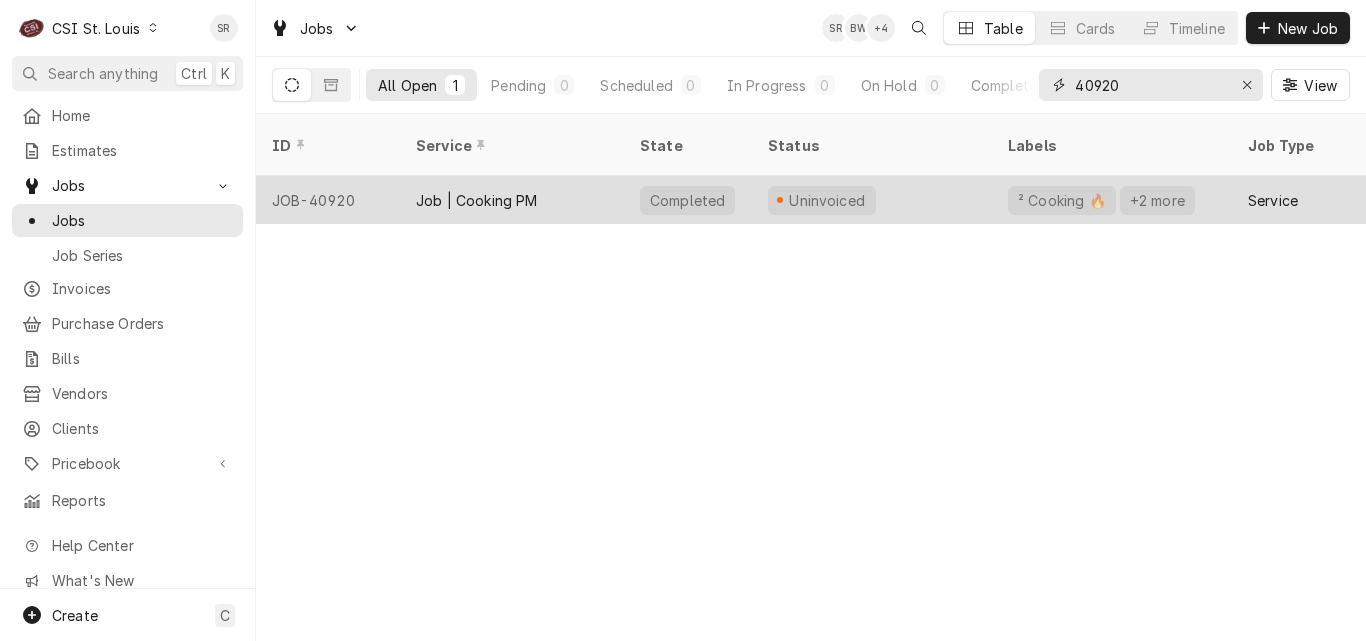 type on "40920" 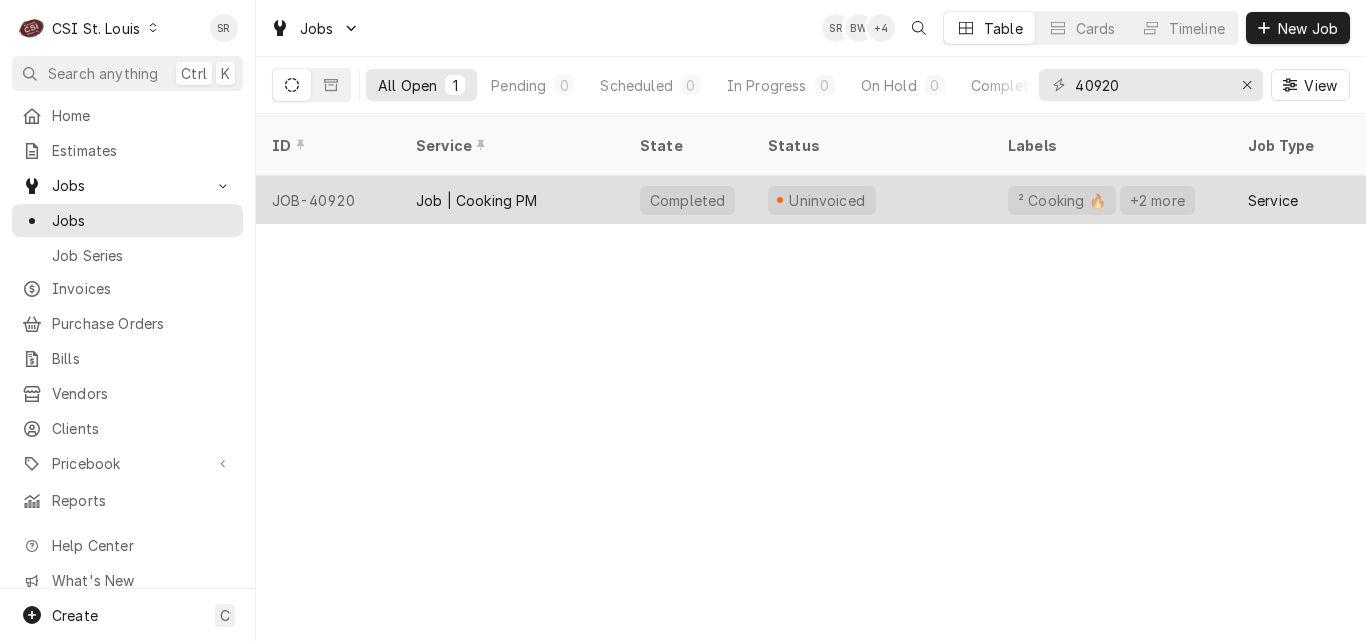 click on "Job | Cooking PM" at bounding box center [477, 200] 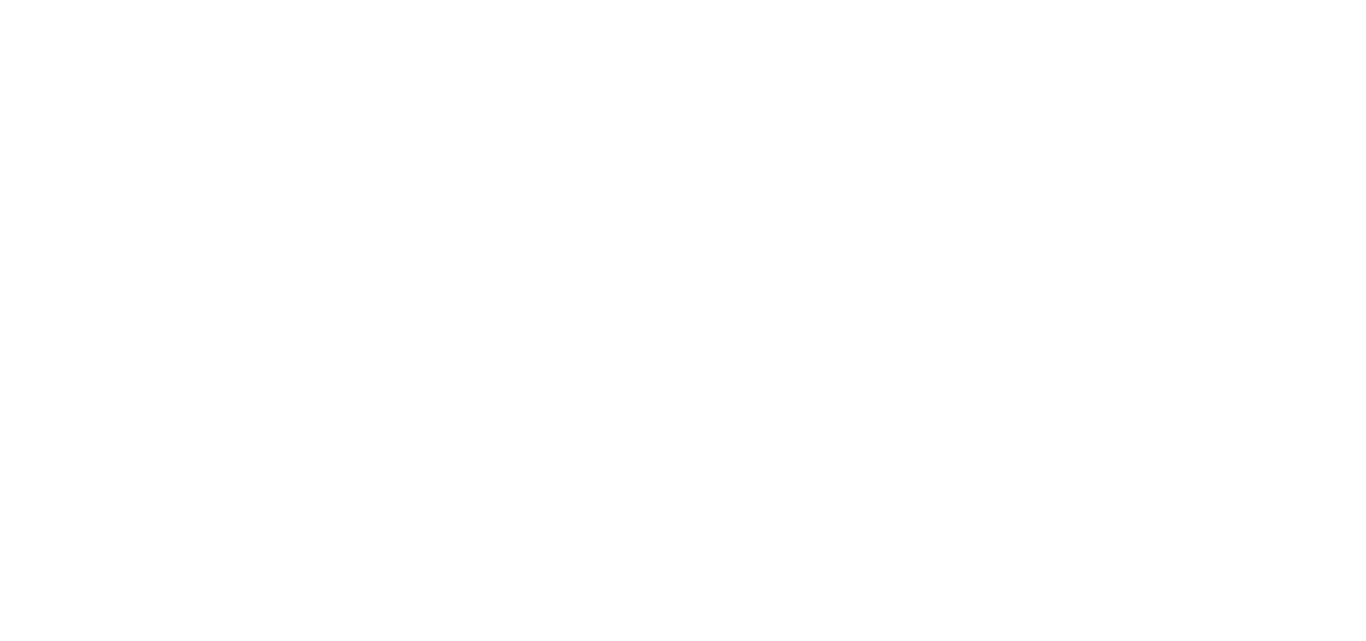 scroll, scrollTop: 0, scrollLeft: 0, axis: both 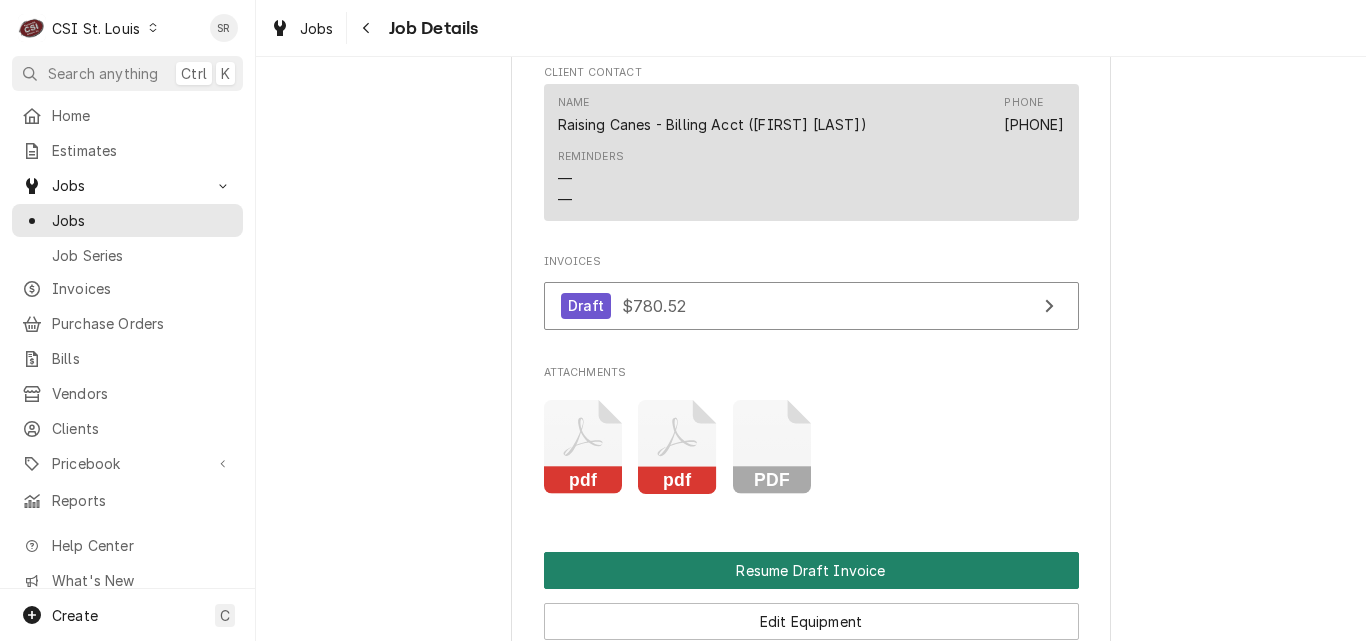 click on "Resume Draft Invoice" at bounding box center (811, 570) 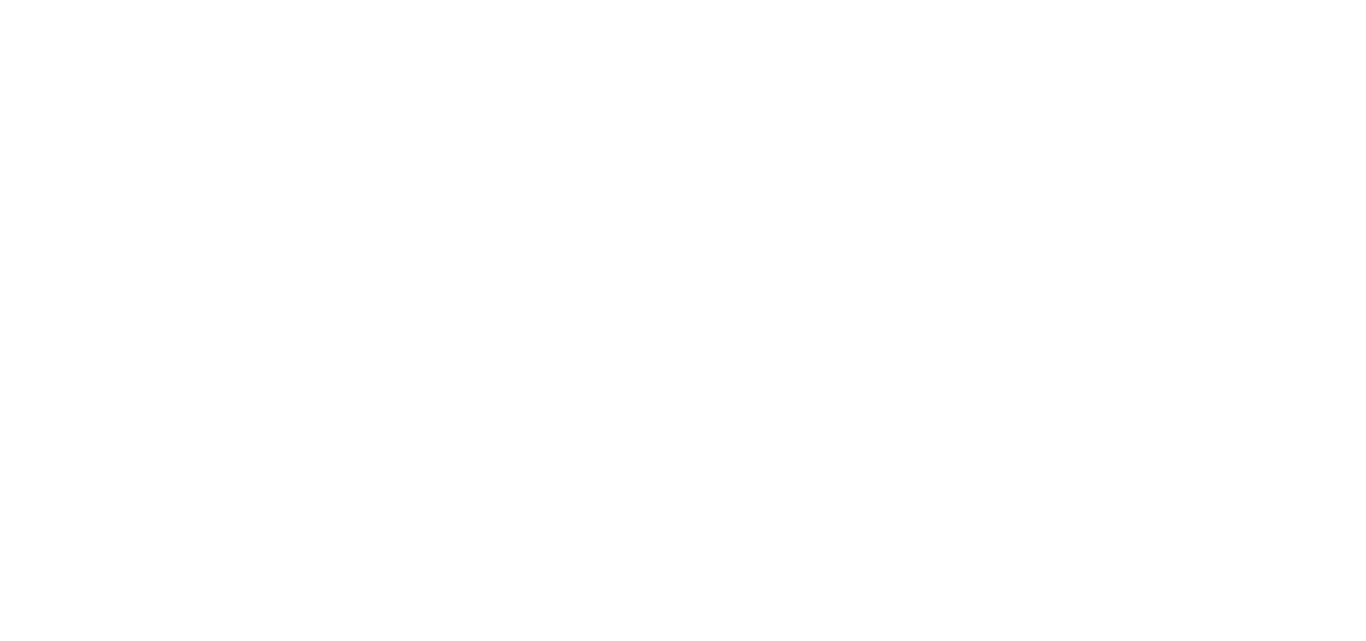 scroll, scrollTop: 0, scrollLeft: 0, axis: both 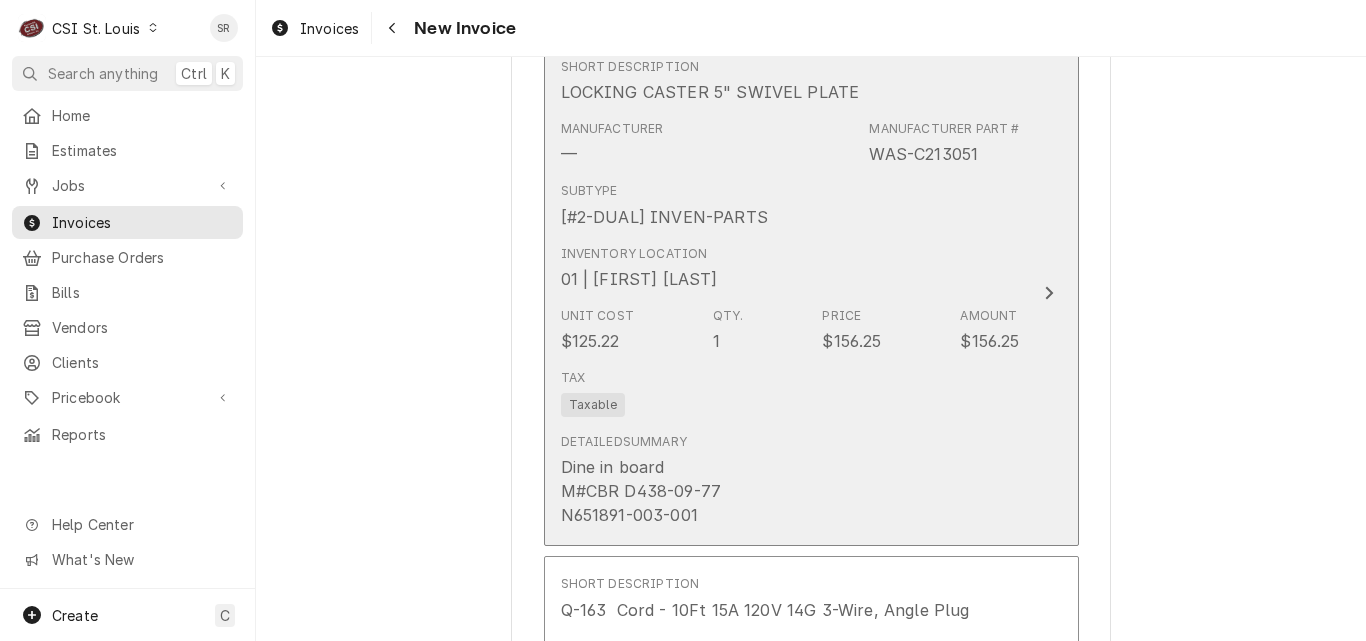 click on "Inventory Location 01 | RYAN SMITH" at bounding box center (790, 268) 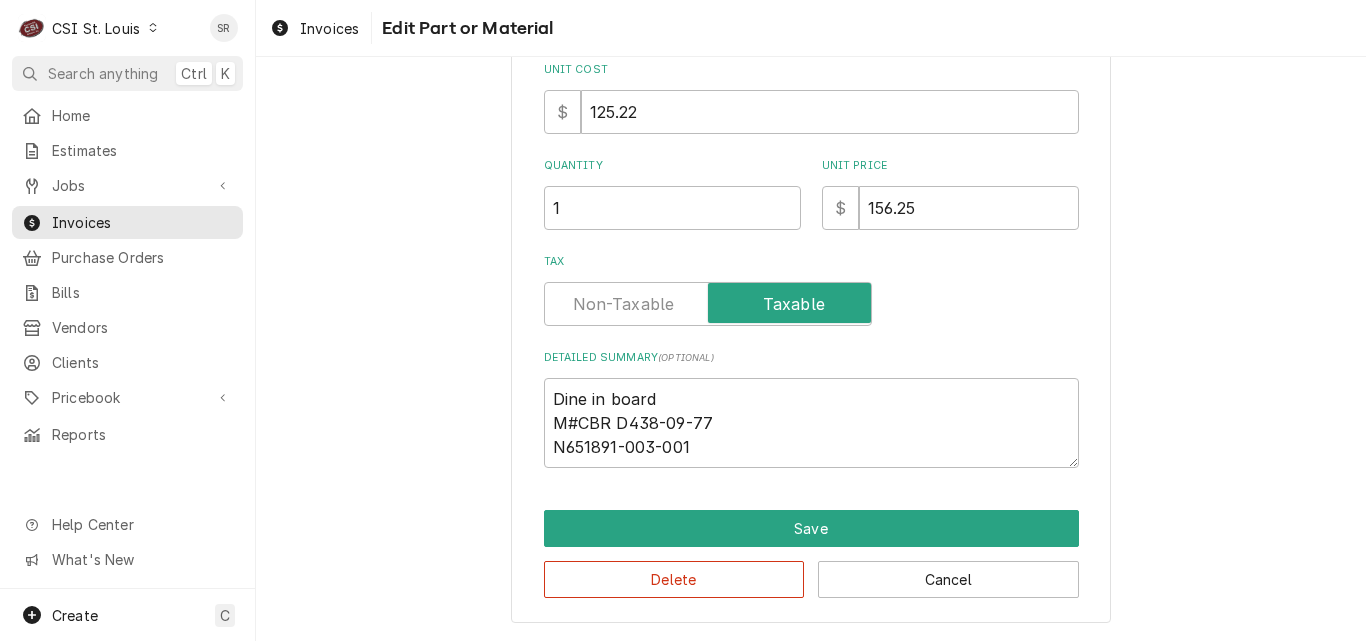 scroll, scrollTop: 0, scrollLeft: 0, axis: both 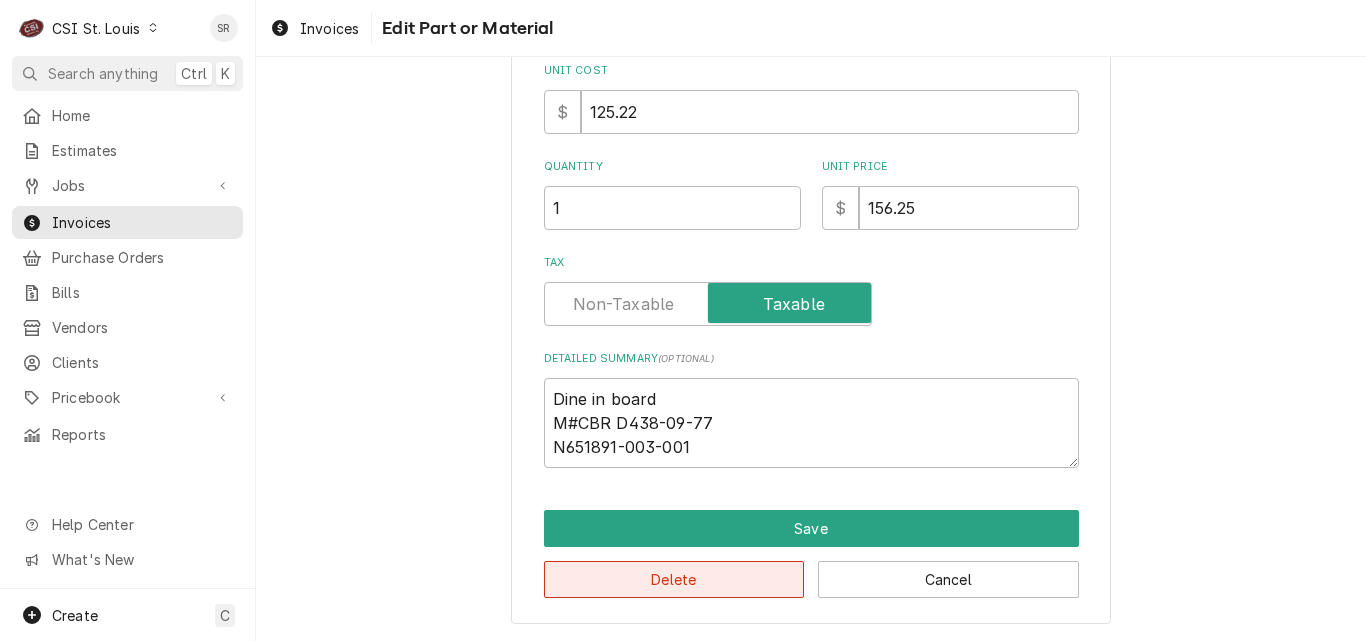 click on "Delete" at bounding box center (674, 579) 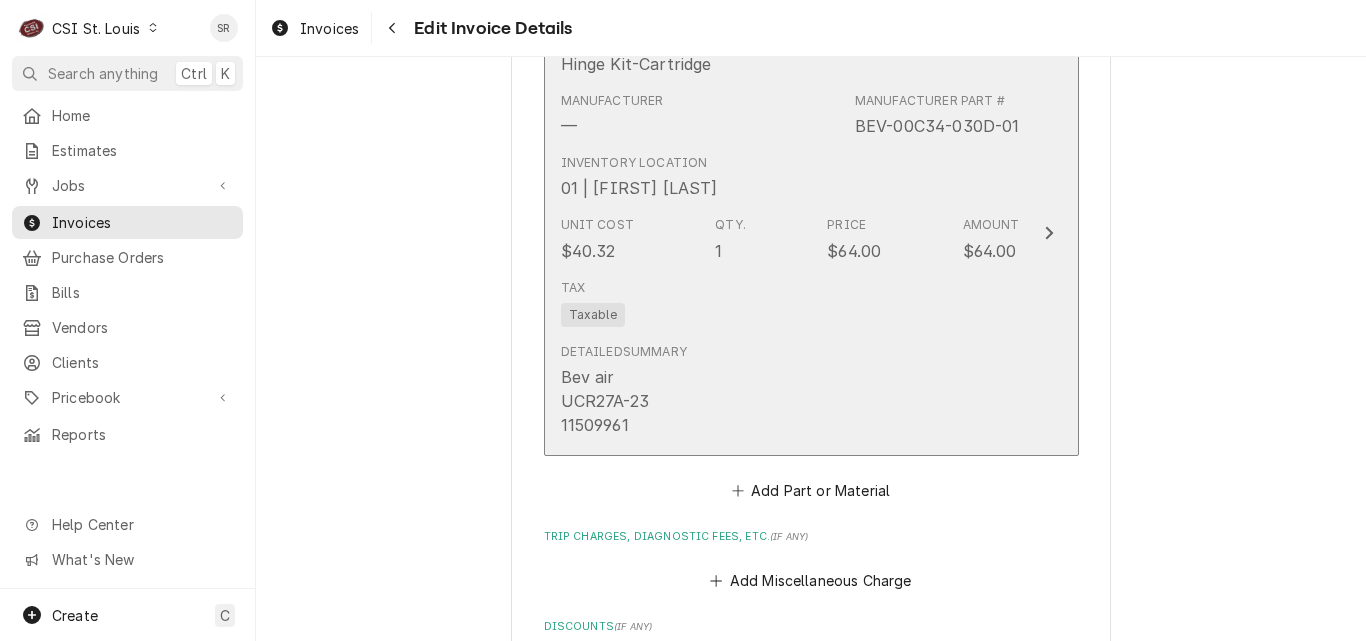 click on "Tax Taxable" at bounding box center (790, 303) 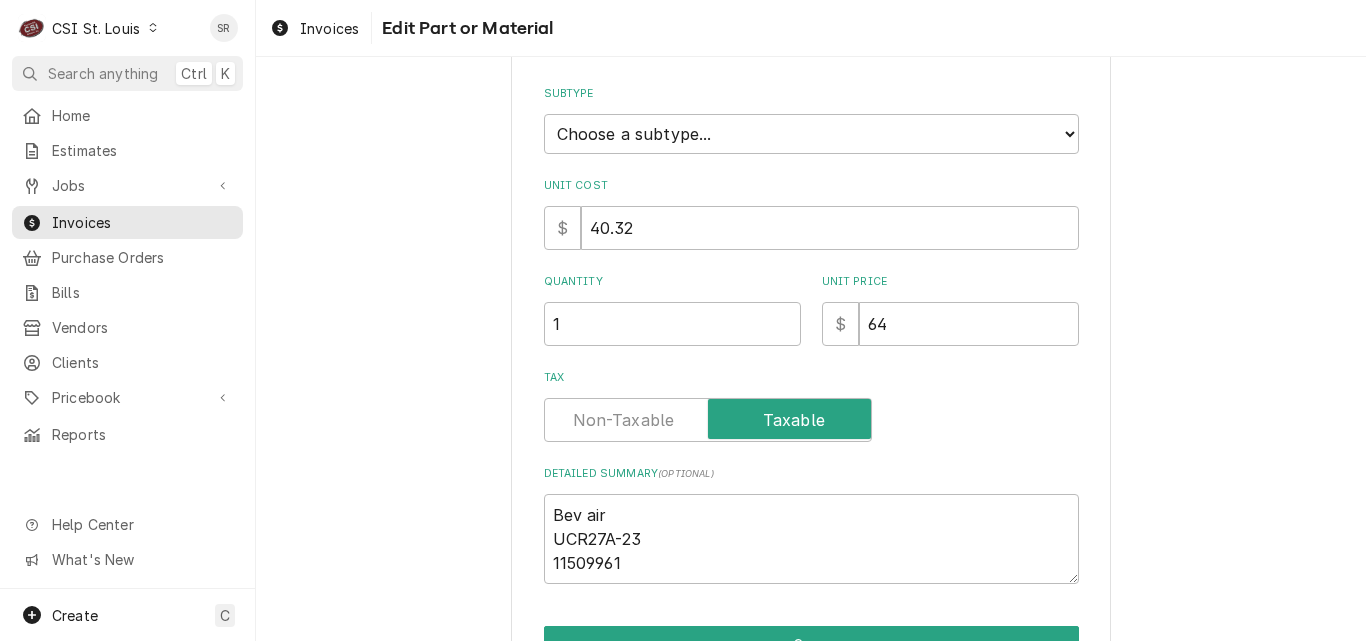scroll, scrollTop: 0, scrollLeft: 0, axis: both 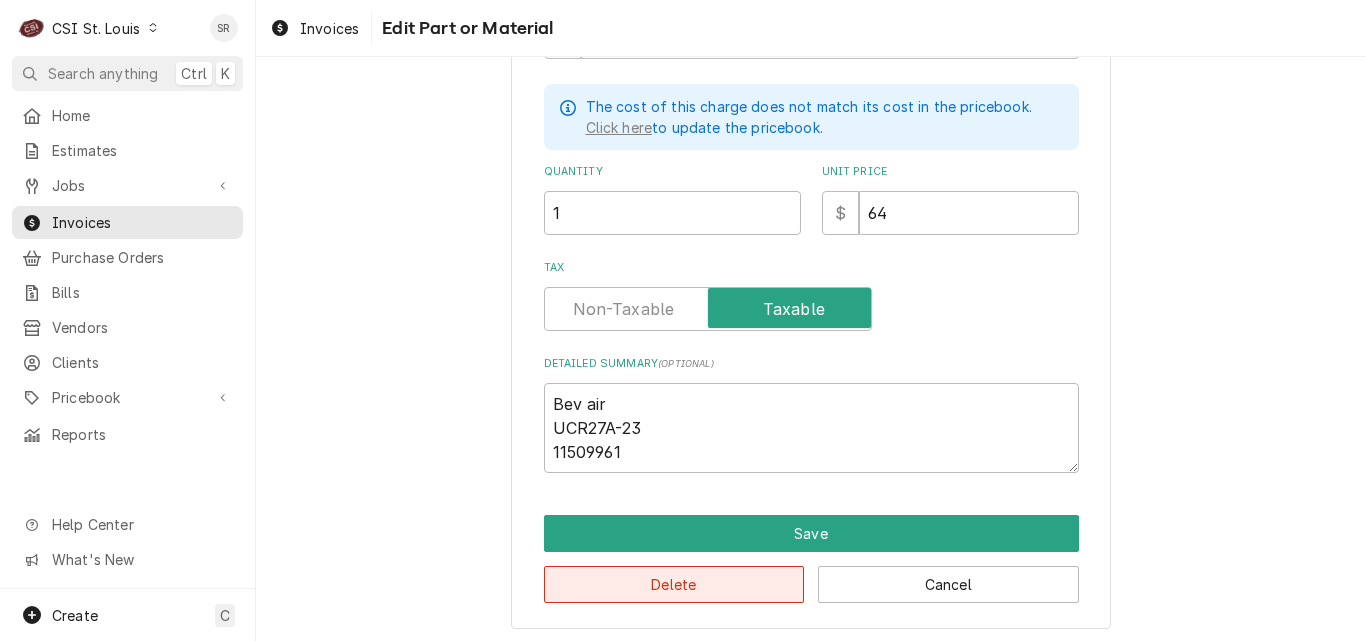 click on "Delete" at bounding box center (674, 584) 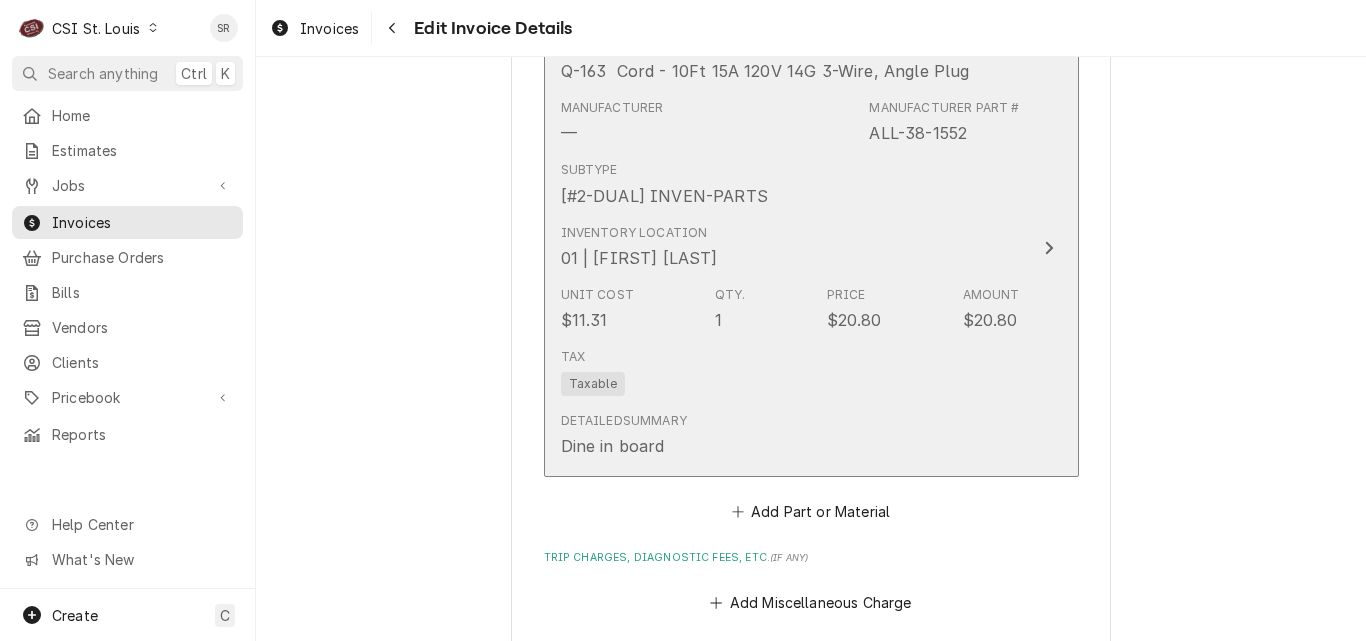 click on "Unit Cost $11.31 Qty. 1 Price $20.80 Amount $20.80" at bounding box center (790, 309) 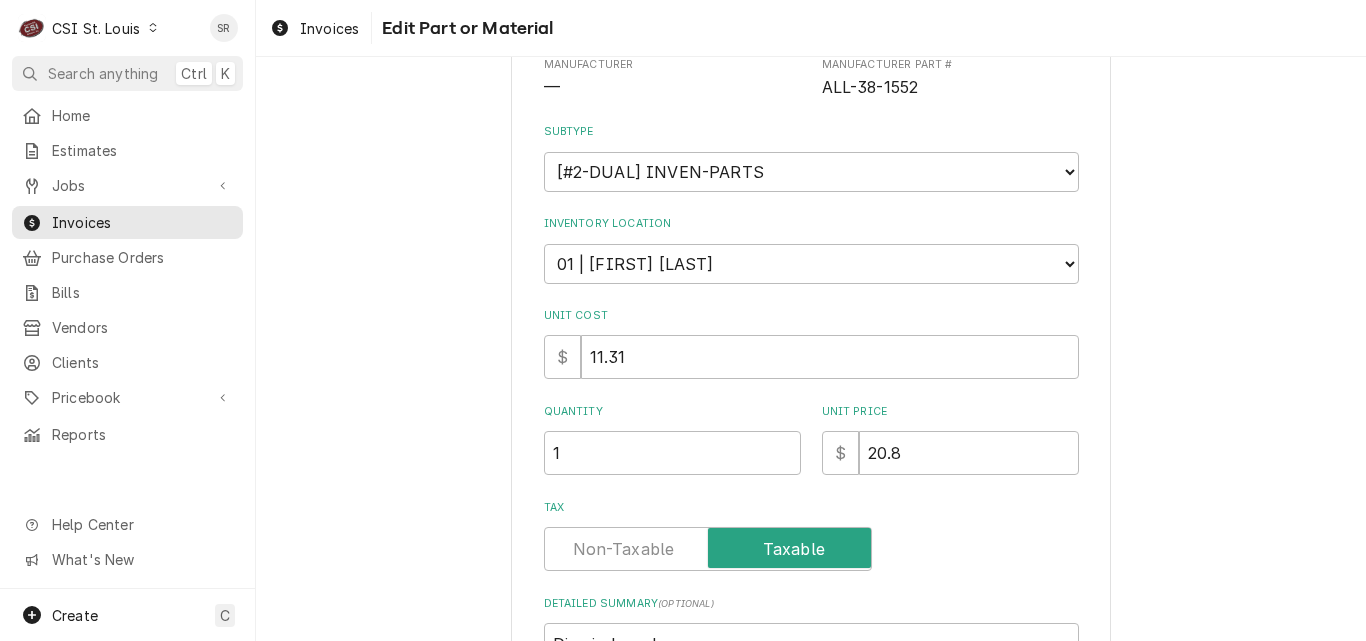 scroll, scrollTop: 0, scrollLeft: 0, axis: both 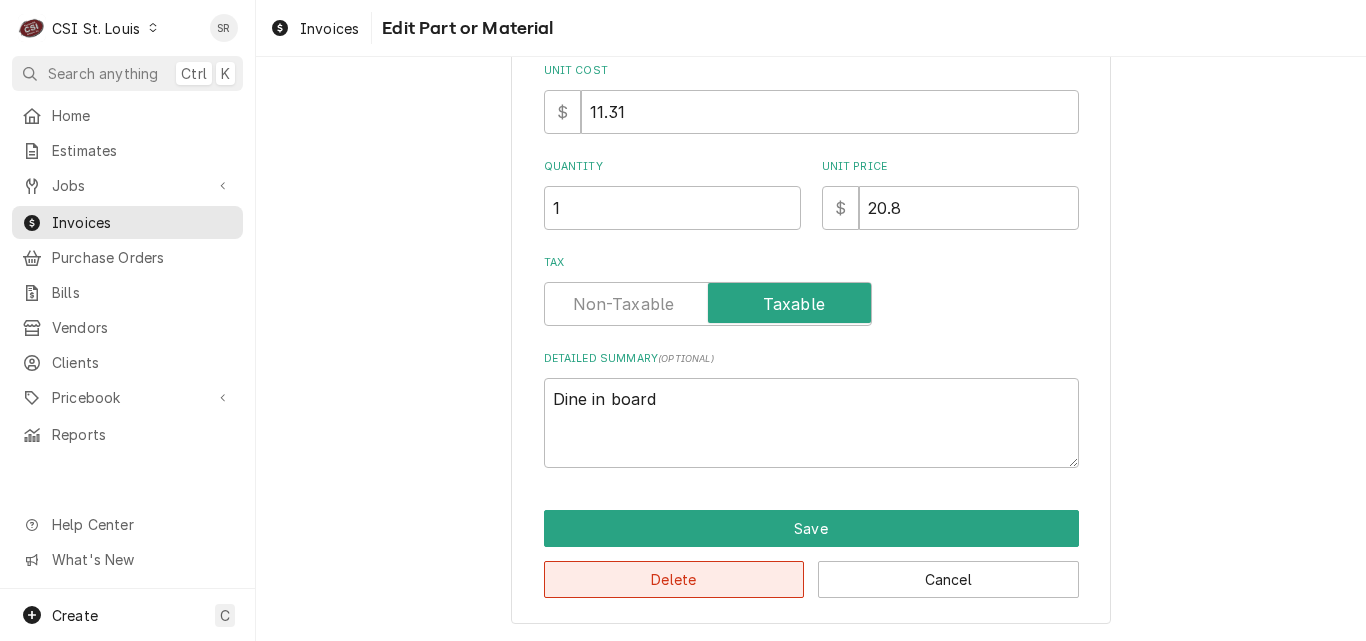 click on "Delete" at bounding box center (674, 579) 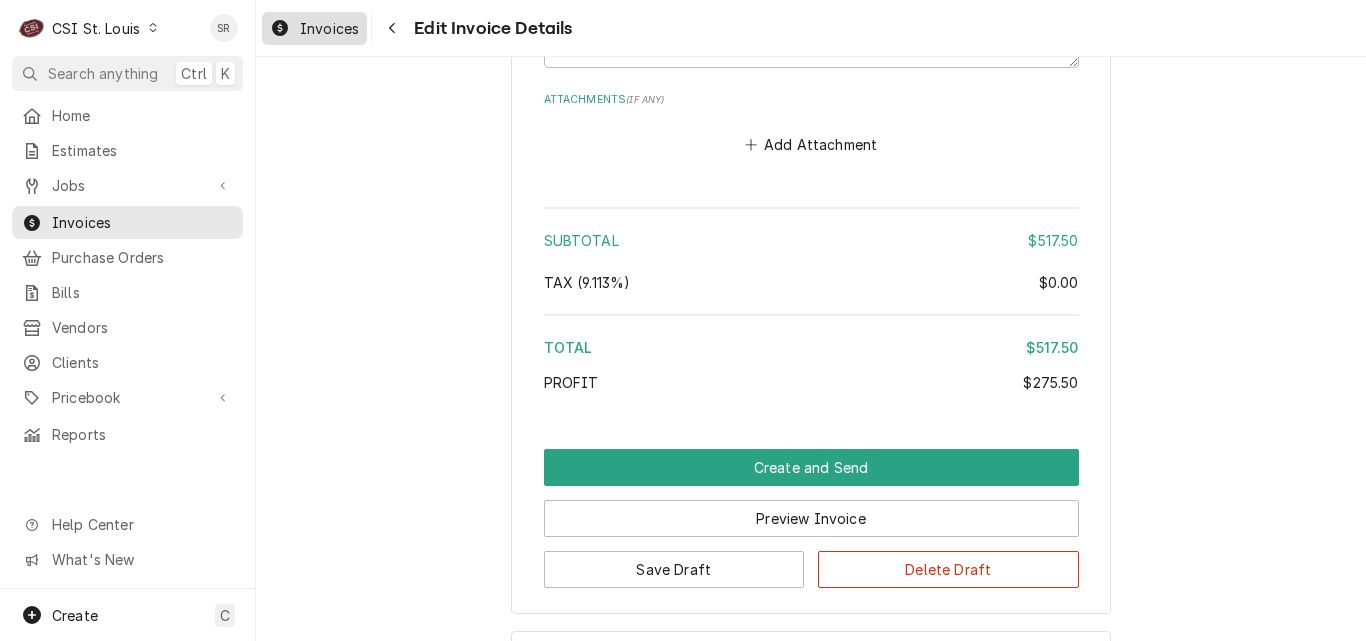 click on "Invoices" at bounding box center [329, 28] 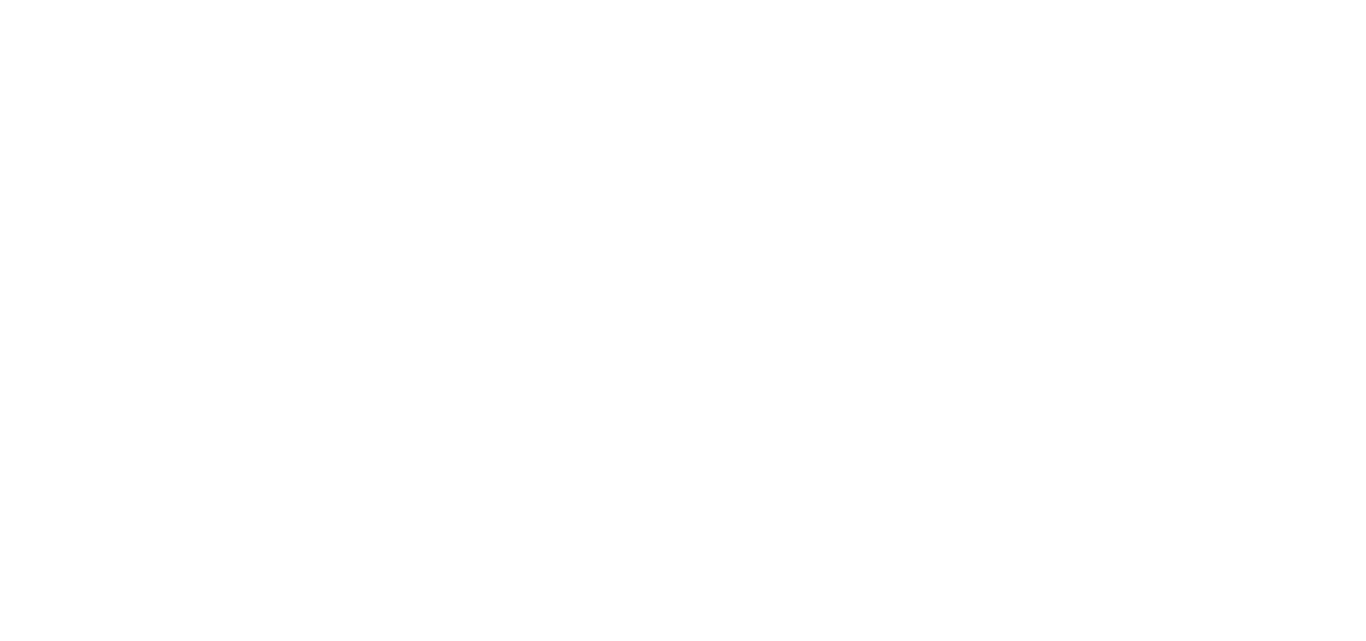 scroll, scrollTop: 0, scrollLeft: 0, axis: both 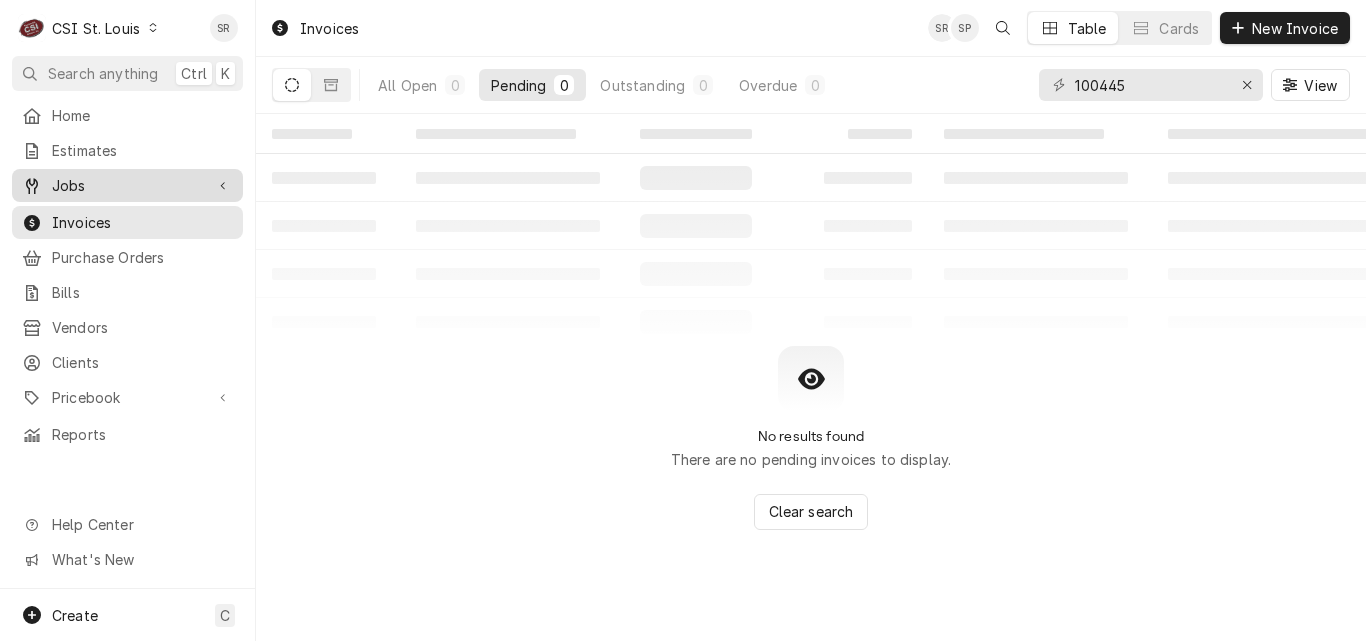 click on "Jobs" at bounding box center (127, 185) 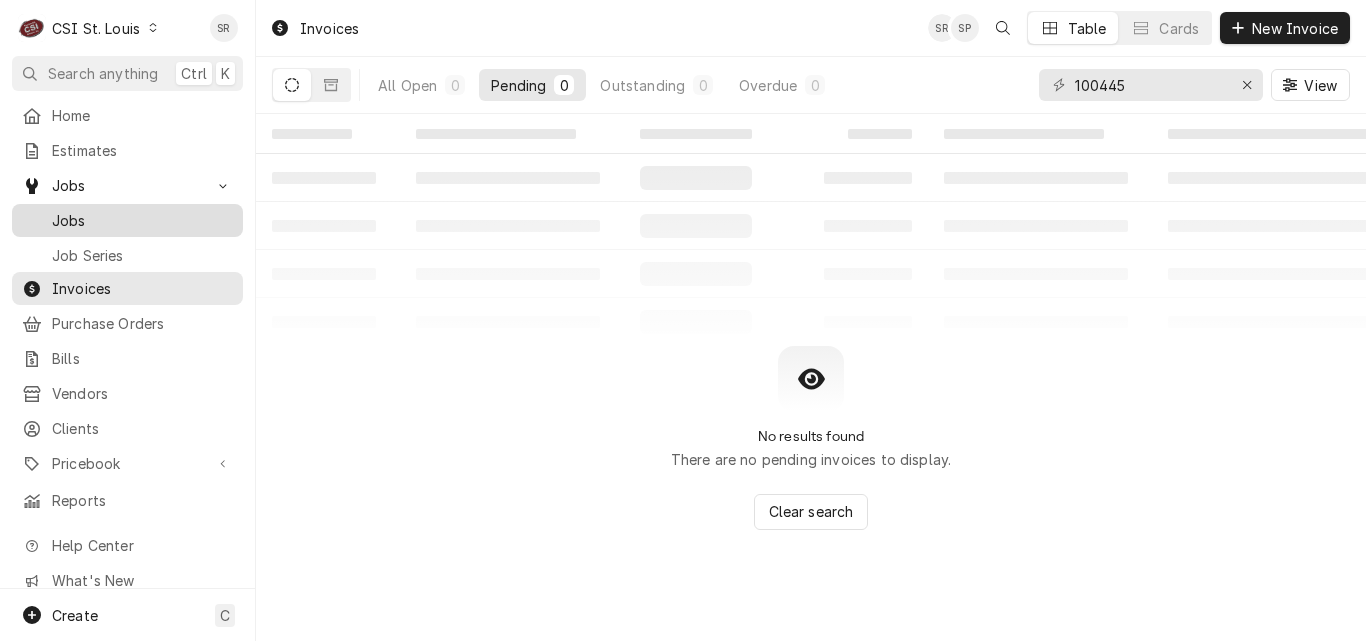 click on "Jobs" at bounding box center (142, 220) 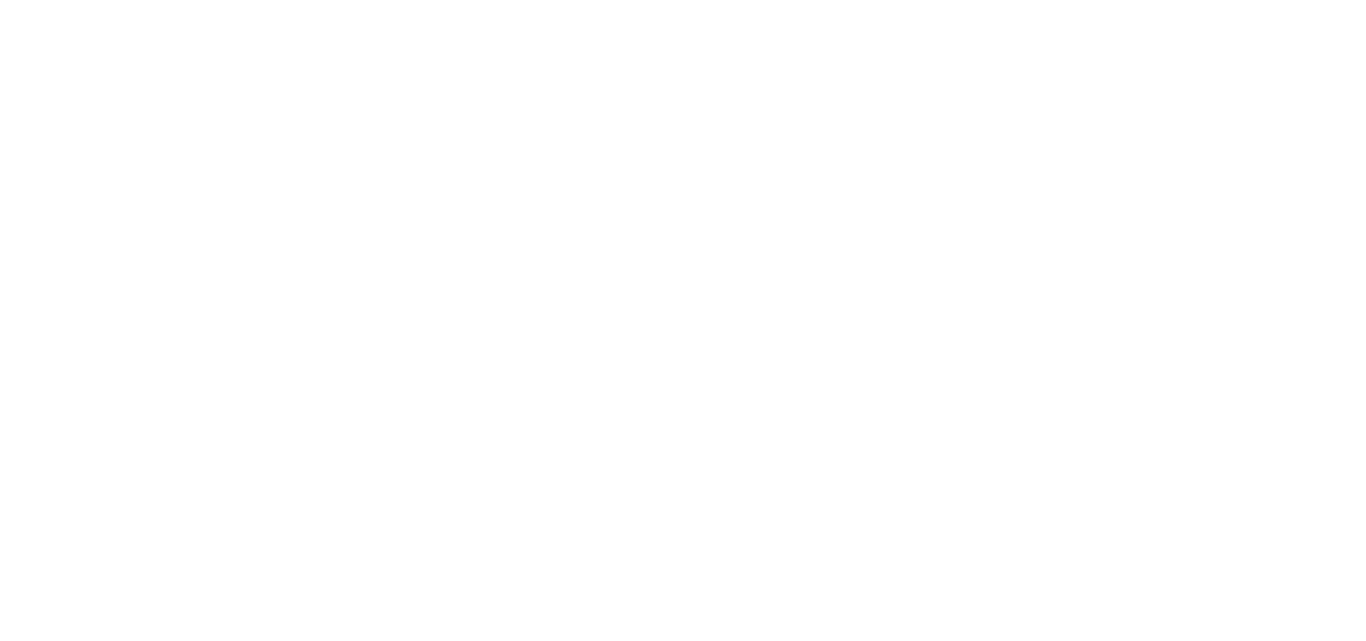 scroll, scrollTop: 0, scrollLeft: 0, axis: both 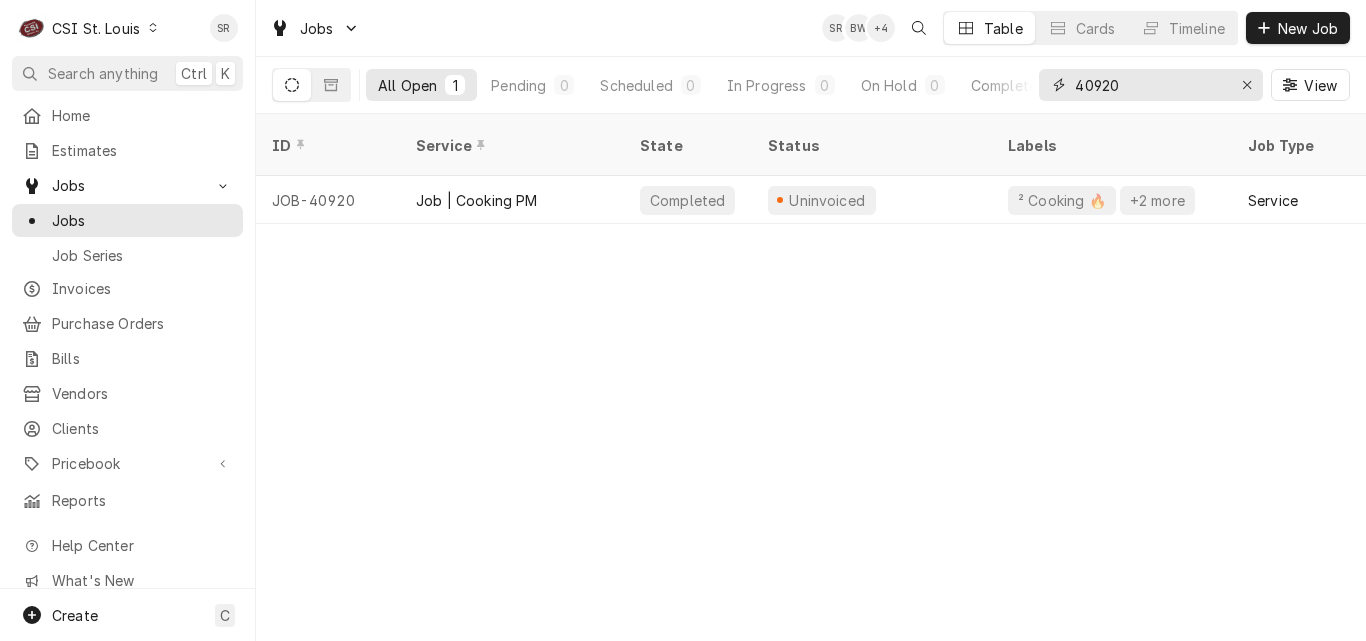 click on "40920" at bounding box center [1150, 85] 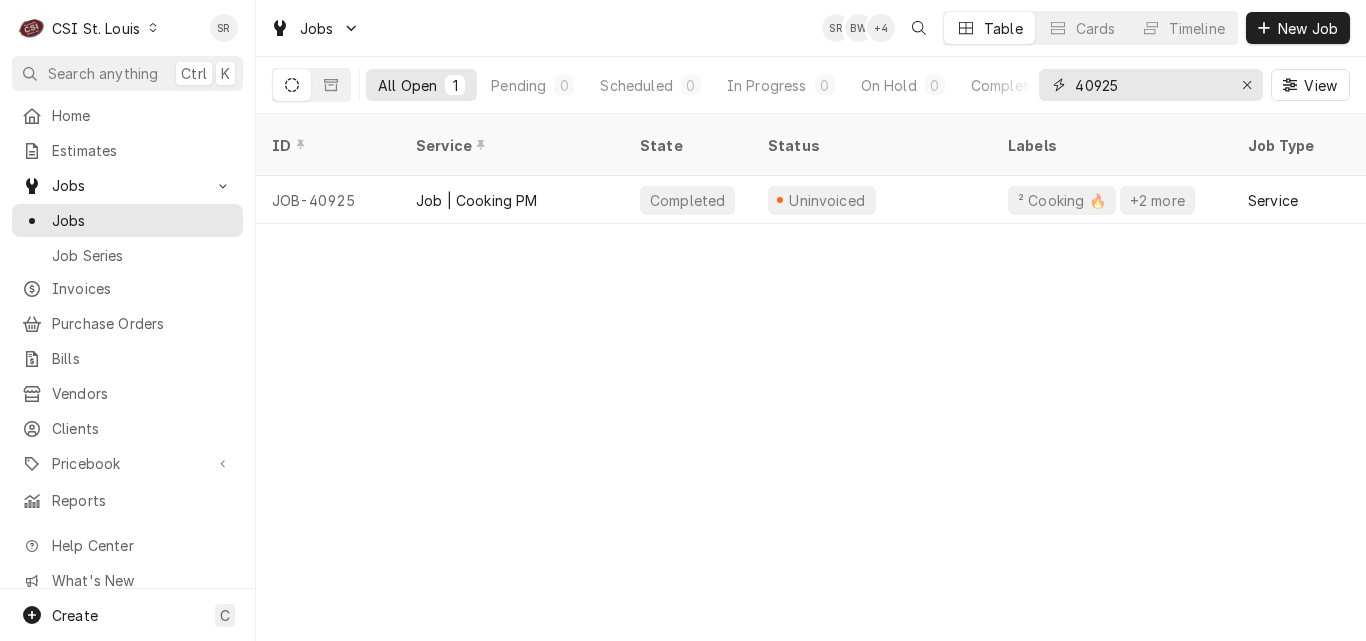 type on "40925" 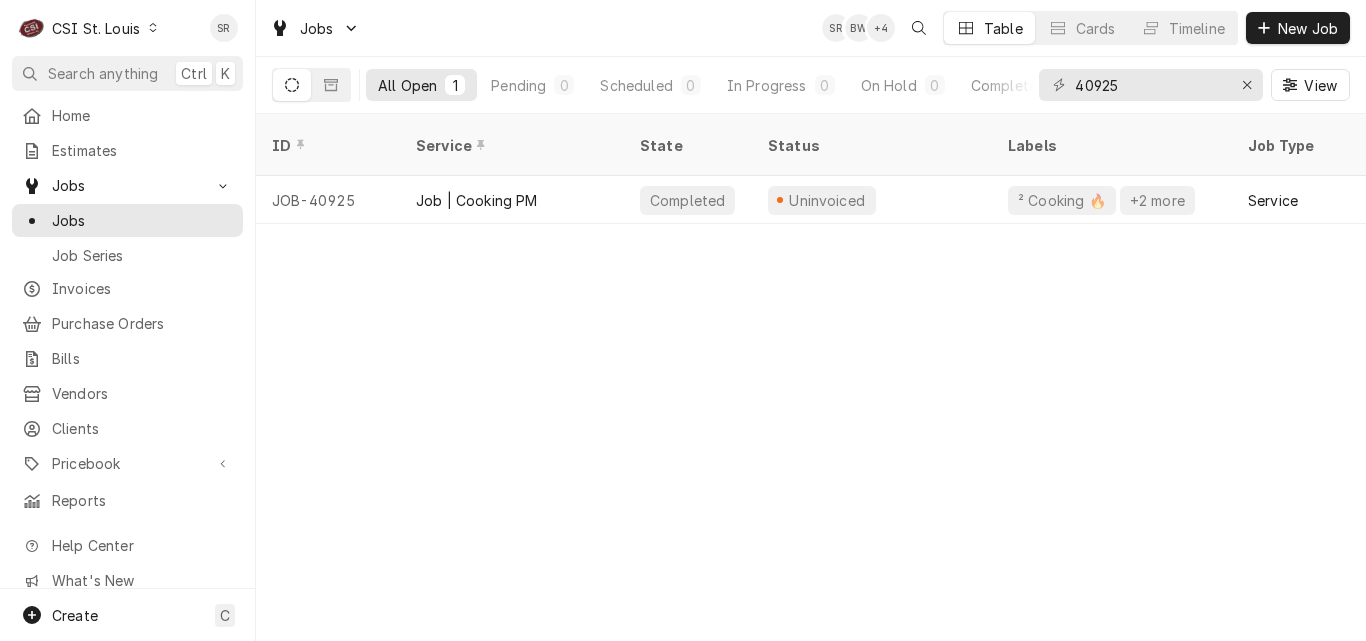 click on "Job | Cooking PM" at bounding box center [512, 200] 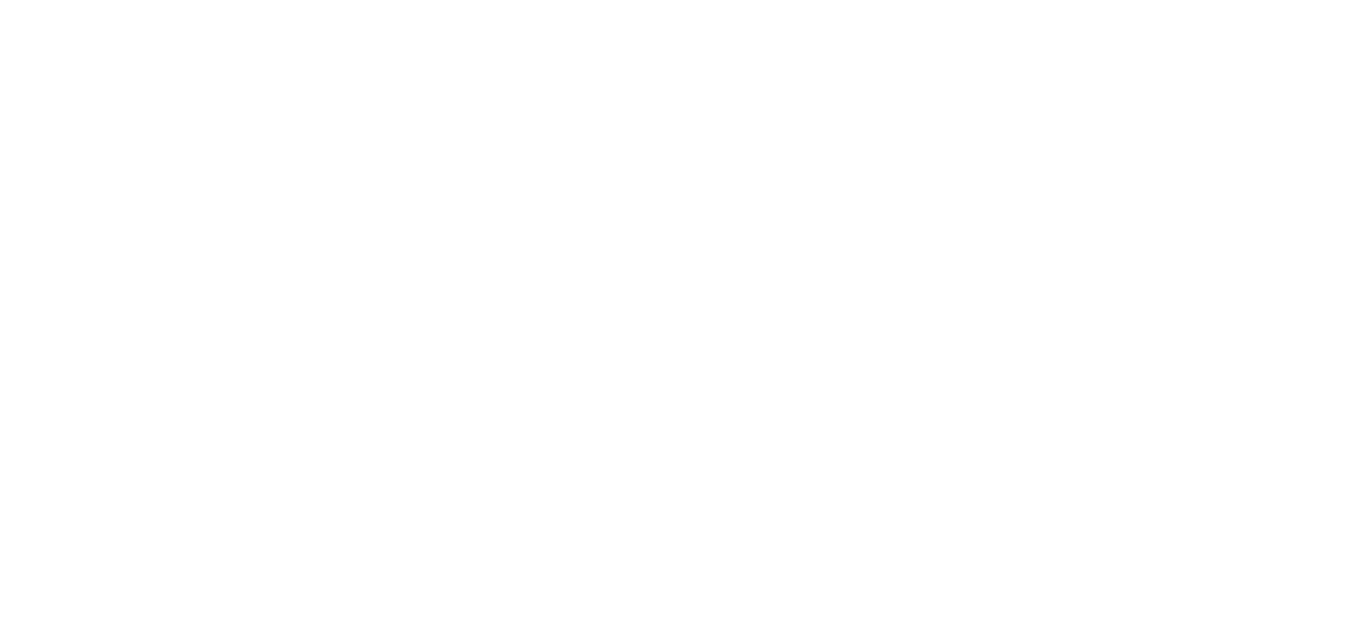 scroll, scrollTop: 0, scrollLeft: 0, axis: both 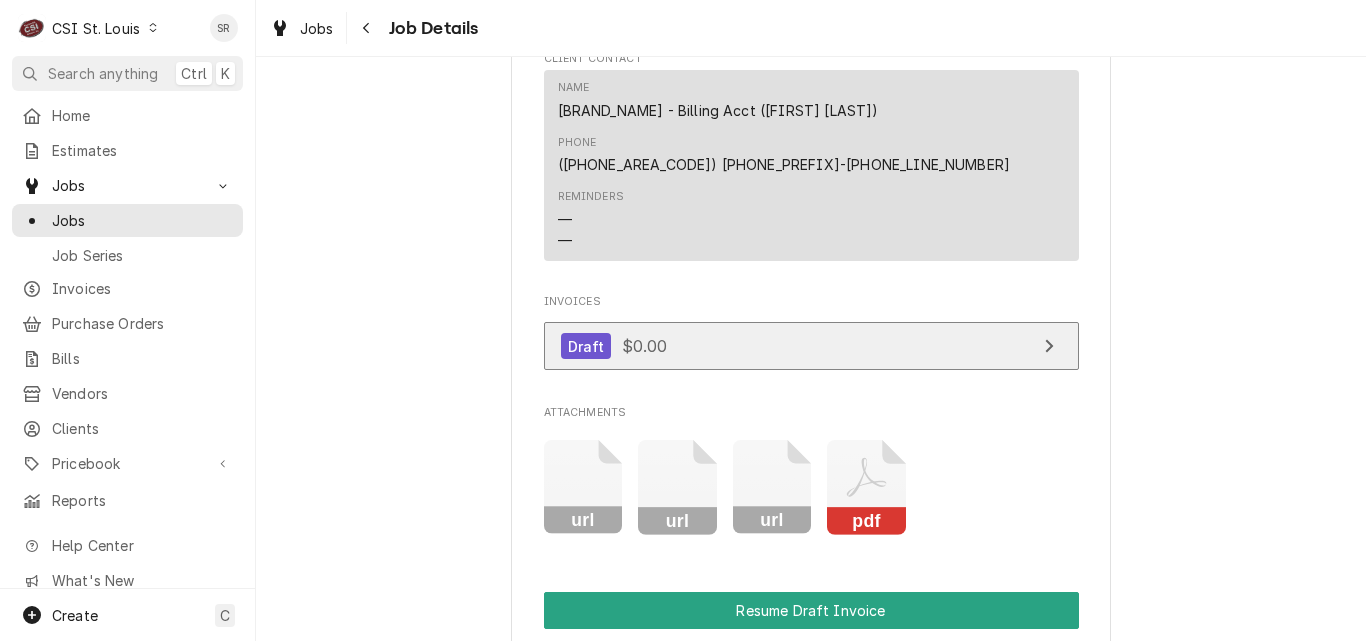 click on "Draft $0.00" at bounding box center (811, 346) 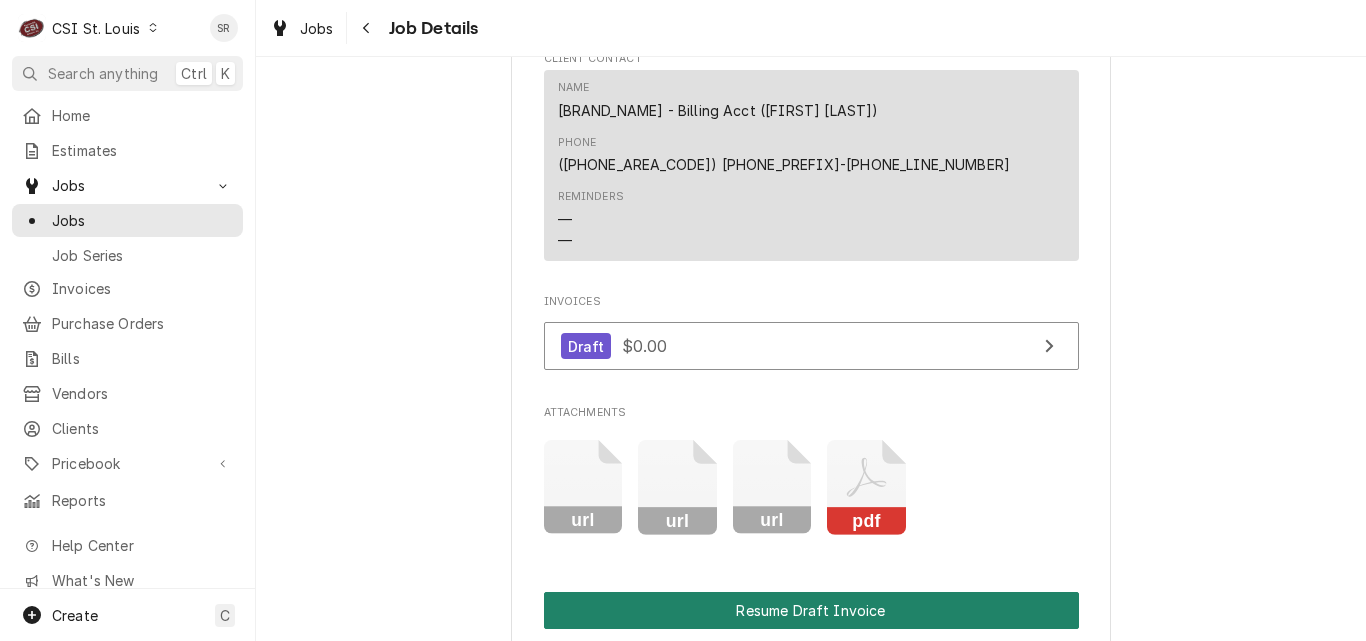 click on "Resume Draft Invoice" at bounding box center (811, 610) 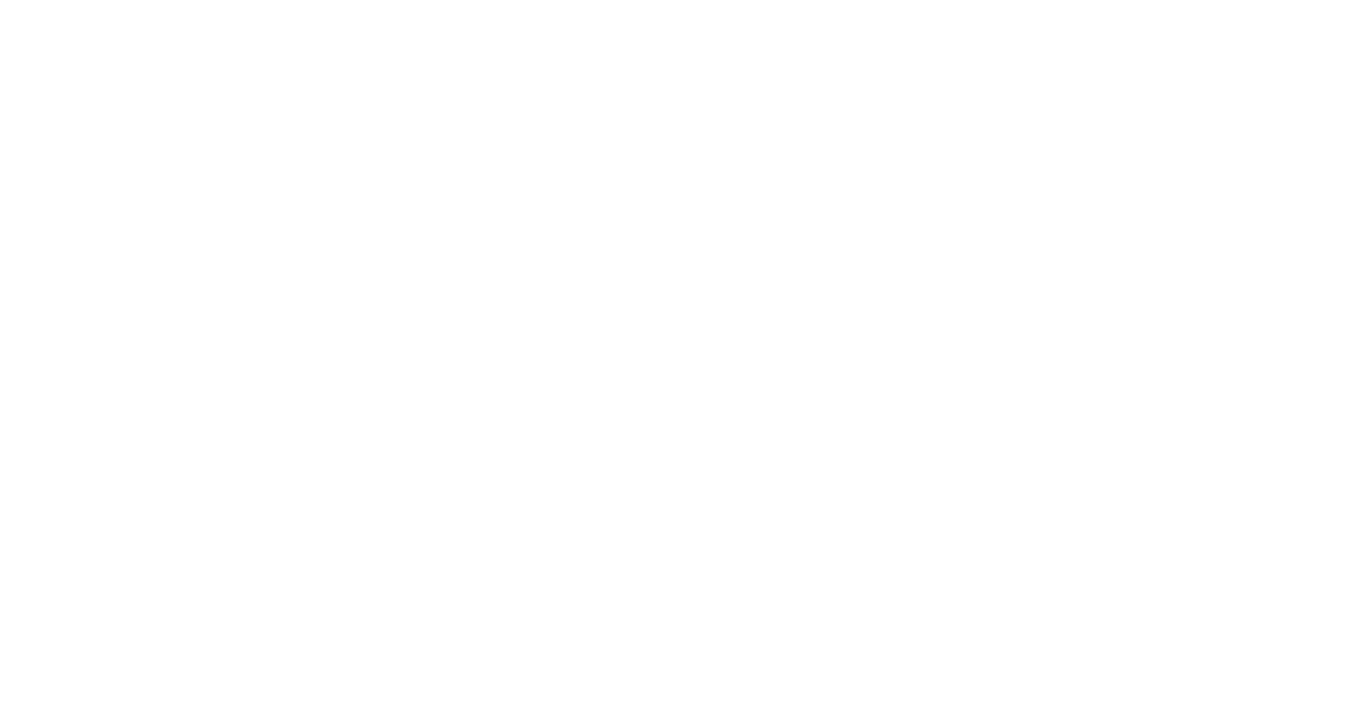 scroll, scrollTop: 0, scrollLeft: 0, axis: both 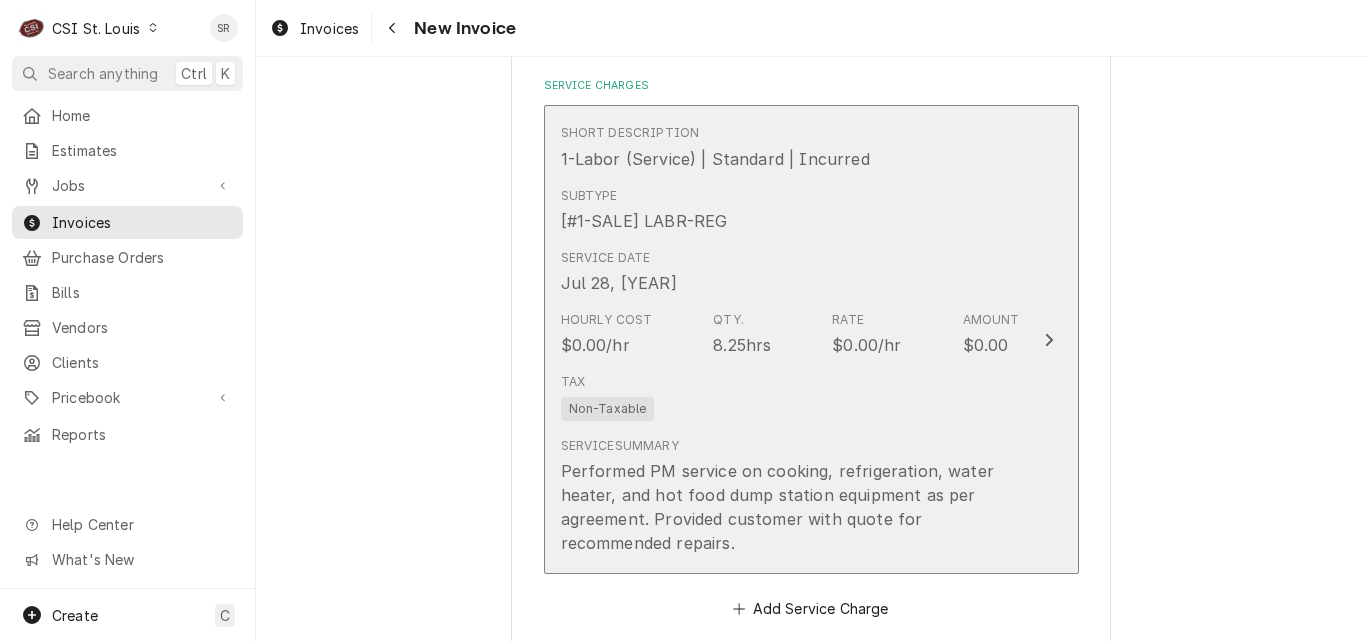 click on "Tax Non-Taxable" at bounding box center (790, 397) 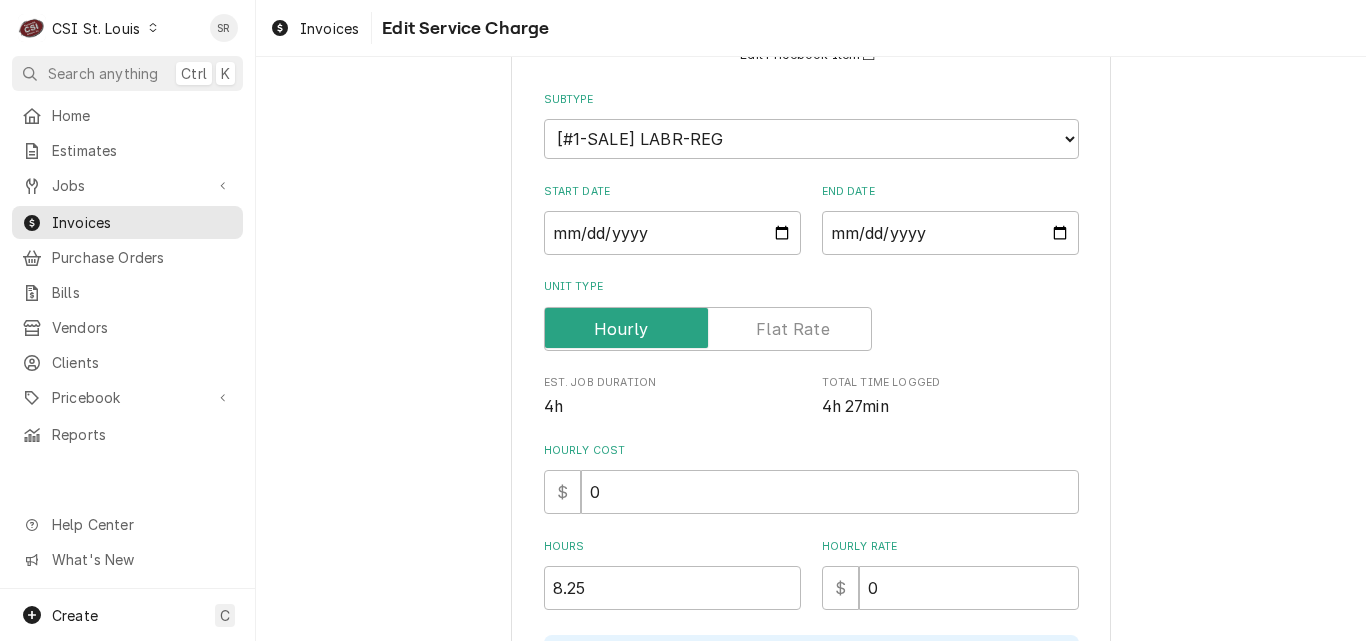 scroll, scrollTop: 400, scrollLeft: 0, axis: vertical 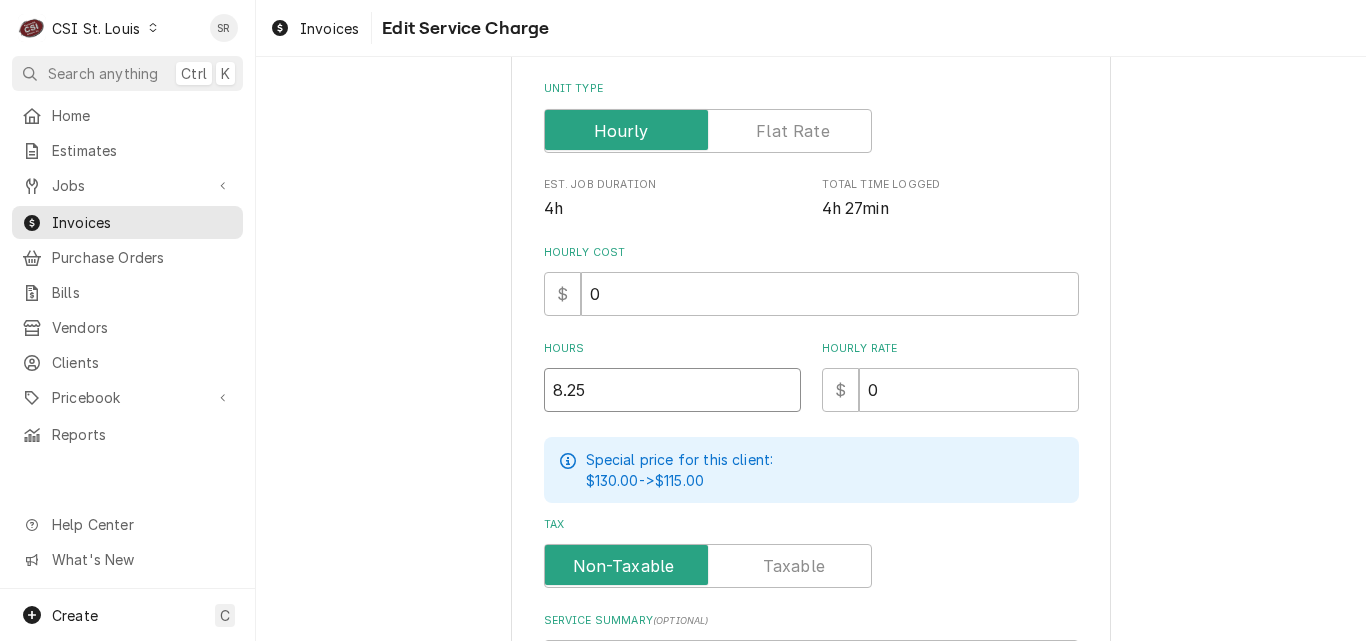 drag, startPoint x: 562, startPoint y: 385, endPoint x: 533, endPoint y: 386, distance: 29.017237 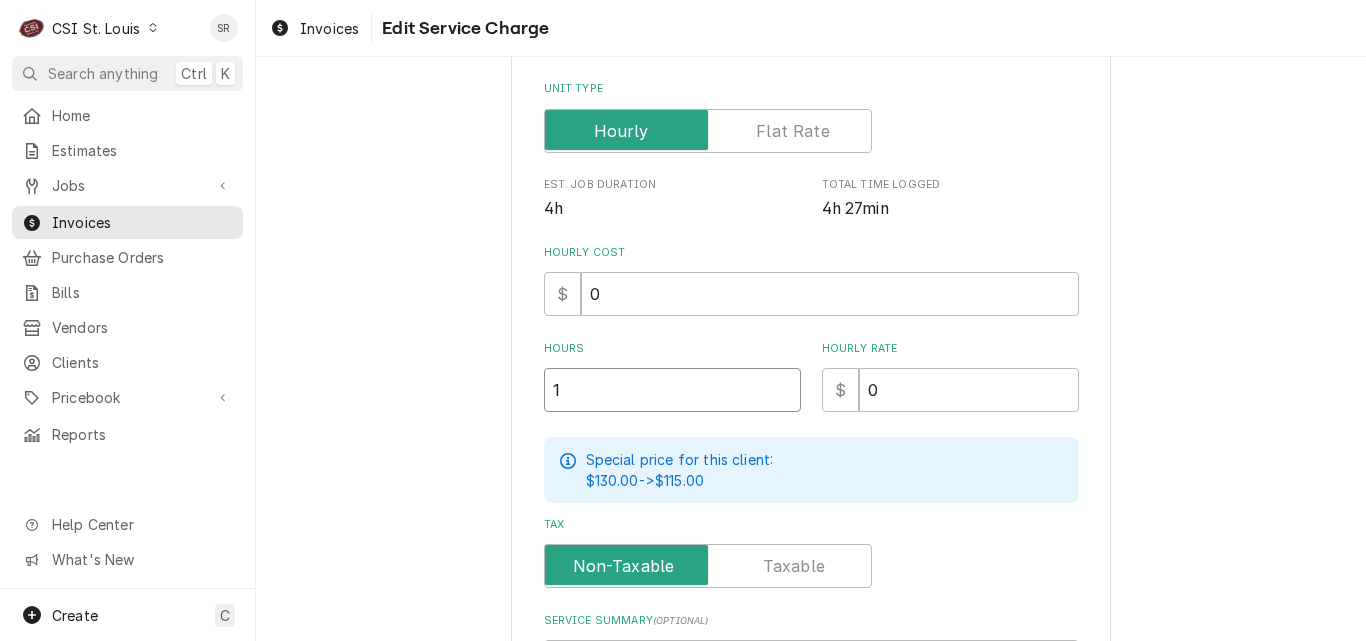 type on "1" 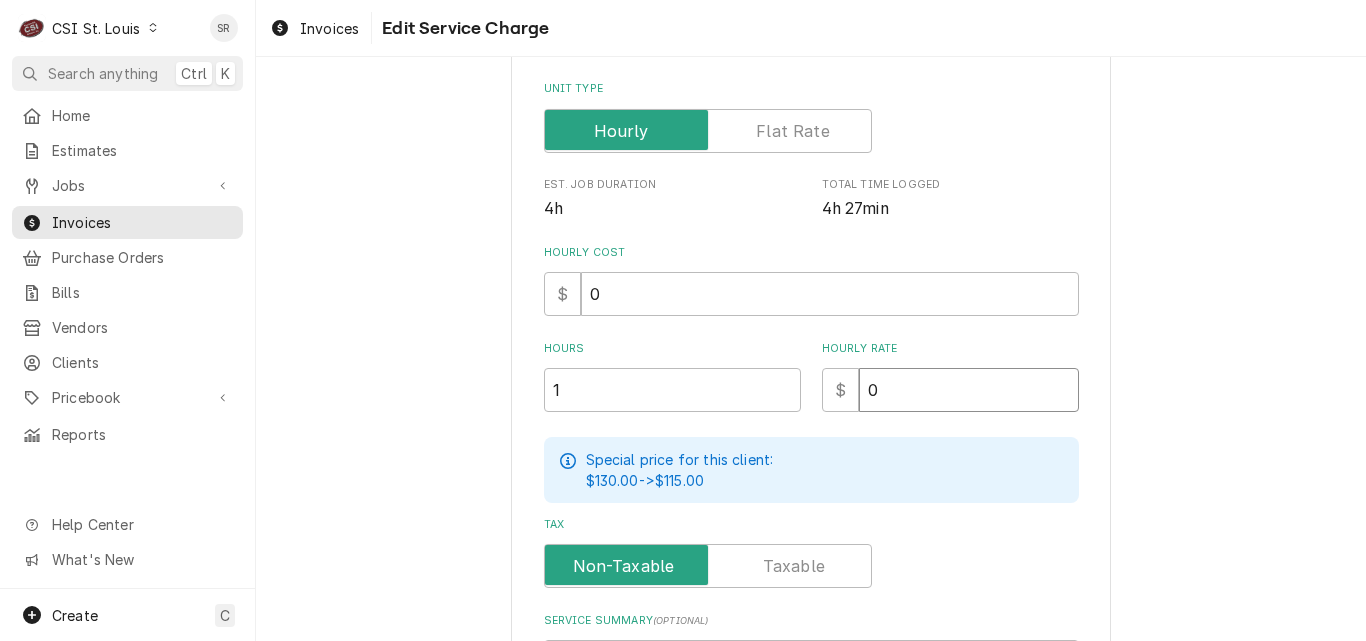 drag, startPoint x: 872, startPoint y: 382, endPoint x: 844, endPoint y: 382, distance: 28 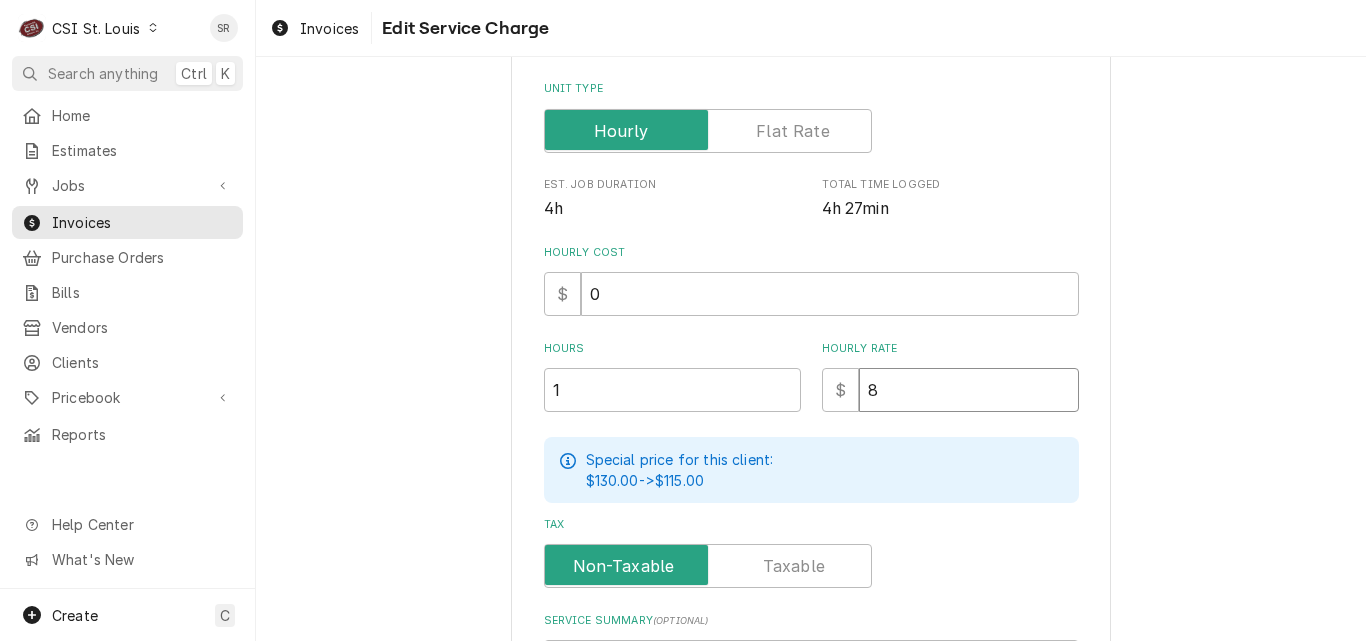 type on "x" 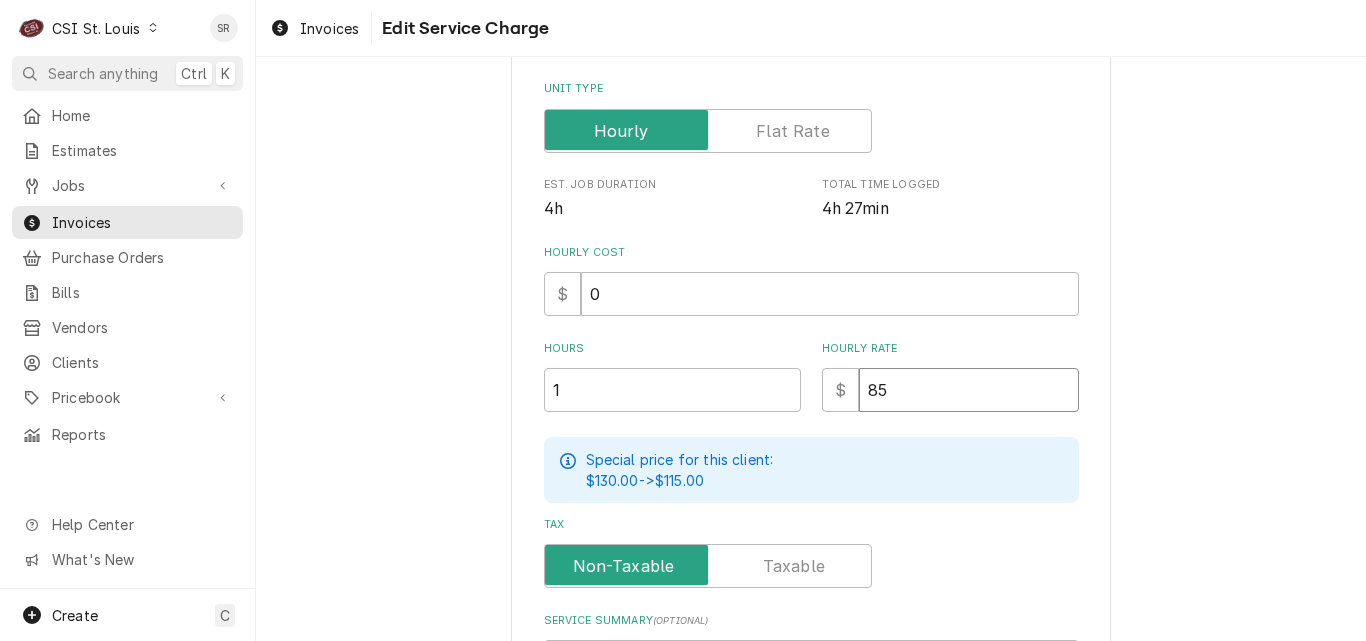 type on "x" 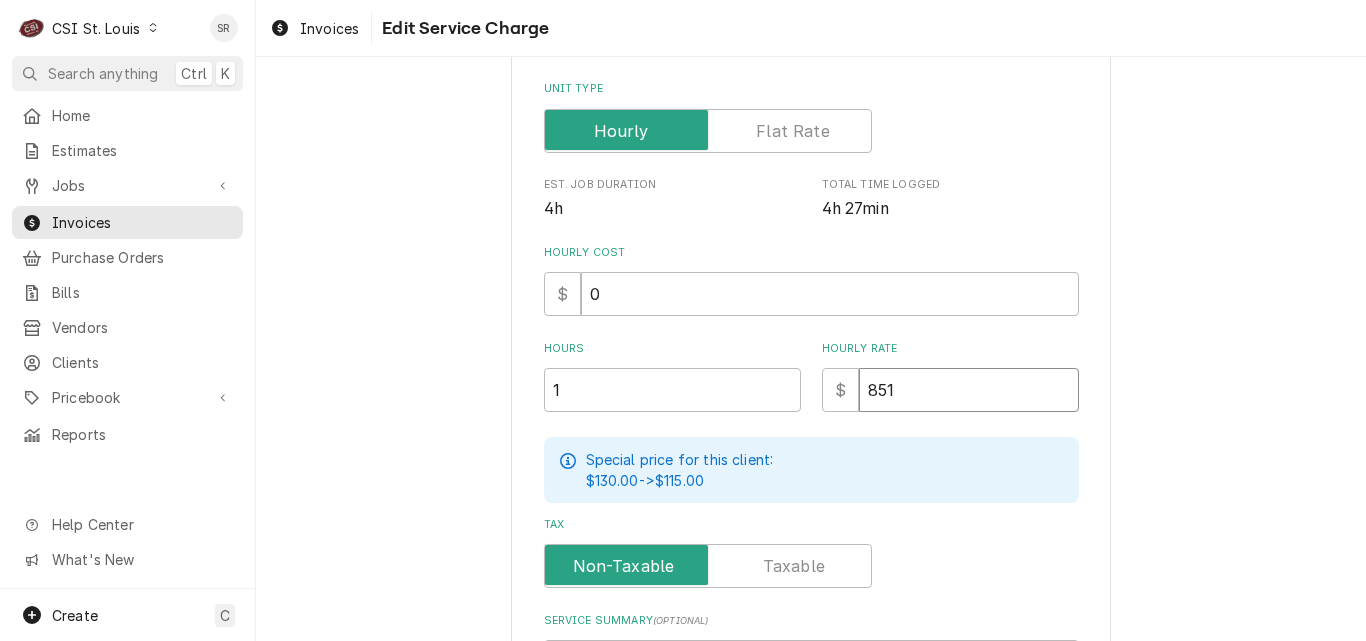 type on "x" 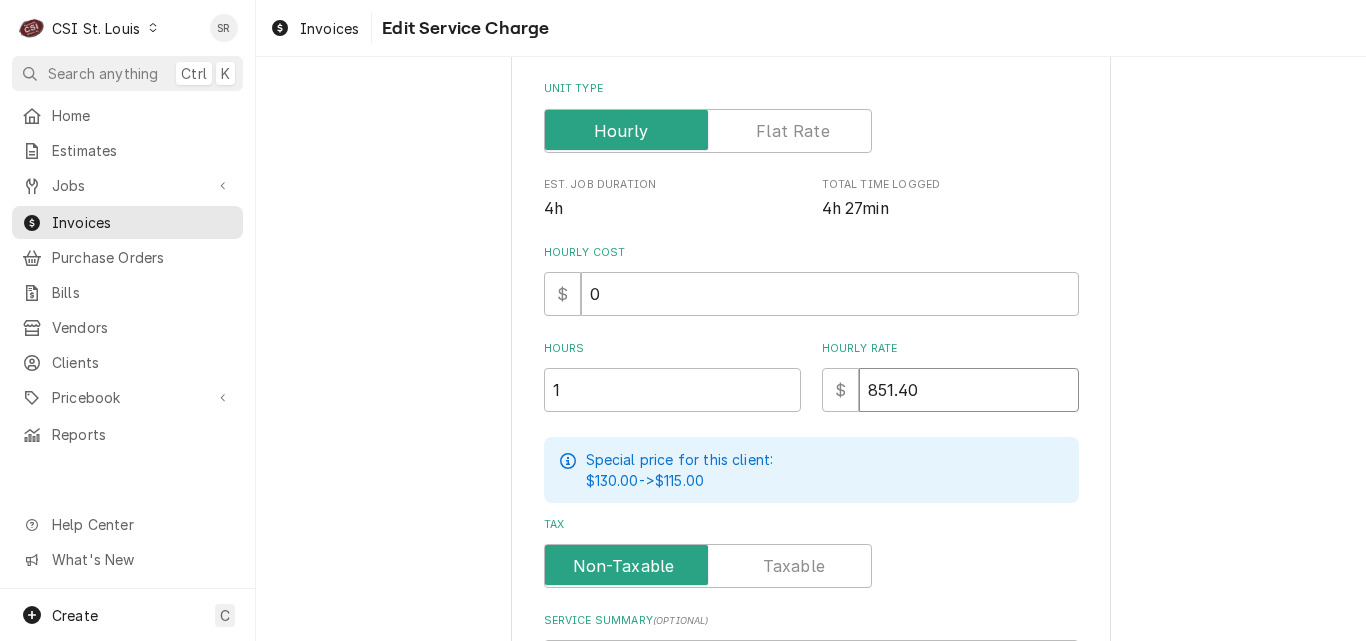 type on "851.40" 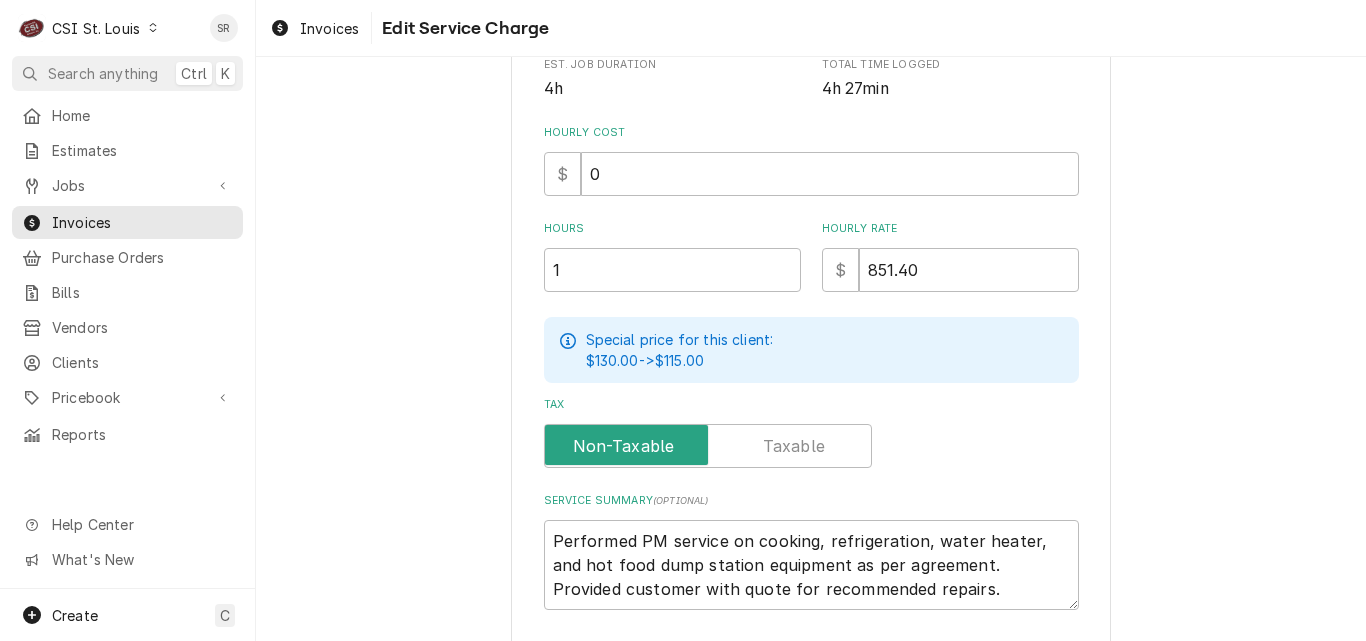 scroll, scrollTop: 660, scrollLeft: 0, axis: vertical 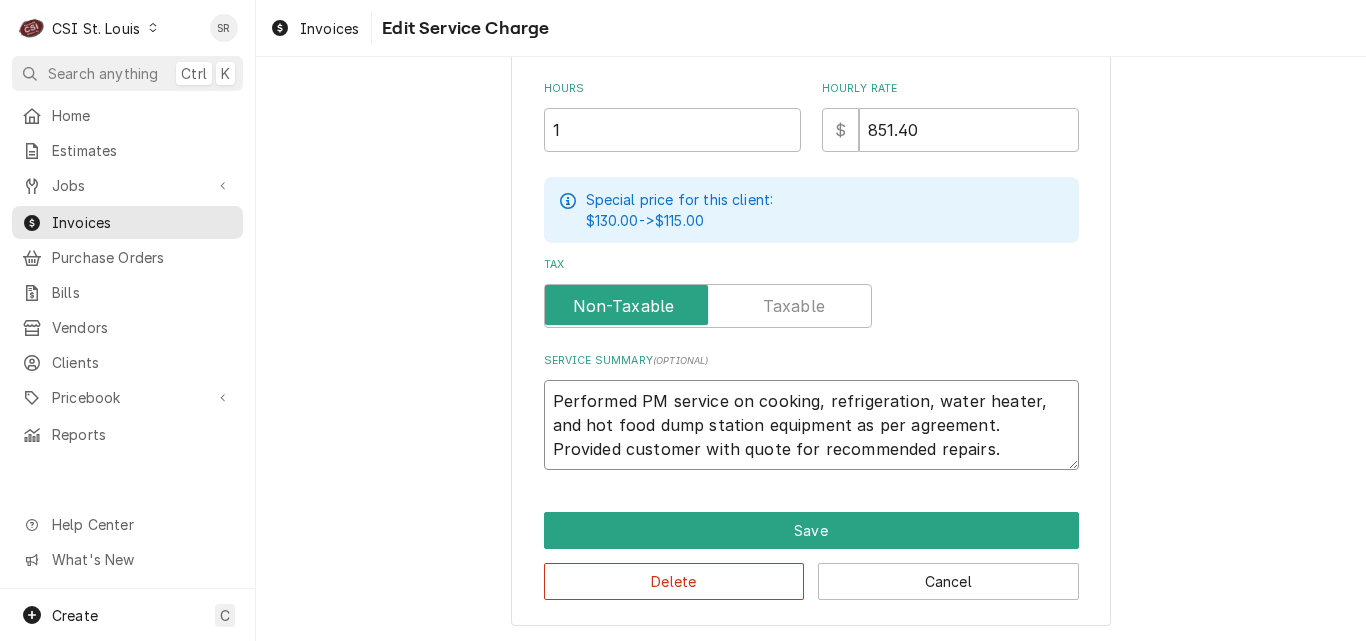 drag, startPoint x: 936, startPoint y: 449, endPoint x: 483, endPoint y: 354, distance: 462.8542 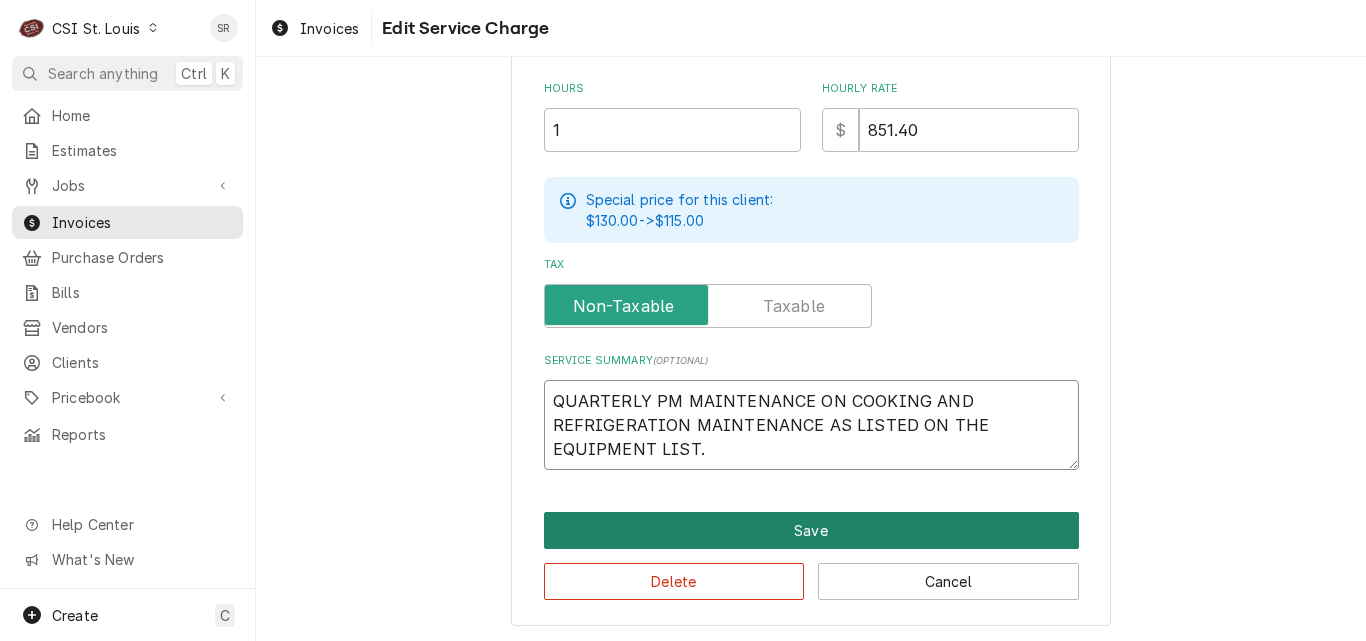 type on "QUARTERLY PM MAINTENANCE ON COOKING AND REFRIGERATION MAINTENANCE AS LISTED ON THE EQUIPMENT LIST." 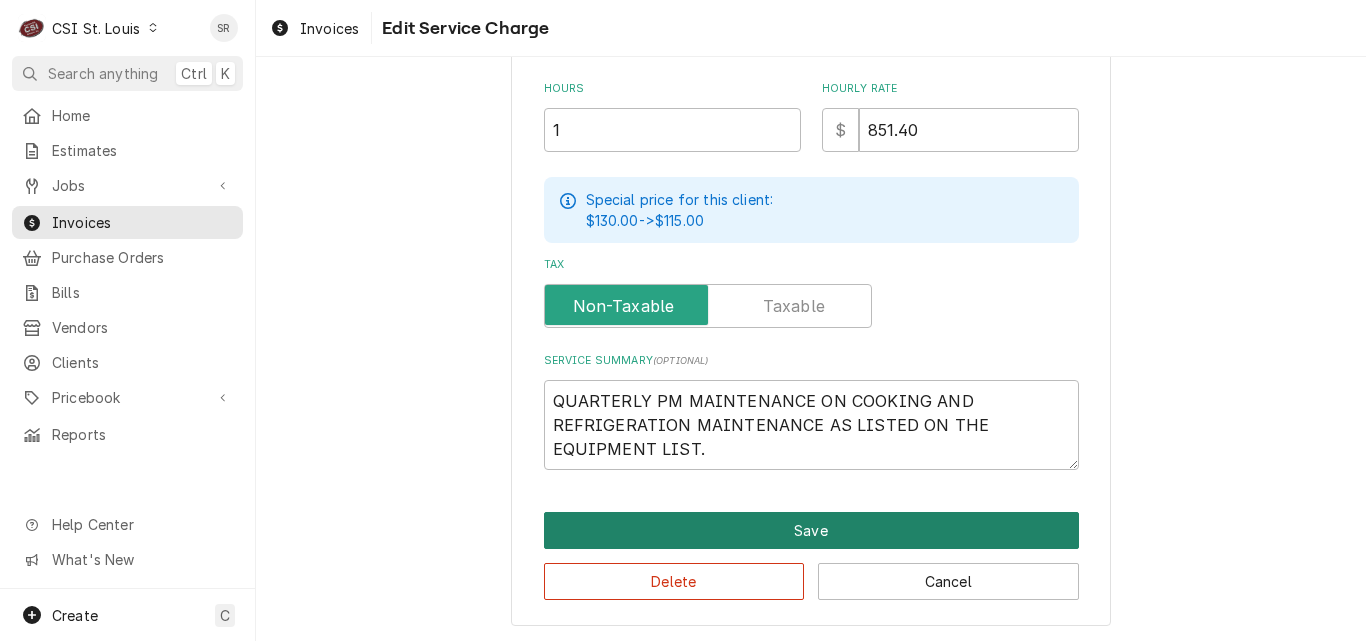 click on "Save" at bounding box center [811, 530] 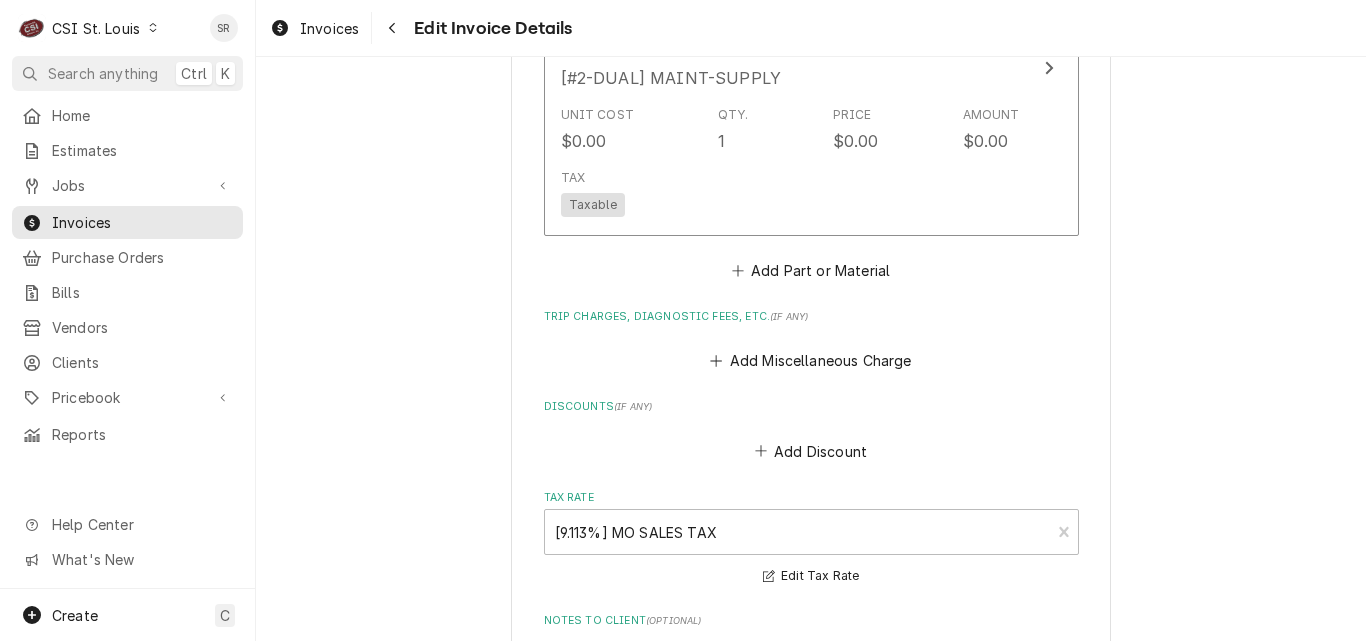 scroll, scrollTop: 3576, scrollLeft: 0, axis: vertical 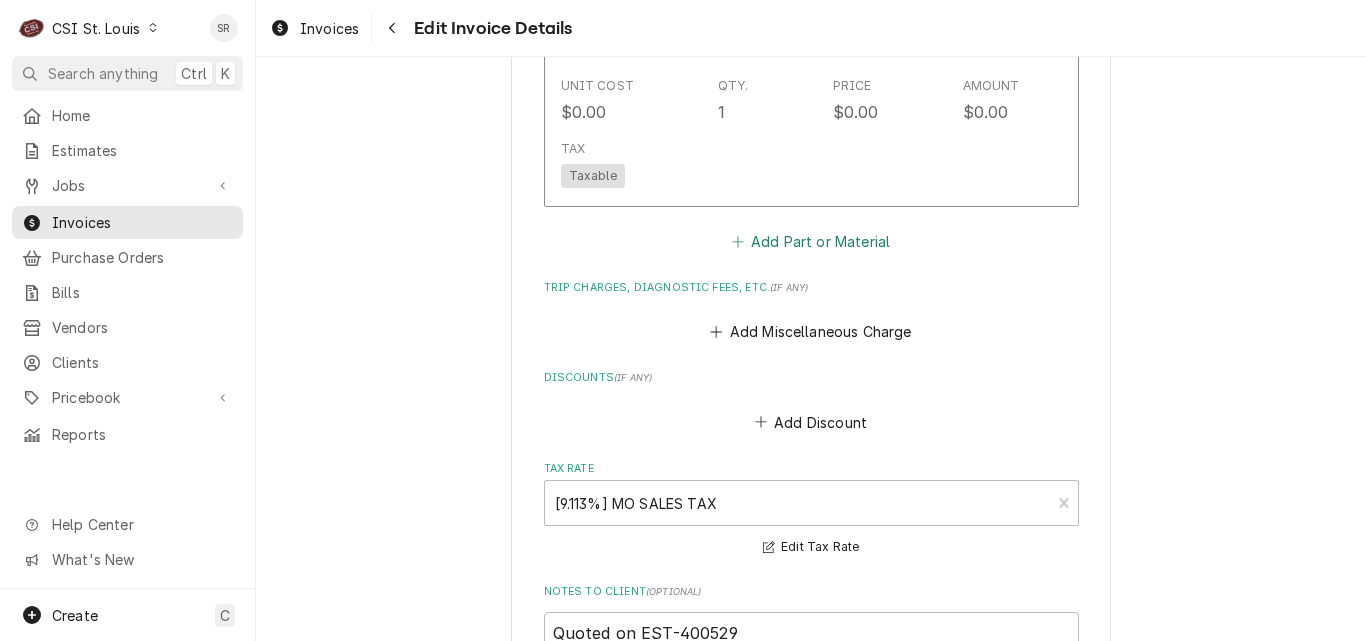 click on "Add Part or Material" at bounding box center [810, 241] 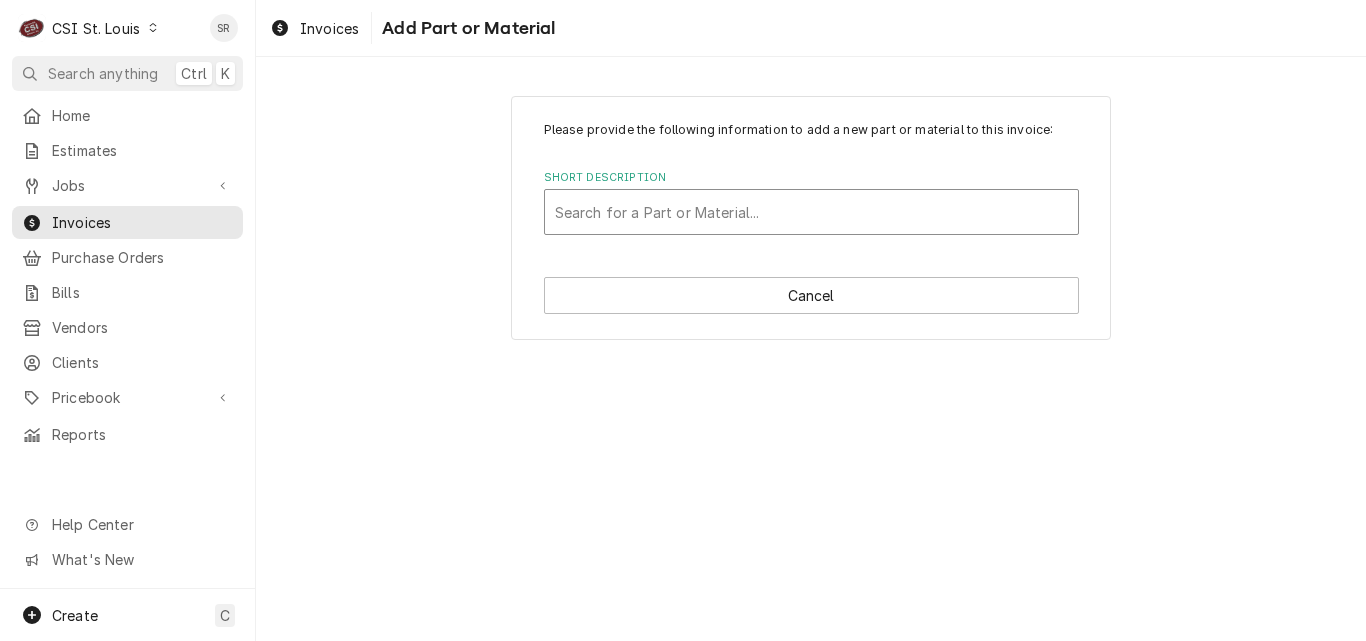 click at bounding box center (811, 212) 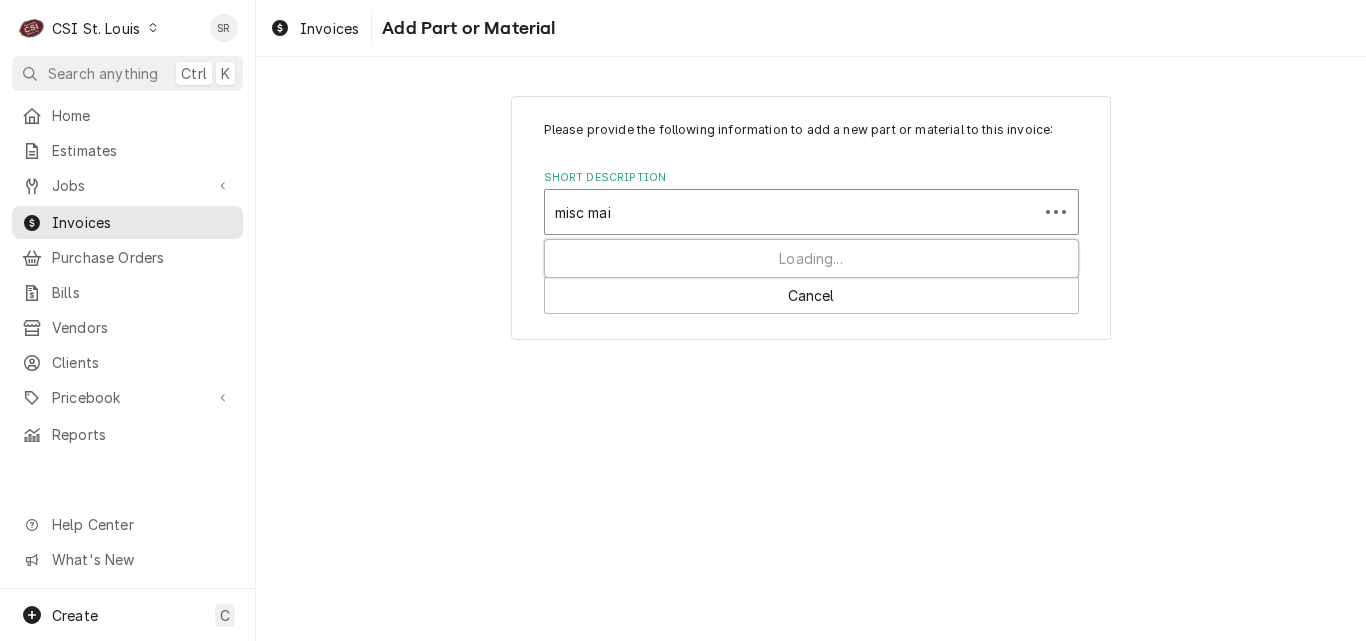 type on "misc main" 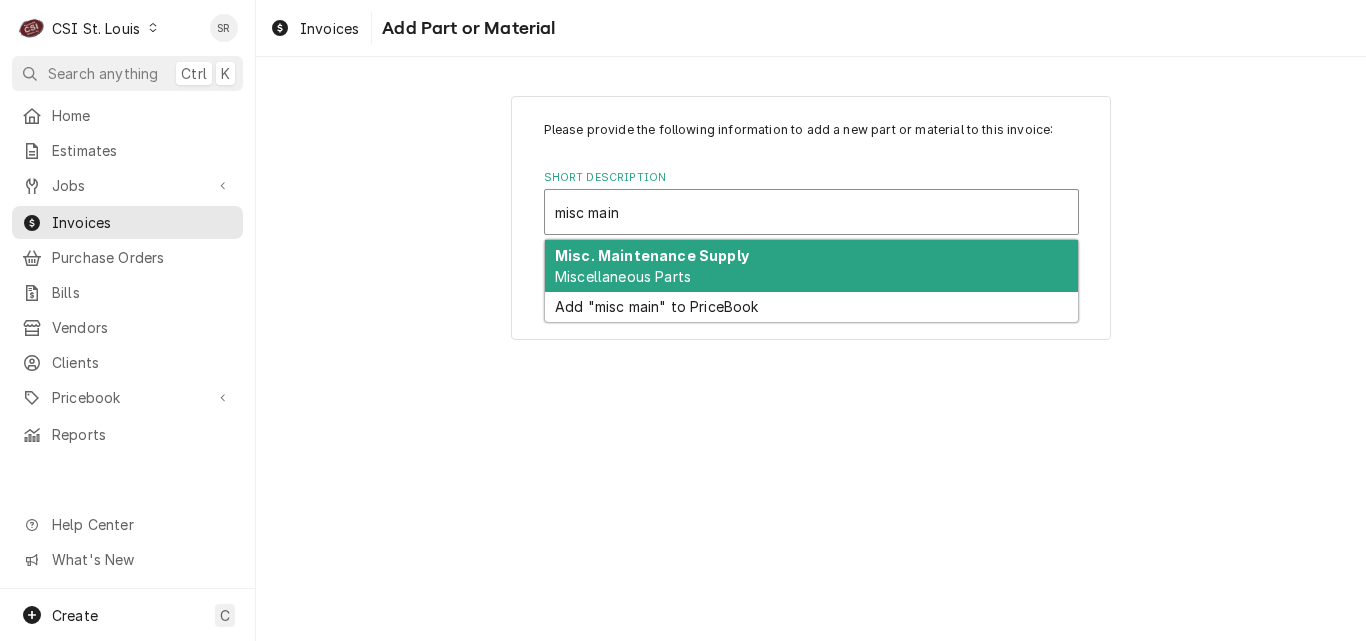 click on "Misc. Maintenance Supply" at bounding box center (652, 255) 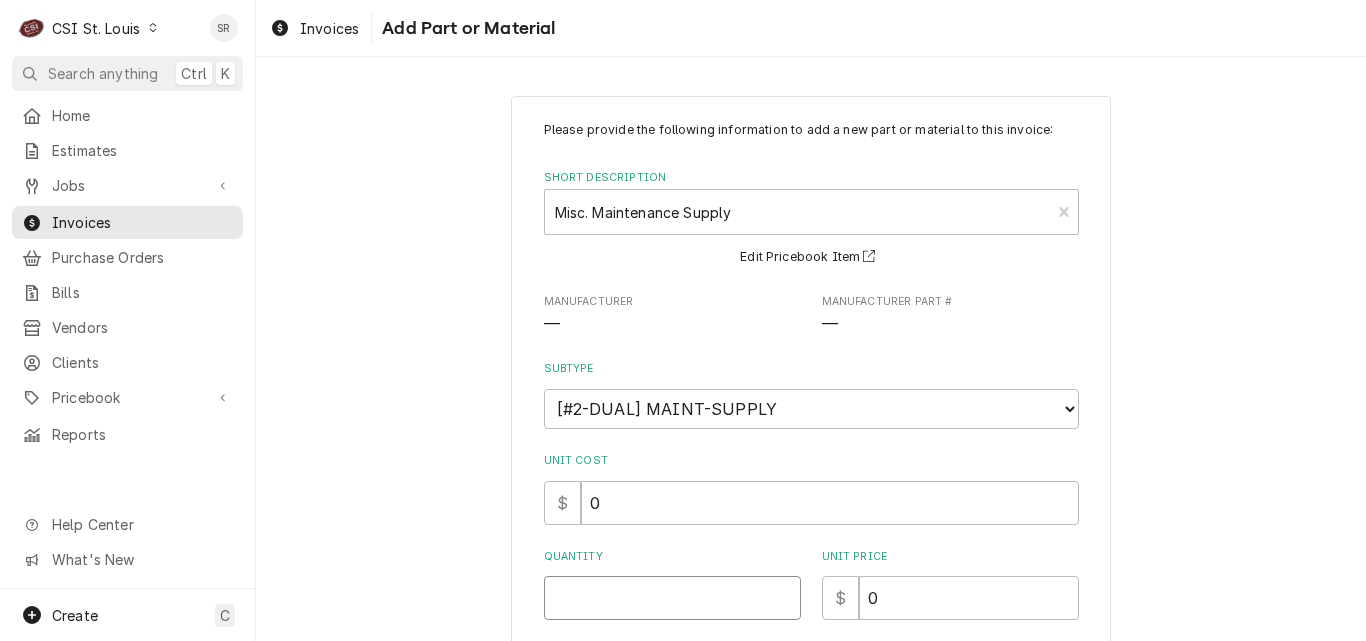 click on "Quantity" at bounding box center [672, 598] 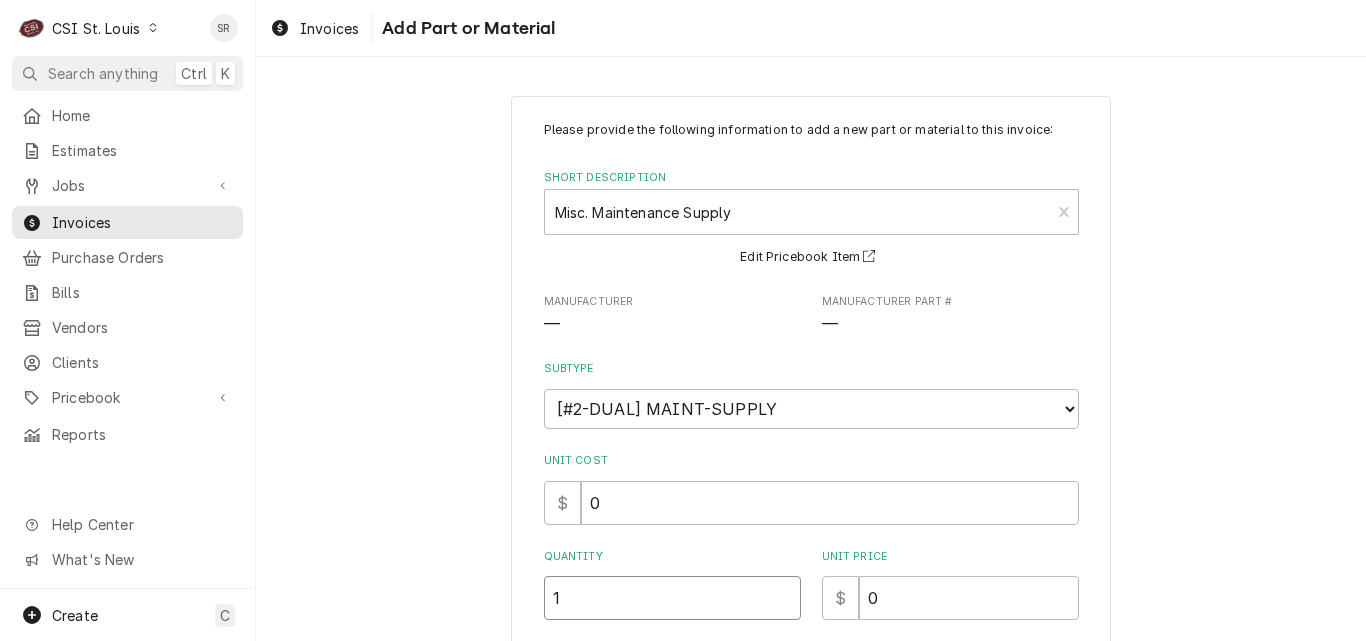 type on "1" 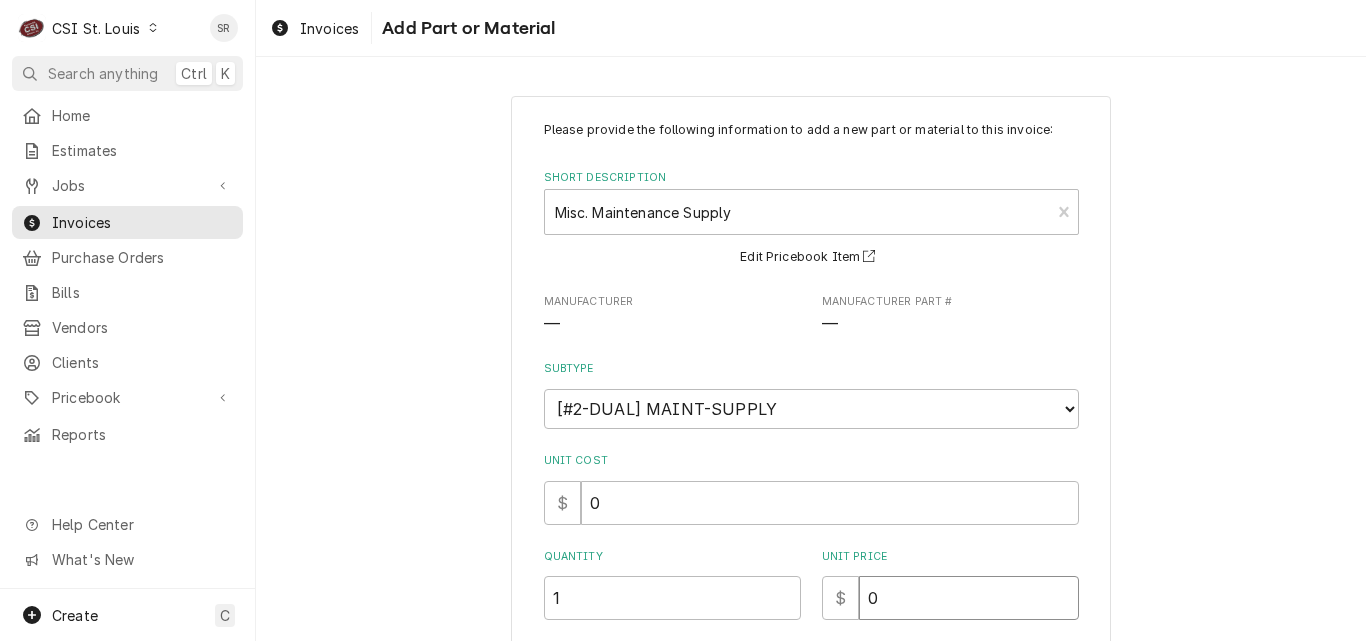 type on "x" 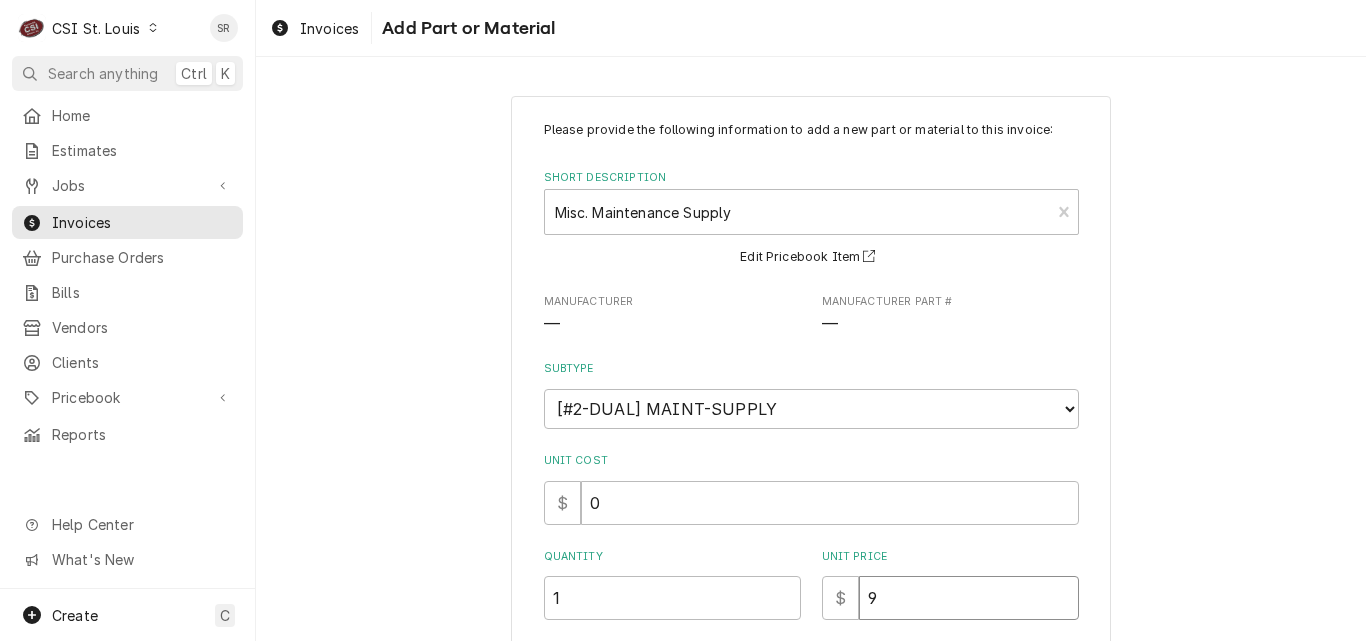 type on "x" 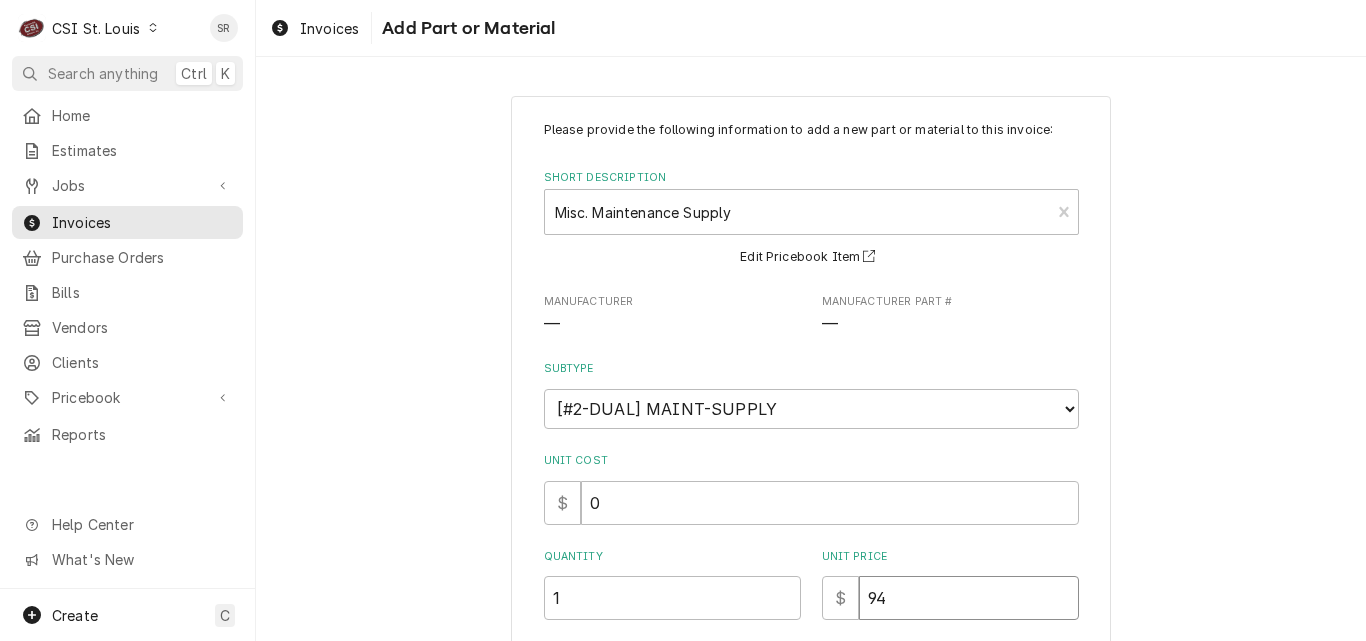 type on "x" 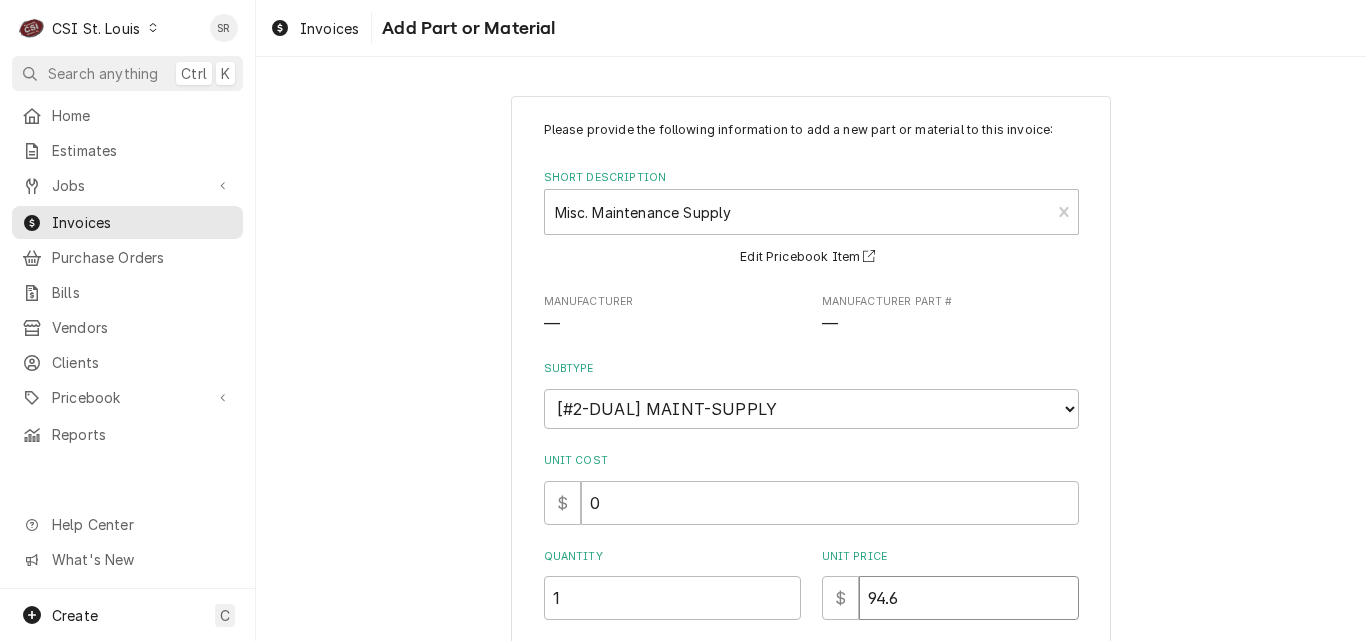 type on "x" 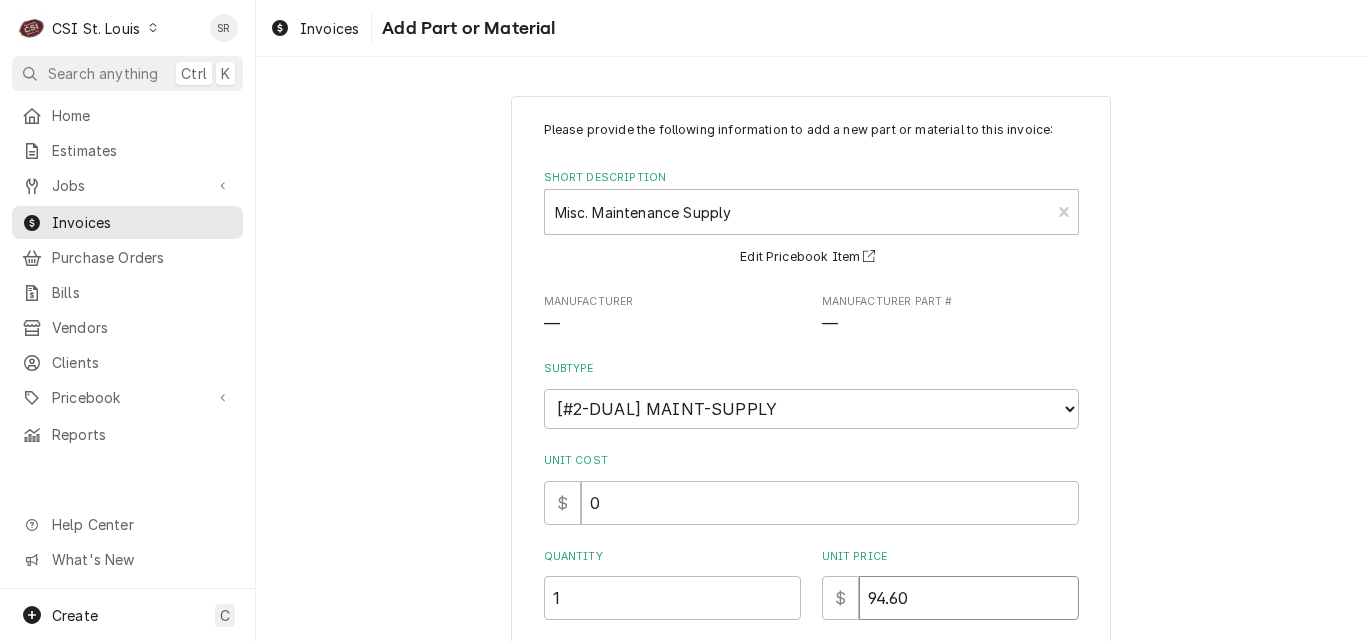 type on "94.60" 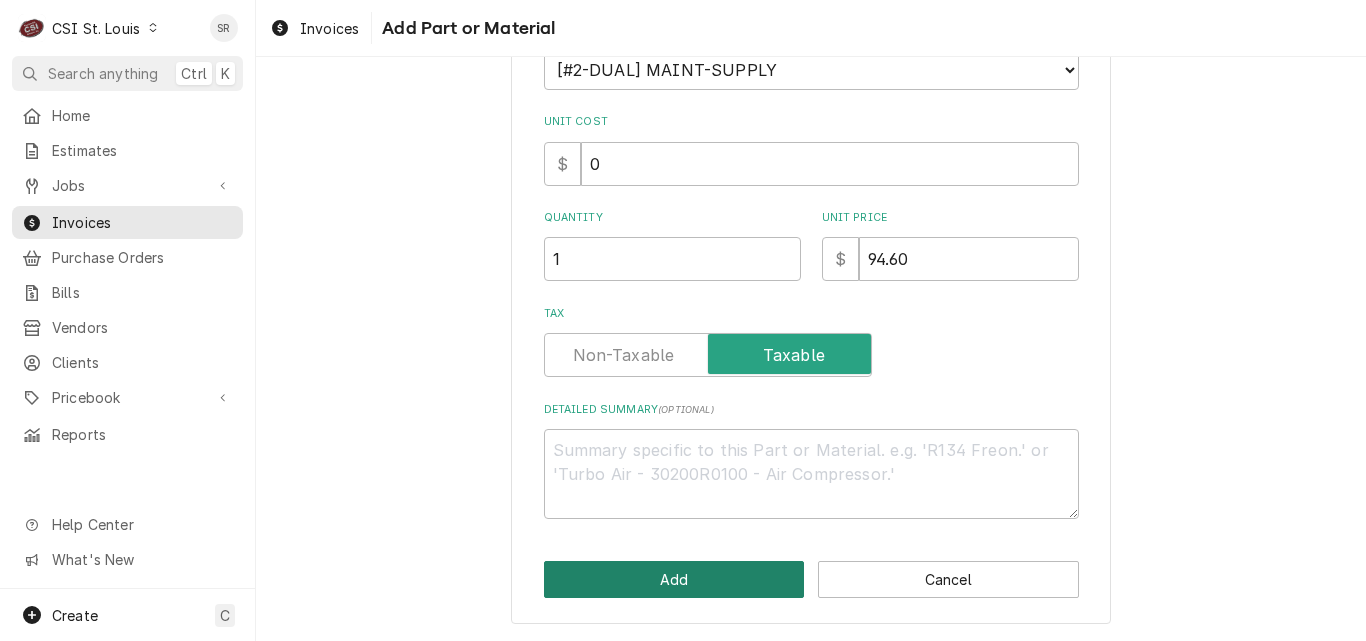click on "Add" at bounding box center [674, 579] 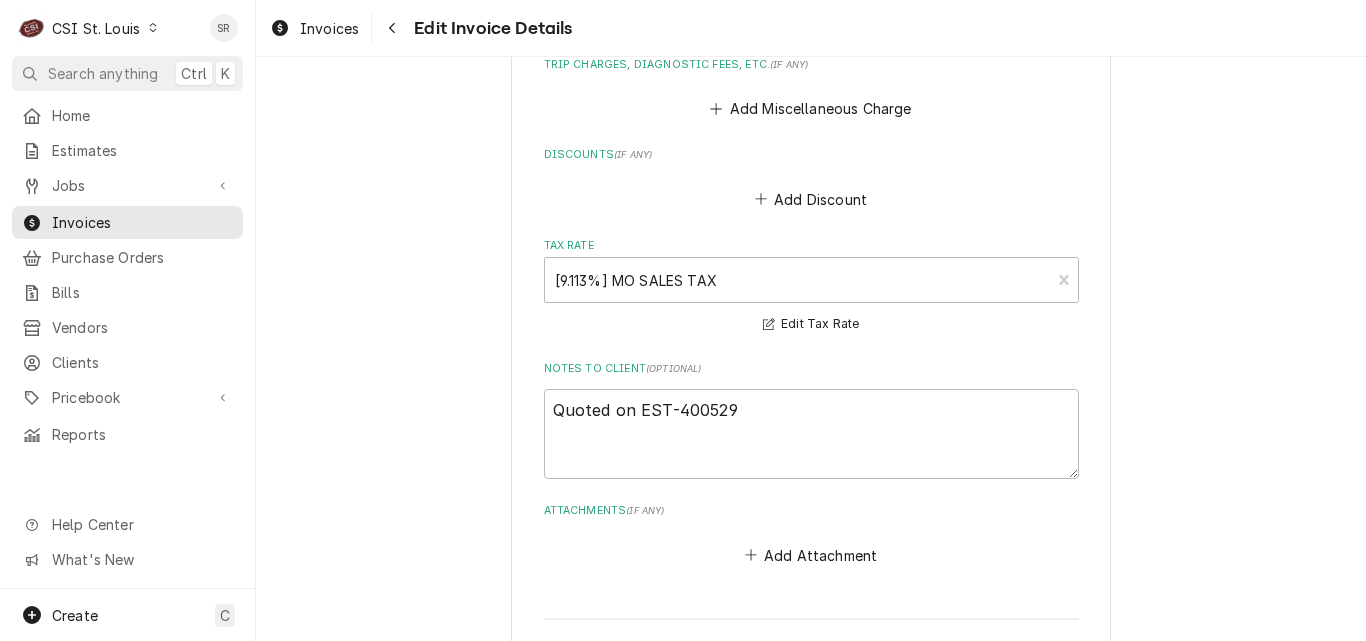 scroll, scrollTop: 4463, scrollLeft: 0, axis: vertical 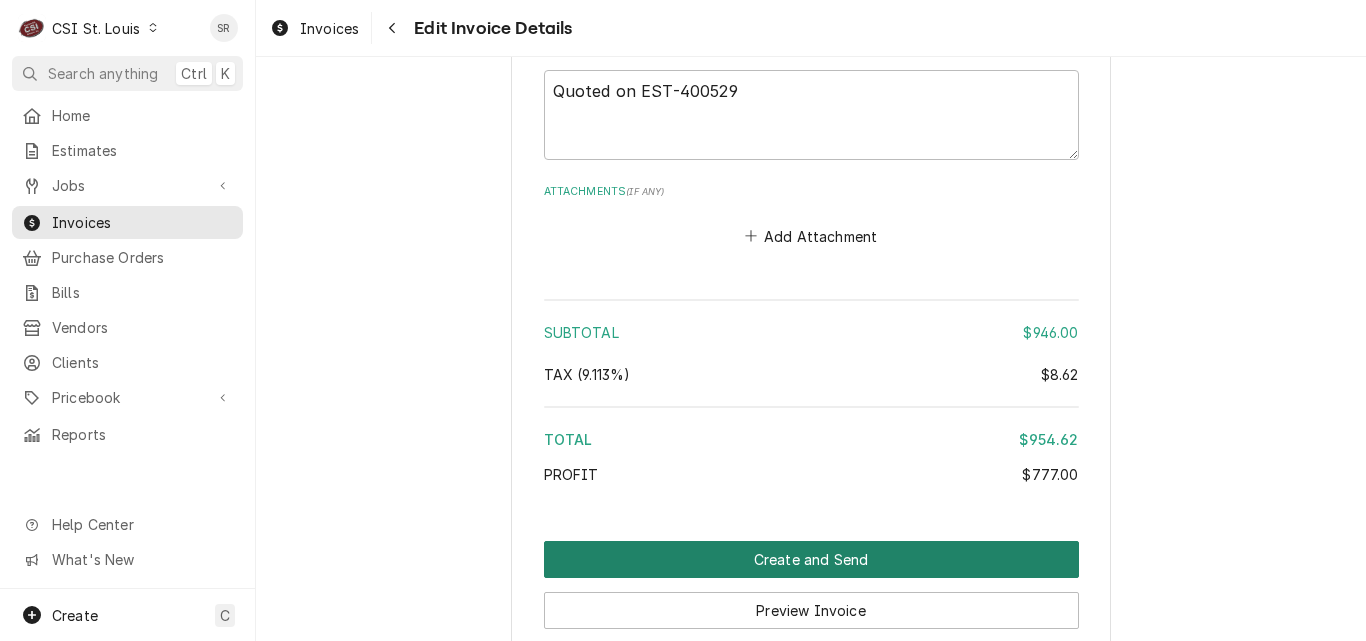 click on "Create and Send" at bounding box center (811, 559) 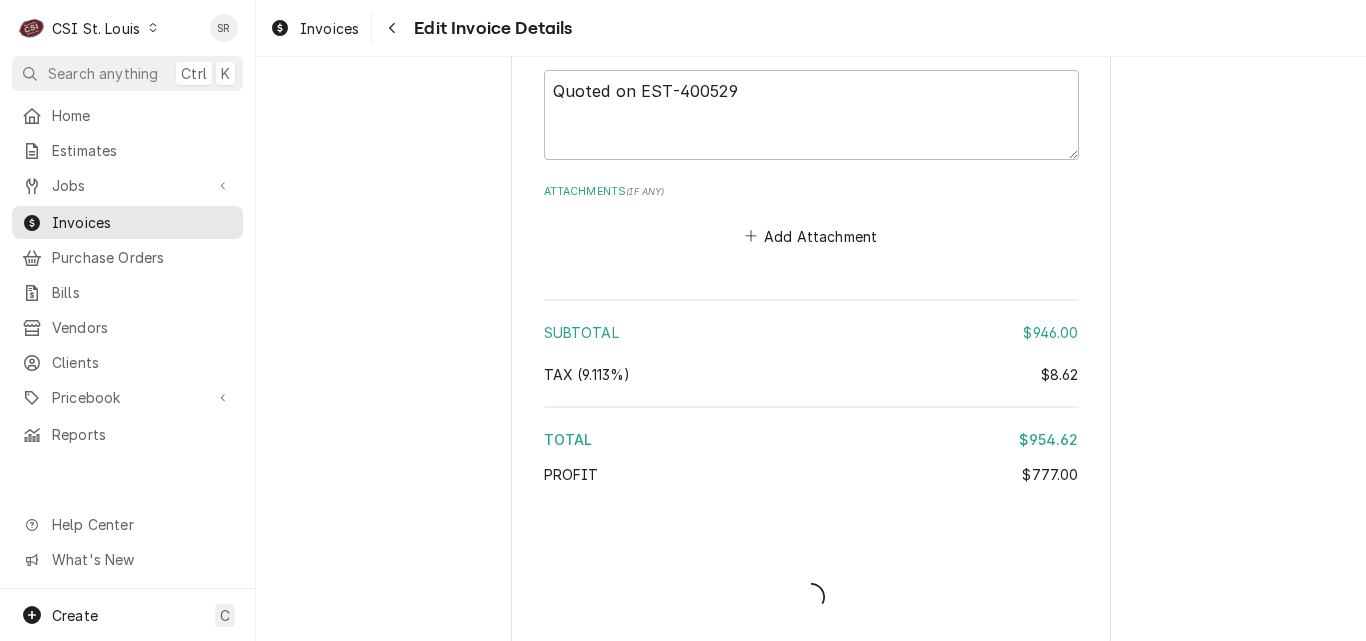 type on "x" 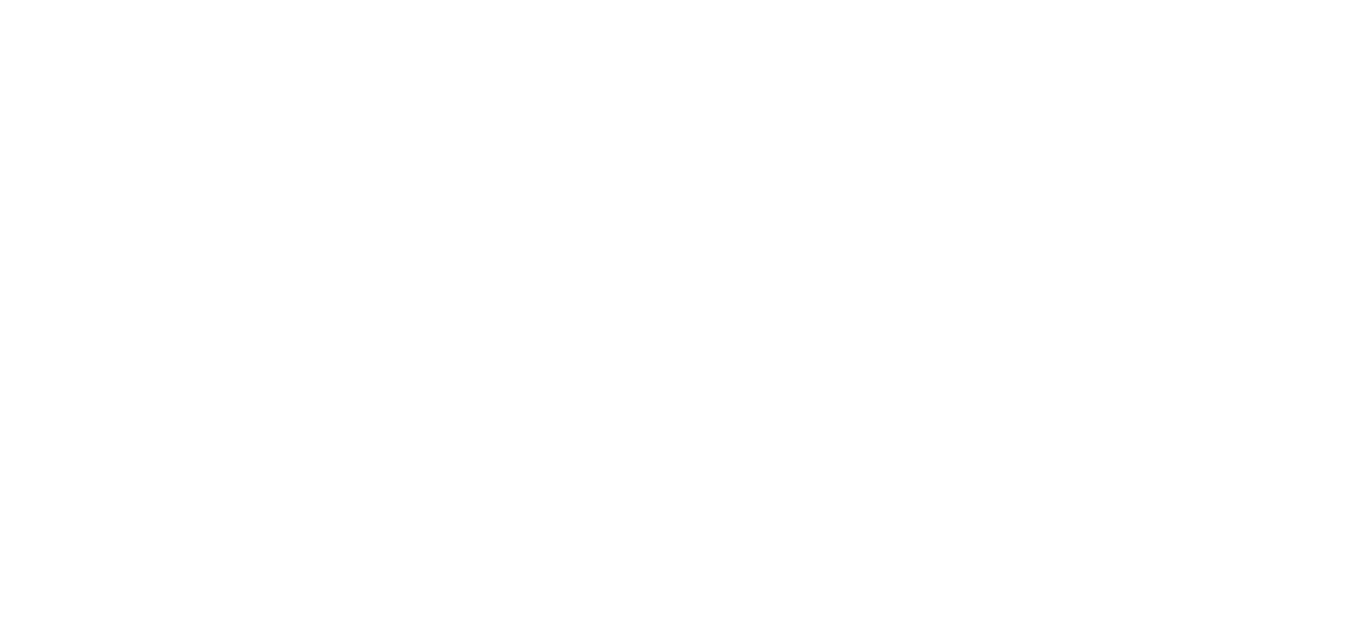 scroll, scrollTop: 0, scrollLeft: 0, axis: both 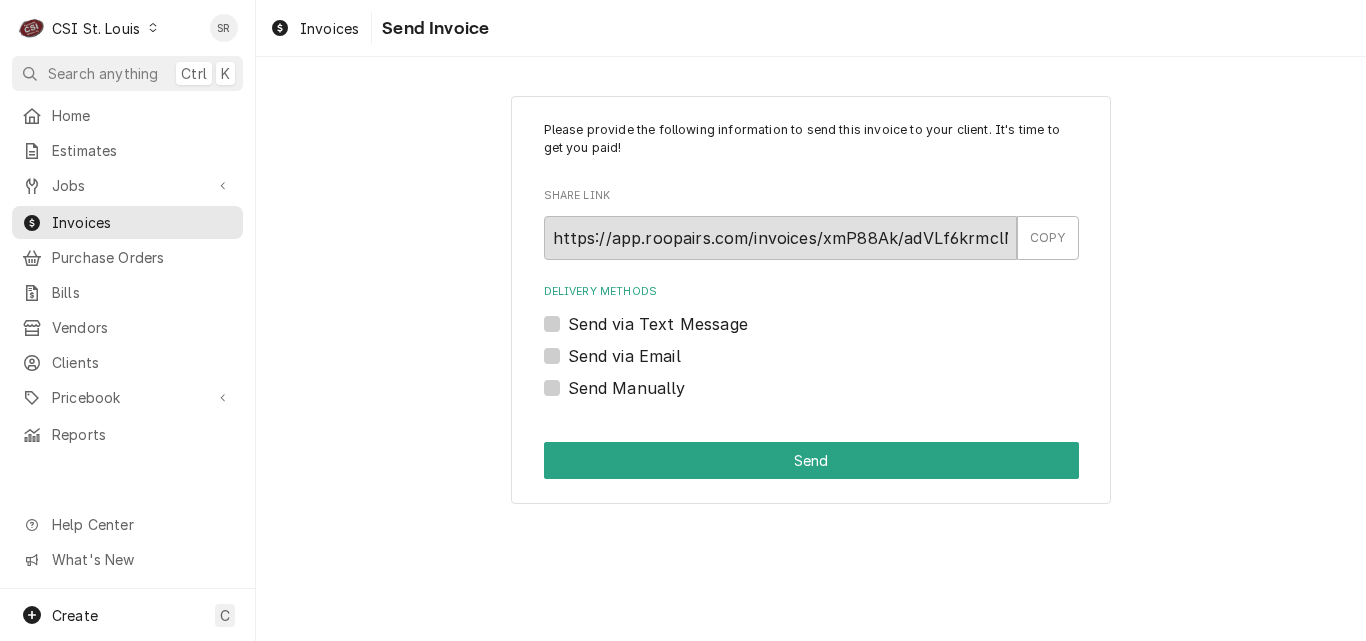 click on "Send via Email" at bounding box center [624, 356] 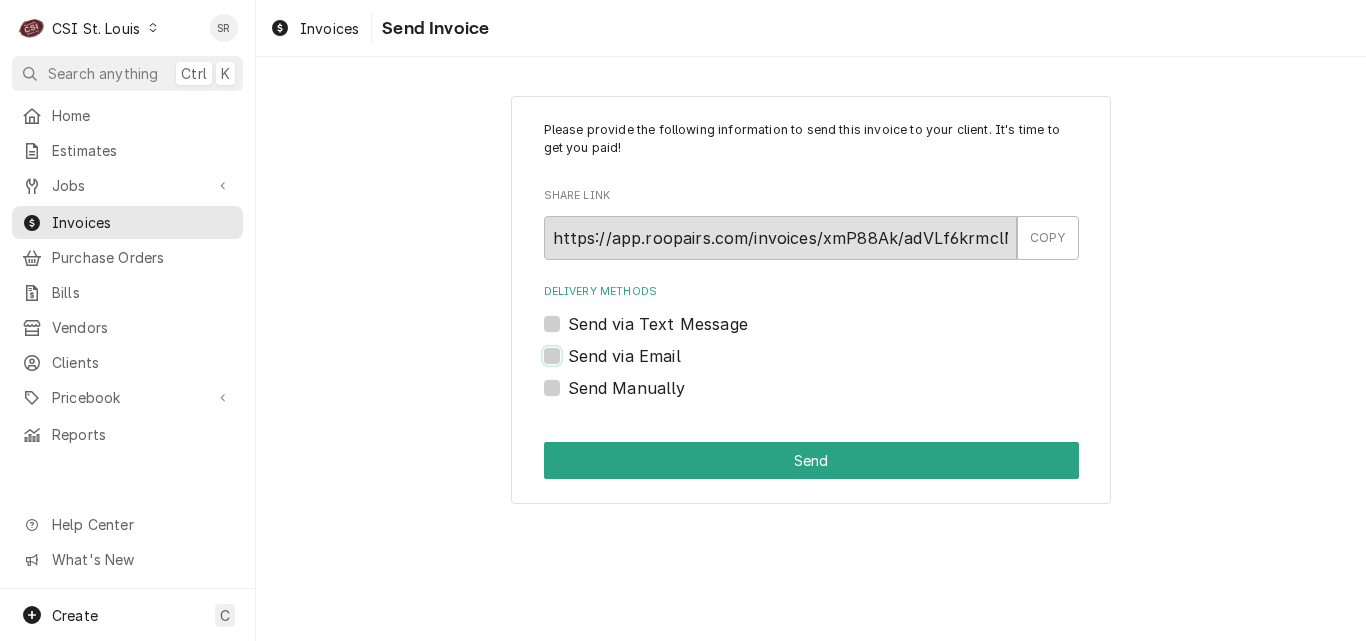 click on "Send via Email" at bounding box center (835, 366) 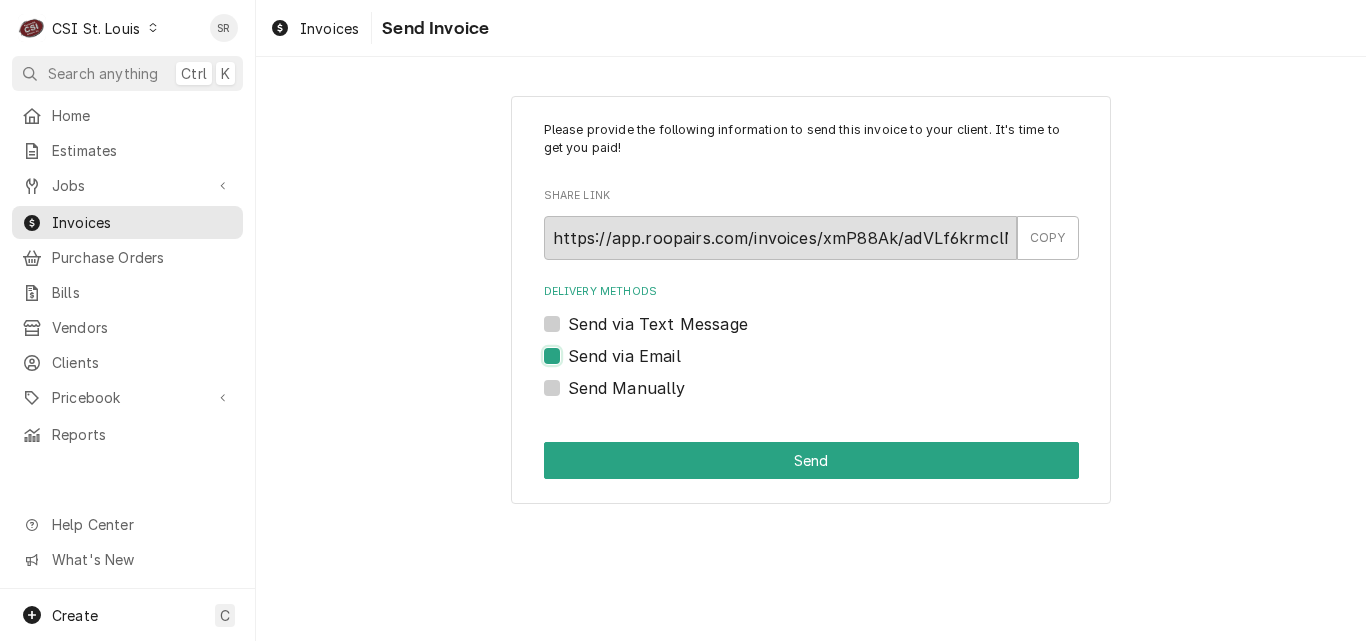 checkbox on "true" 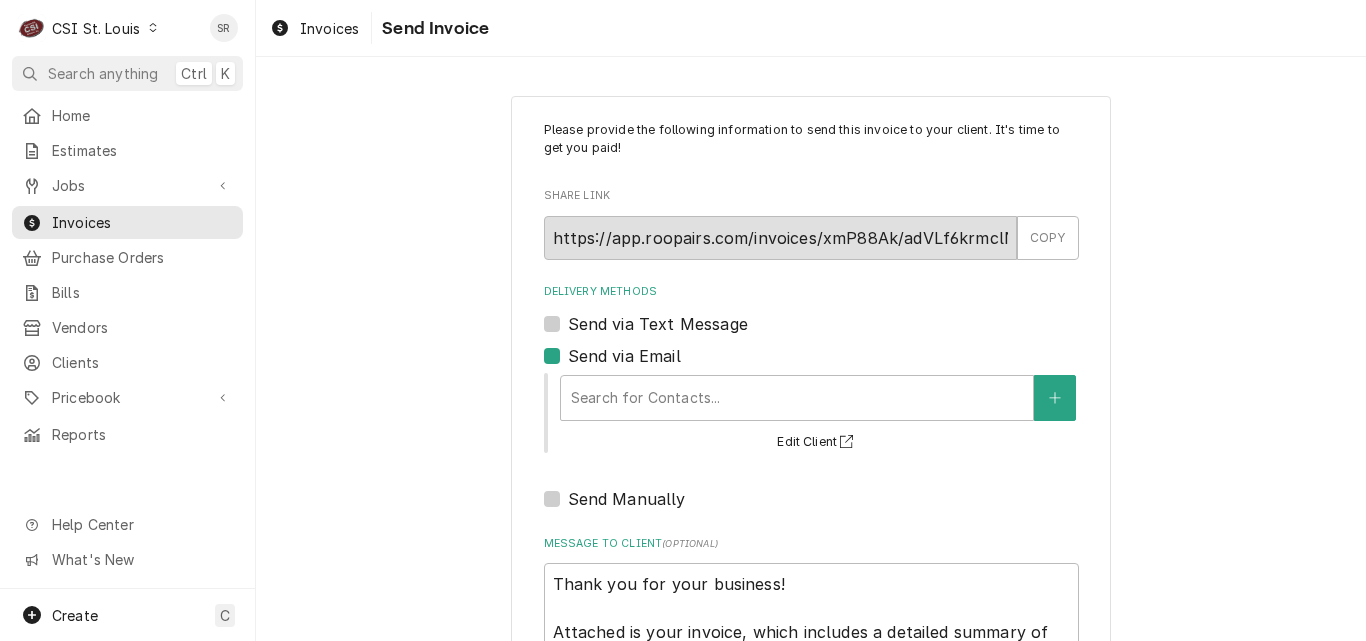 click at bounding box center (797, 398) 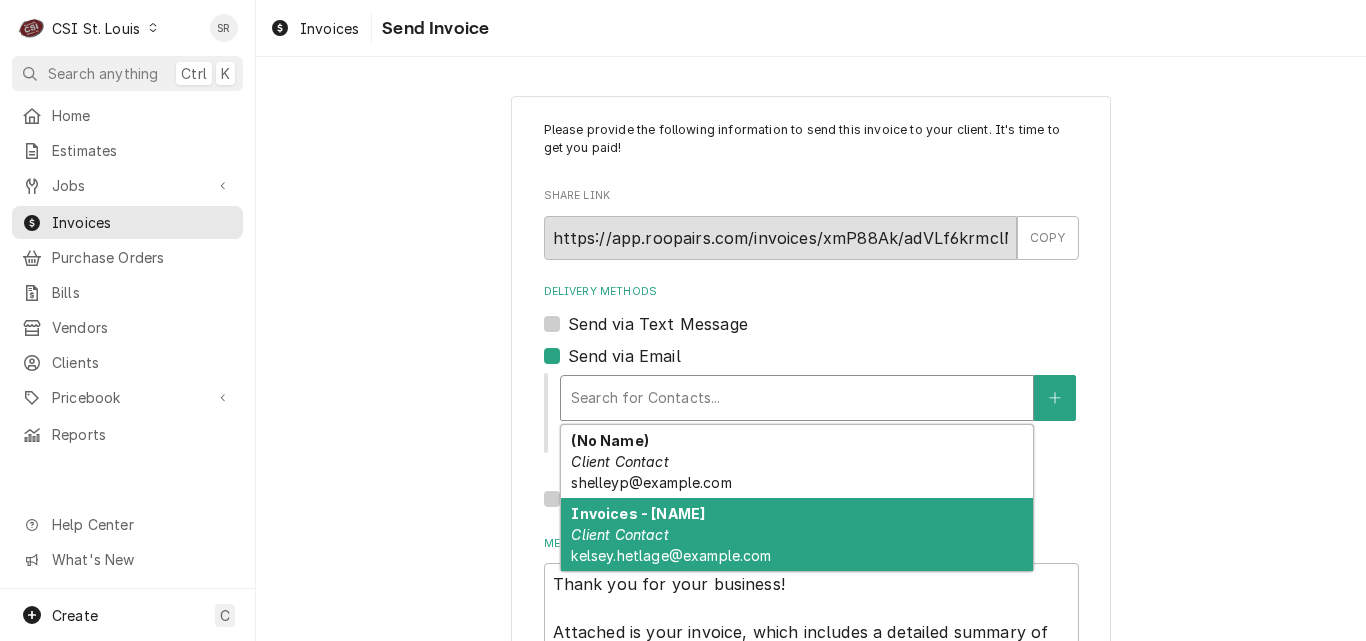 click on "Invoices - Kelsey" at bounding box center [638, 513] 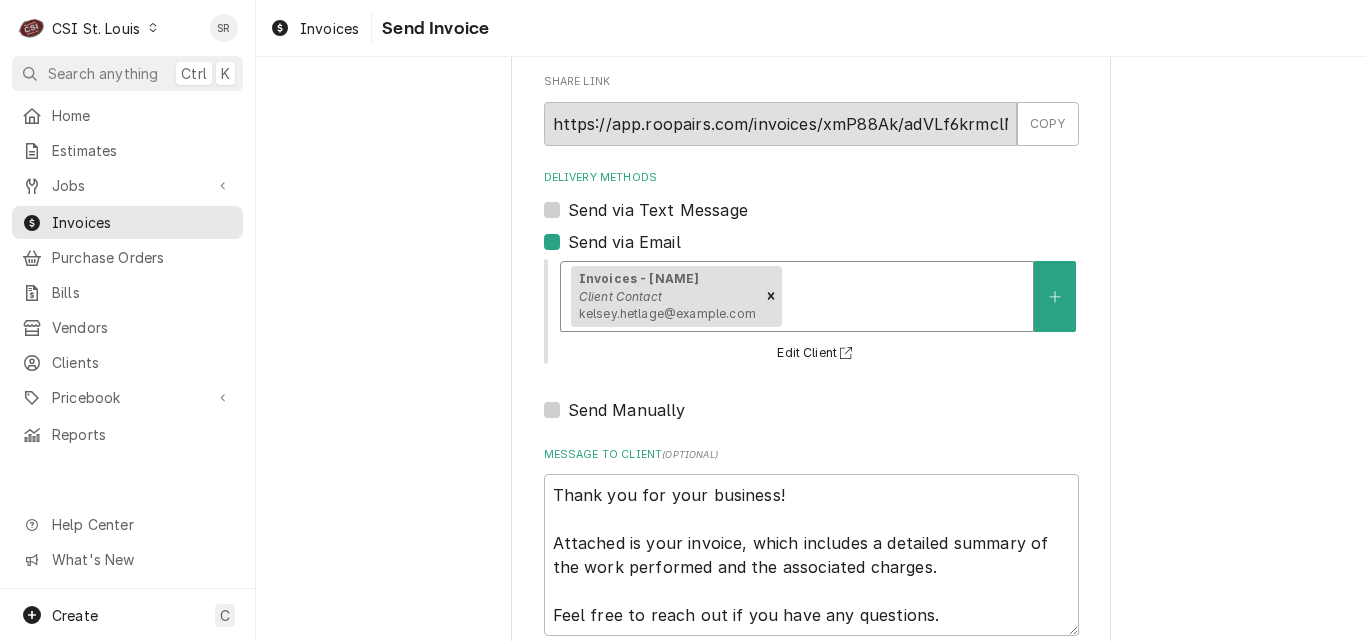 scroll, scrollTop: 231, scrollLeft: 0, axis: vertical 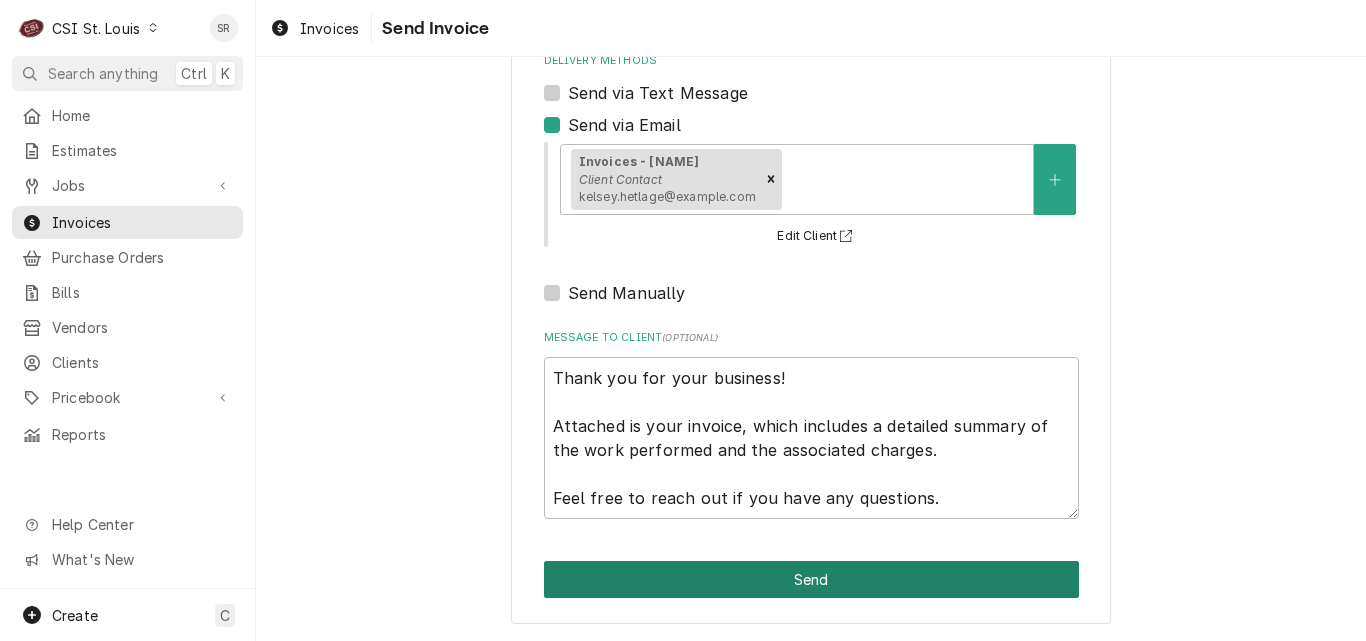 click on "Send" at bounding box center [811, 579] 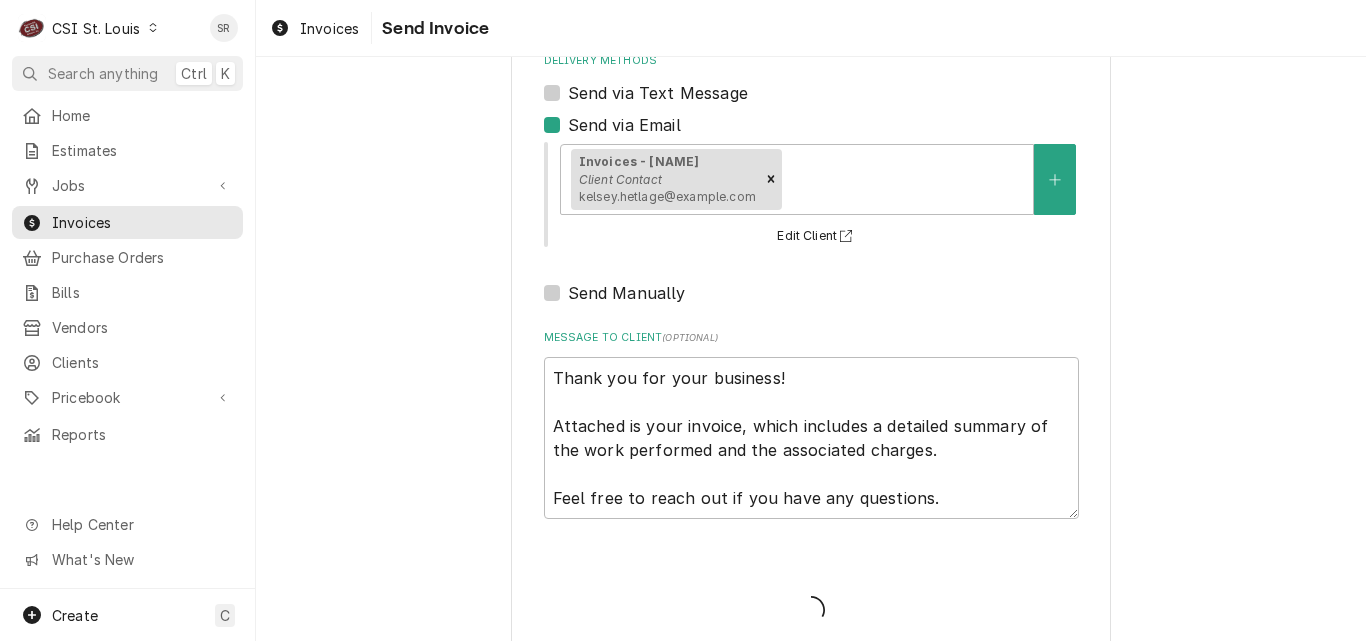 type on "x" 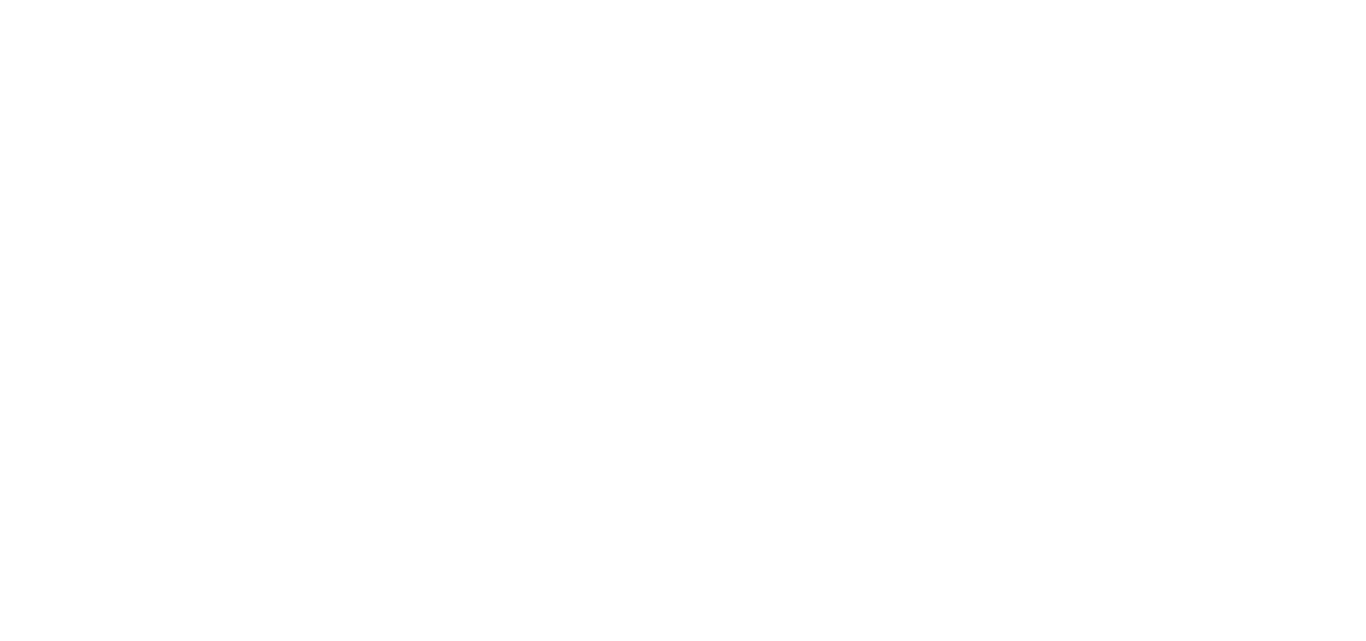 scroll, scrollTop: 0, scrollLeft: 0, axis: both 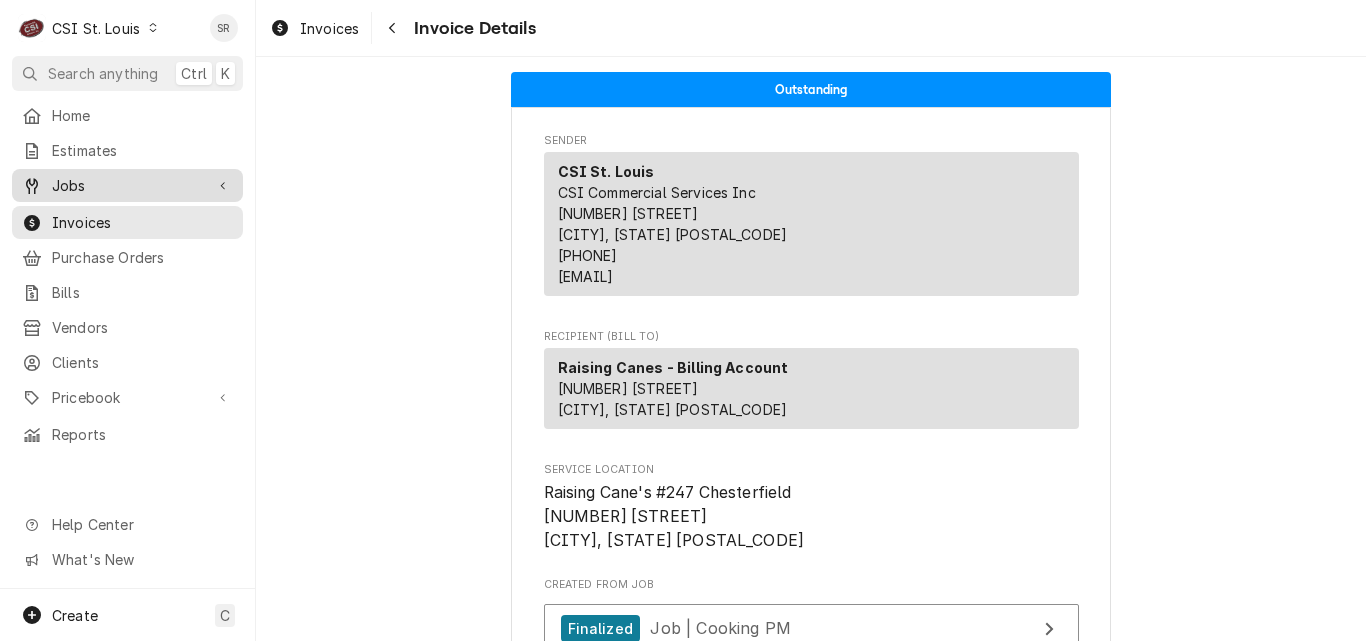 click on "Jobs" at bounding box center (127, 185) 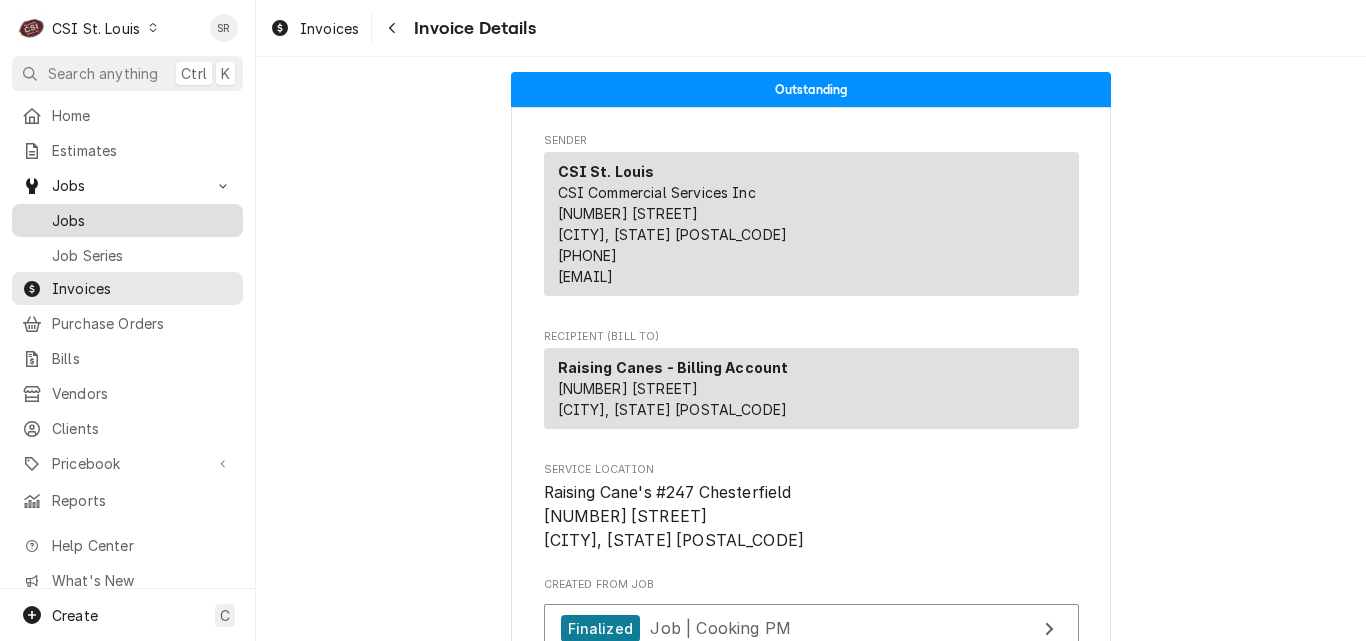 click on "Jobs" at bounding box center [142, 220] 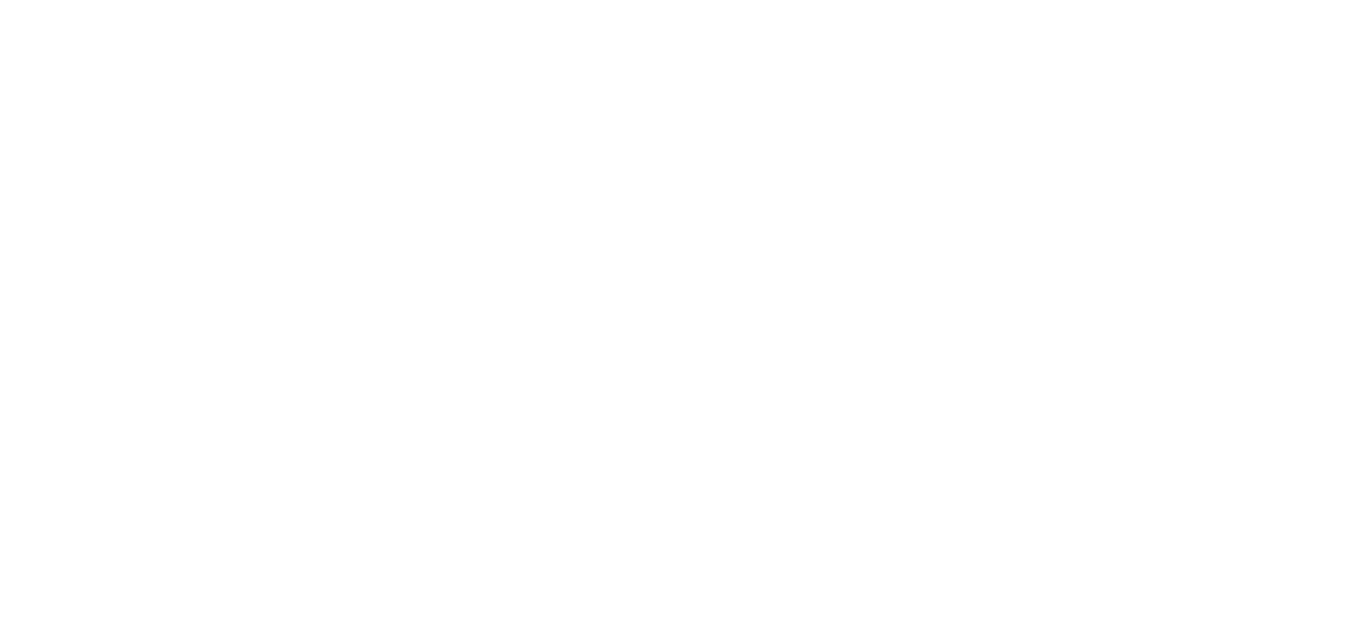 scroll, scrollTop: 0, scrollLeft: 0, axis: both 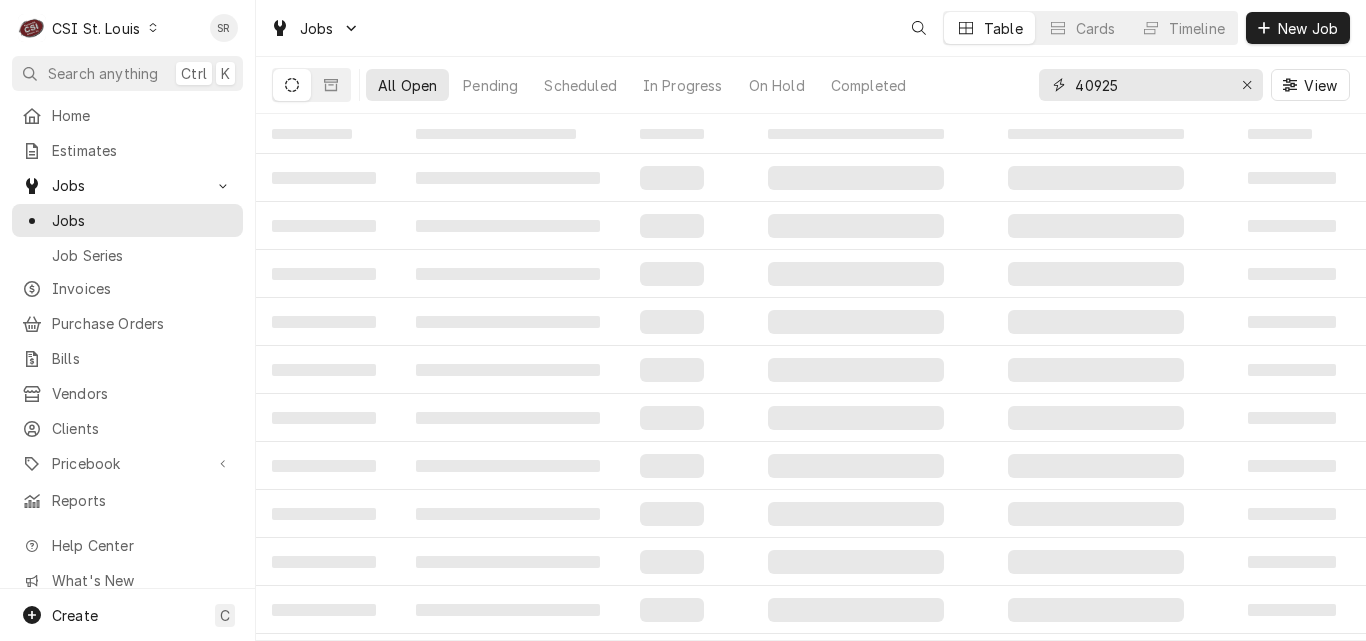 click on "40925" at bounding box center (1151, 85) 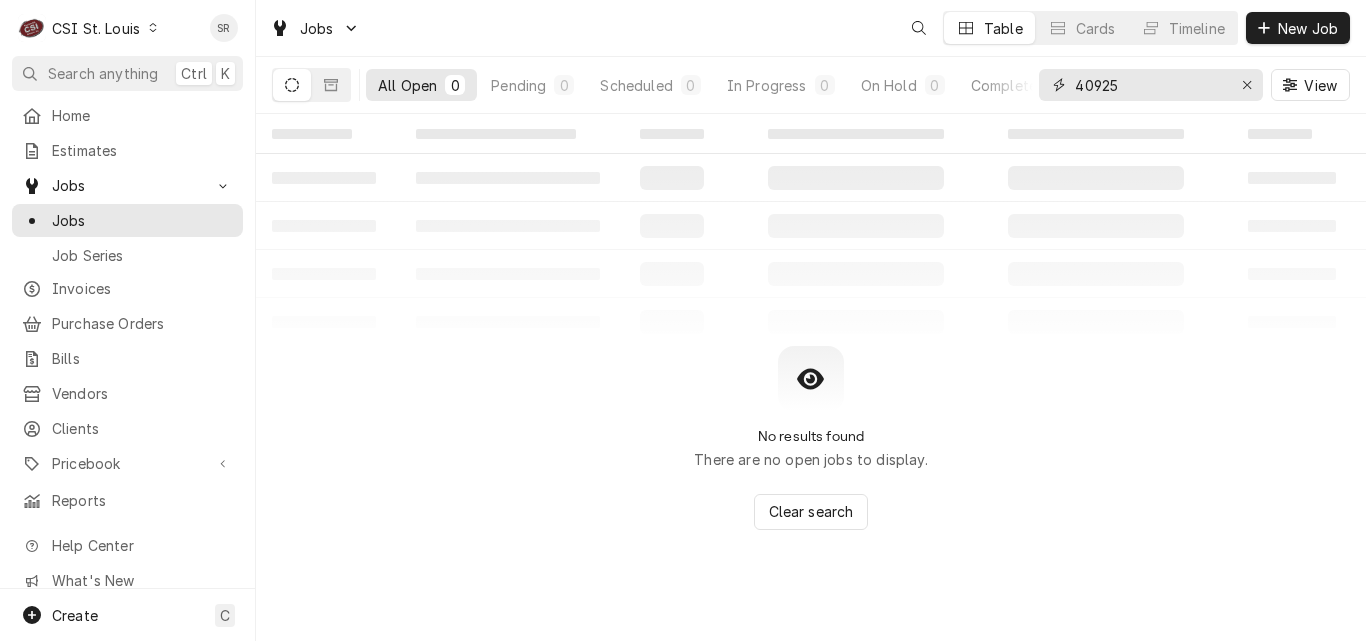 click on "40925" at bounding box center [1150, 85] 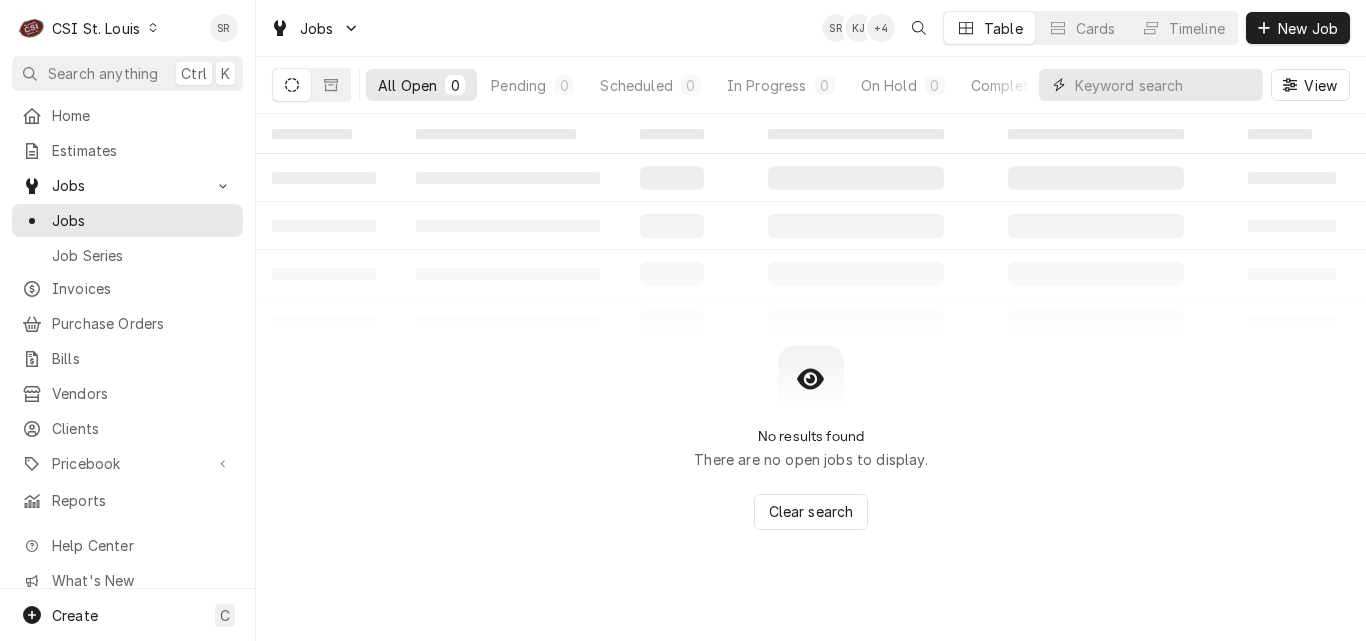 type on "8" 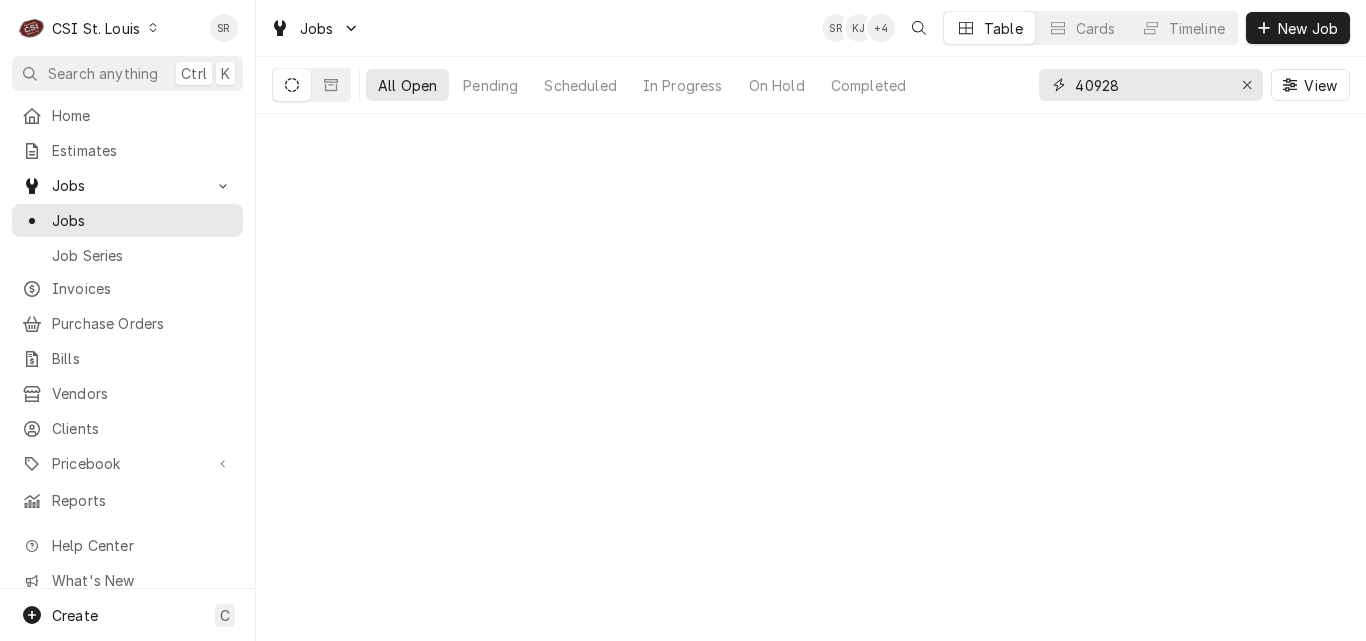type on "40928" 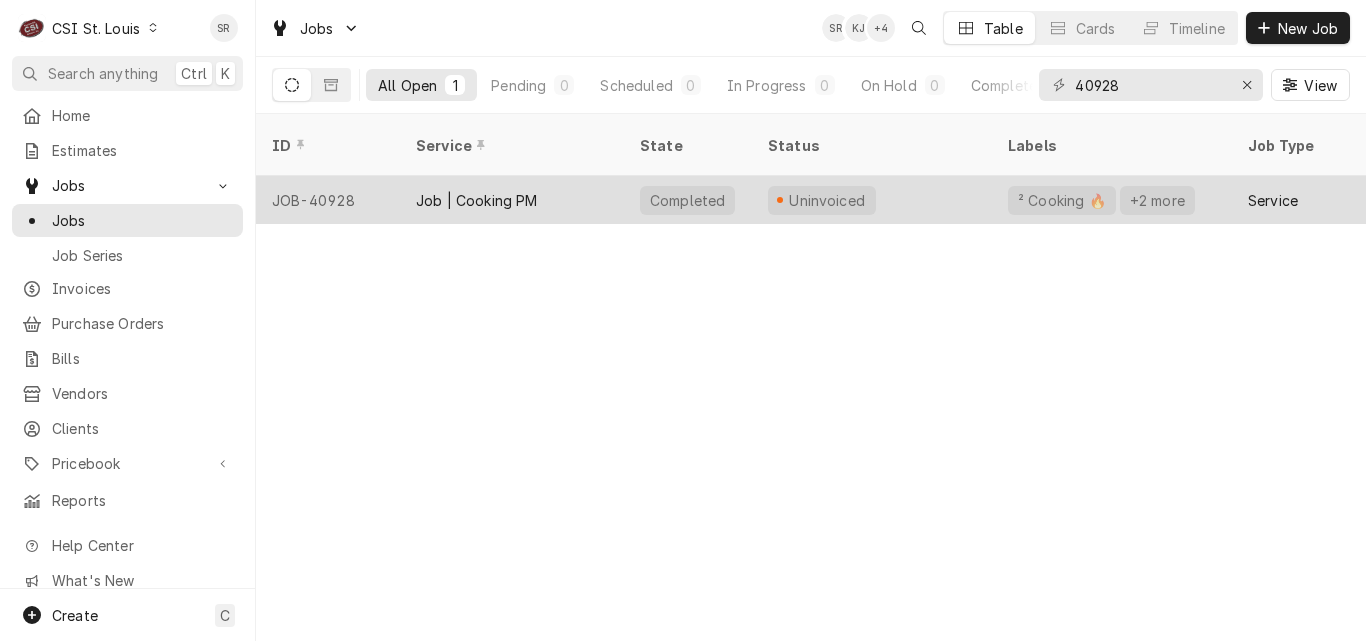 click on "Job | Cooking PM" at bounding box center (512, 200) 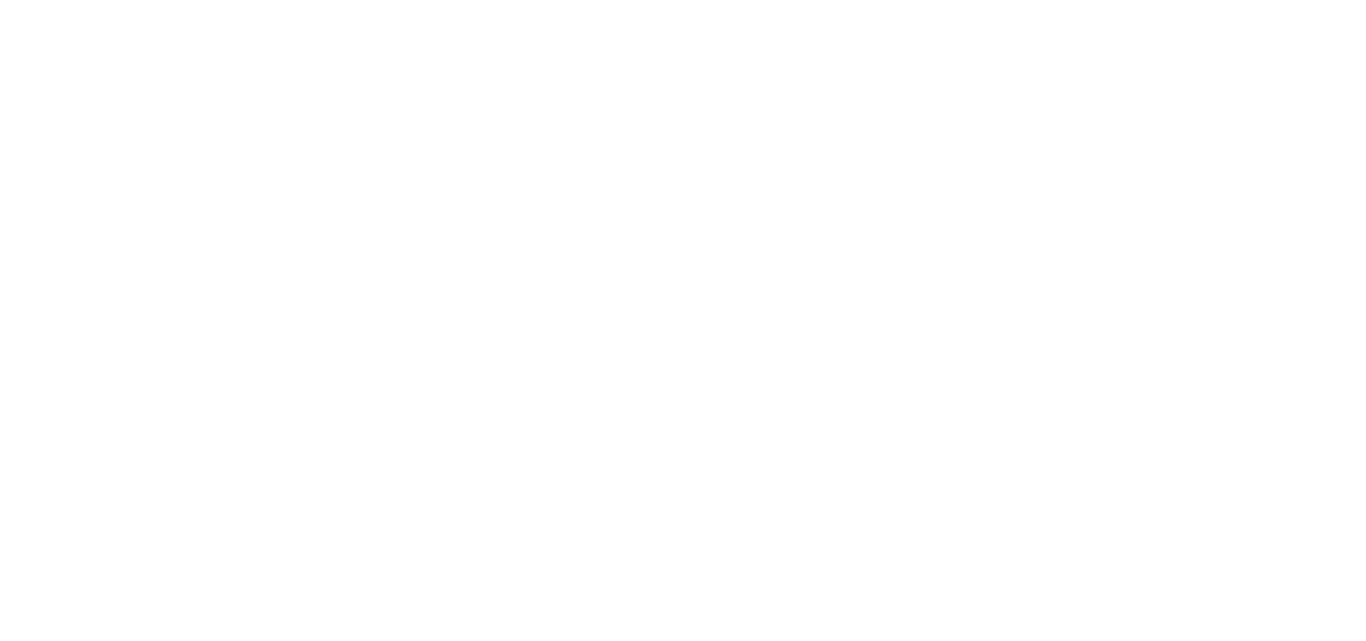 scroll, scrollTop: 0, scrollLeft: 0, axis: both 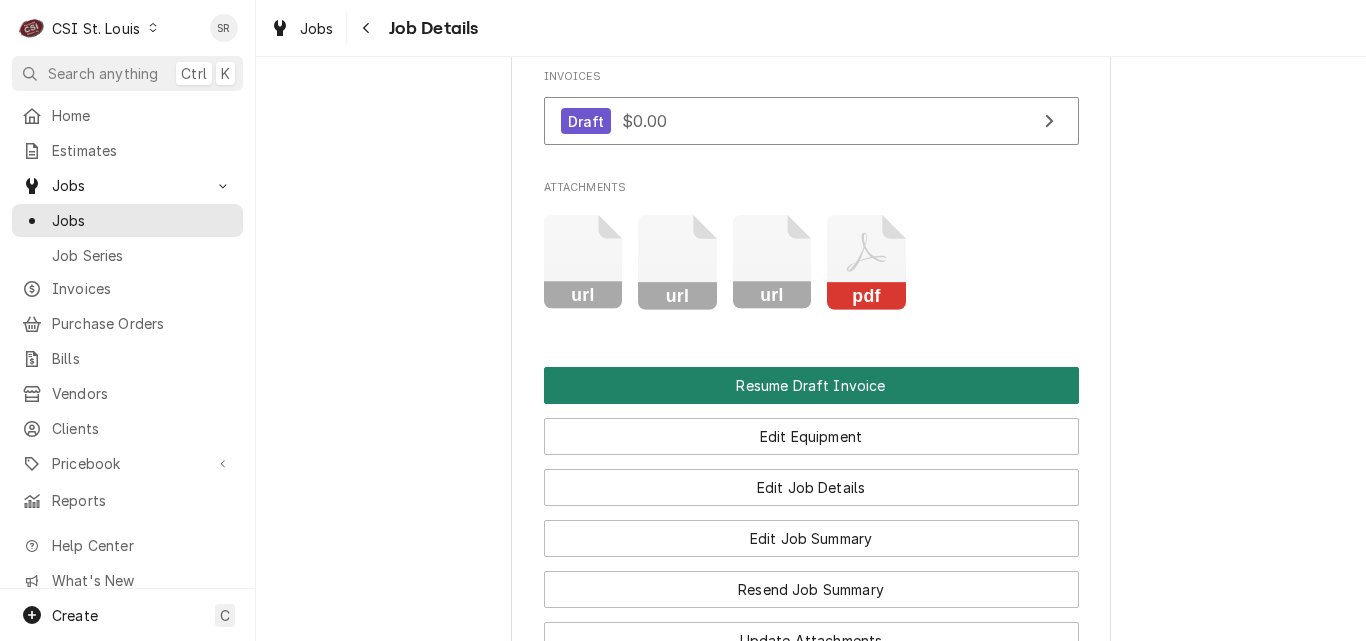 click on "Resume Draft Invoice" at bounding box center (811, 385) 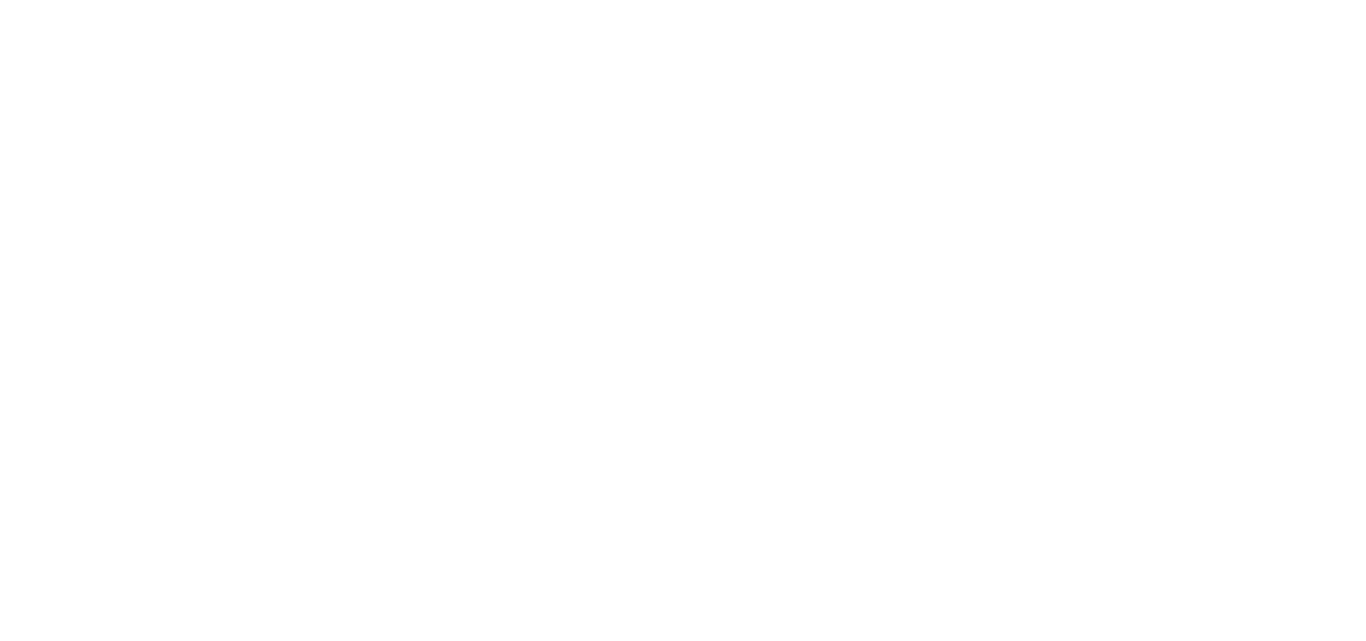 scroll, scrollTop: 0, scrollLeft: 0, axis: both 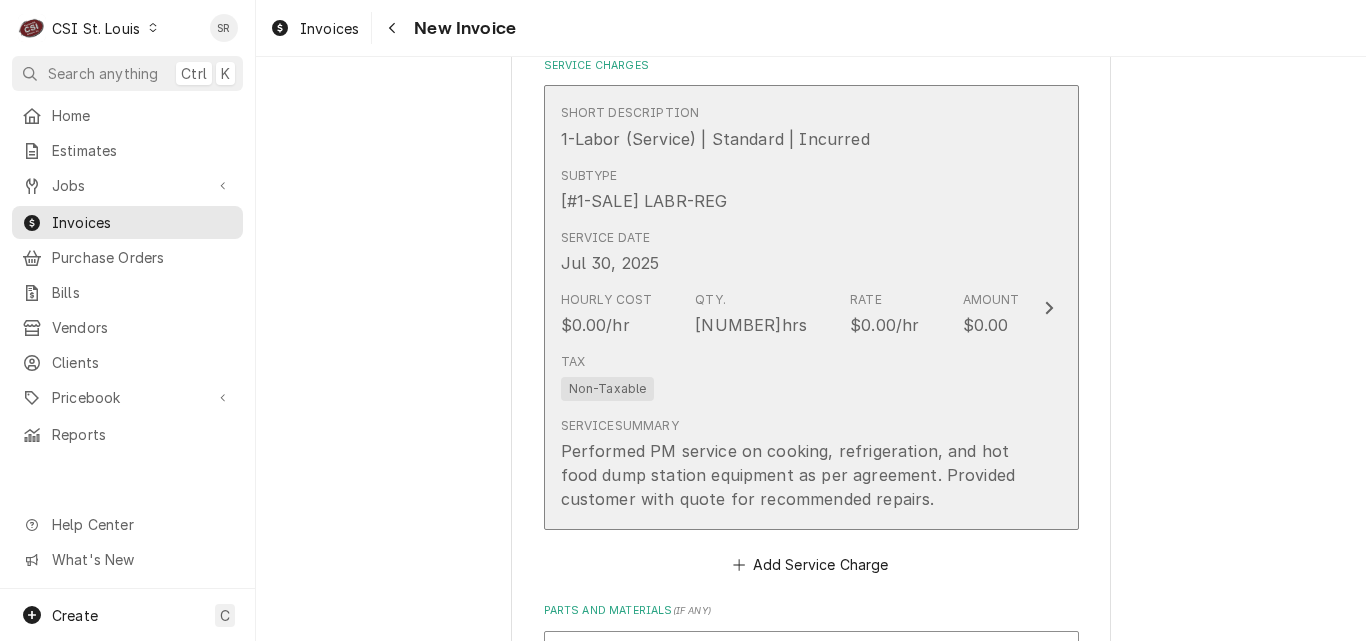 click on "Hourly Cost $[PRICE]/hr Qty. [NUMBER]hrs Rate $[PRICE]/hr Amount $[PRICE]" at bounding box center (790, 314) 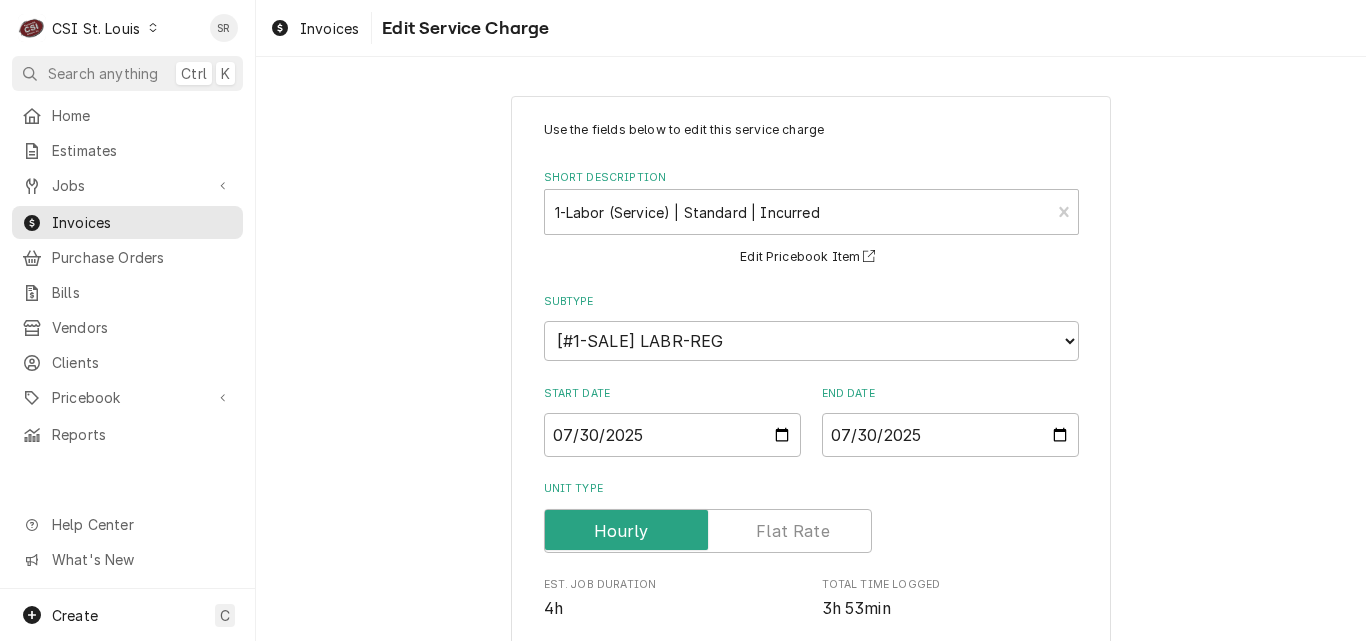 scroll, scrollTop: 660, scrollLeft: 0, axis: vertical 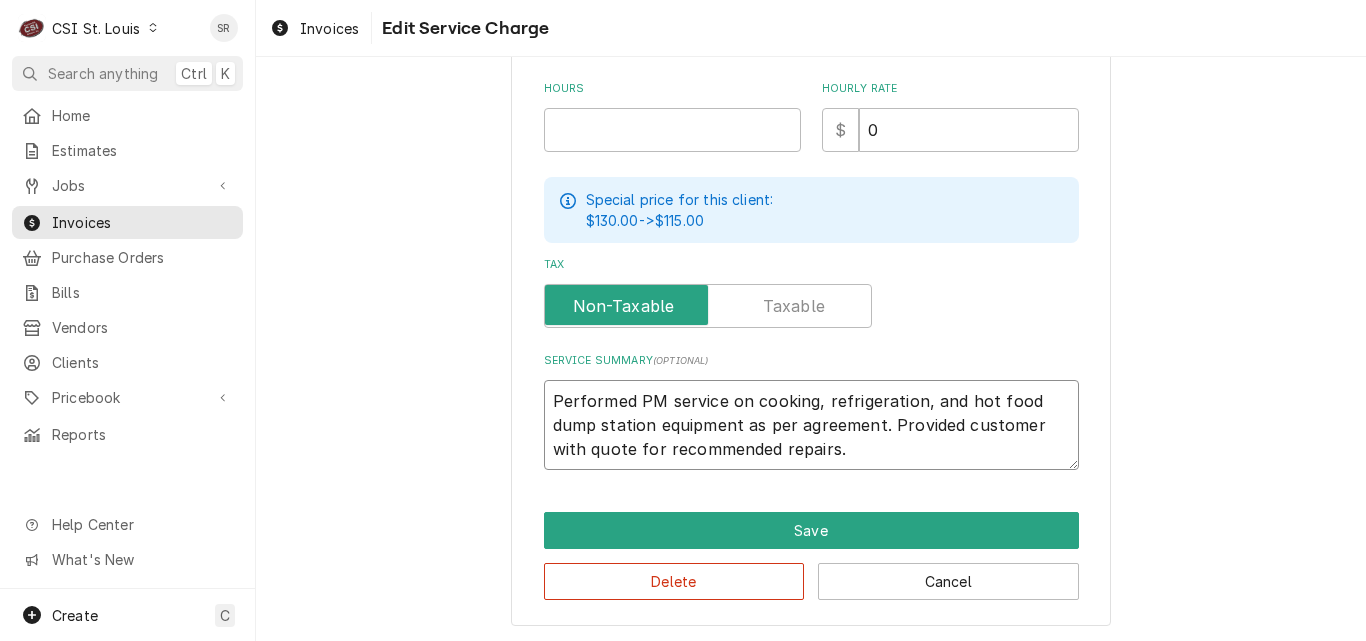 drag, startPoint x: 851, startPoint y: 441, endPoint x: 496, endPoint y: 392, distance: 358.36572 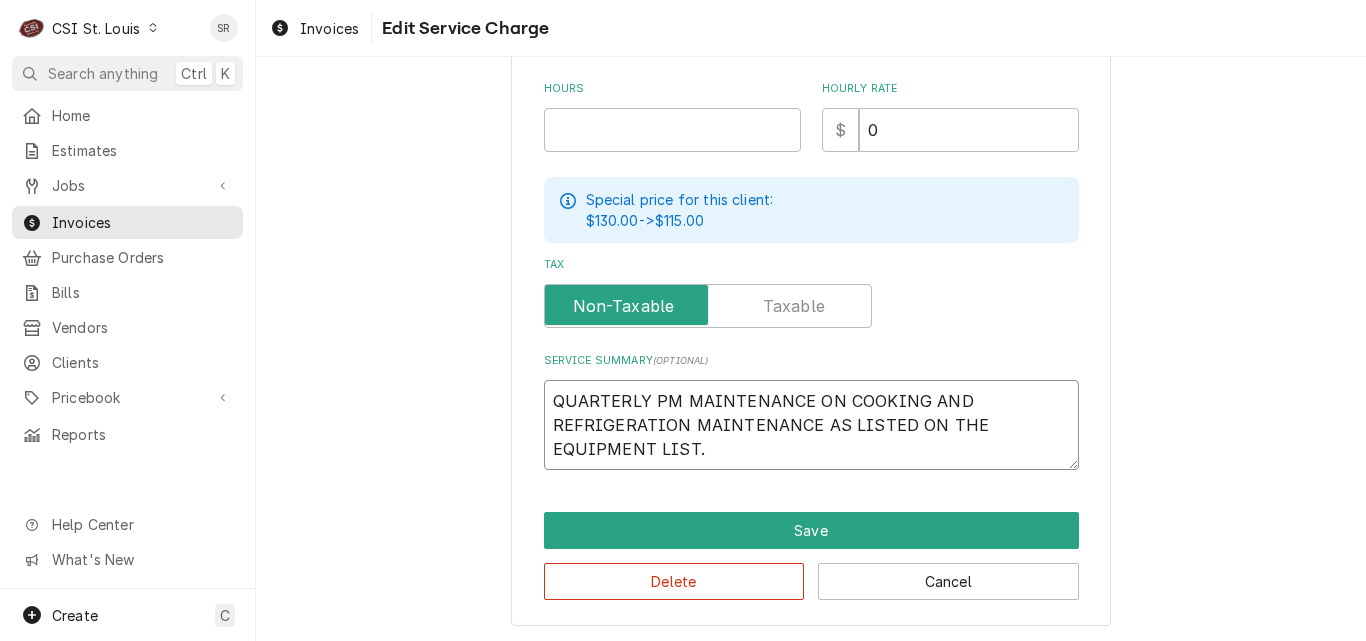 type on "QUARTERLY PM MAINTENANCE ON COOKING AND REFRIGERATION MAINTENANCE AS LISTED ON THE EQUIPMENT LIST." 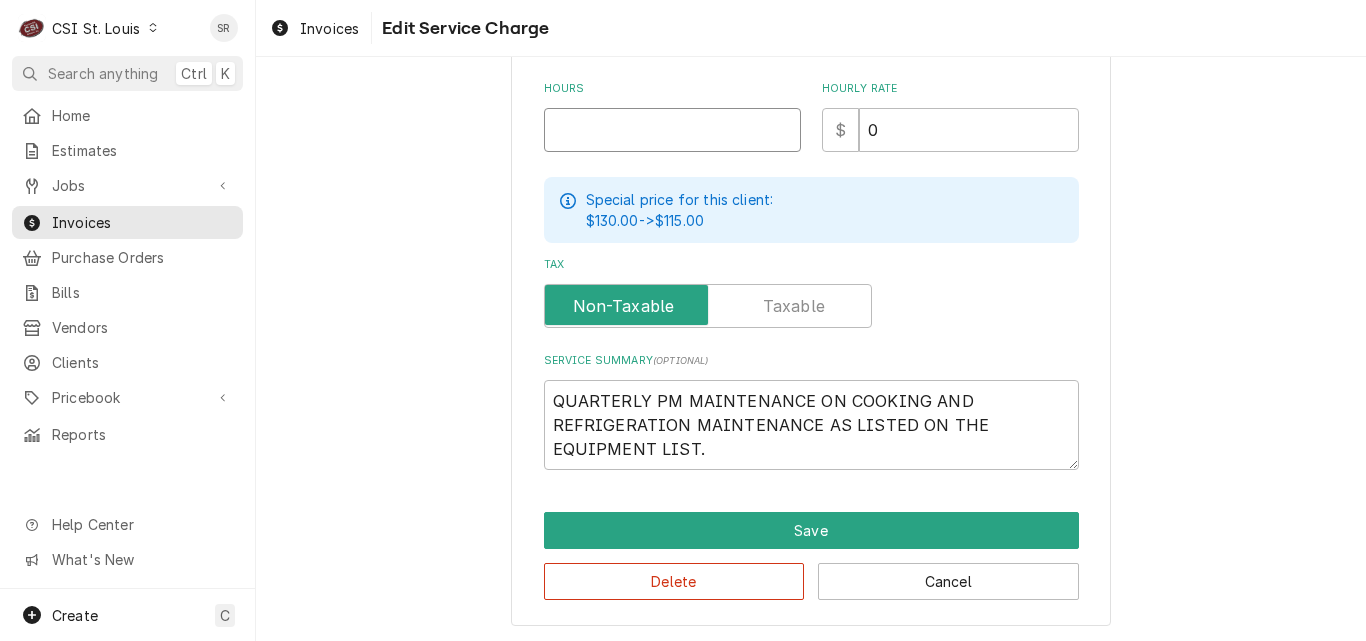 click on "Use the fields below to edit this service charge Short Description 1-Labor (Service) | Standard | Incurred ² Billing Rate 💸 Edit Pricebook Item    Subtype Choose a subtype... [#1-SALE] LABR-BEV [#1-SALE] LABR-BEV-PM [#1-SALE] LABR-DBL [#1-SALE] LABR-OT [#1-SALE] LABR-PM [#1-SALE] LABR-PROJ [#1-SALE] LABR-REG [#1-SALE] LEASING-1 [#NON-POSTING#] Start Date 2025-07-30 End Date 2025-07-30 Unit Type Est. Job Duration 4h Total Time Logged 3h 53min Hourly Cost $ 0 Hours 7.75 Hourly Rate $ 0 Special price for this client: $130.00  ->  $115.00 Tax Service Summary  ( optional ) QUARTERLY PM MAINTENANCE ON COOKING AND REFRIGERATION MAINTENANCE AS LISTED ON THE EQUIPMENT LIST. Save Delete Cancel" at bounding box center [811, 30] 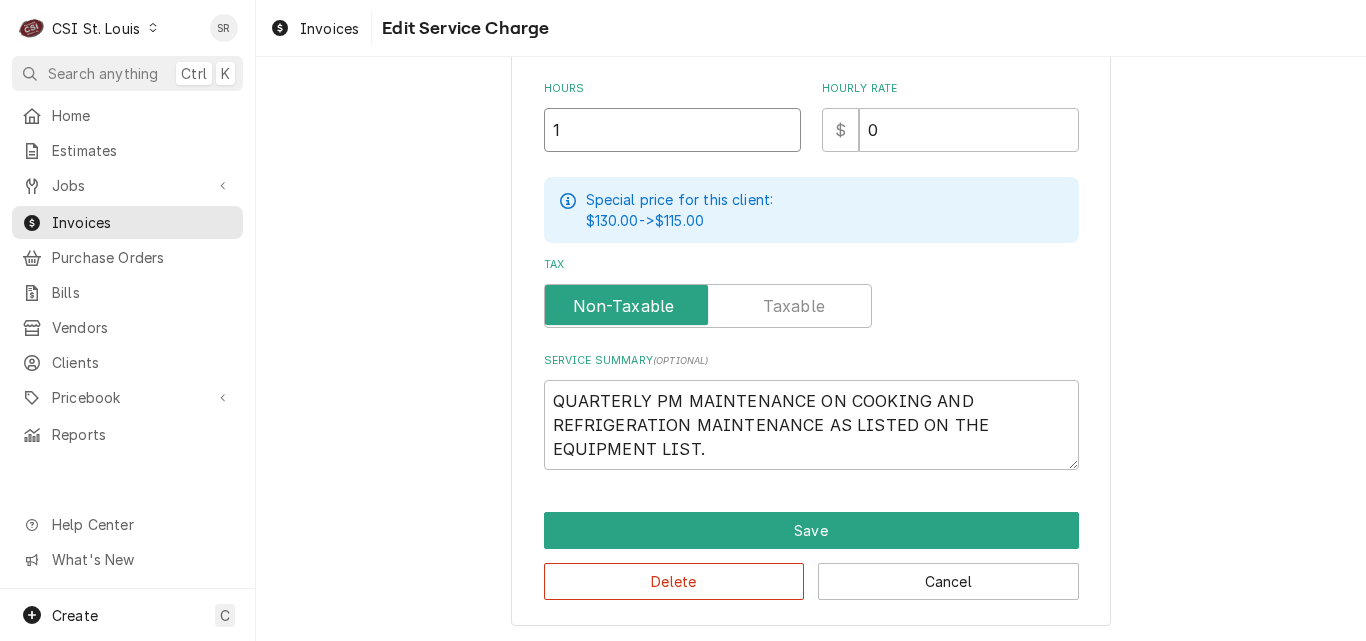 type on "1" 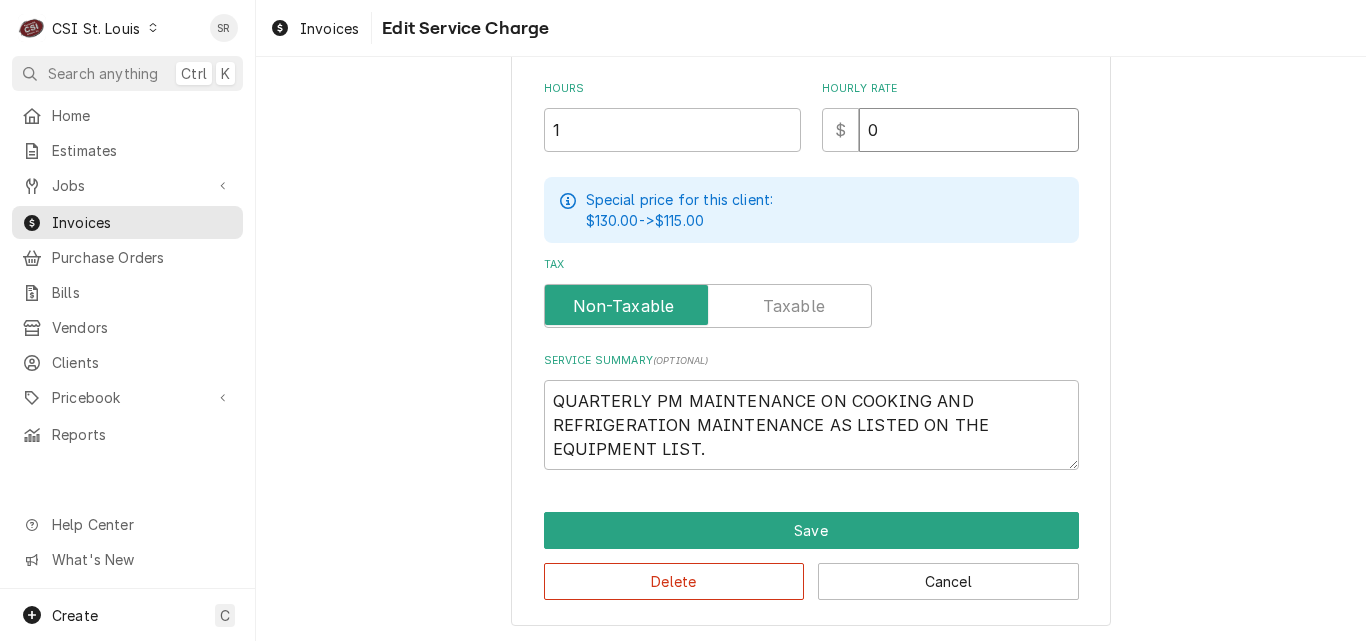 type on "x" 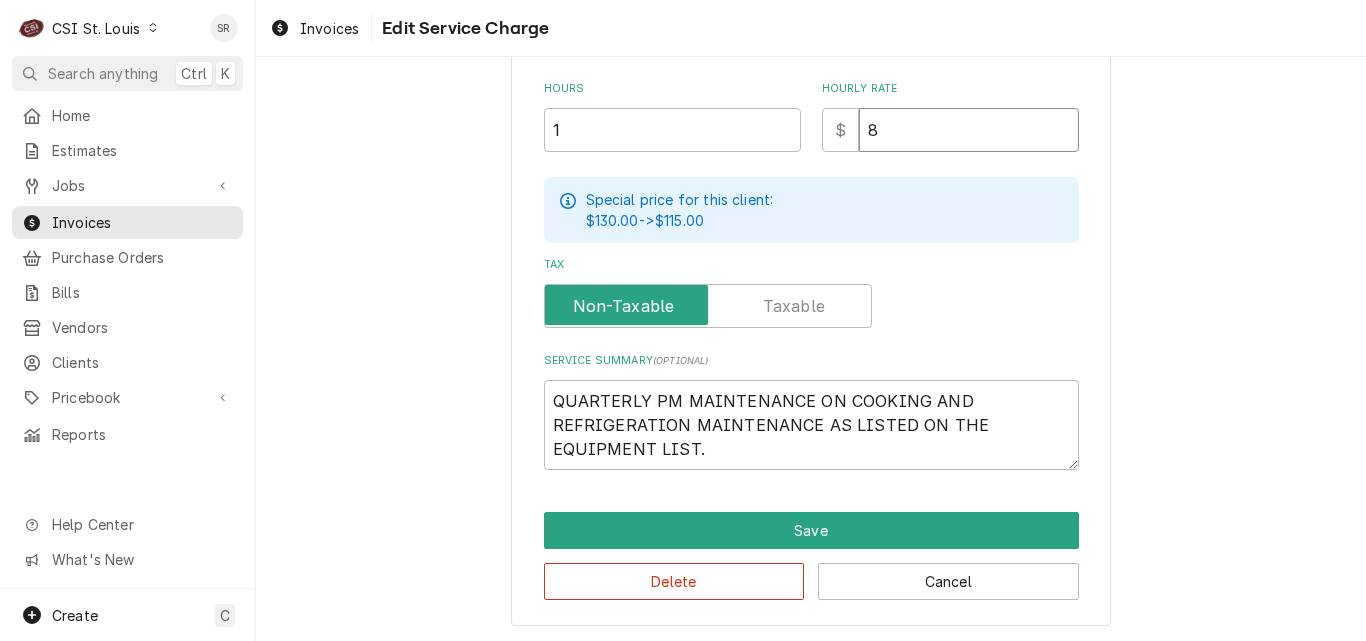 type on "x" 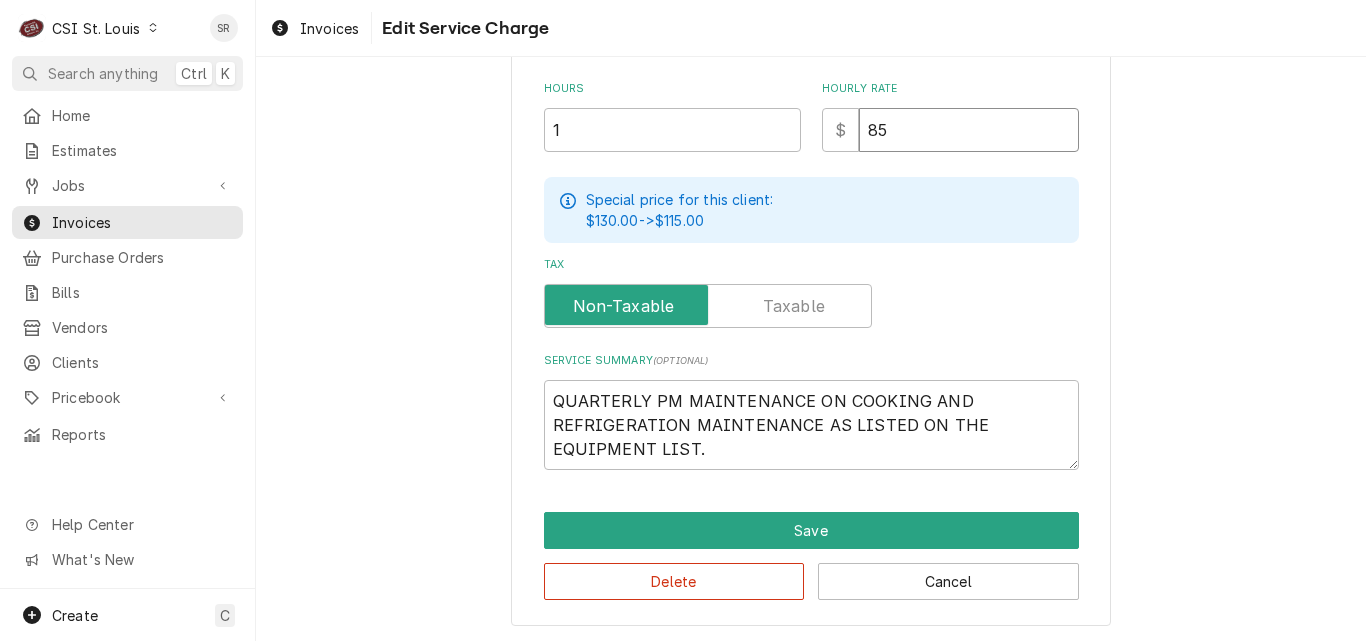 type on "x" 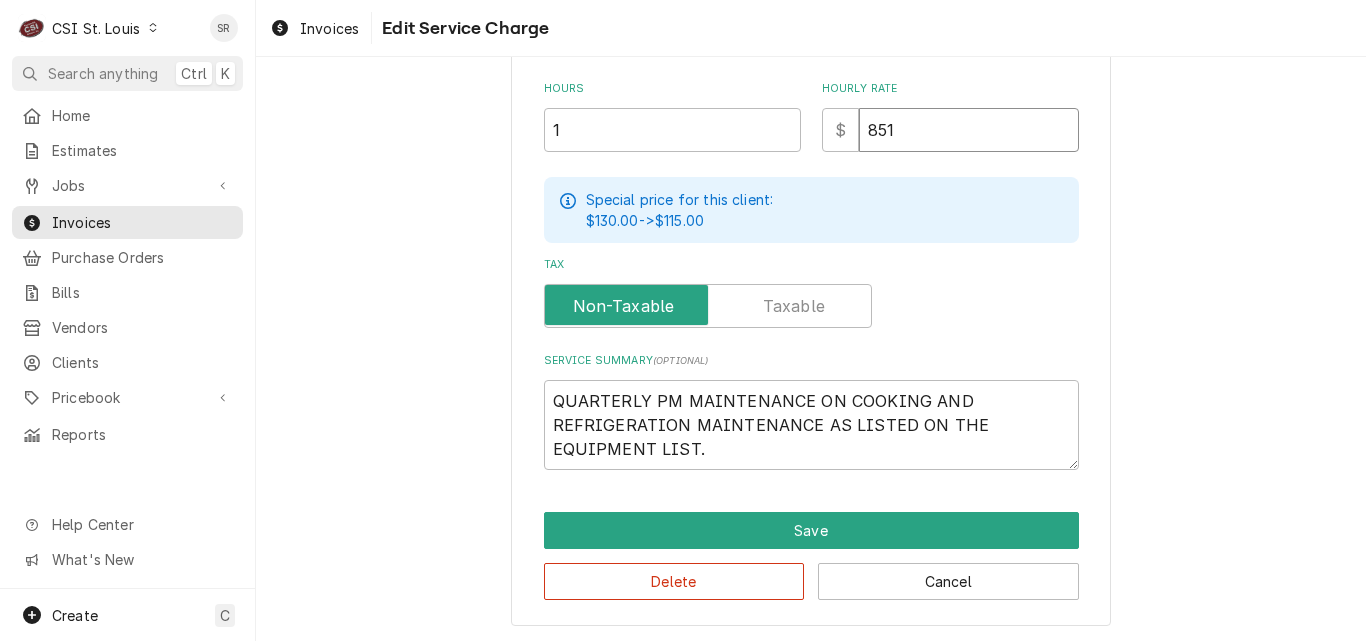 type on "x" 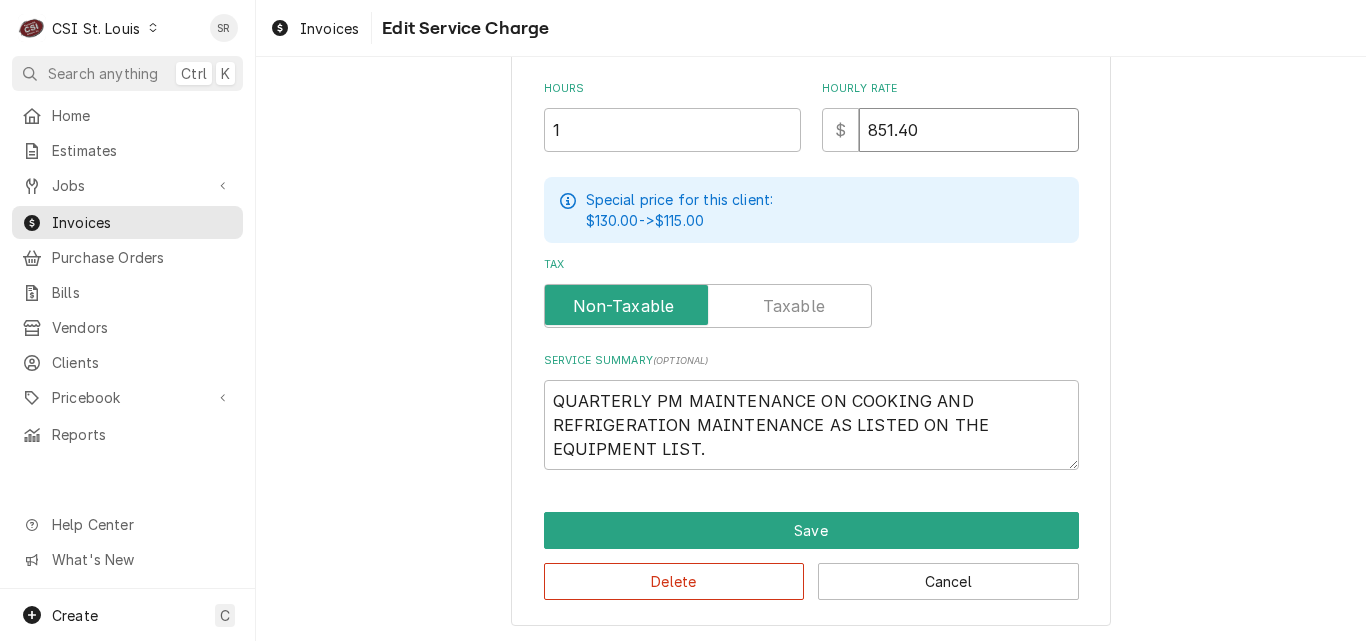 type on "851.40" 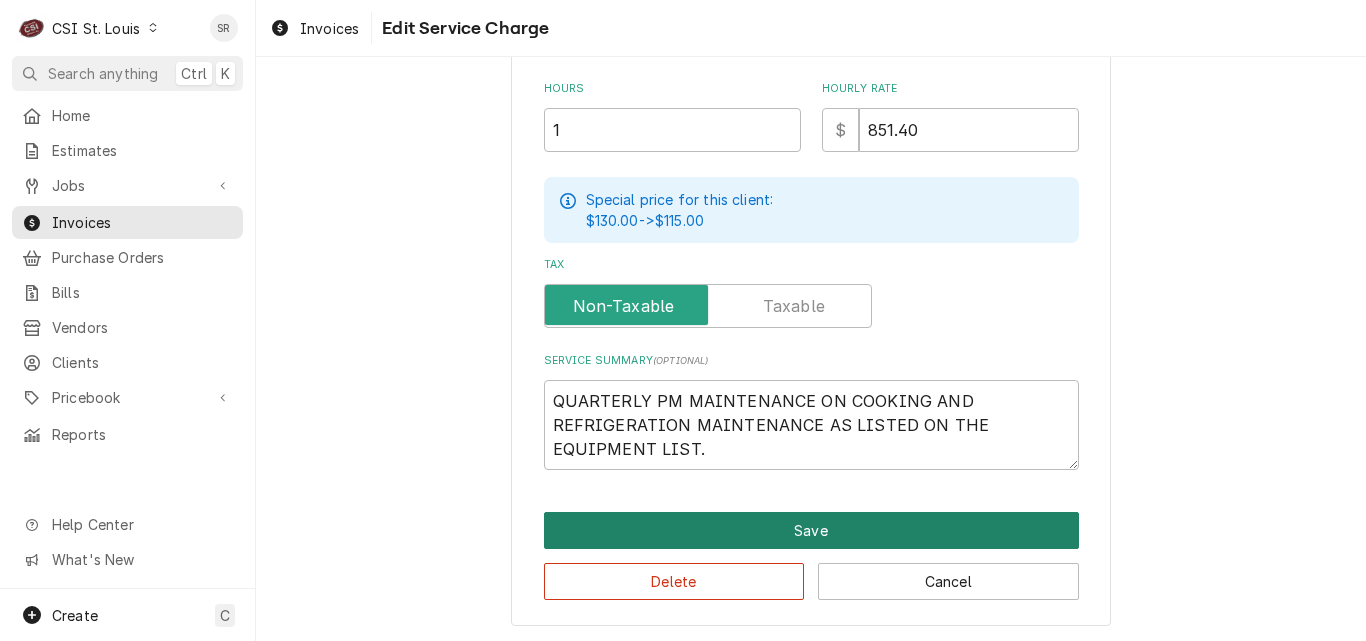 click on "Save" at bounding box center [811, 530] 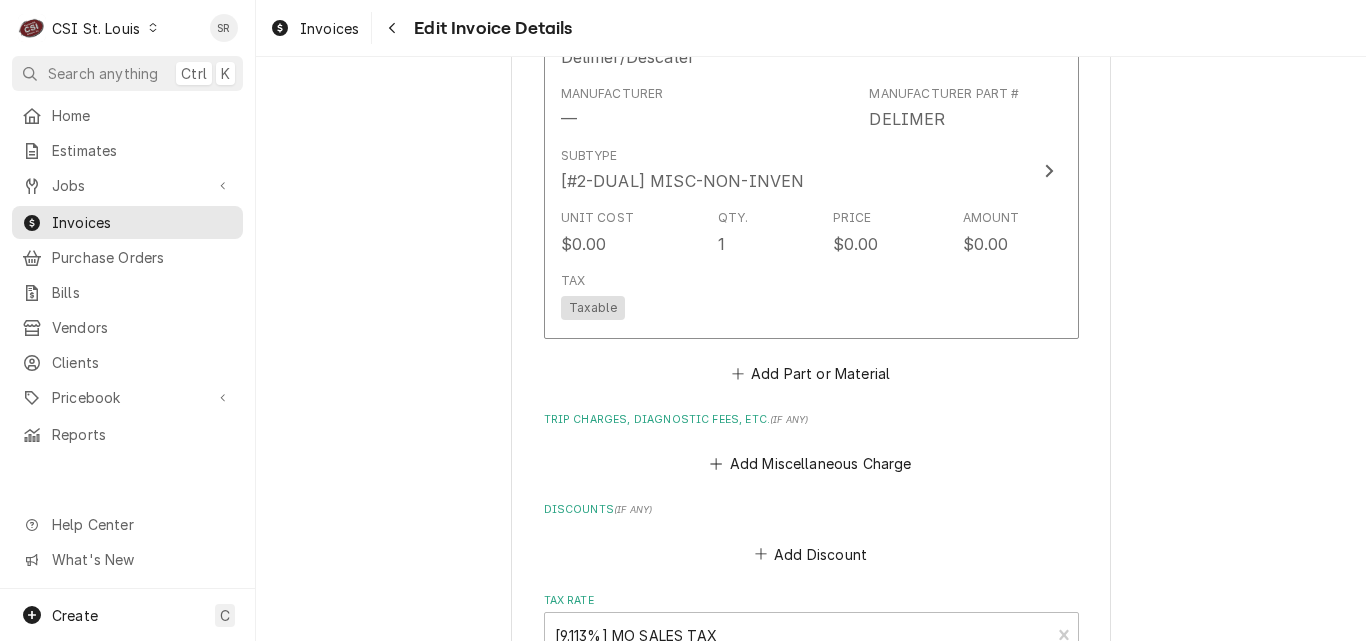 scroll, scrollTop: 3376, scrollLeft: 0, axis: vertical 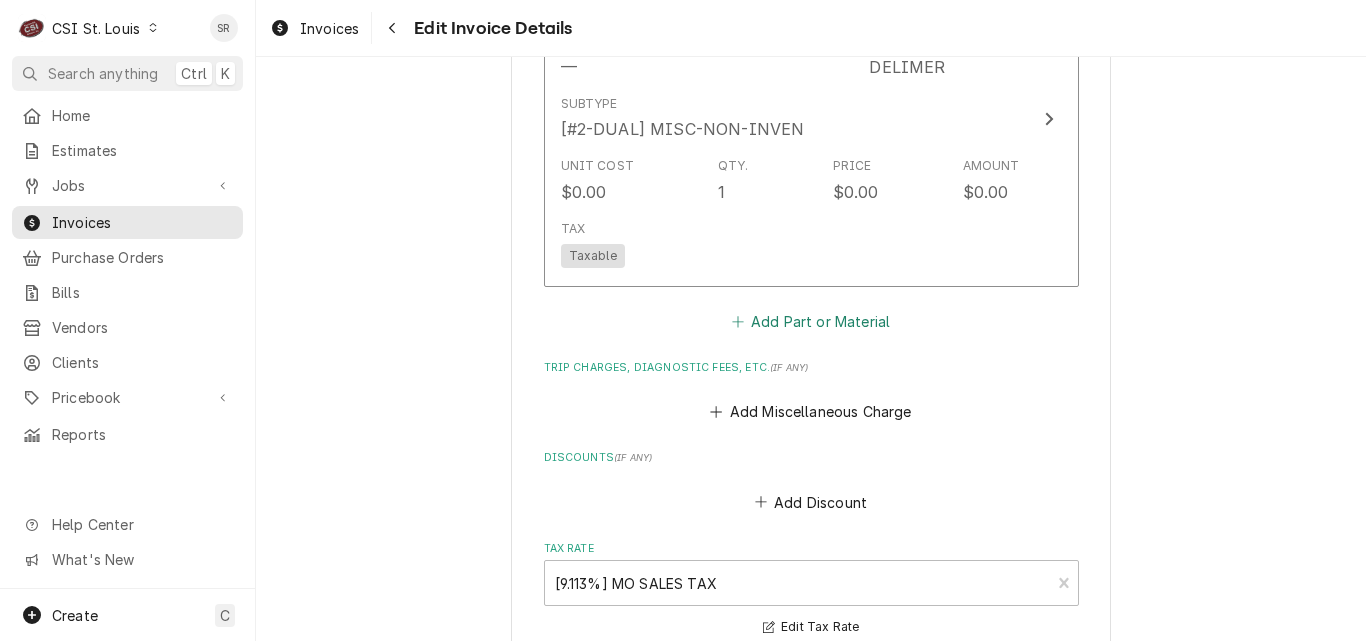 click on "Add Part or Material" at bounding box center [810, 321] 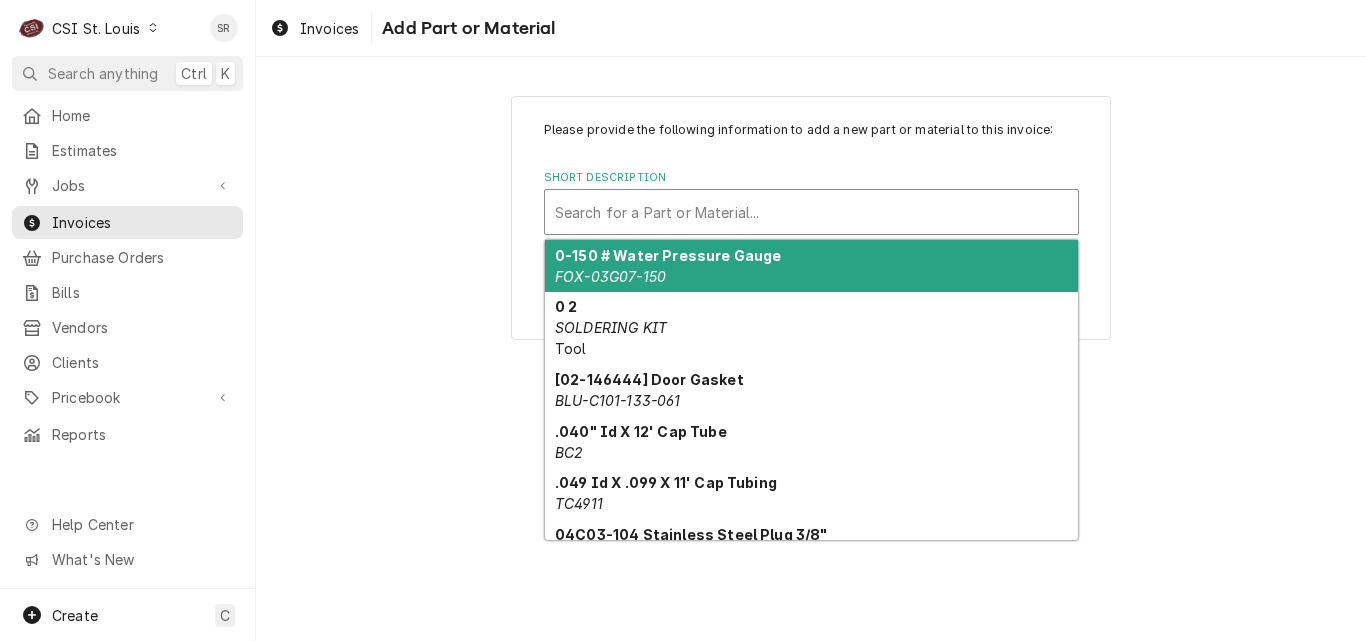 click at bounding box center [811, 212] 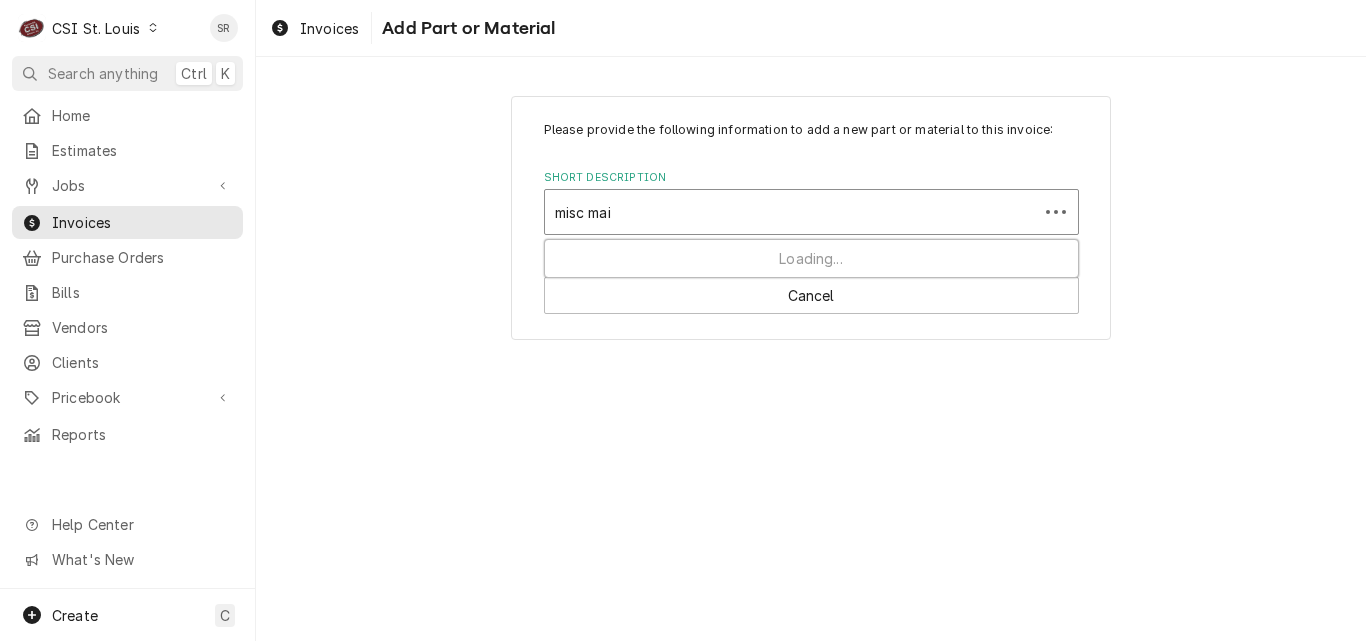 type on "misc main" 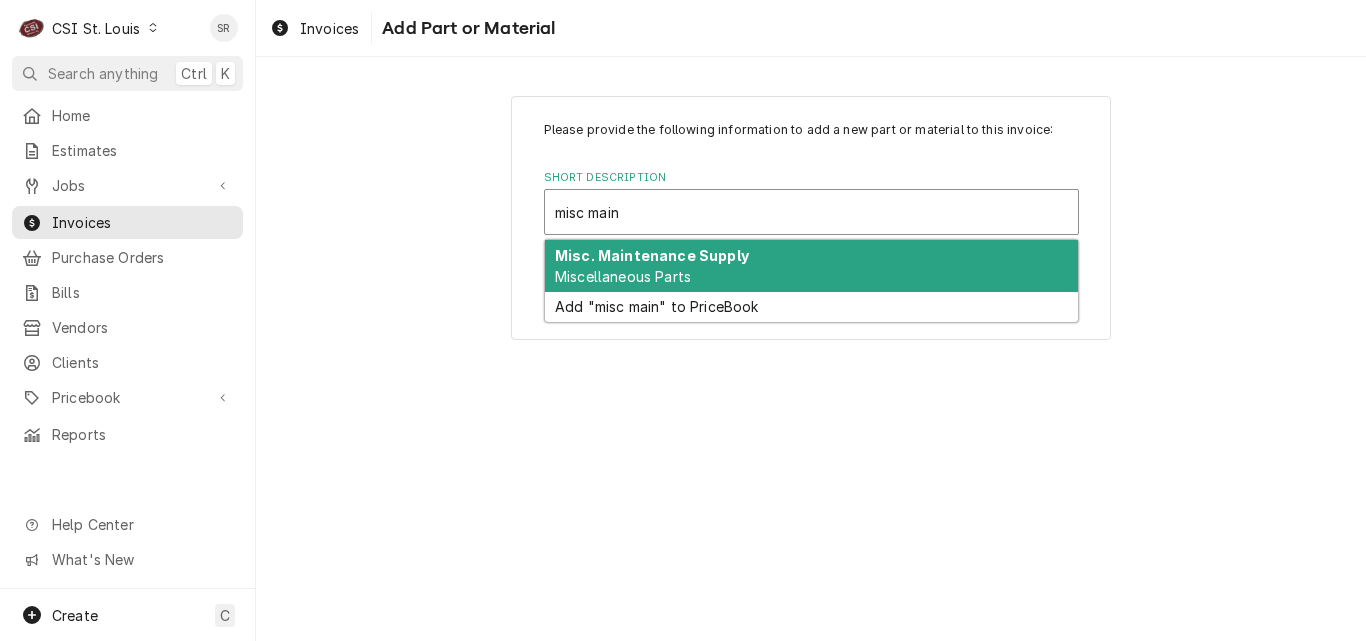 click on "Misc. Maintenance Supply" at bounding box center [652, 255] 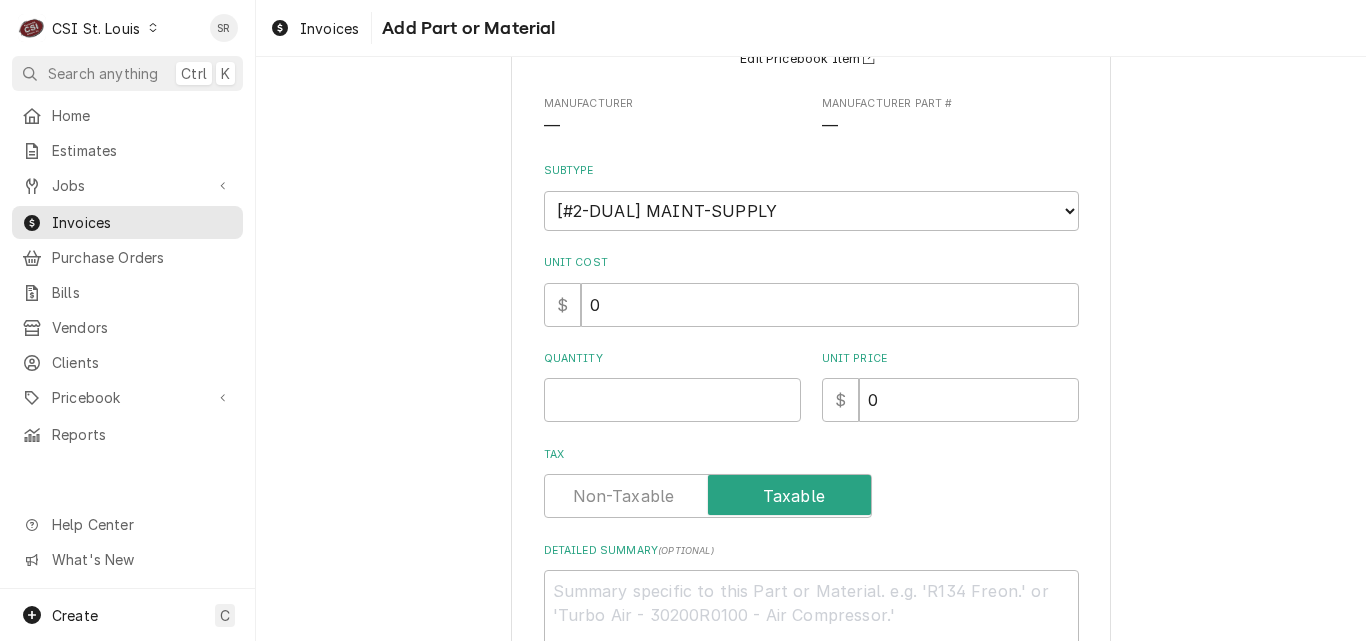 scroll, scrollTop: 200, scrollLeft: 0, axis: vertical 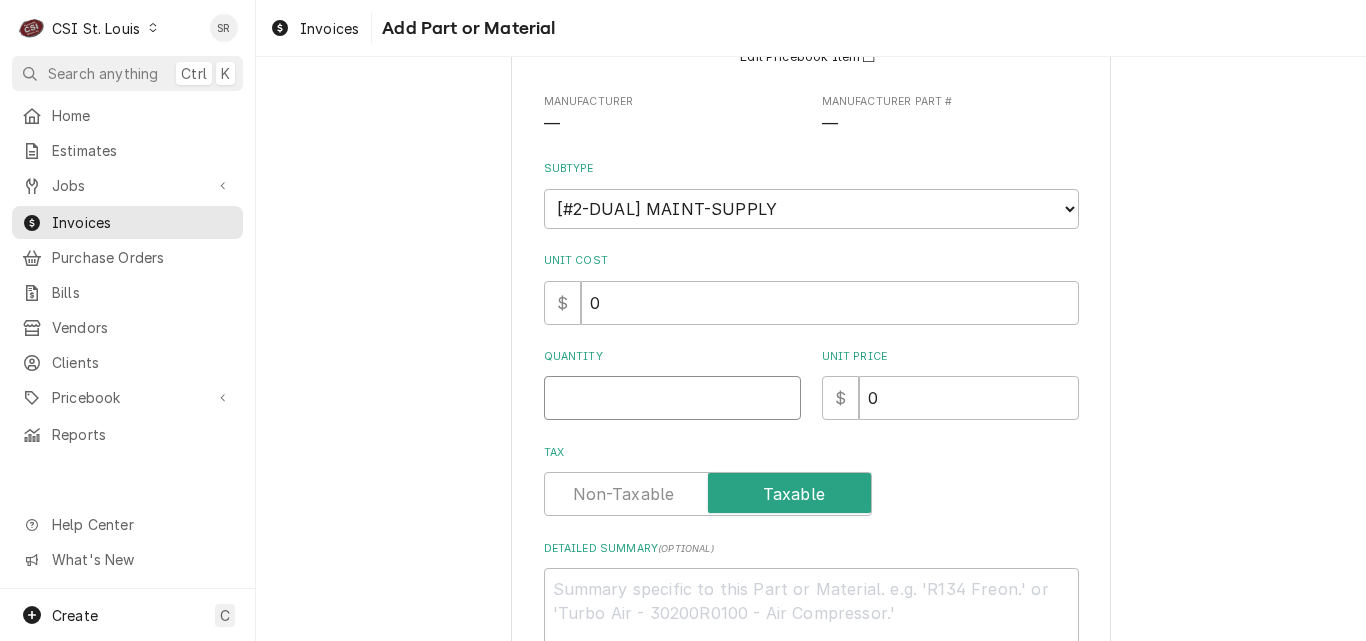 click on "Quantity" at bounding box center (672, 398) 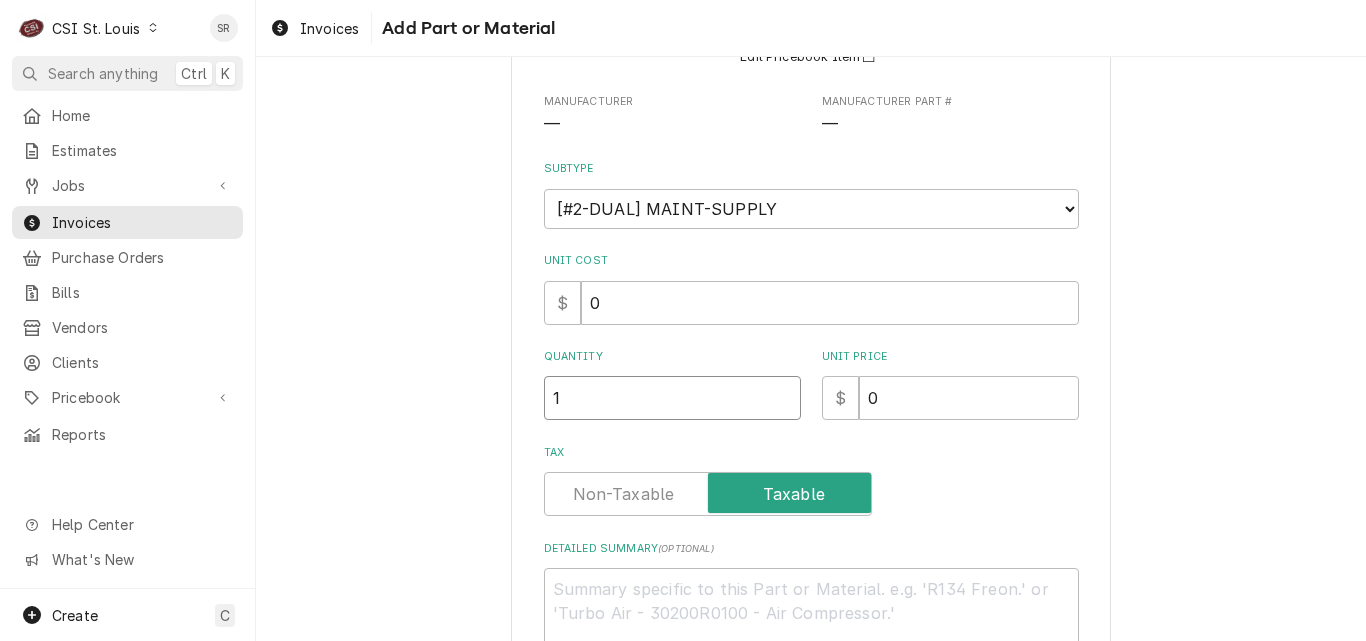 type on "1" 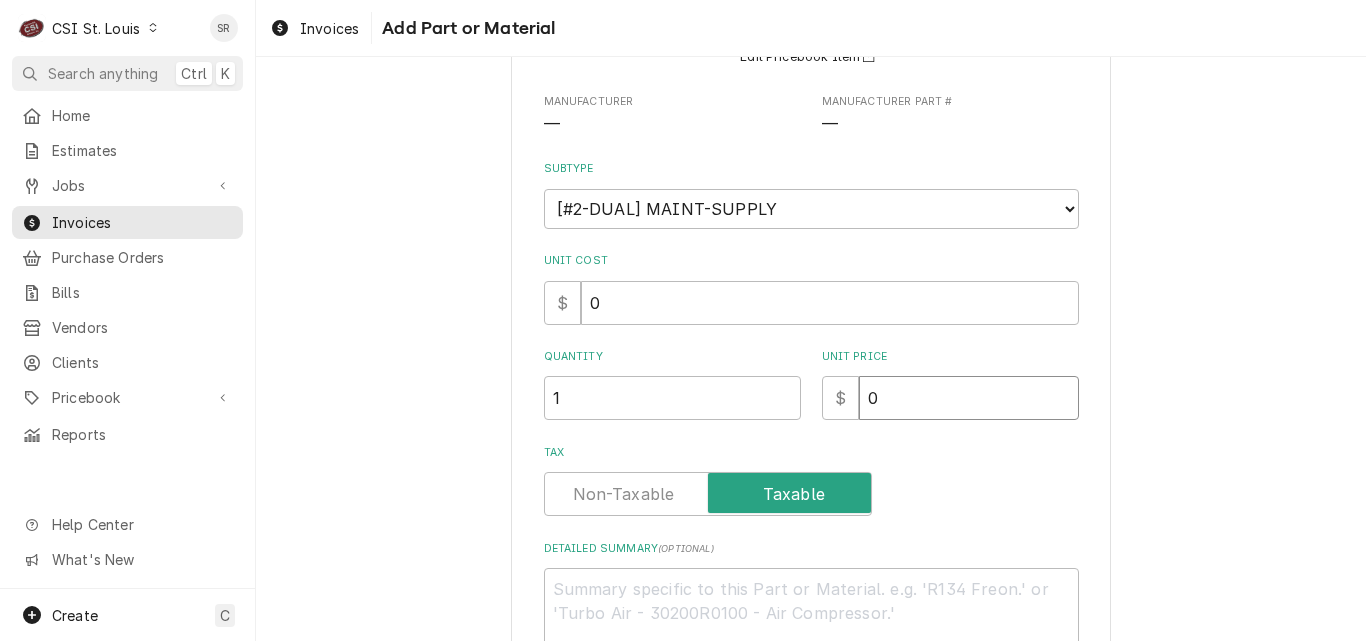type on "9" 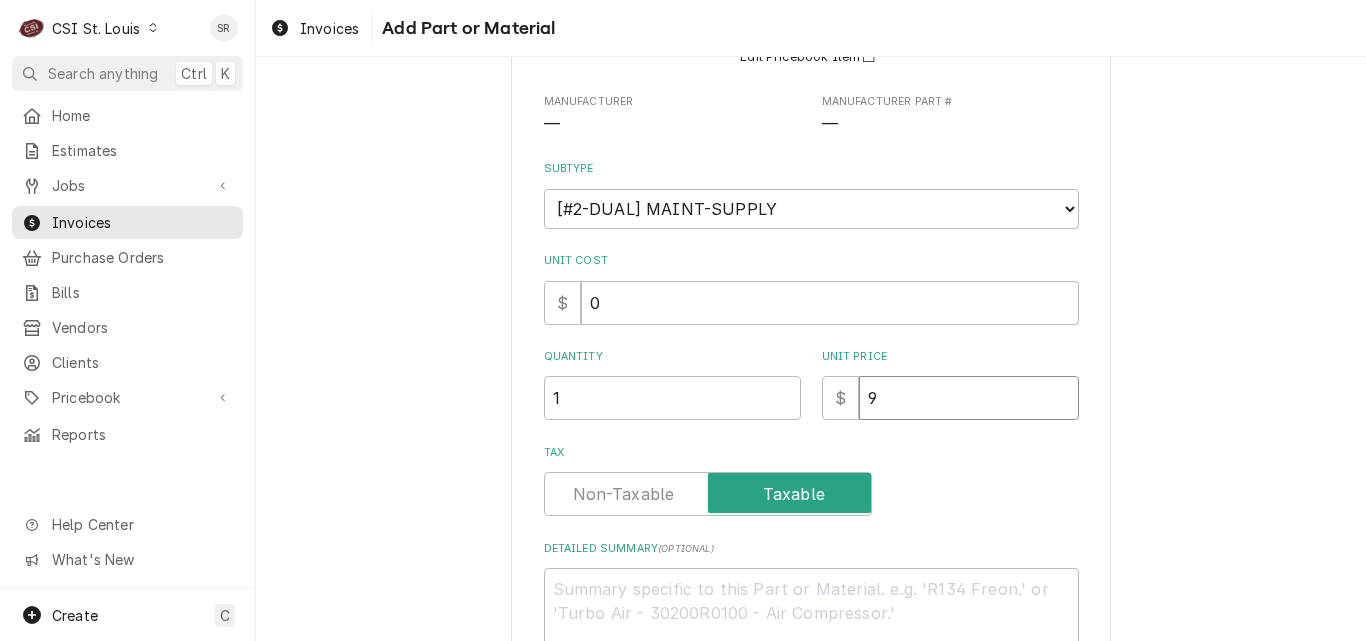 type on "x" 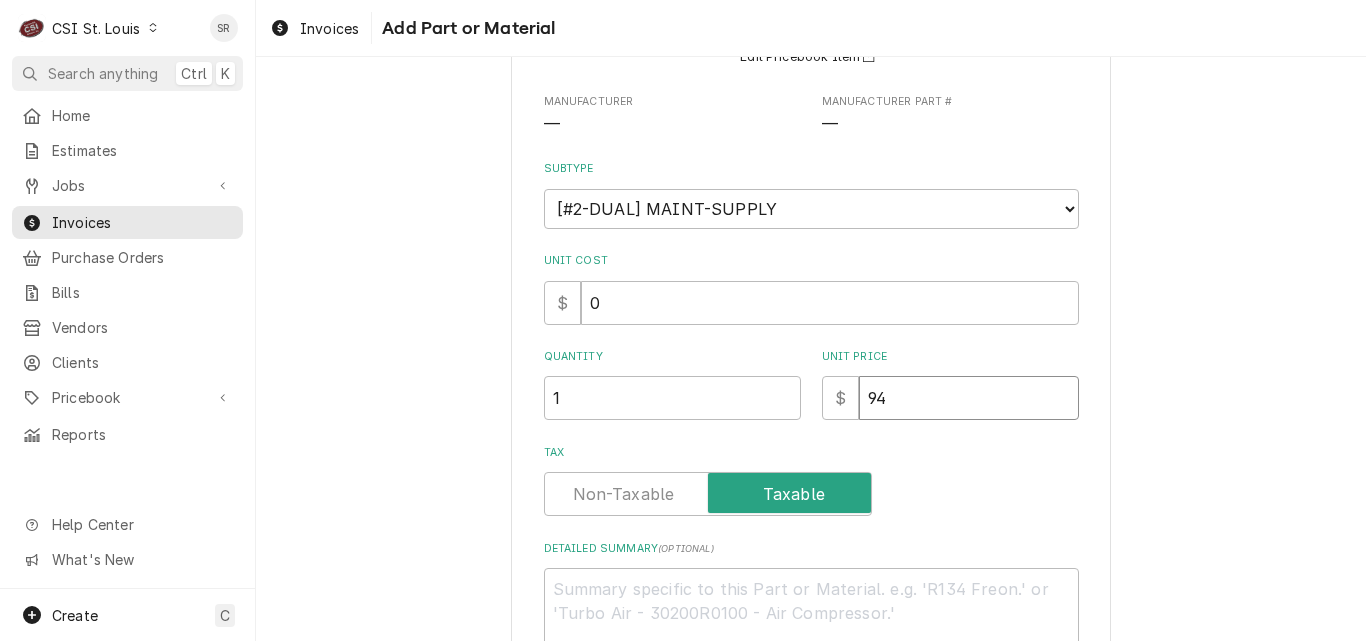 type on "x" 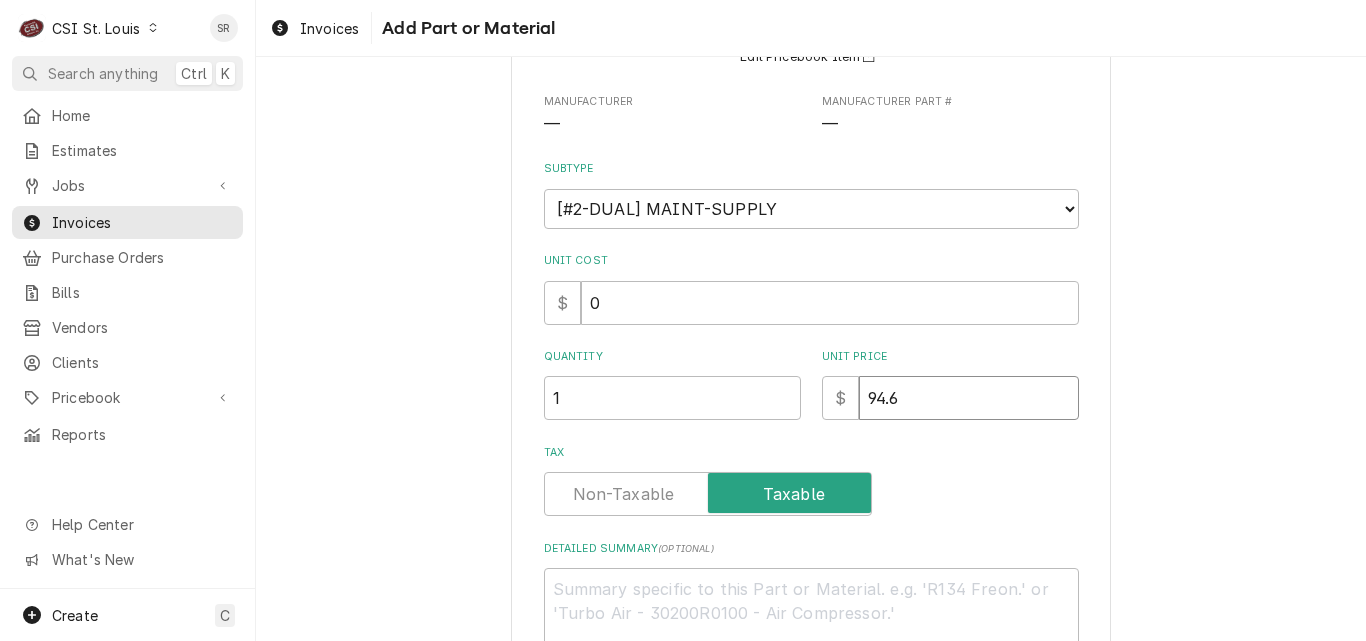 type on "x" 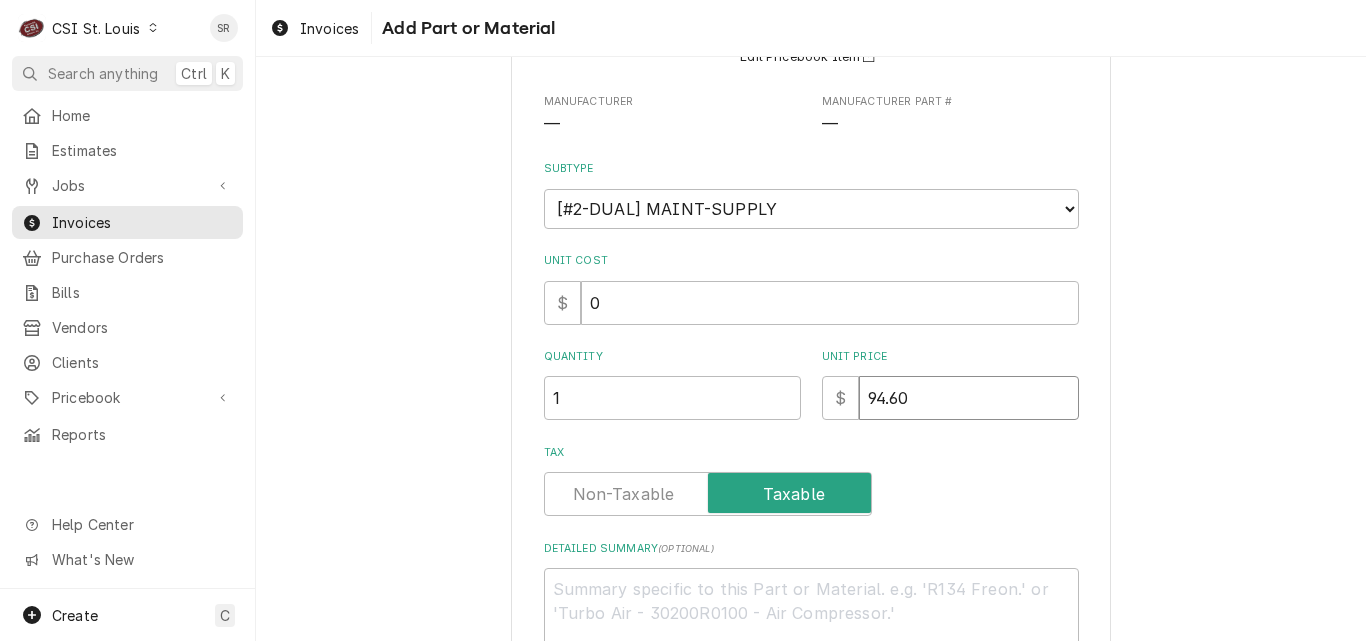 type on "94.60" 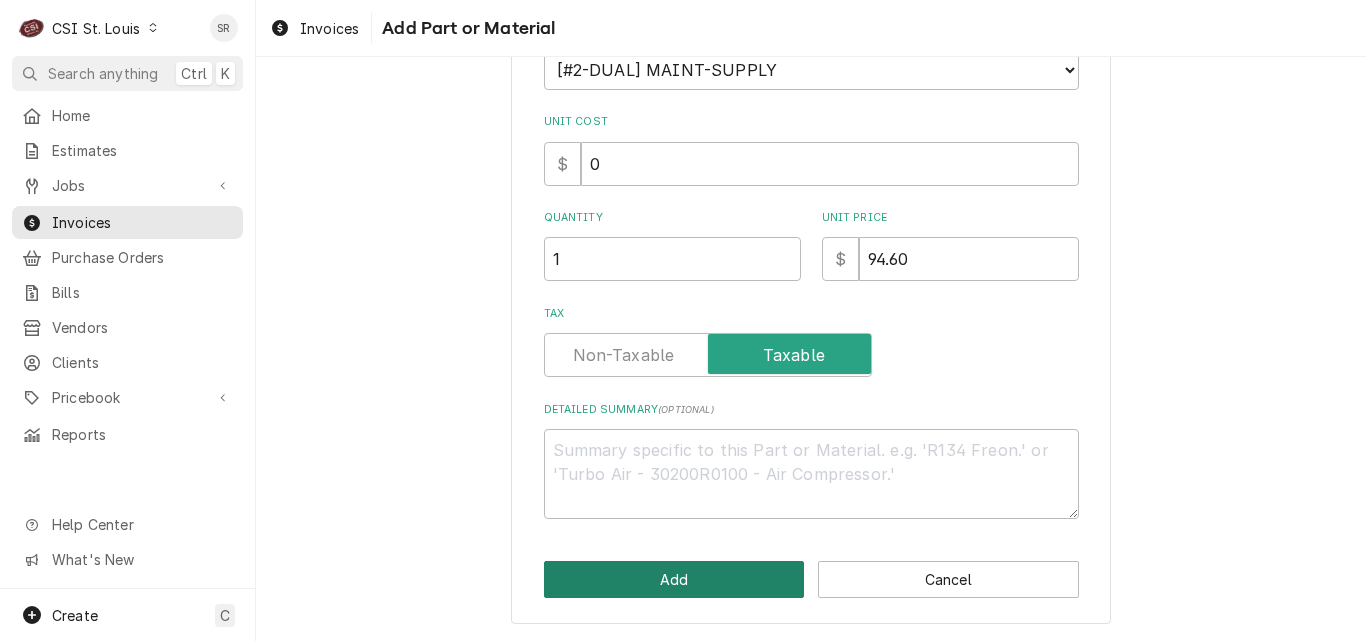 click on "Add" at bounding box center (674, 579) 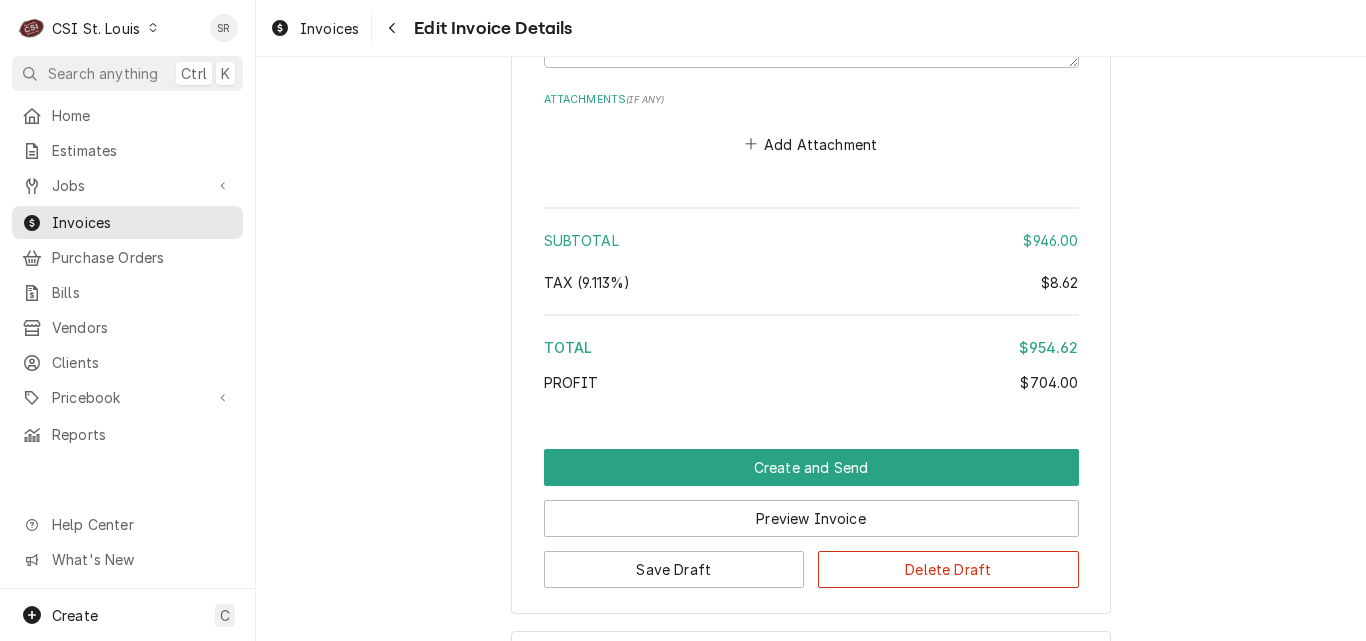 scroll, scrollTop: 4463, scrollLeft: 0, axis: vertical 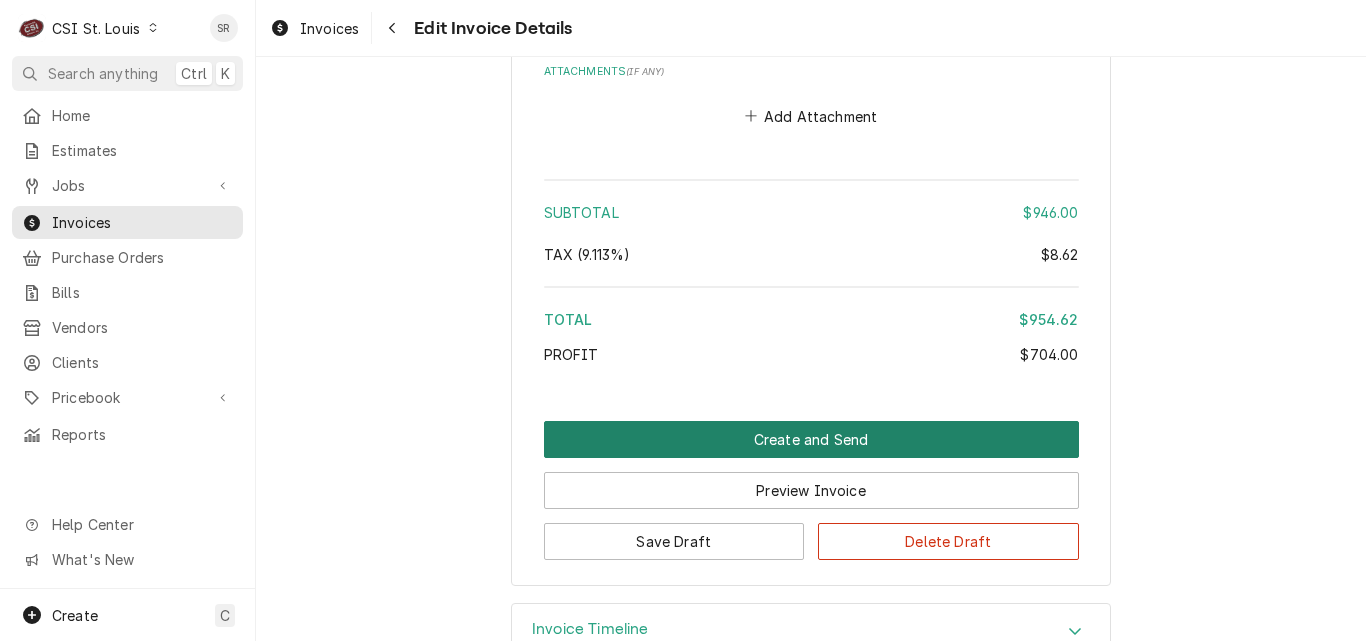 click on "Create and Send" at bounding box center (811, 439) 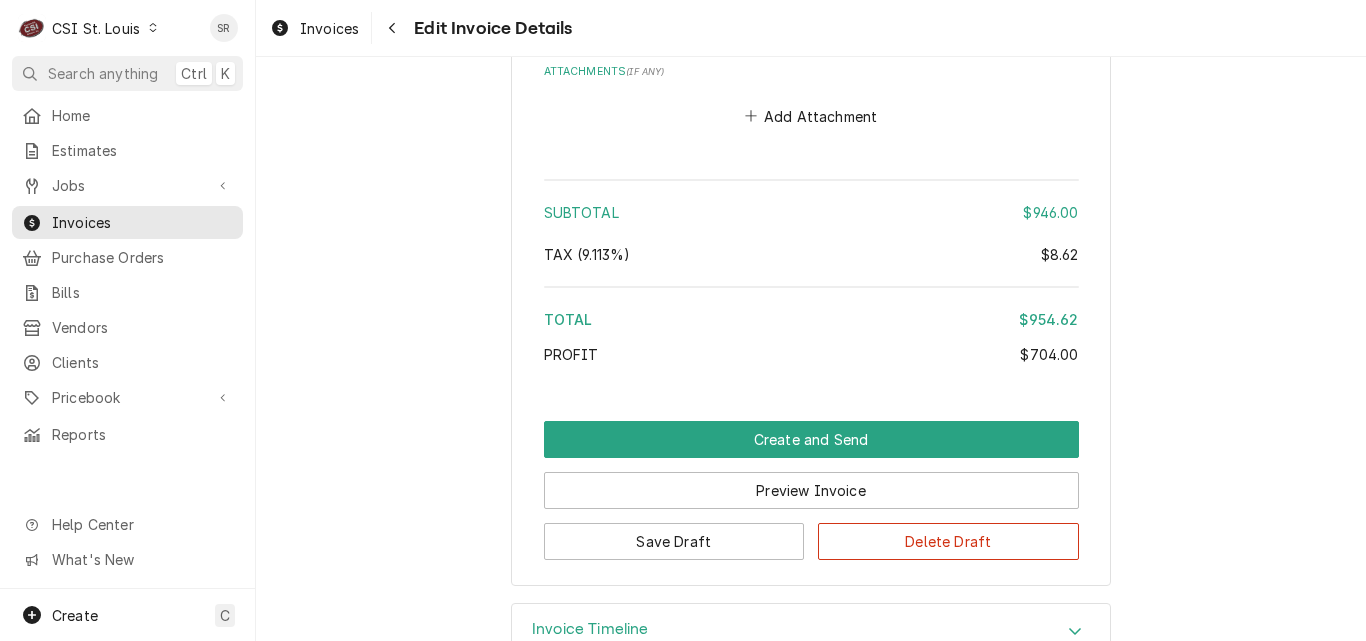 scroll, scrollTop: 4457, scrollLeft: 0, axis: vertical 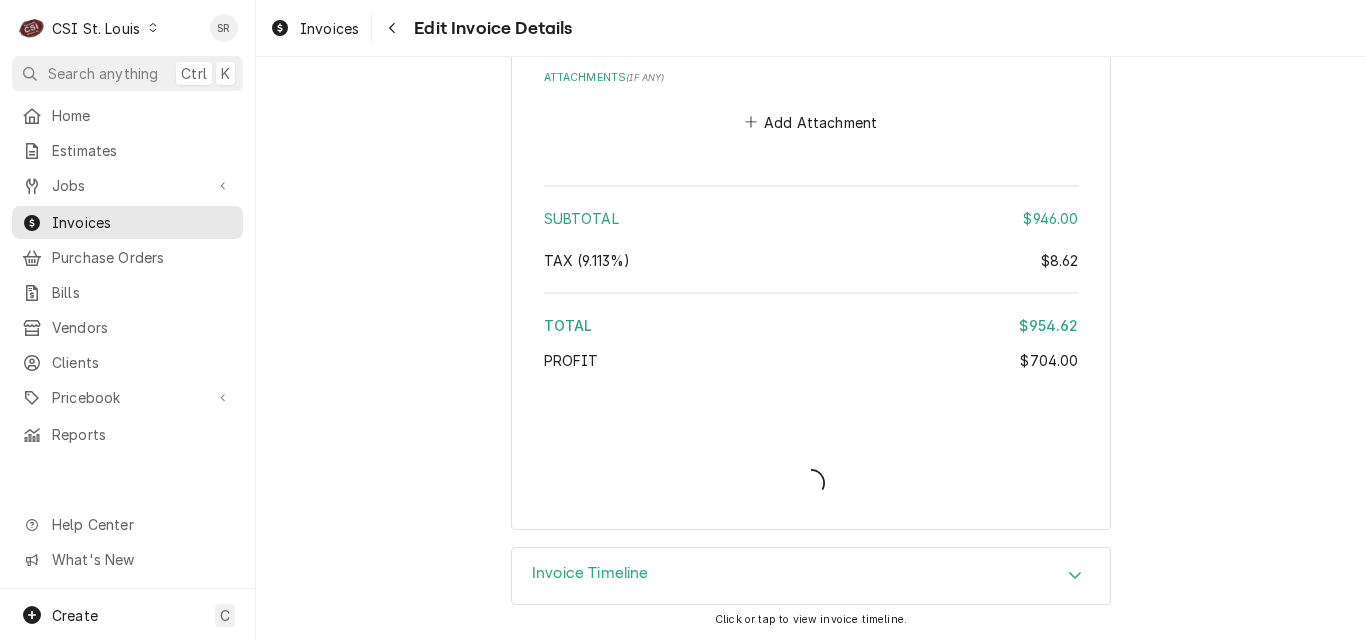 type on "x" 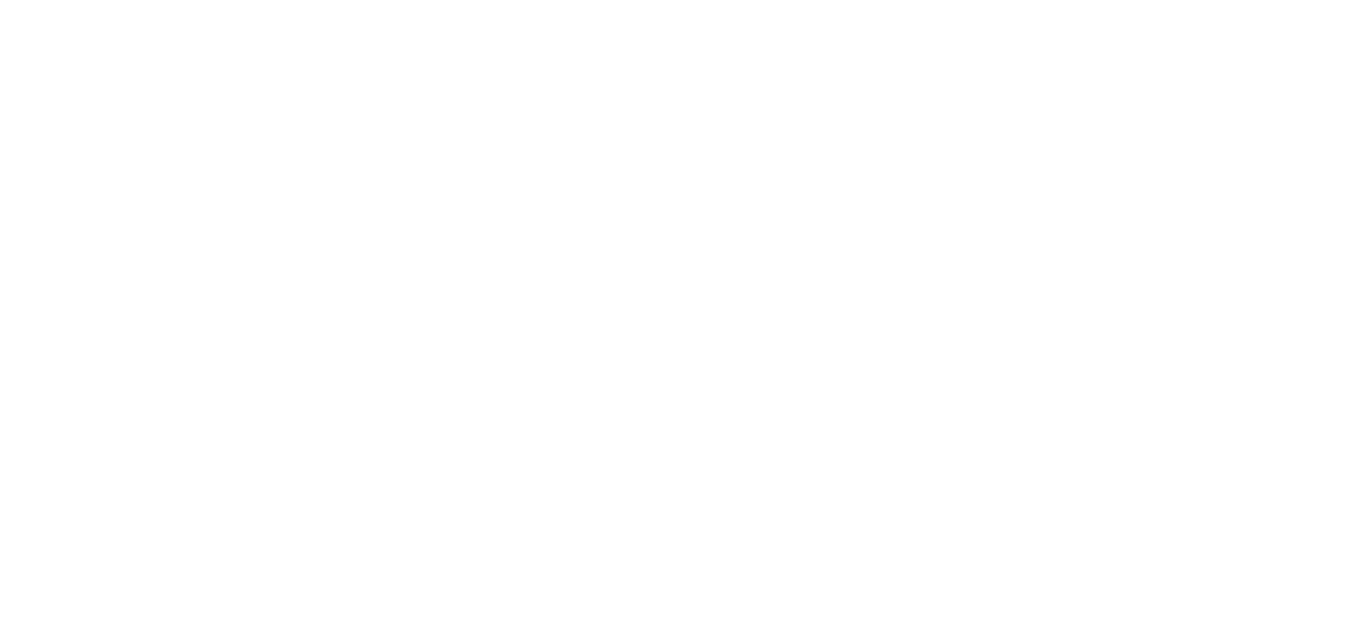 scroll, scrollTop: 0, scrollLeft: 0, axis: both 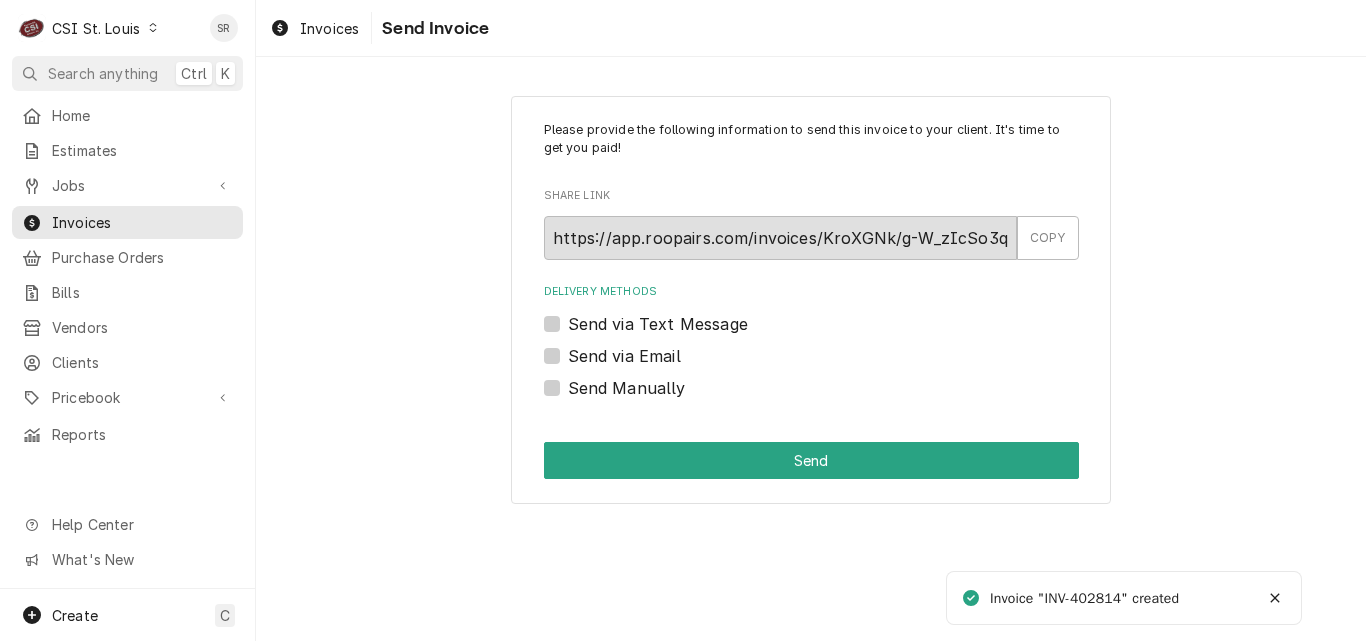 click on "Send via Email" at bounding box center (624, 356) 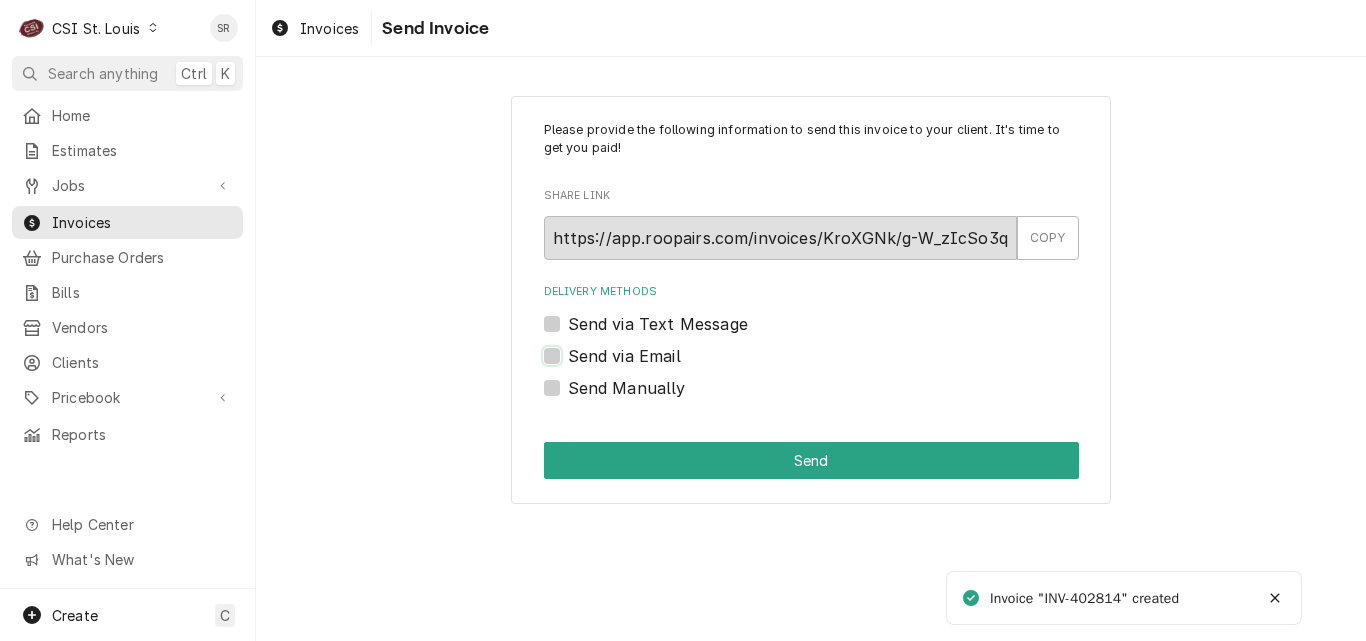 click on "Send via Email" at bounding box center [835, 366] 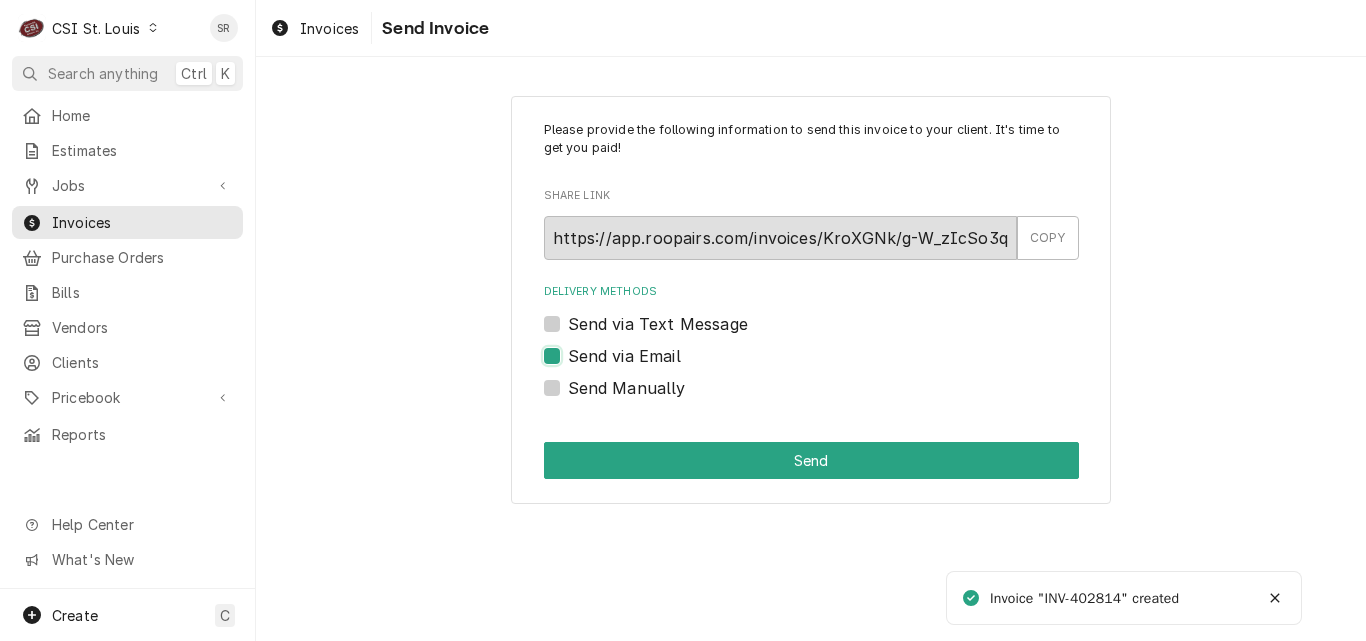 checkbox on "true" 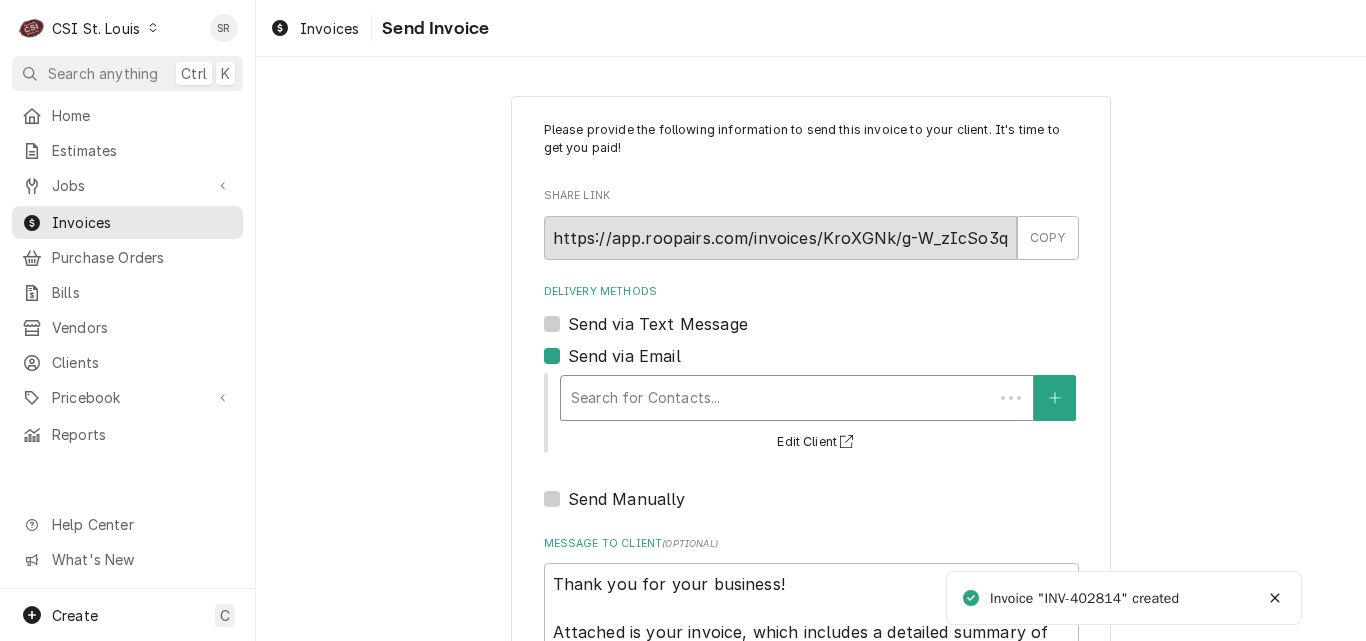 click at bounding box center (777, 398) 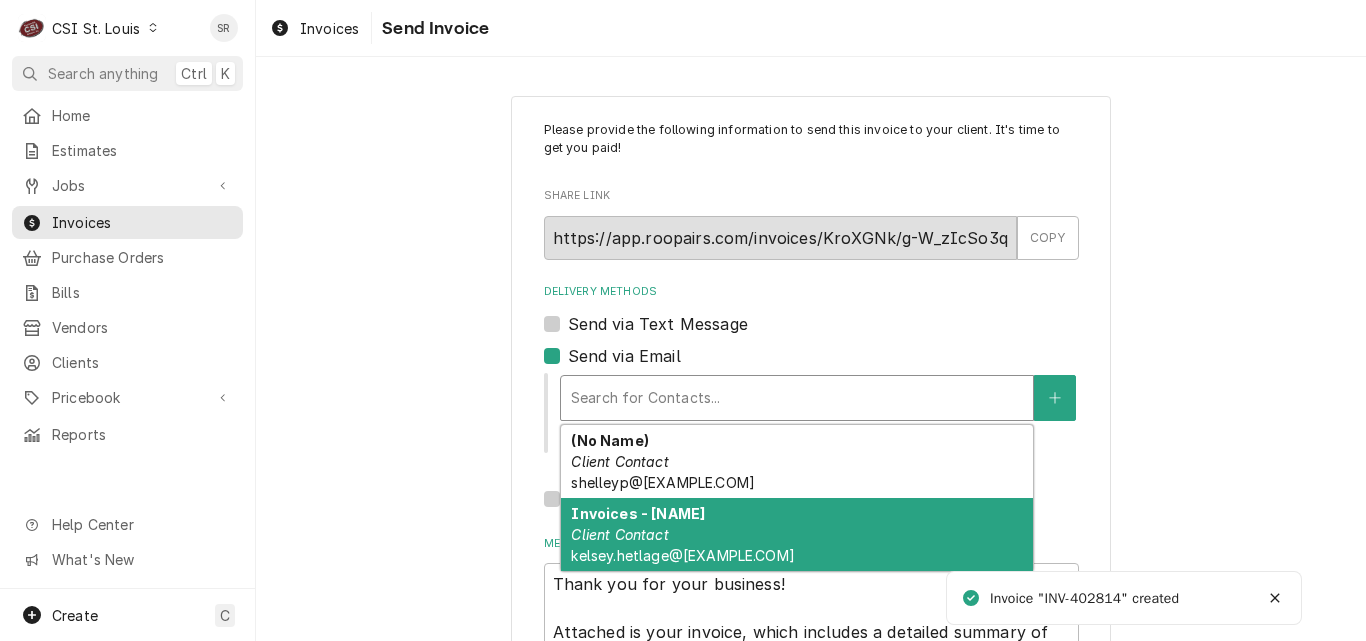 click on "Client Contact" at bounding box center [619, 534] 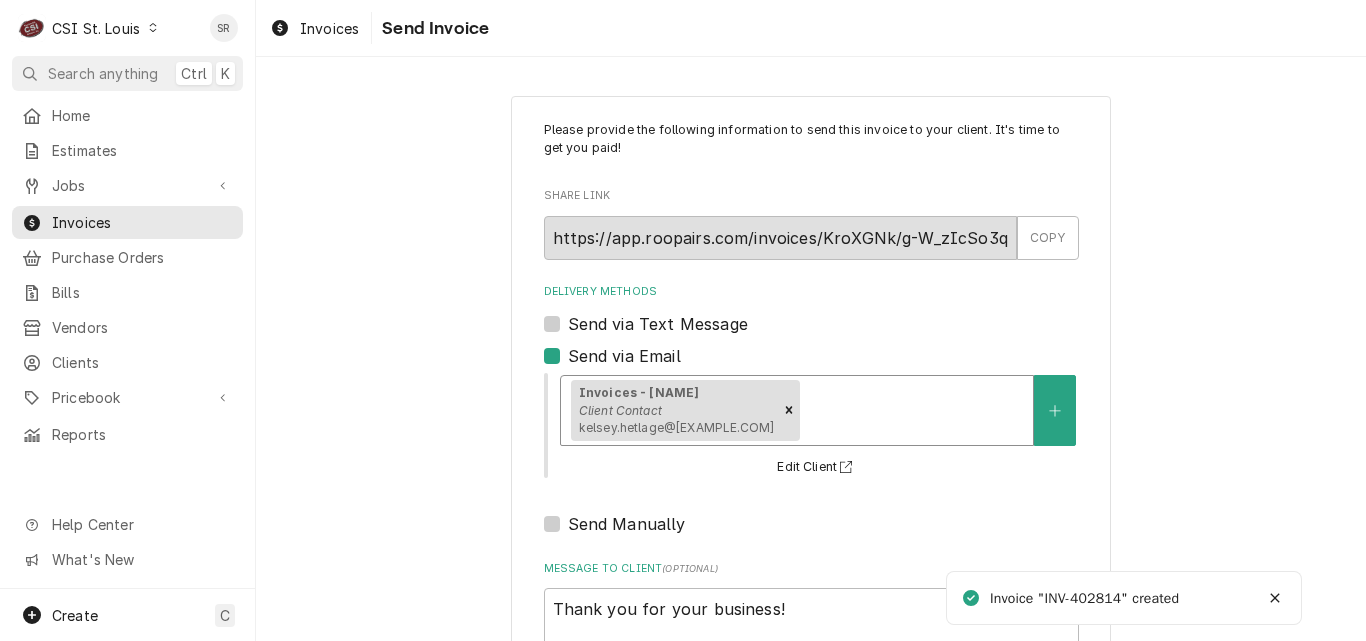 scroll, scrollTop: 231, scrollLeft: 0, axis: vertical 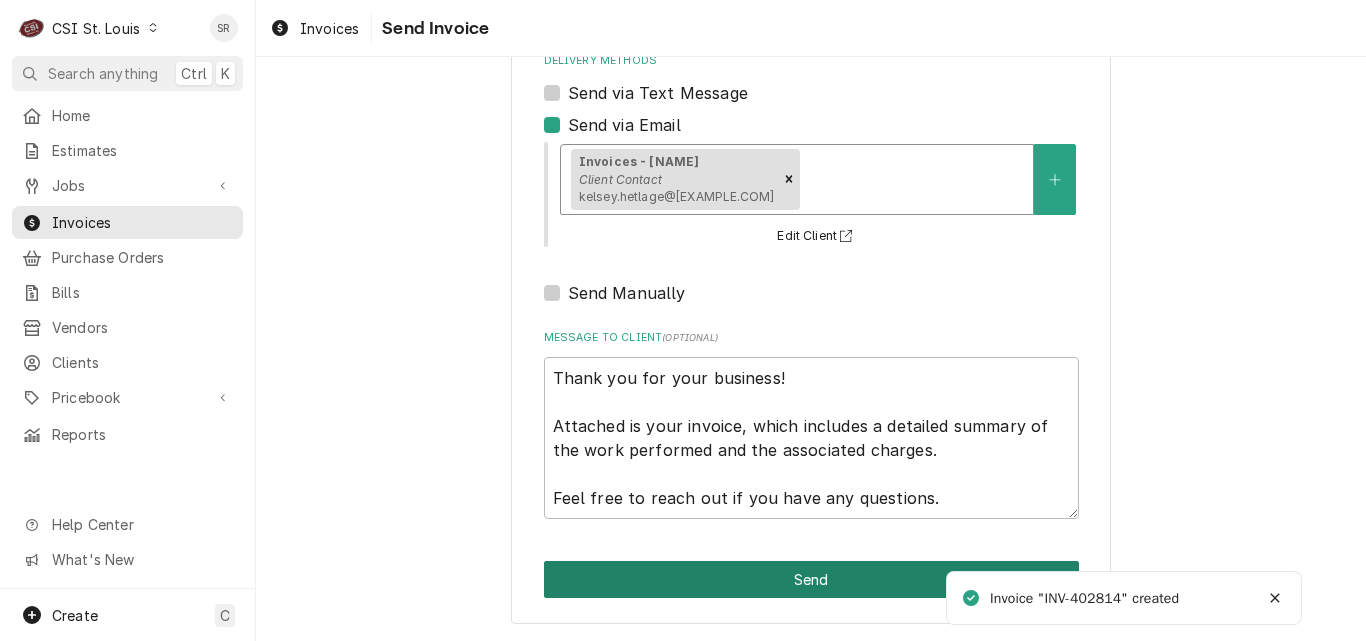 click on "Send" at bounding box center (811, 579) 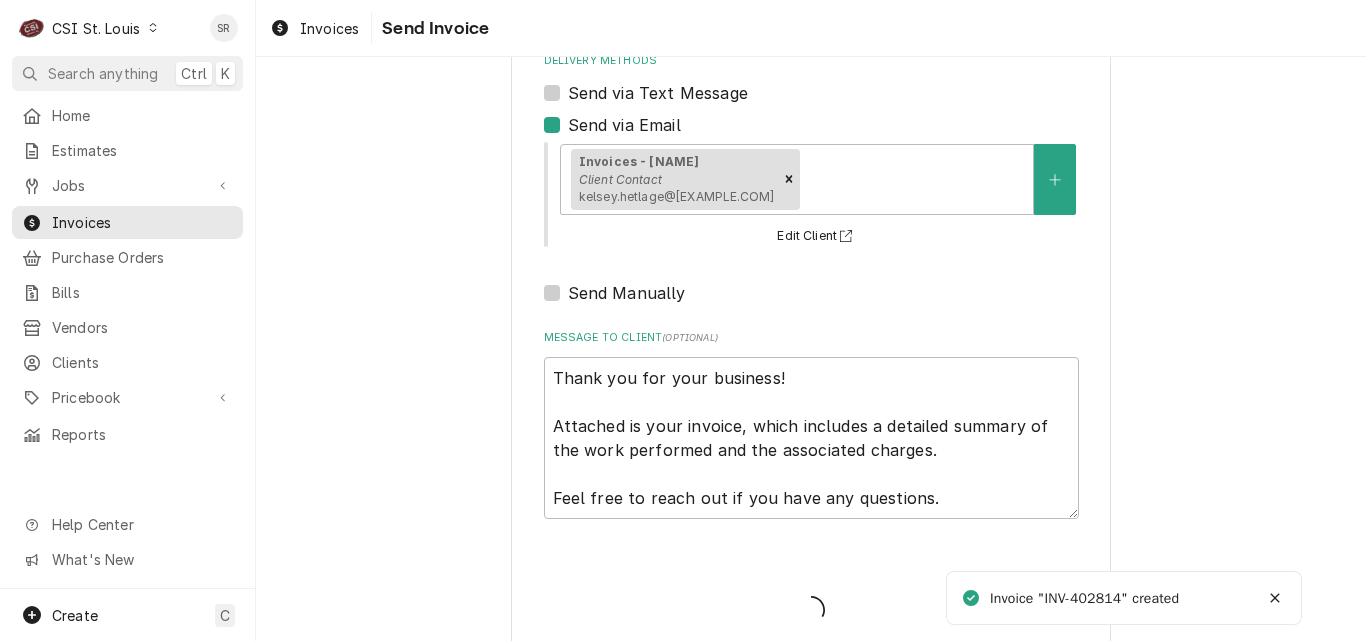 type on "x" 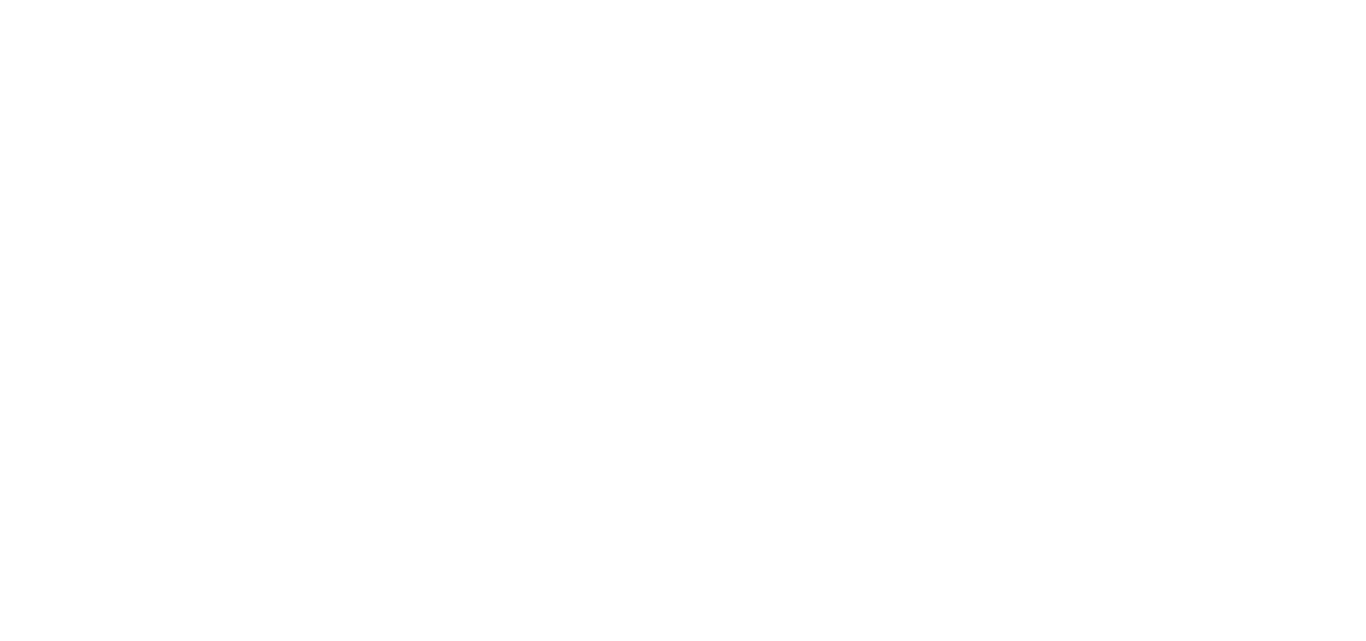 scroll, scrollTop: 0, scrollLeft: 0, axis: both 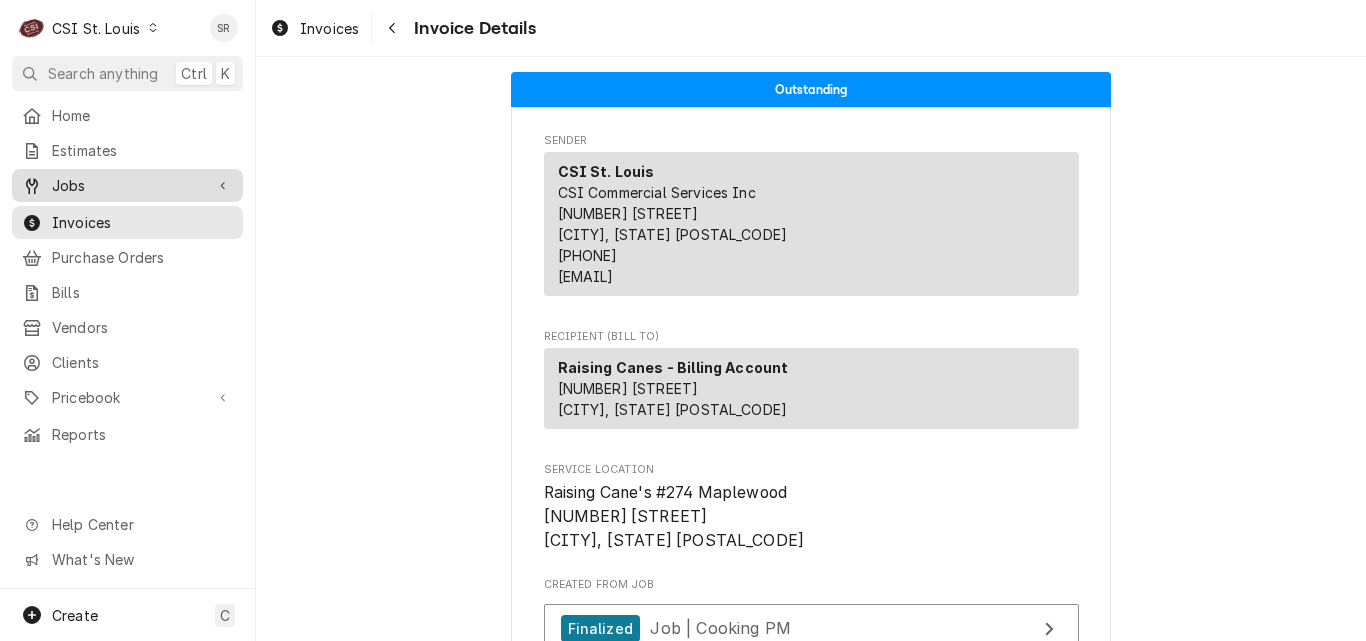 click on "Jobs" at bounding box center (127, 185) 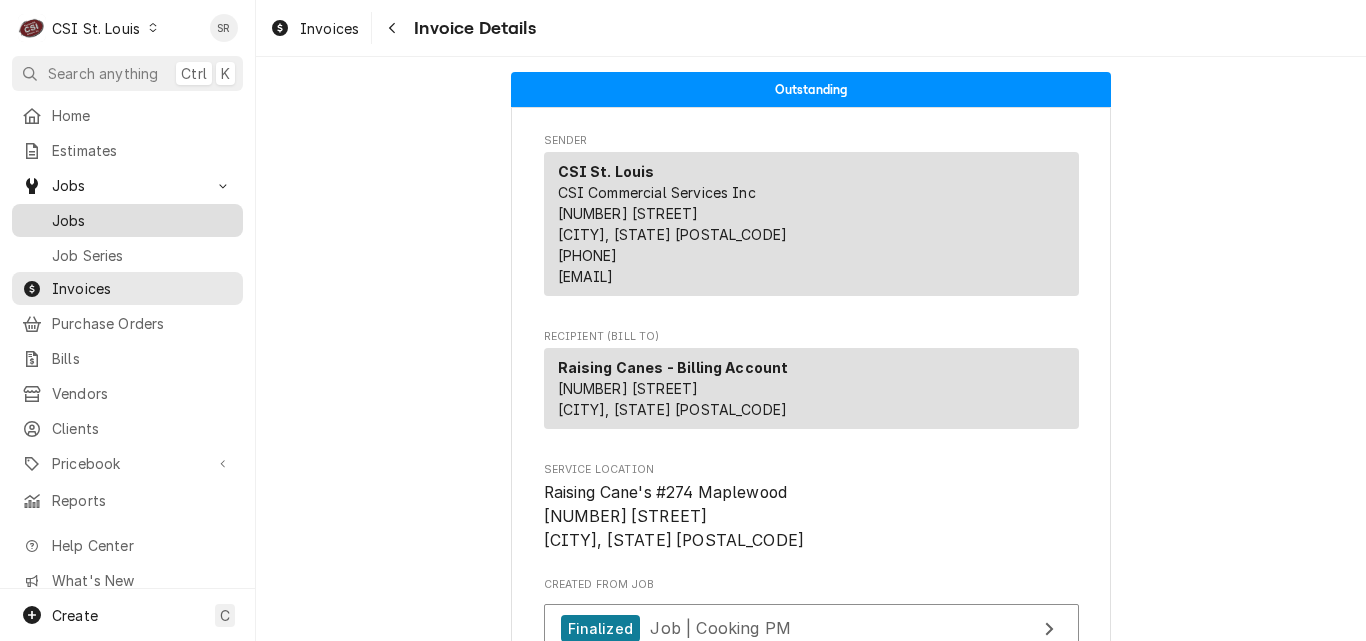click on "Jobs" at bounding box center [142, 220] 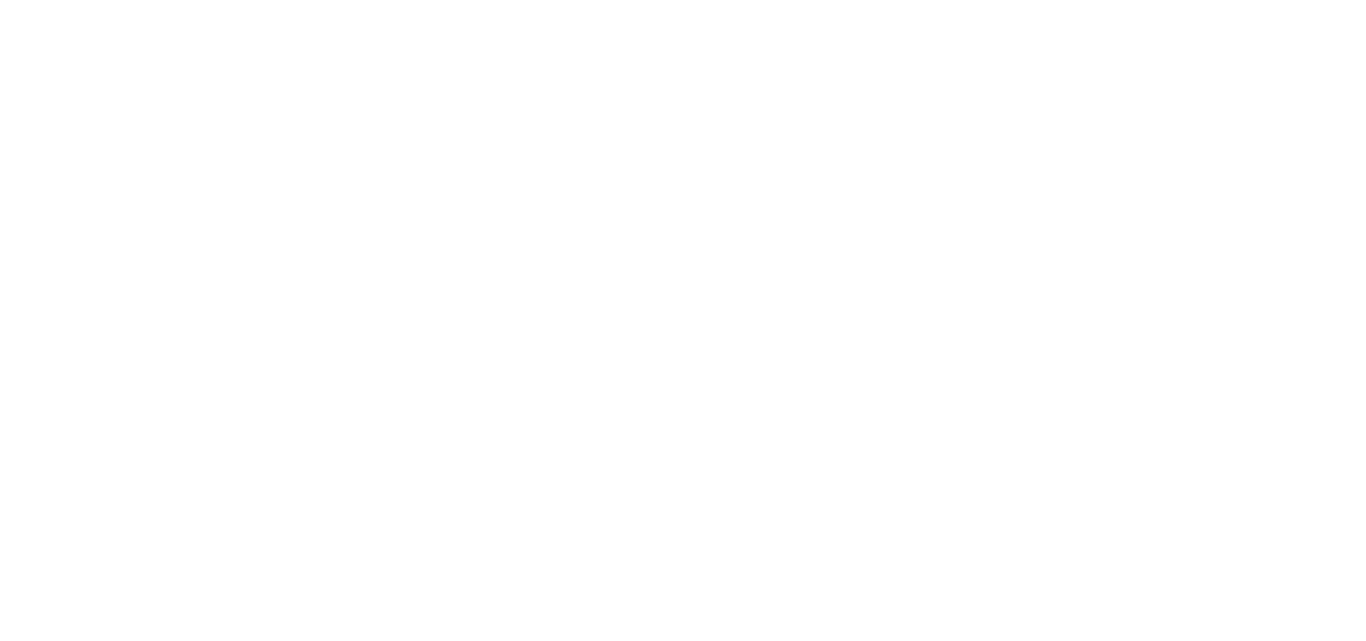 scroll, scrollTop: 0, scrollLeft: 0, axis: both 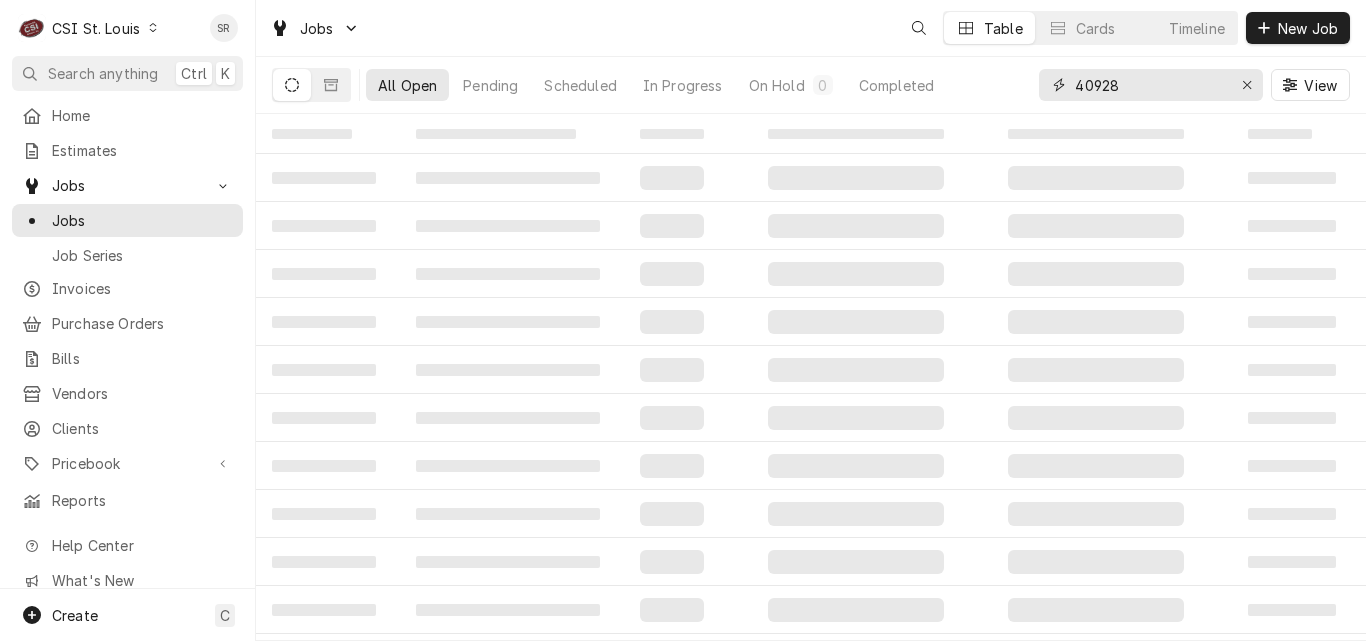 click on "All Open Pending Scheduled In Progress On Hold 0 Completed 40928 View" at bounding box center (811, 85) 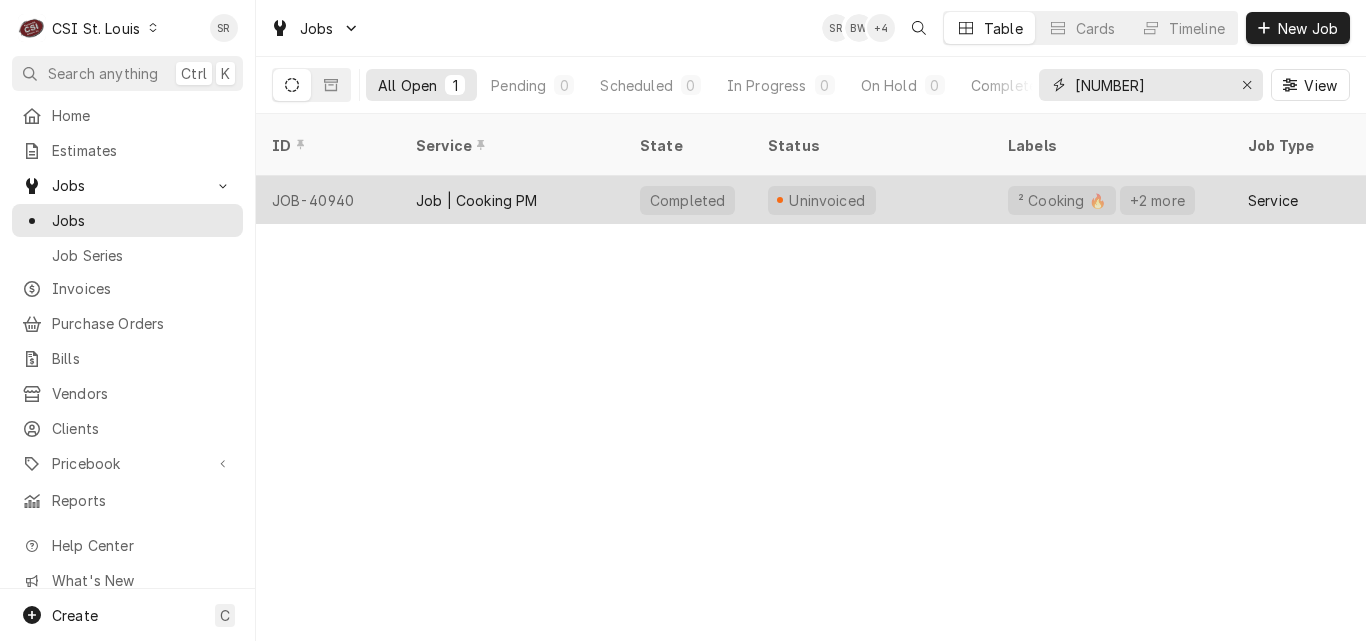 type on "40940" 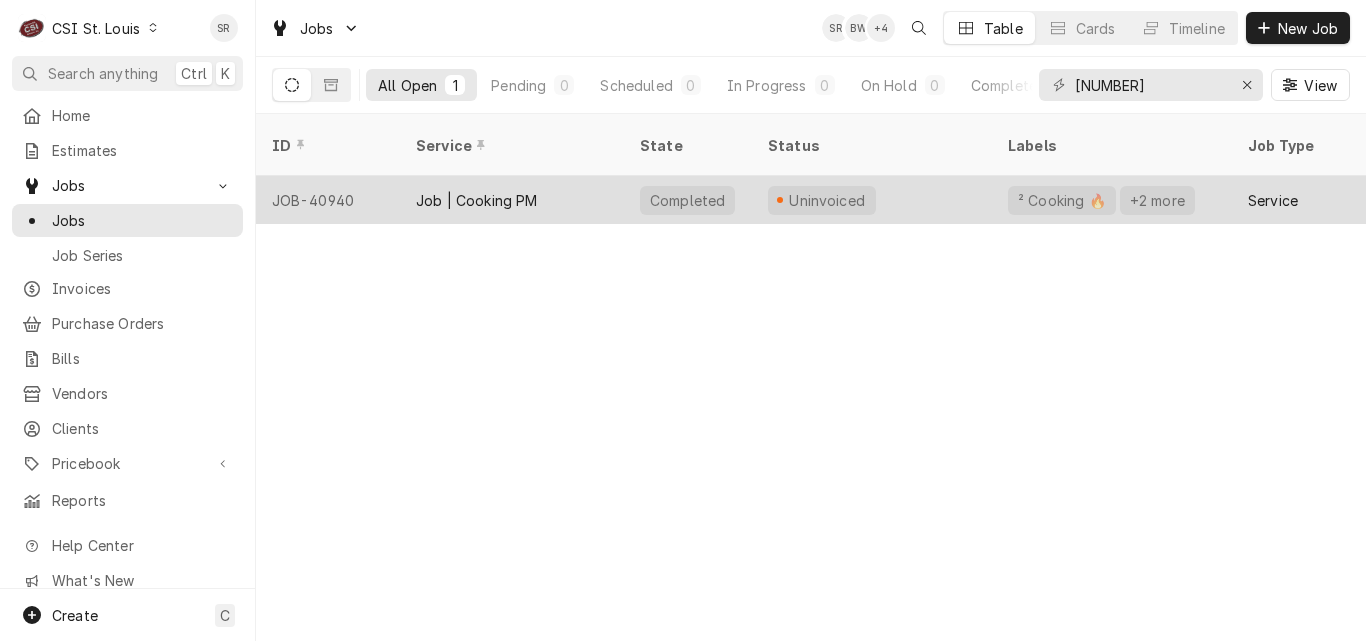 click on "Job | Cooking PM" at bounding box center [477, 200] 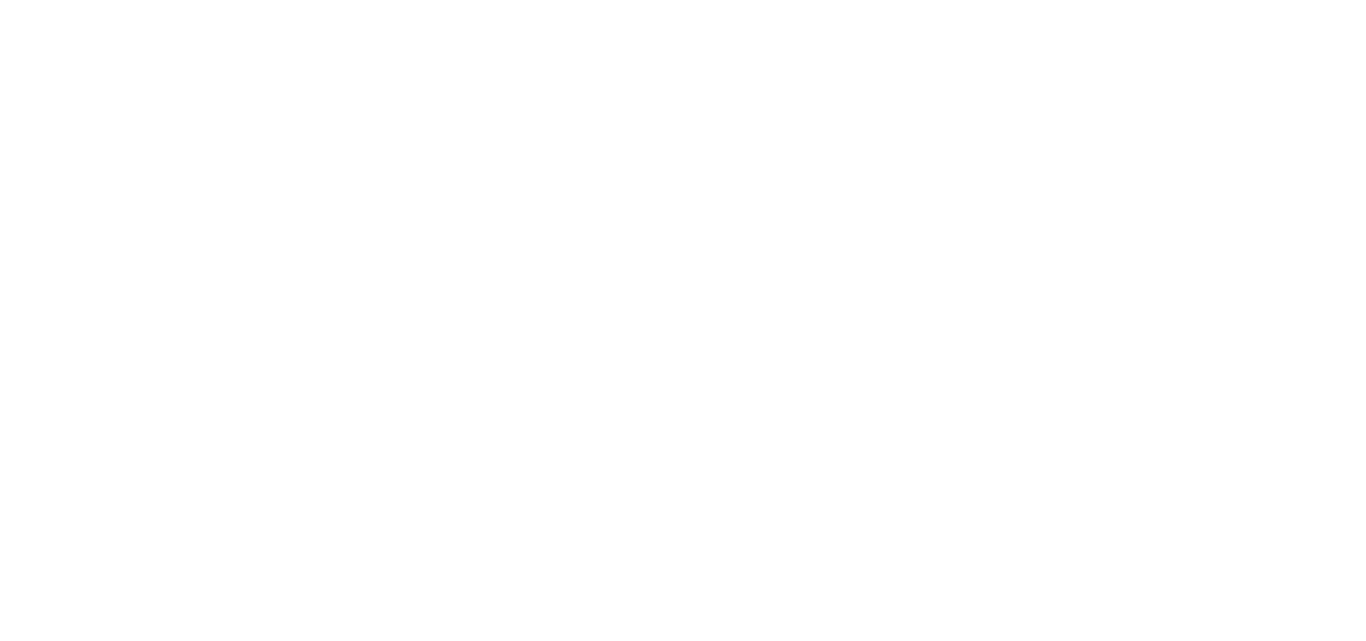 scroll, scrollTop: 0, scrollLeft: 0, axis: both 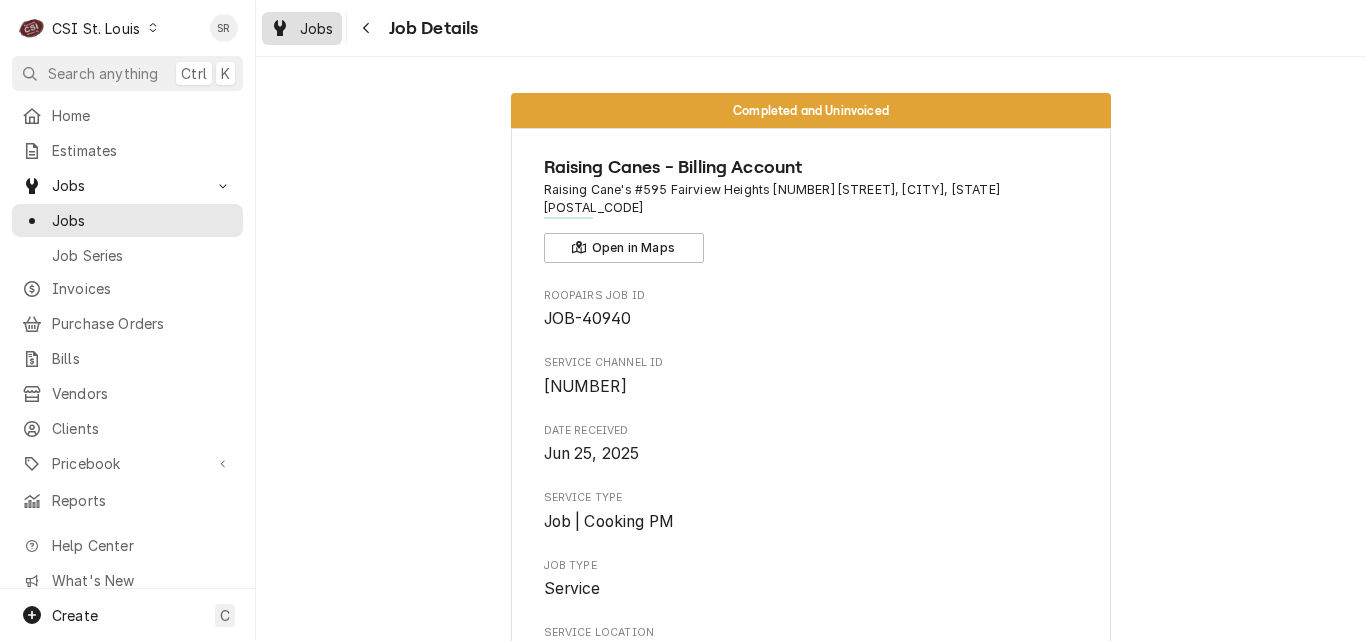 click on "Jobs" at bounding box center (302, 28) 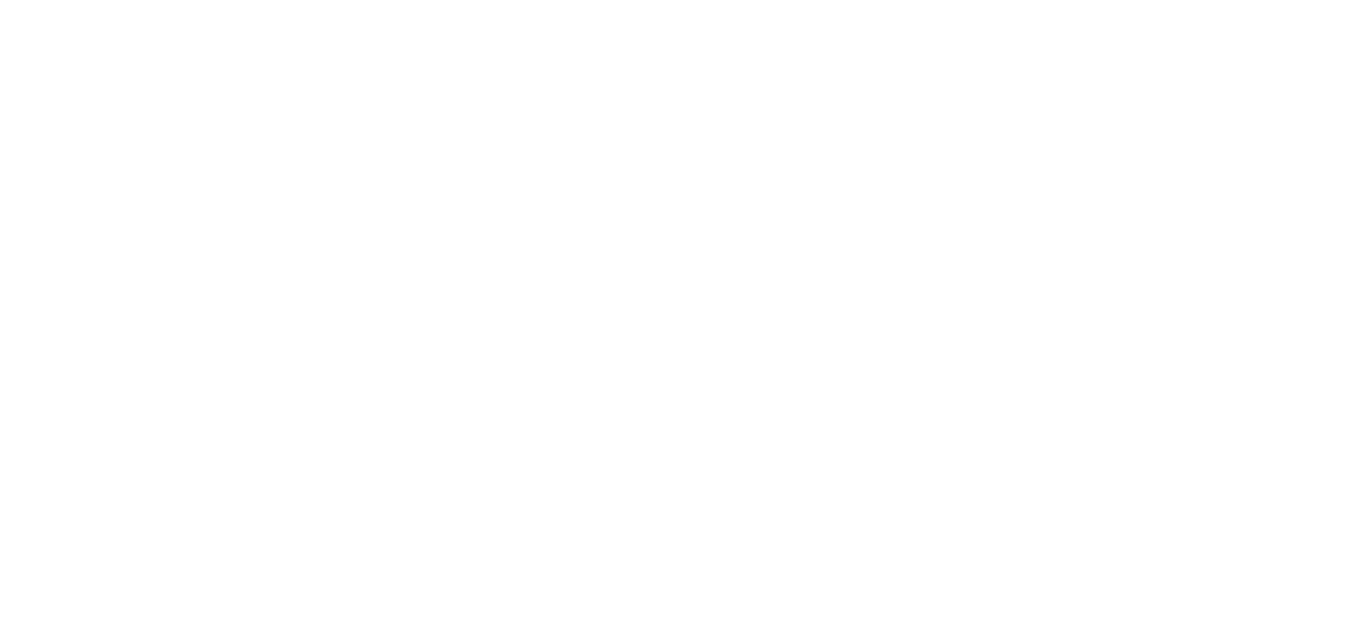 scroll, scrollTop: 0, scrollLeft: 0, axis: both 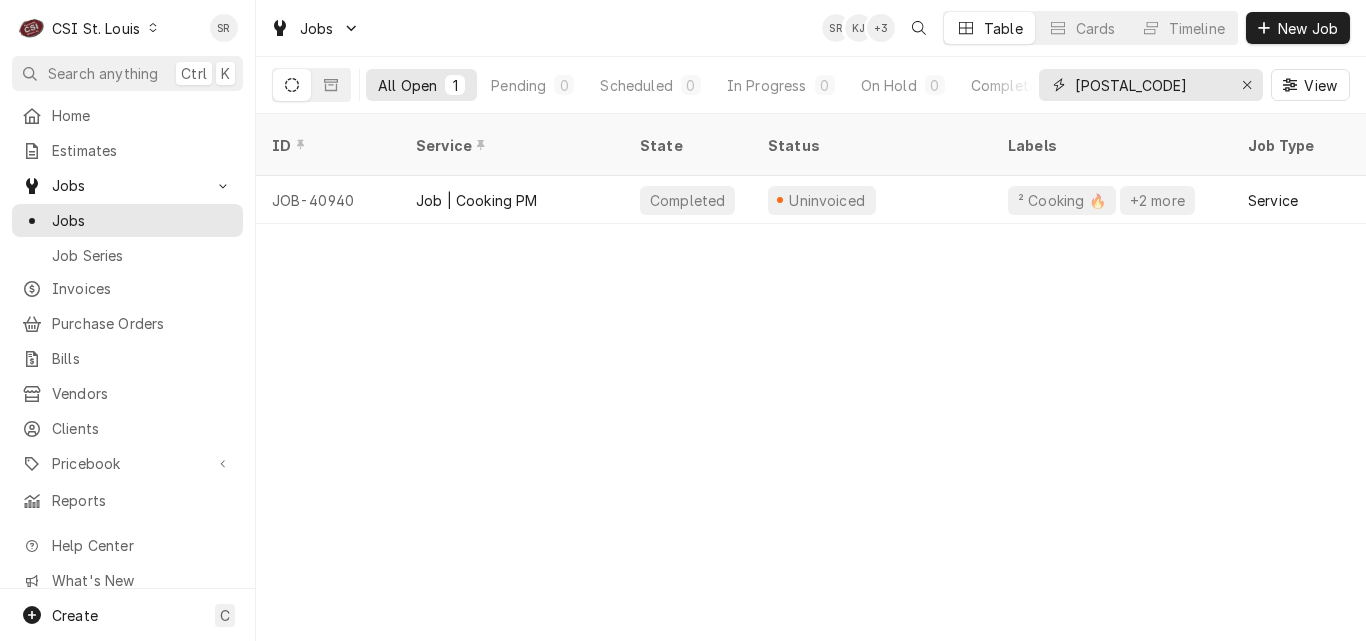 drag, startPoint x: 1110, startPoint y: 87, endPoint x: 1054, endPoint y: 83, distance: 56.142673 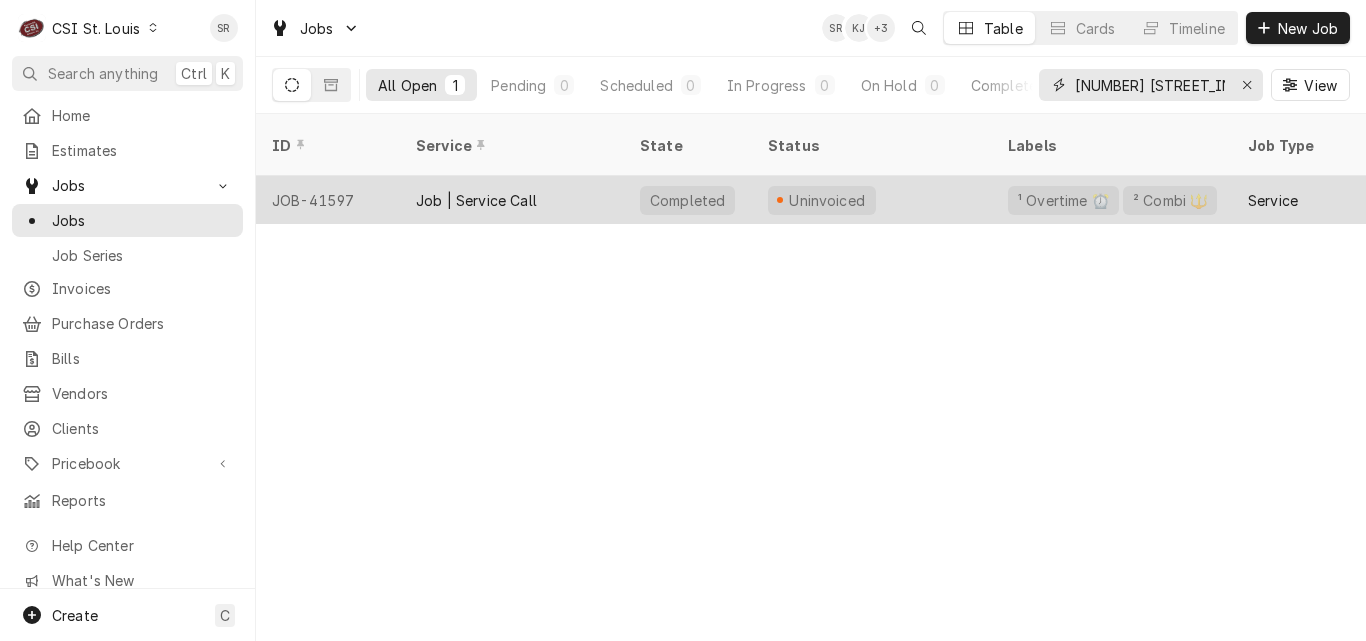 type on "[NUMBER] [STREET_INITIAL]" 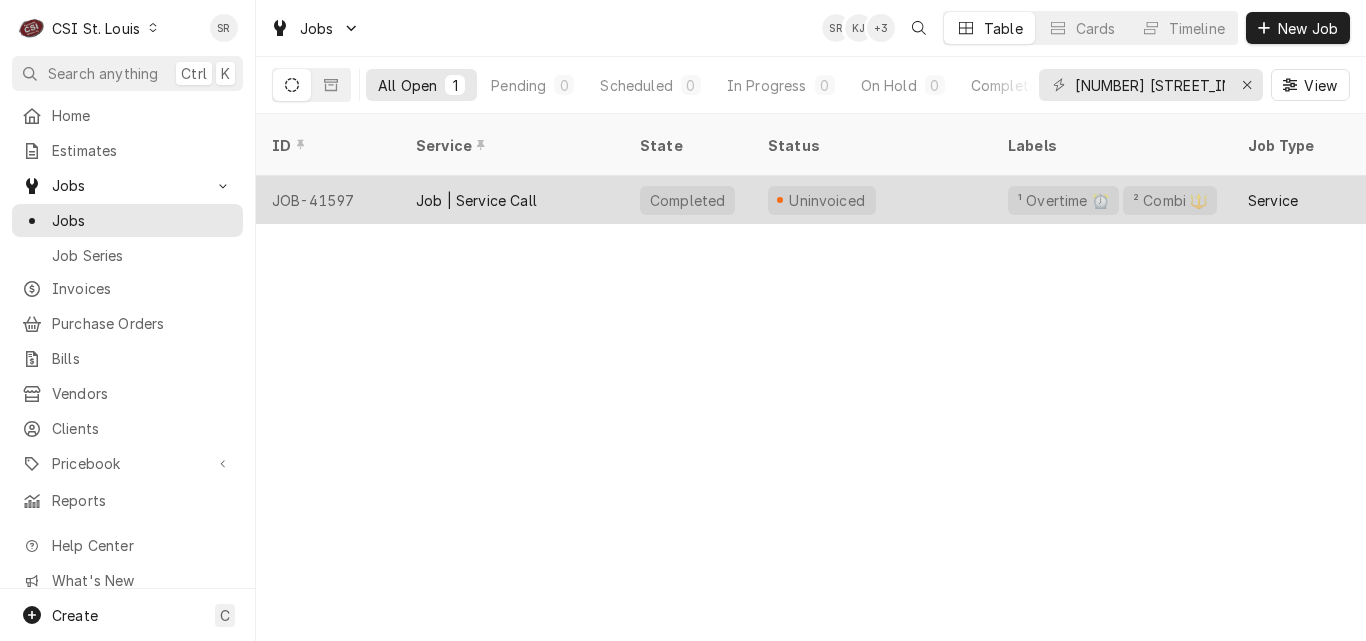 click on "Job | Service Call" at bounding box center (512, 200) 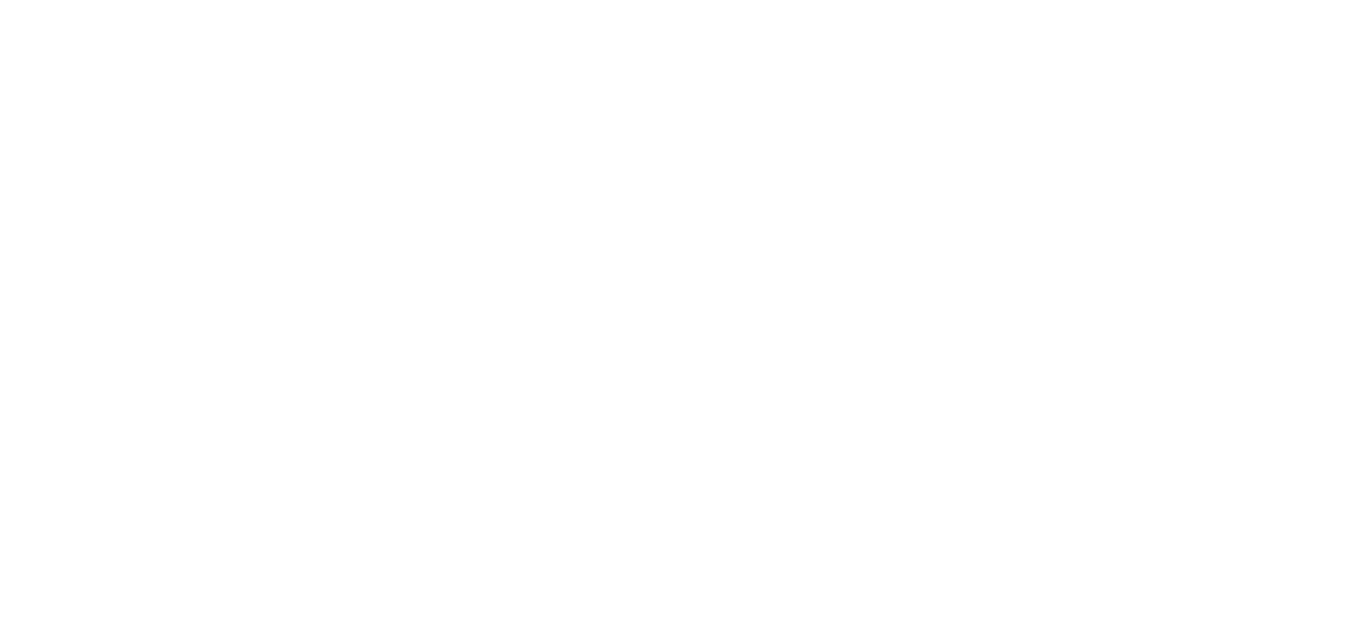 scroll, scrollTop: 0, scrollLeft: 0, axis: both 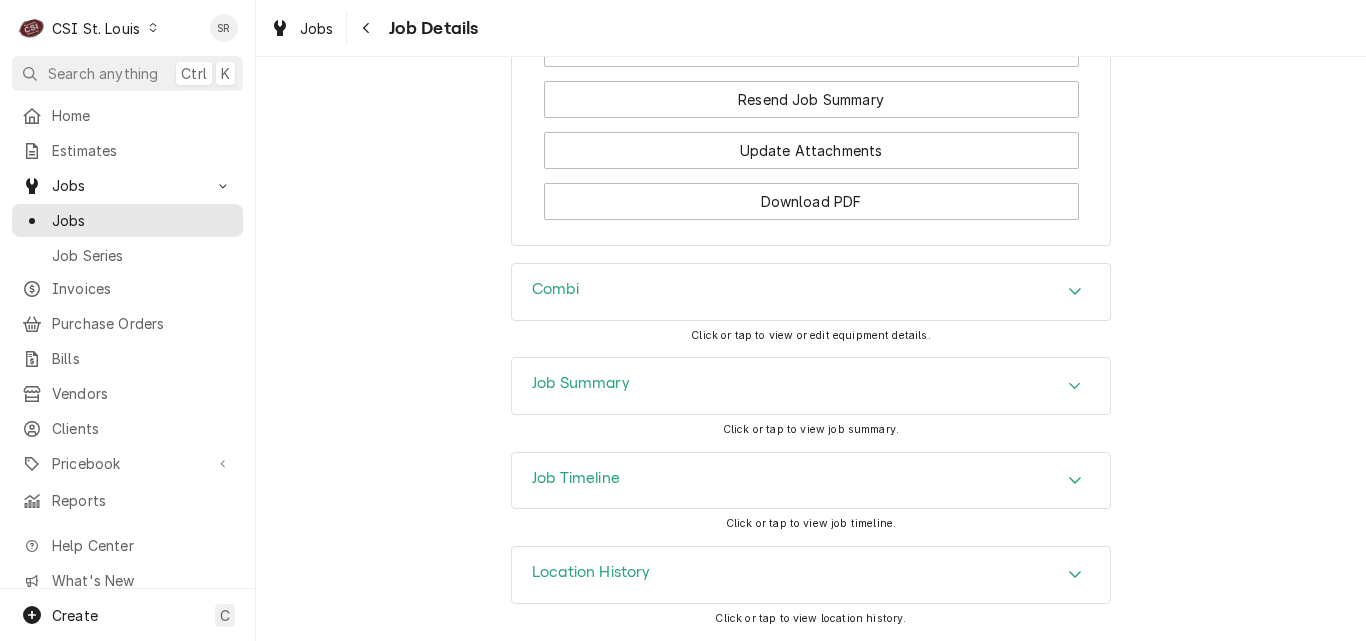 click on "Job Summary" at bounding box center (581, 383) 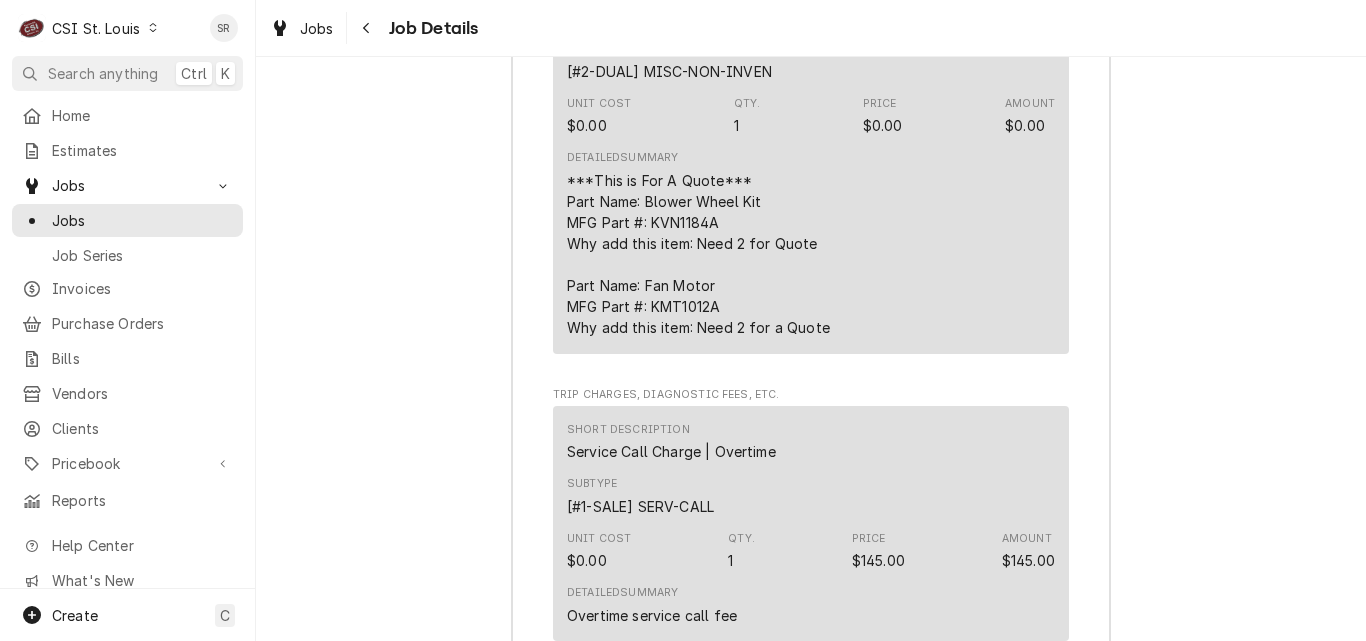 scroll, scrollTop: 7800, scrollLeft: 0, axis: vertical 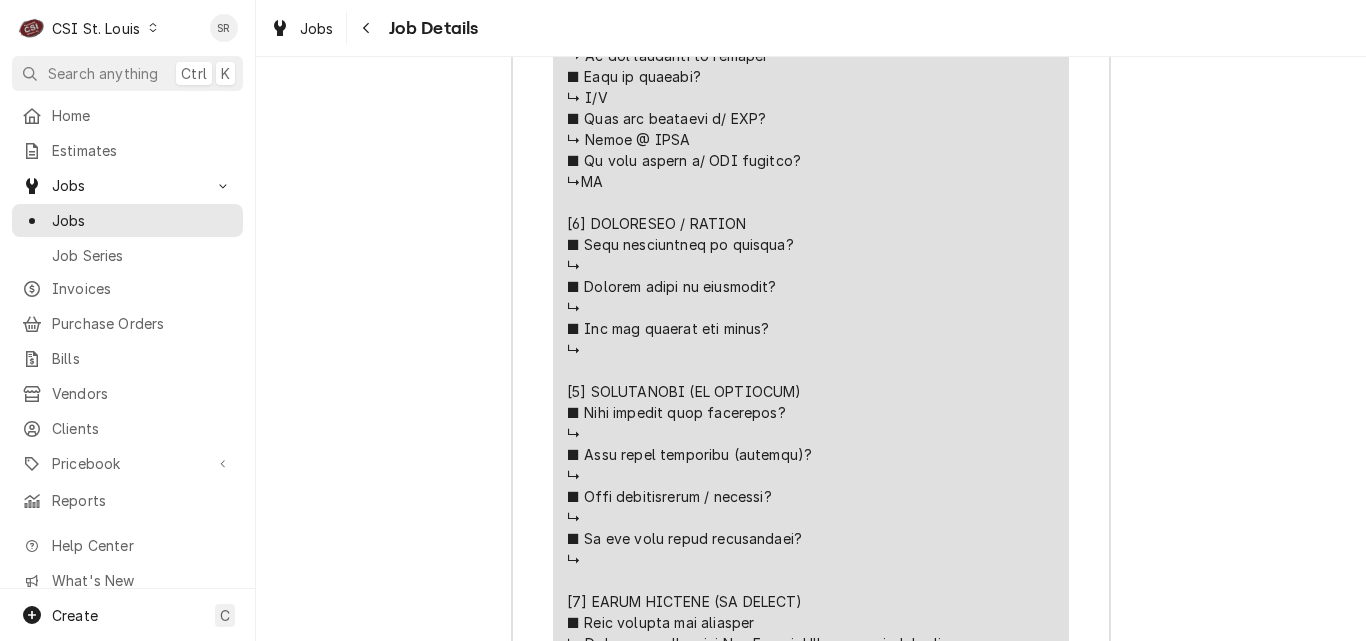 click on "C CSI St. Louis" at bounding box center (89, 28) 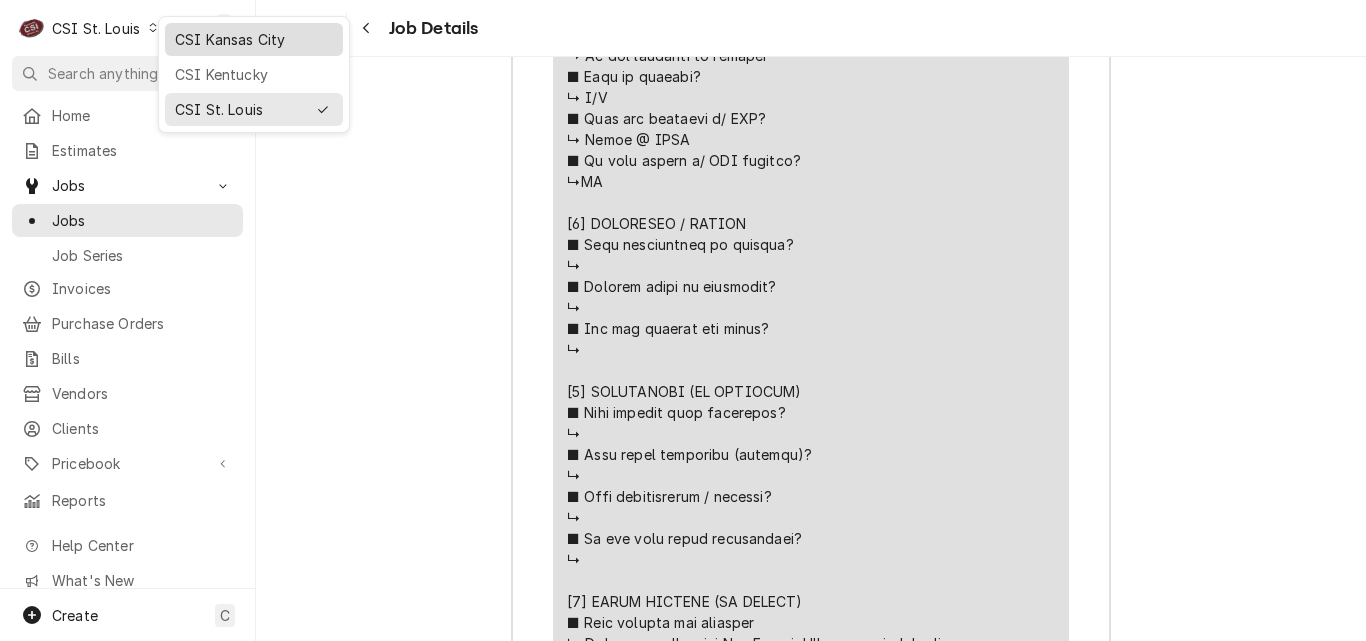 click on "CSI Kansas City" at bounding box center (254, 39) 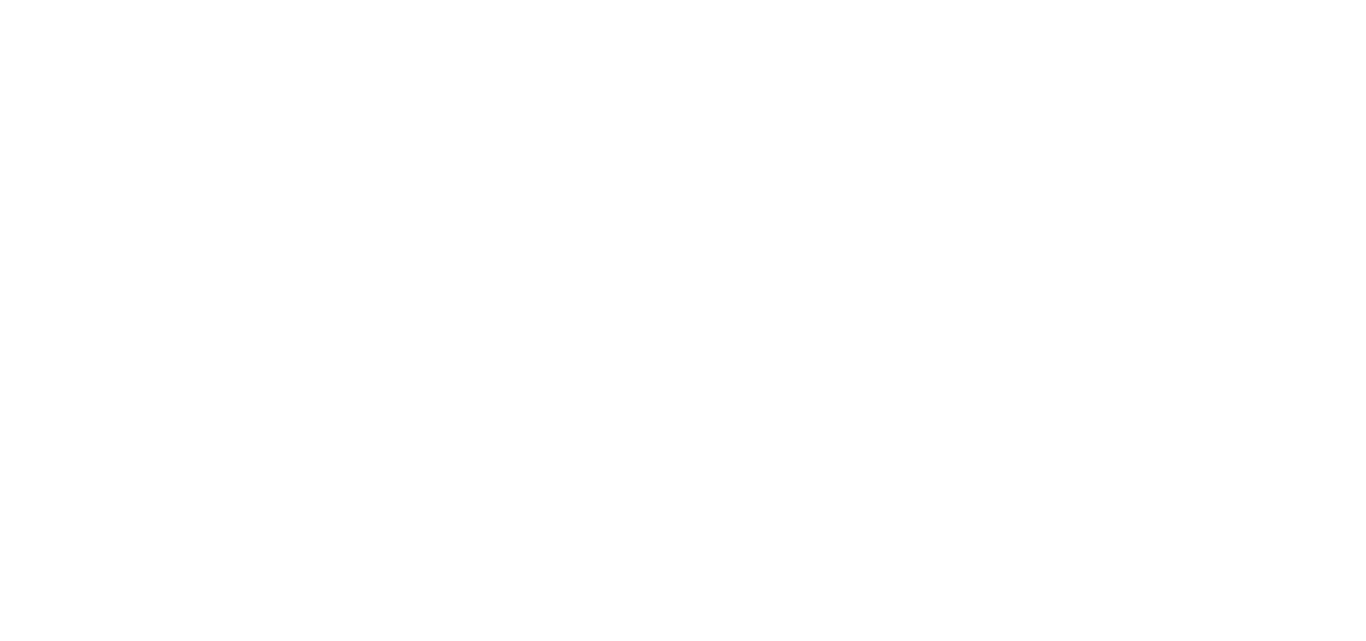 scroll, scrollTop: 0, scrollLeft: 0, axis: both 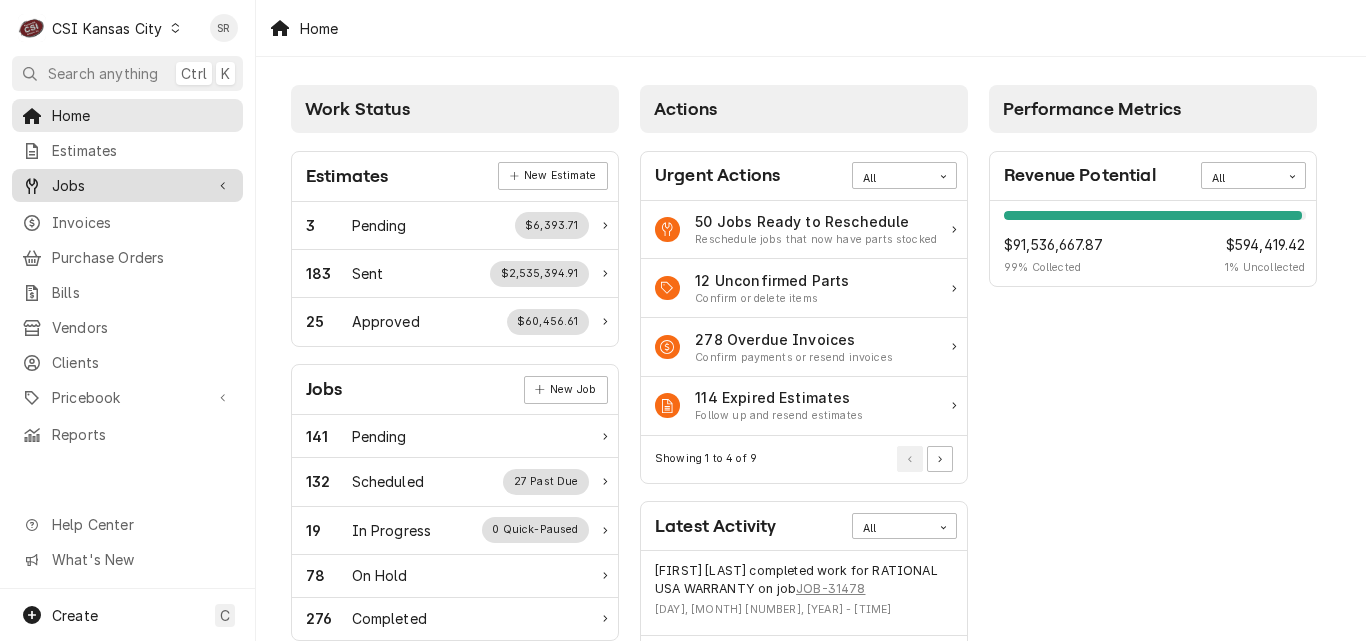 click on "Jobs" at bounding box center (127, 185) 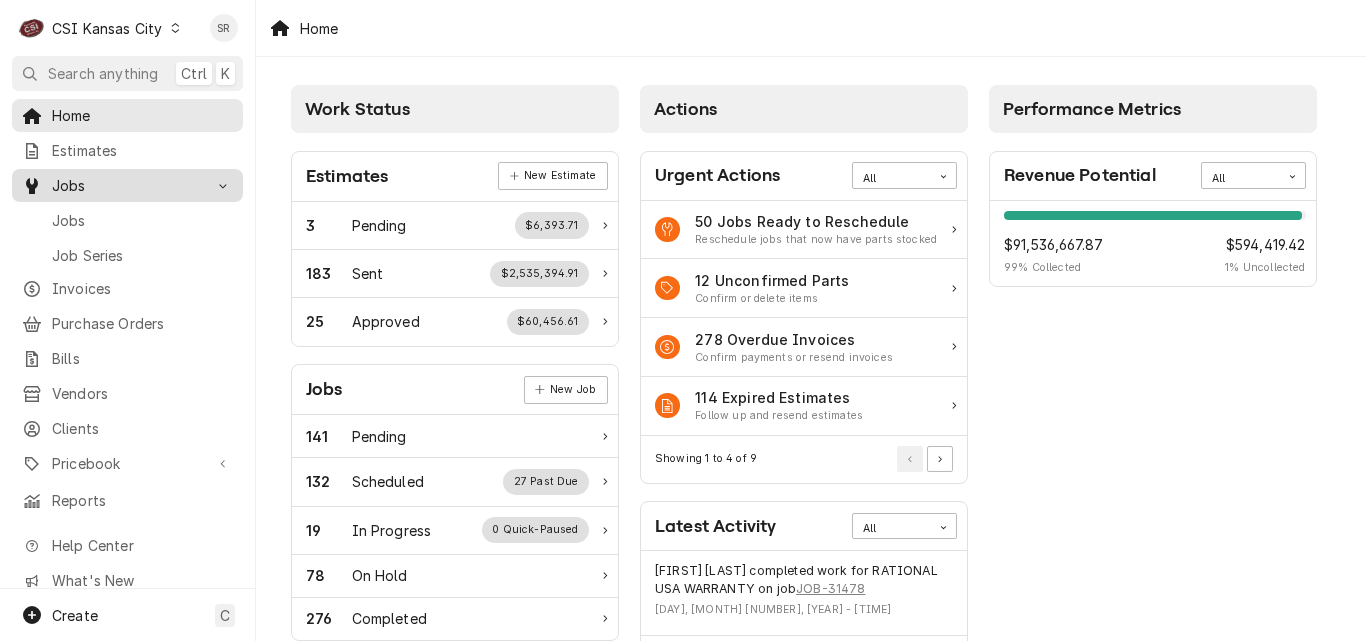 click on "Jobs" at bounding box center [142, 220] 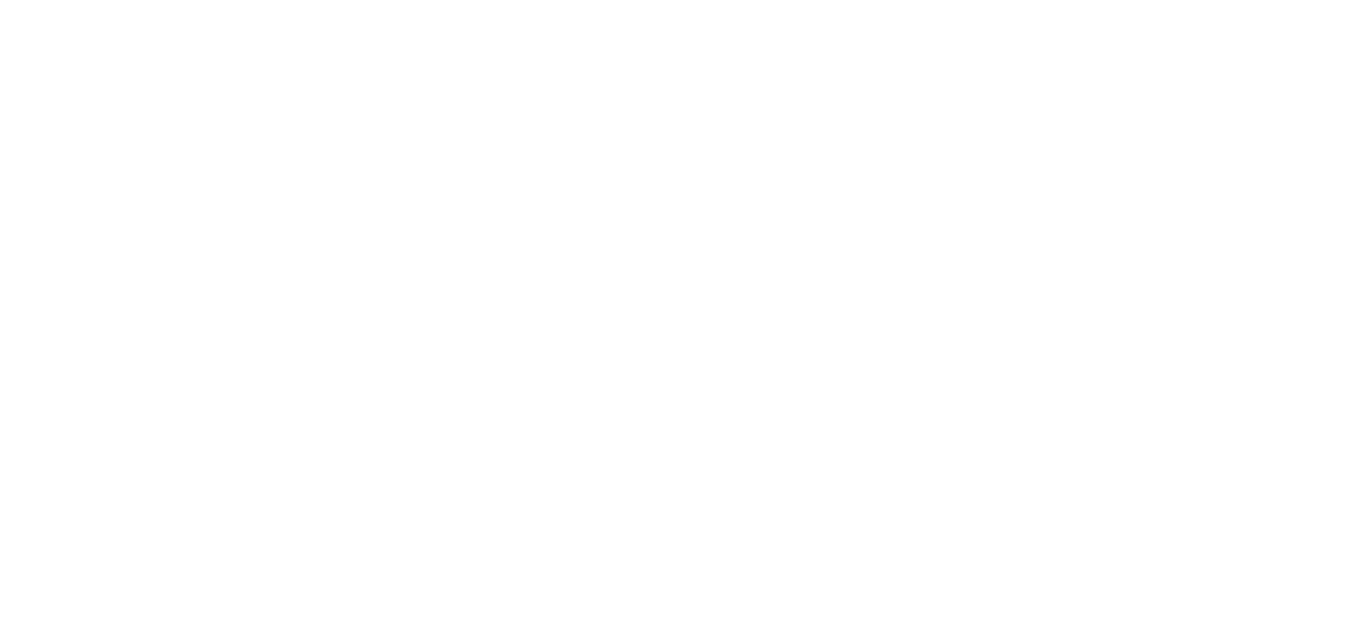 scroll, scrollTop: 0, scrollLeft: 0, axis: both 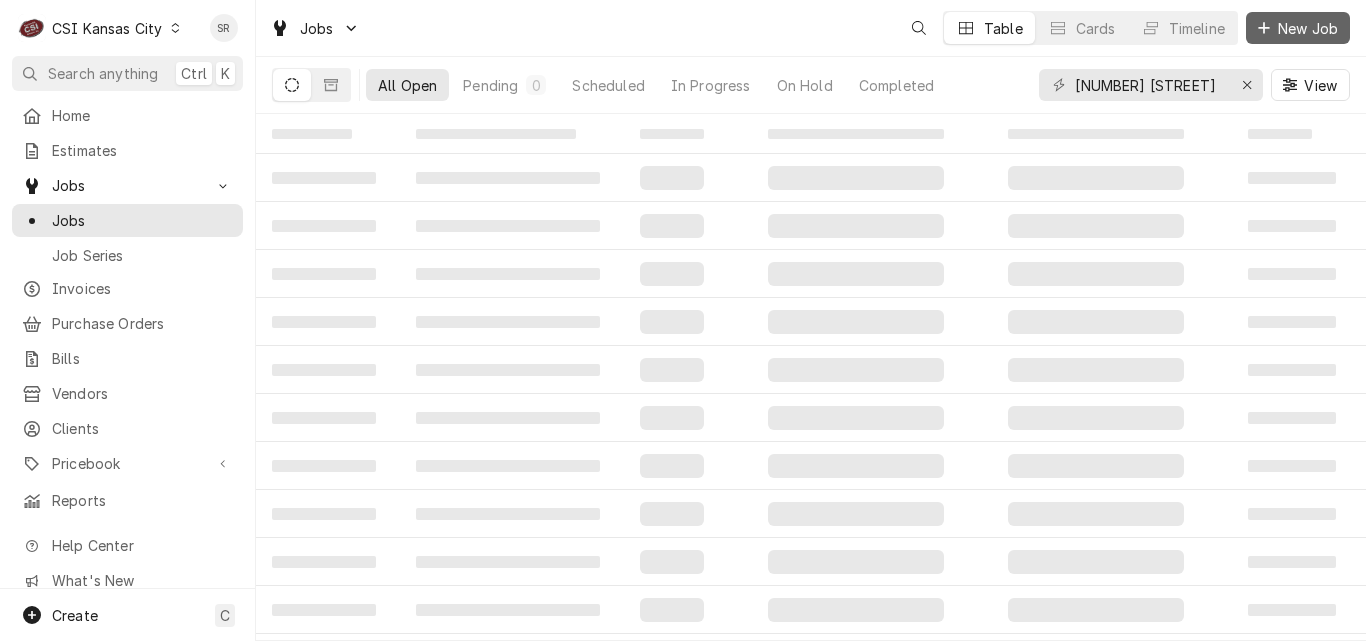 click on "New Job" at bounding box center (1308, 28) 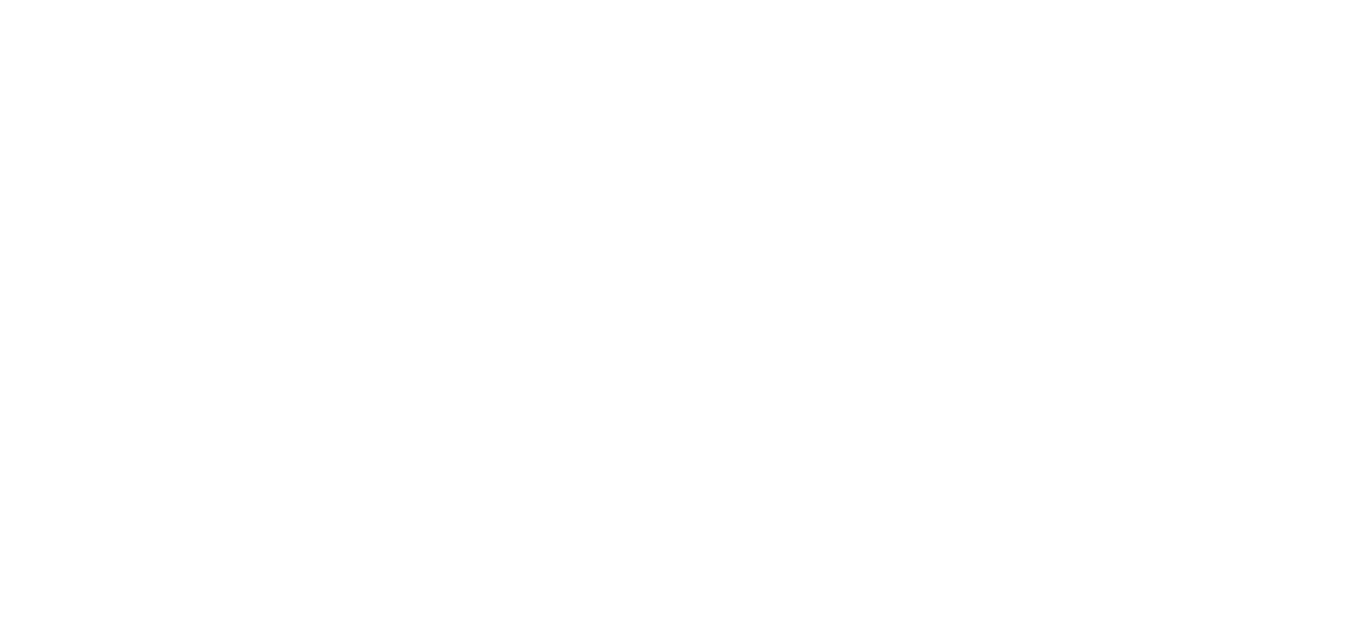 scroll, scrollTop: 0, scrollLeft: 0, axis: both 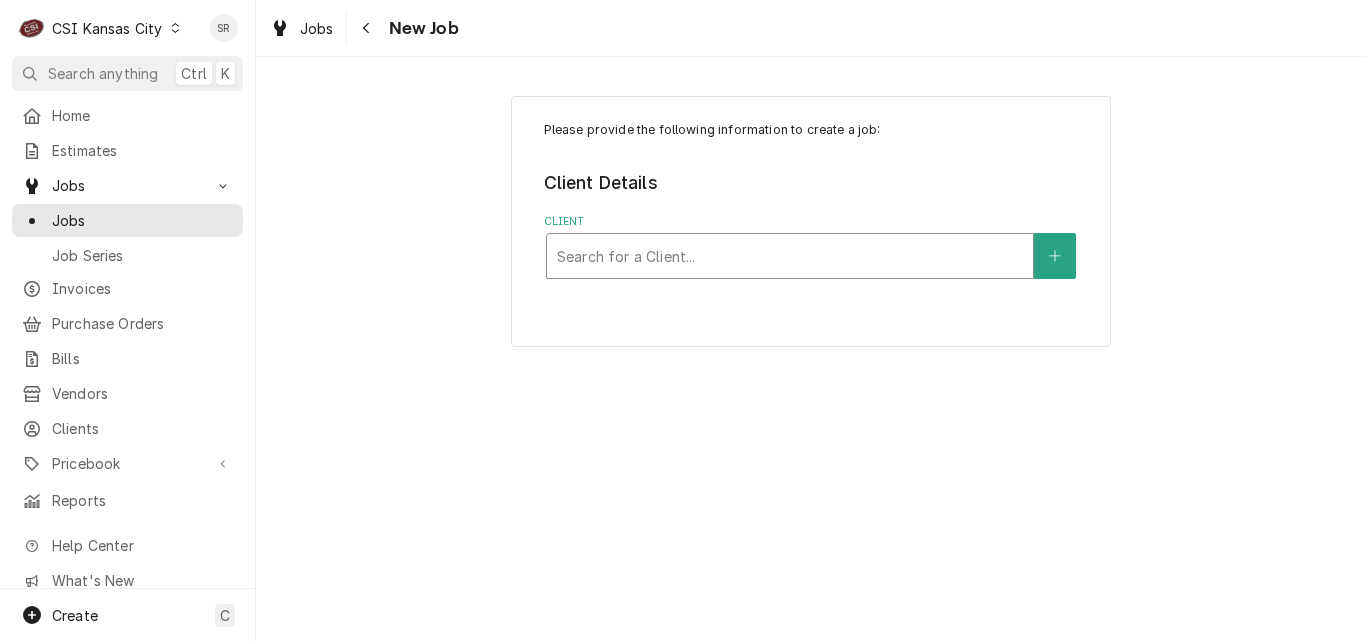 click at bounding box center [790, 256] 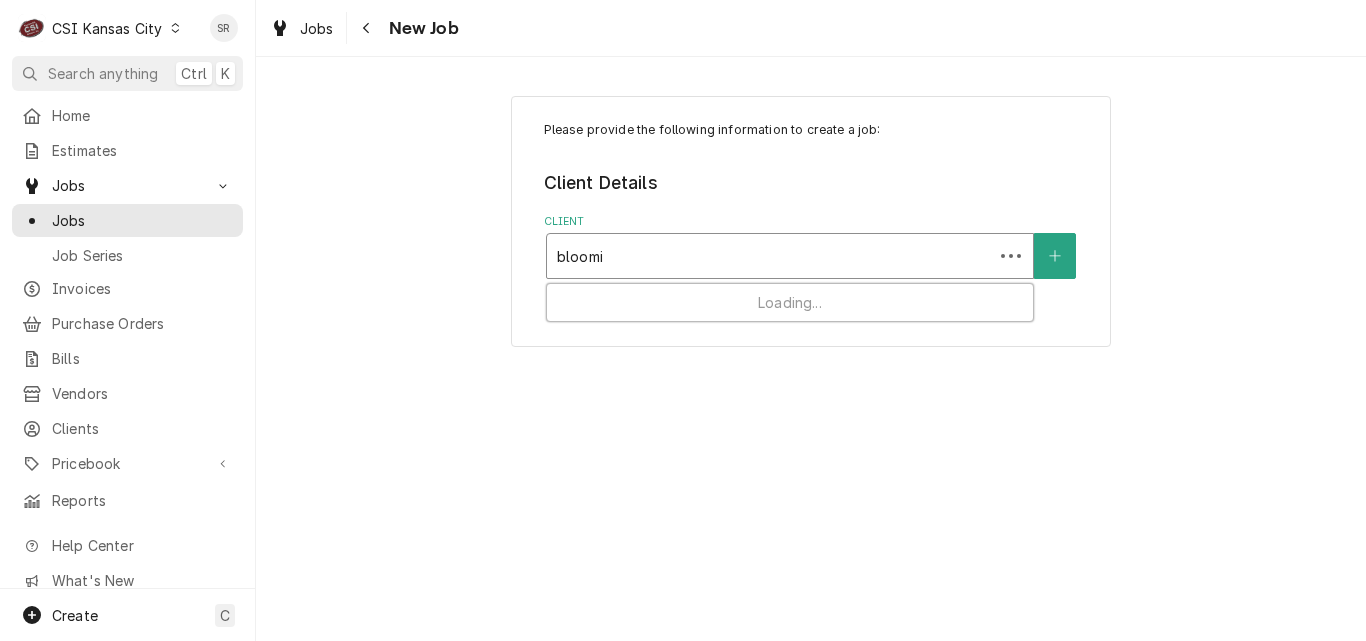 type on "bloomin" 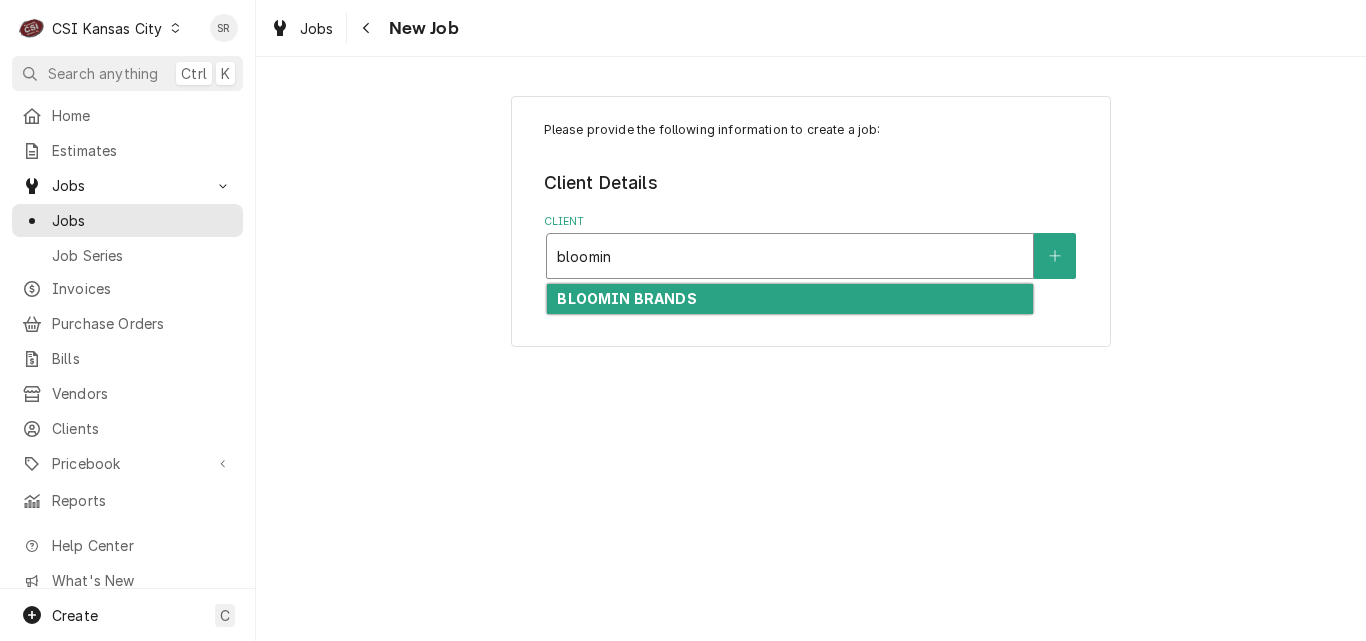 click on "BLOOMIN BRANDS" at bounding box center [626, 298] 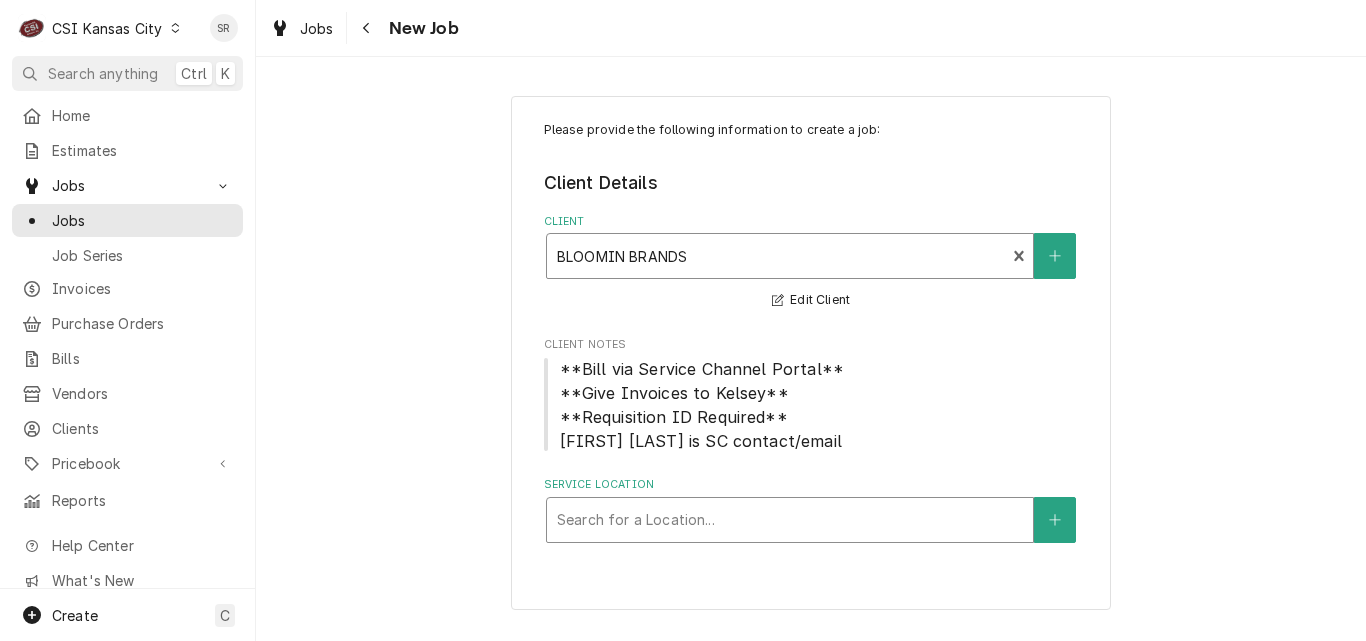 click at bounding box center [790, 520] 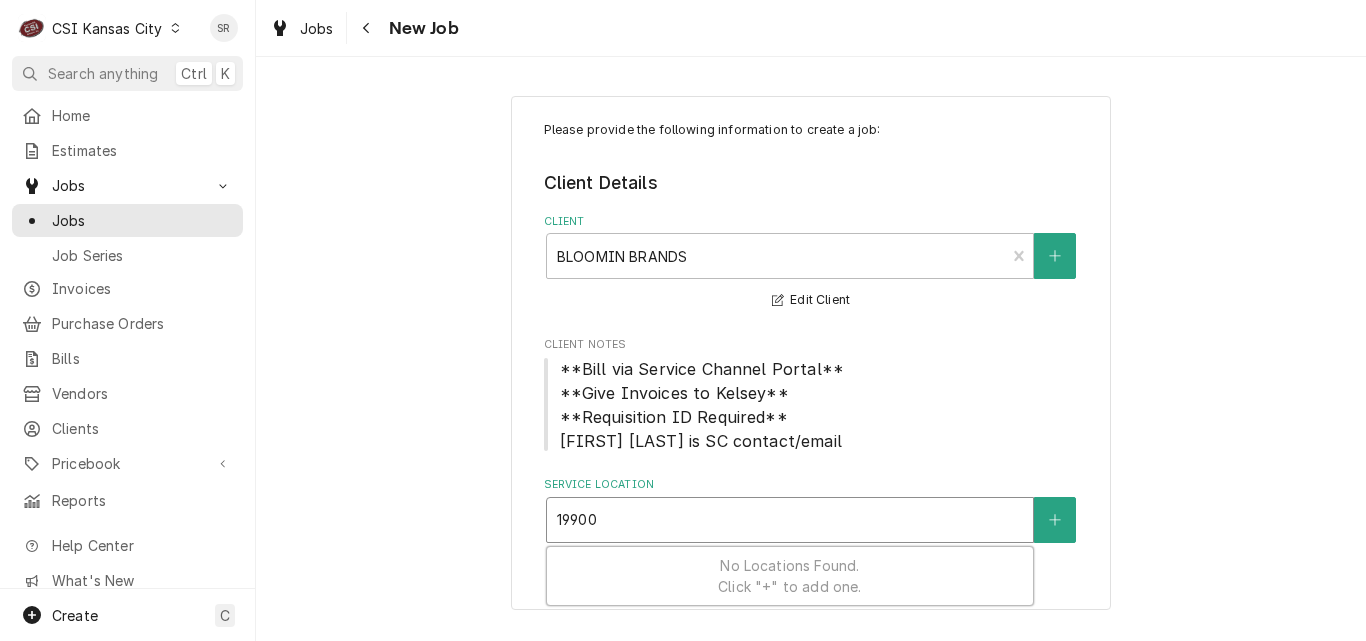 type on "19900" 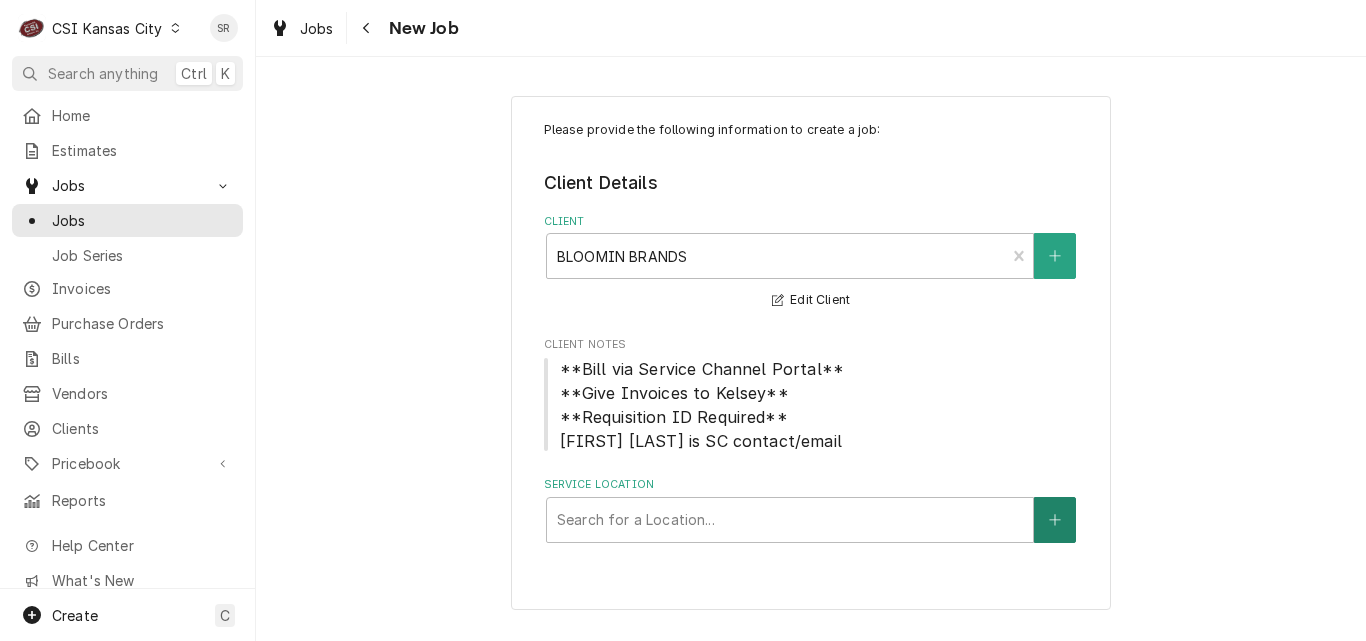 click 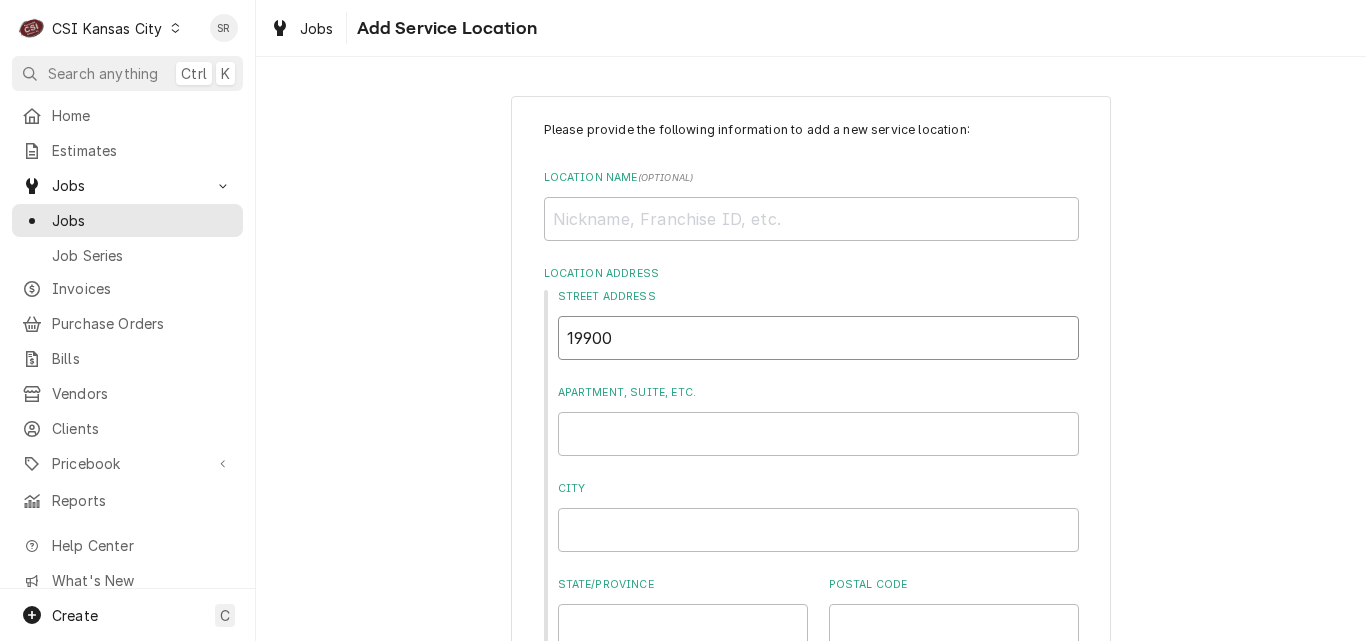 click on "19900" at bounding box center [818, 338] 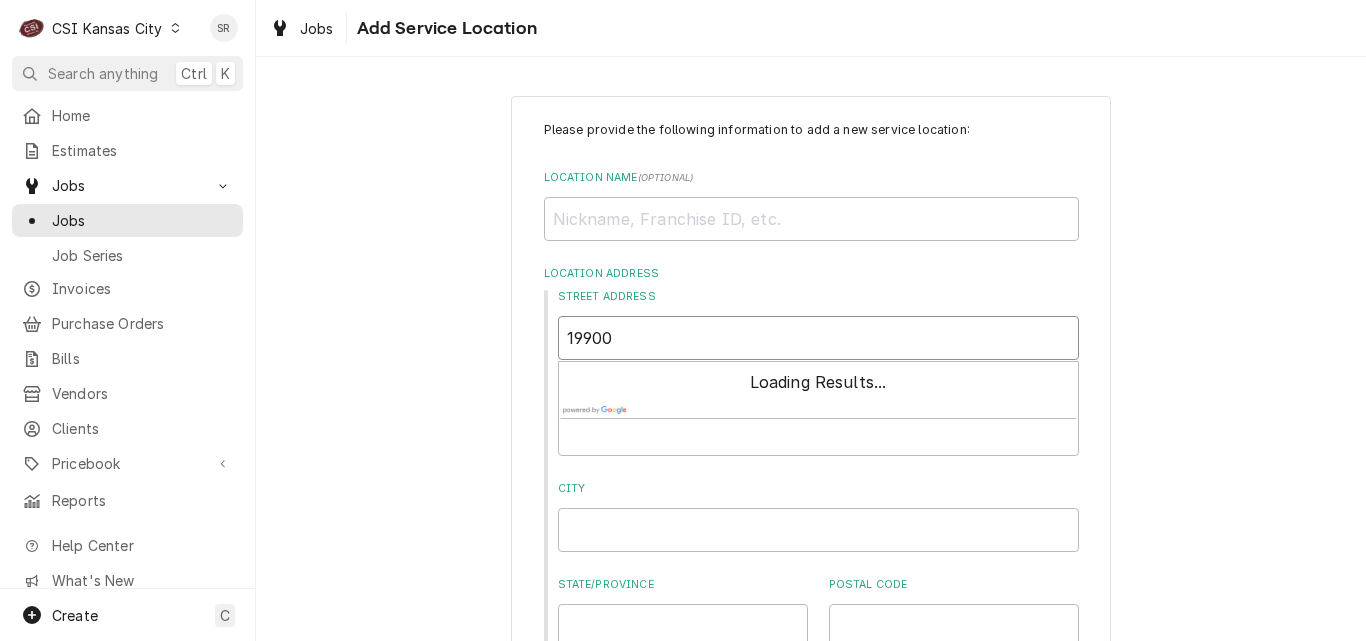 type on "x" 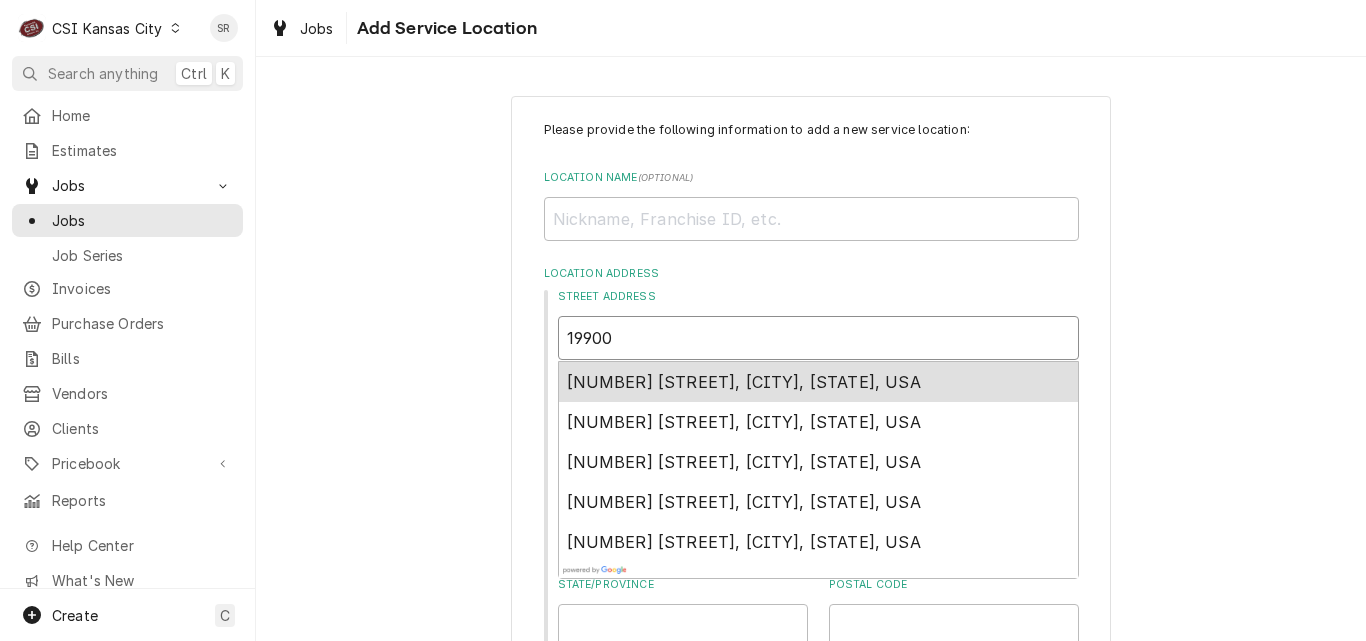type on "19900" 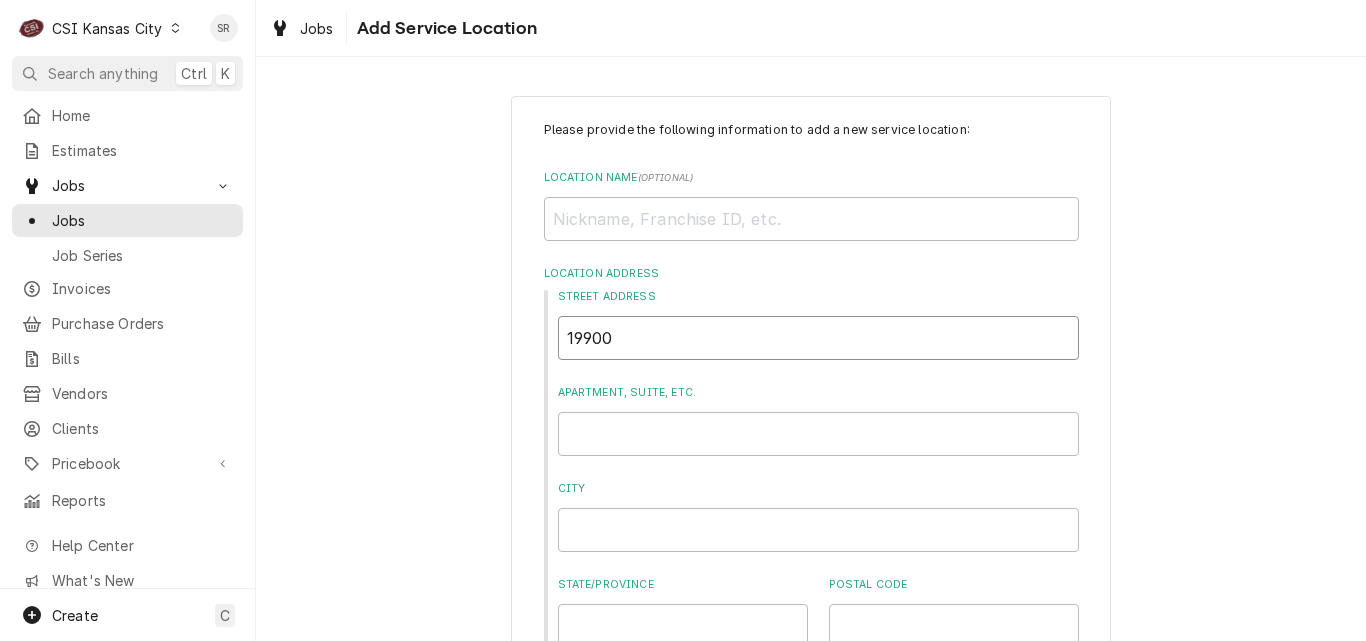 type on "x" 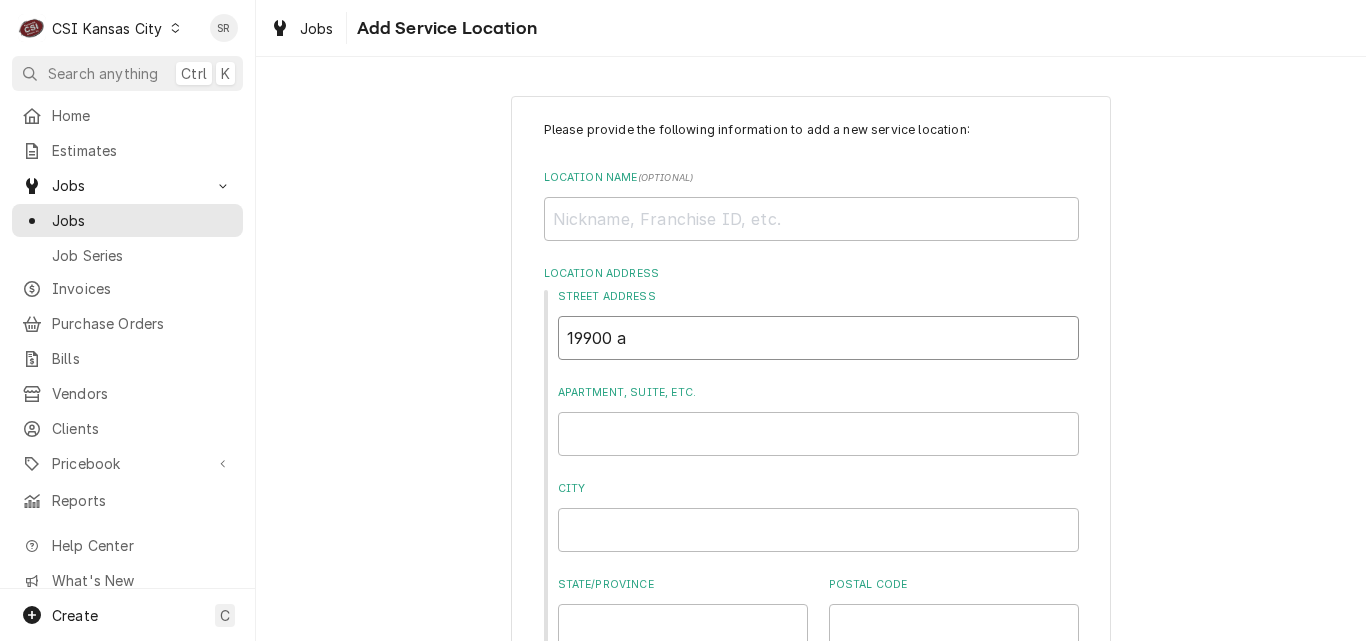 type on "x" 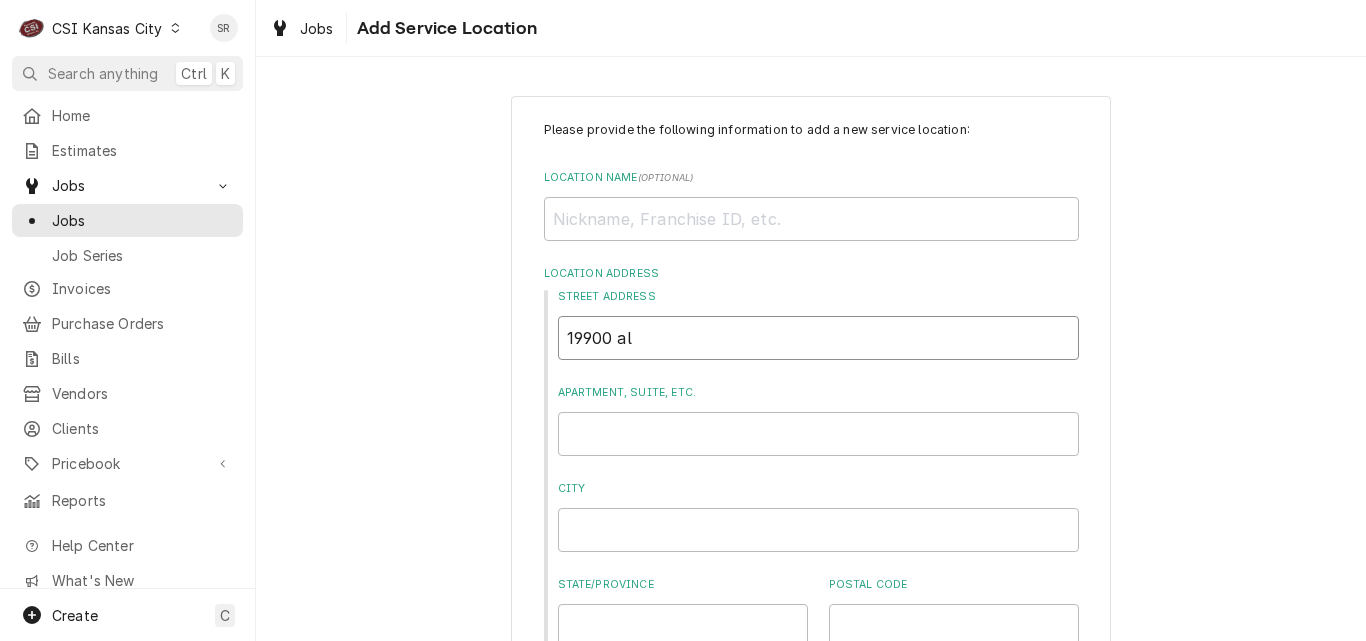 type on "x" 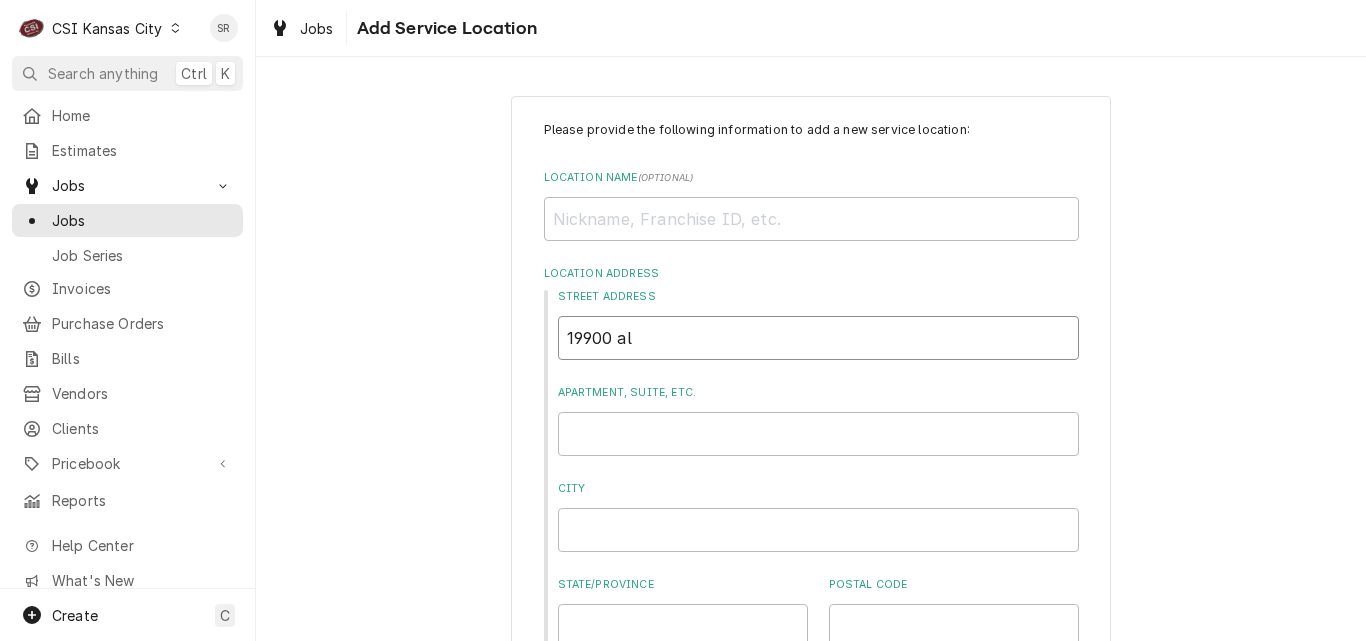 type on "19900 all" 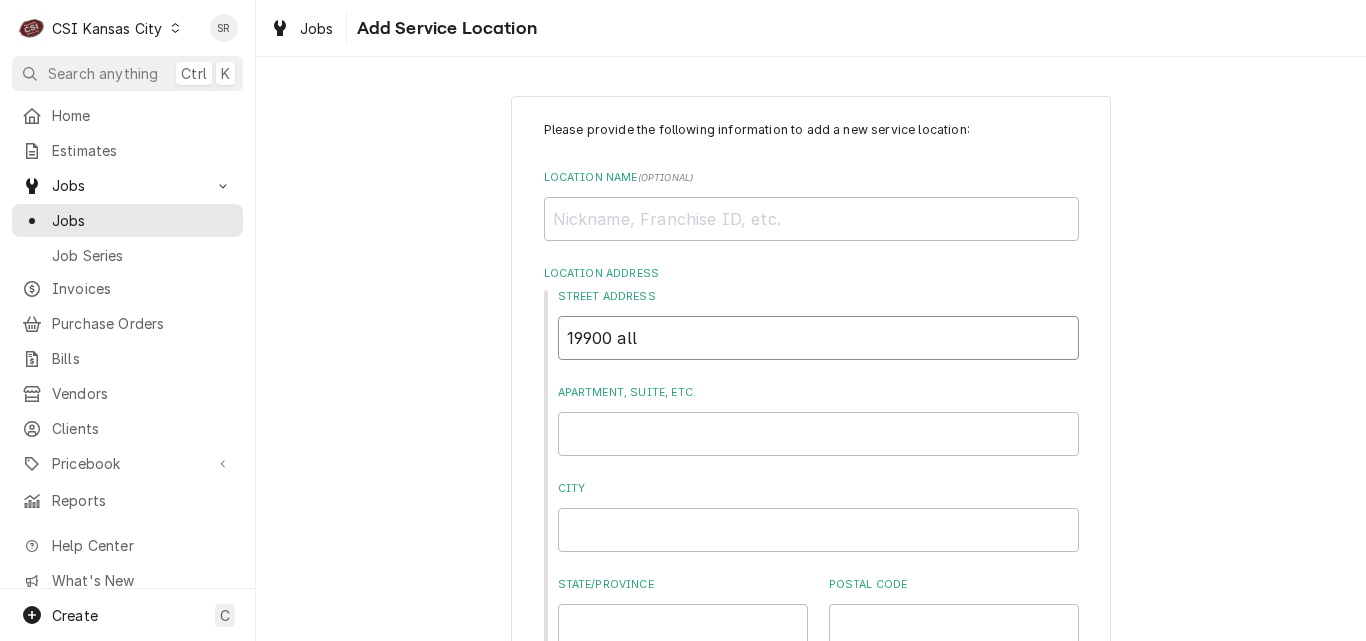 type on "x" 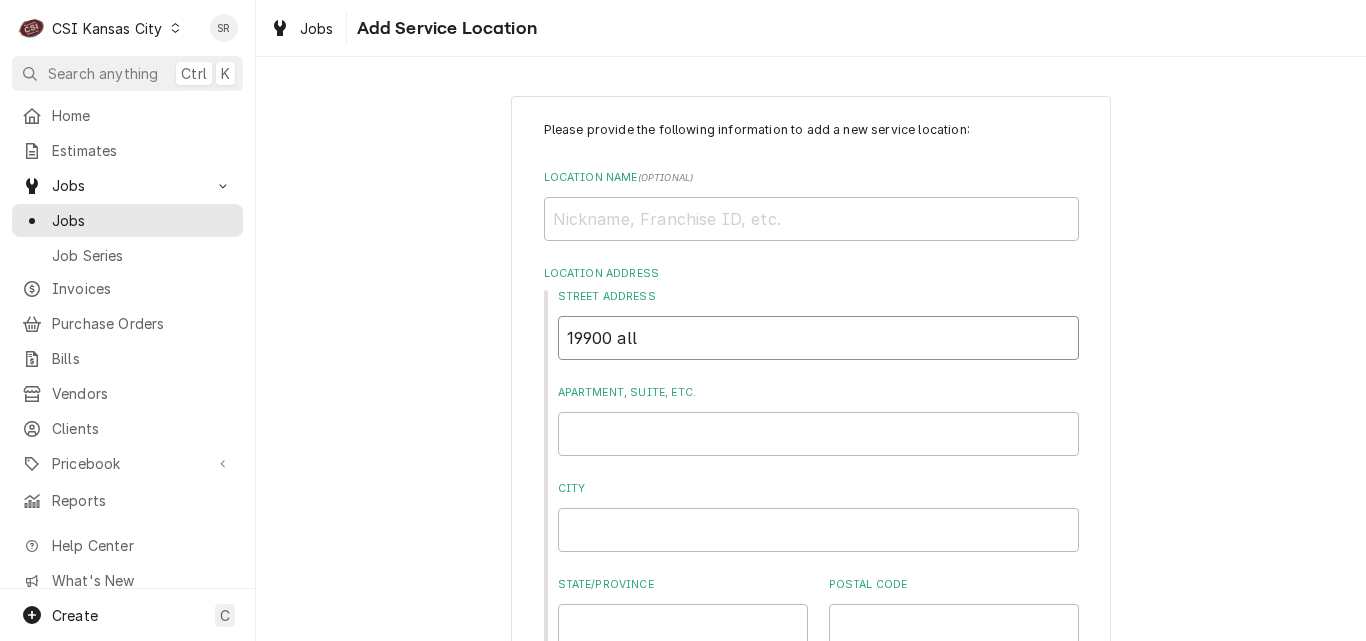 type on "19900 alle" 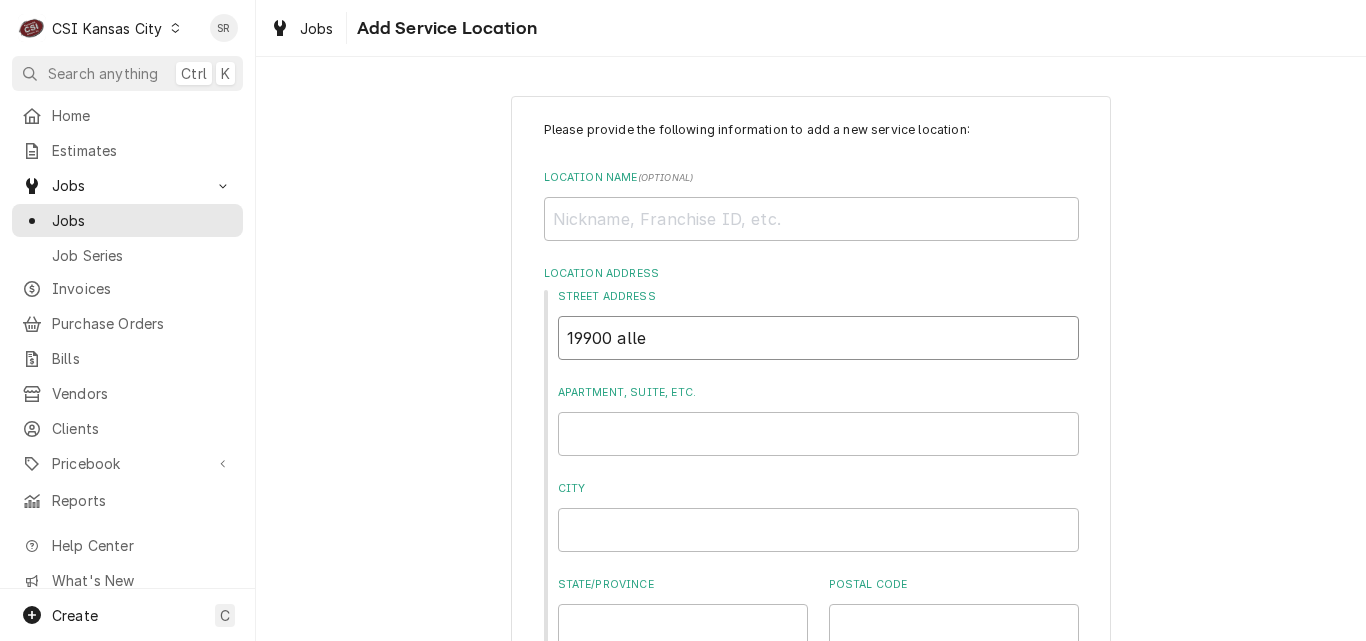 type on "x" 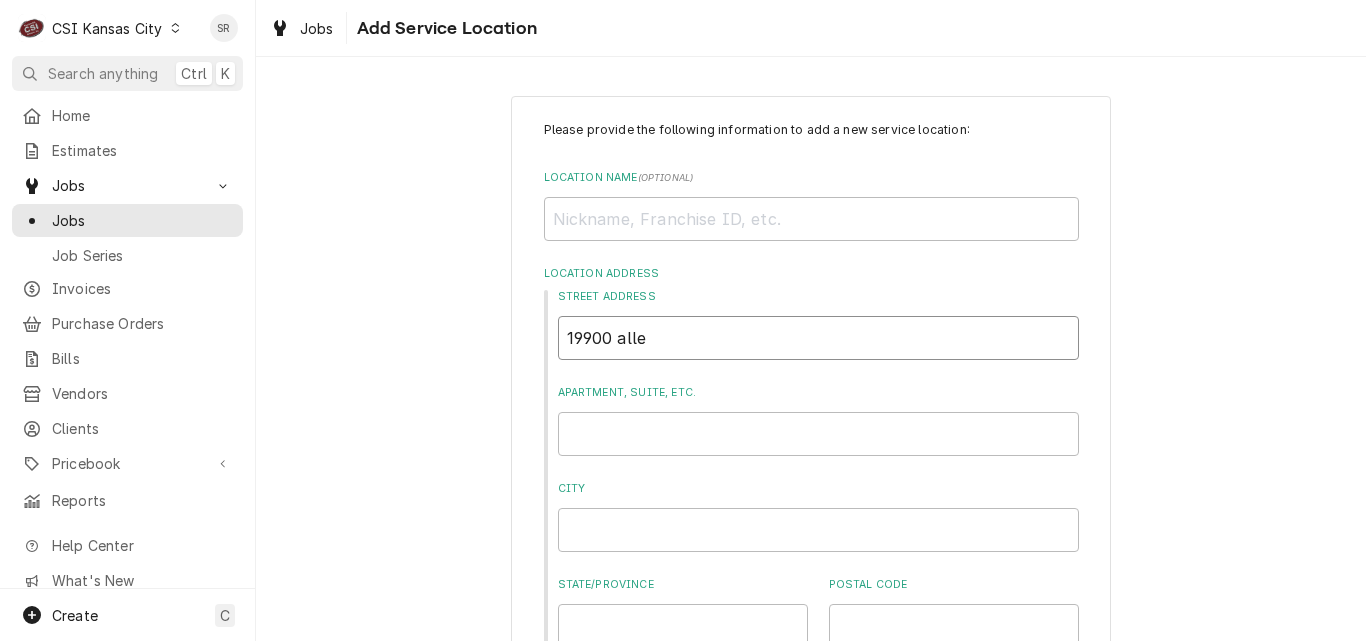 type on "19900 alley" 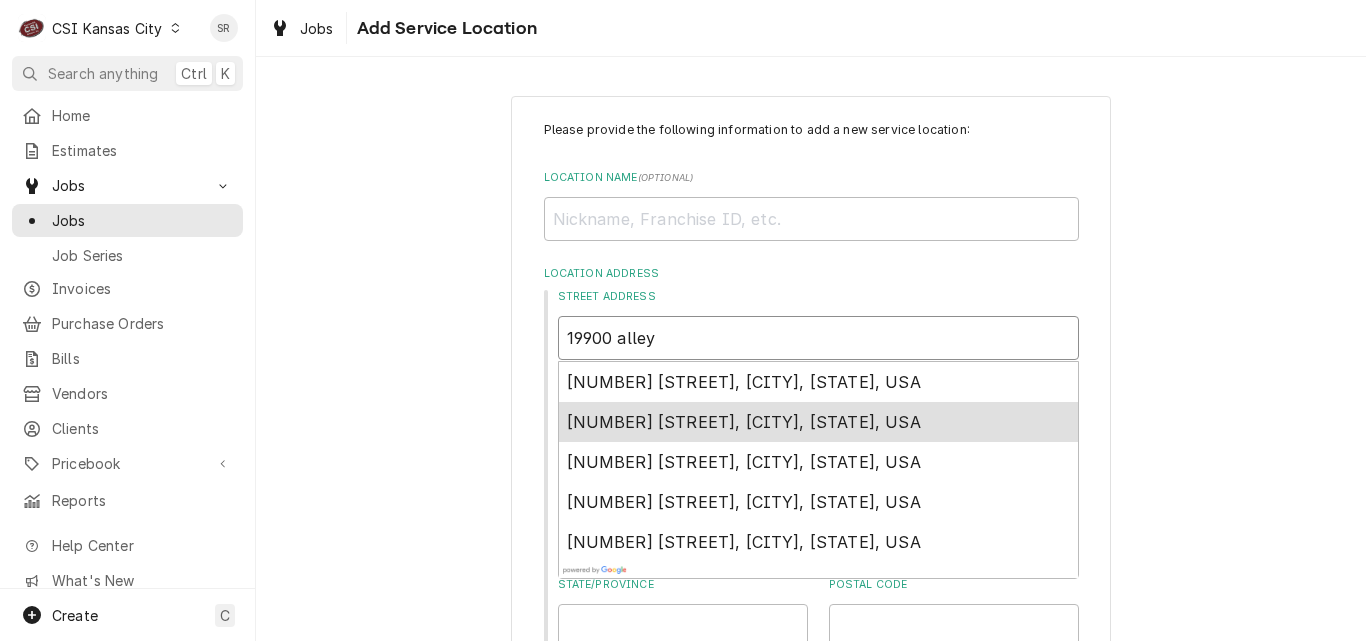 type on "x" 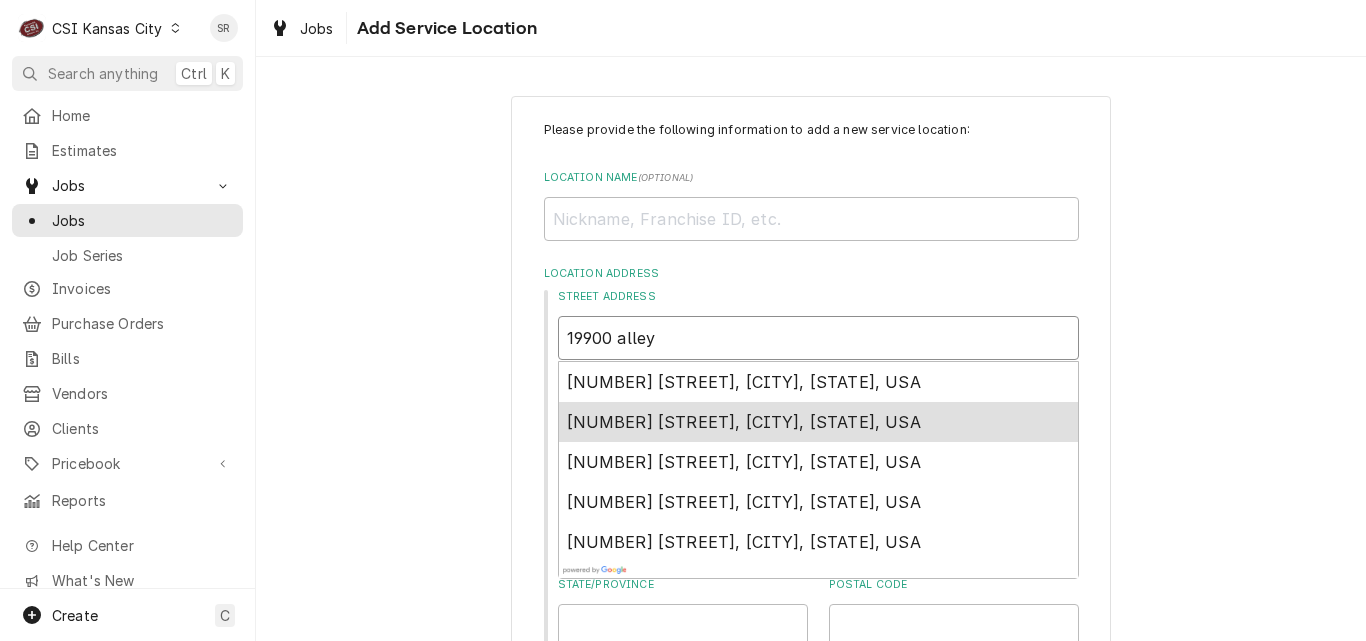 type on "19900 alle" 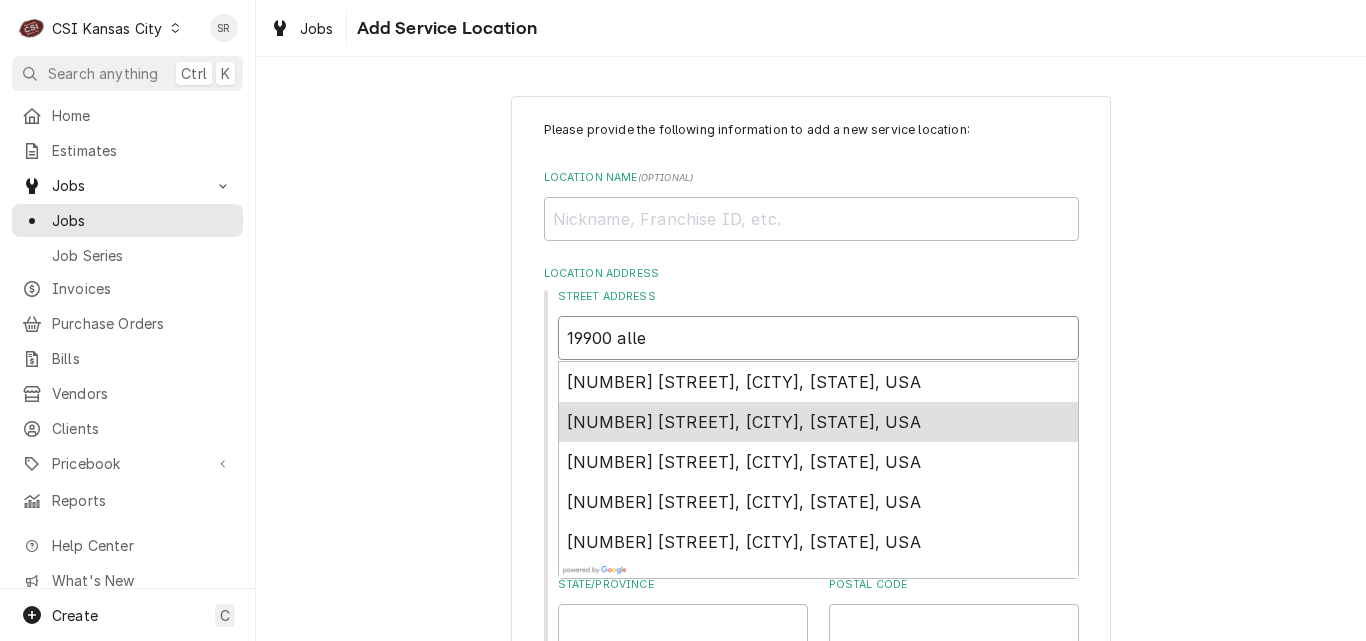 type on "x" 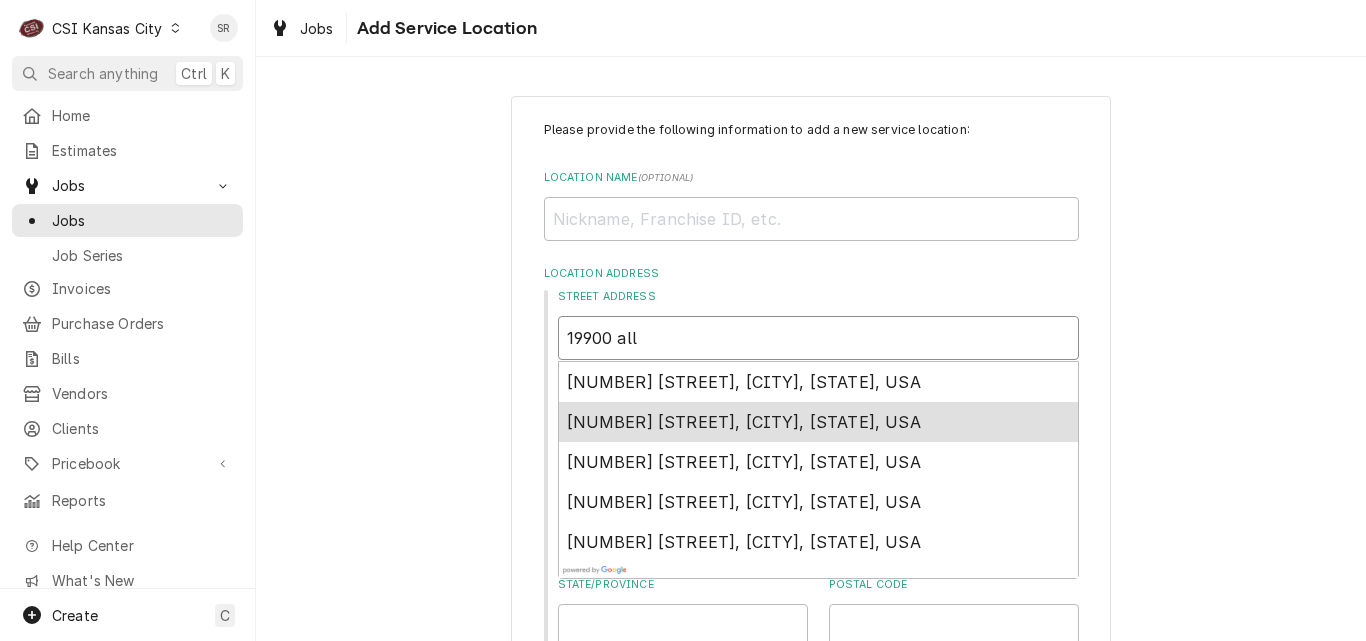 type on "x" 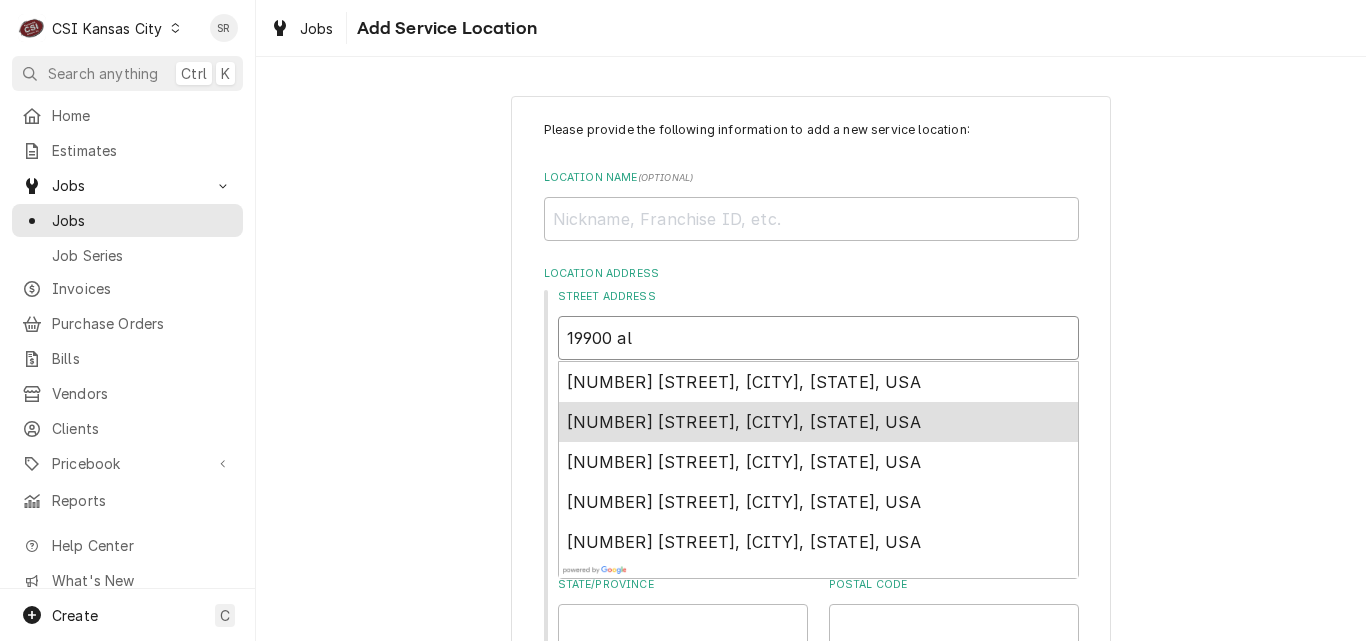 type on "x" 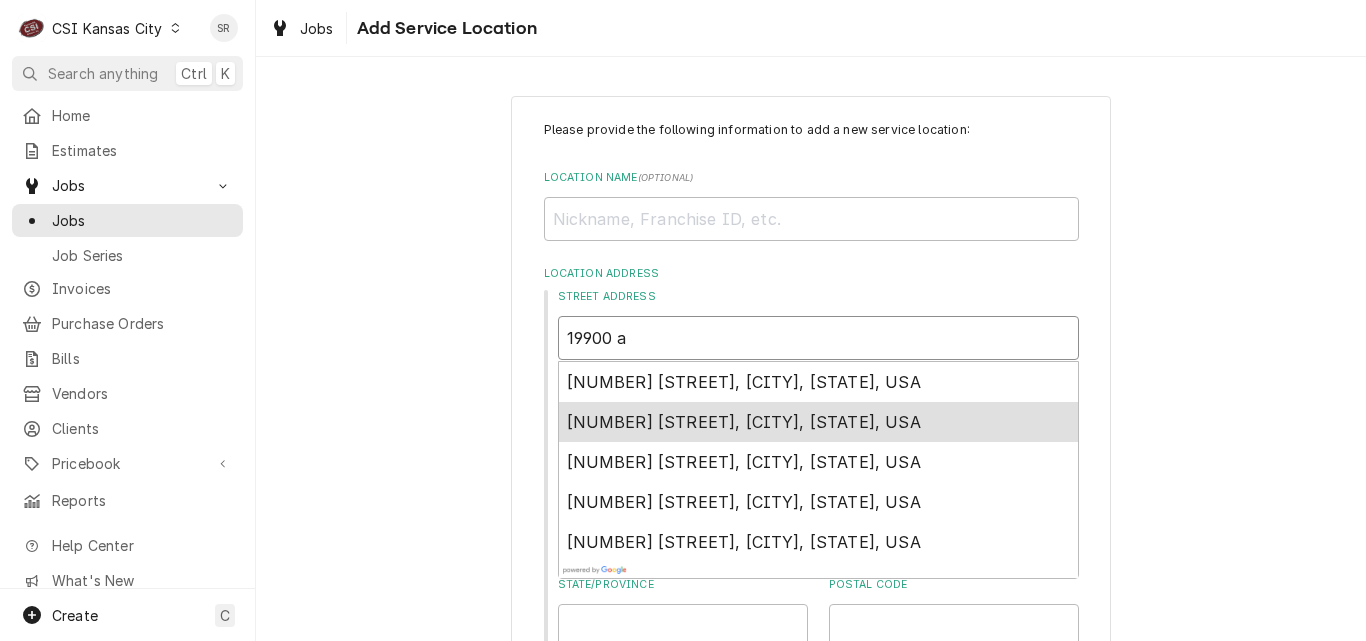 type on "x" 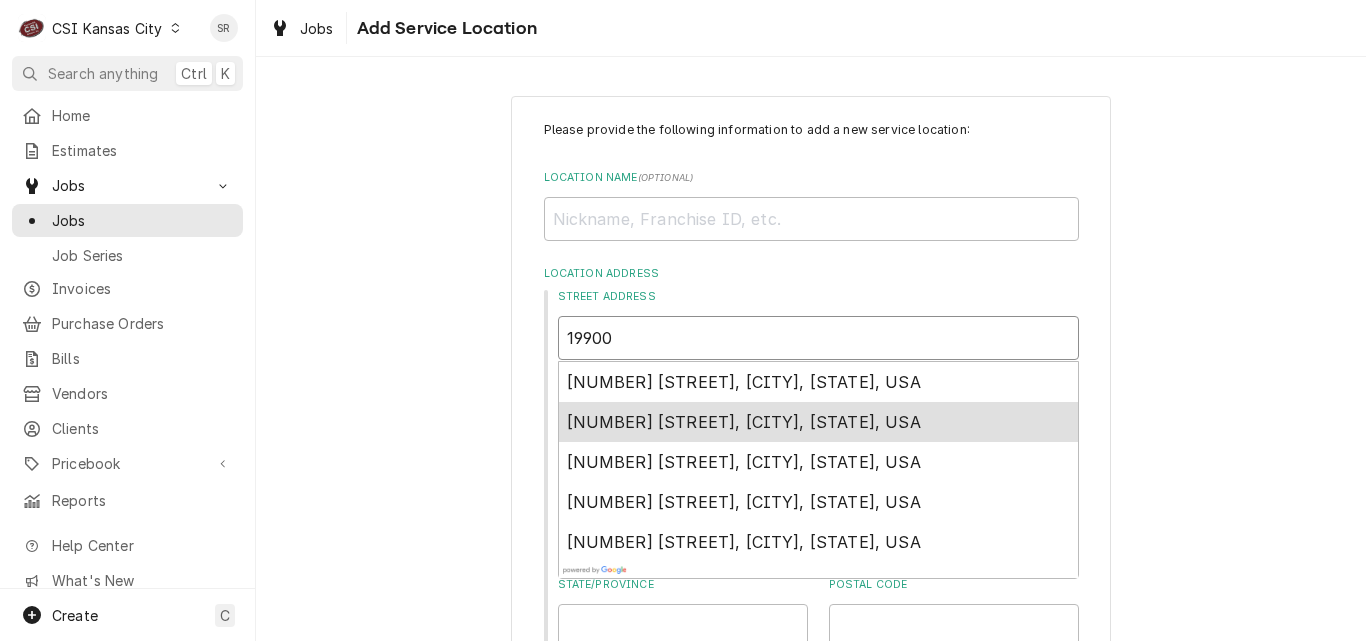 type on "19900 v" 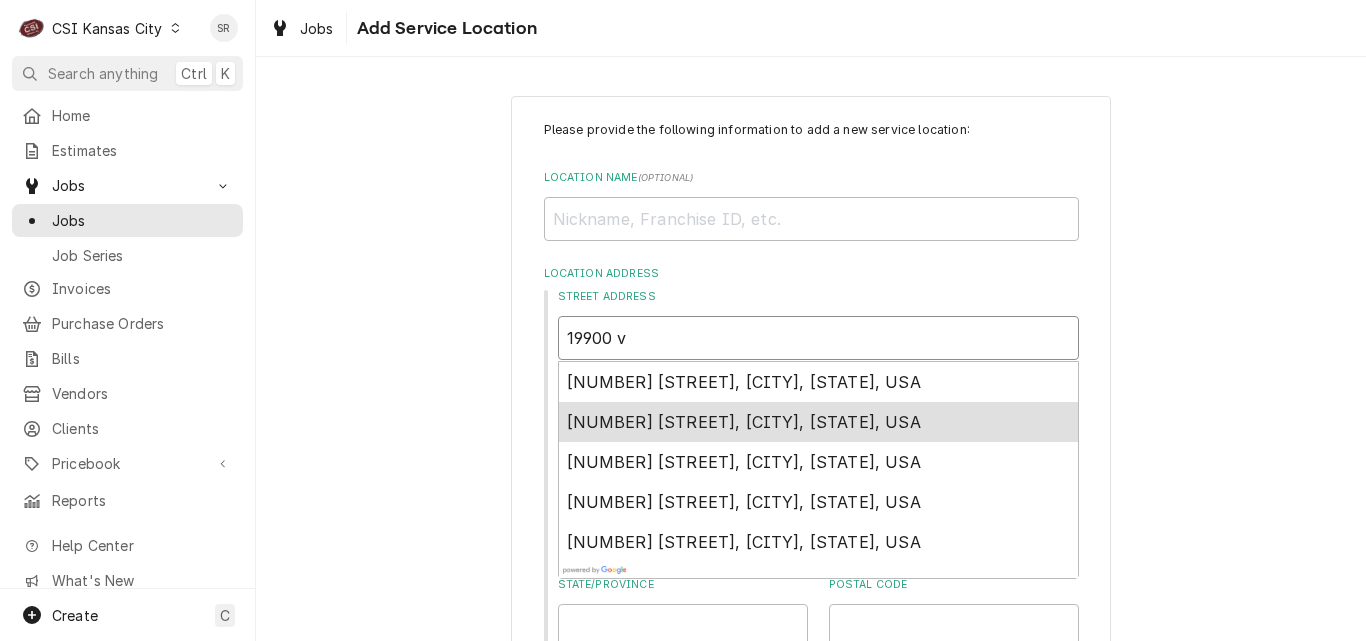 type on "x" 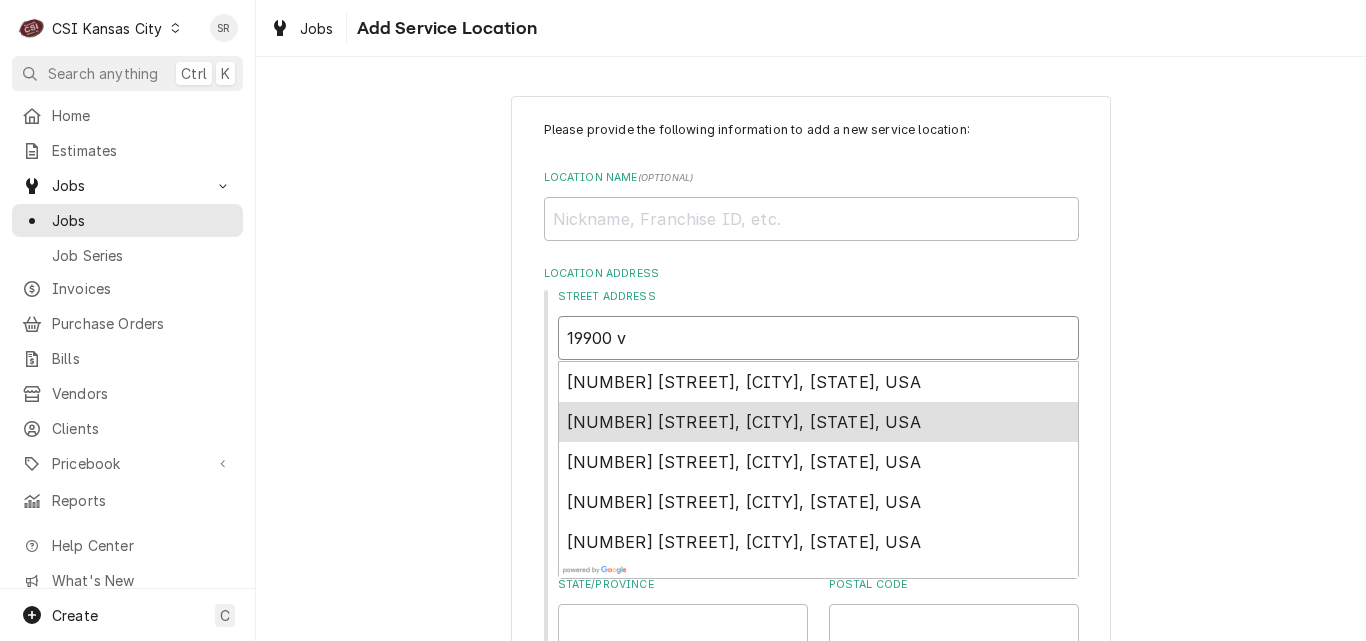 type on "19900 va" 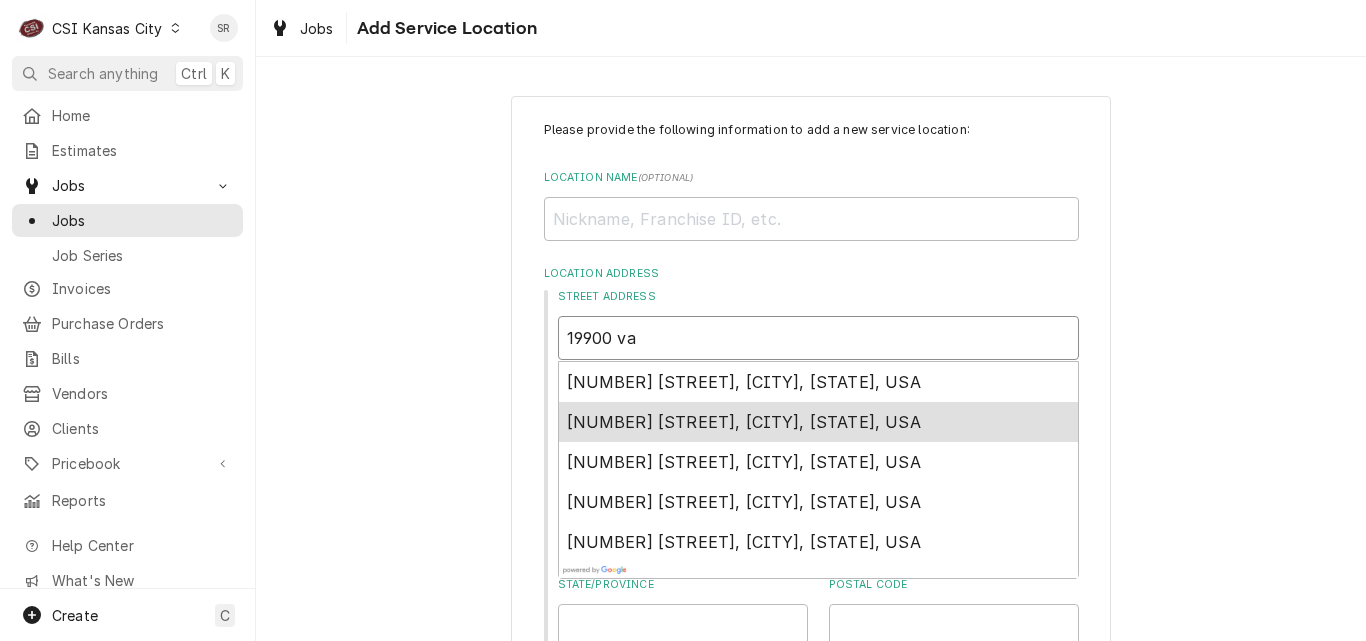 type on "x" 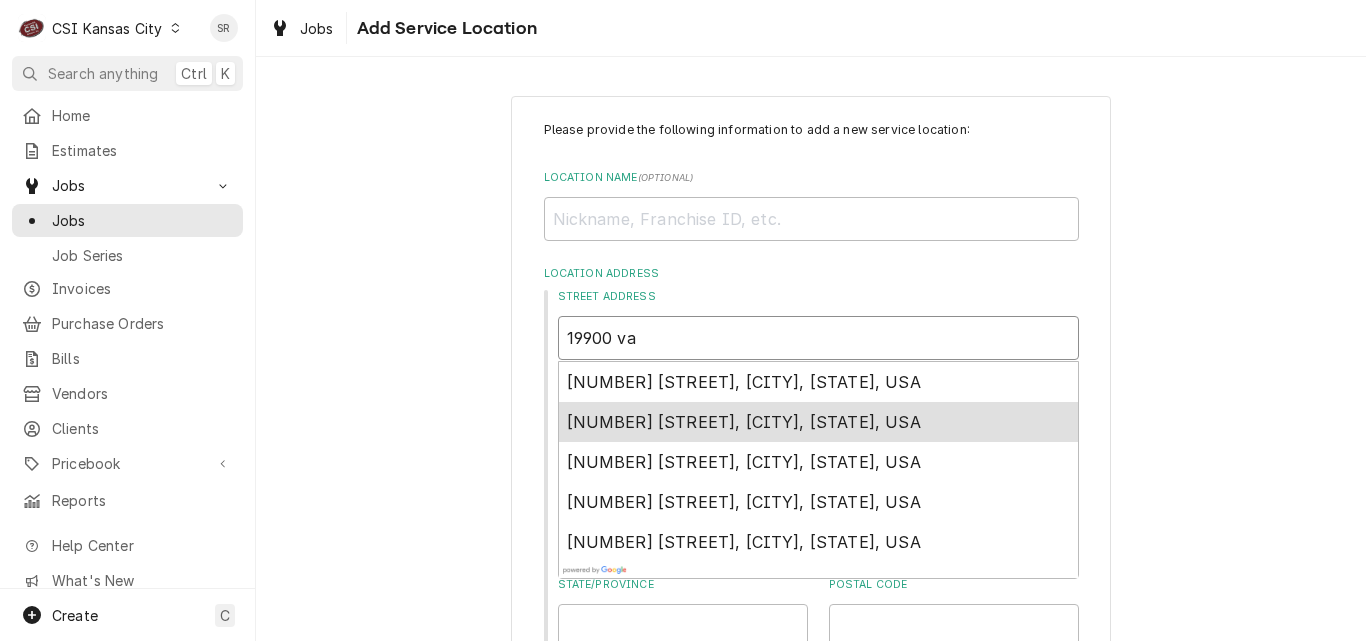 type on "19900 val" 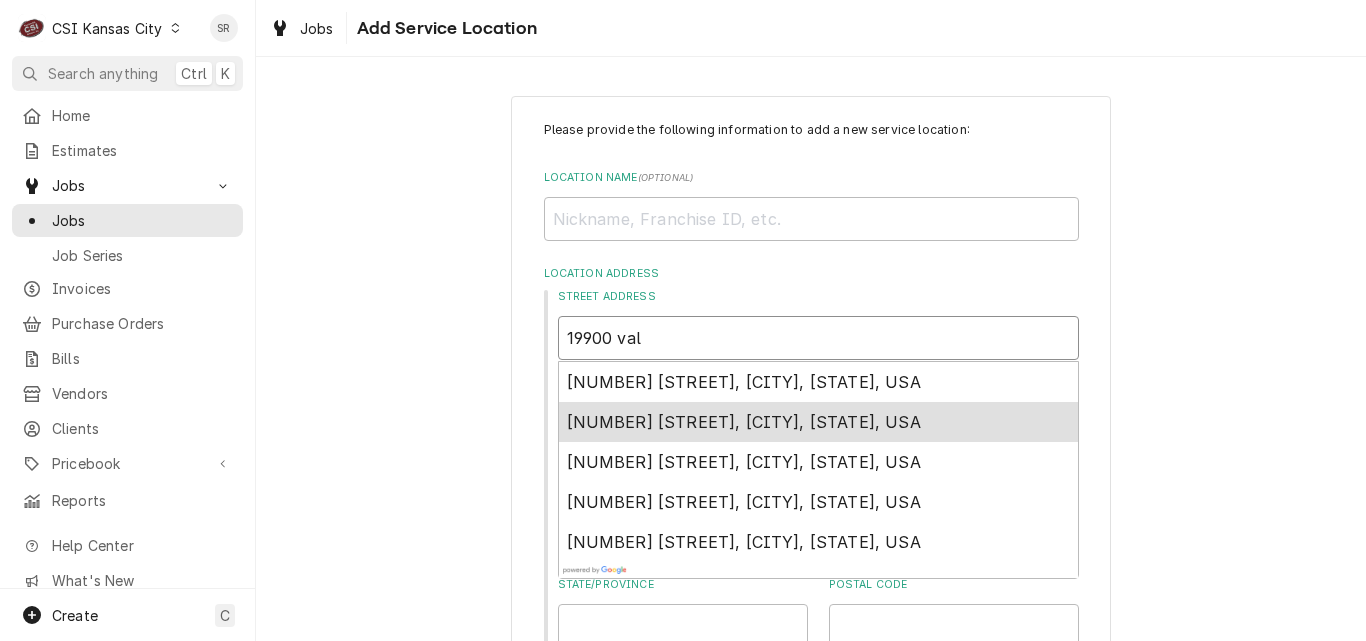 type on "x" 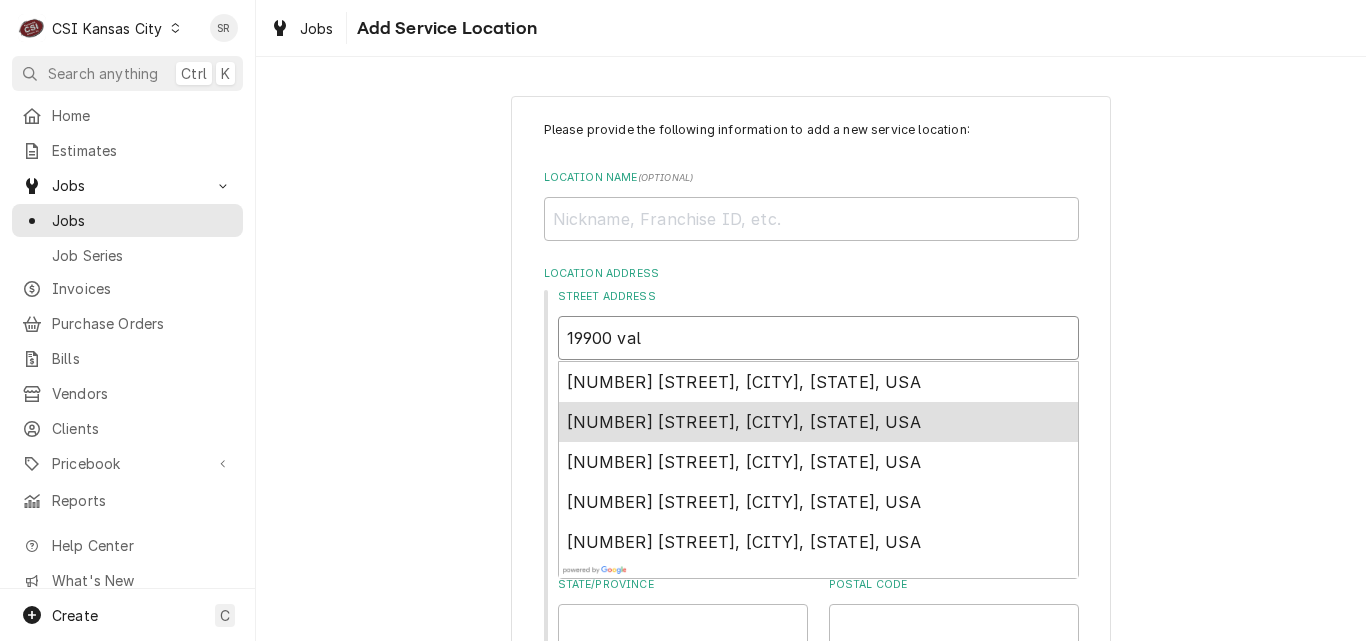 type on "19900 vall" 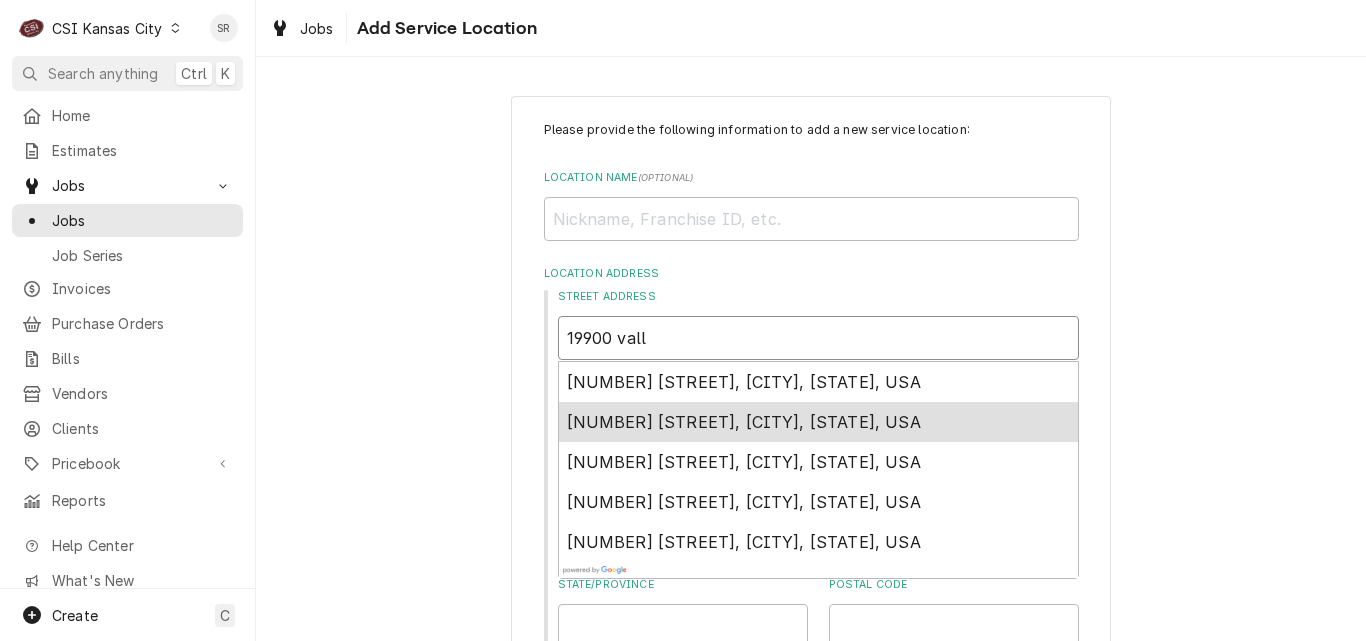 type on "x" 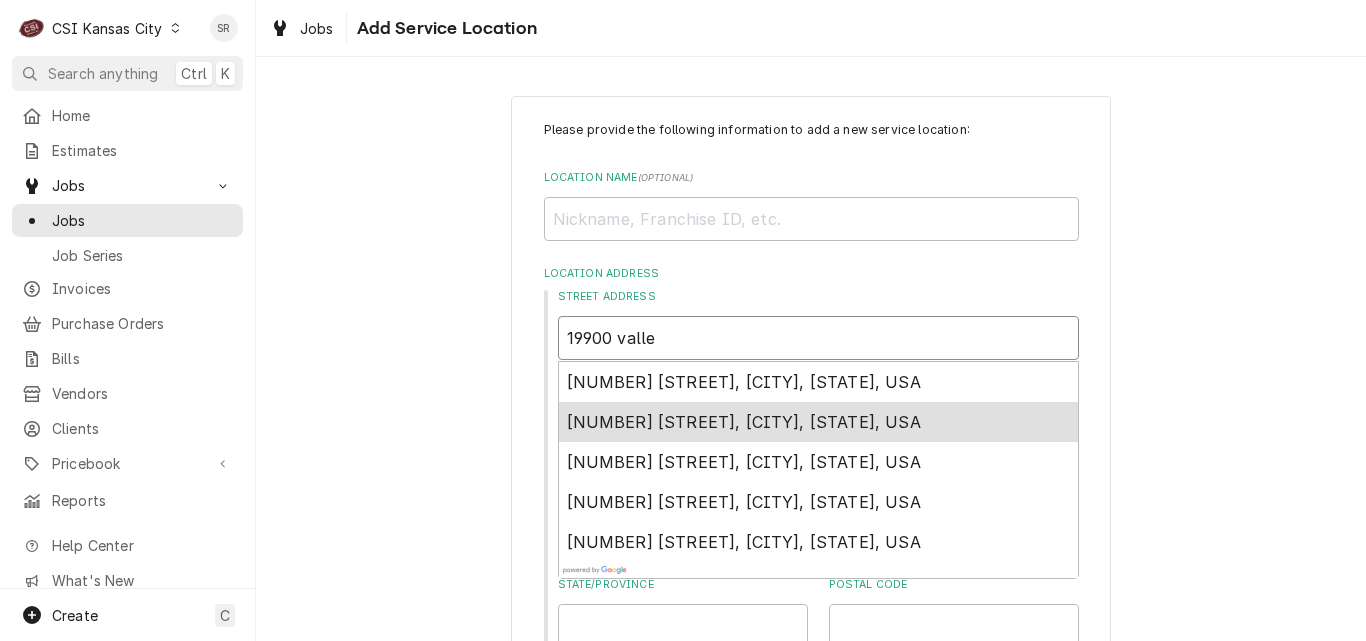 type on "x" 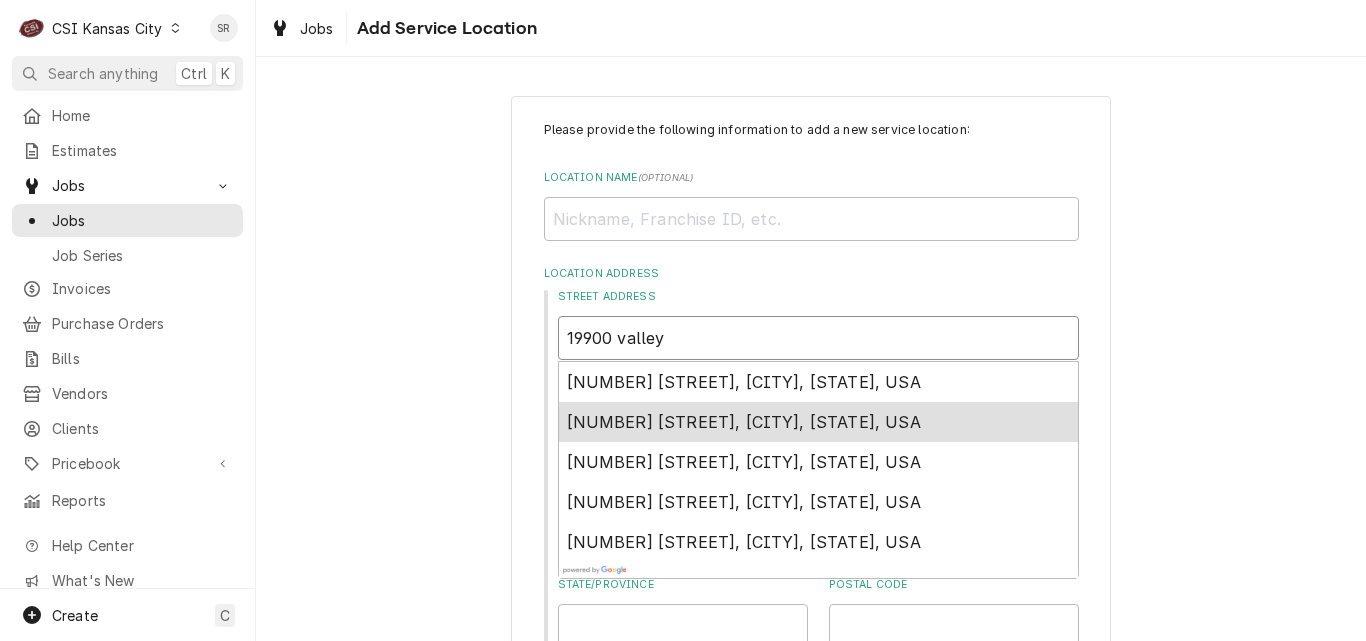 type on "x" 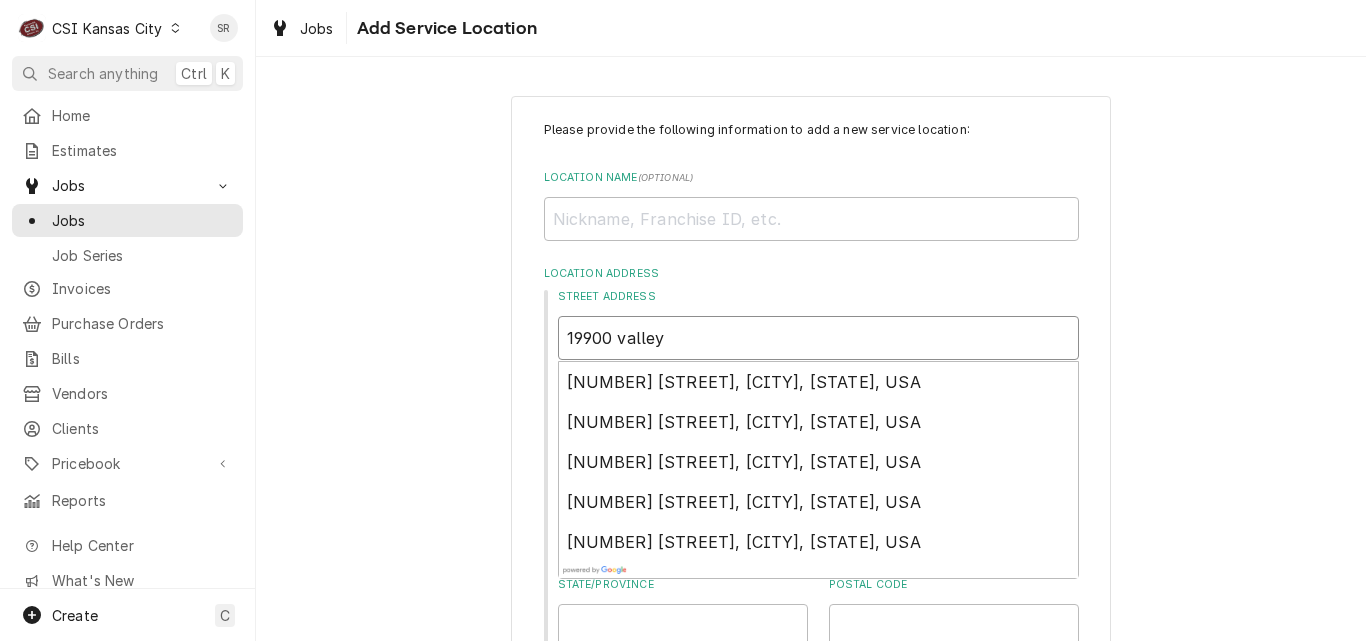 type on "19900 valley" 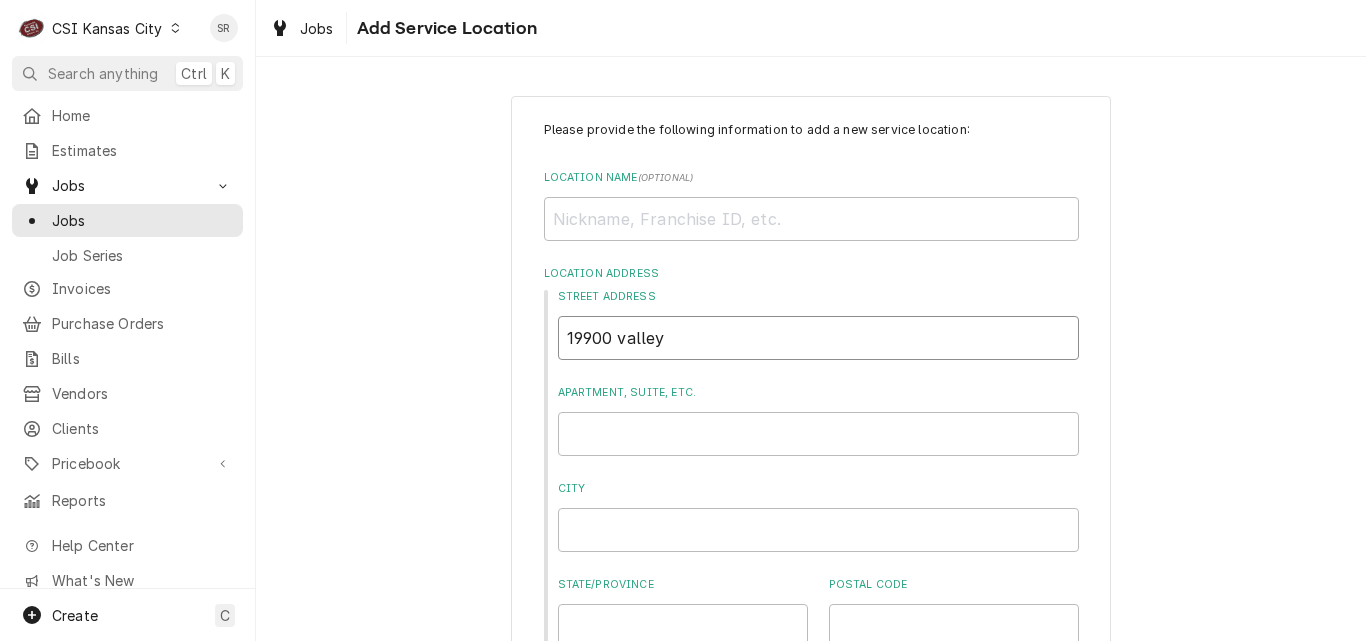 click on "19900 valley" at bounding box center [818, 338] 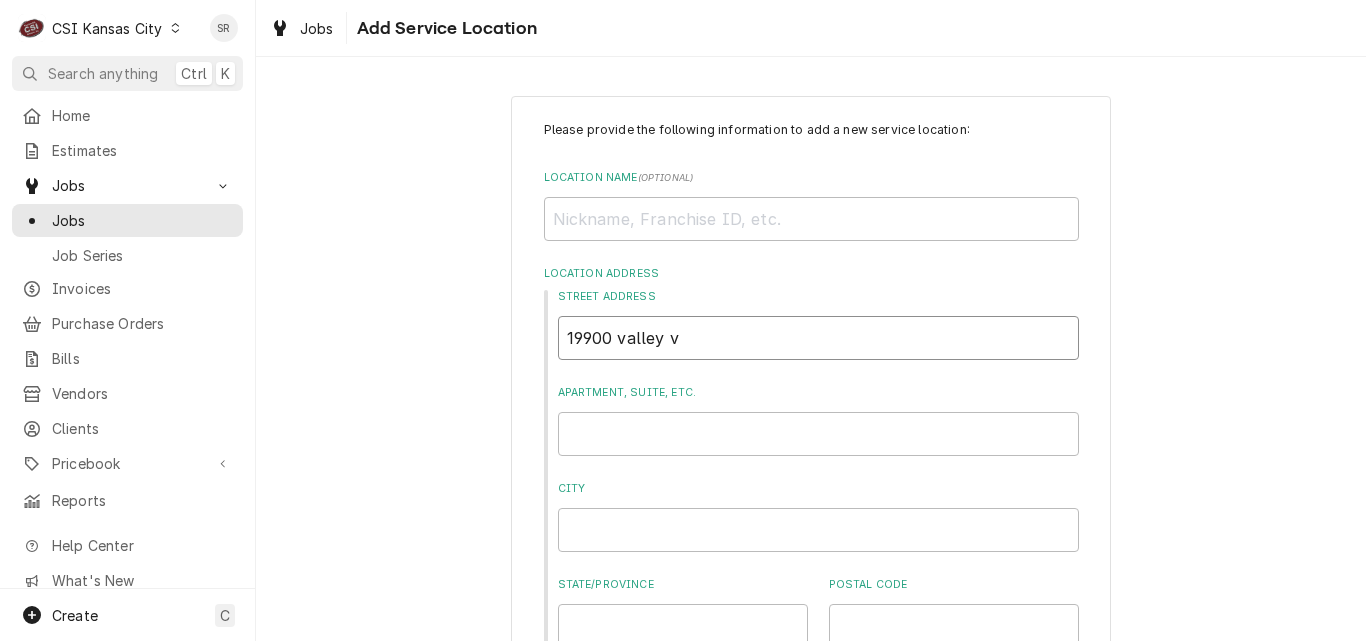 type on "x" 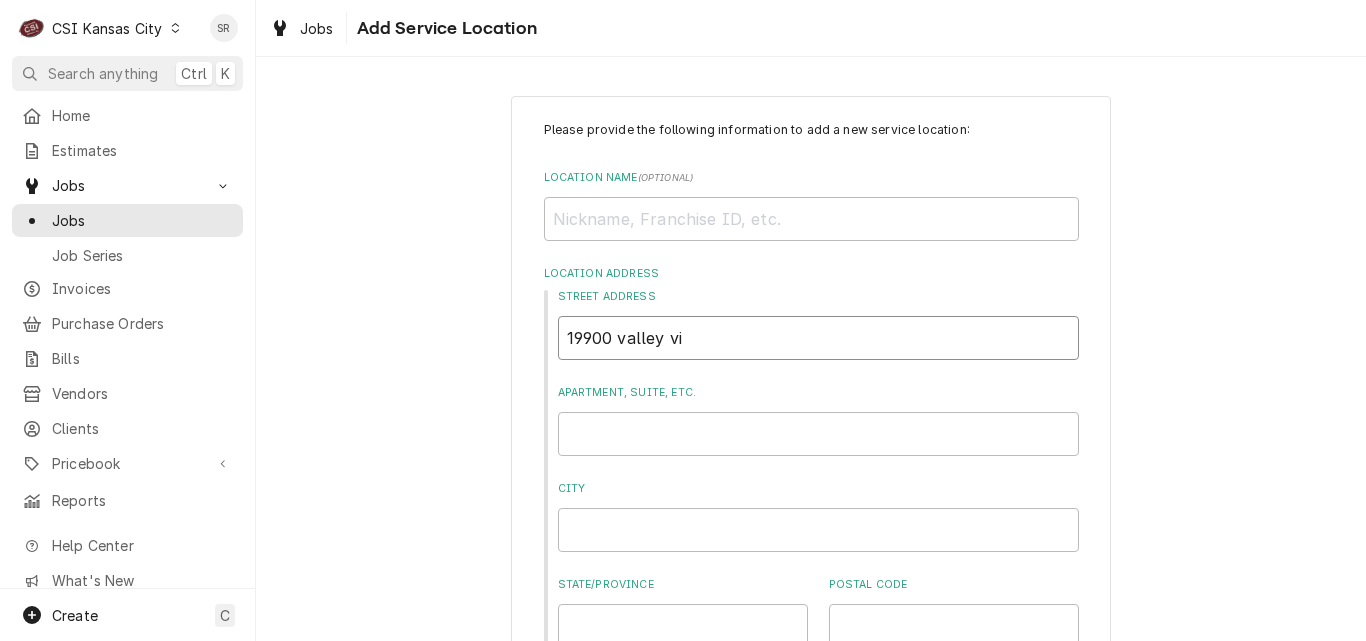 type on "19900 valley vie" 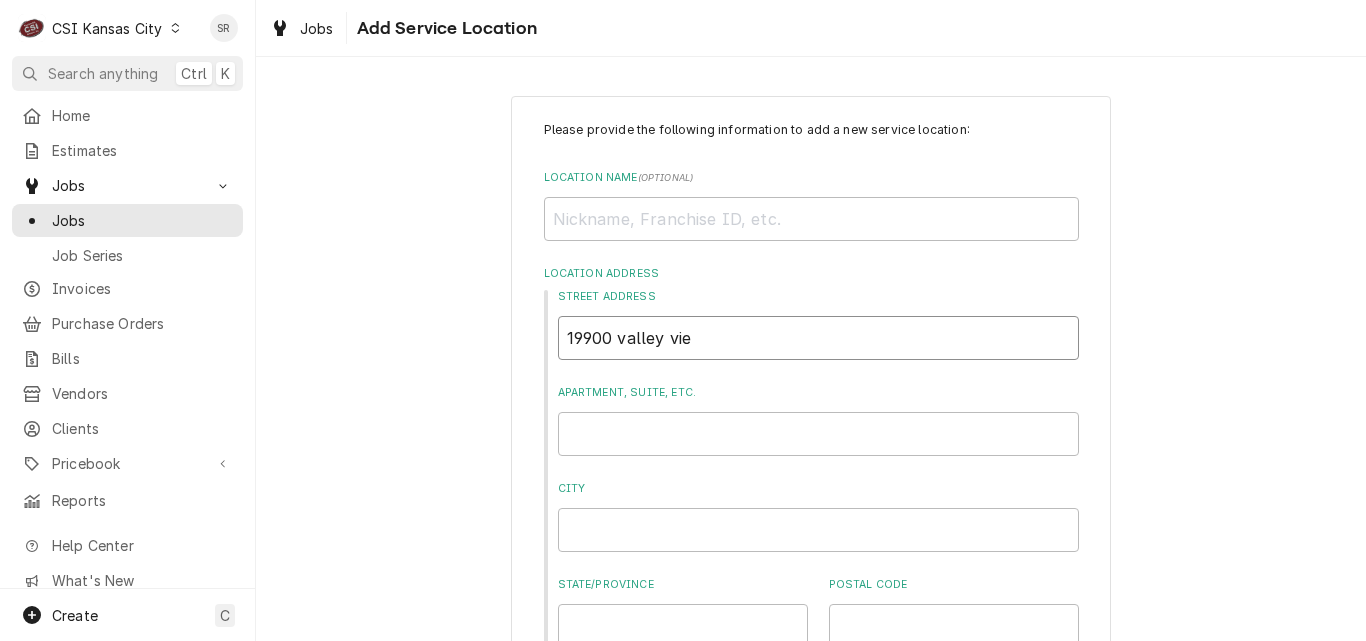 type on "x" 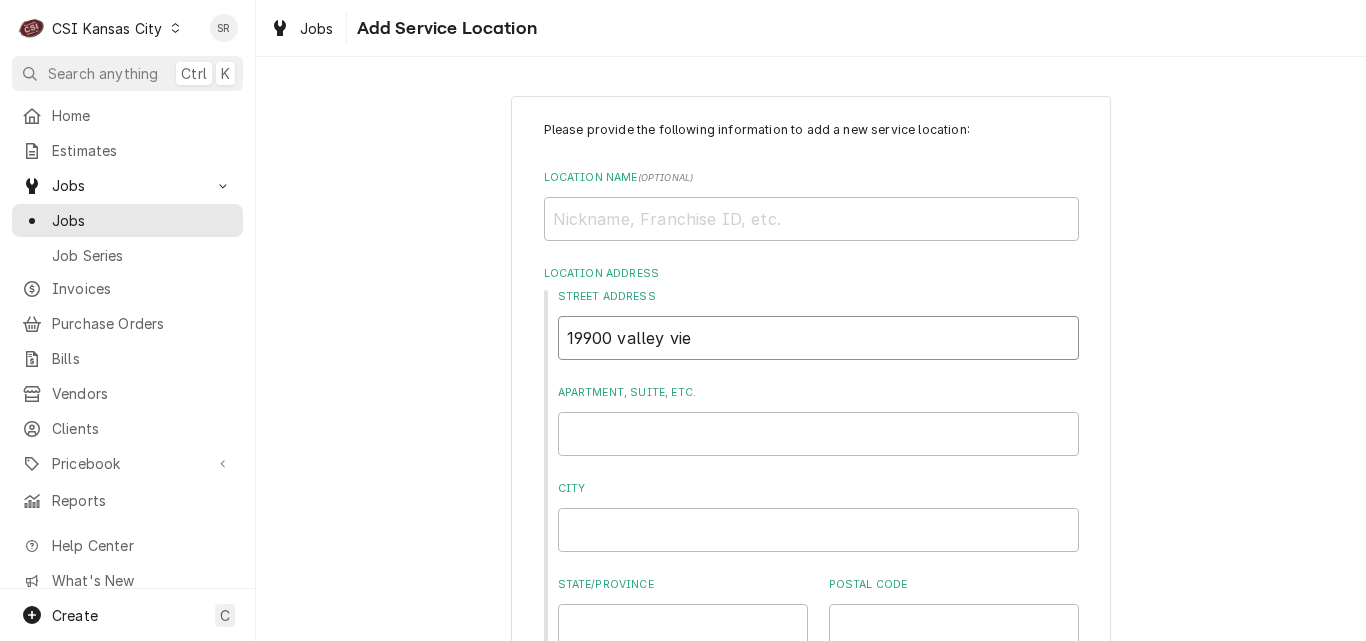 type on "19900 valley view" 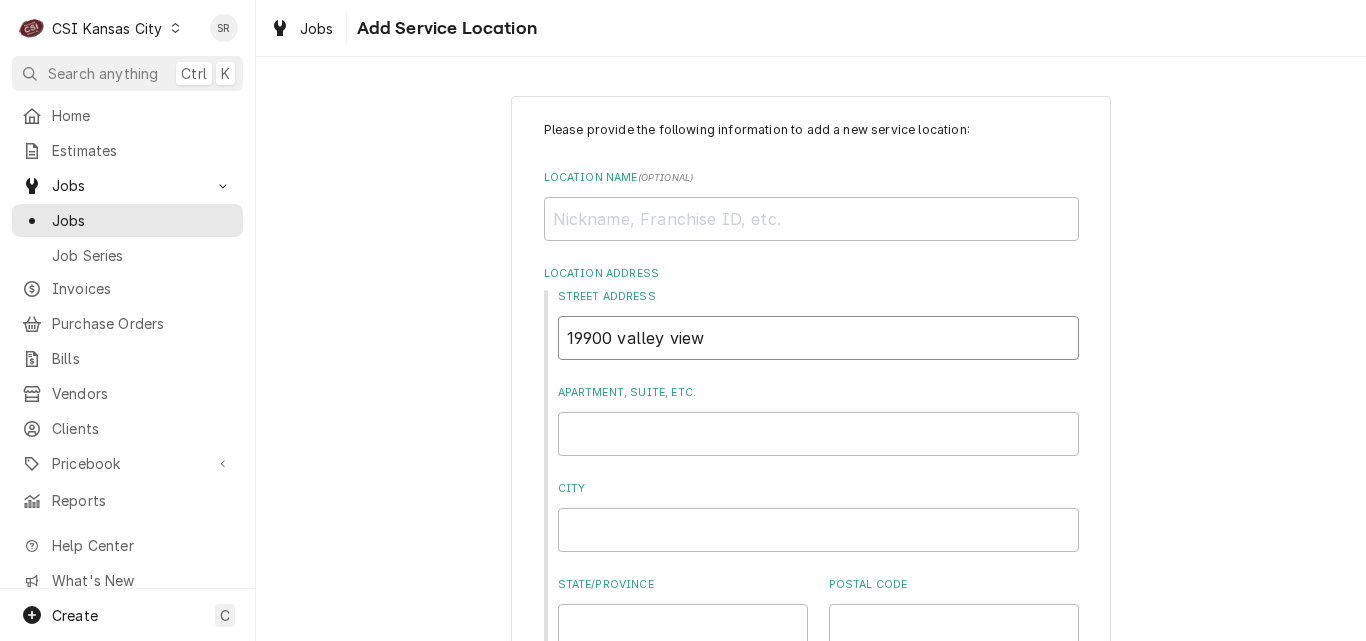 type on "x" 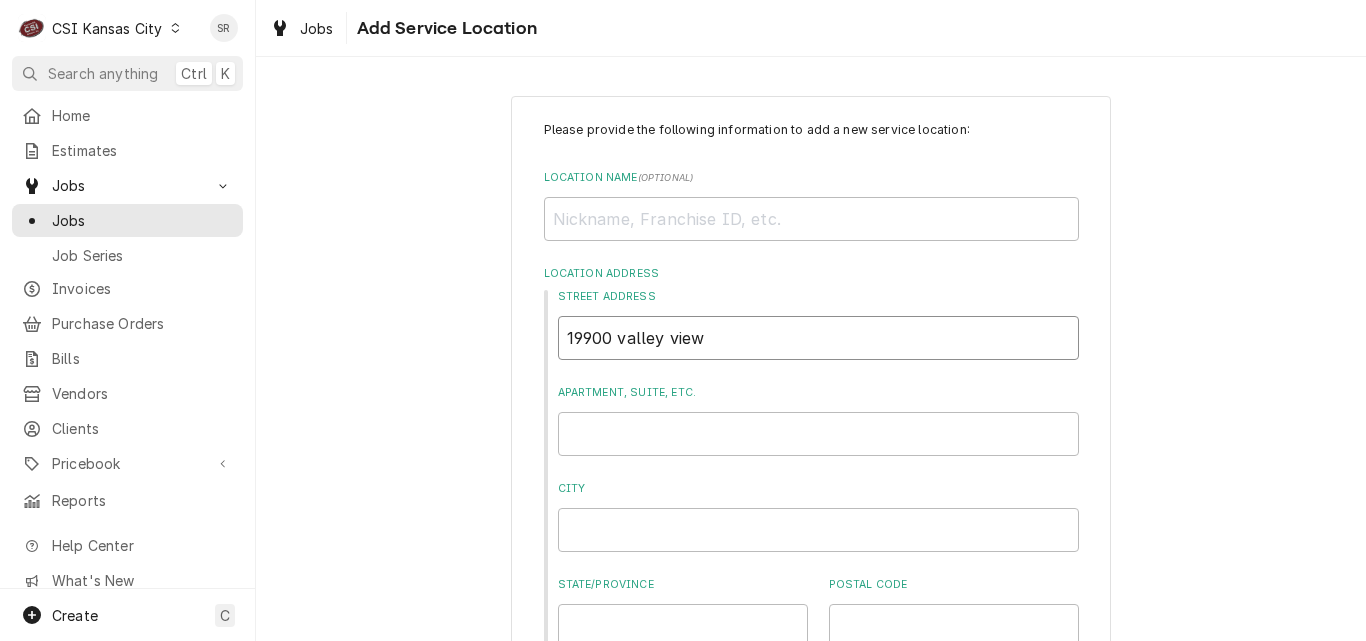 type on "19900 valley view" 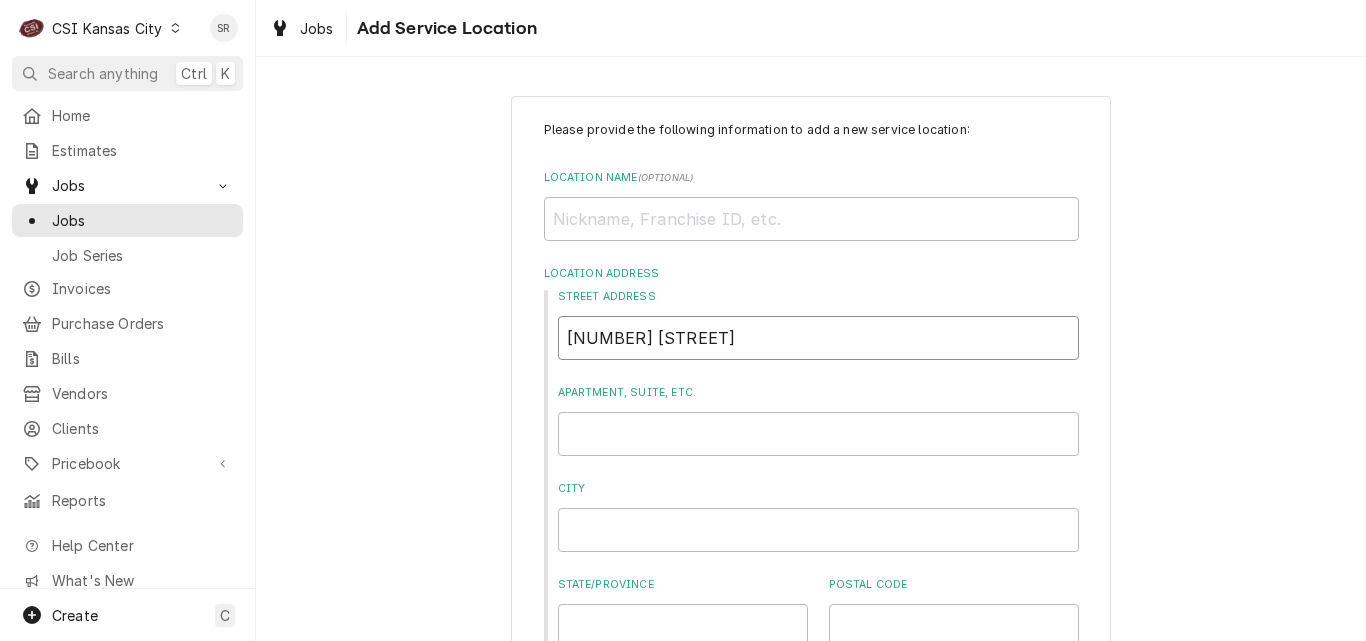 type on "x" 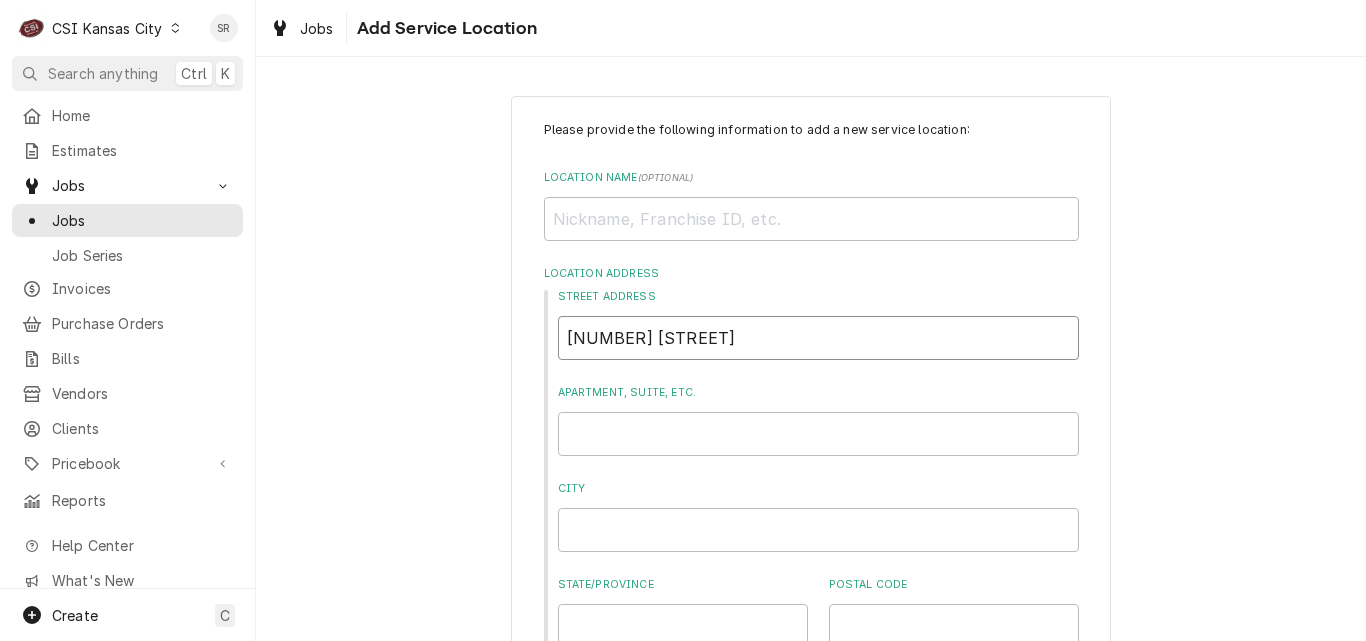 type on "19900 valley view pa" 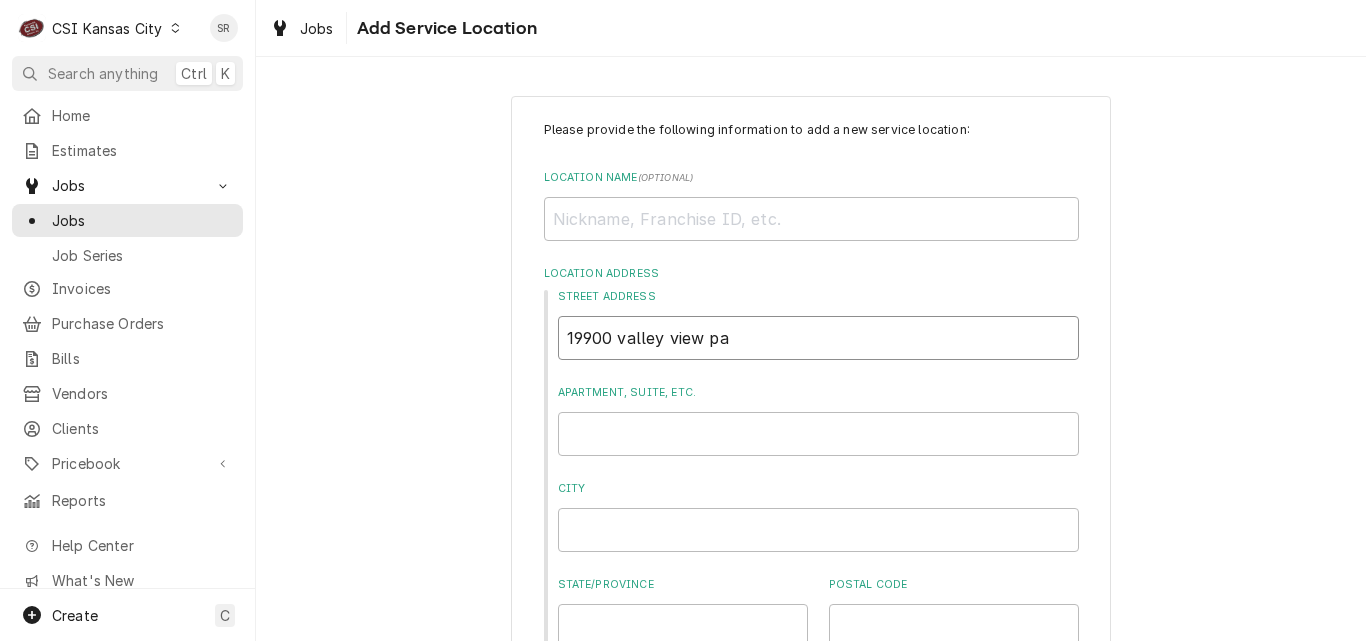 type on "x" 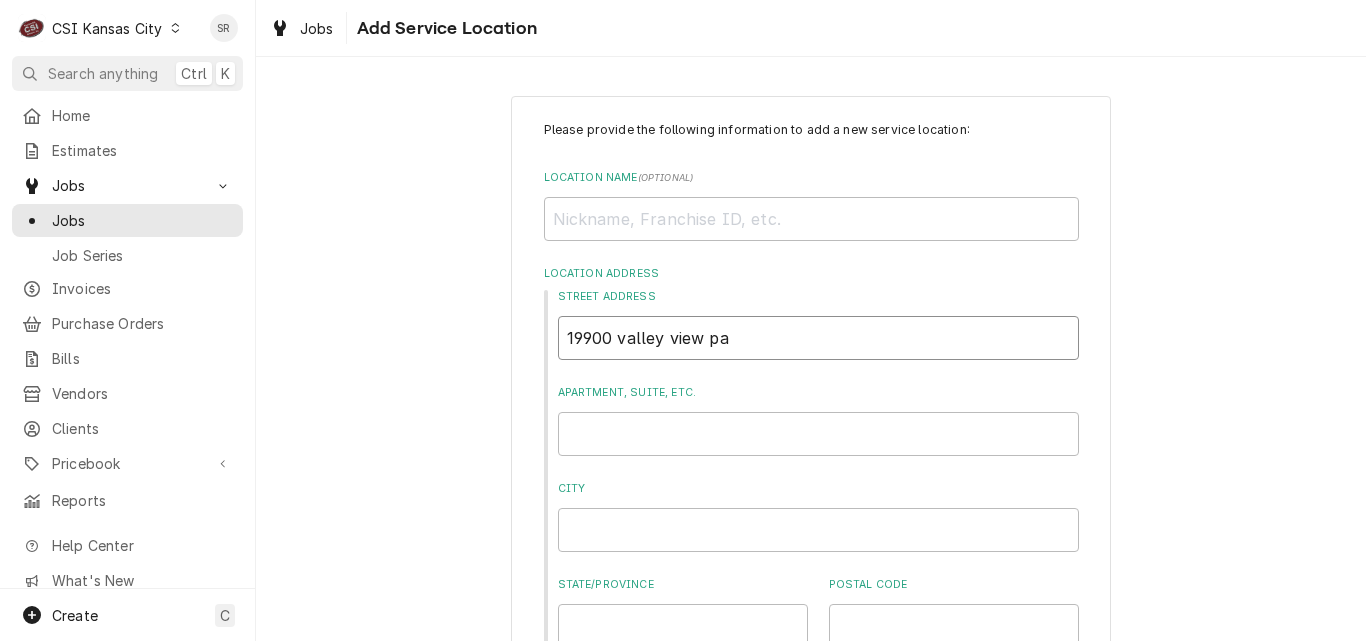 type on "19900 valley view par" 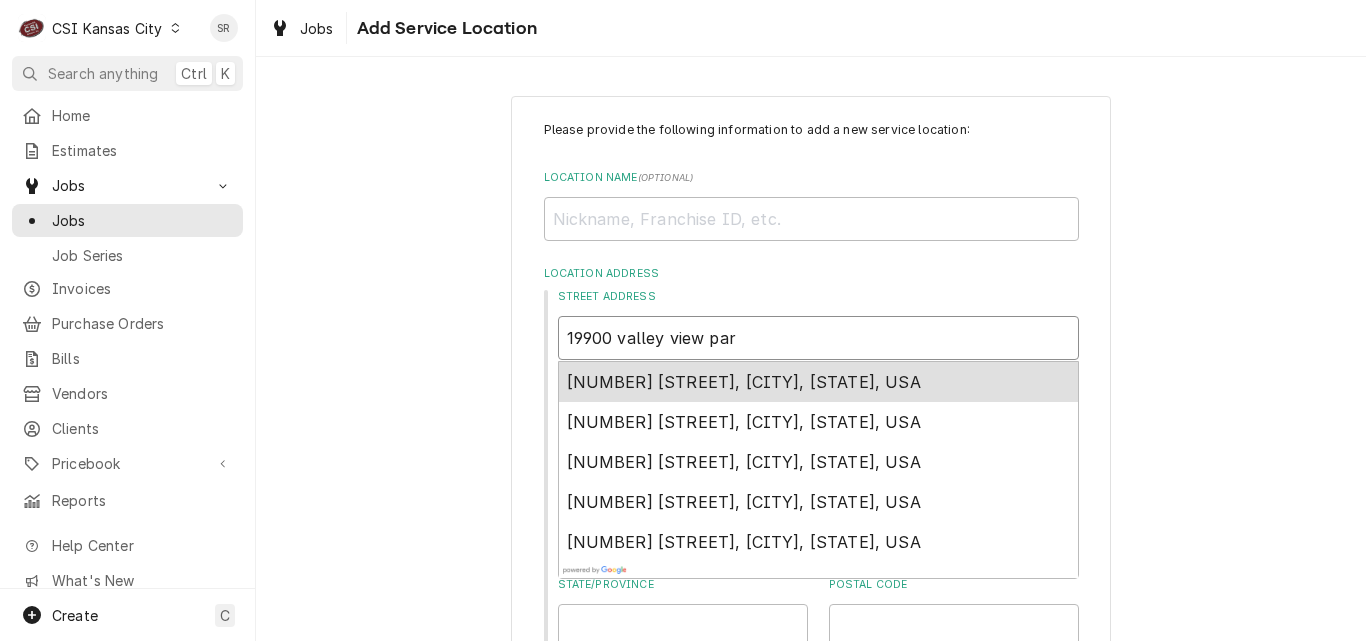 type on "x" 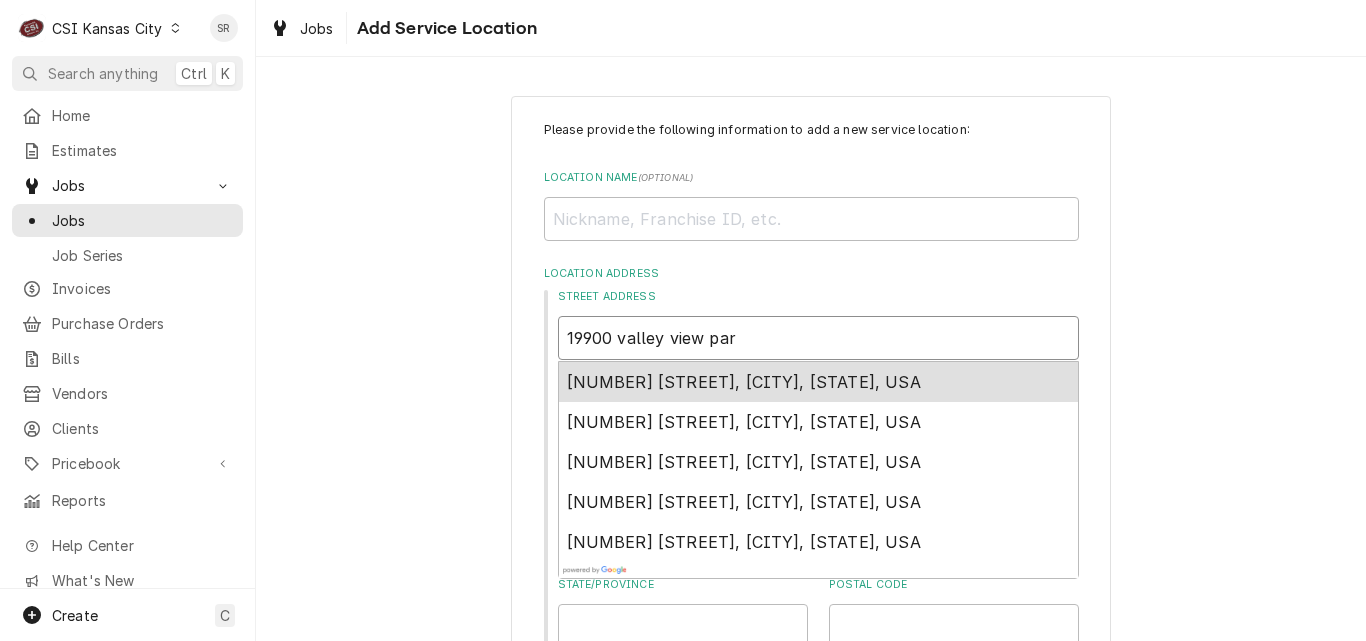 type on "19900 valley view park" 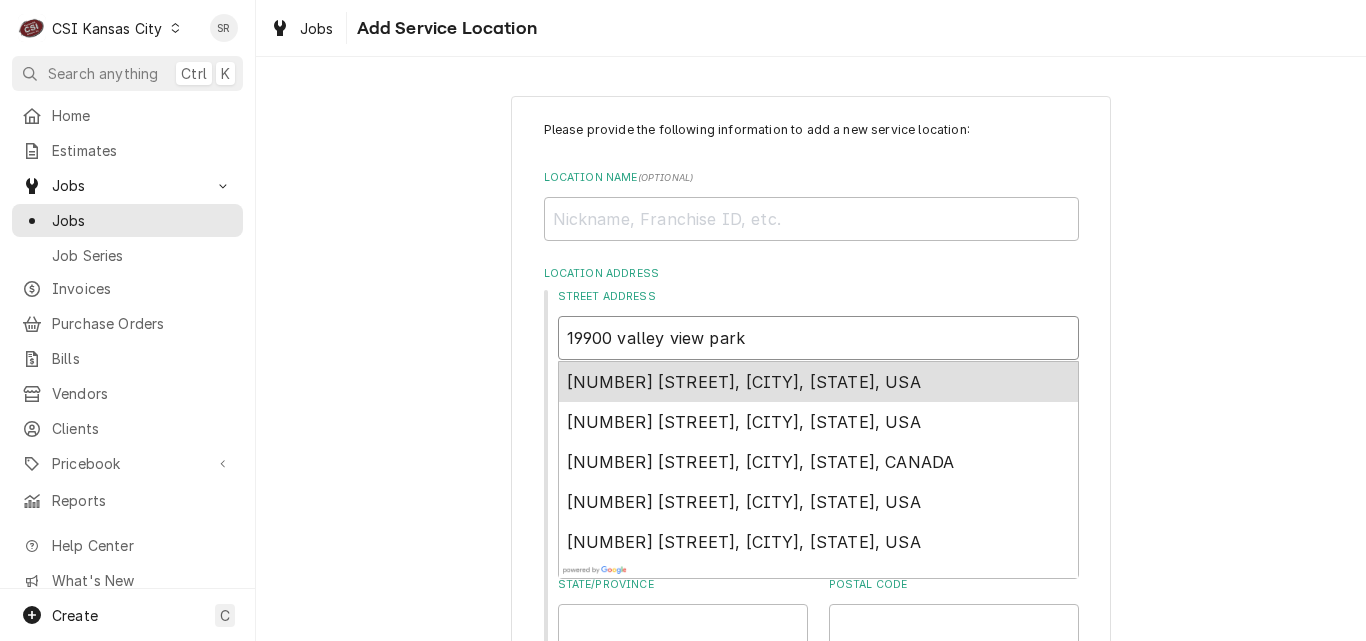 click on "19900 East Valley View Parkway, Independence, MO, USA" at bounding box center (744, 382) 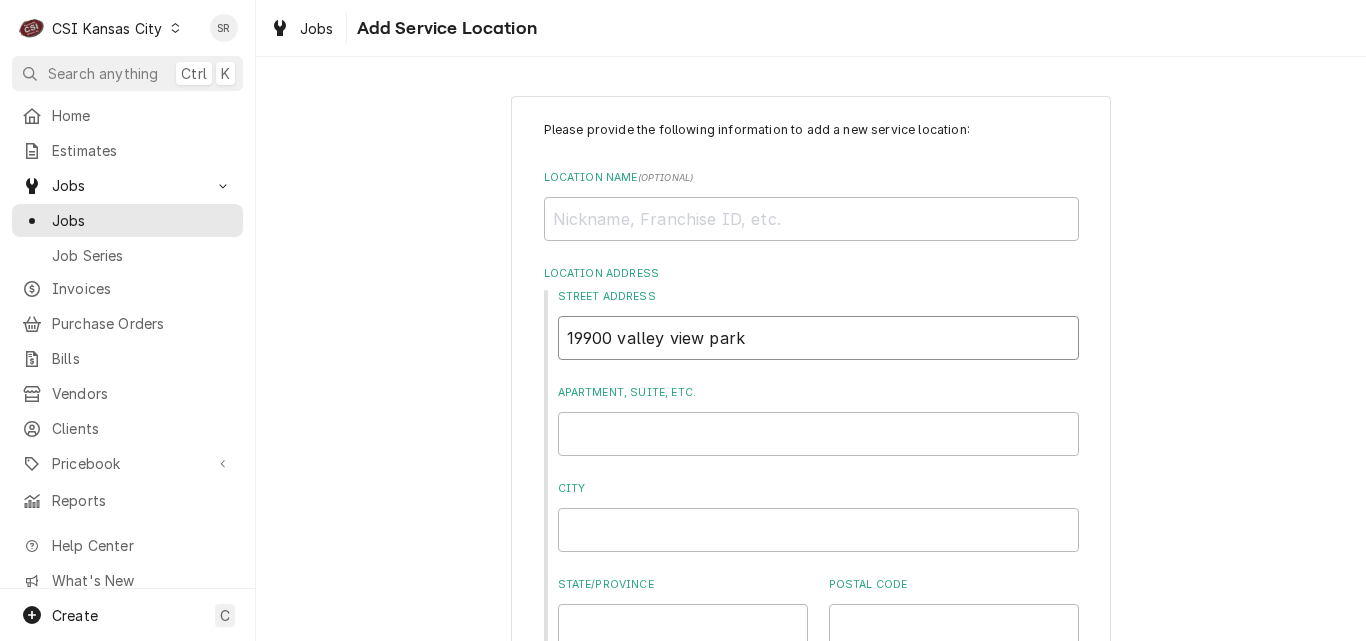 type on "x" 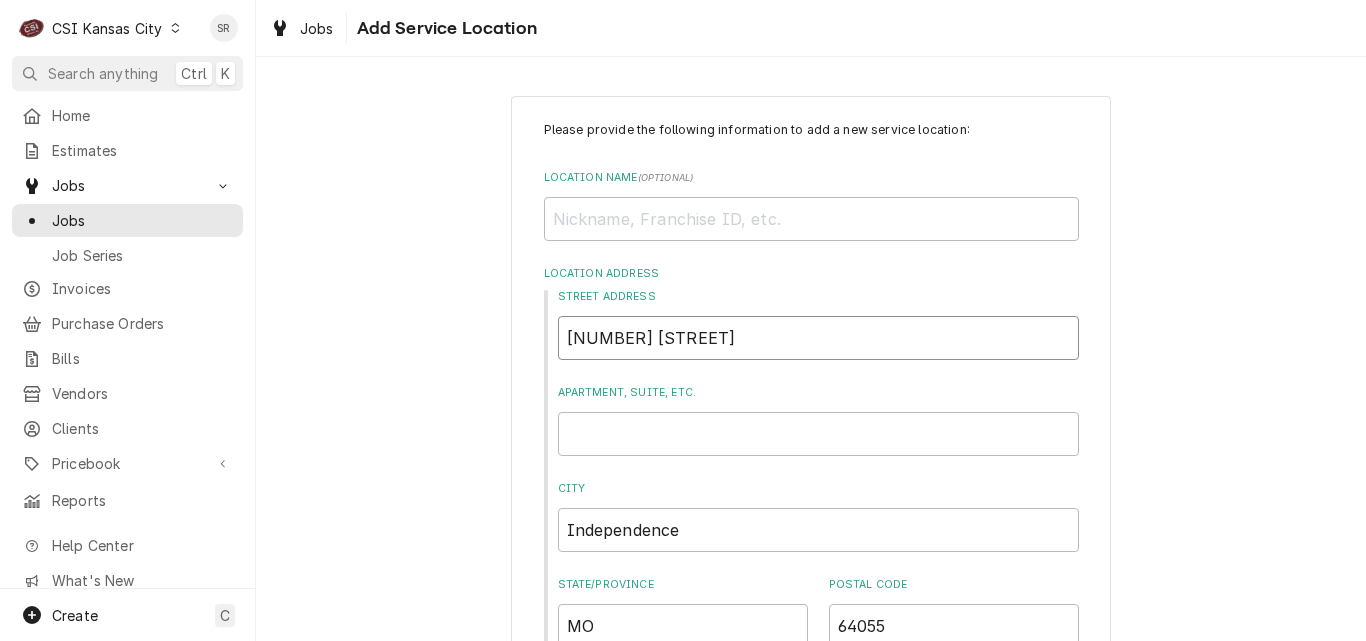type on "x" 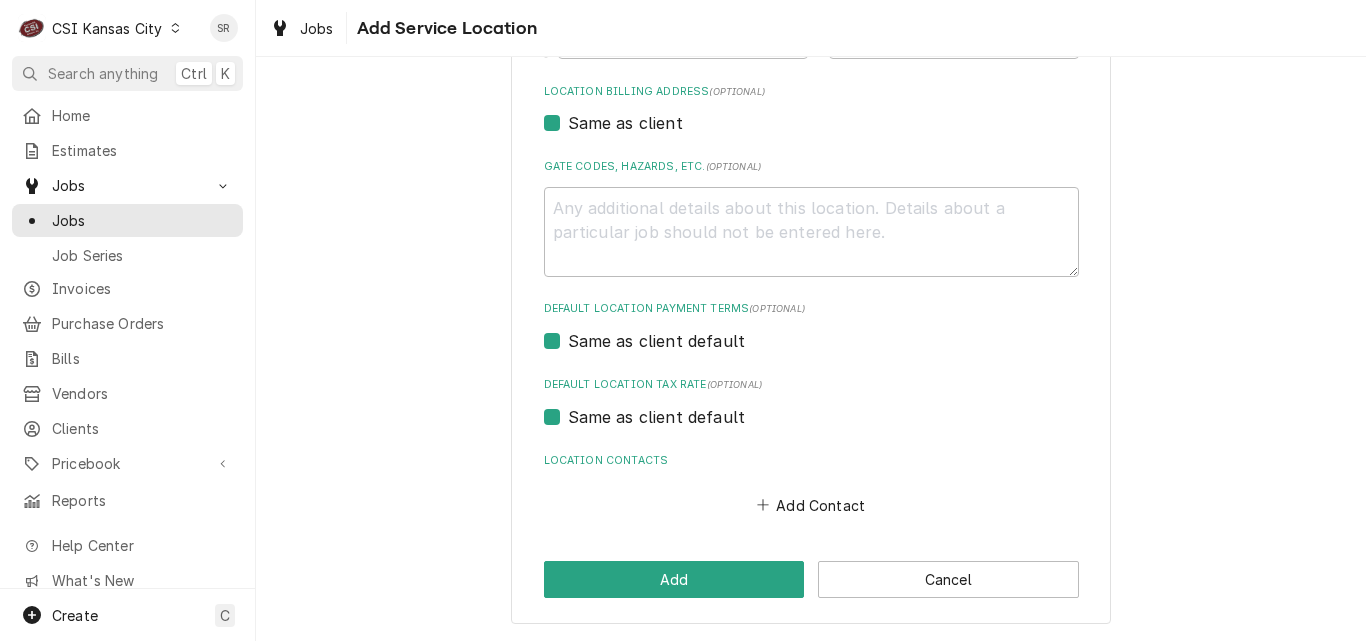 scroll, scrollTop: 0, scrollLeft: 0, axis: both 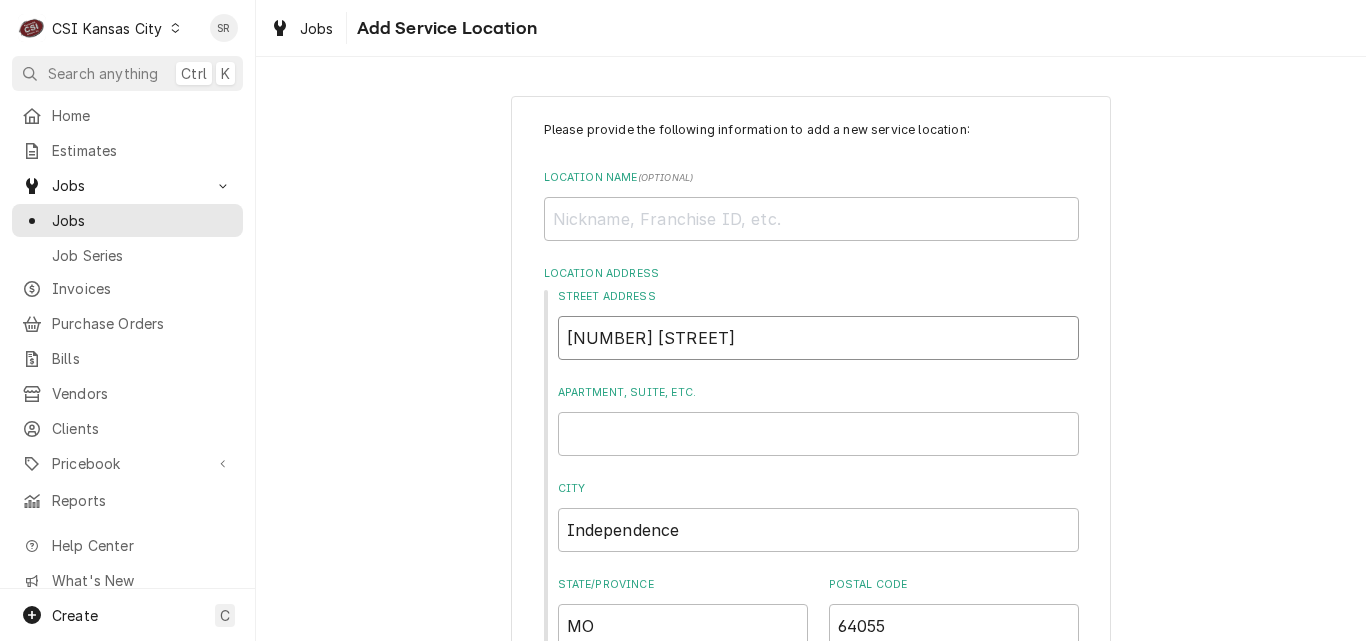 type on "19900 E Valley View Pkwy" 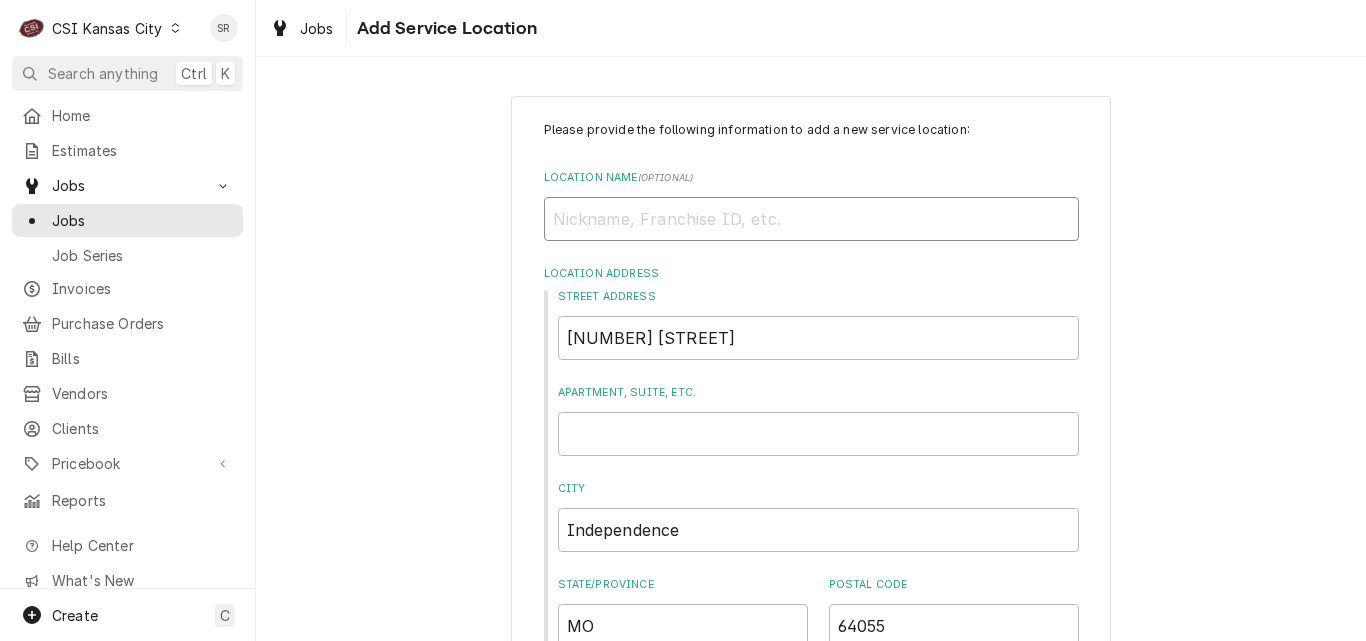 click on "Location Name  ( optional )" at bounding box center [811, 219] 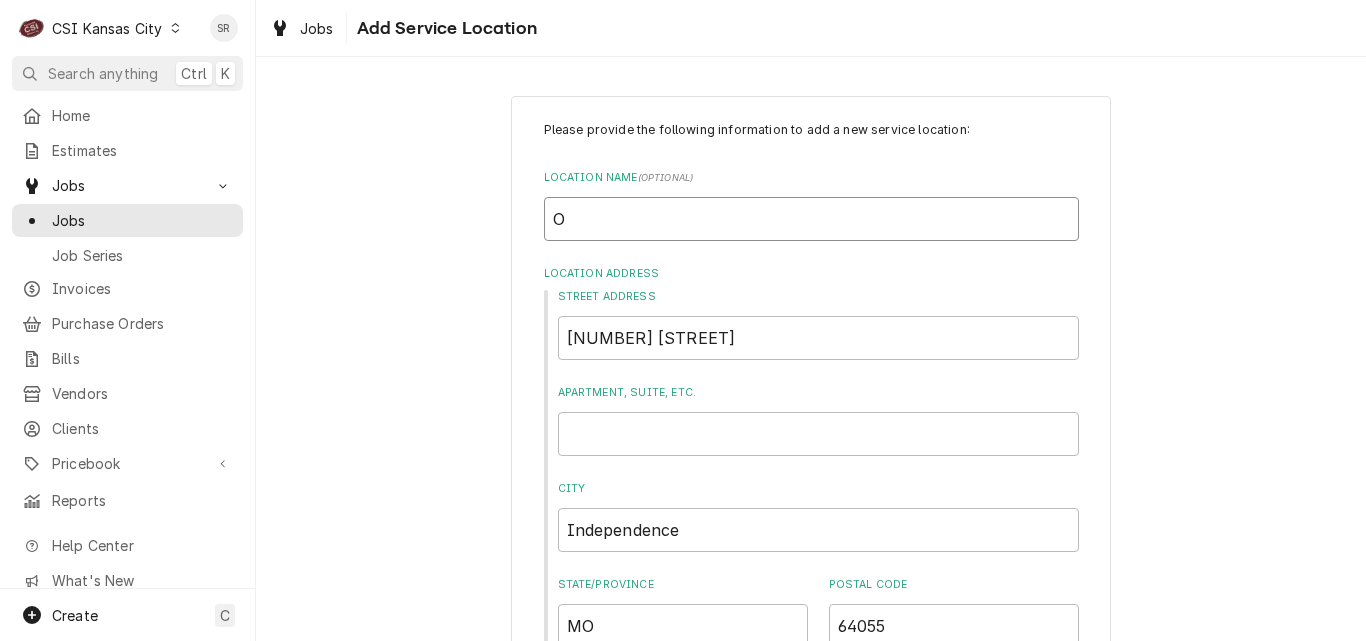 type on "x" 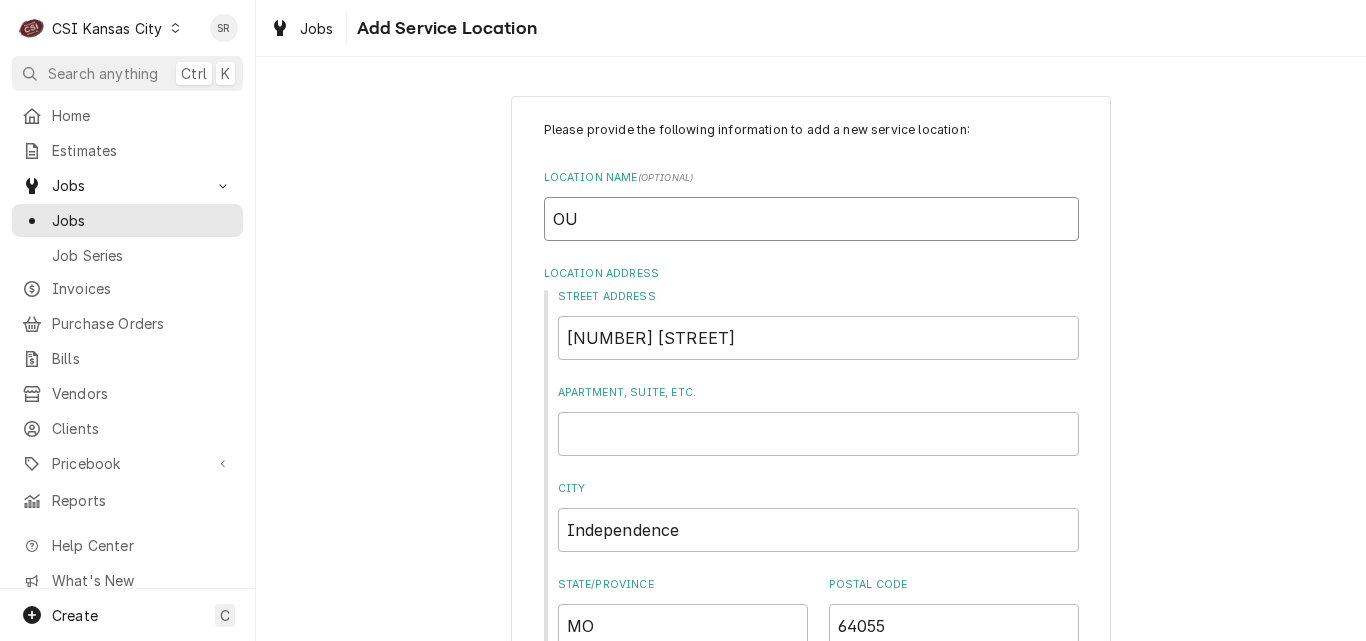 type on "x" 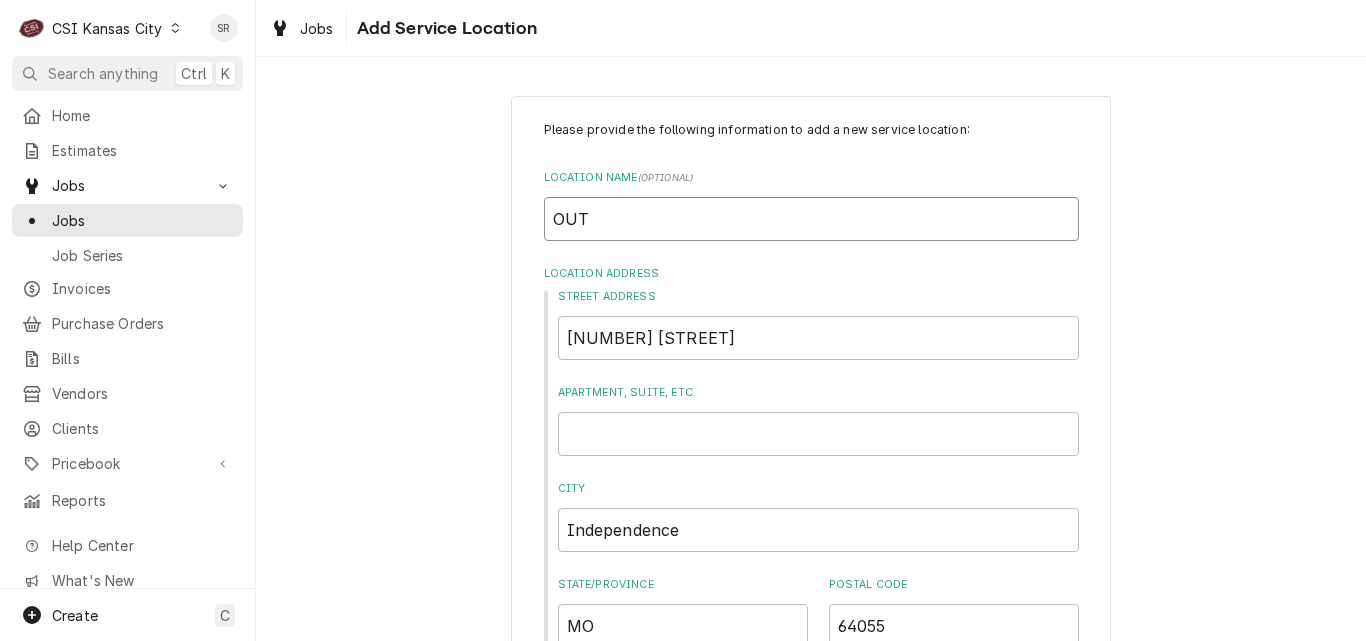 type on "OUTB" 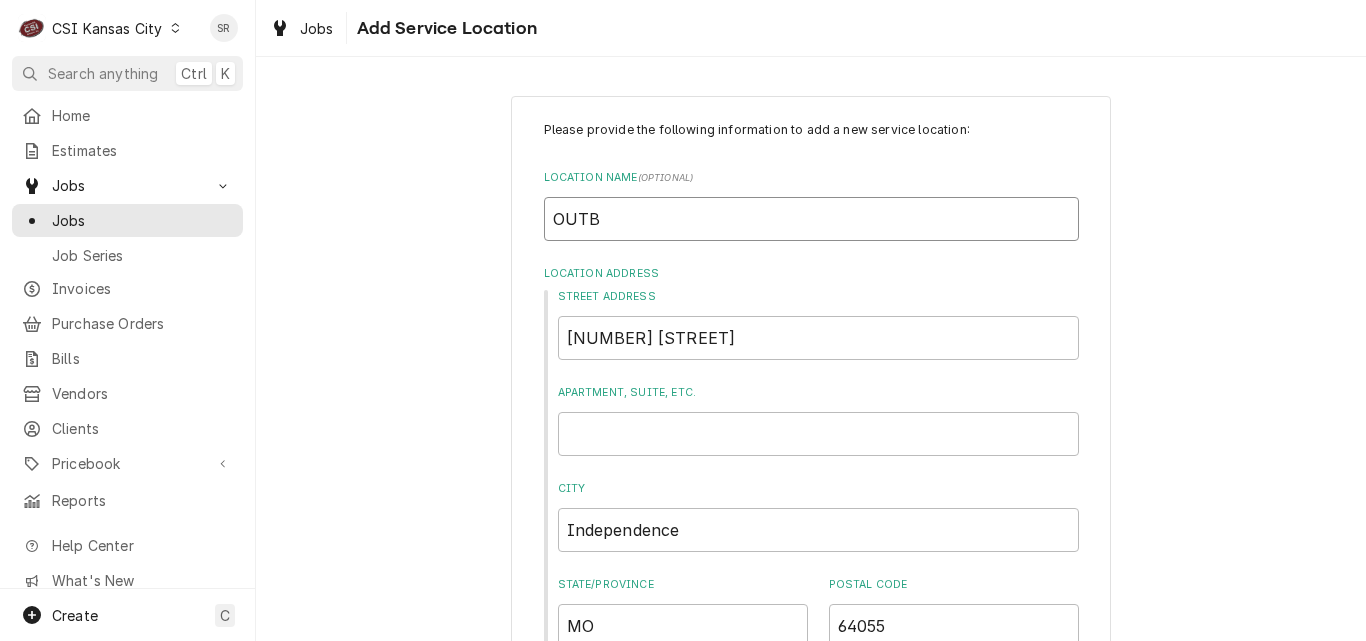 type on "x" 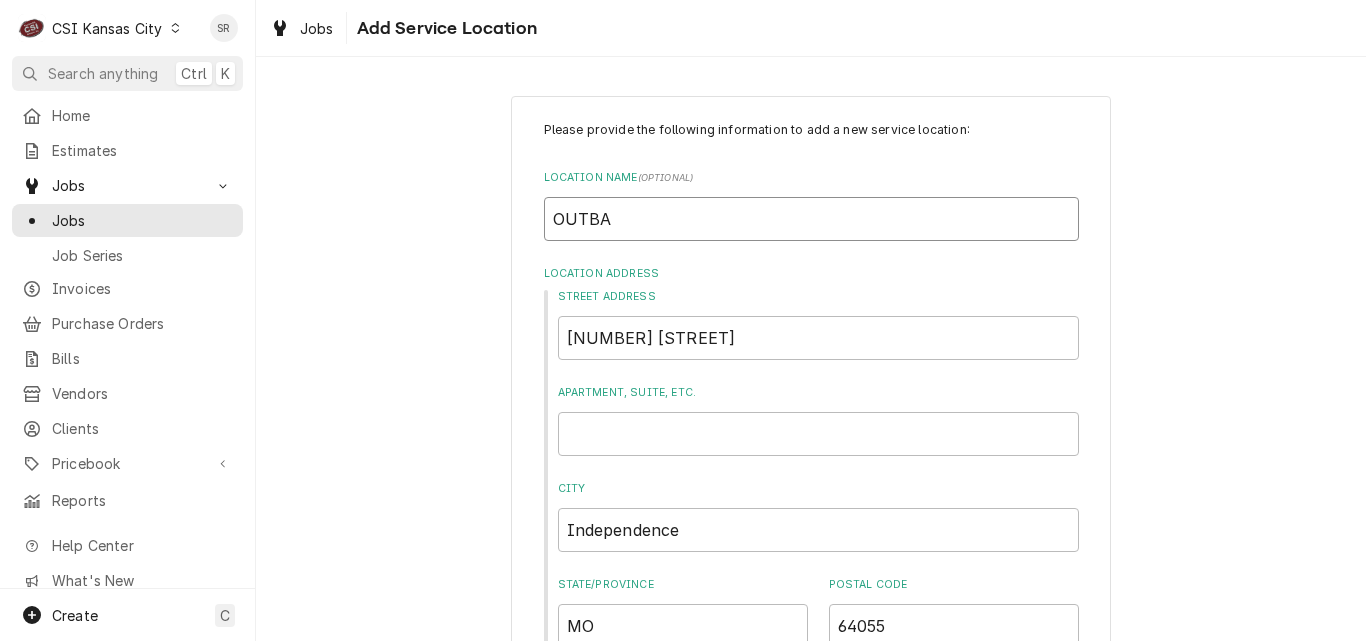 type on "x" 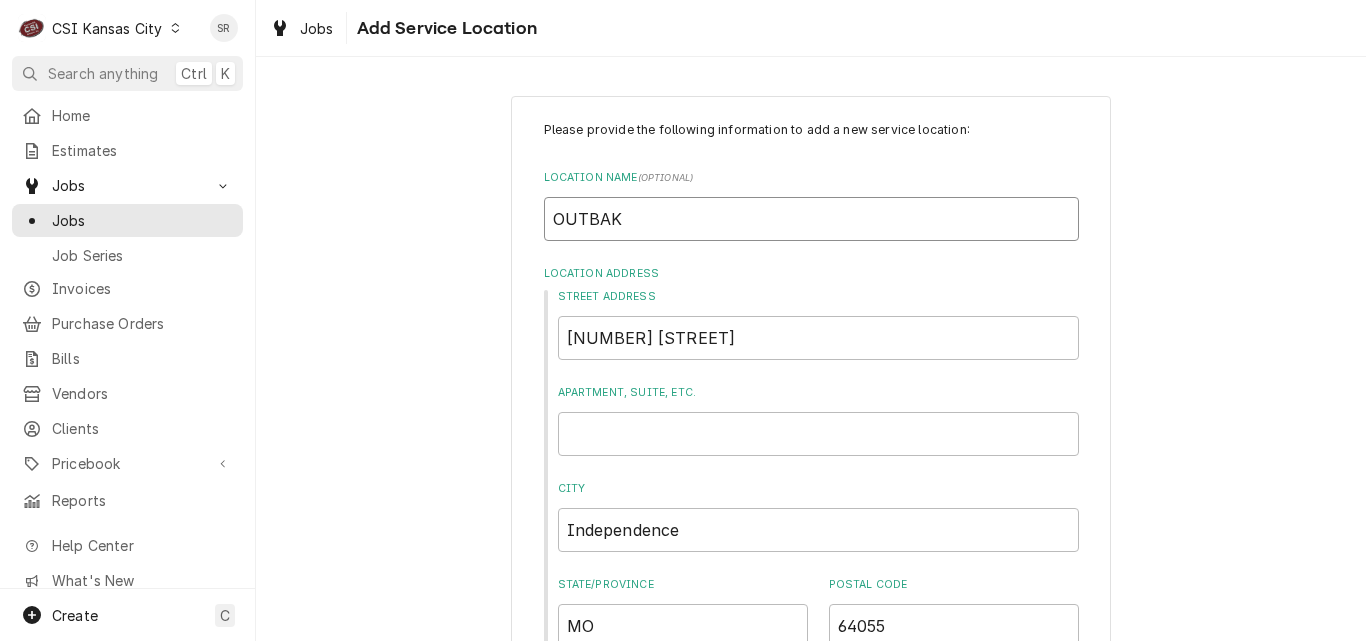 type on "x" 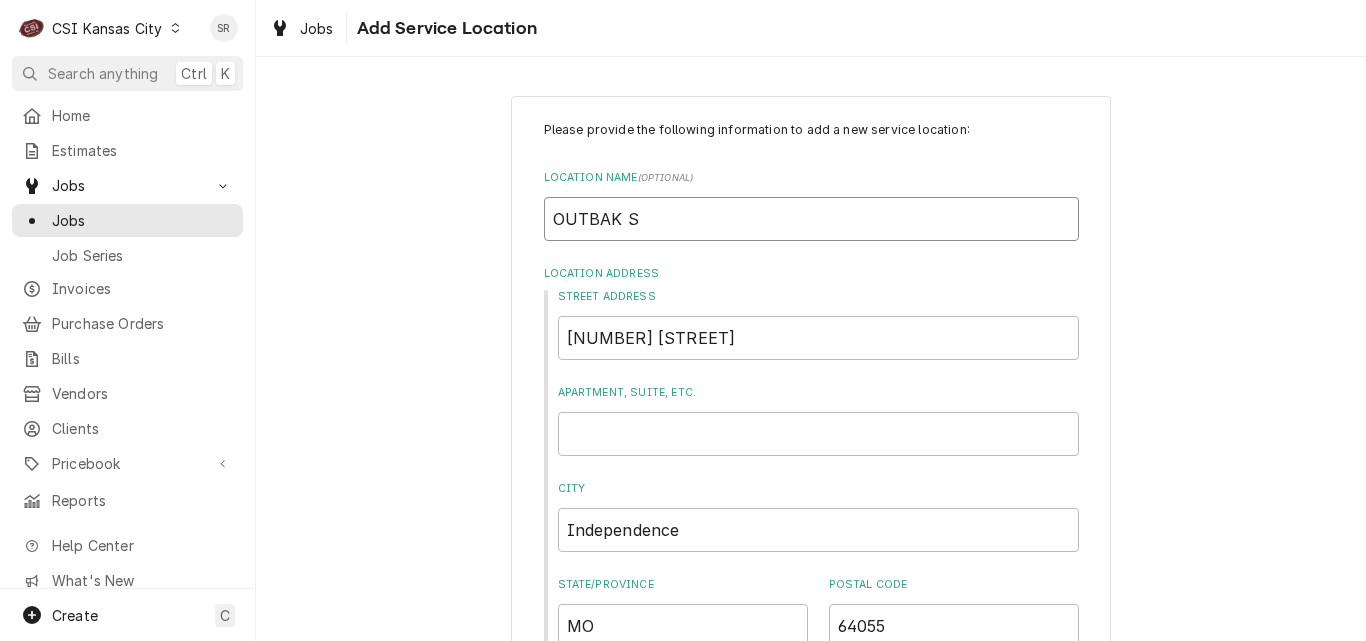 type on "x" 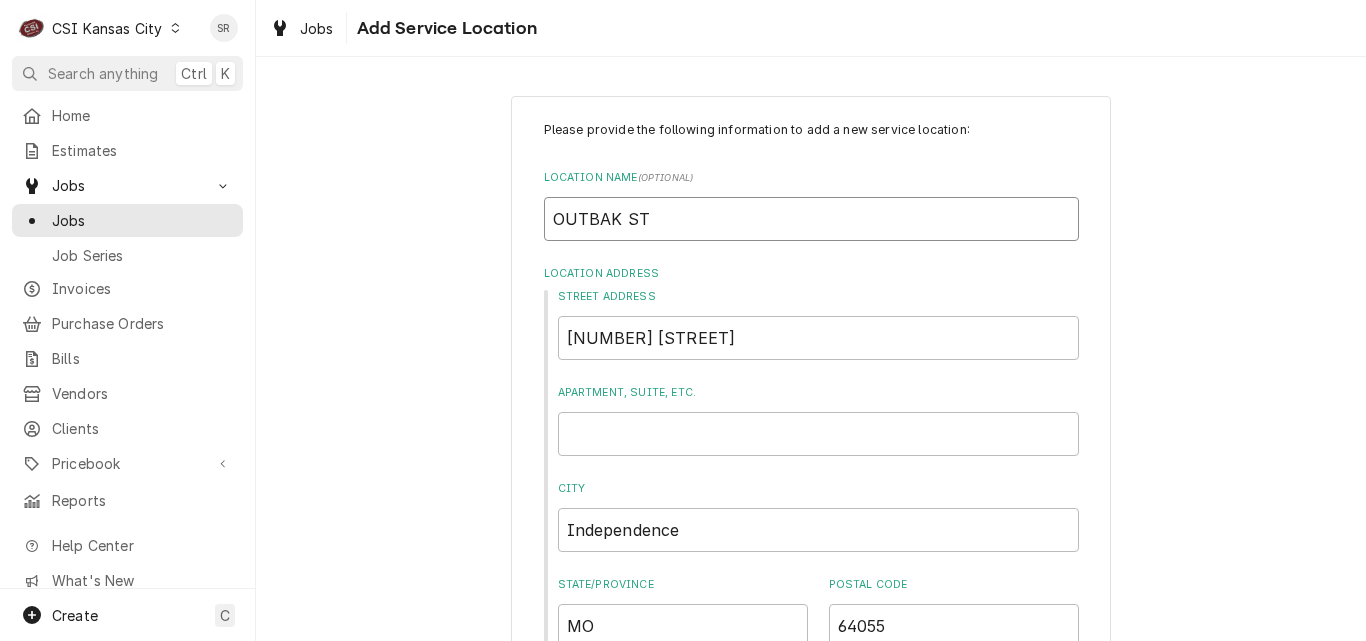 type on "x" 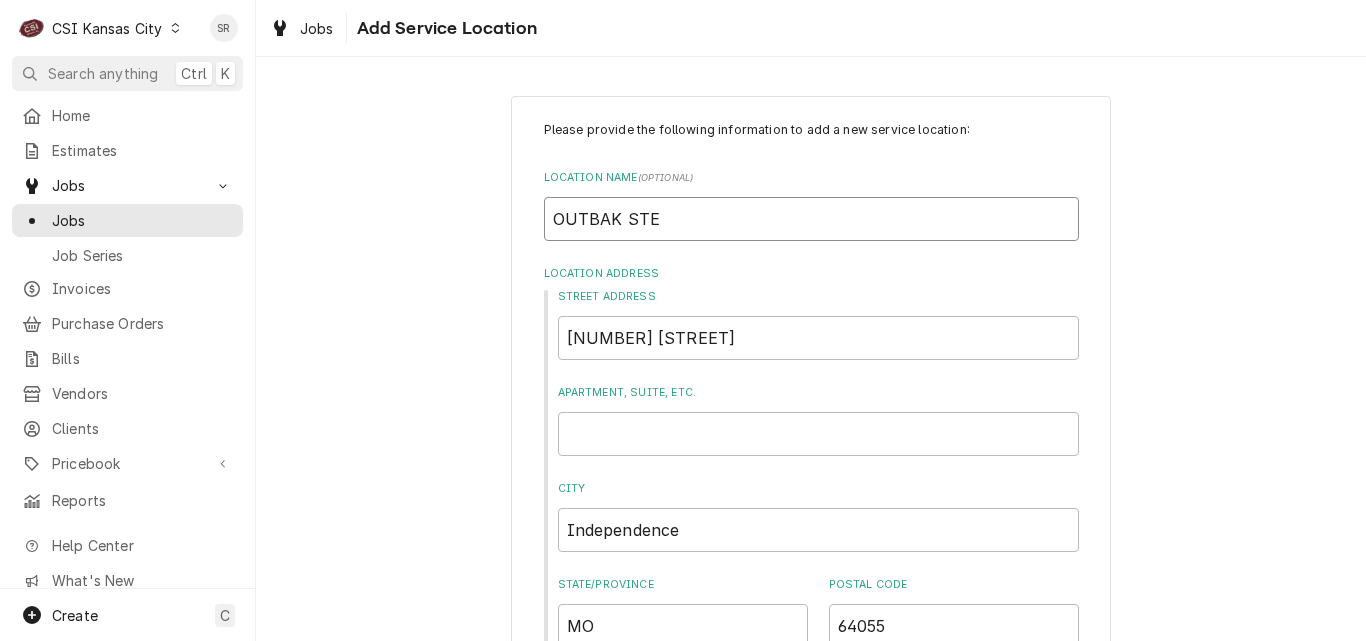 type on "x" 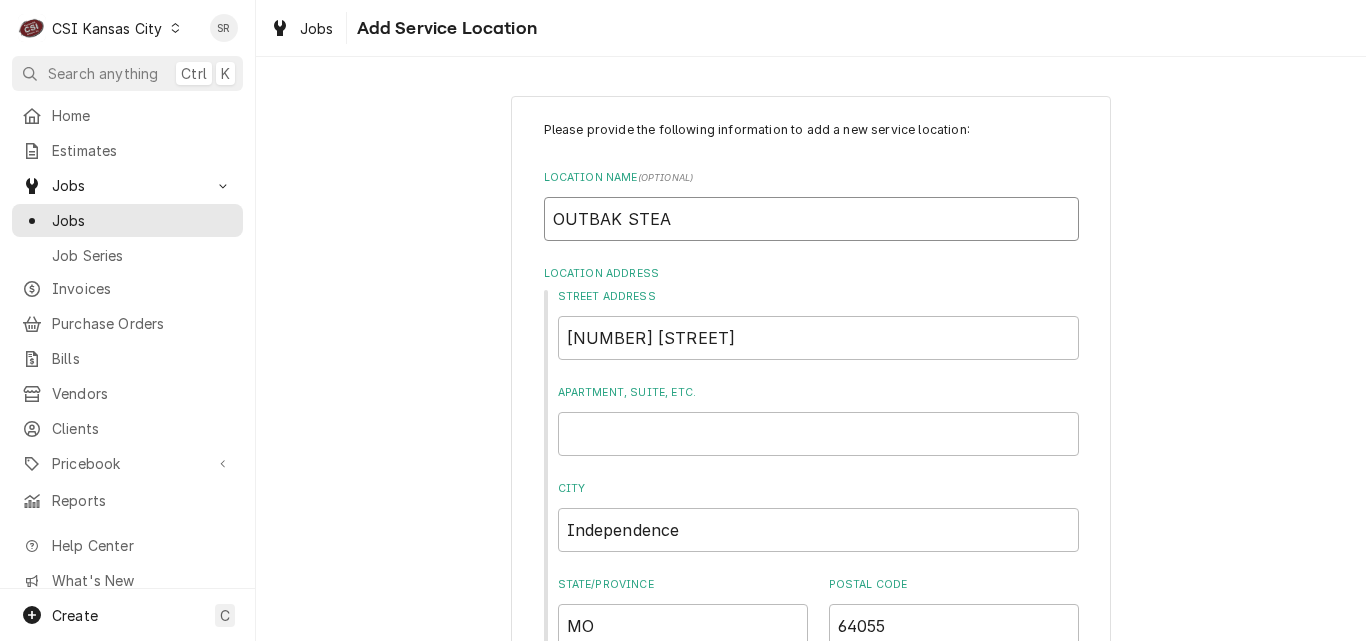 type on "x" 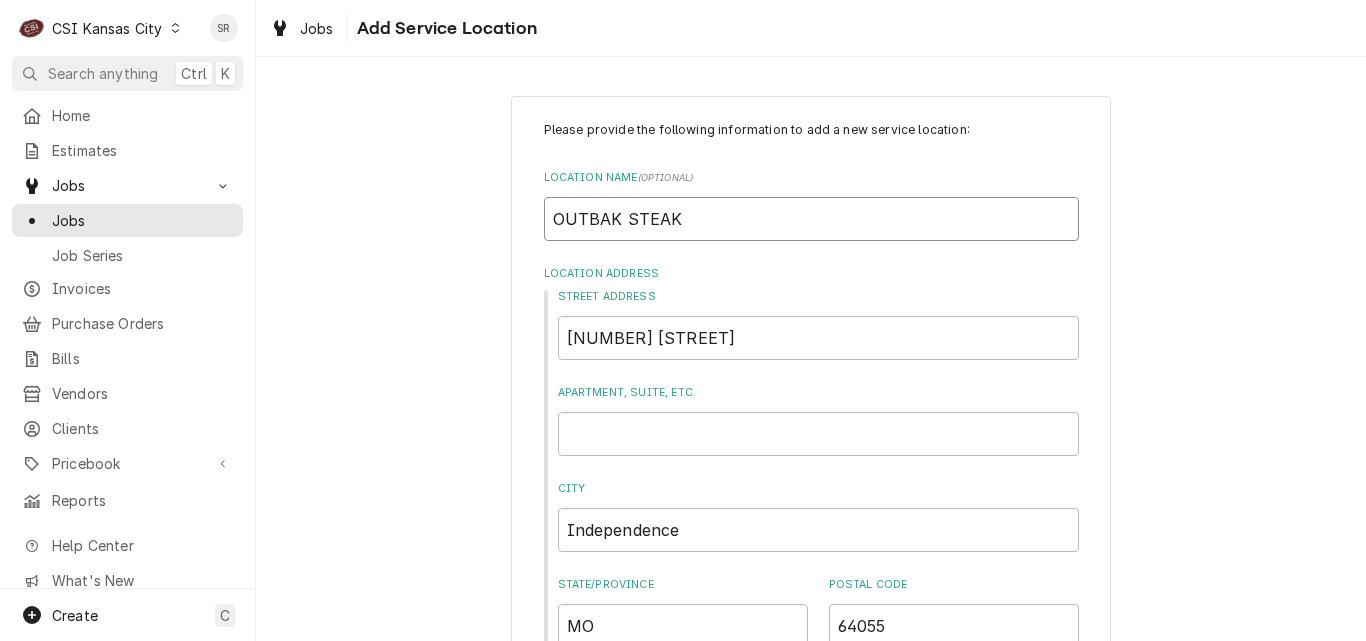 type on "x" 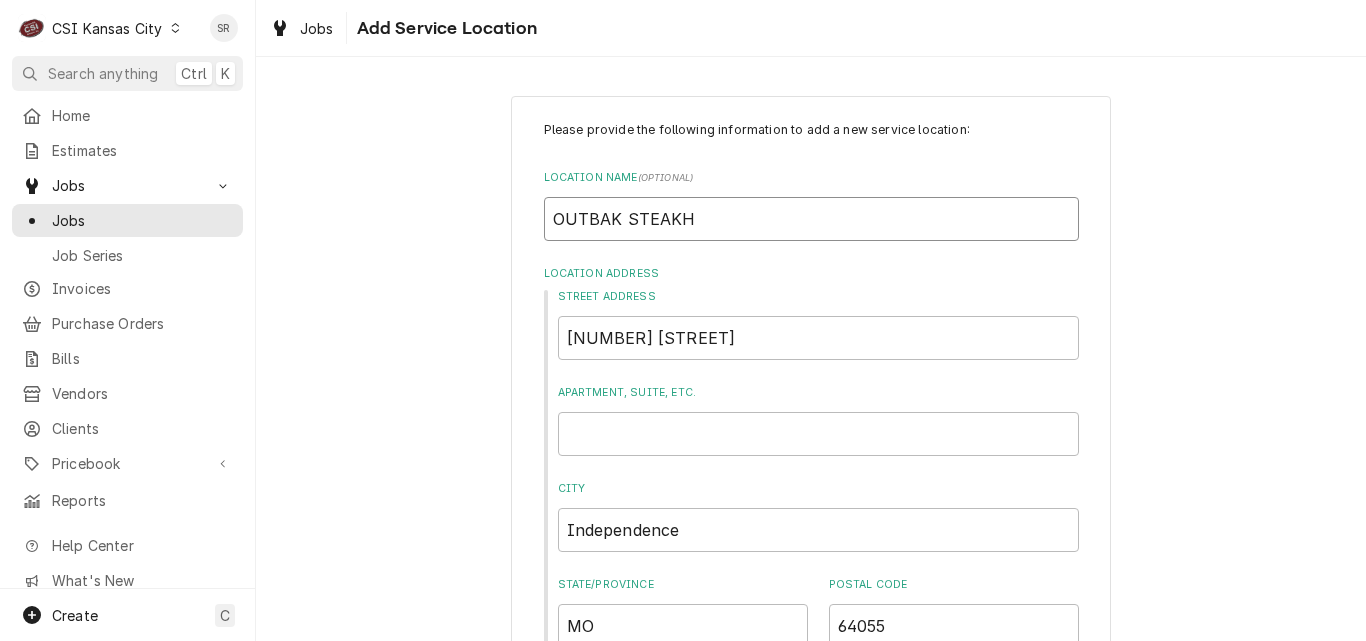type on "x" 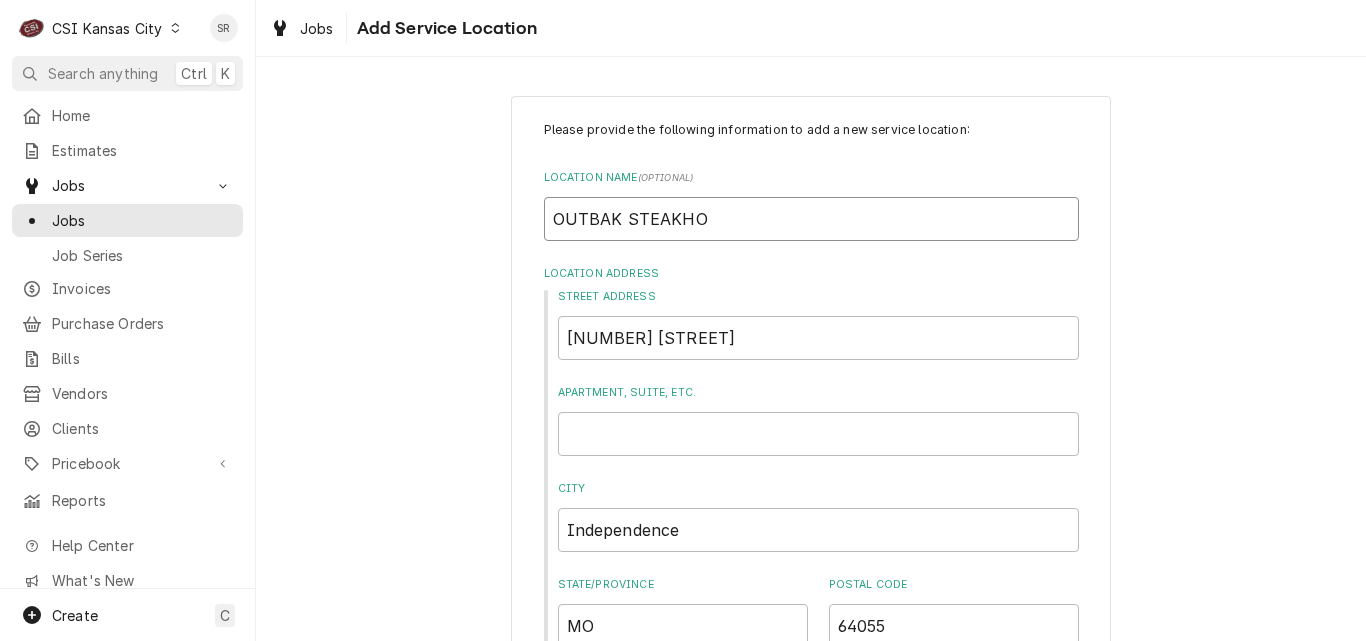 type on "x" 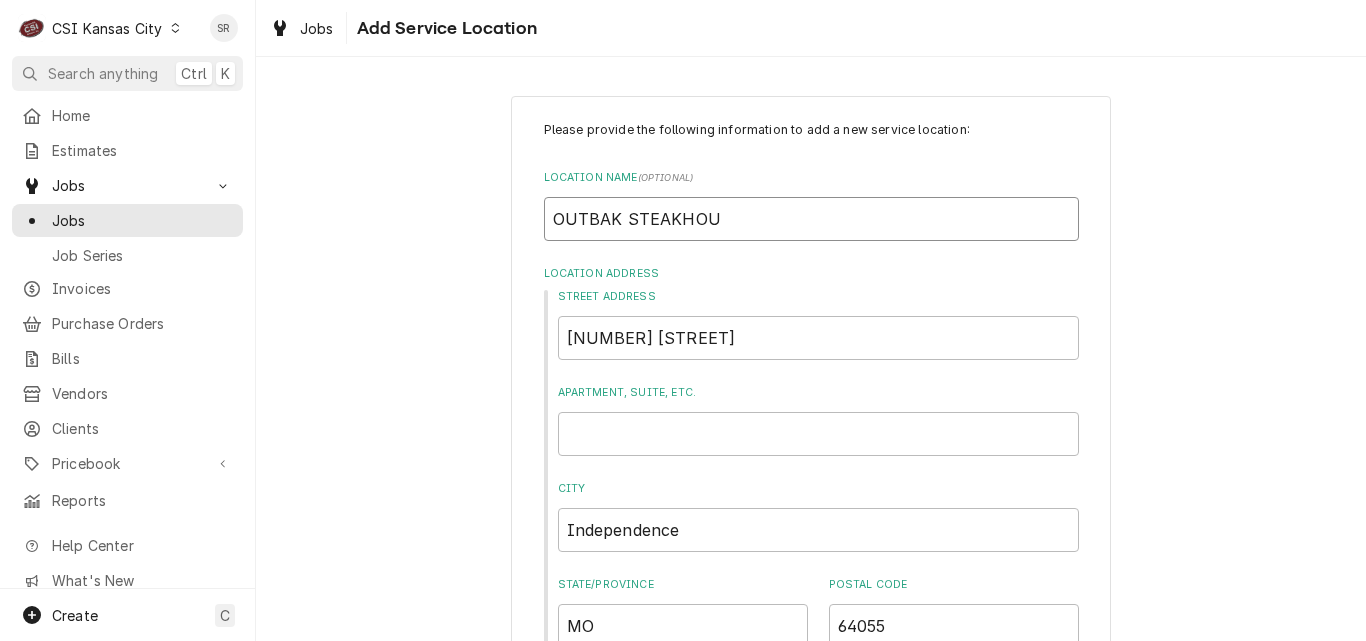 type on "x" 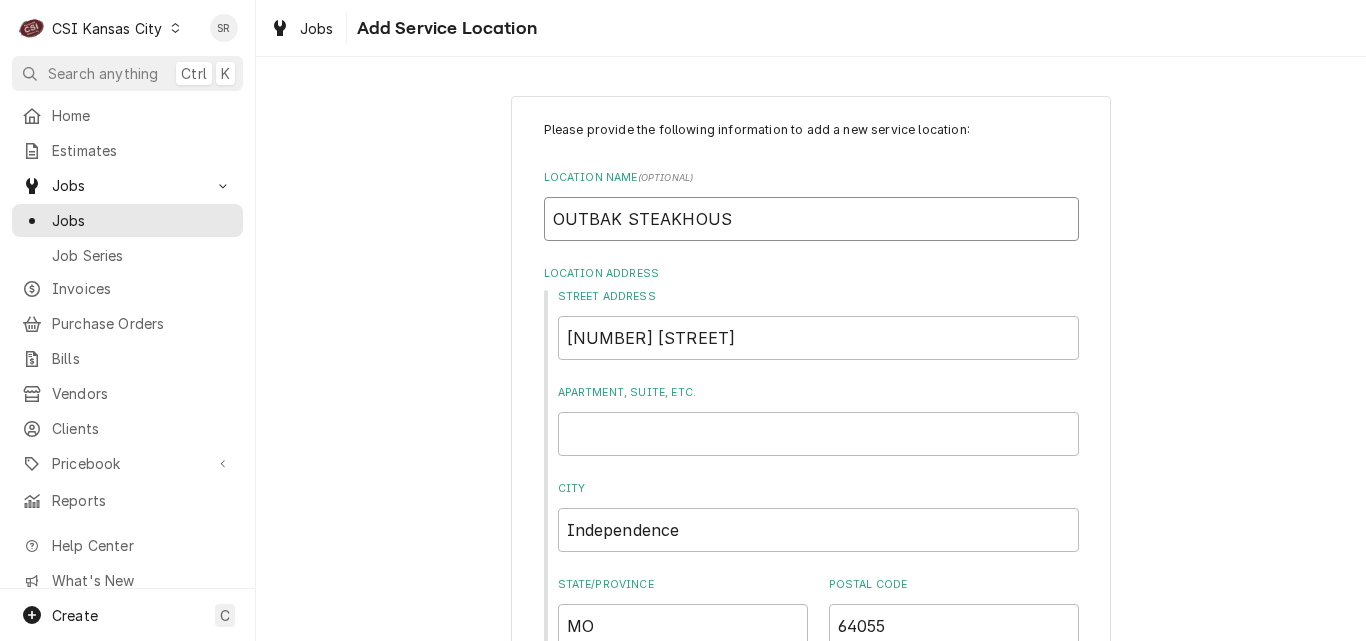 type on "x" 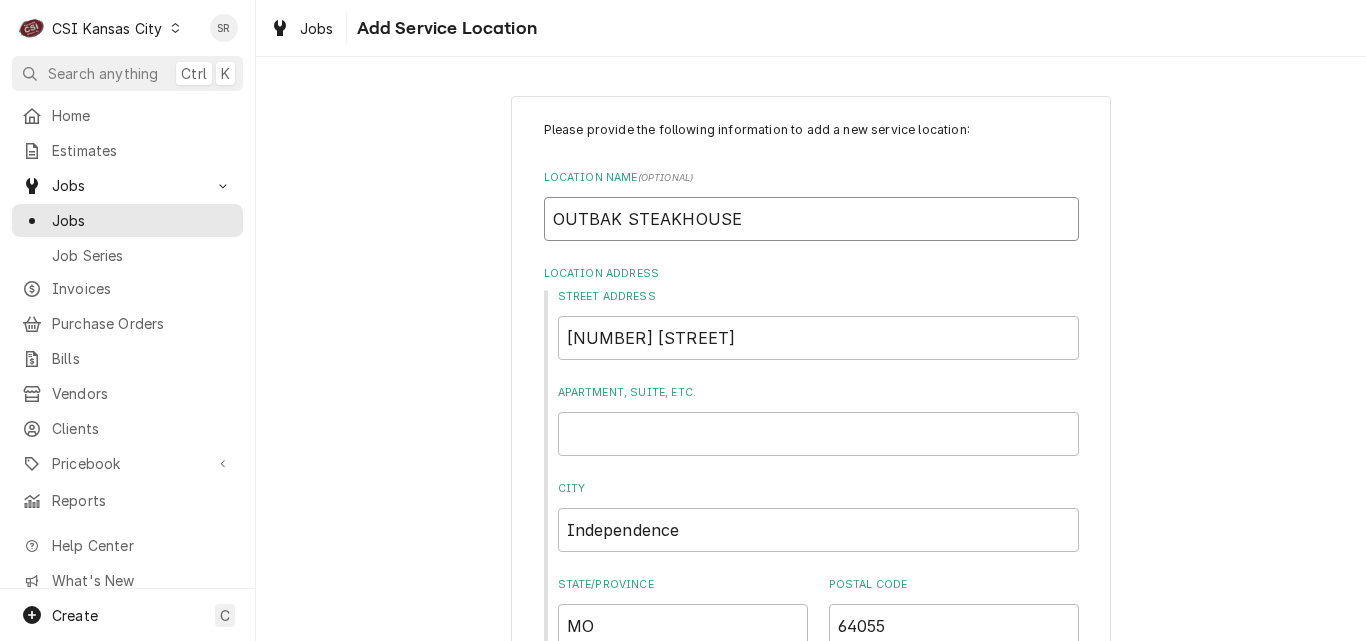 type on "OUTBAK STEAKHOUSE" 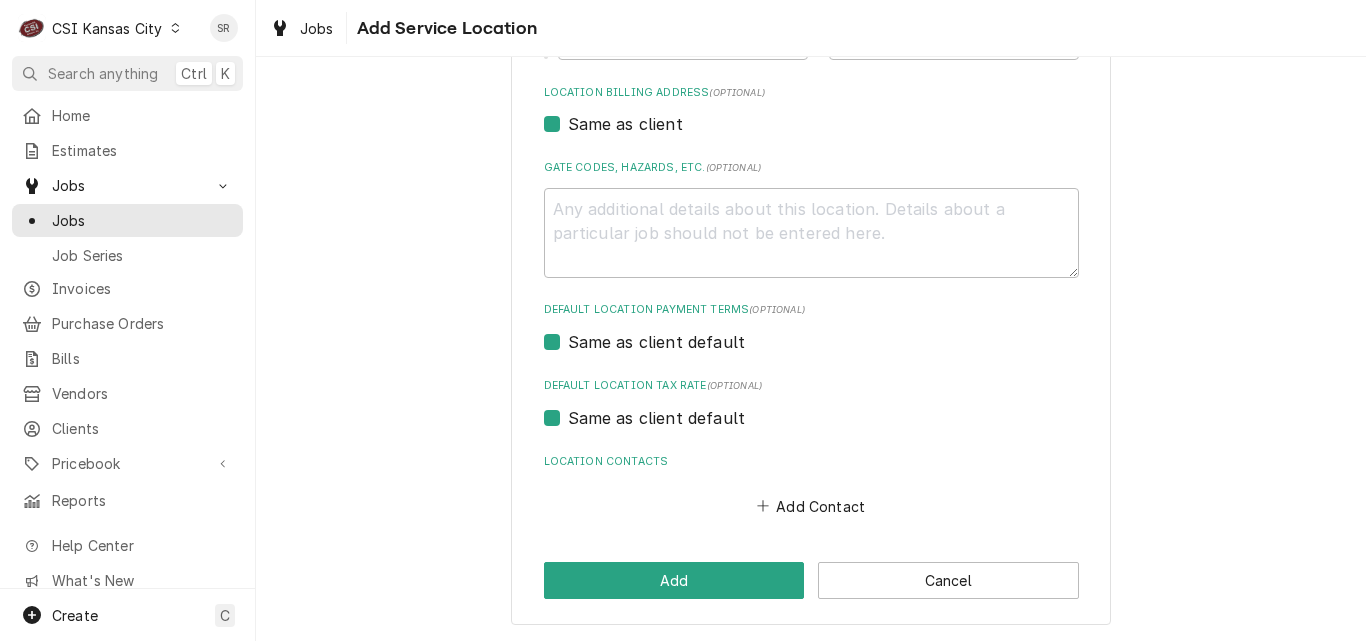 scroll, scrollTop: 589, scrollLeft: 0, axis: vertical 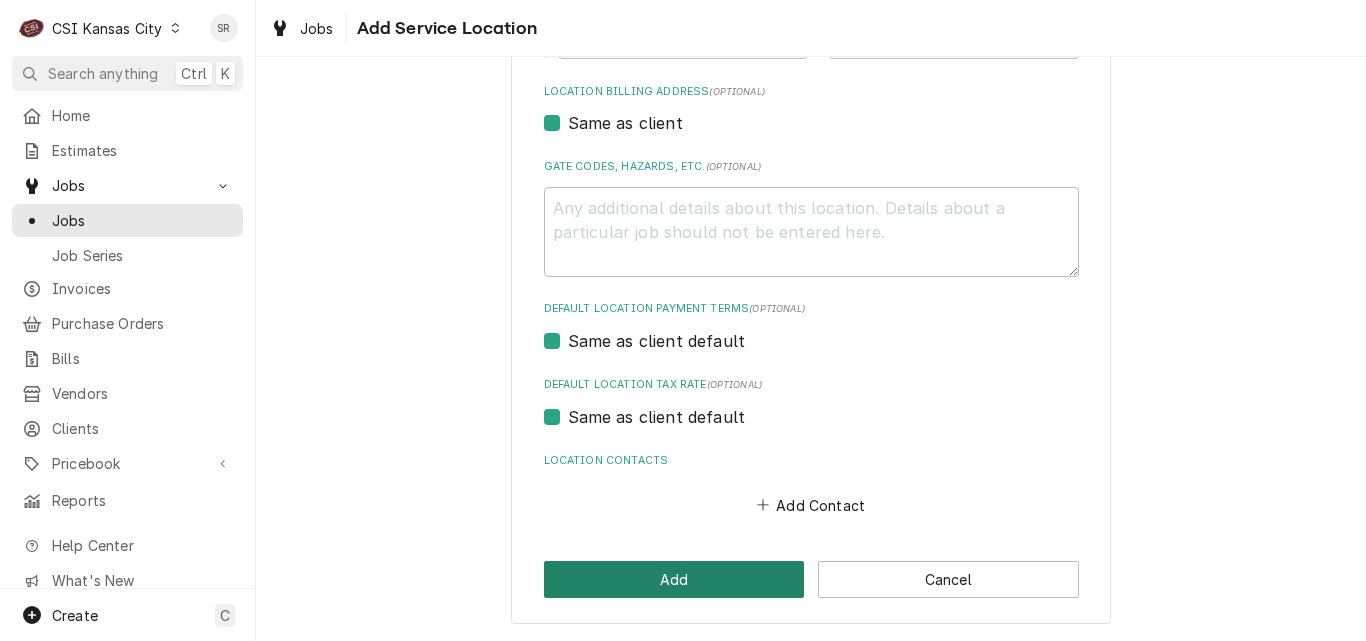 click on "Add" at bounding box center [674, 579] 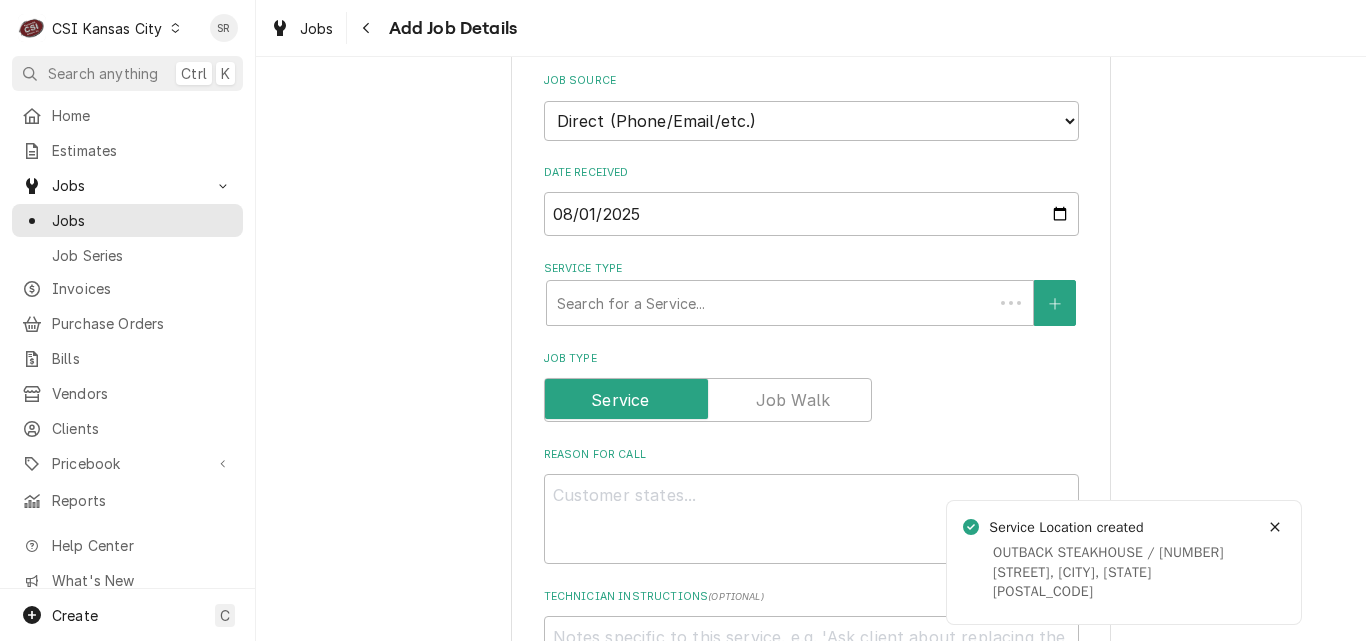 scroll, scrollTop: 0, scrollLeft: 0, axis: both 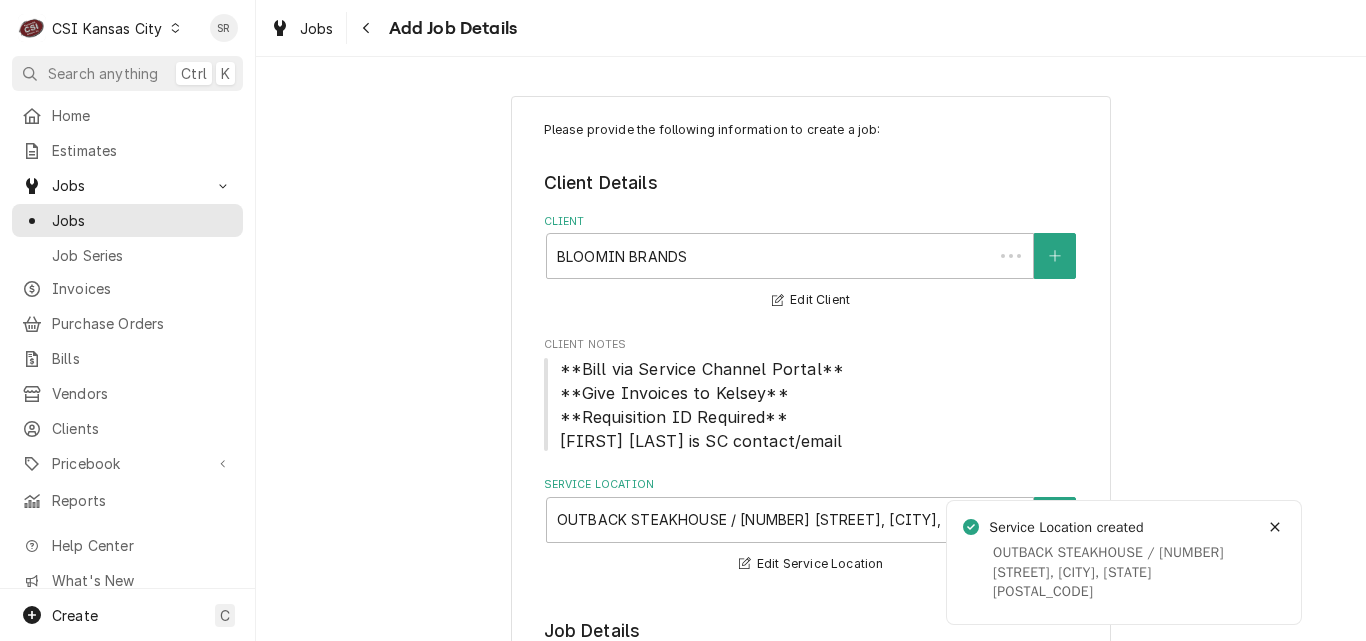 type on "x" 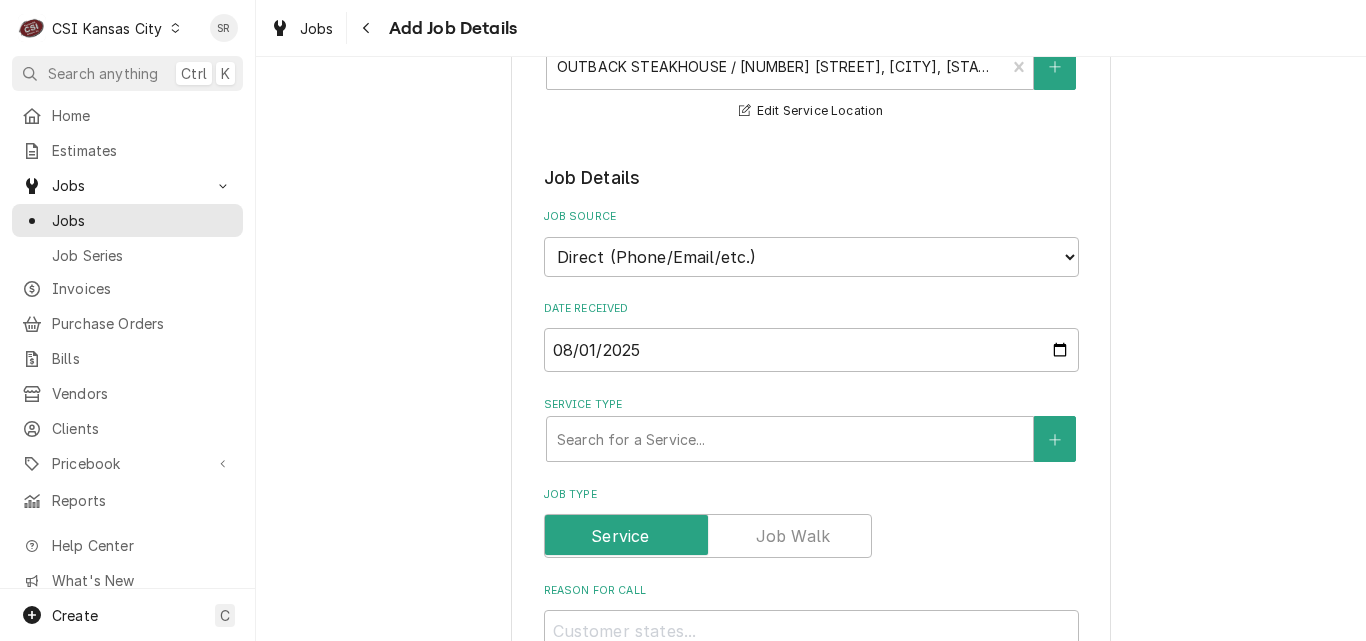 scroll, scrollTop: 500, scrollLeft: 0, axis: vertical 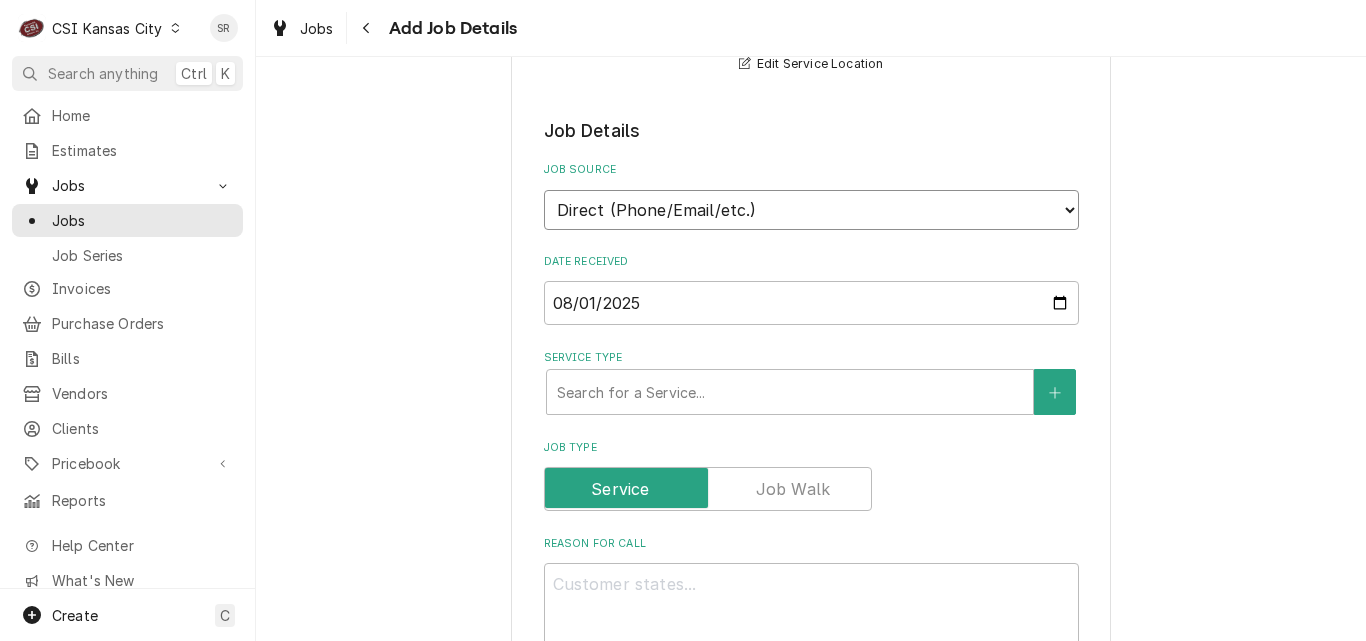 drag, startPoint x: 699, startPoint y: 220, endPoint x: 690, endPoint y: 243, distance: 24.698177 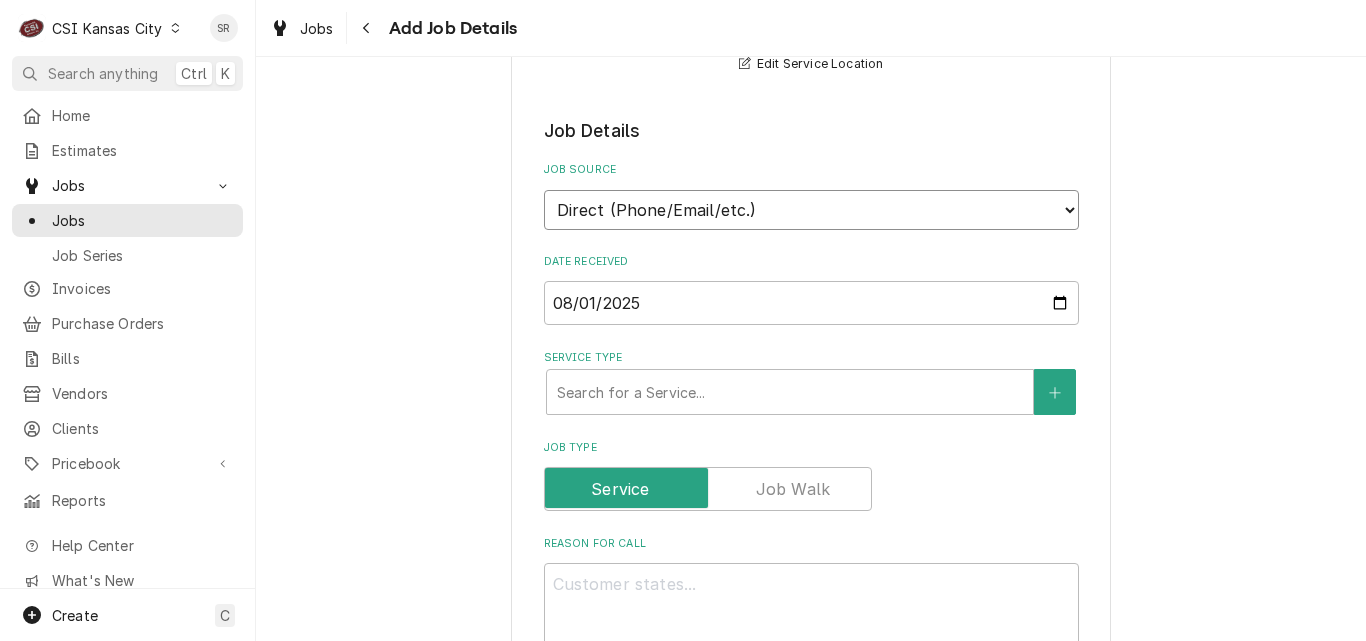 click on "Direct (Phone/Email/etc.) Service Channel Corrigo Ecotrak Other" at bounding box center (811, 210) 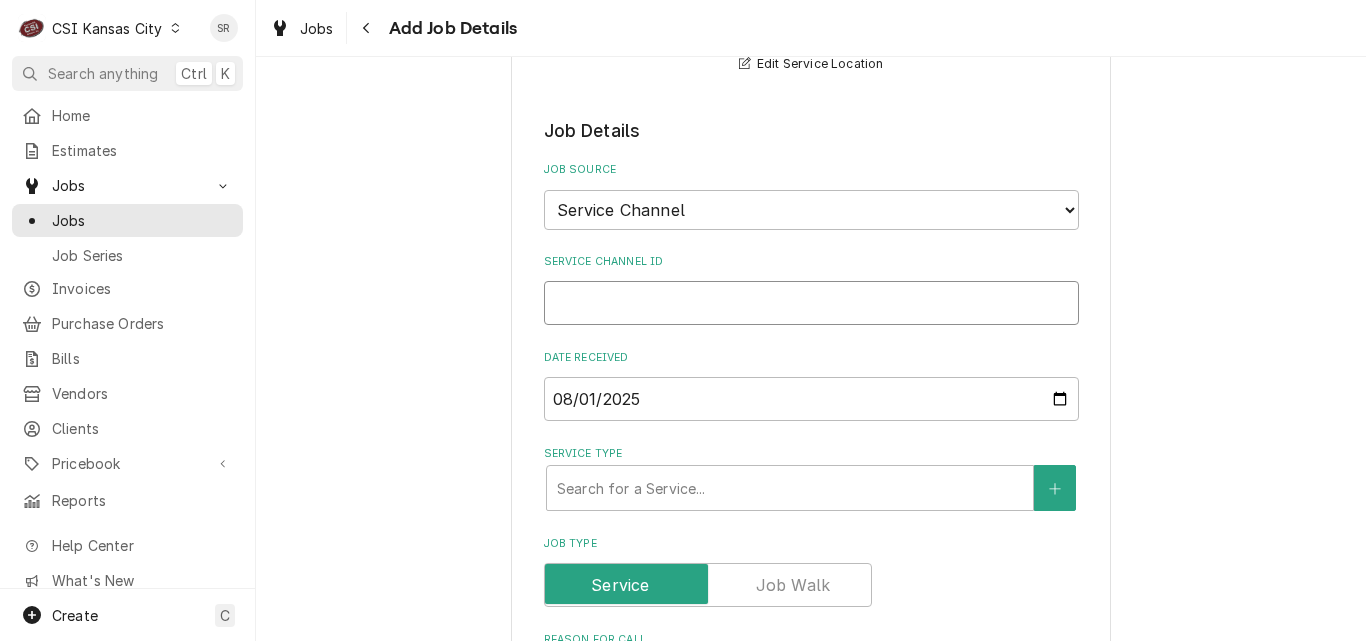 click on "Service Channel ID" at bounding box center [811, 303] 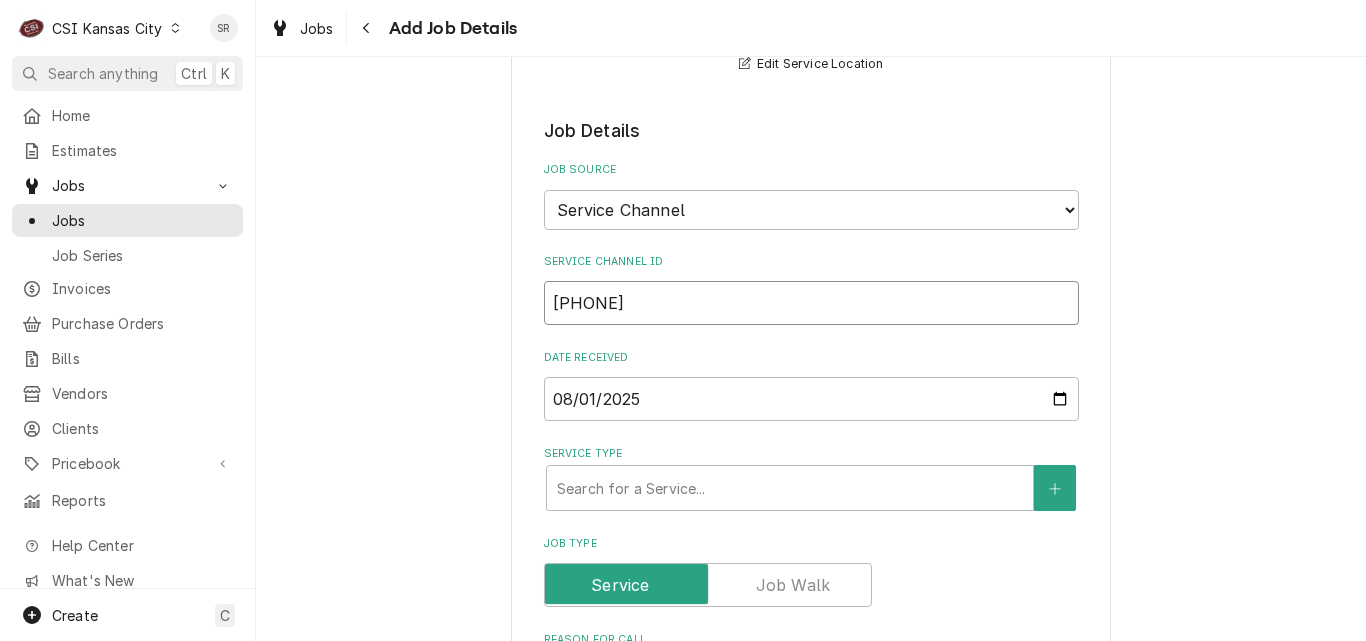 type on "x" 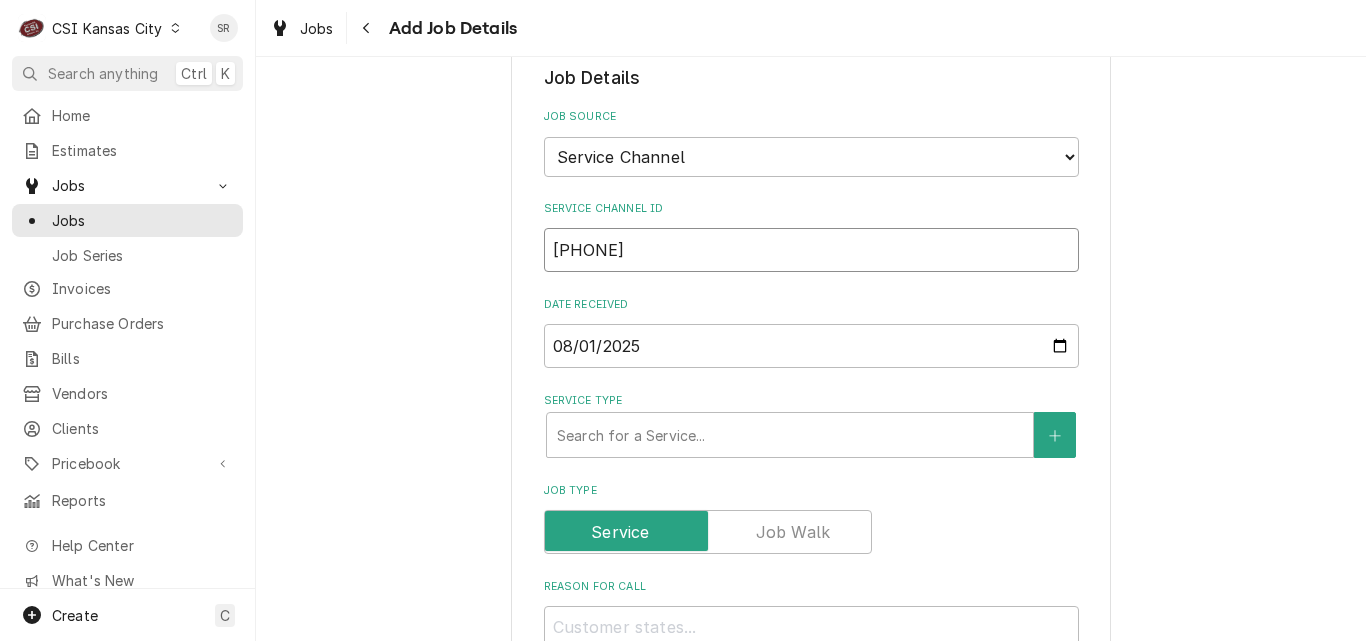 scroll, scrollTop: 600, scrollLeft: 0, axis: vertical 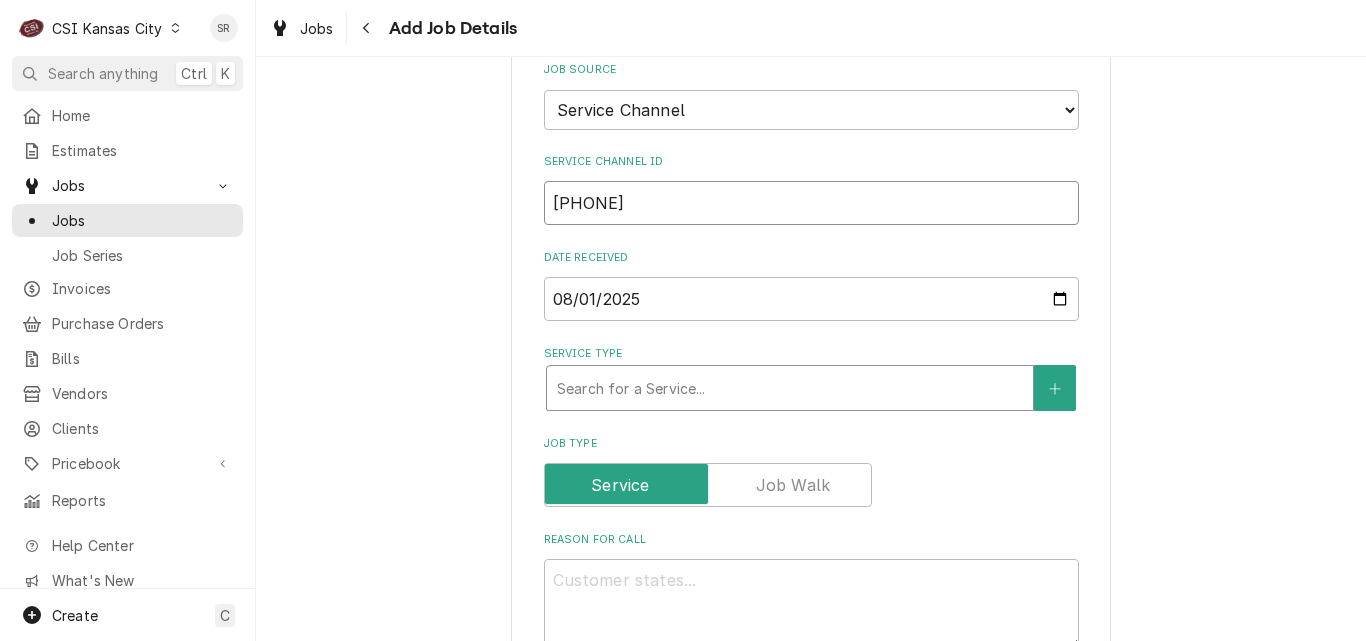 type on "321549649" 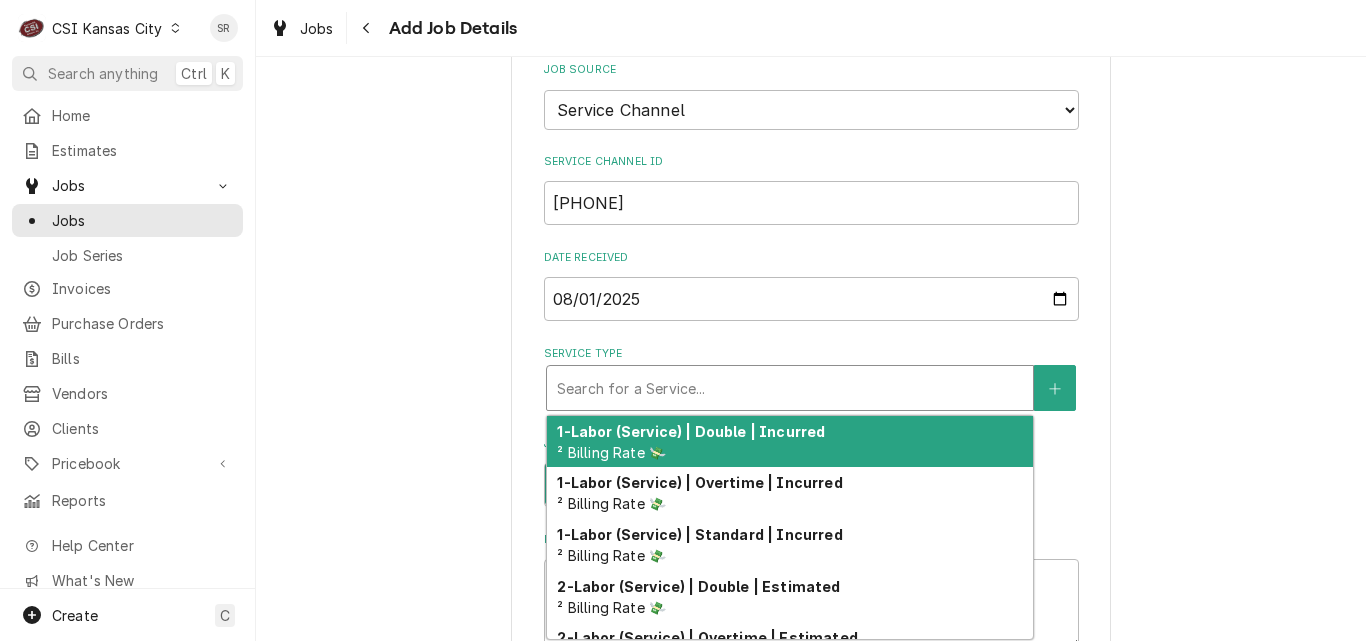 click at bounding box center (790, 388) 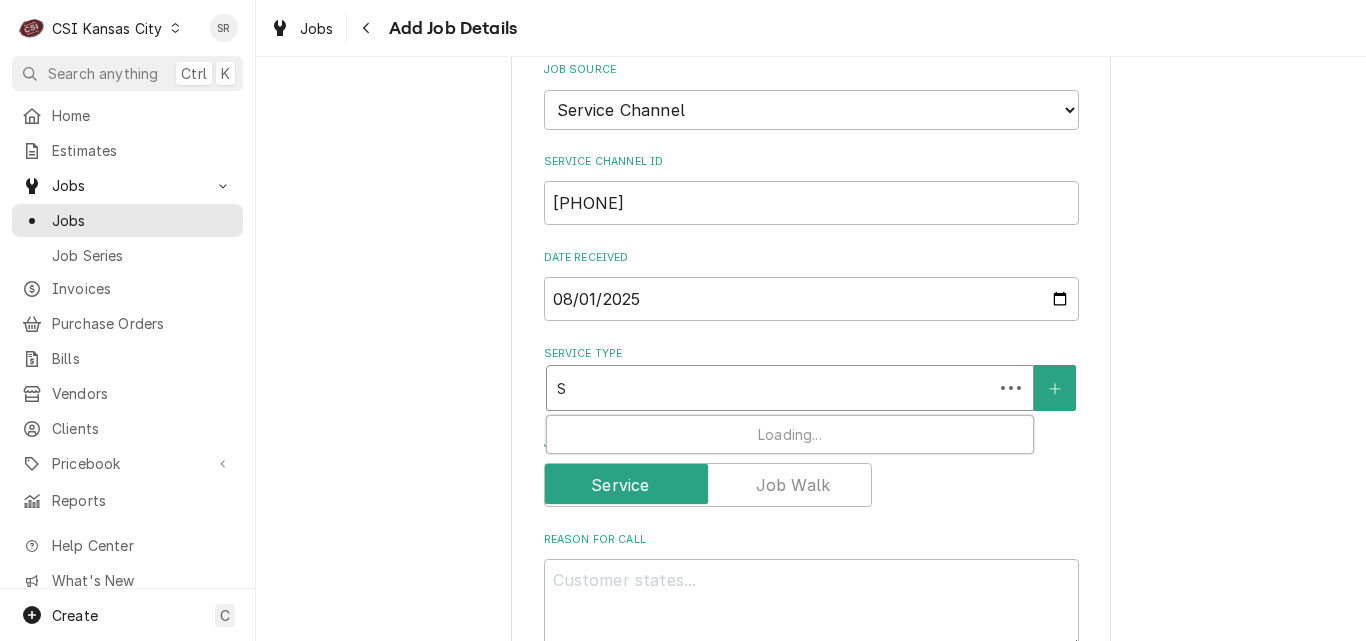 type on "x" 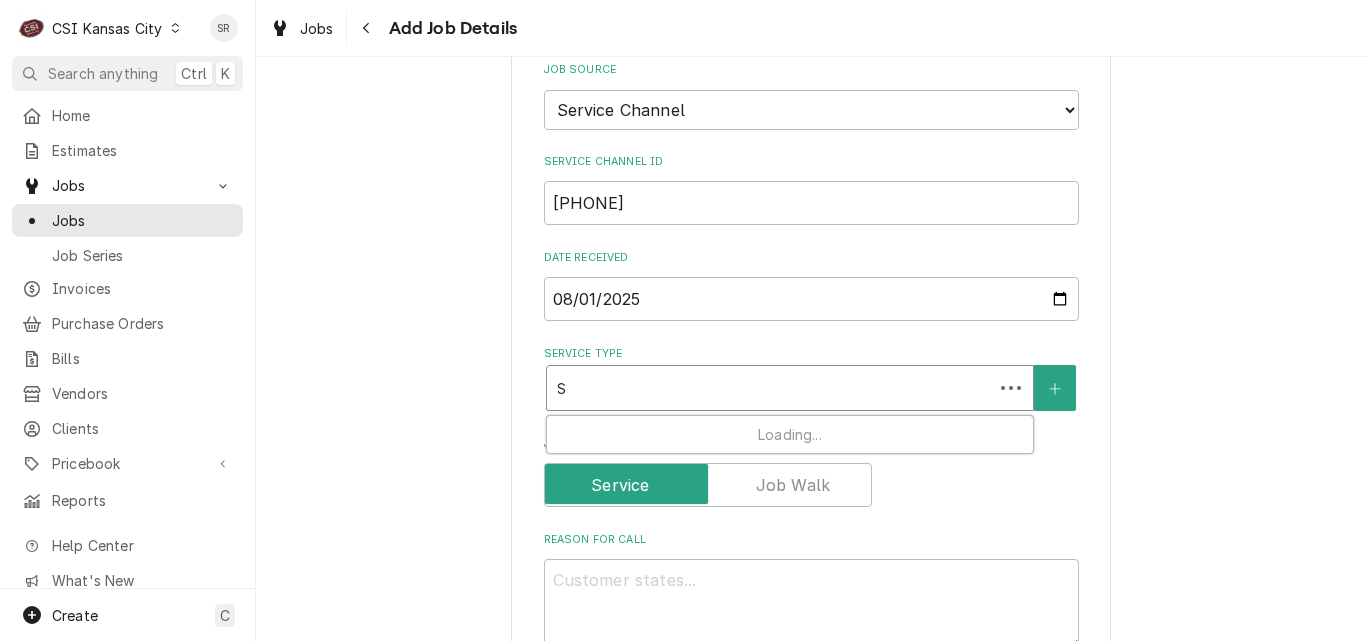 type on "SE" 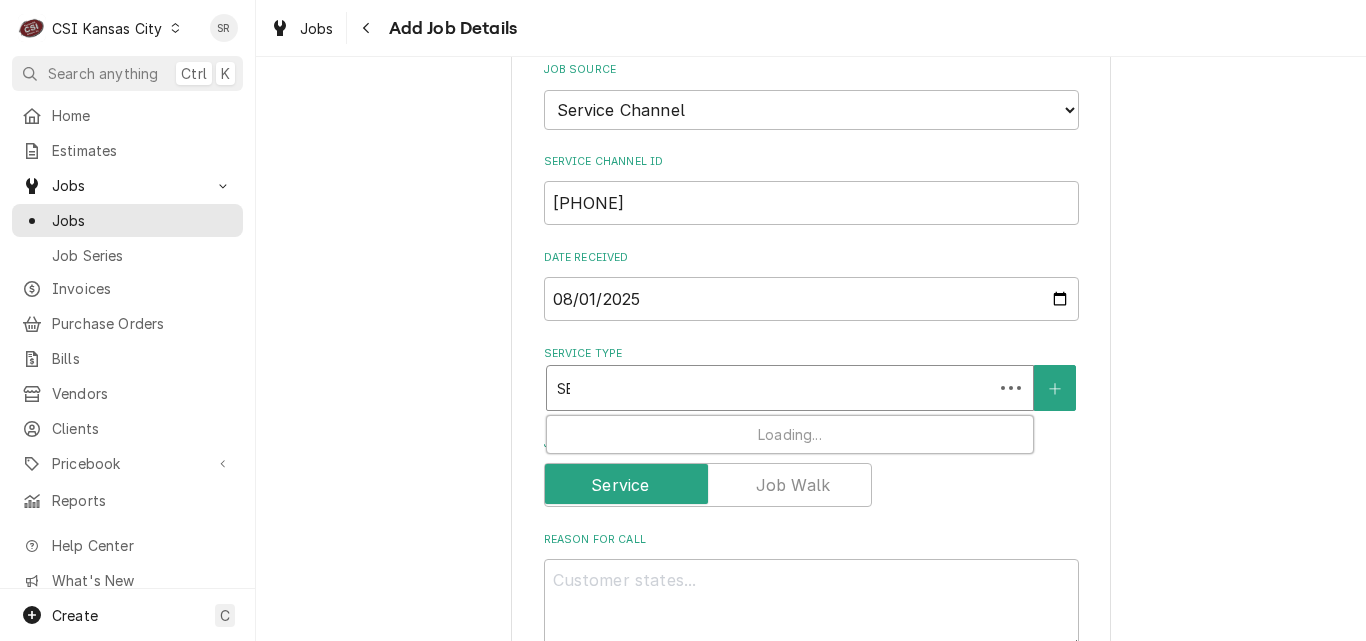 type on "x" 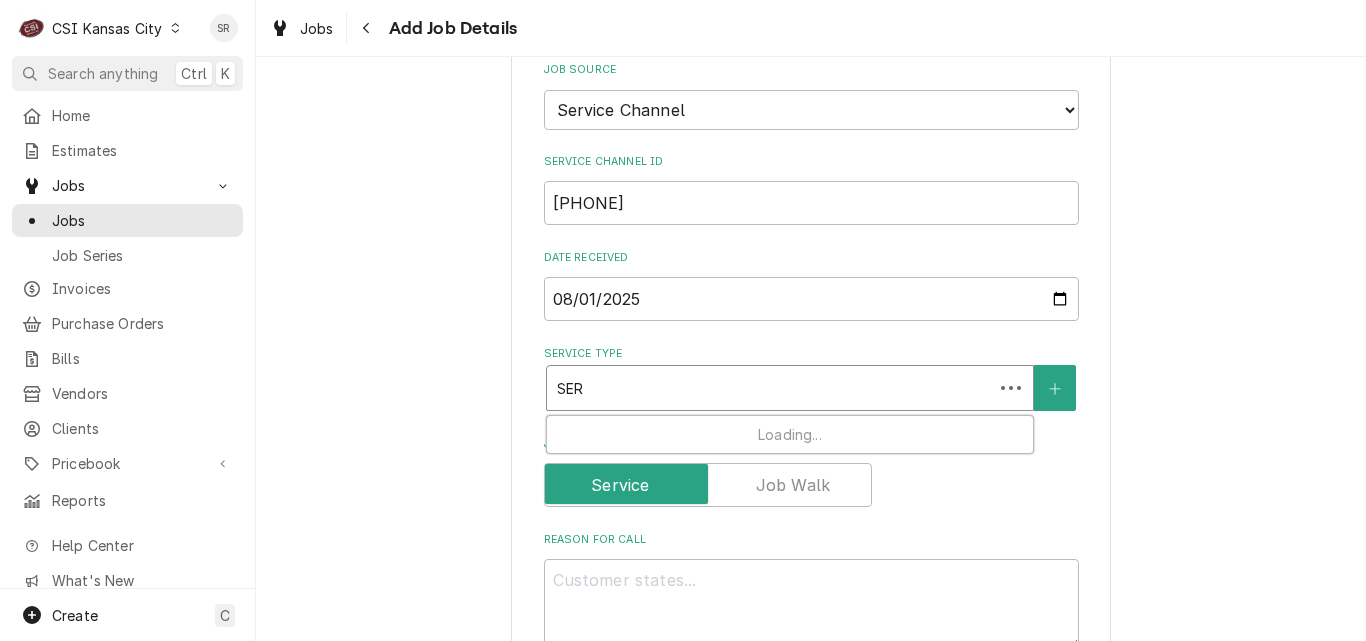 type on "x" 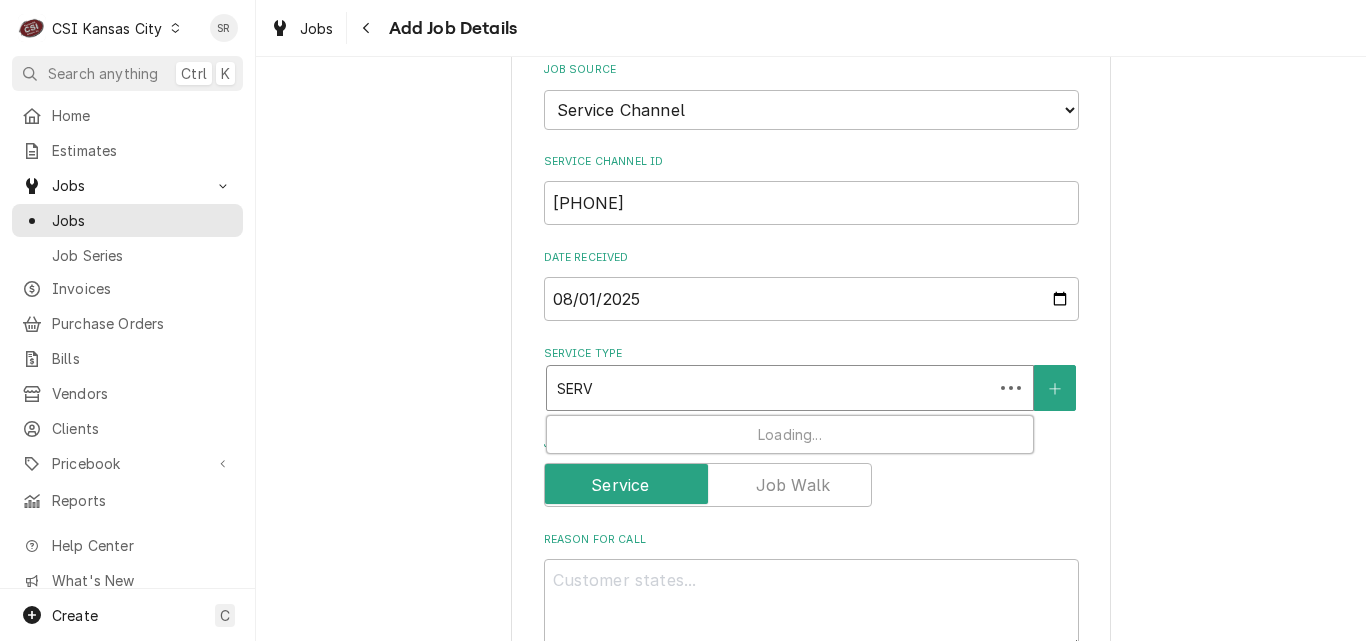 type on "x" 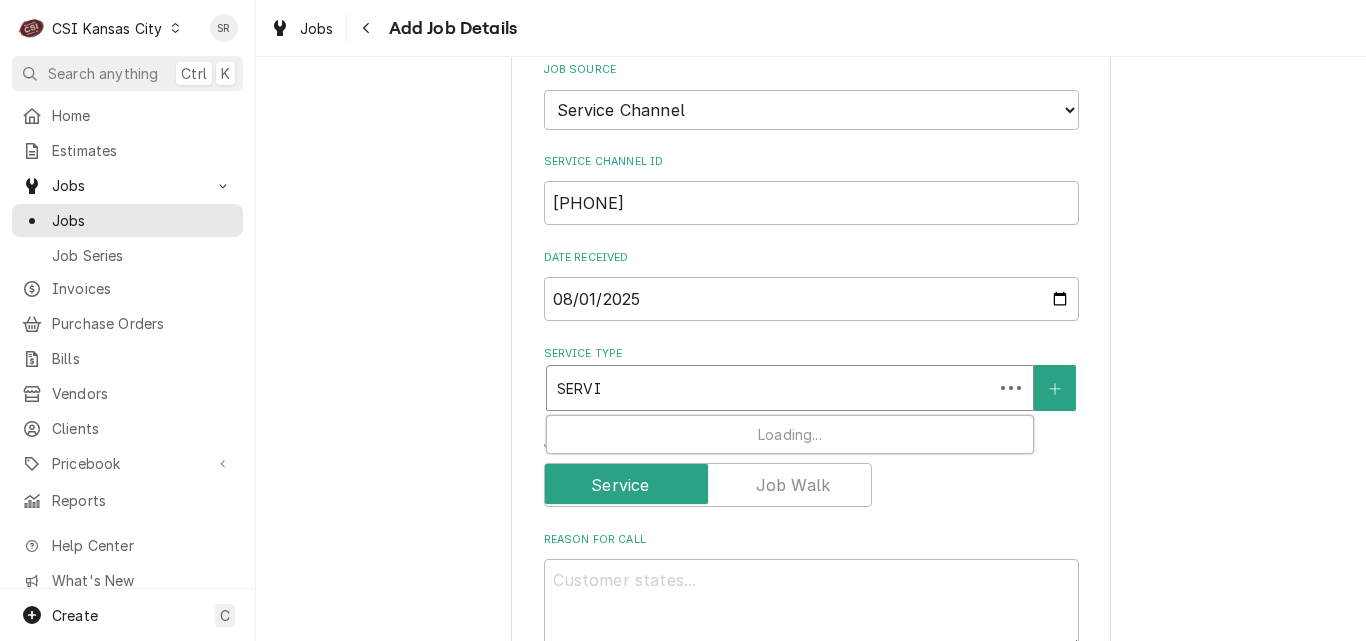 type on "x" 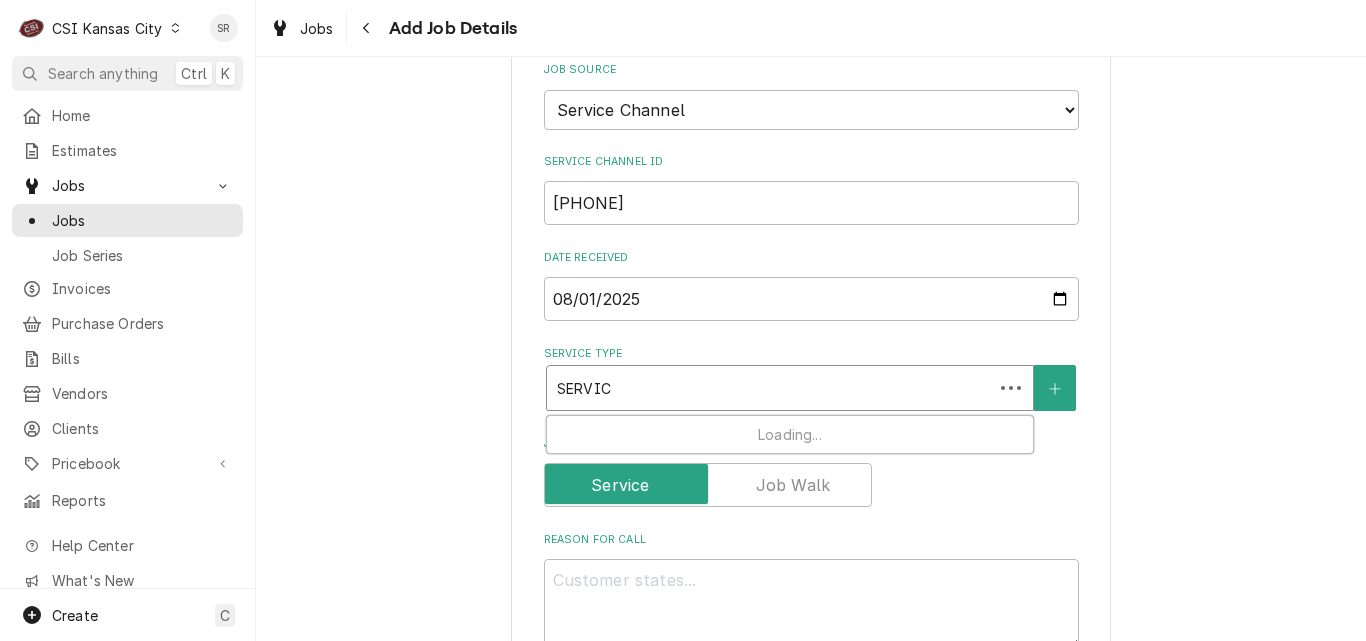 type on "x" 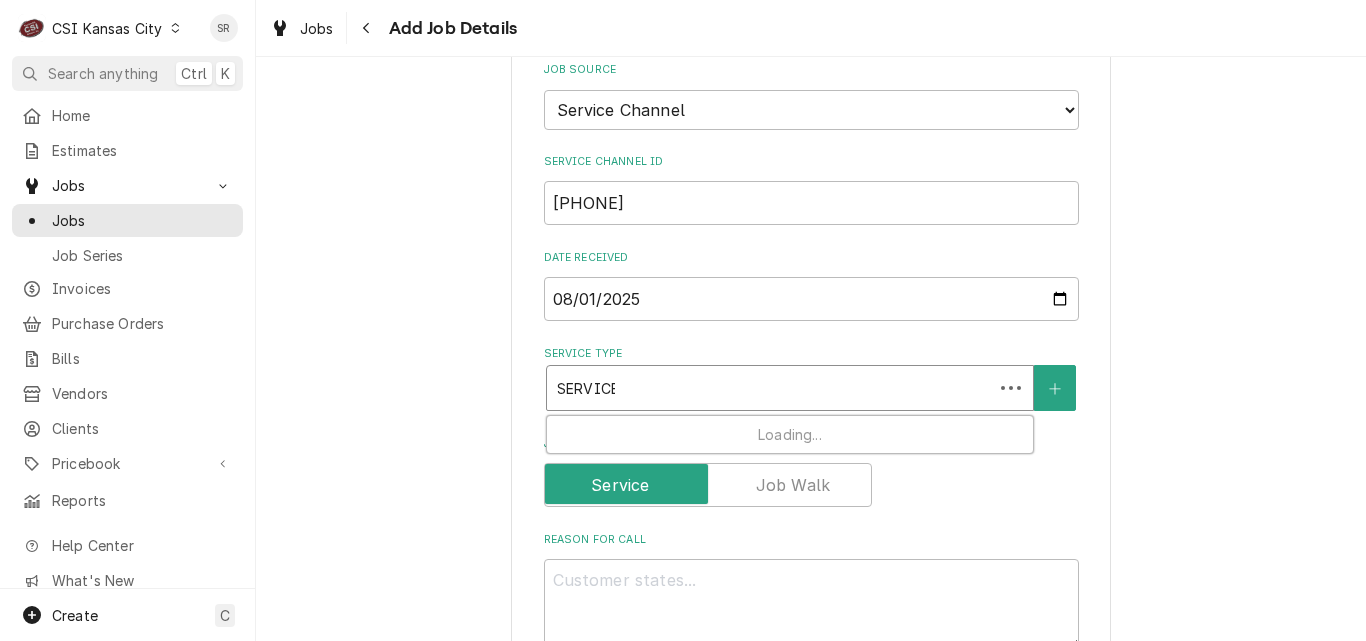 type on "x" 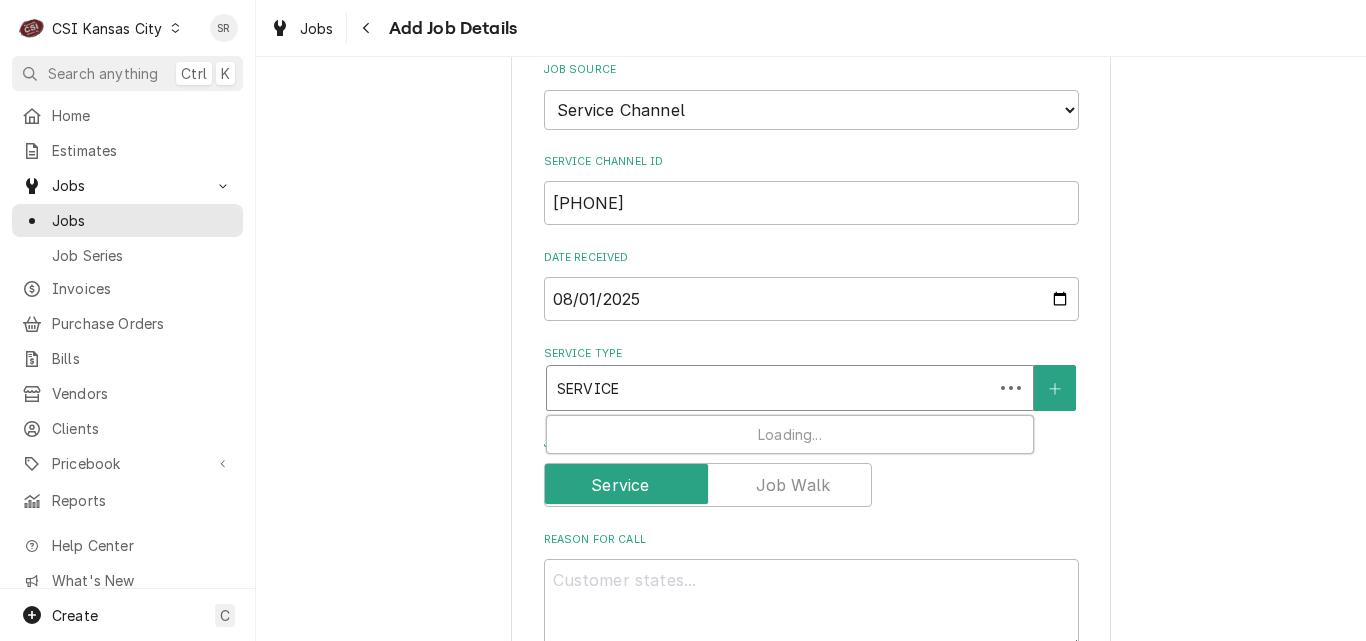 type on "x" 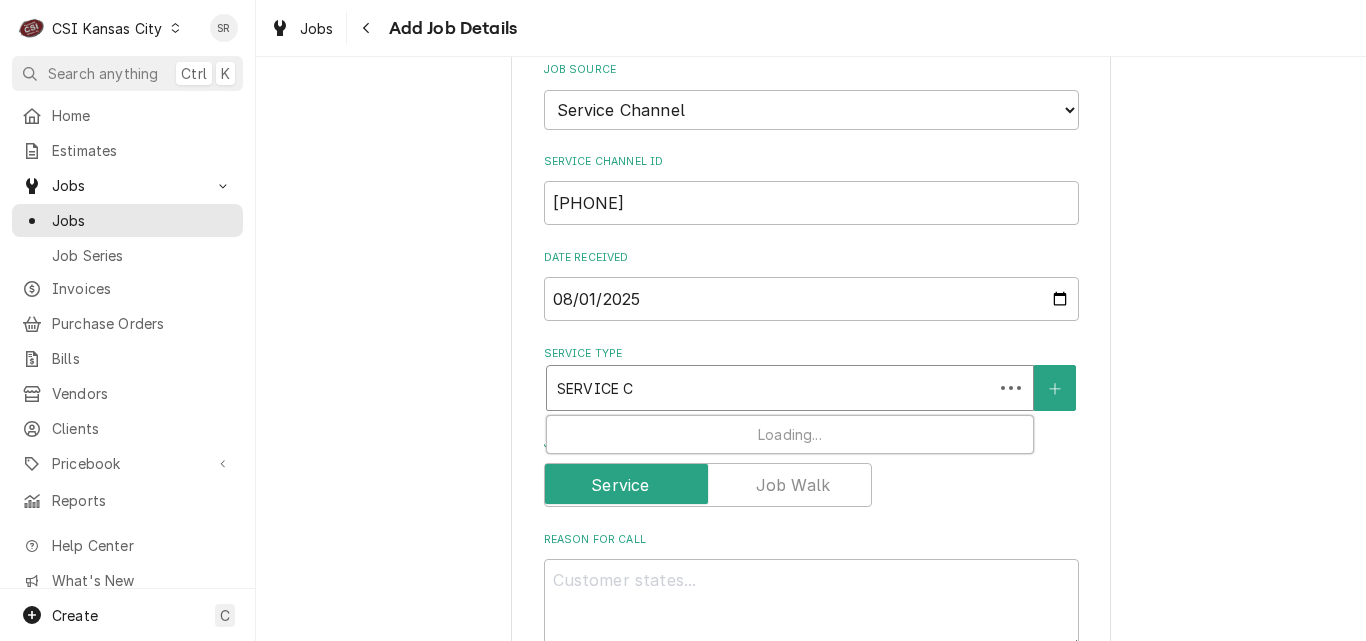 type on "x" 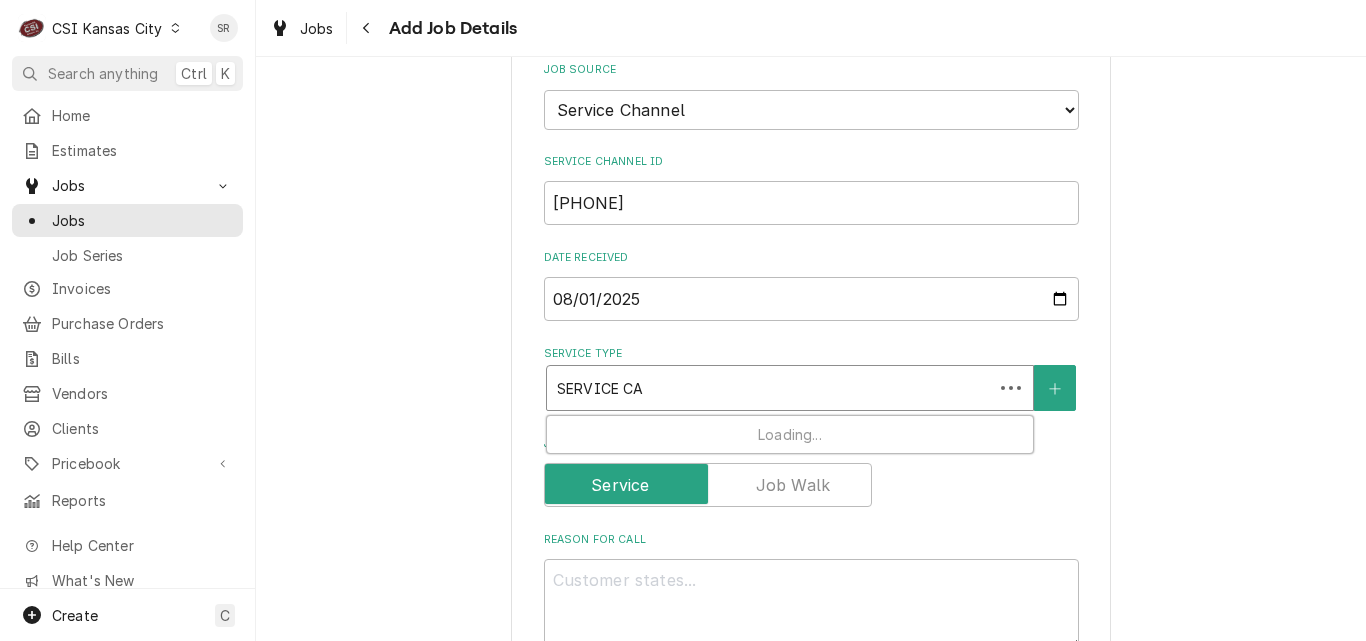 type on "x" 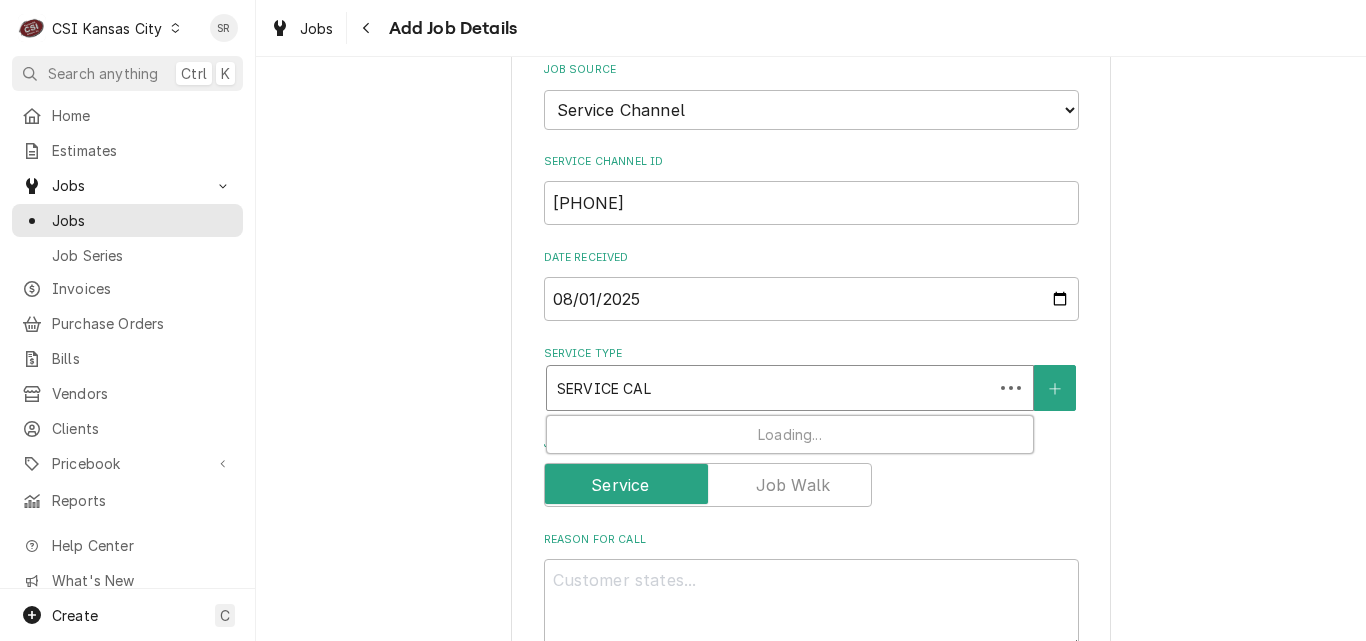 type on "x" 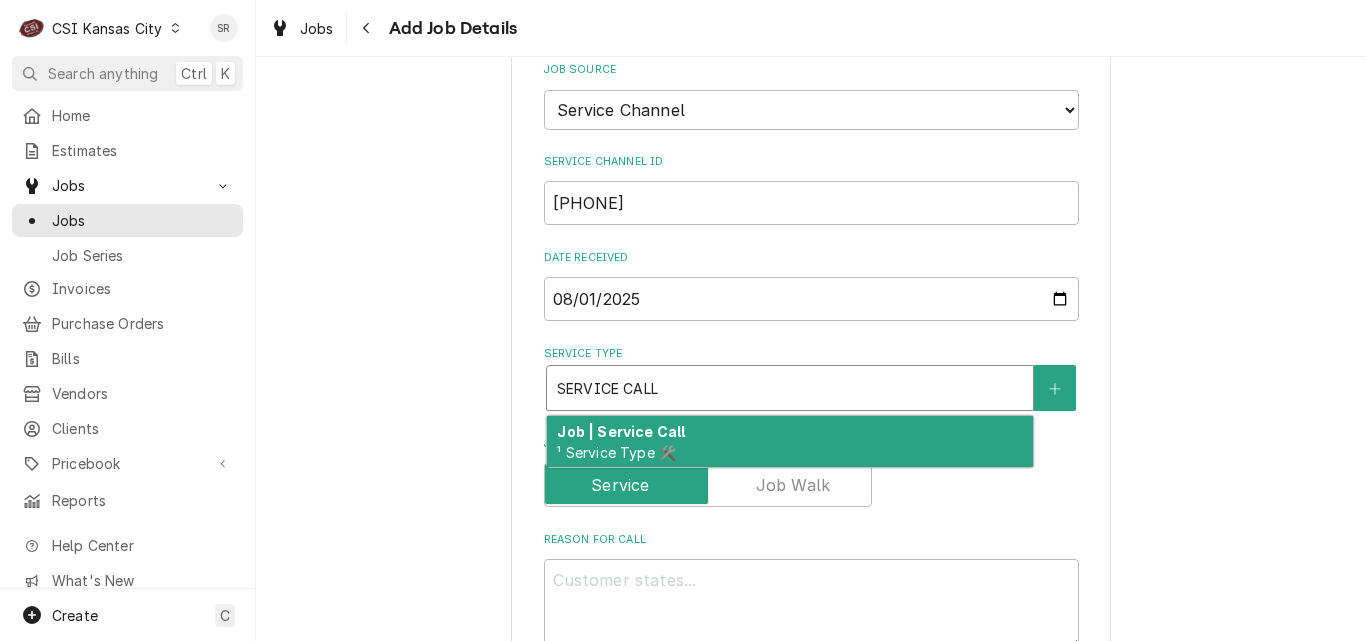click on "Job | Service Call" at bounding box center (621, 431) 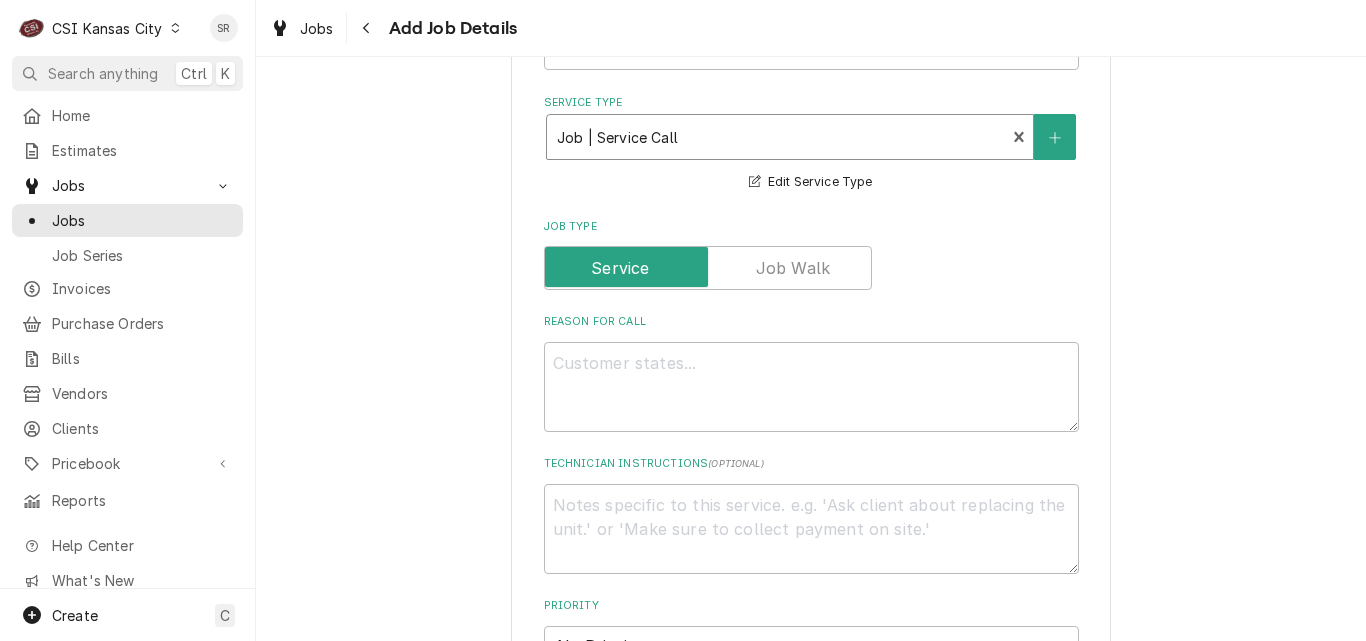 scroll, scrollTop: 900, scrollLeft: 0, axis: vertical 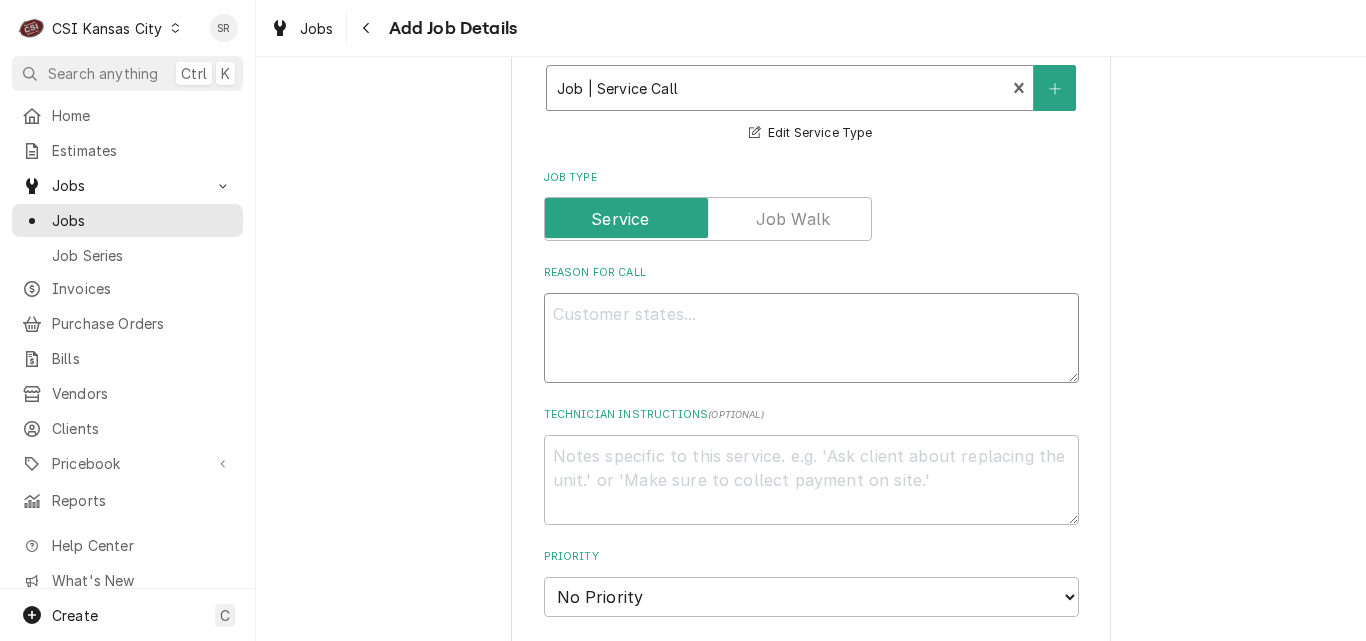 click on "Reason For Call" at bounding box center (811, 338) 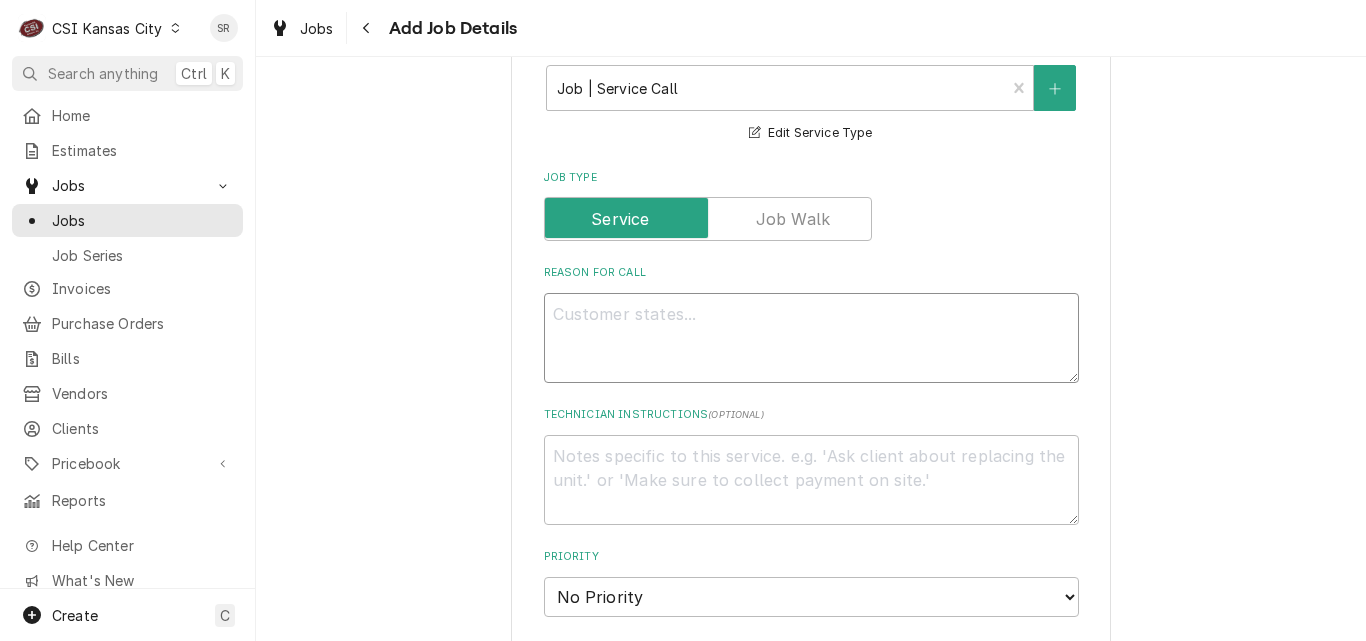 paste on ""COOKLINE/PREP AREA / Cooking/Kitchen Equipment / Tilt Skillet / Will Not Move / Additional Contact Number (Other than restaurant's phone): / Yes"" 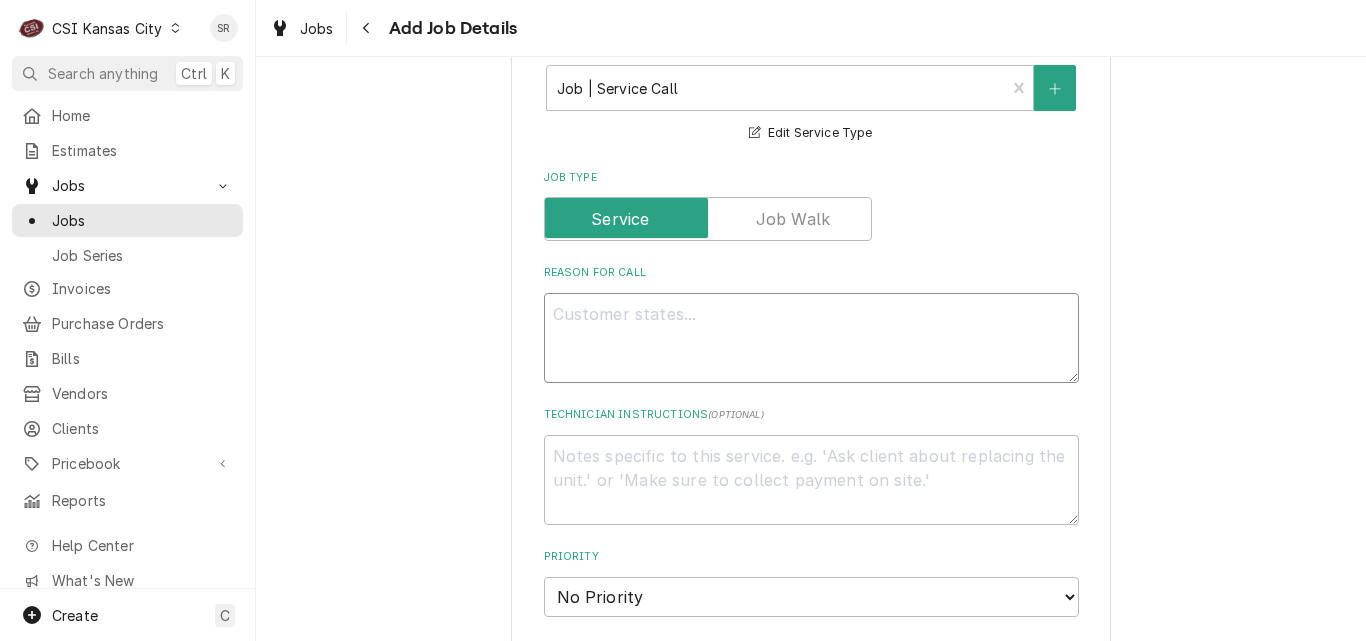 type on "x" 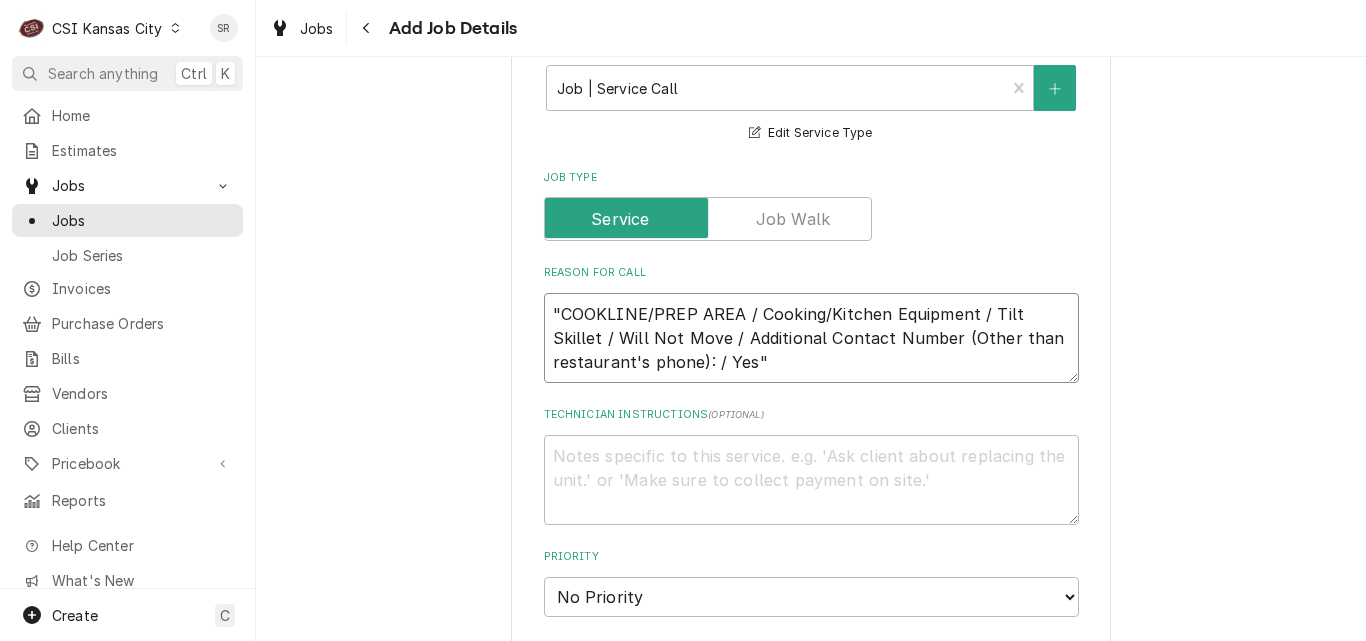 type on "x" 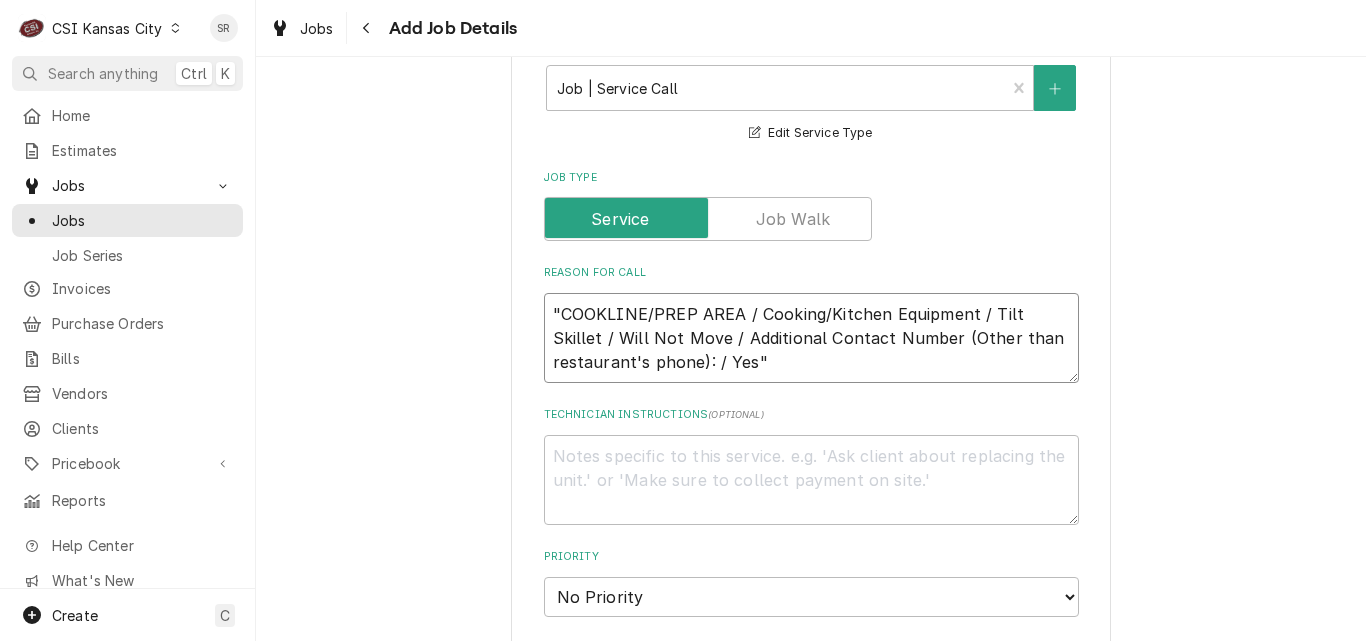 type on ""COOKLINE/PREP AREA / Cooking/Kitchen Equipment / Tilt Skillet / Will Not Move / Additional Contact Number (Other than restaurant's phone): / Yes"" 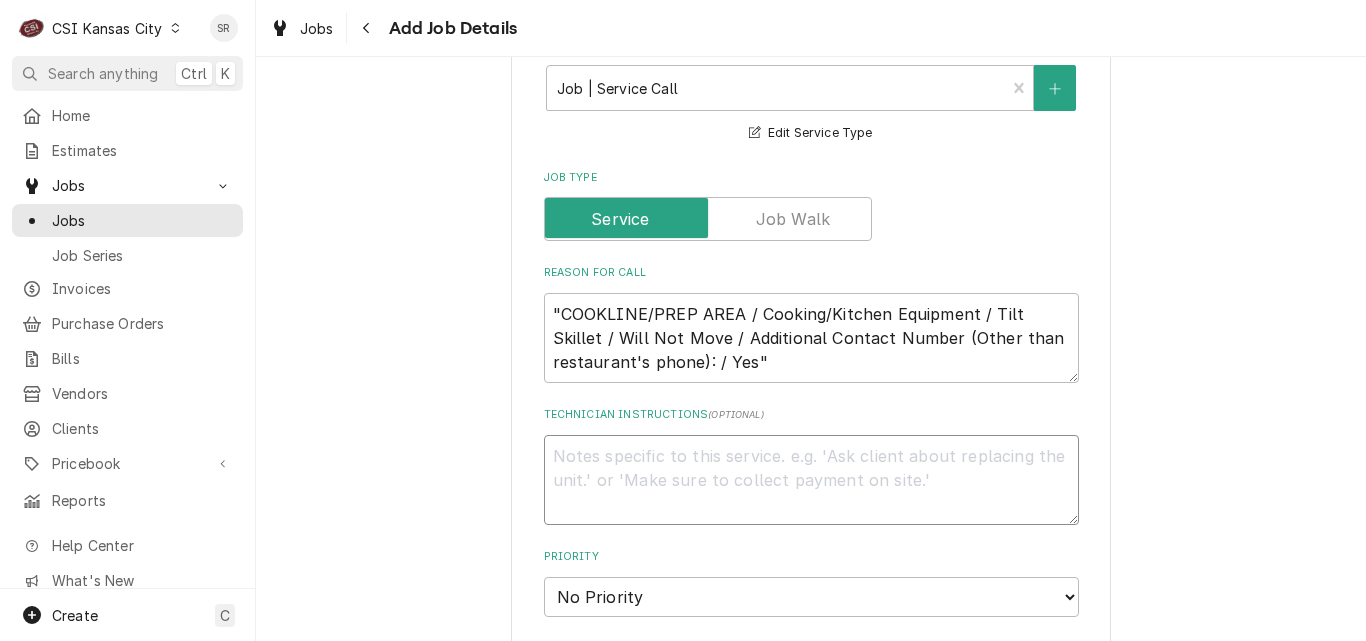 click on "Technician Instructions  ( optional )" at bounding box center (811, 480) 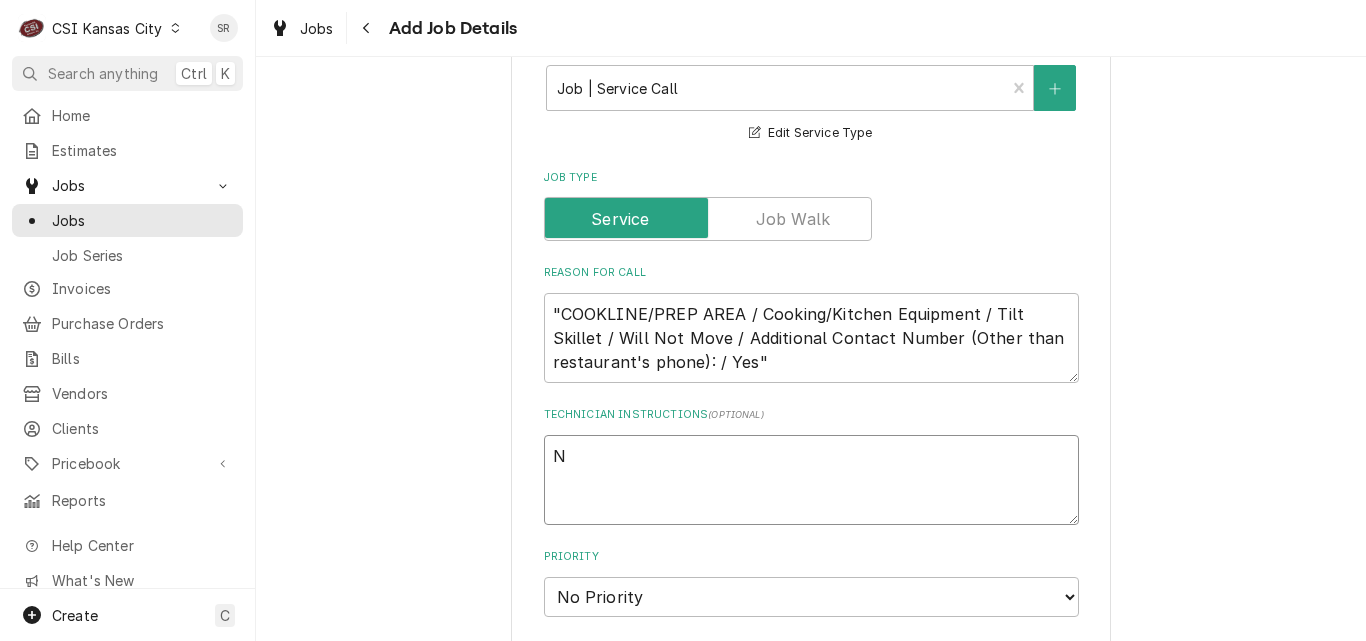 type on "x" 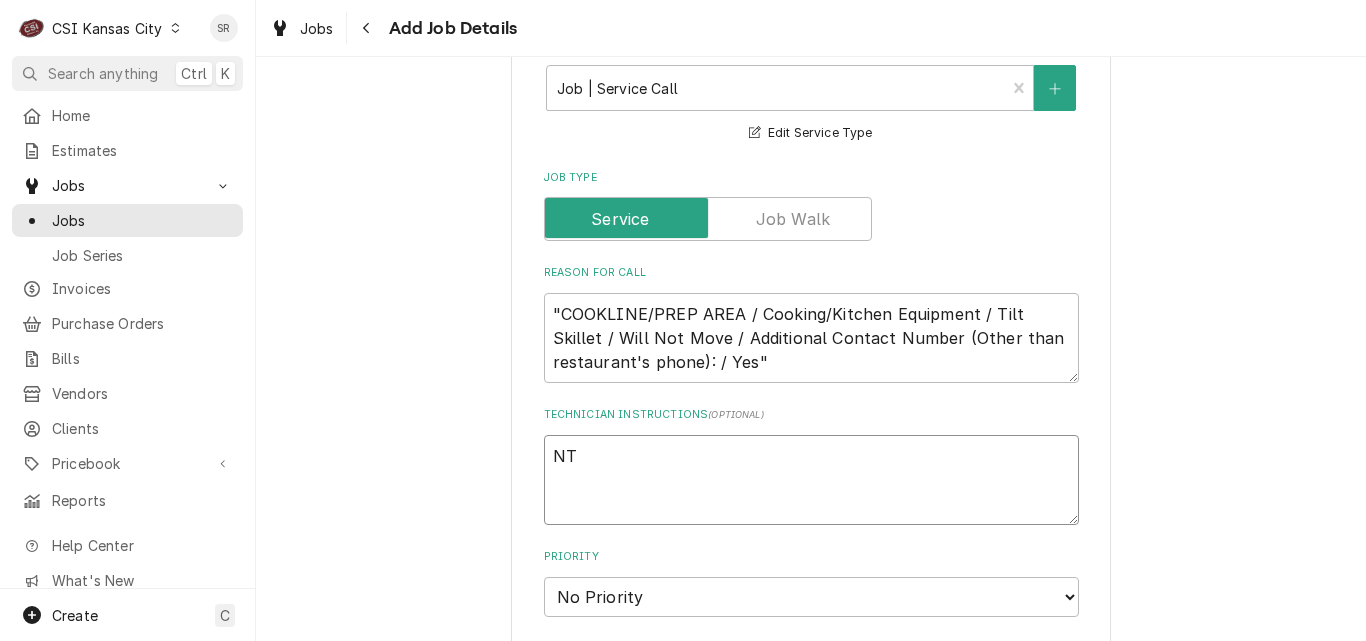 type on "x" 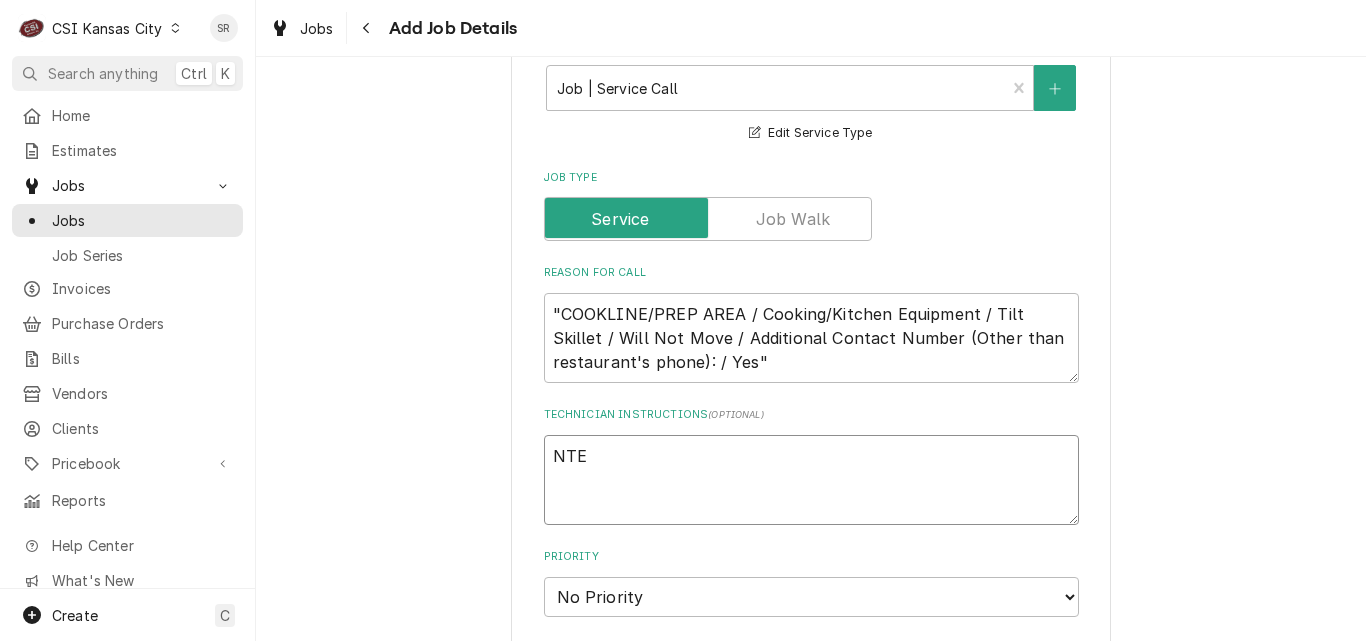 type on "x" 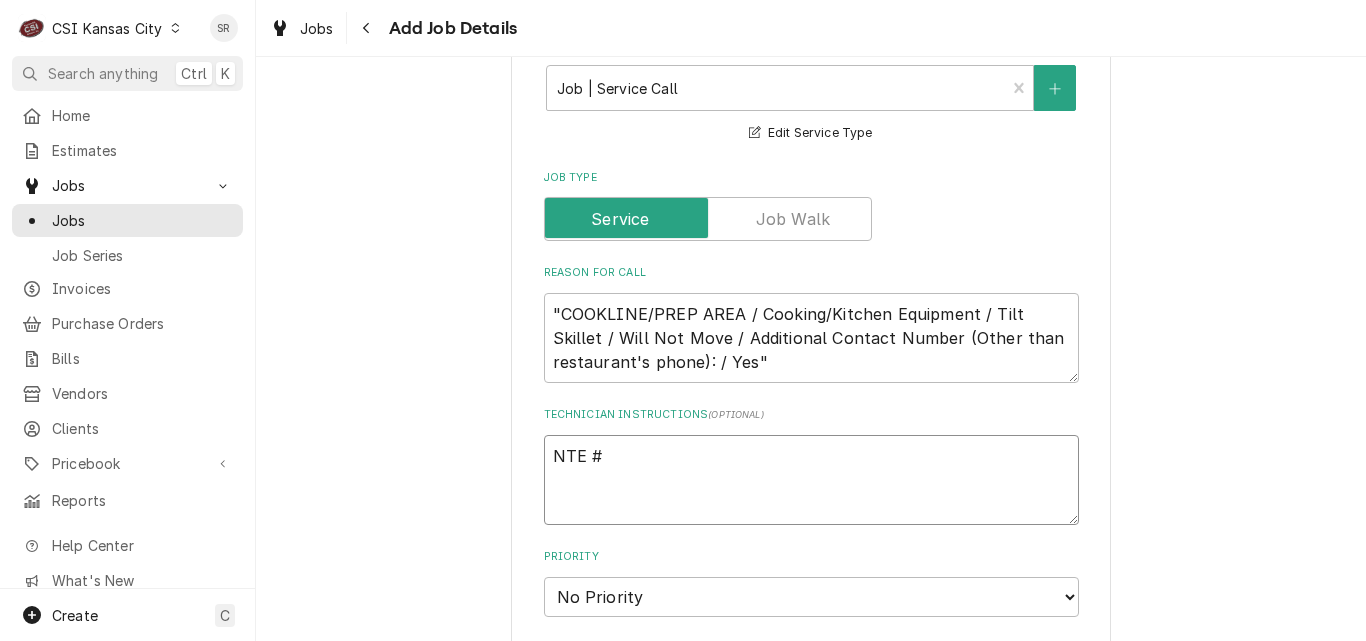 type on "x" 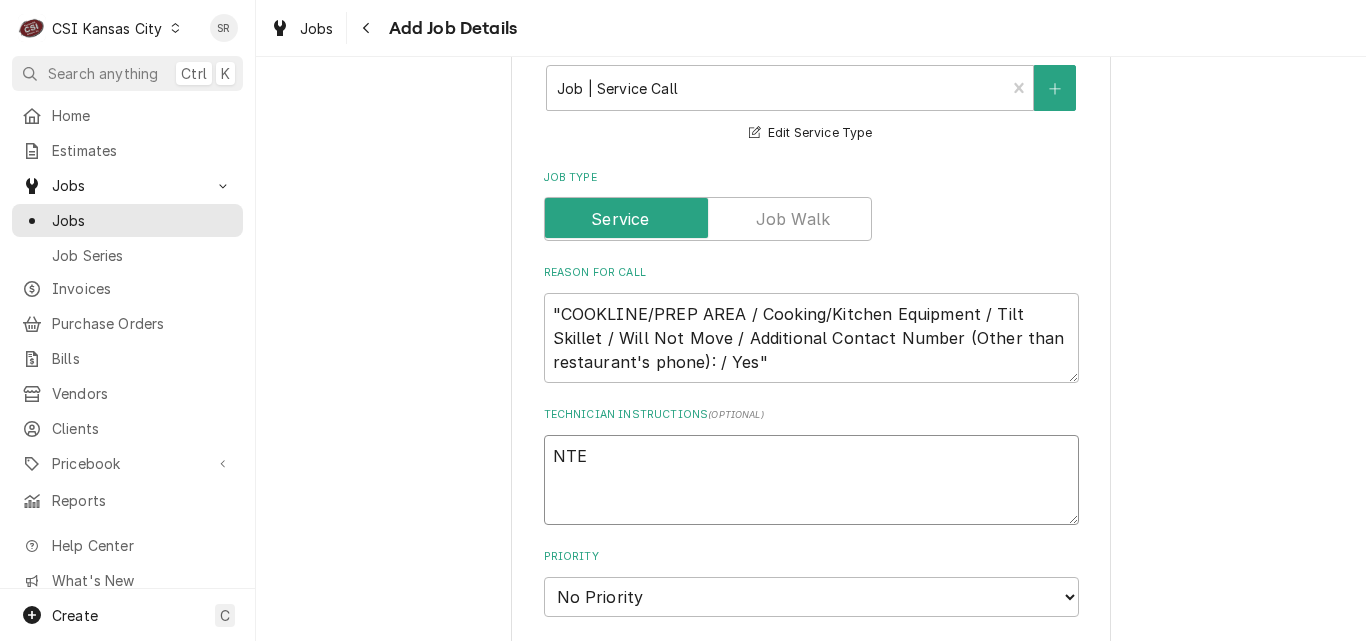 type on "x" 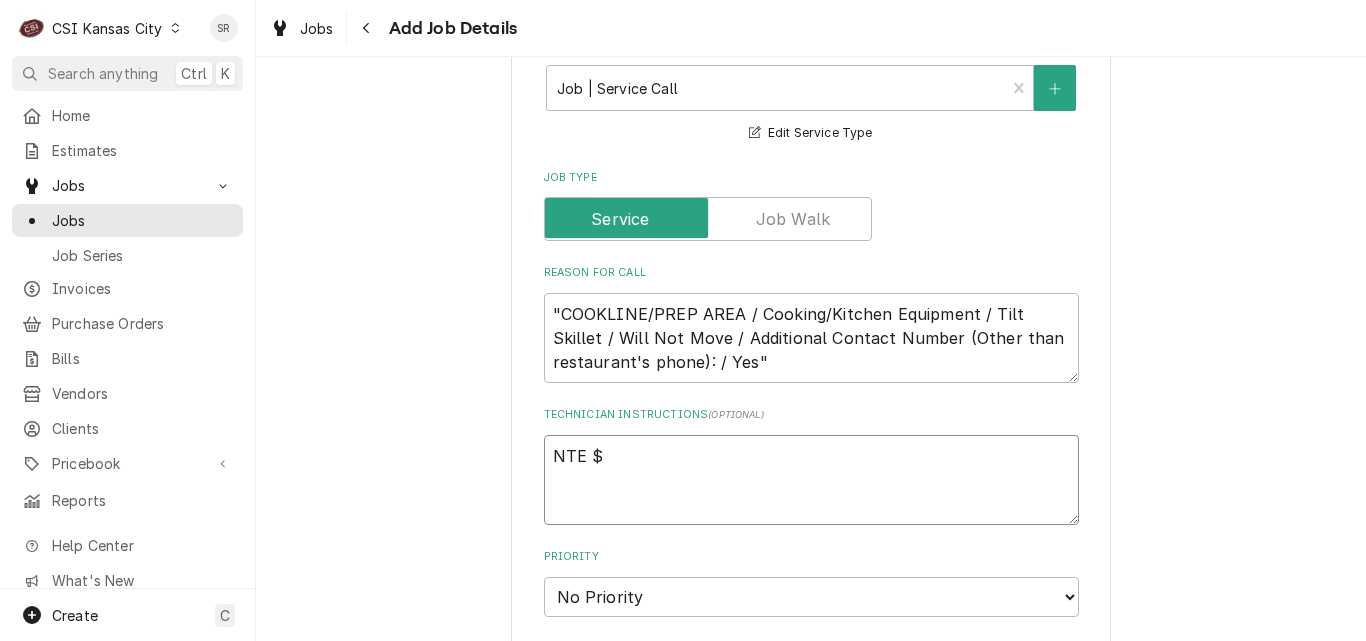 type on "x" 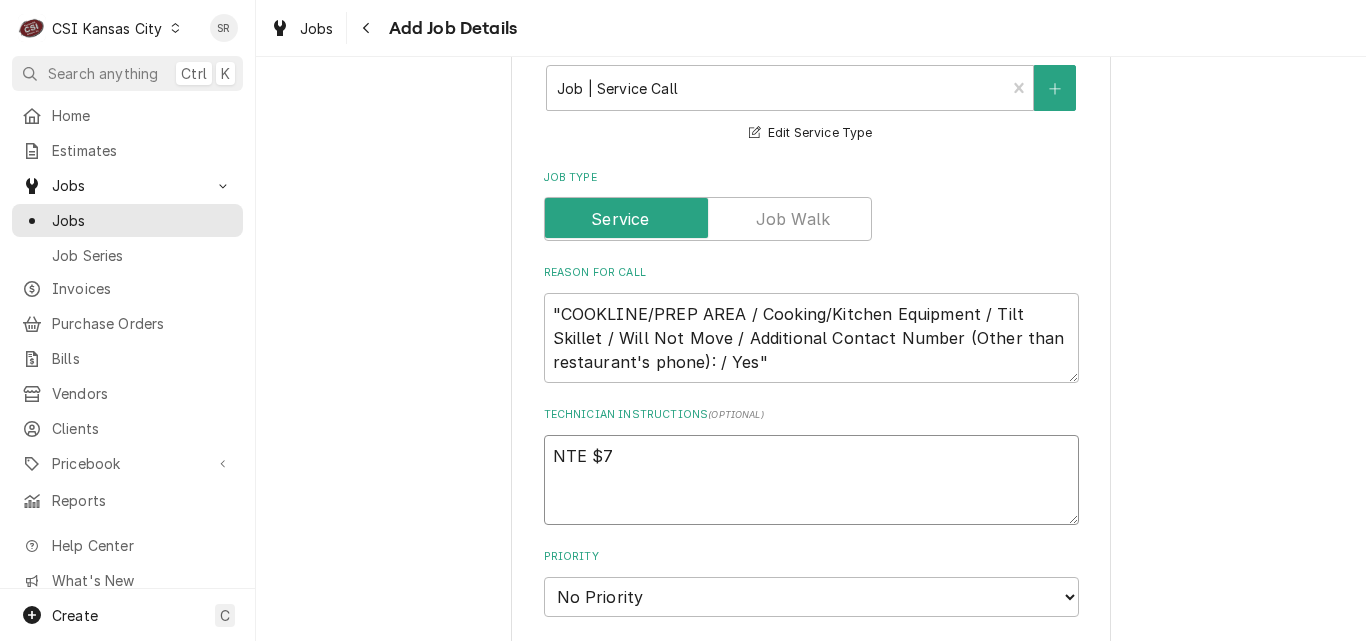 type on "x" 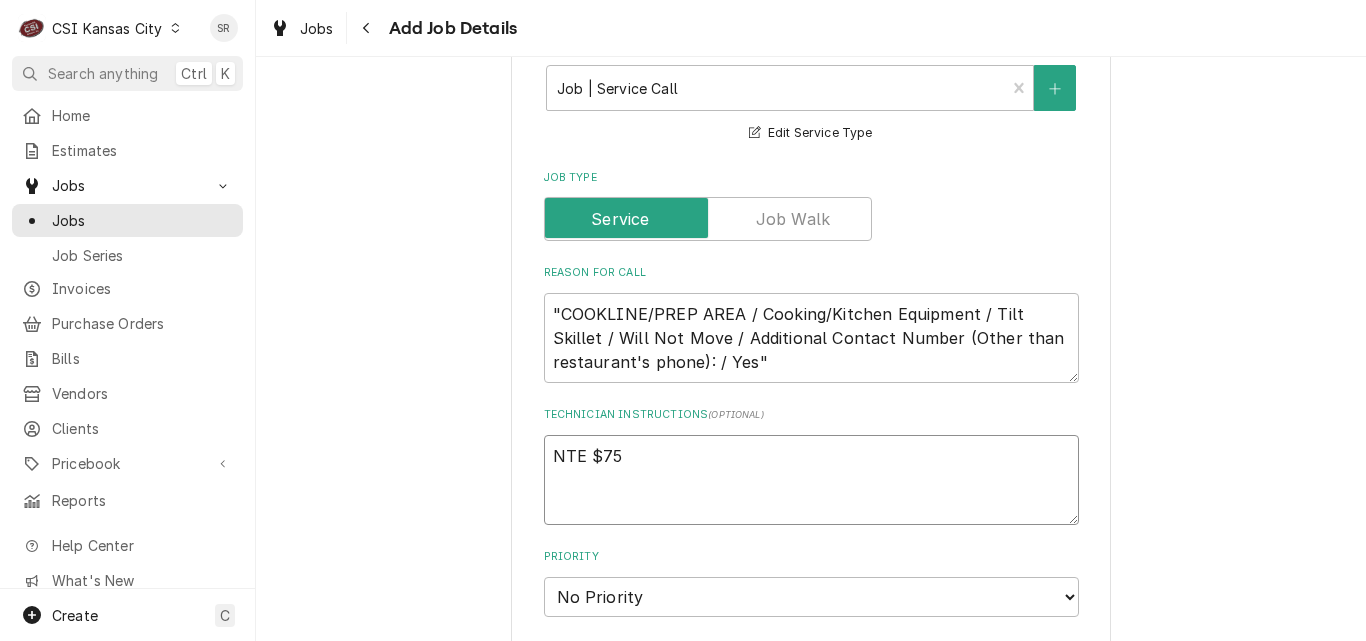 type on "x" 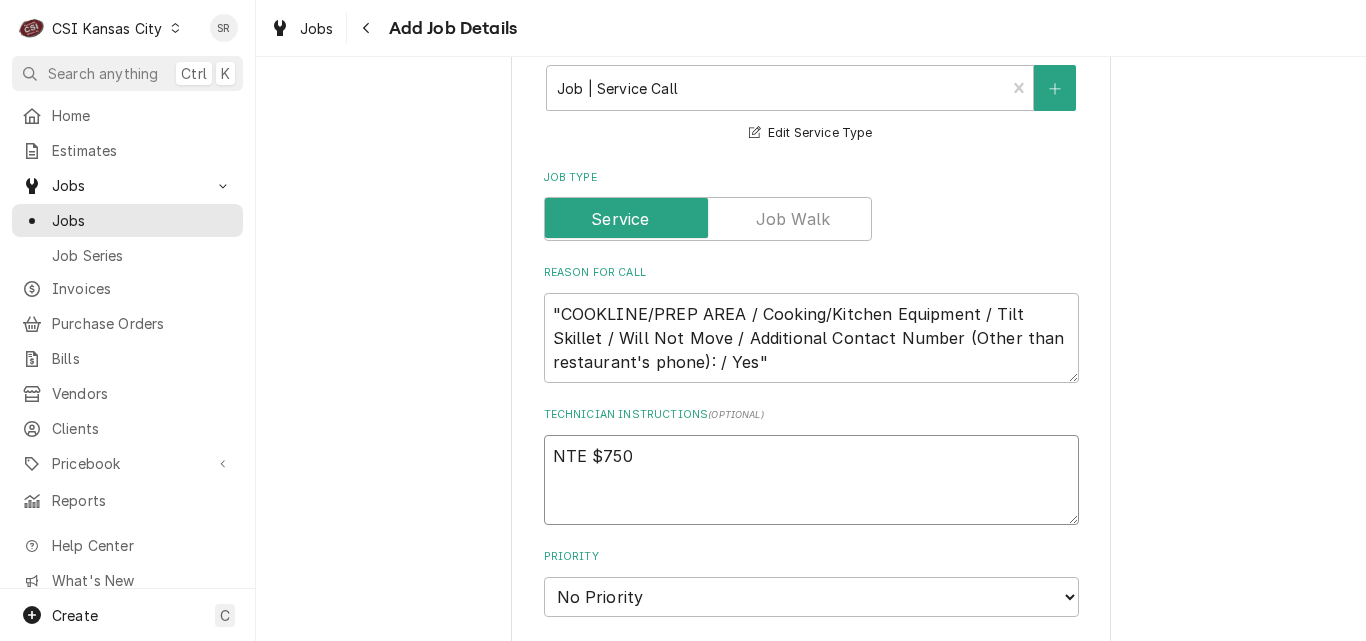 type on "x" 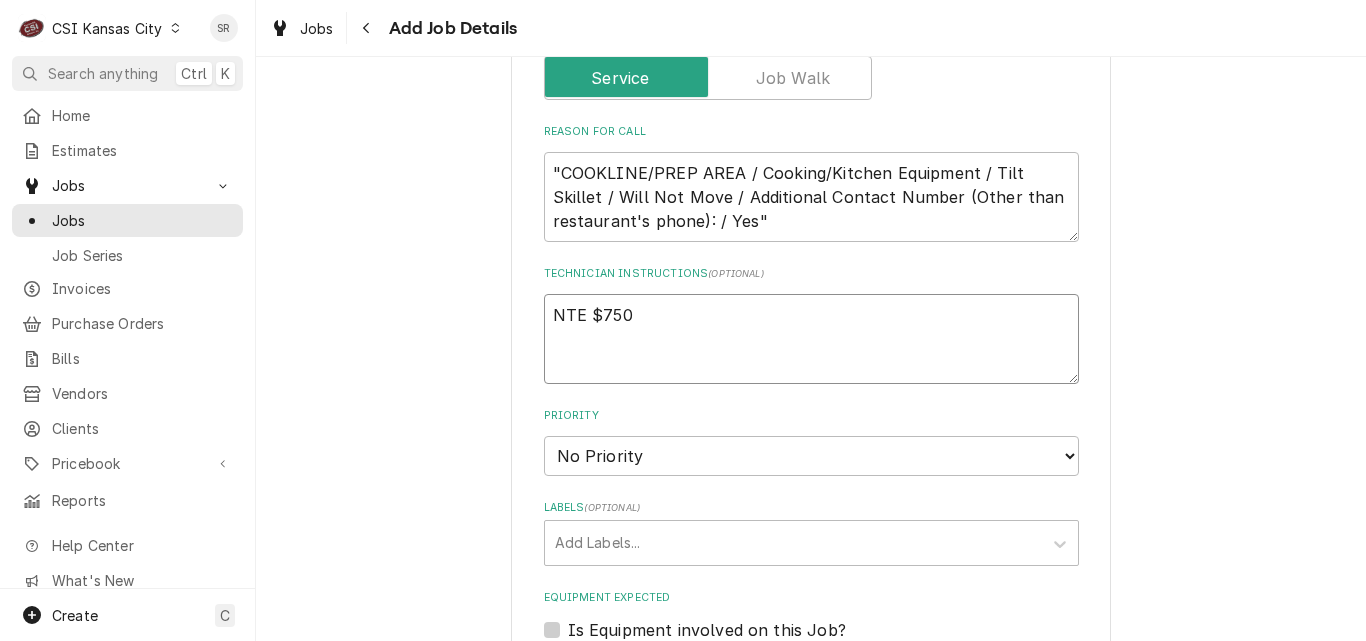 scroll, scrollTop: 1100, scrollLeft: 0, axis: vertical 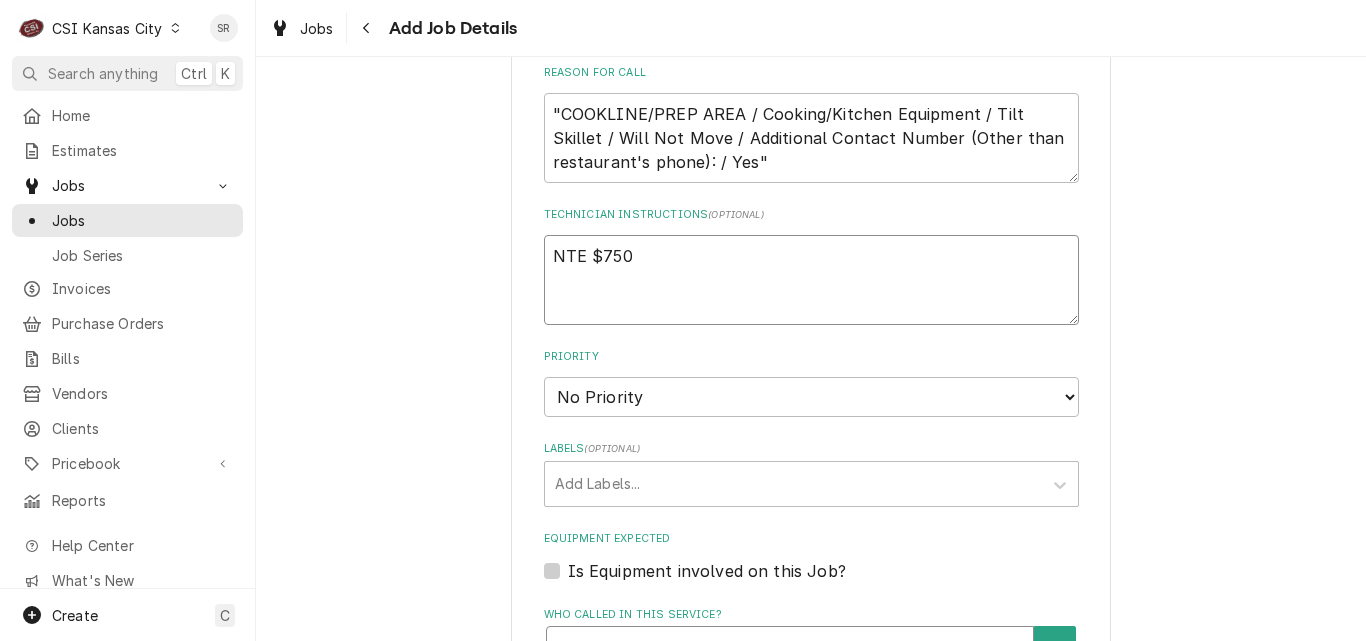 type on "NTE $750" 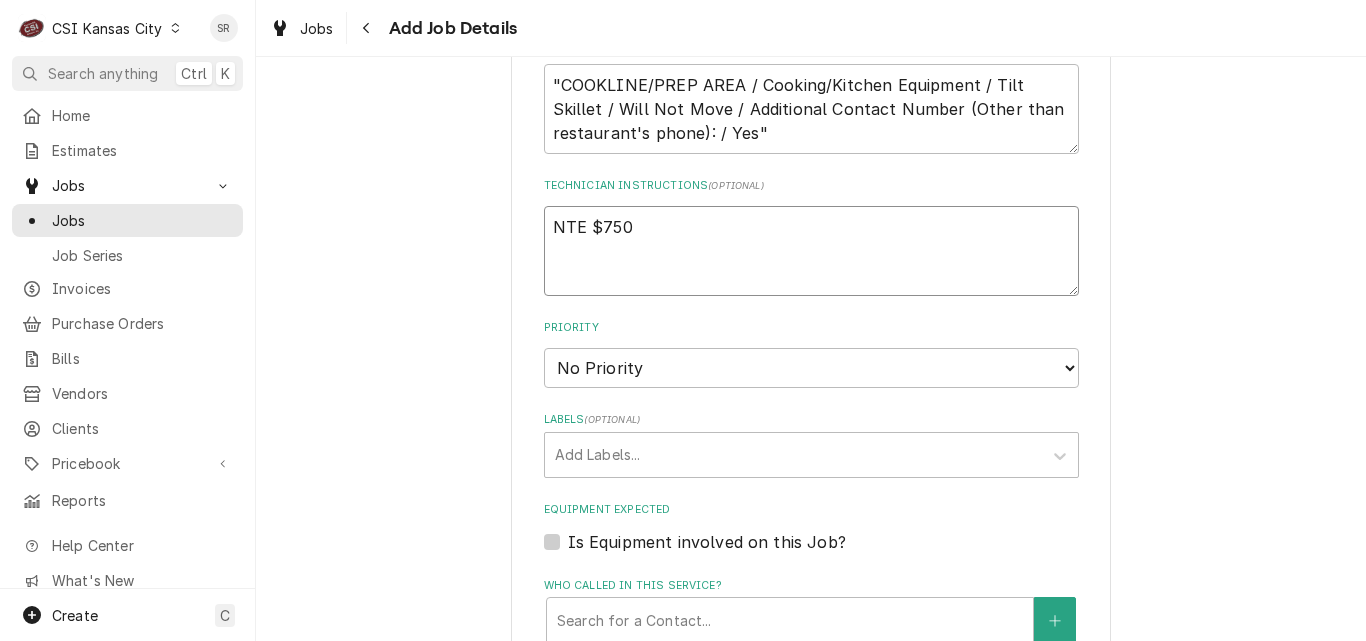 scroll, scrollTop: 1100, scrollLeft: 0, axis: vertical 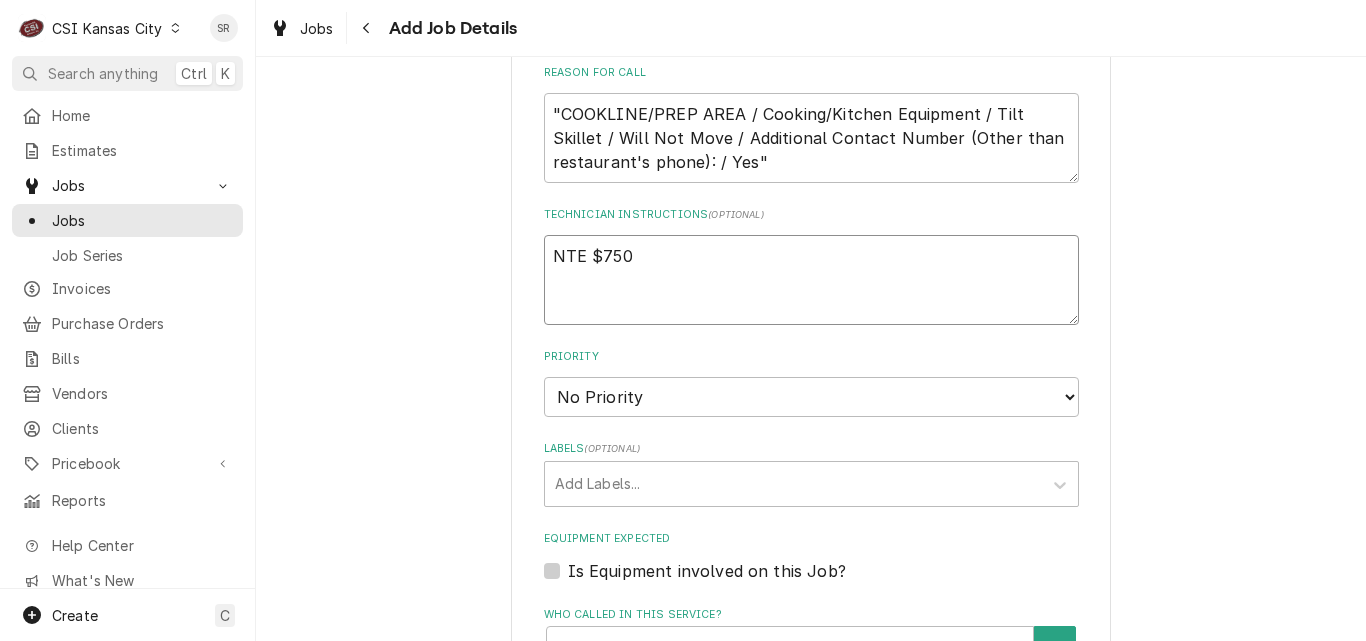 type on "x" 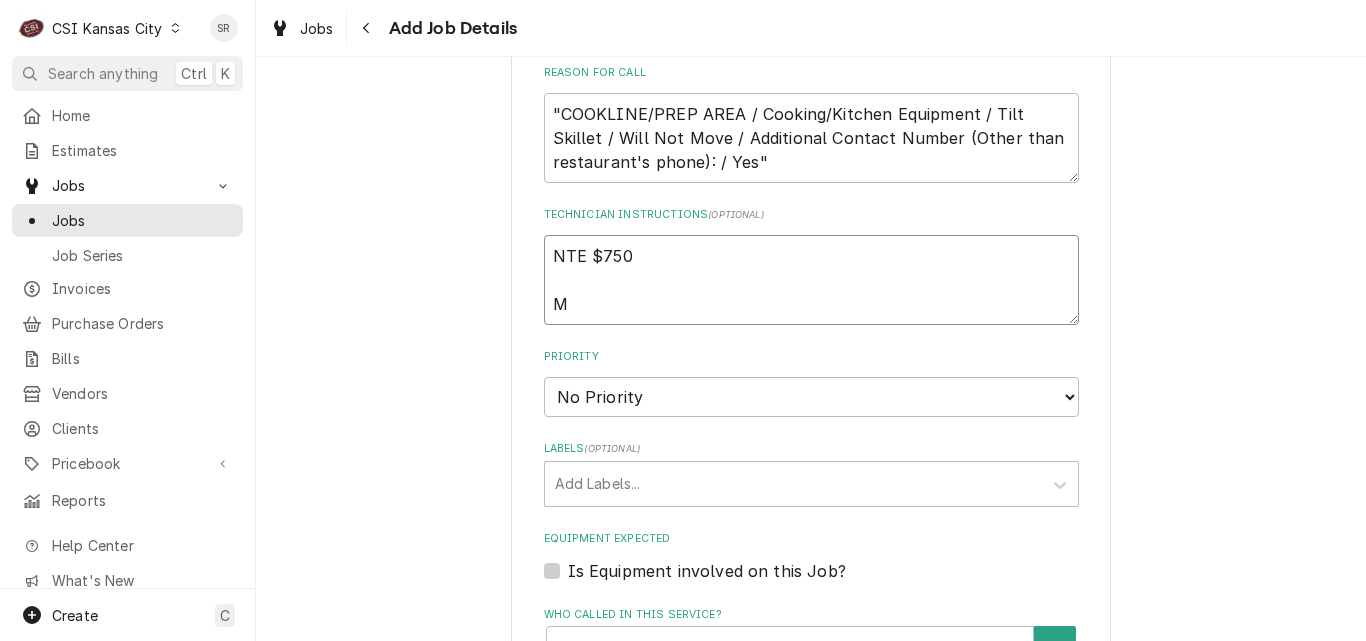 type on "x" 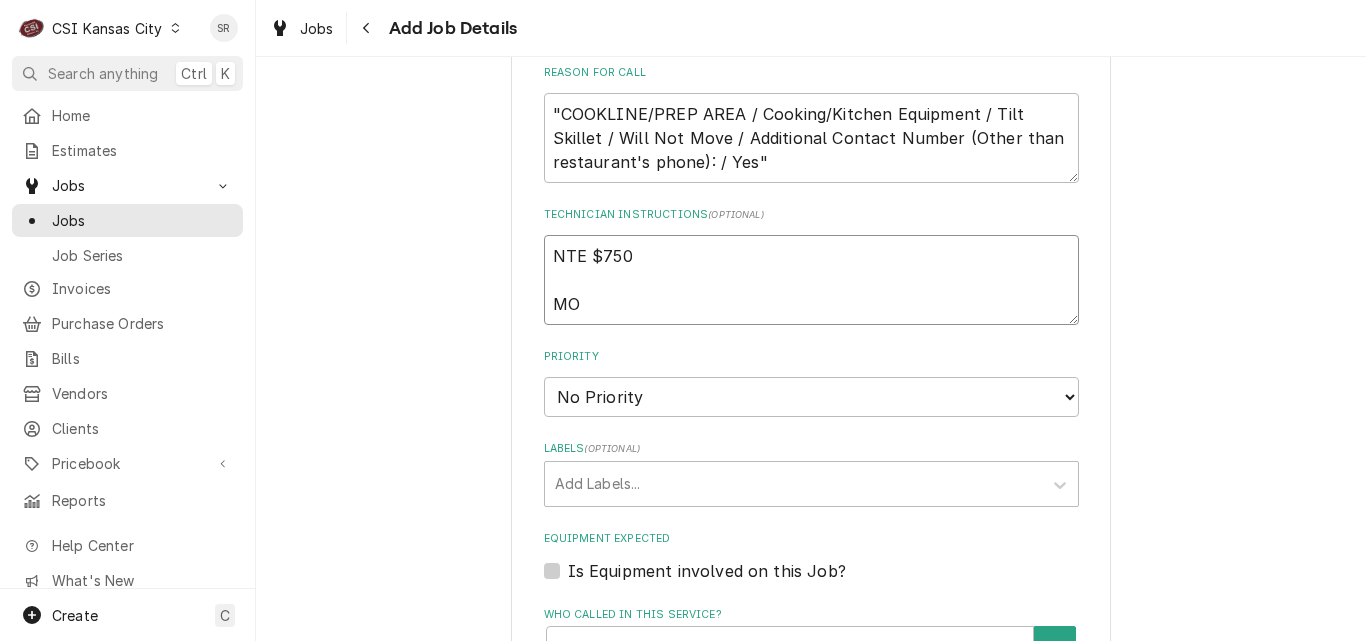 type on "x" 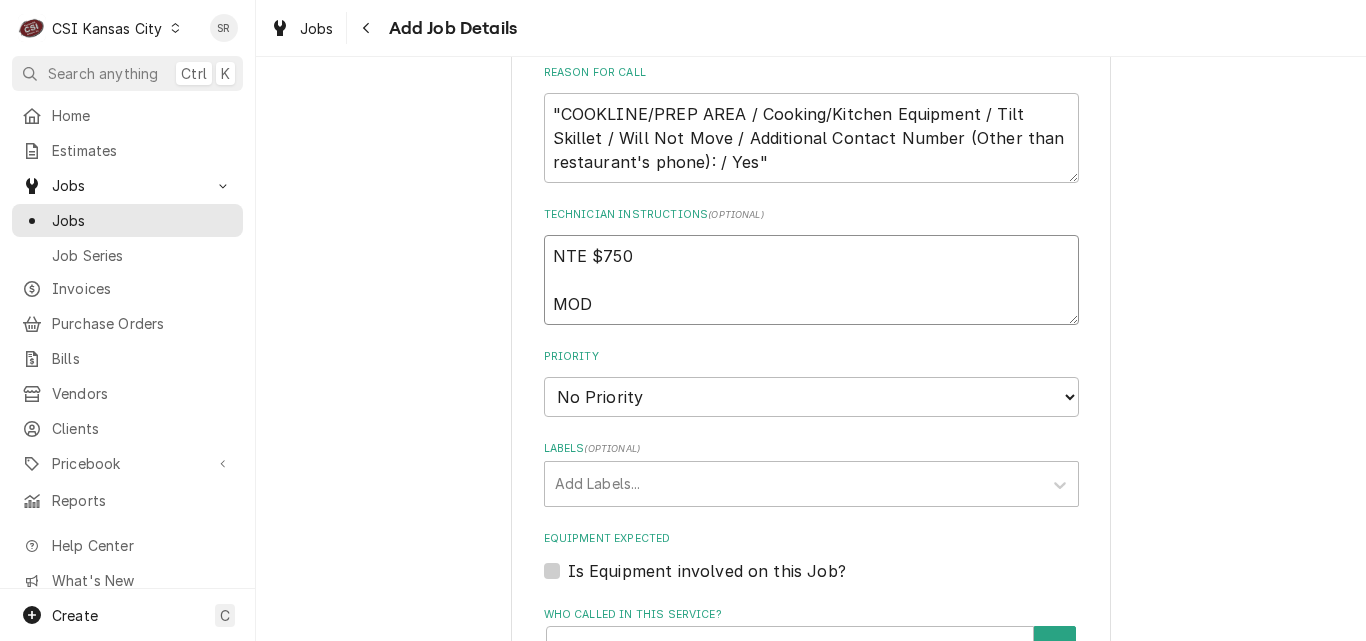 type on "x" 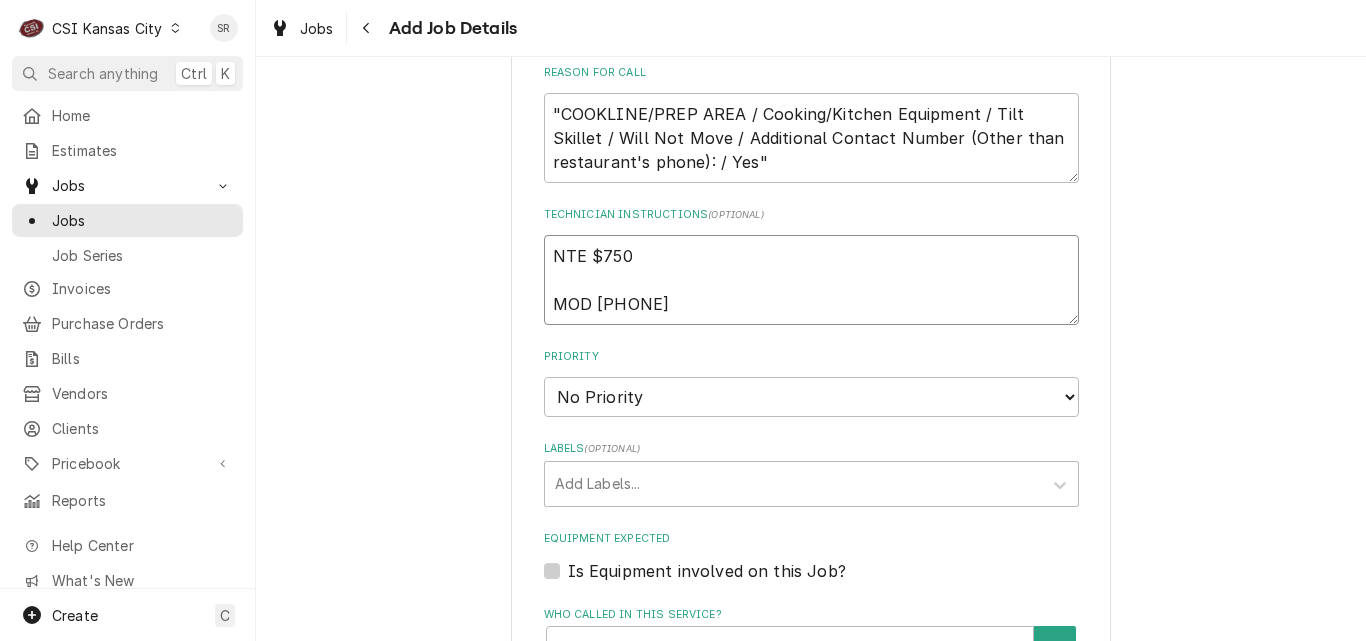 type on "x" 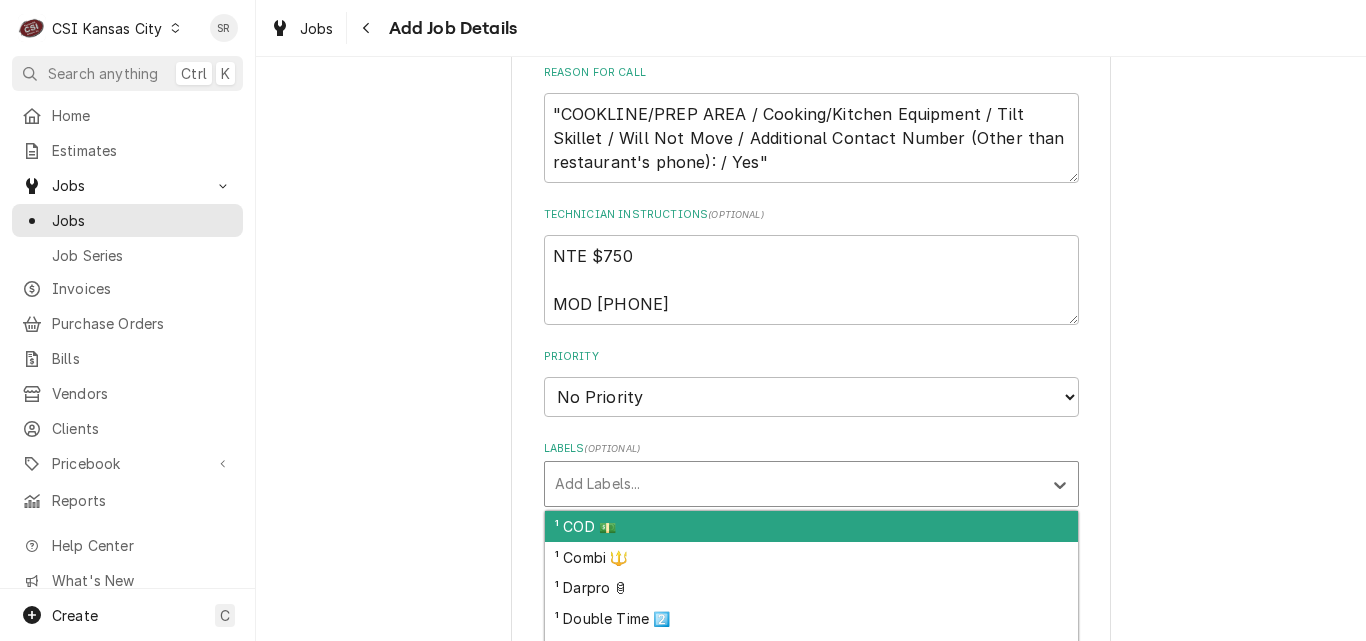 click at bounding box center [793, 484] 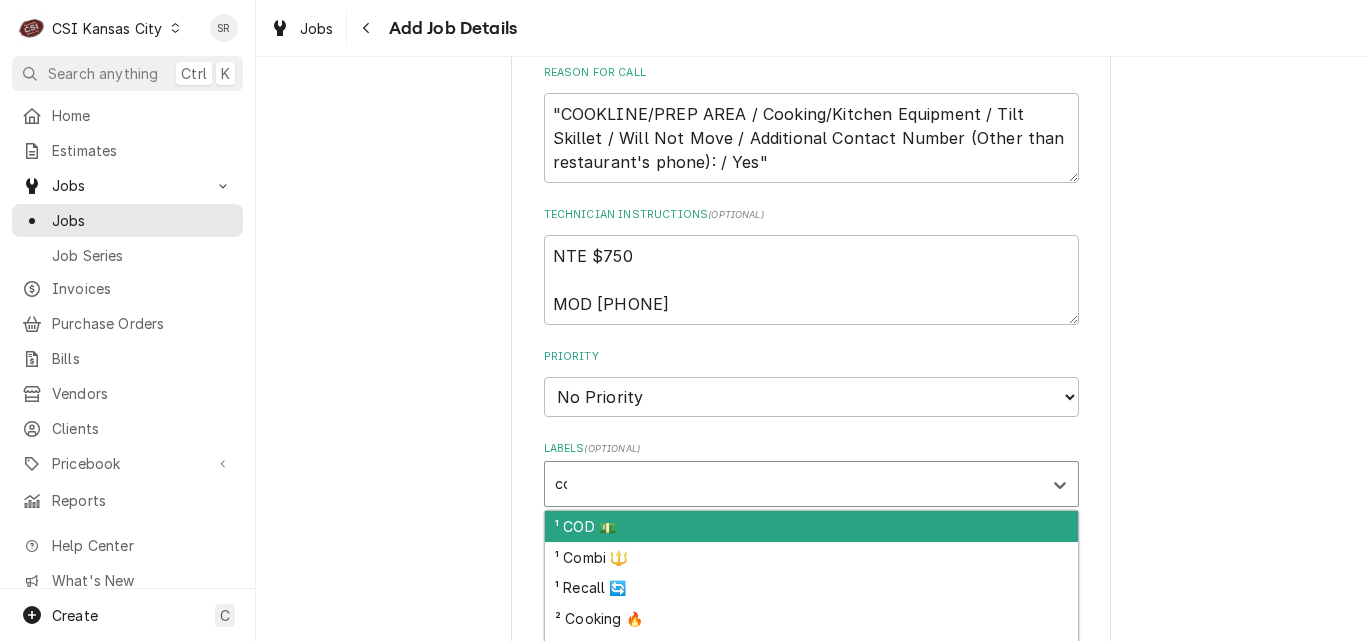 type on "coo" 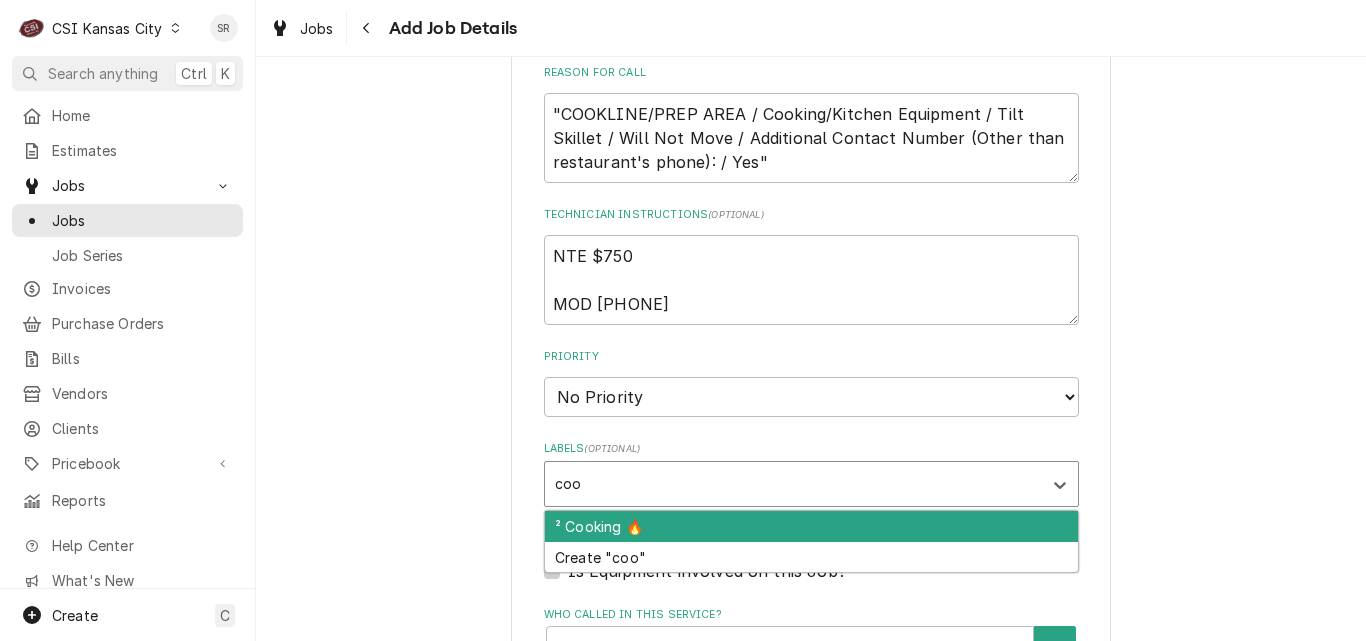 click on "² Cooking 🔥" at bounding box center (811, 526) 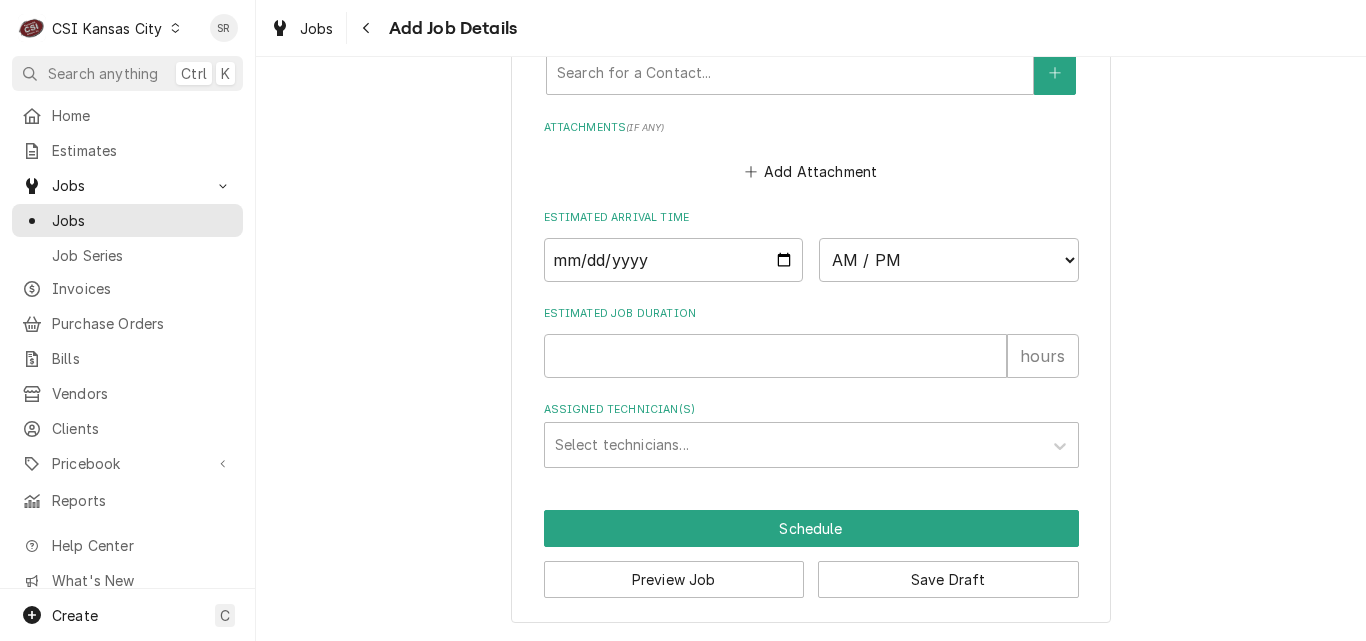 type on "x" 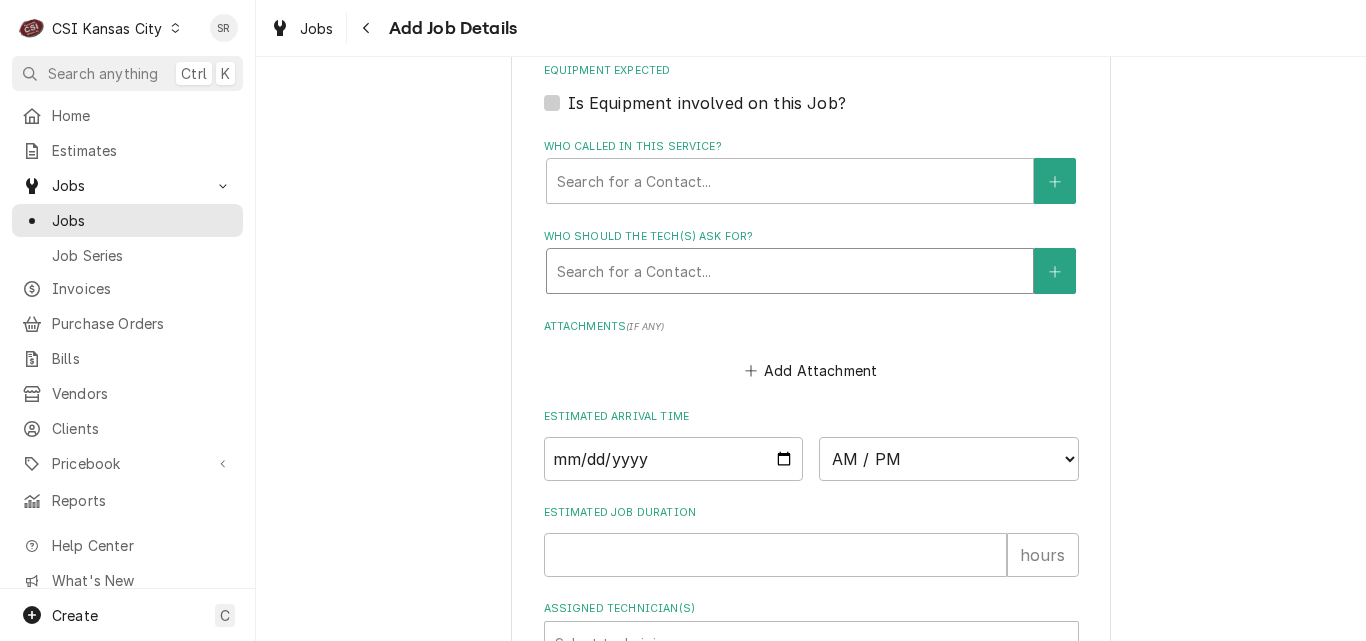 scroll, scrollTop: 1567, scrollLeft: 0, axis: vertical 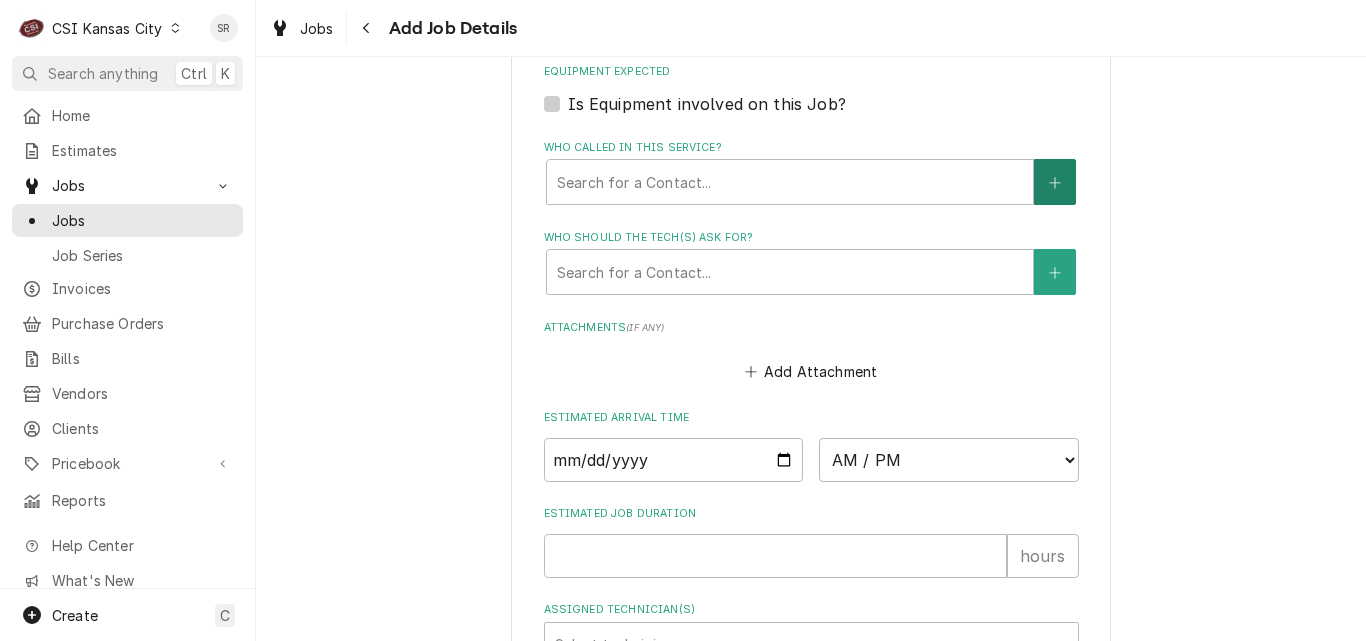 click at bounding box center (1055, 182) 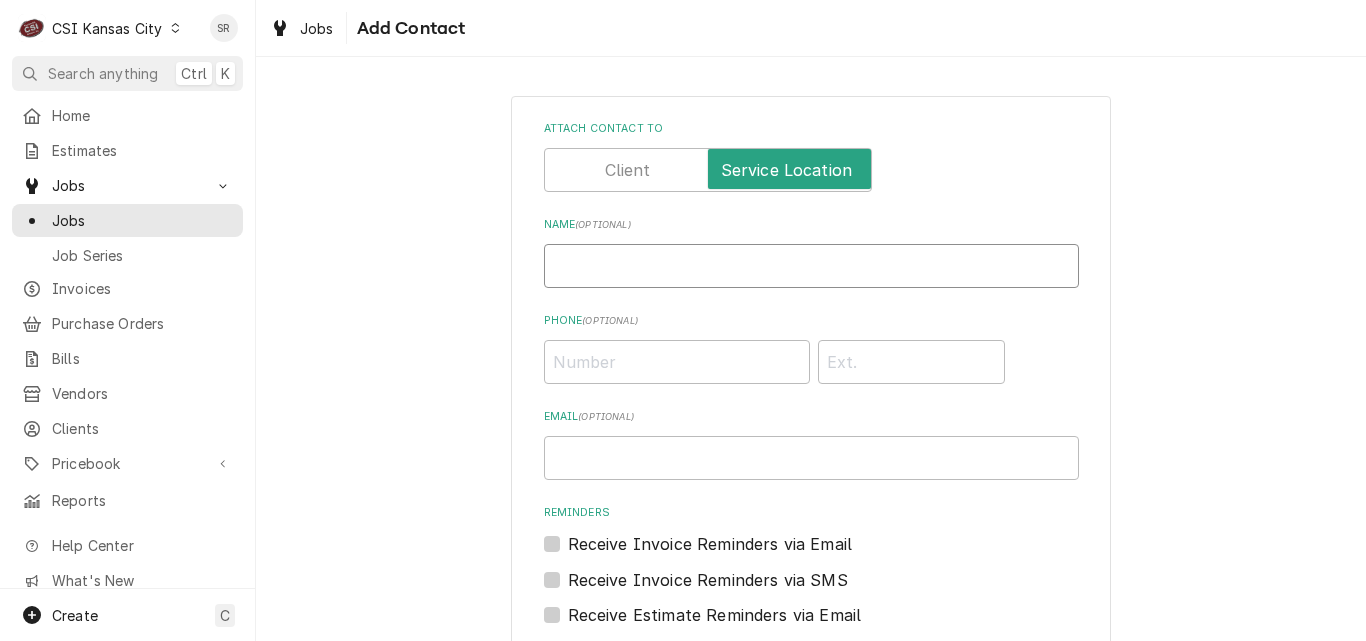 click on "Name  ( optional )" at bounding box center [811, 266] 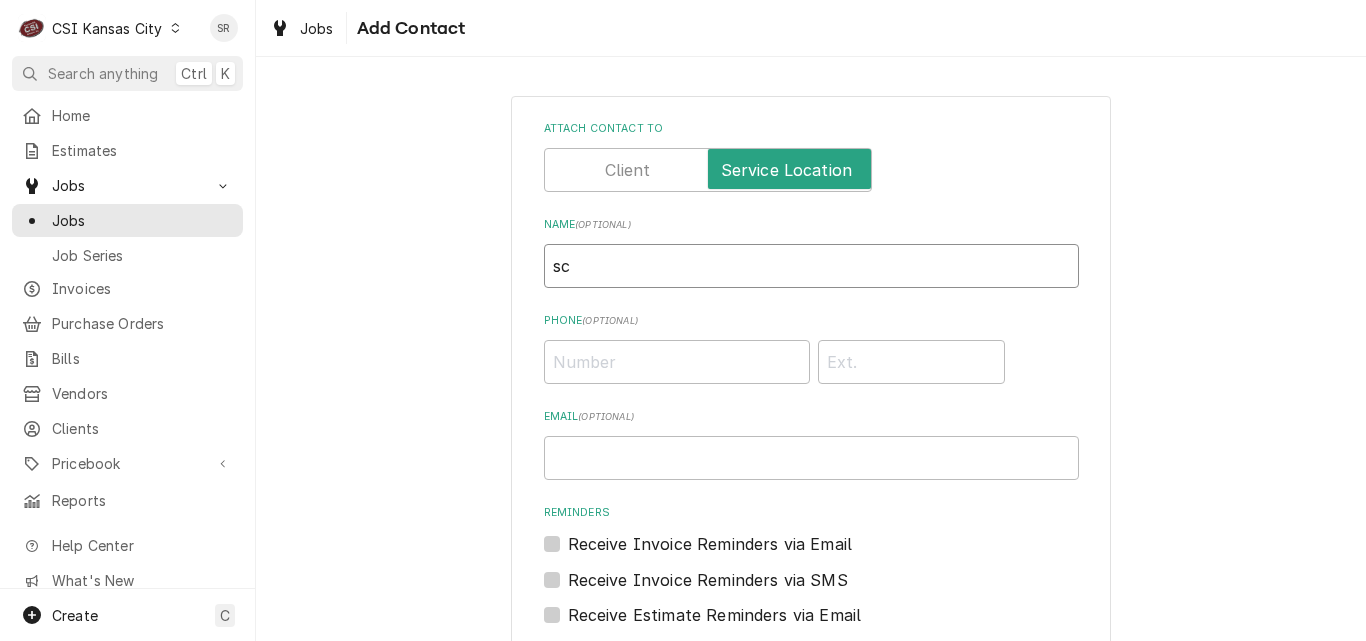 type on "s" 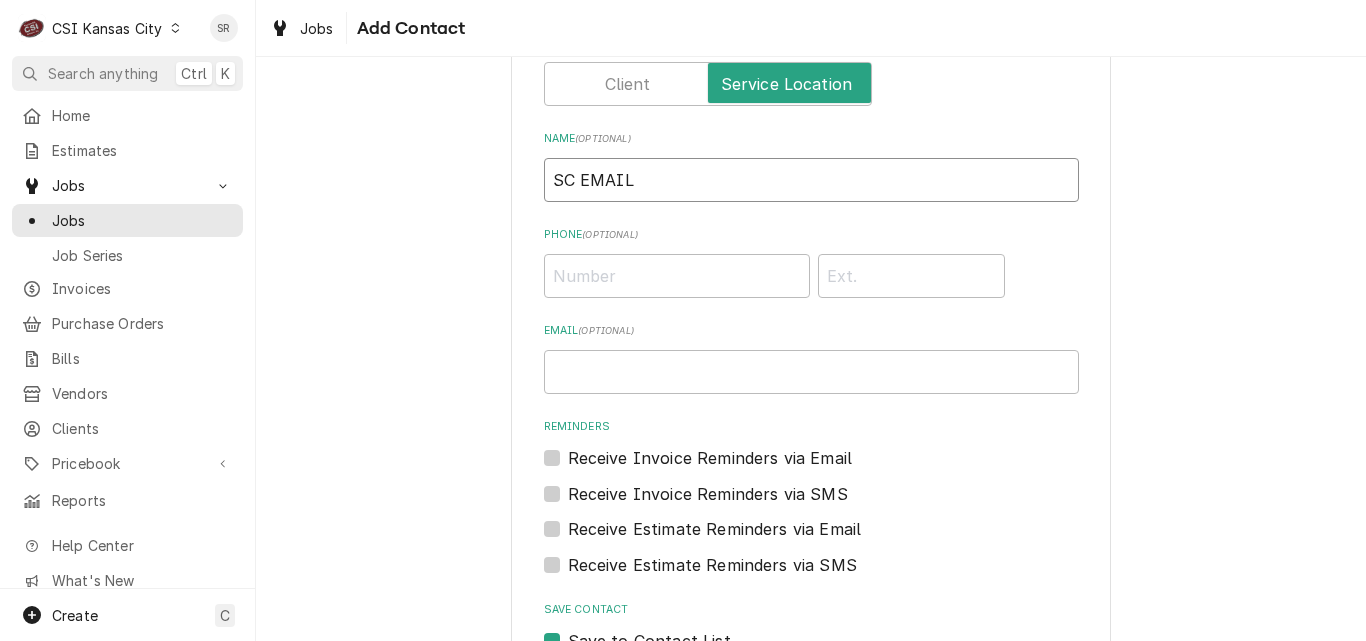 scroll, scrollTop: 220, scrollLeft: 0, axis: vertical 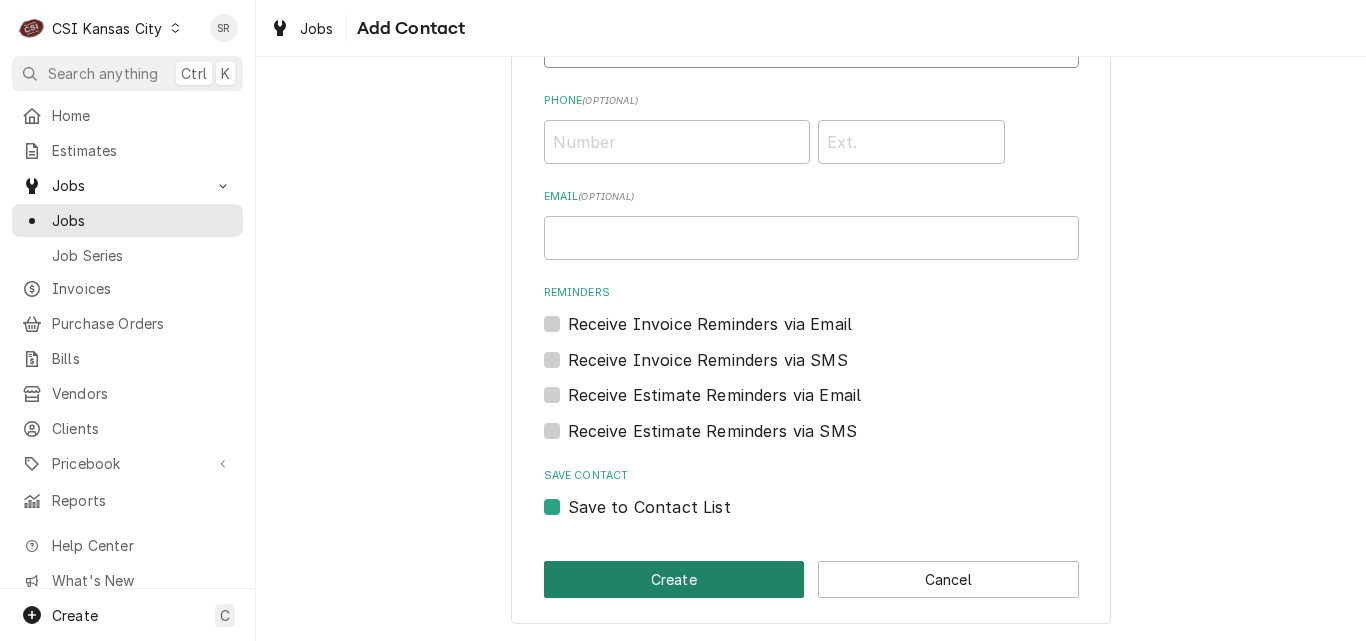 type on "SC EMAIL" 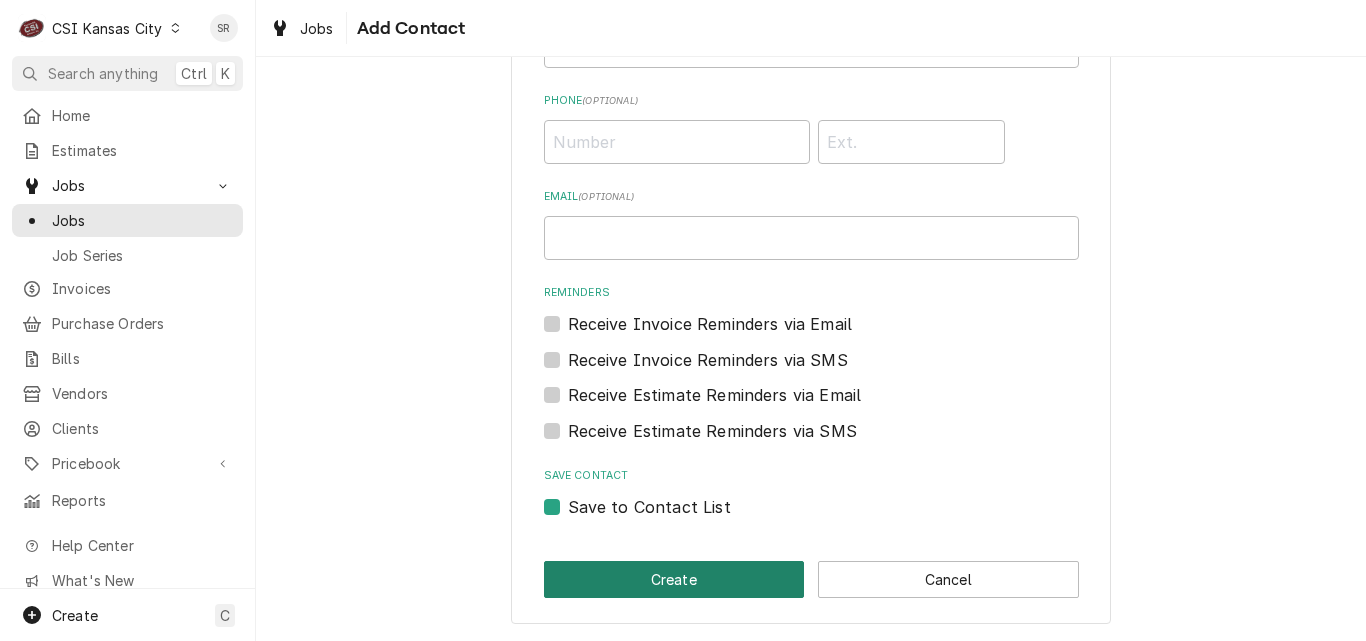 click on "Create" at bounding box center [674, 579] 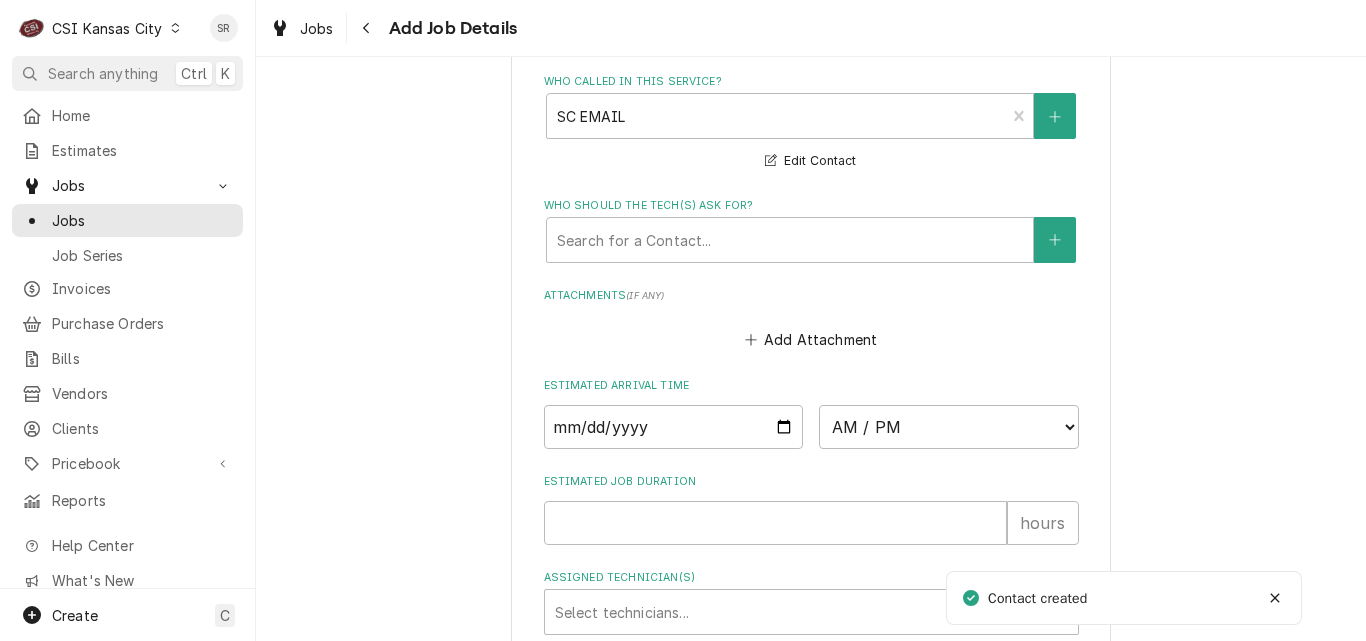 scroll, scrollTop: 1800, scrollLeft: 0, axis: vertical 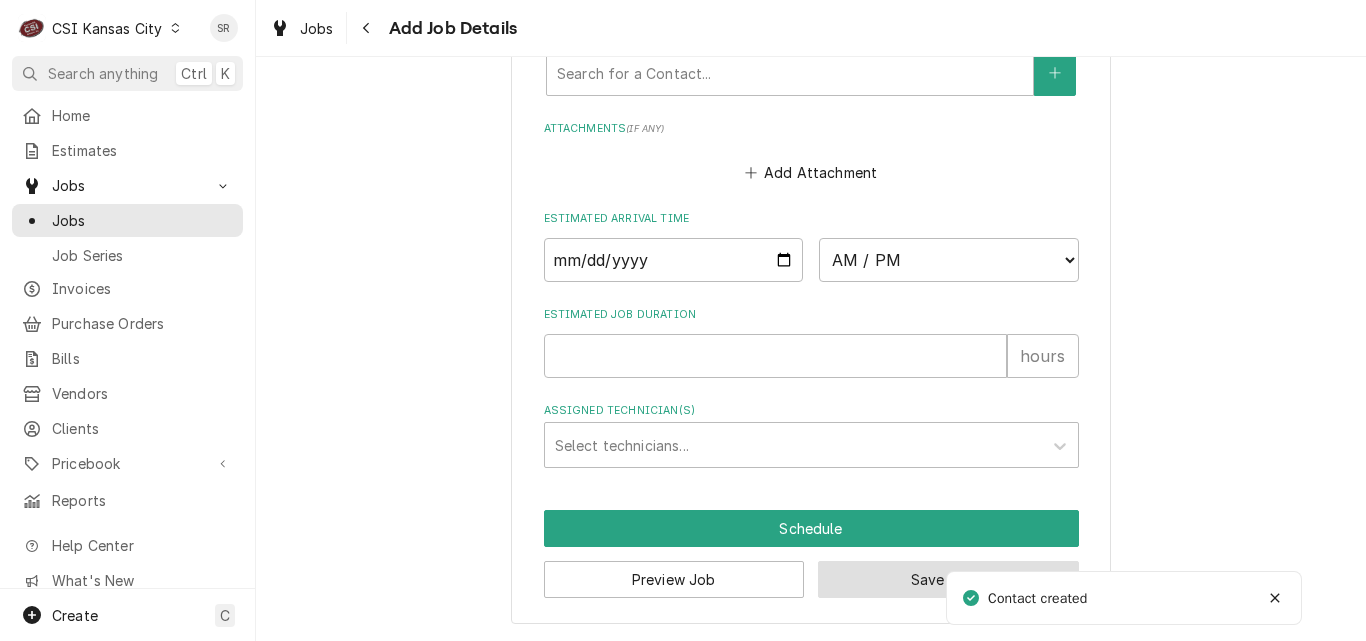 click on "Save Draft" at bounding box center [948, 579] 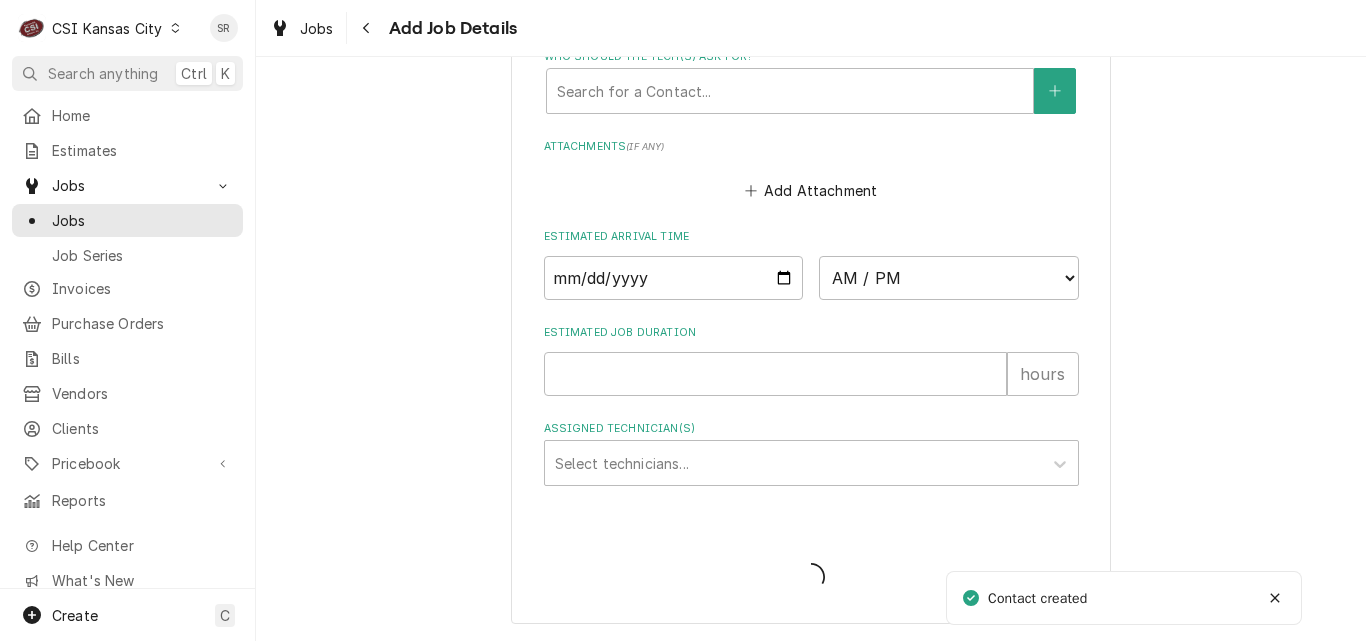 type on "x" 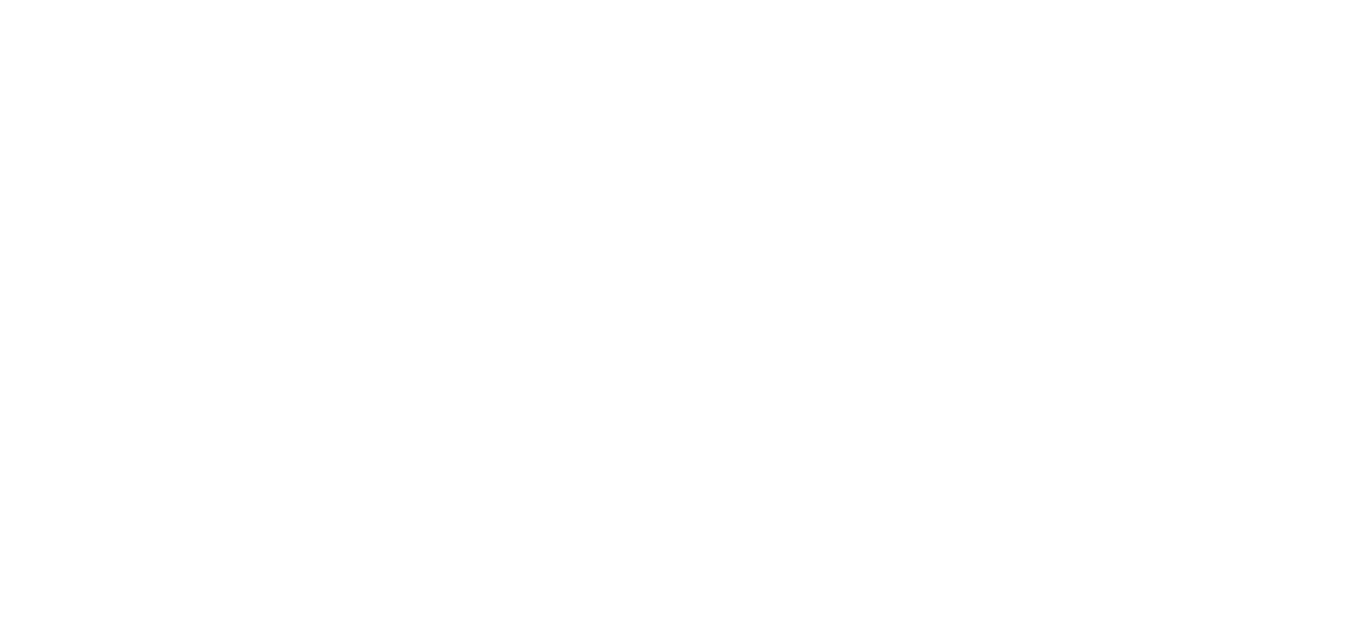 scroll, scrollTop: 0, scrollLeft: 0, axis: both 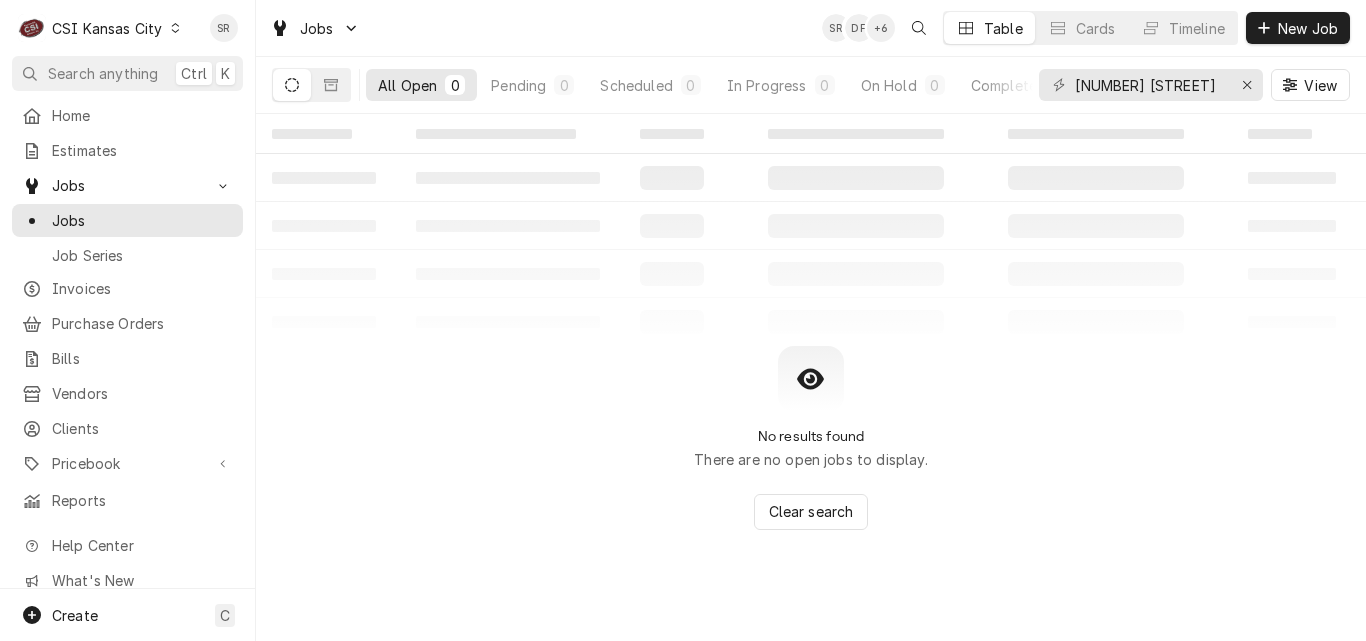click on "C CSI [CITY] [CITY]" at bounding box center (100, 28) 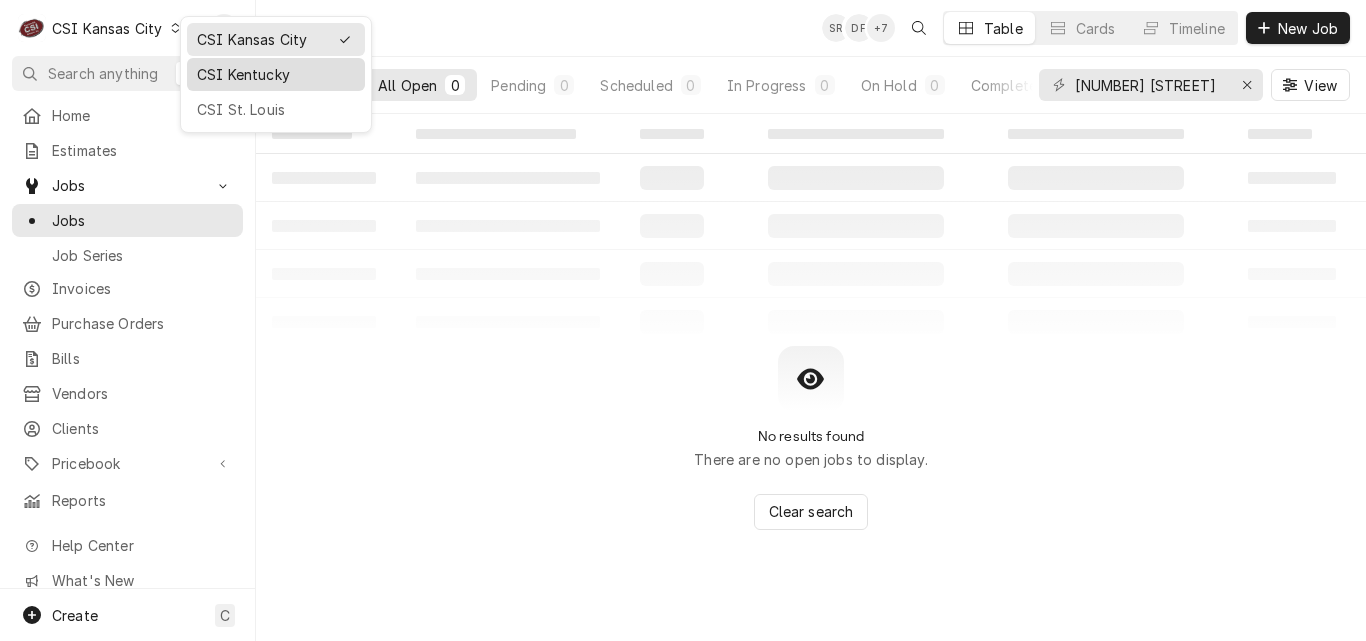 click on "CSI Kentucky" at bounding box center [276, 74] 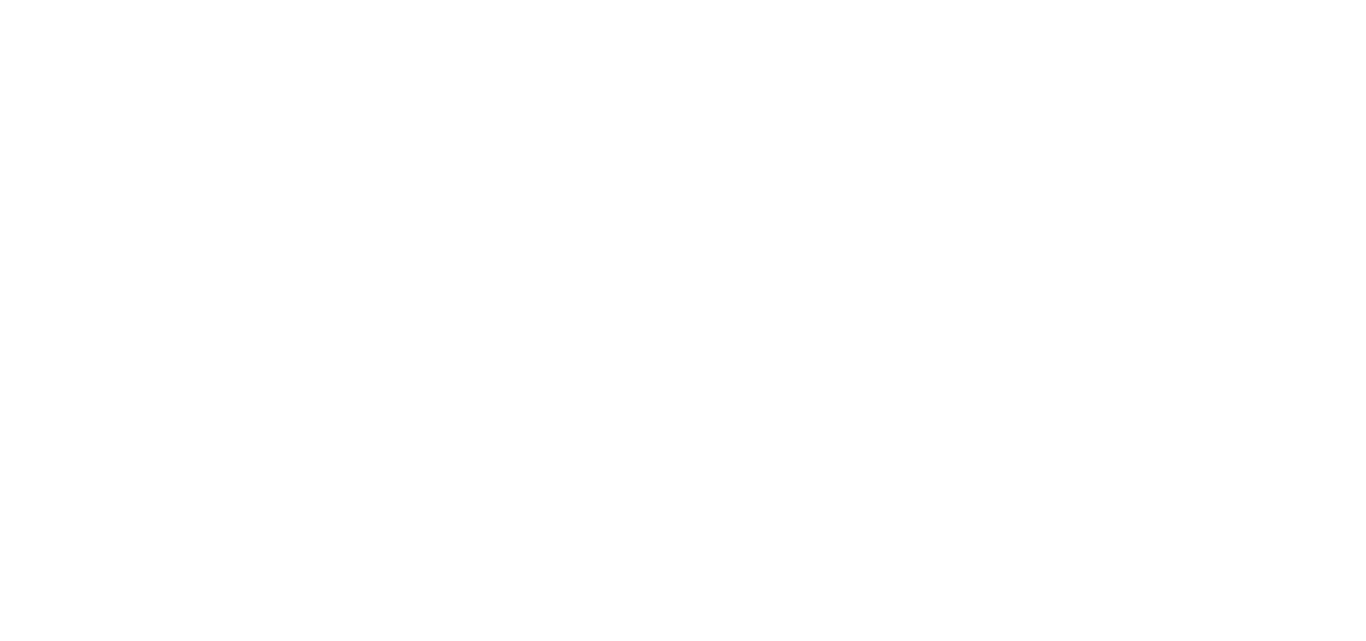 scroll, scrollTop: 0, scrollLeft: 0, axis: both 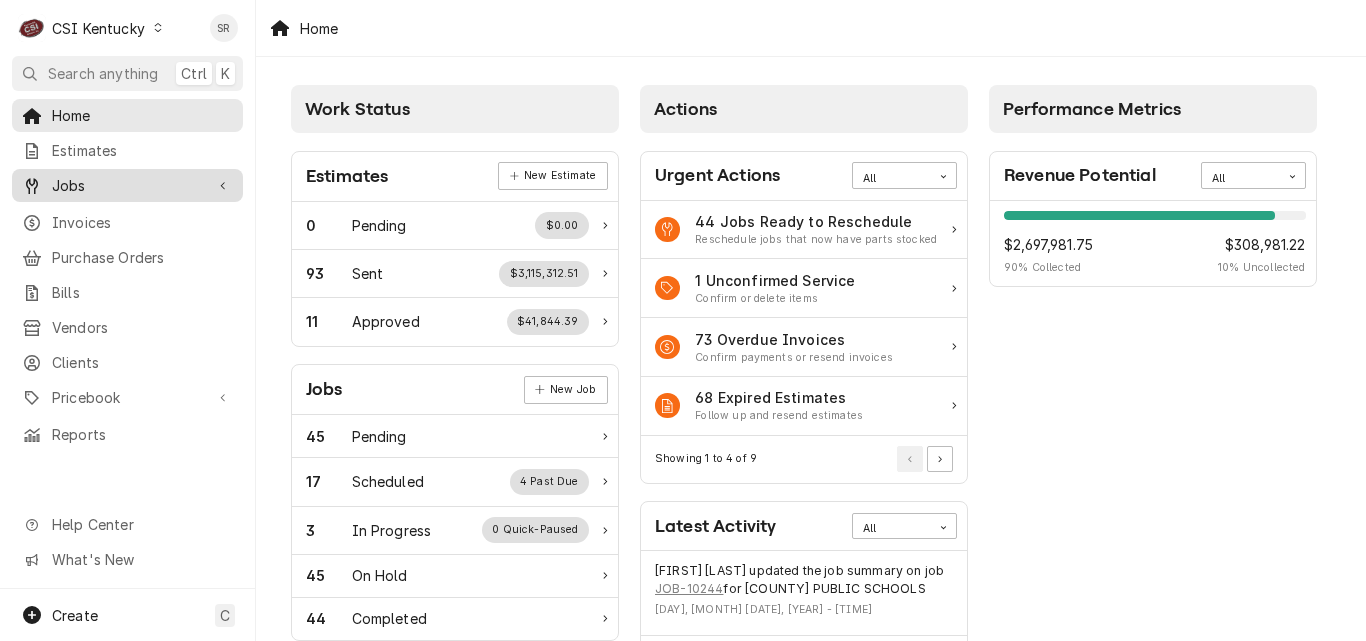 click on "Jobs" at bounding box center (127, 185) 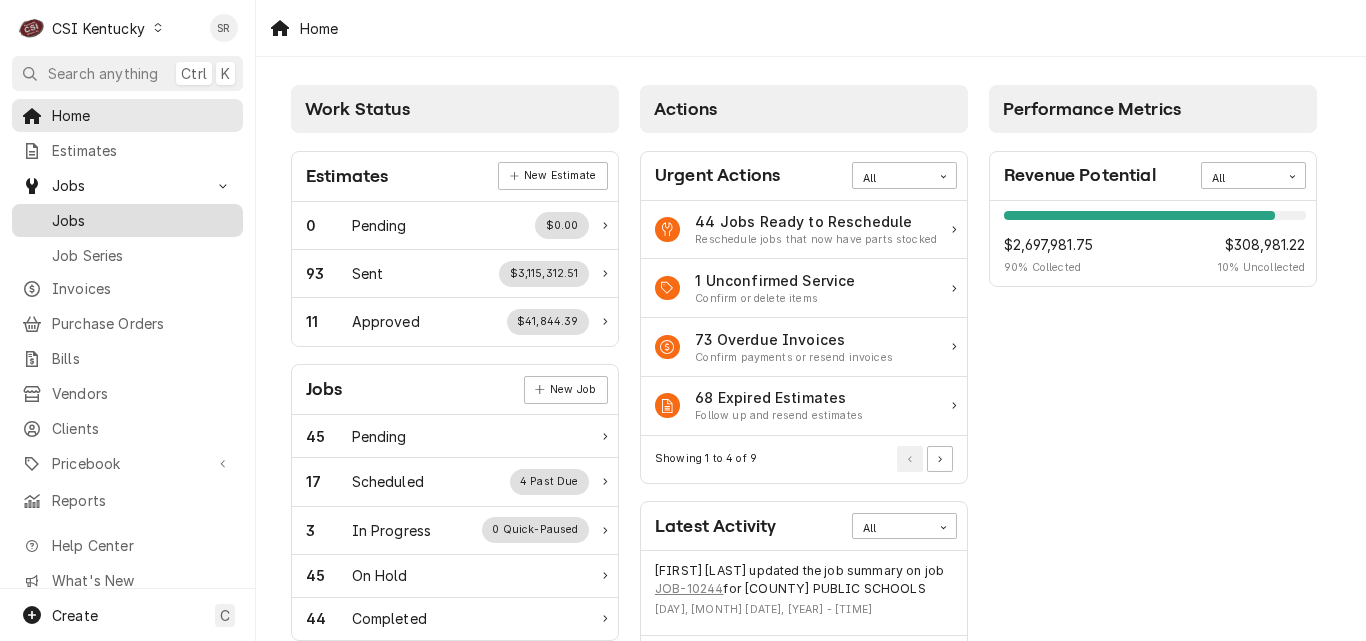 click on "Jobs" at bounding box center [142, 220] 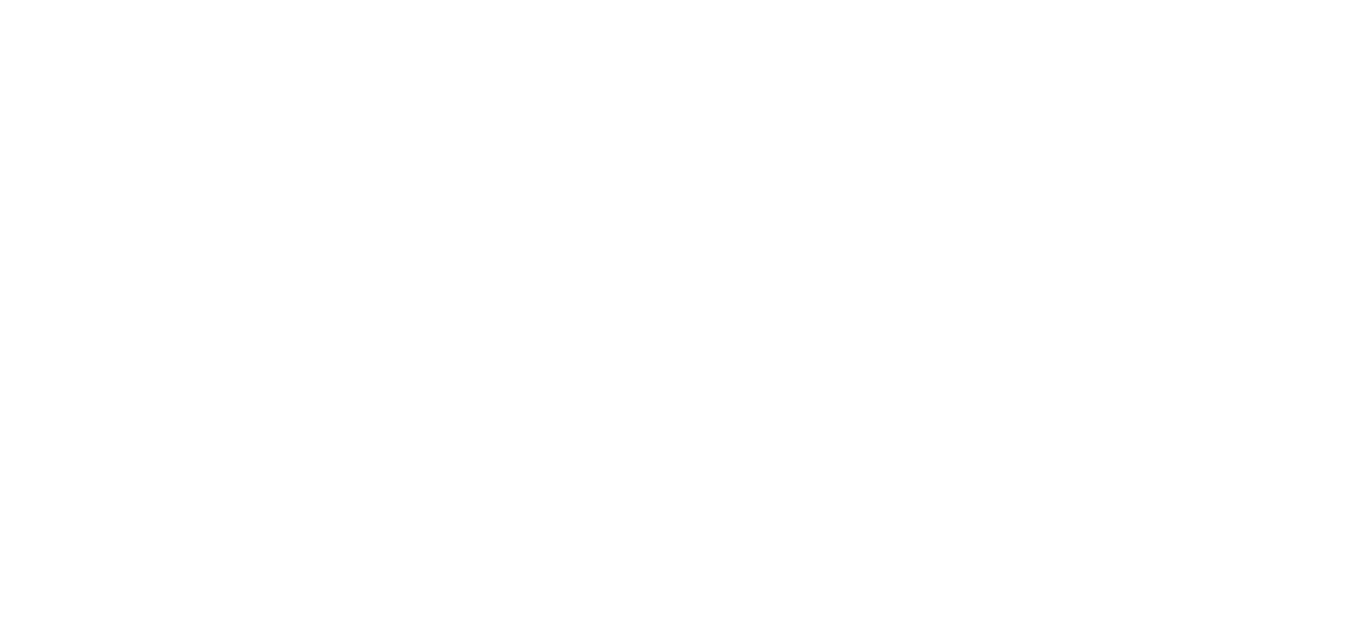scroll, scrollTop: 0, scrollLeft: 0, axis: both 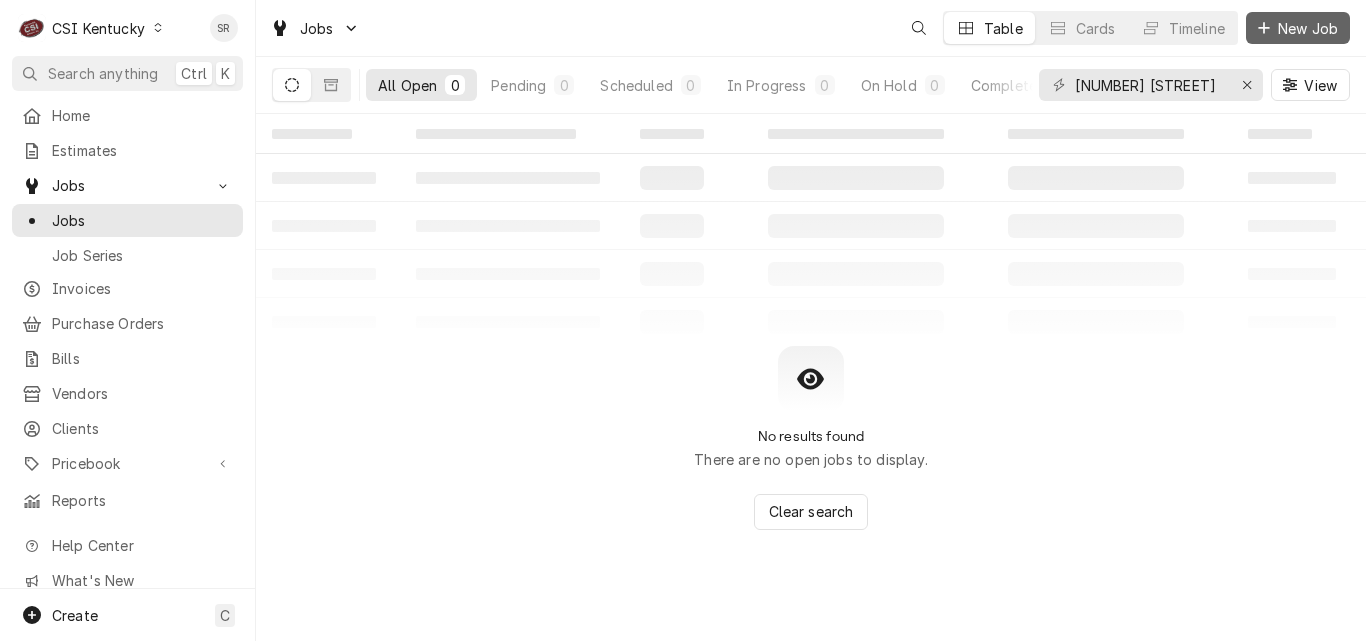 click on "New Job" at bounding box center [1308, 28] 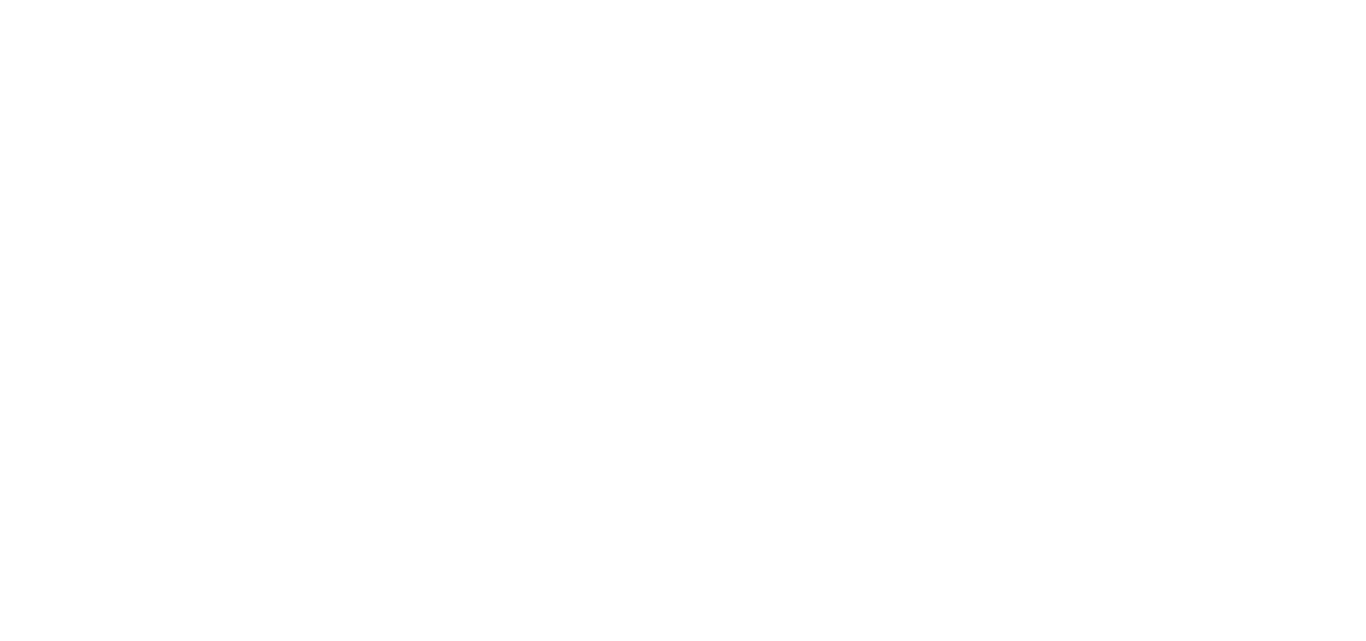scroll, scrollTop: 0, scrollLeft: 0, axis: both 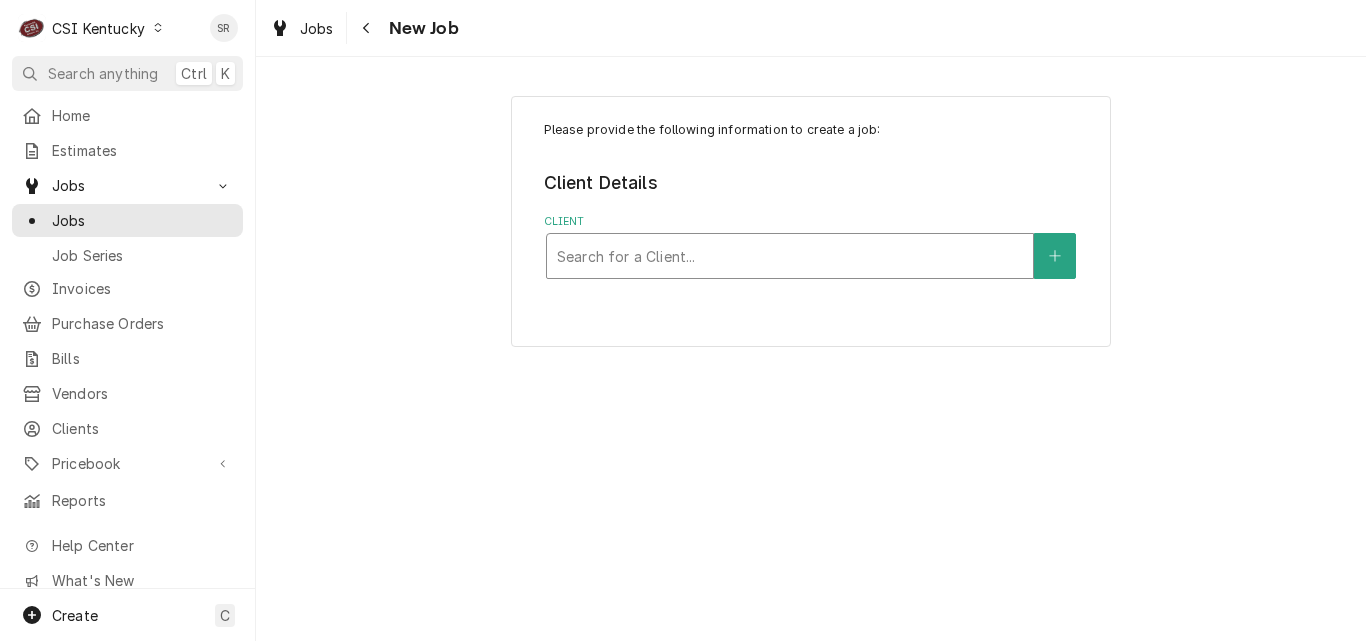 click at bounding box center (790, 256) 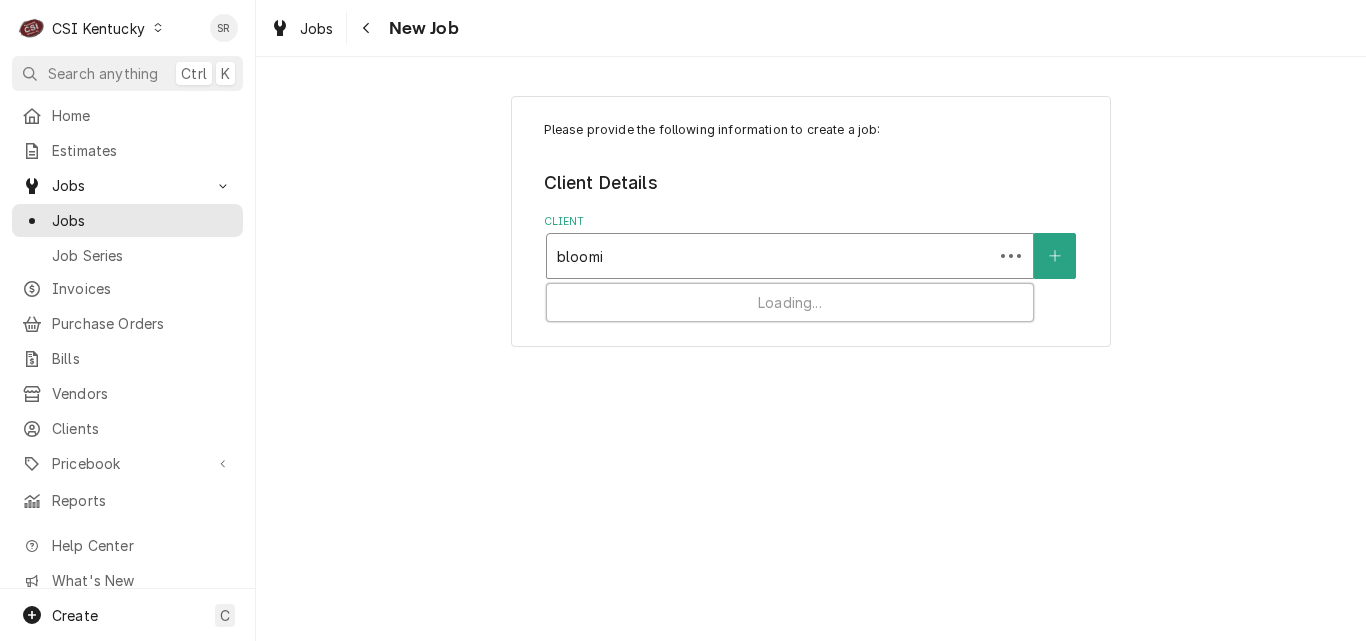 type on "bloomin" 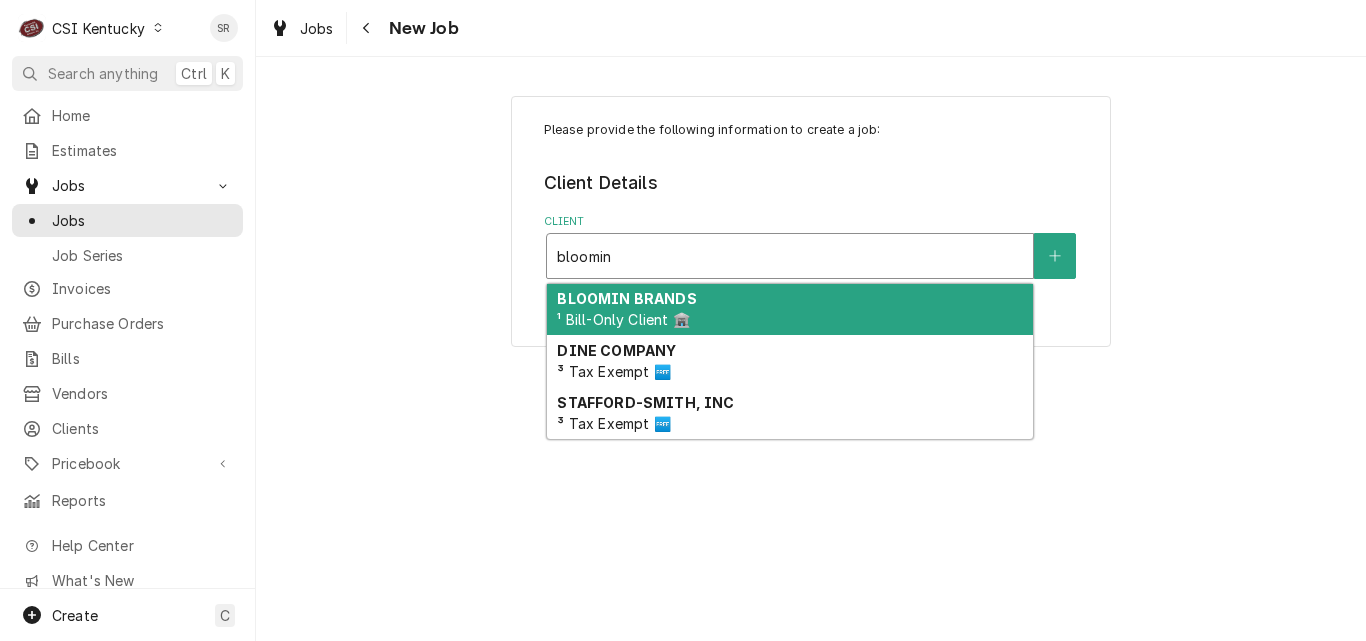 click on "BLOOMIN BRANDS" at bounding box center (626, 298) 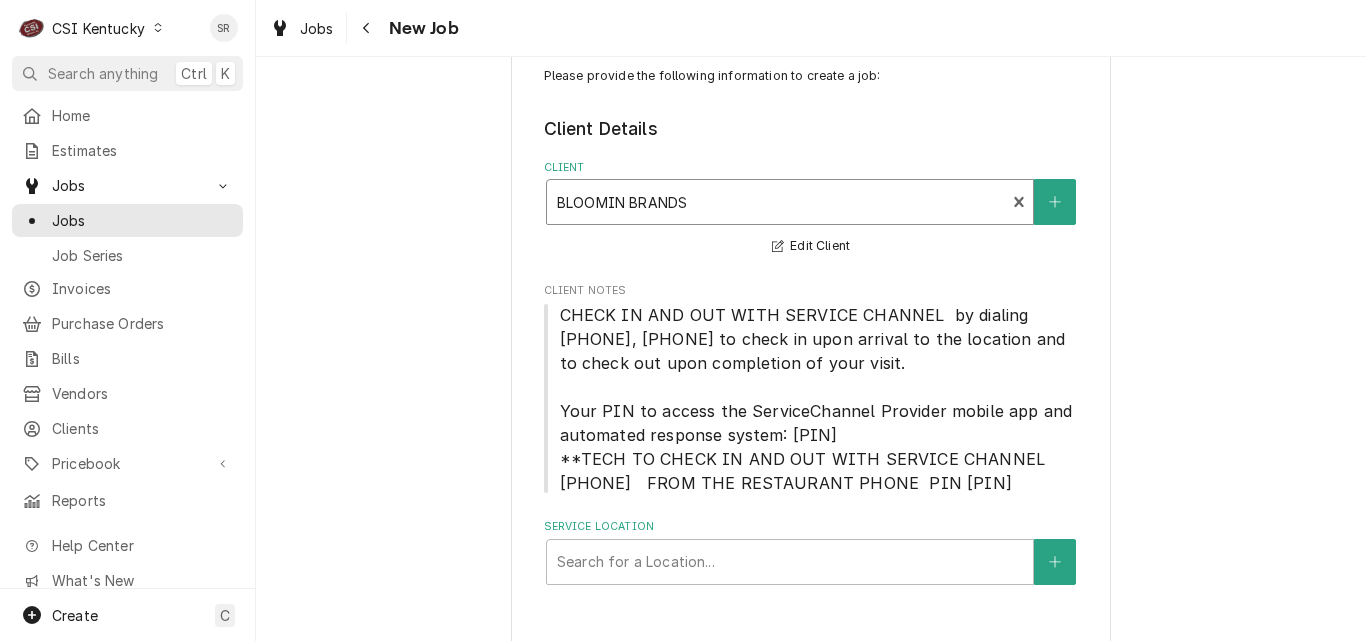 scroll, scrollTop: 83, scrollLeft: 0, axis: vertical 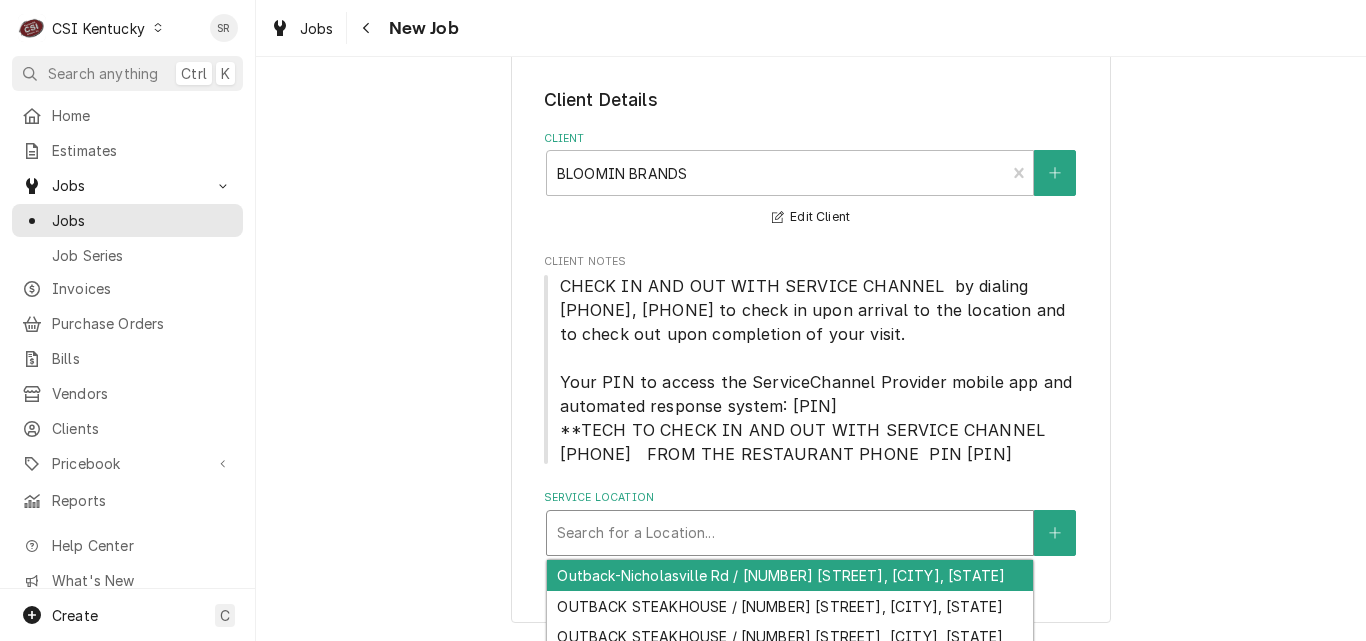 click at bounding box center [790, 533] 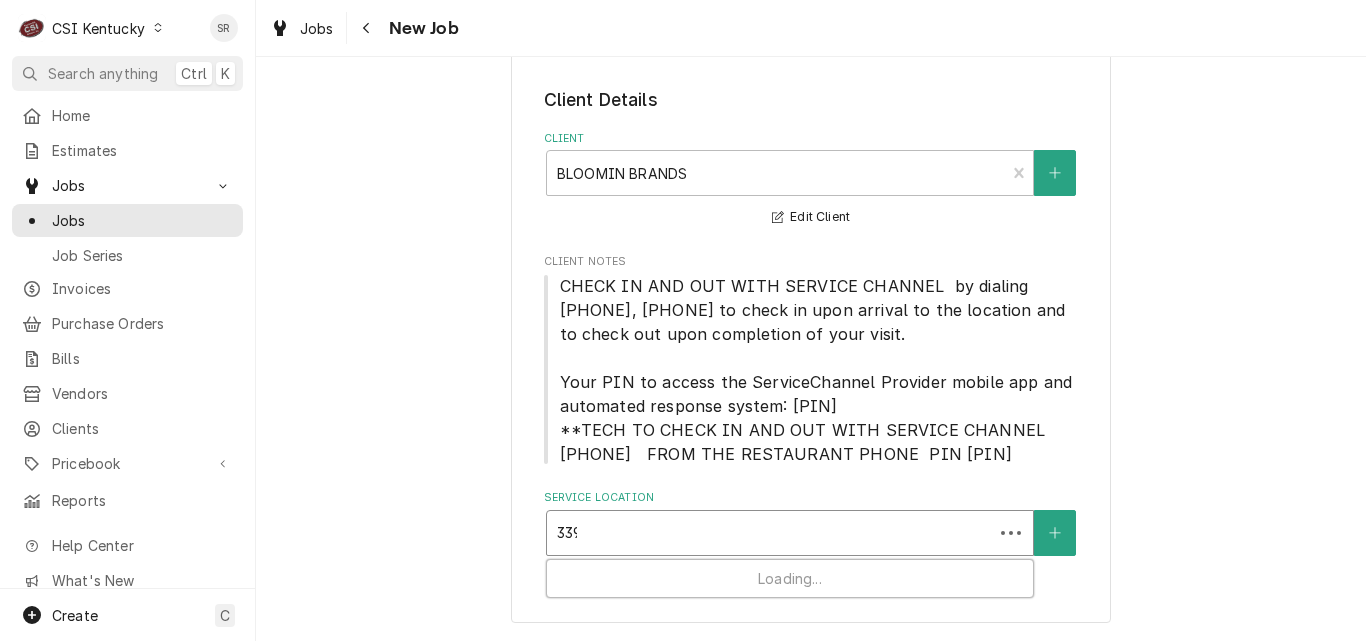 type on "3395" 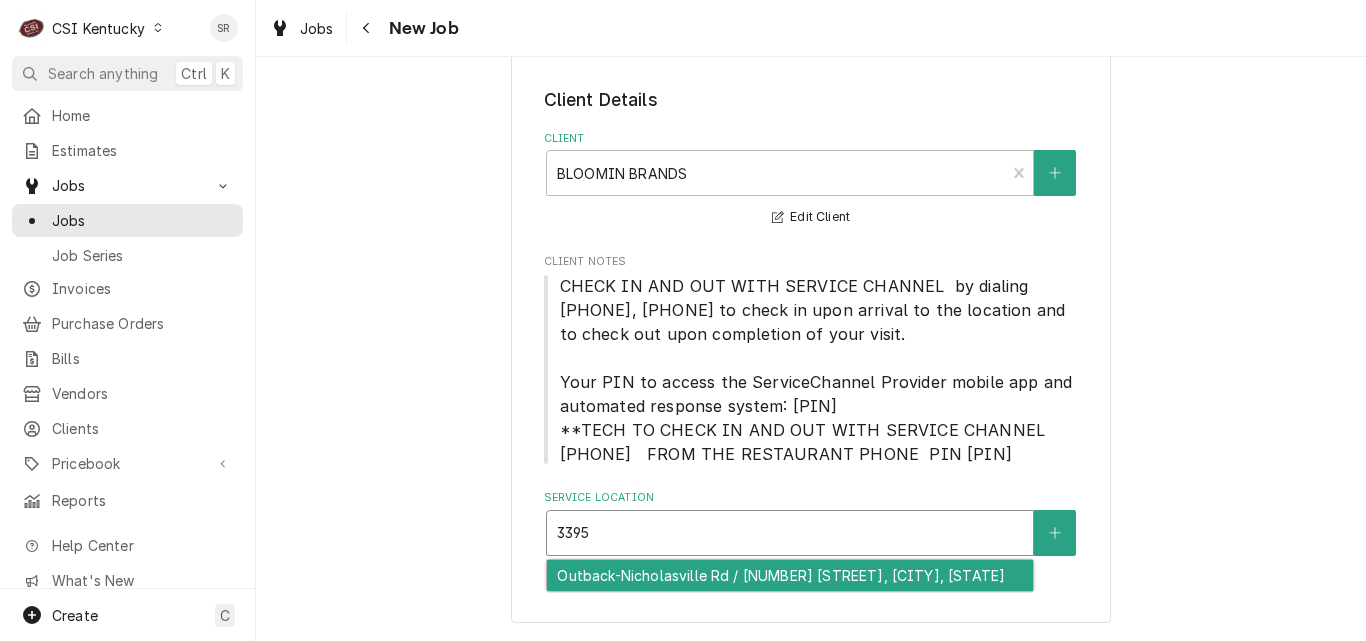 click on "Outback-Nicholasville Rd / 3395 Nicholasville Rd, Lexington, KY 40503" at bounding box center (790, 575) 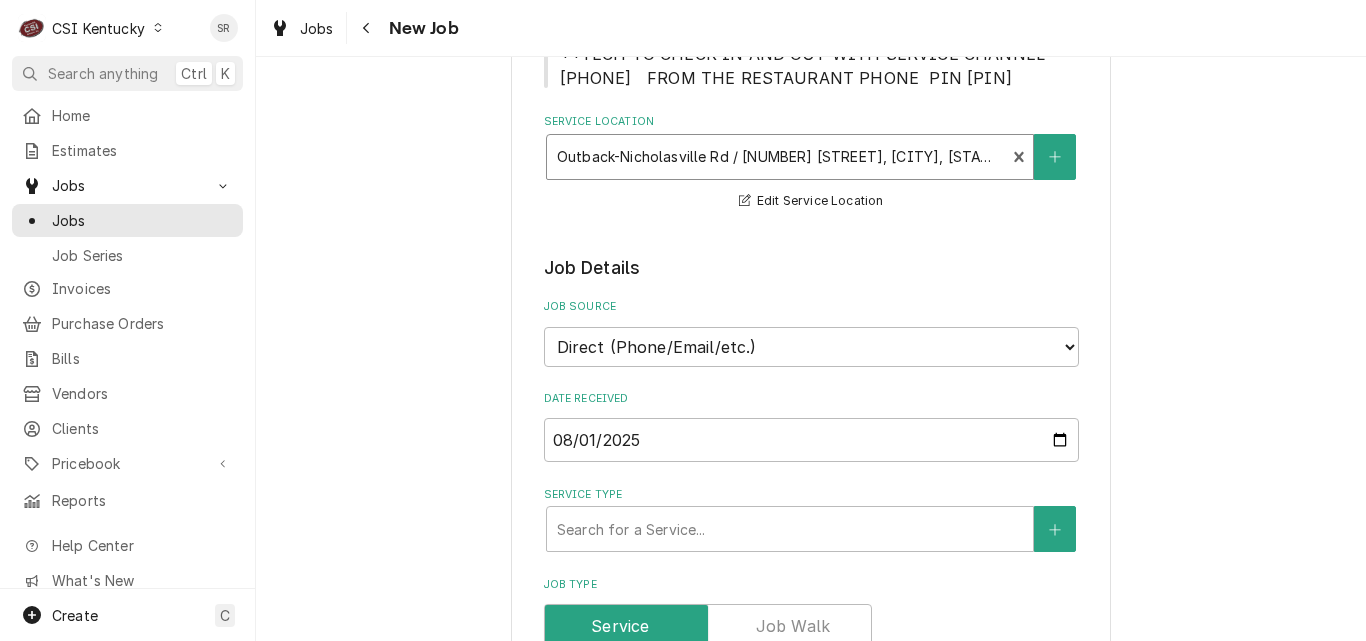 scroll, scrollTop: 483, scrollLeft: 0, axis: vertical 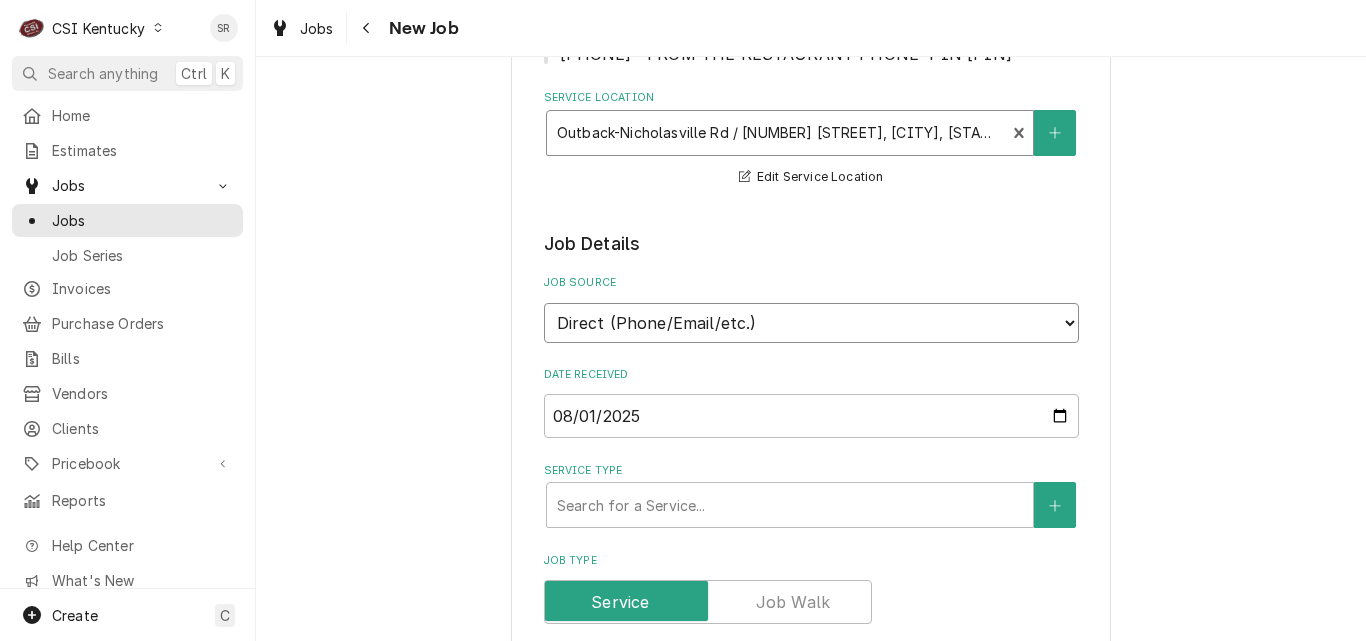 click on "Direct (Phone/Email/etc.) Service Channel Corrigo Ecotrak Other" at bounding box center [811, 323] 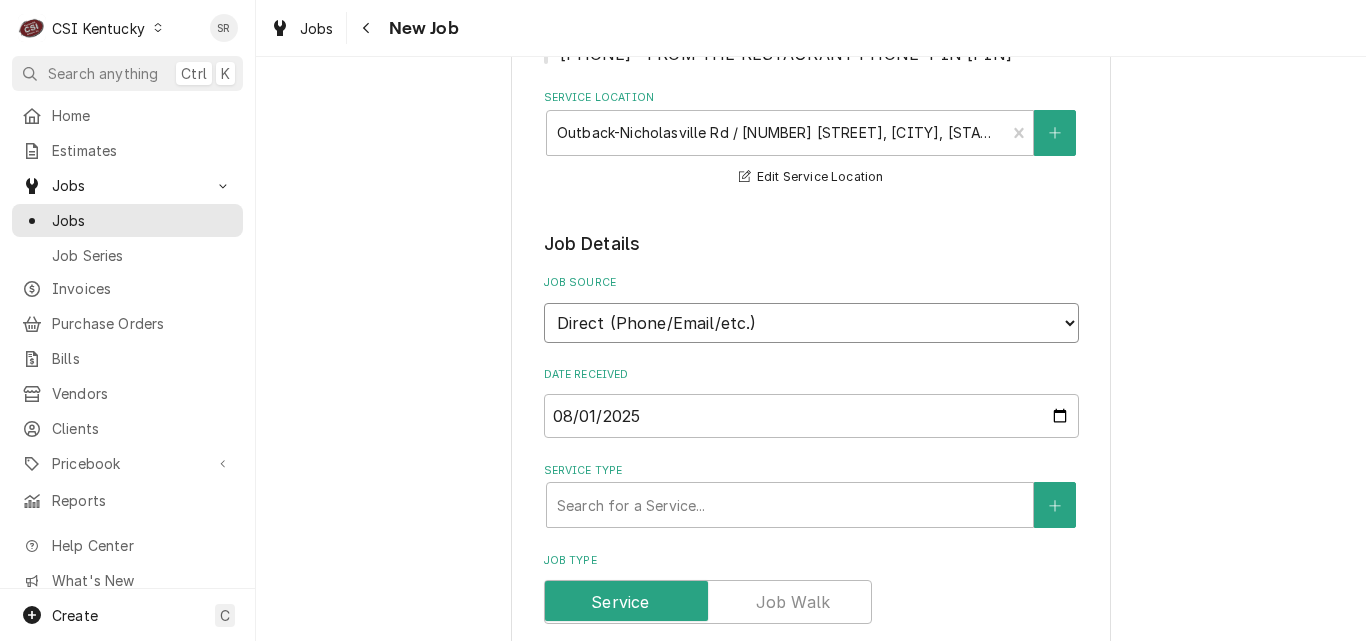 select on "1" 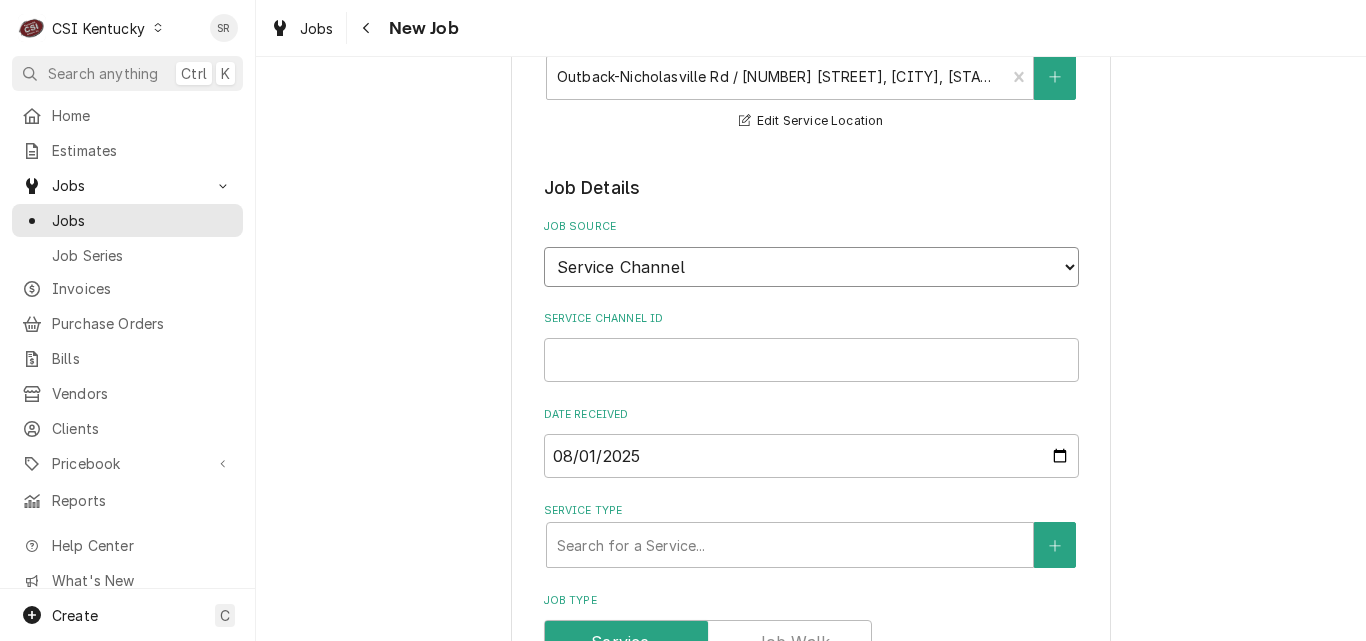 scroll, scrollTop: 583, scrollLeft: 0, axis: vertical 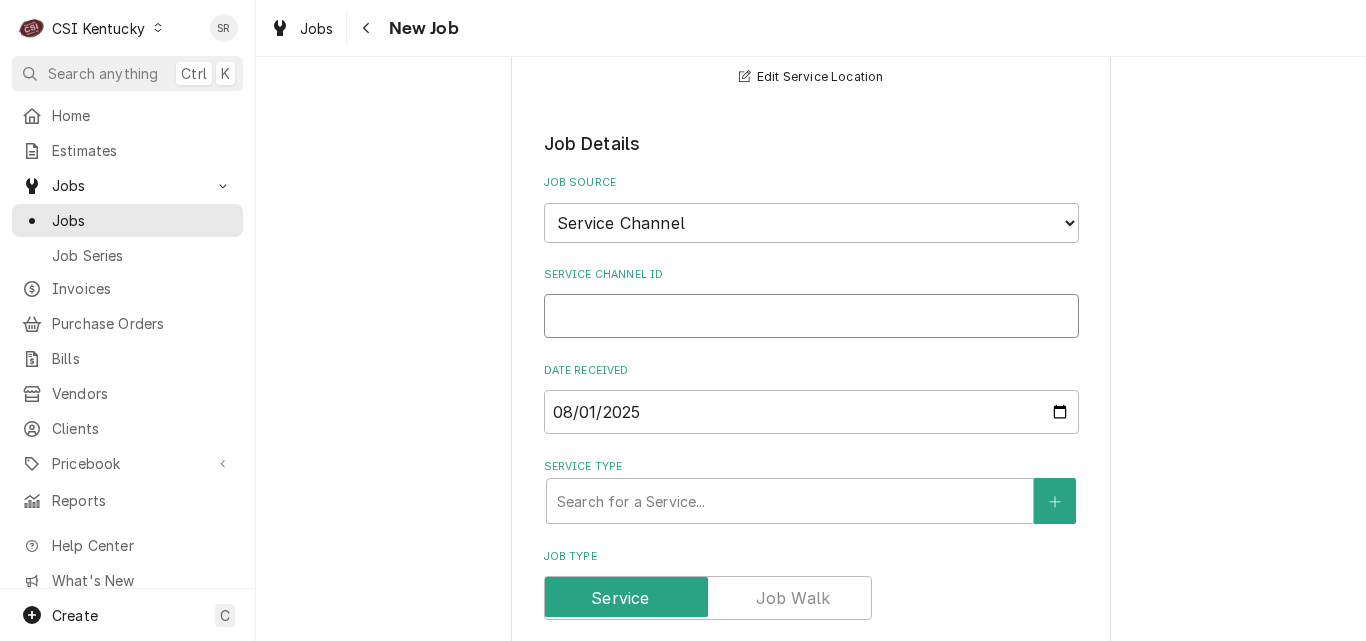 click on "Service Channel ID" at bounding box center (811, 316) 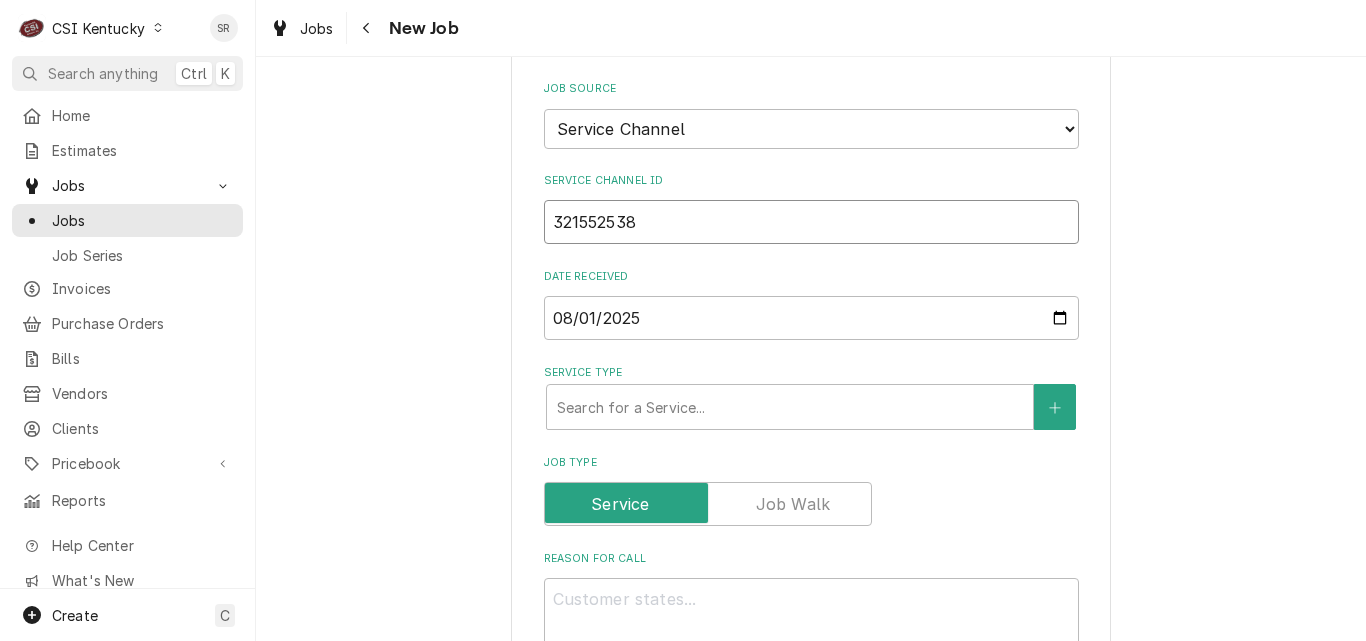 type on "x" 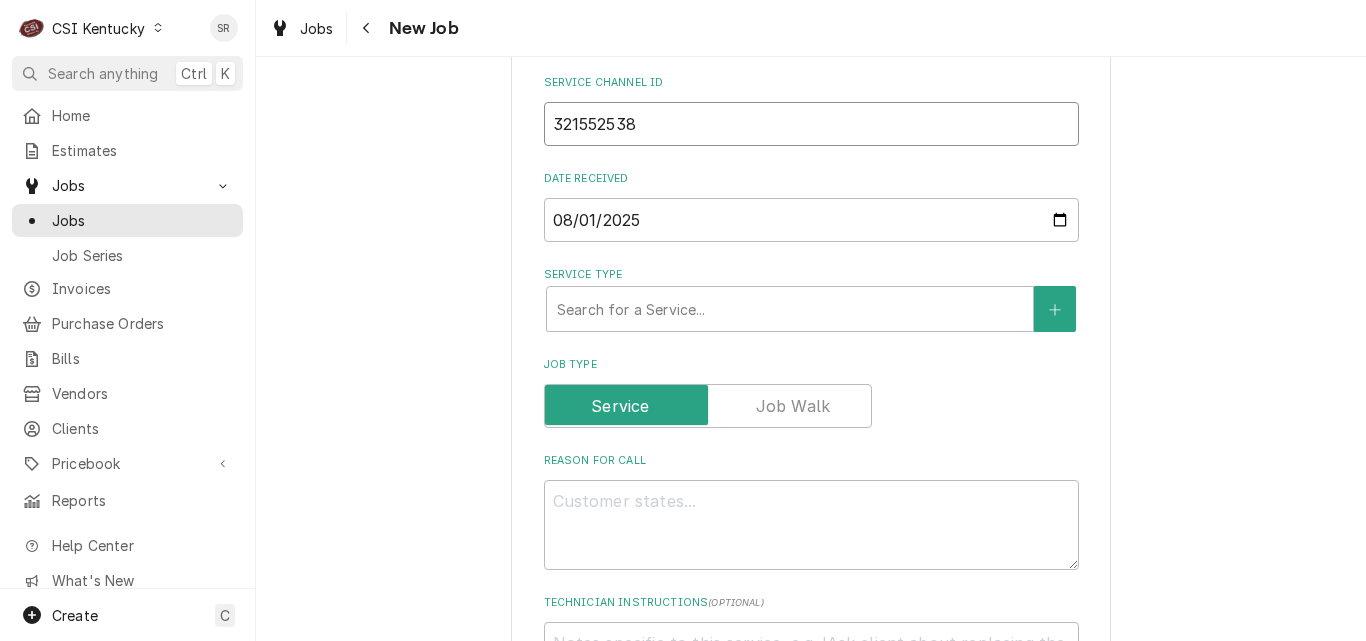 scroll, scrollTop: 783, scrollLeft: 0, axis: vertical 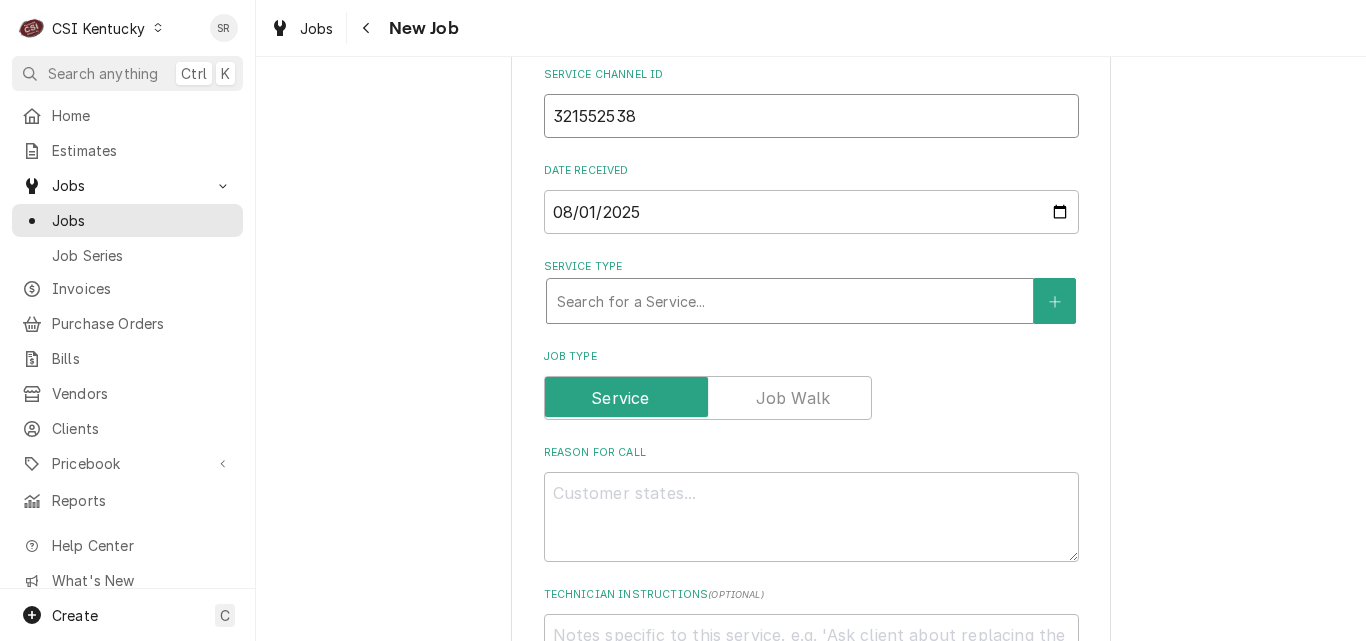 type on "321552538" 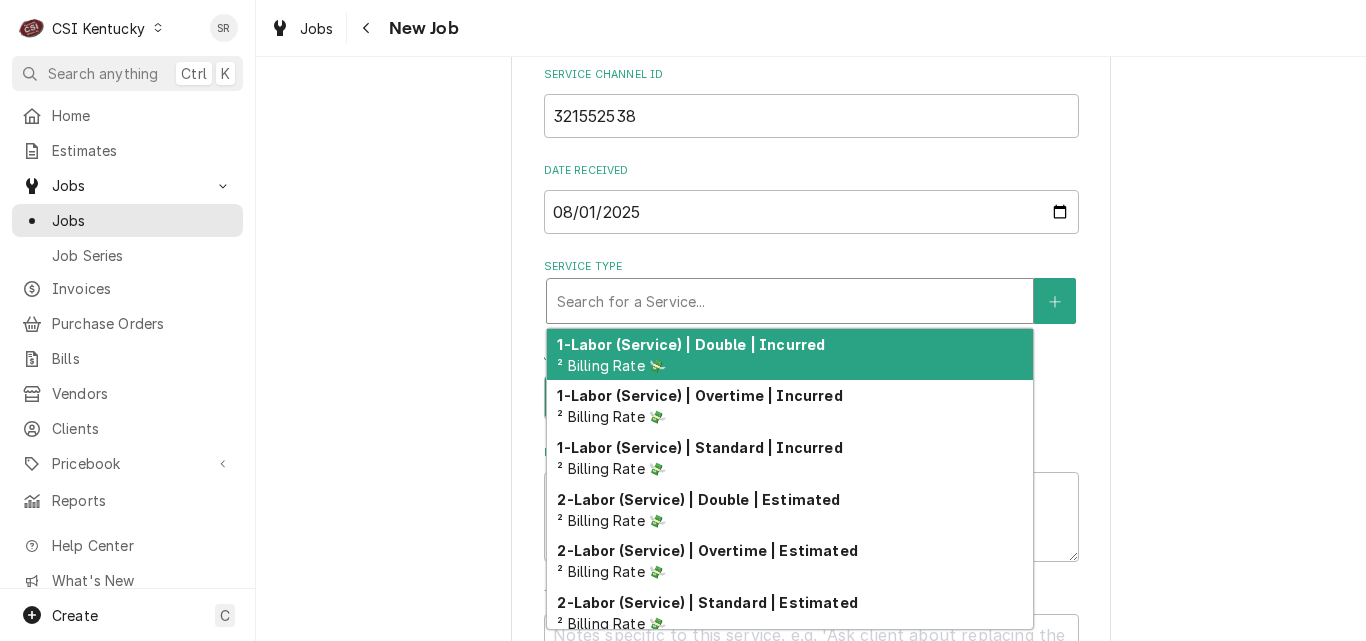 click at bounding box center [790, 301] 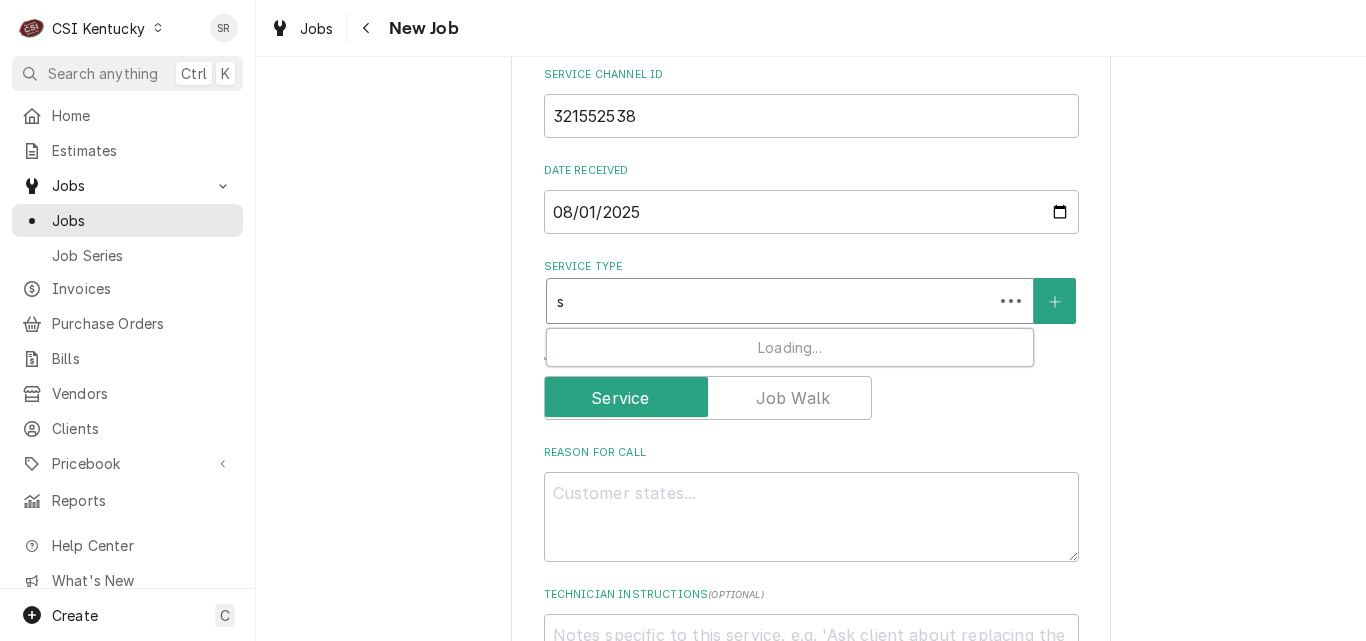 type on "x" 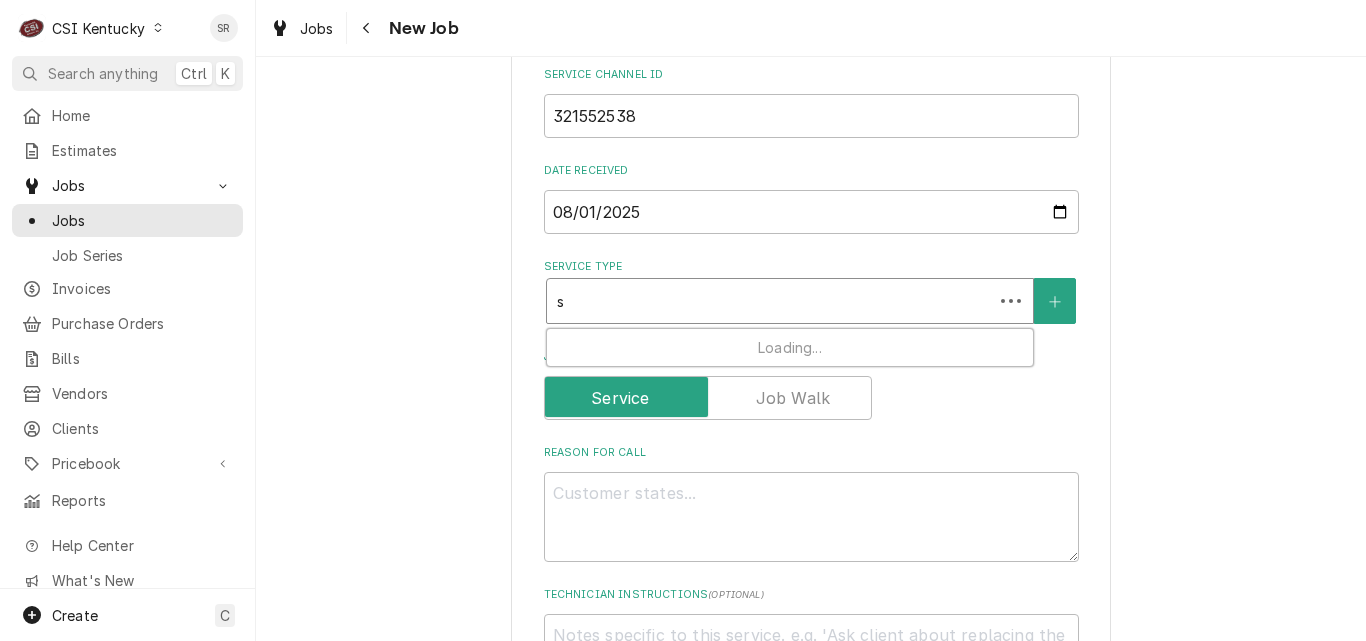 type on "se" 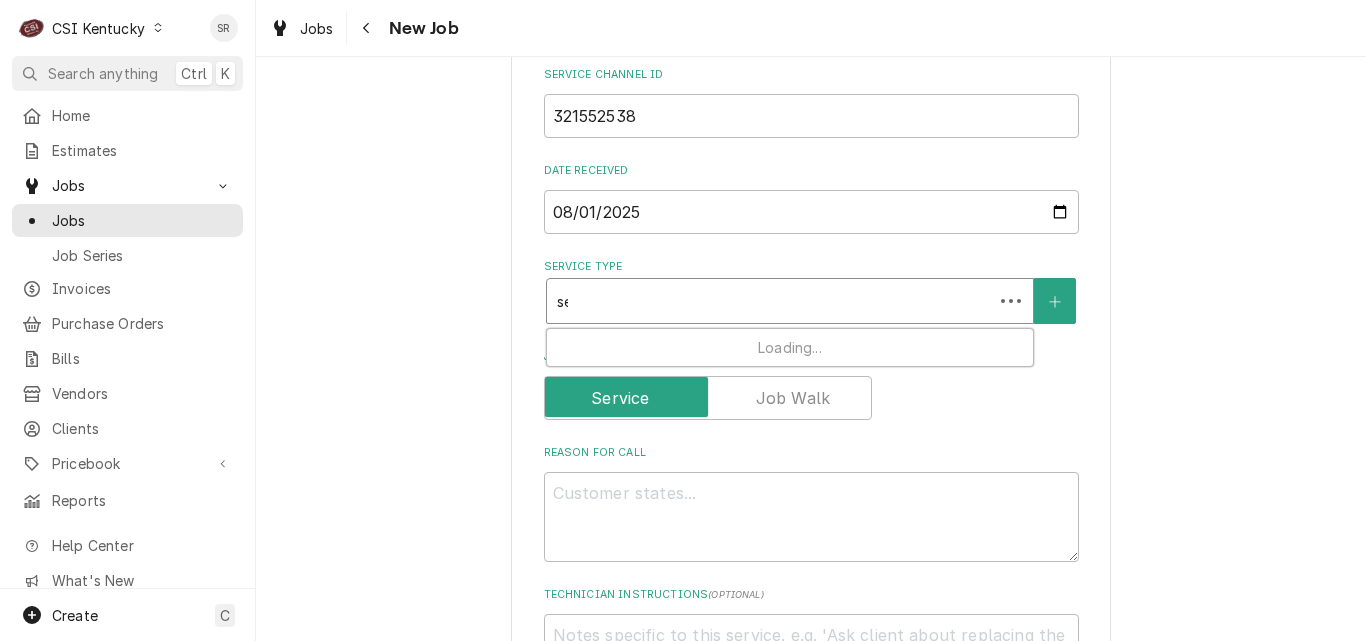 type on "x" 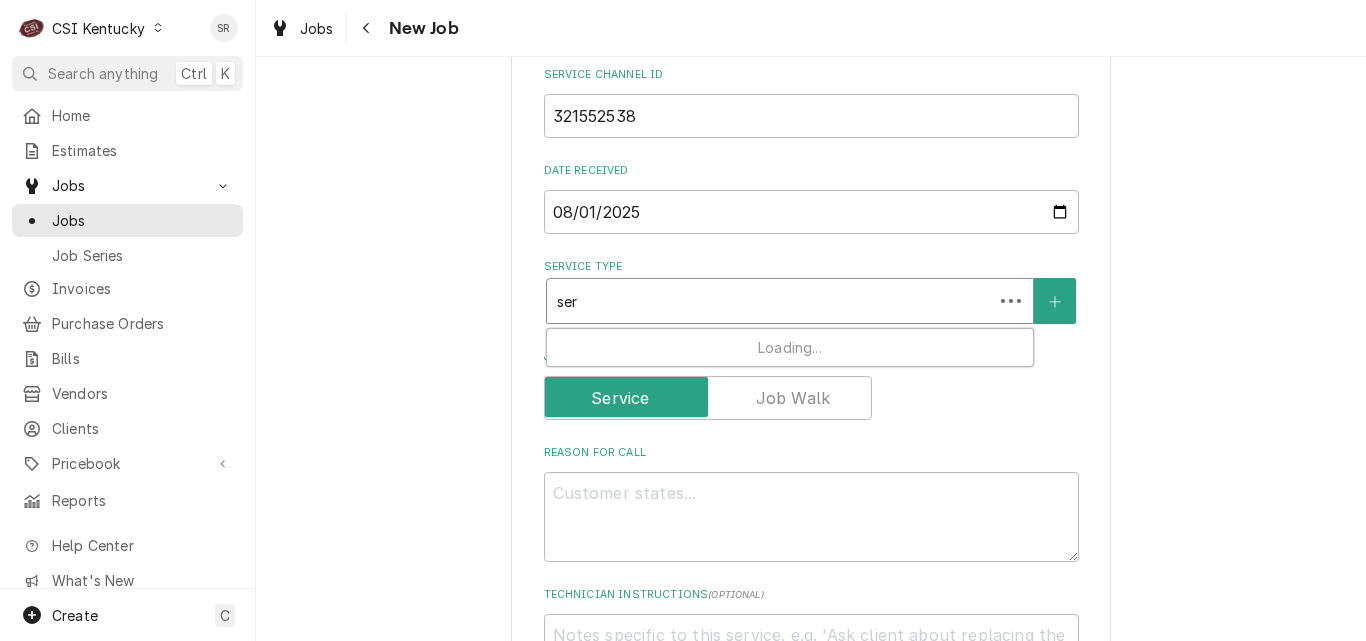 type on "x" 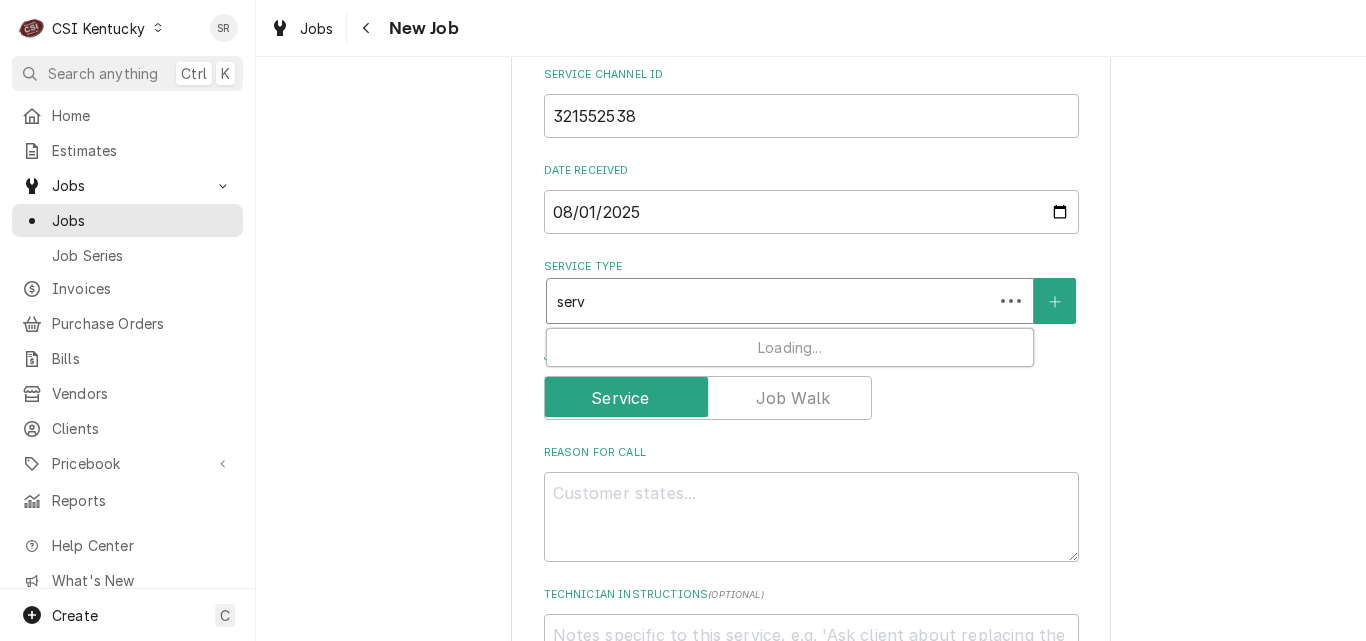 type on "x" 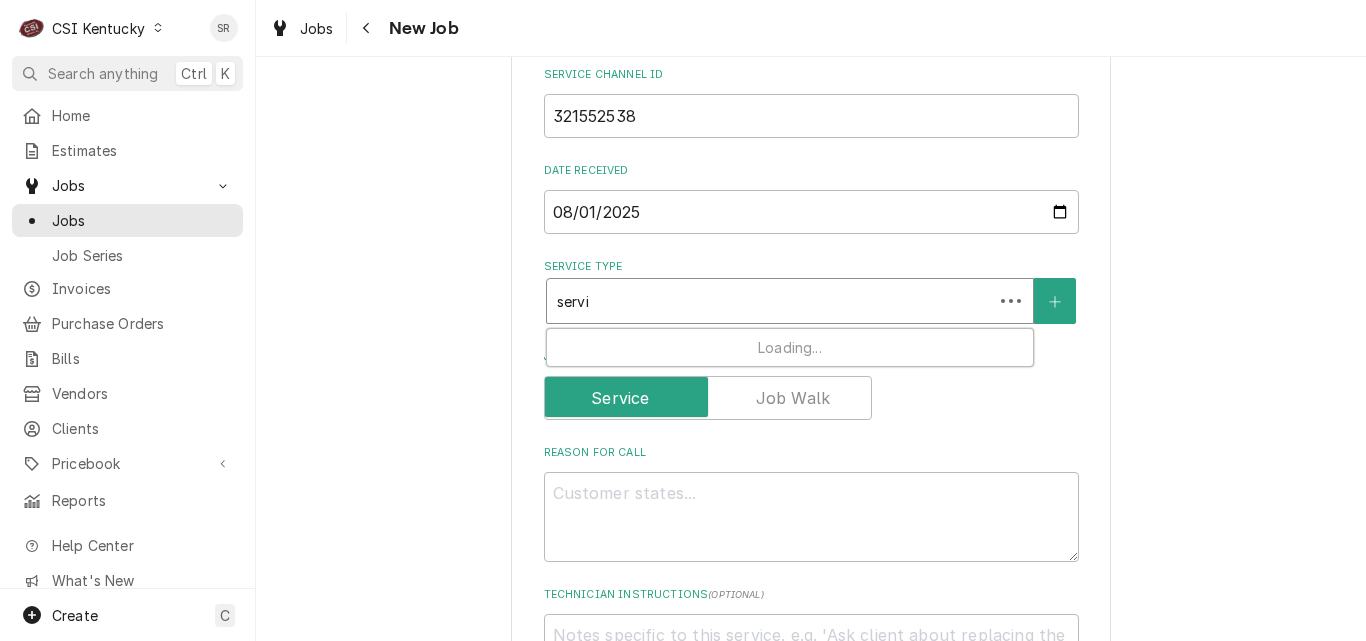 type on "servic" 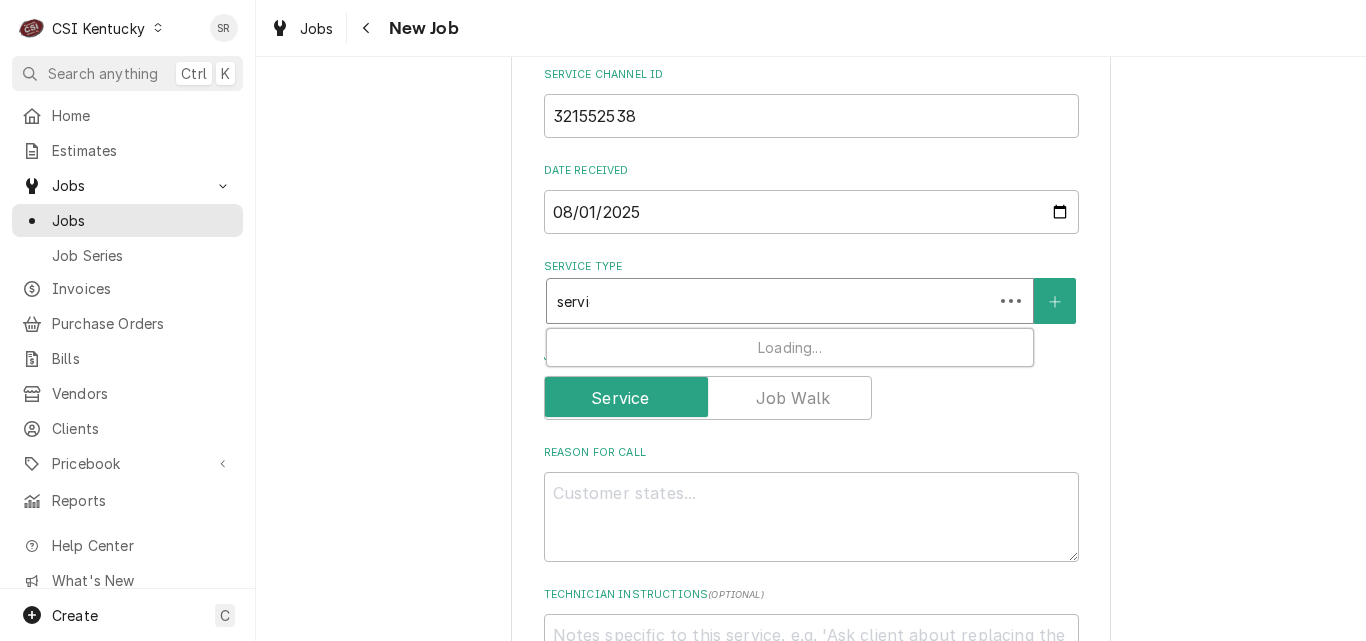 type on "x" 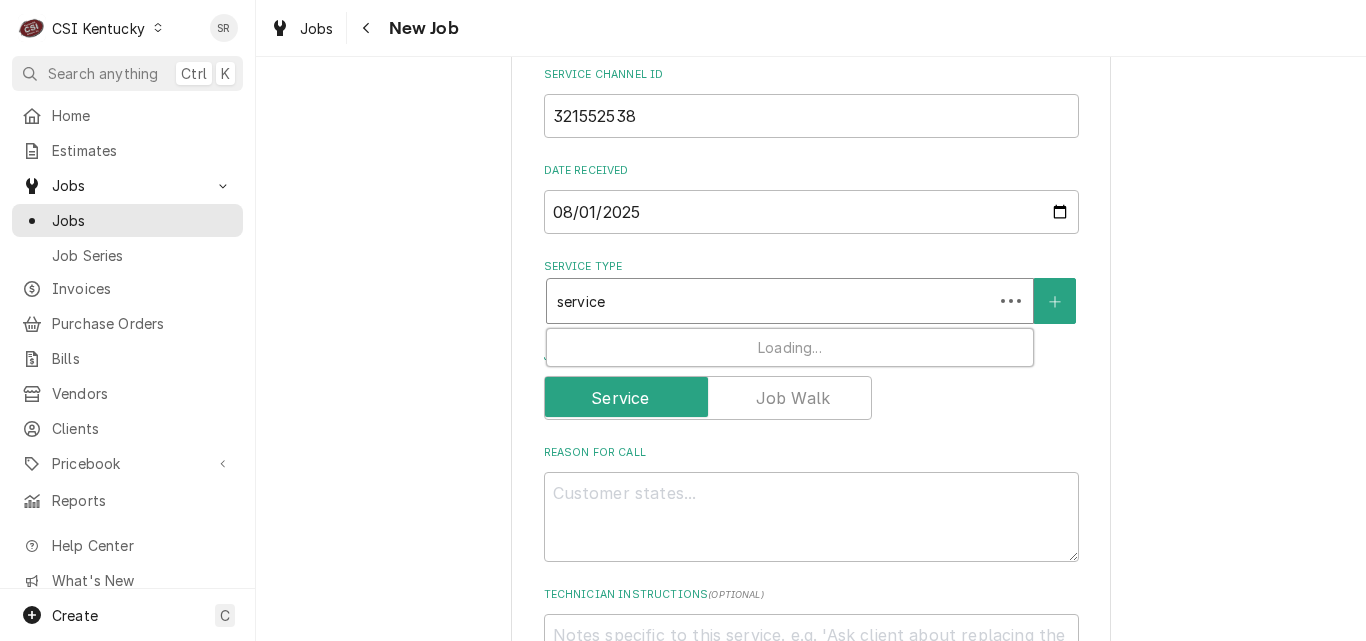 type on "x" 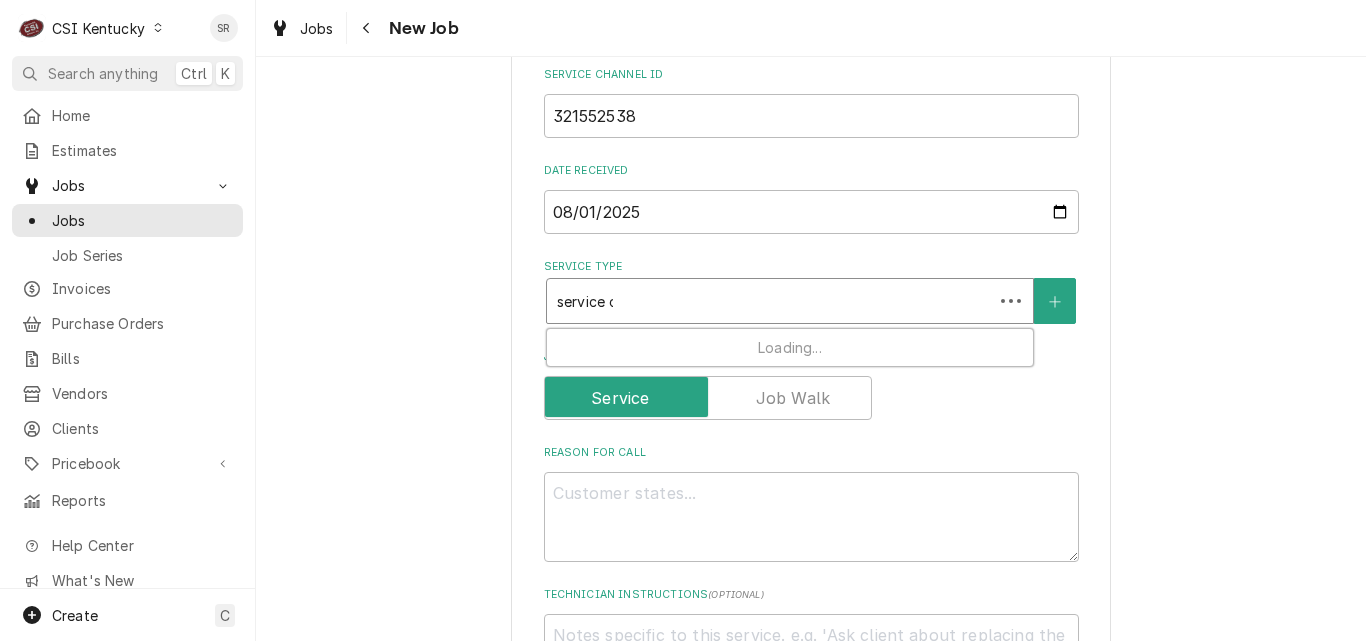 type on "x" 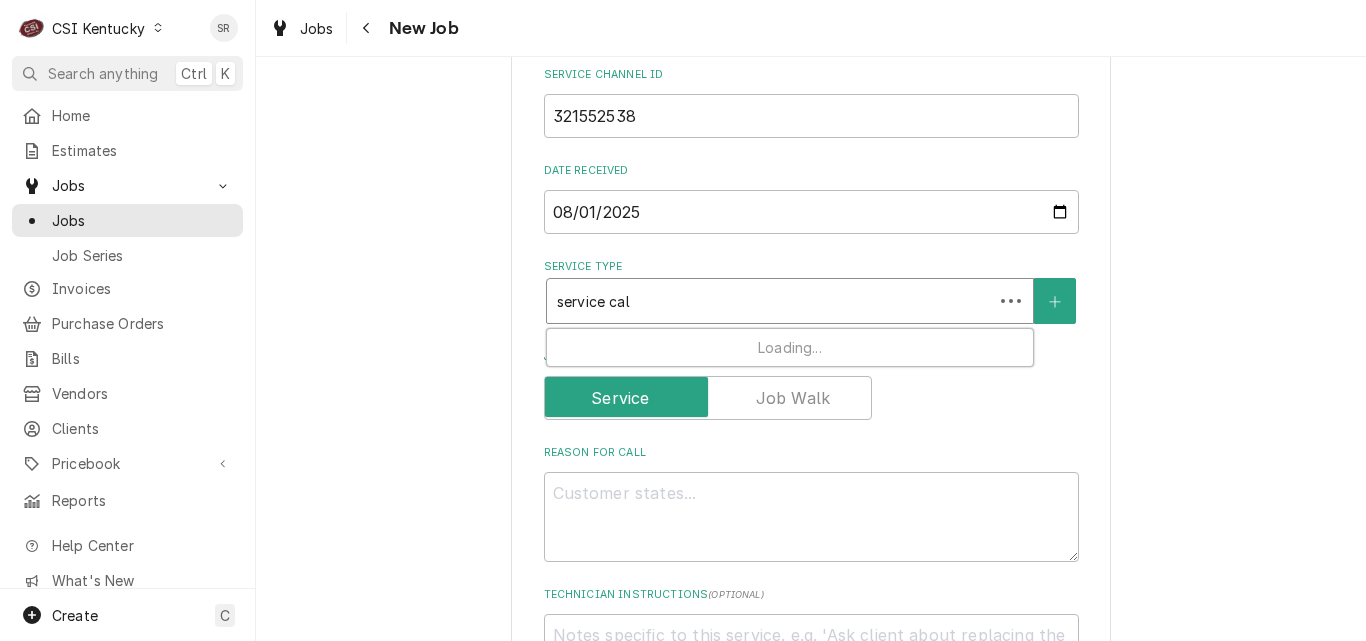 type on "x" 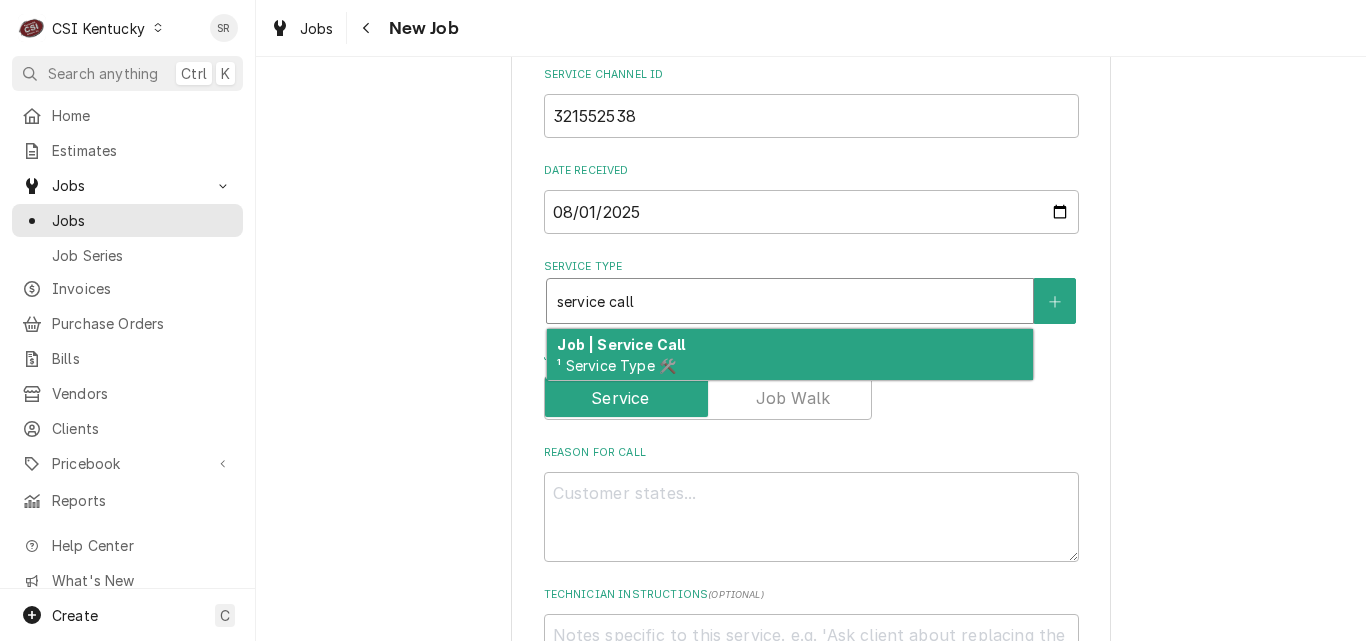 click on "Job | Service Call ¹ Service Type 🛠️" at bounding box center (790, 355) 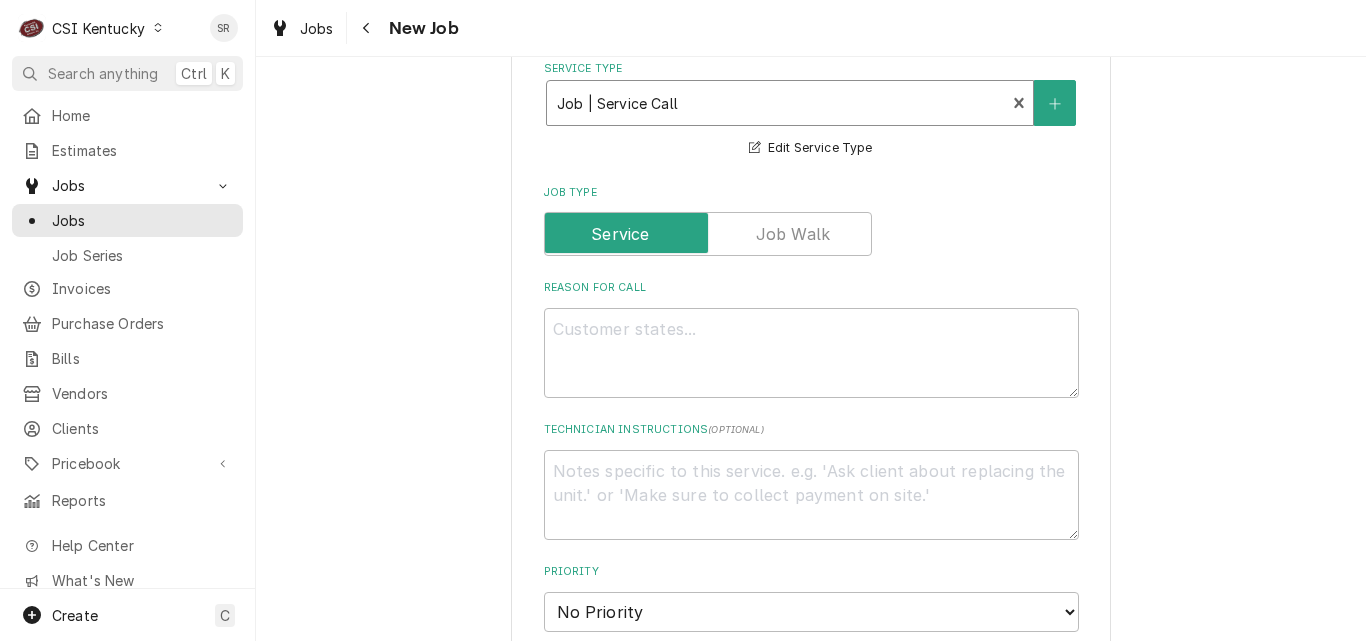 scroll, scrollTop: 983, scrollLeft: 0, axis: vertical 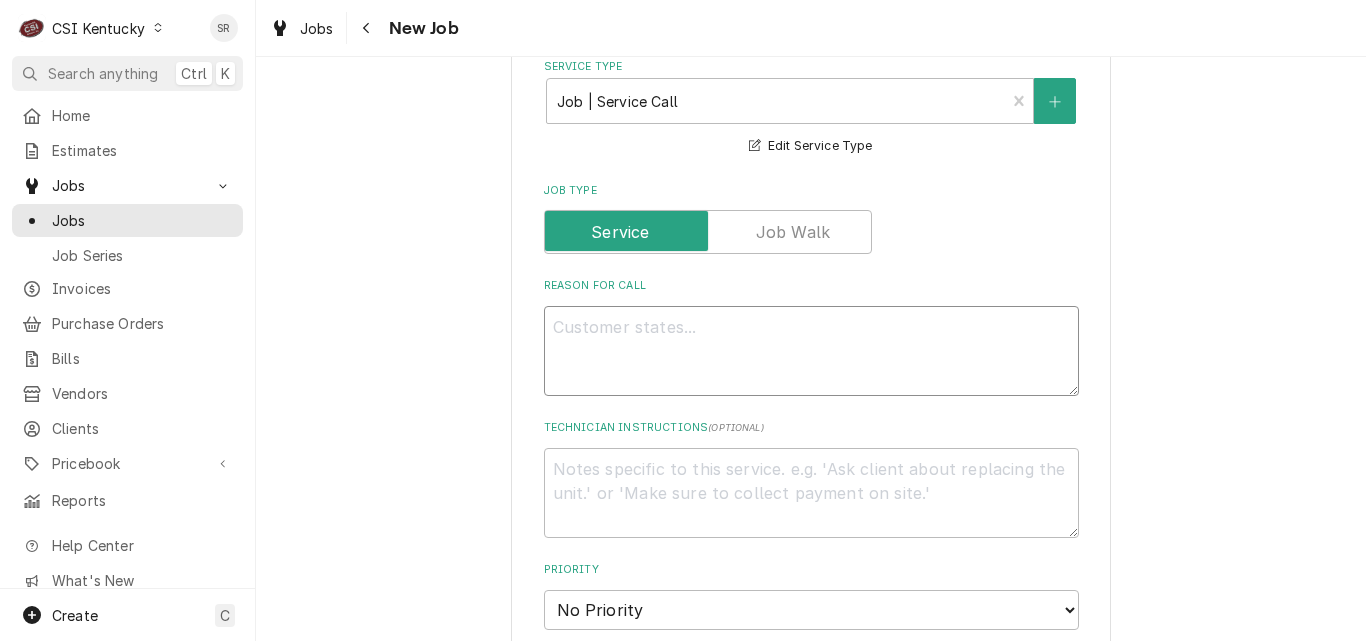 click on "Reason For Call" at bounding box center [811, 351] 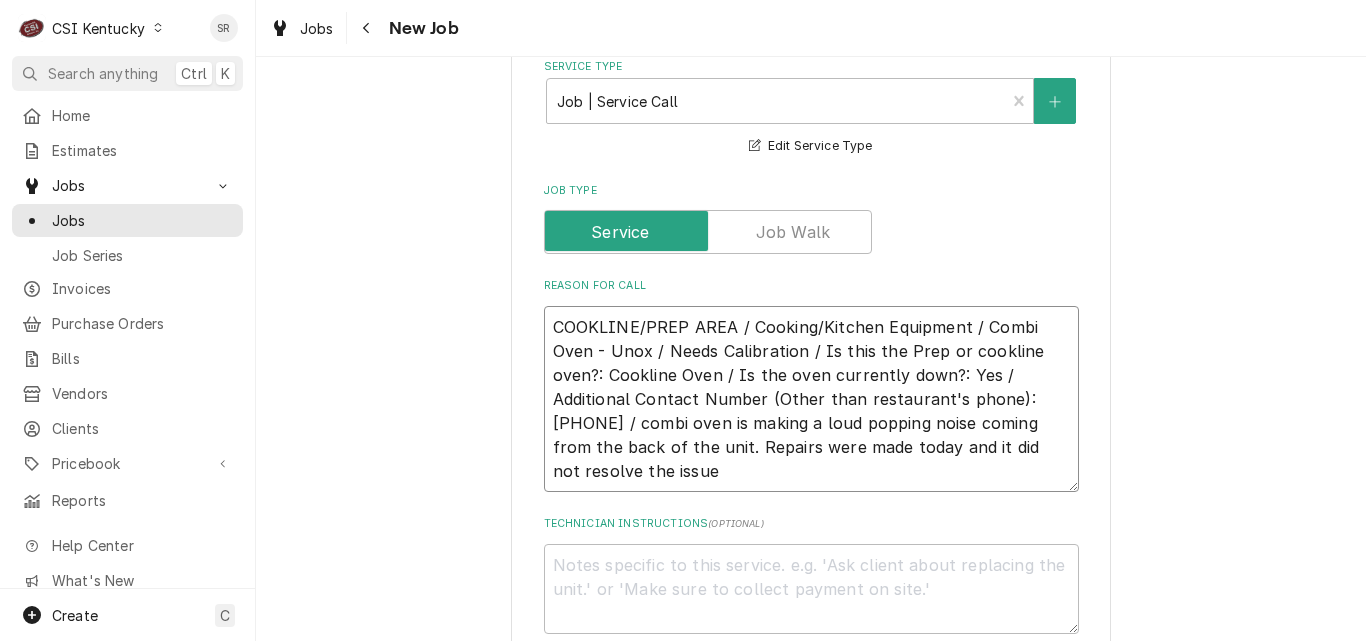 type on "x" 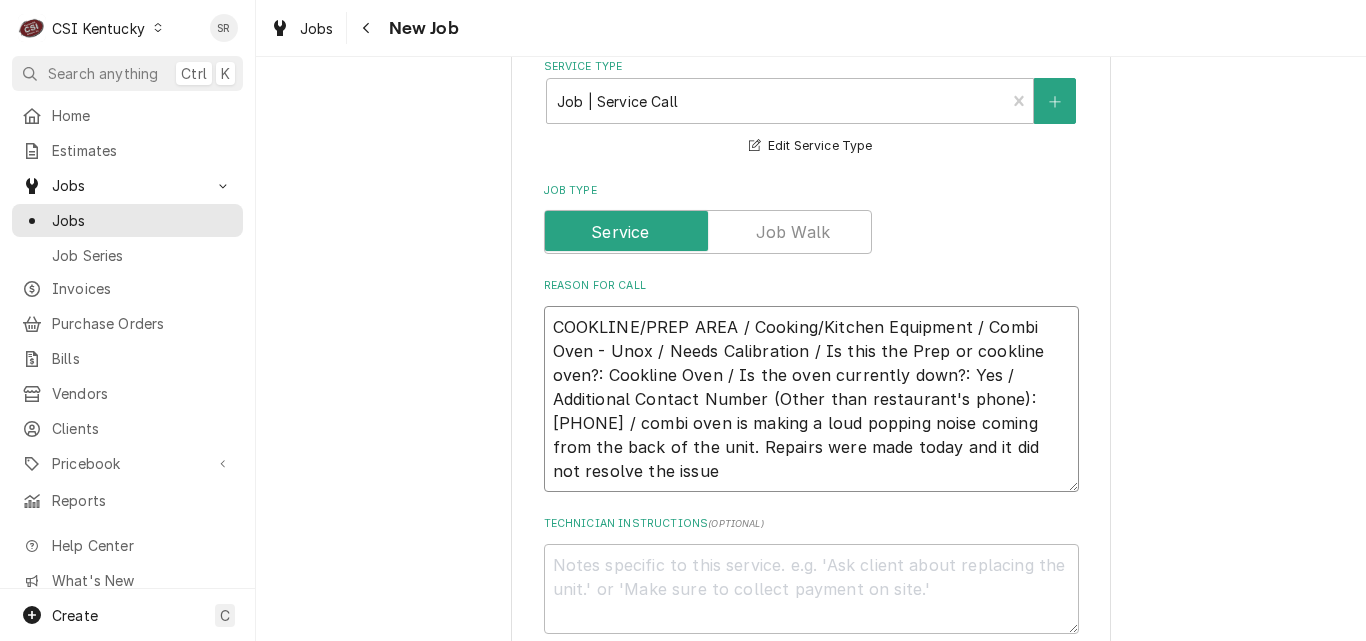 type on ""COOKLINE/PREP AREA / Cooking/Kitchen Equipment / Combi Oven - Unox / Needs Calibration / Is this the Prep or cookline oven?: Cookline Oven / Is the oven currently down?: Yes / Additional Contact Number (Other than restaurant's phone): 5027357271 / combi oven is making a loud popping noise coming from the back of the unit. Repairs were made today and it did not resolve the issue "" 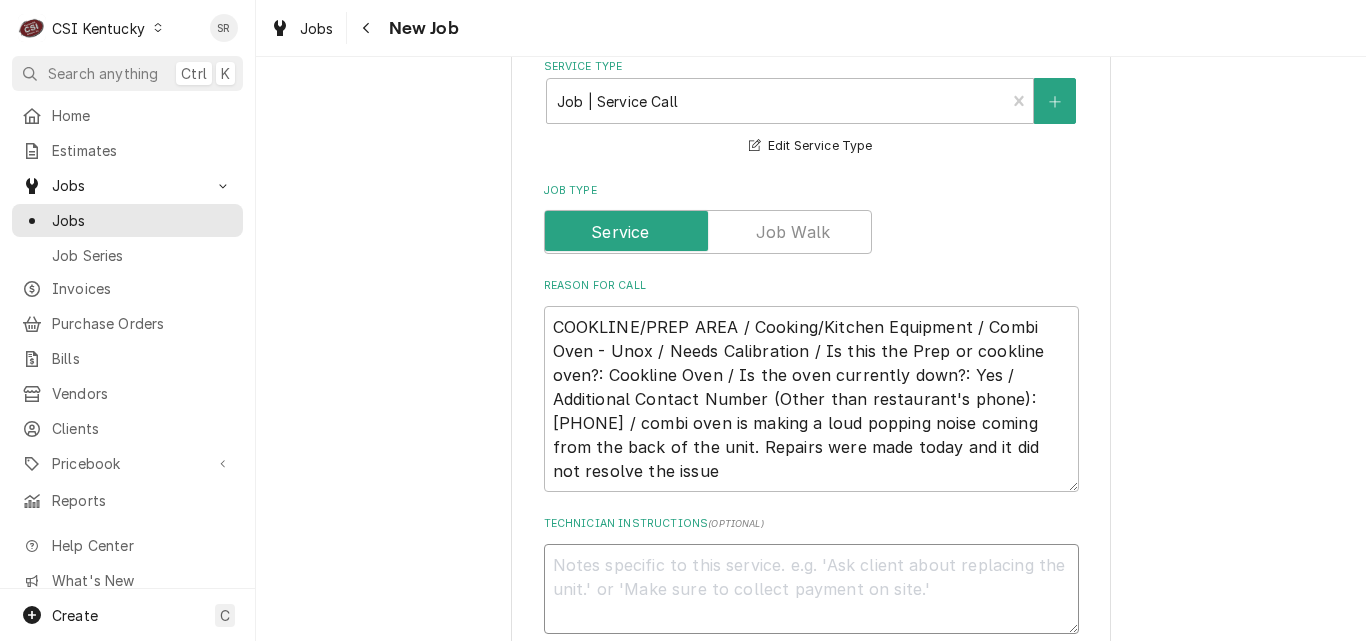 click on "Technician Instructions  ( optional )" at bounding box center [811, 589] 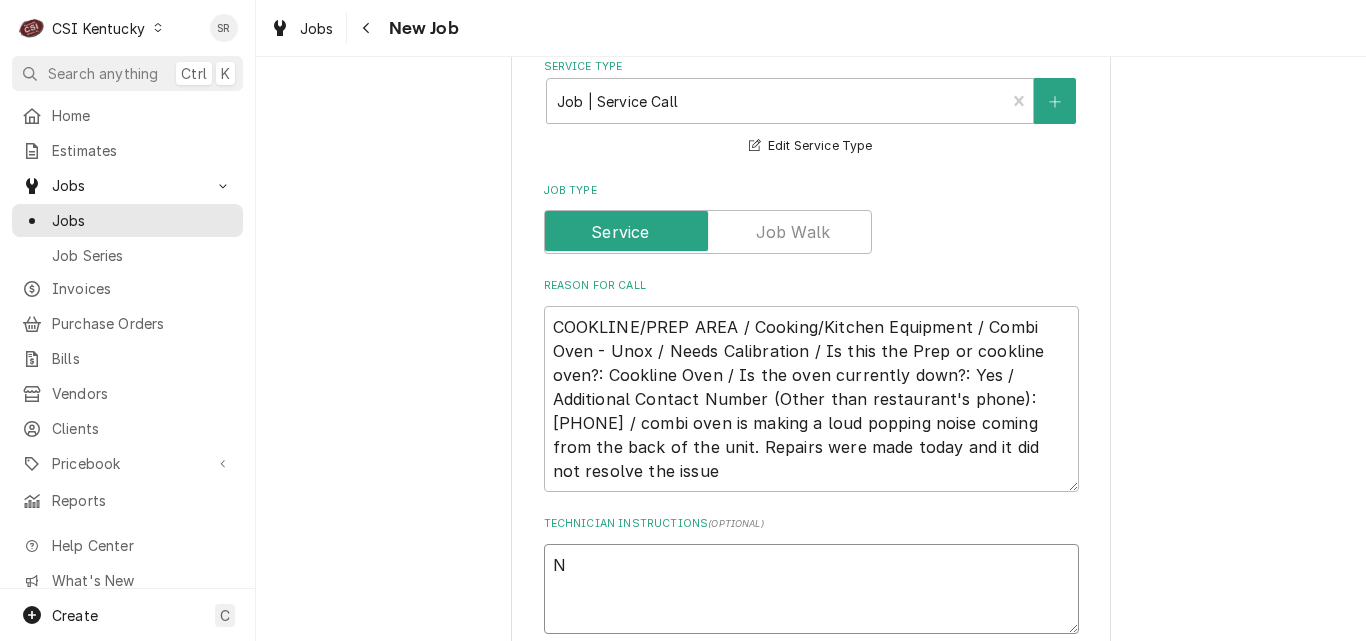 type on "x" 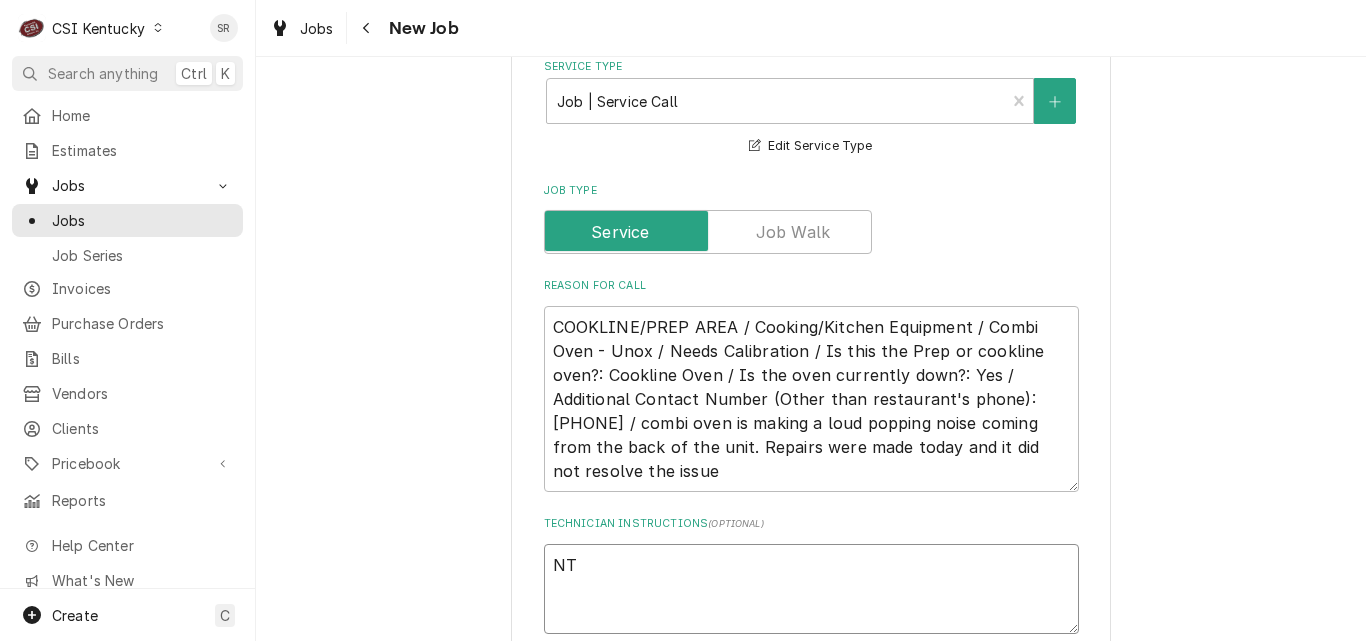 type on "x" 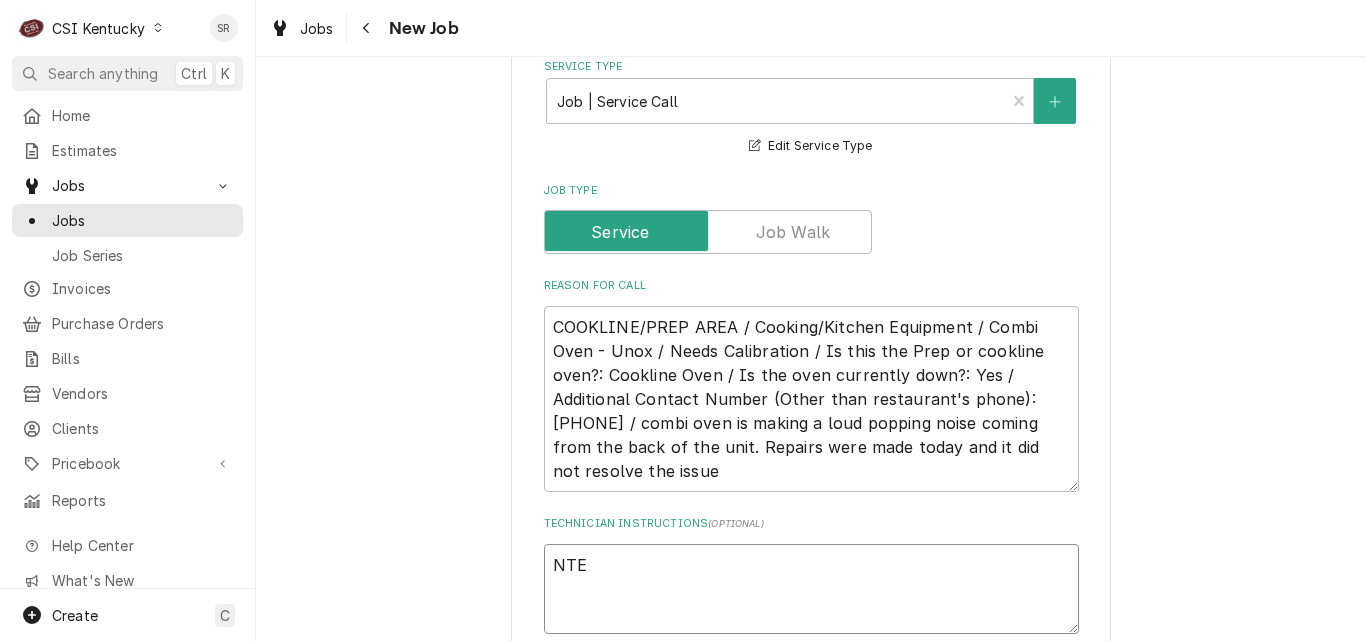 type on "x" 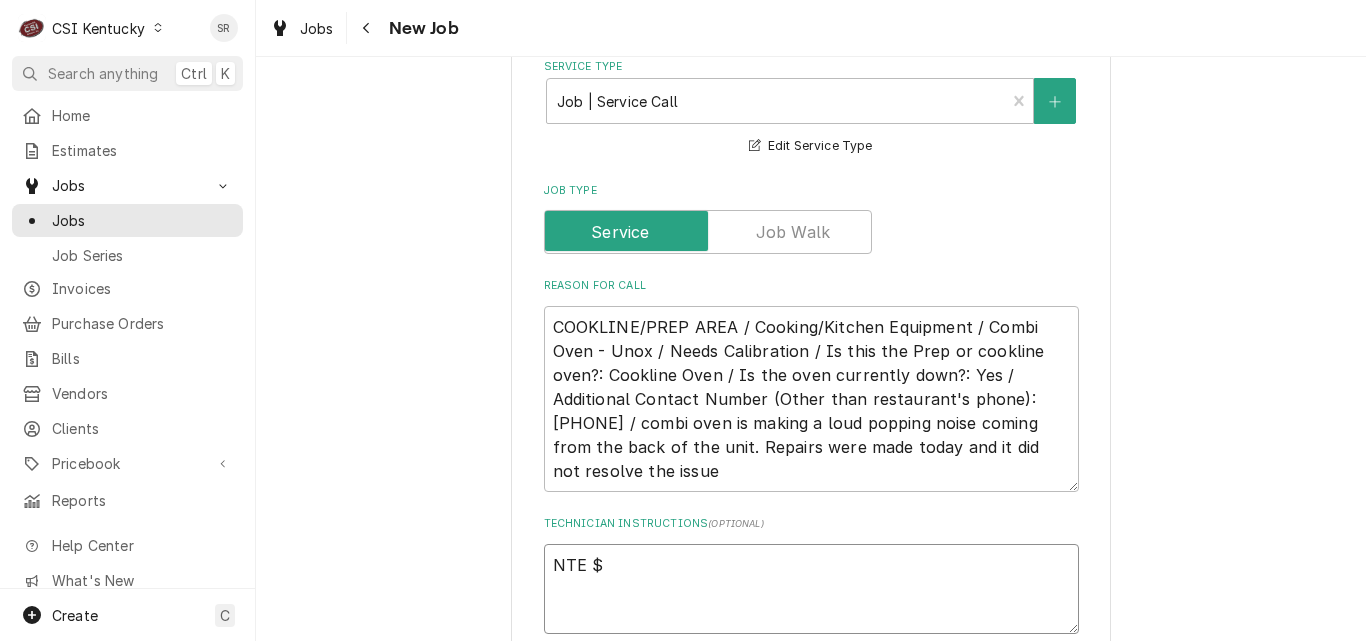 type on "x" 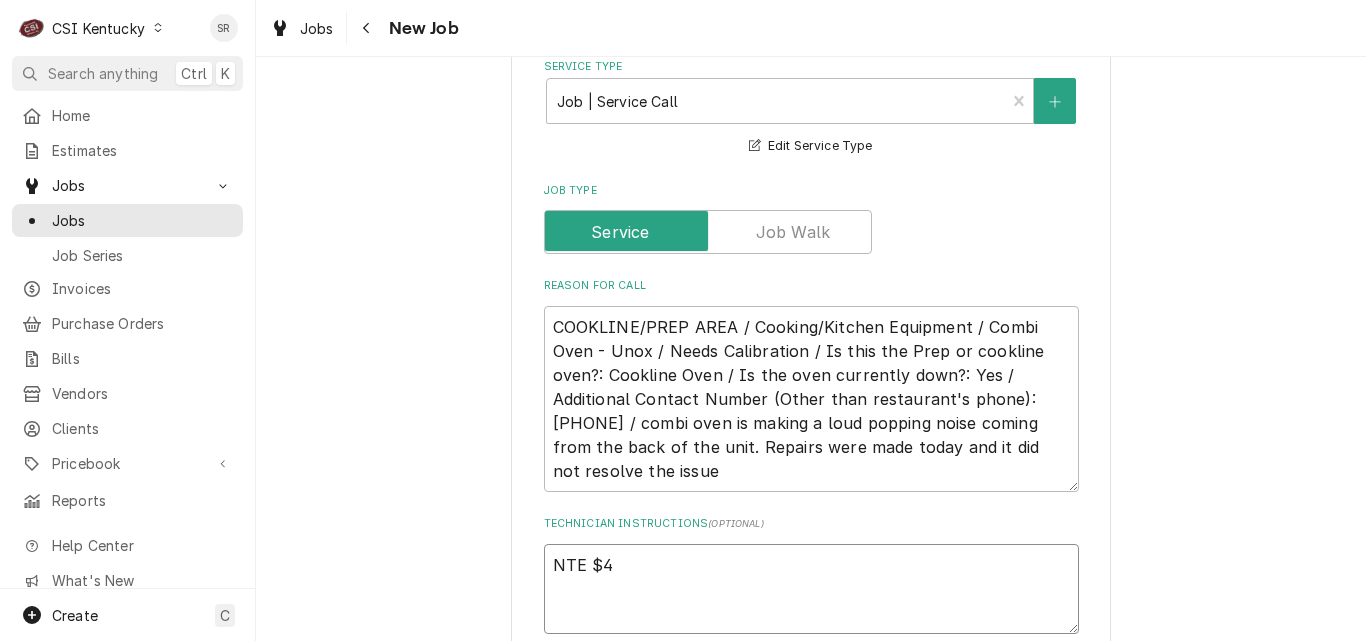 type on "x" 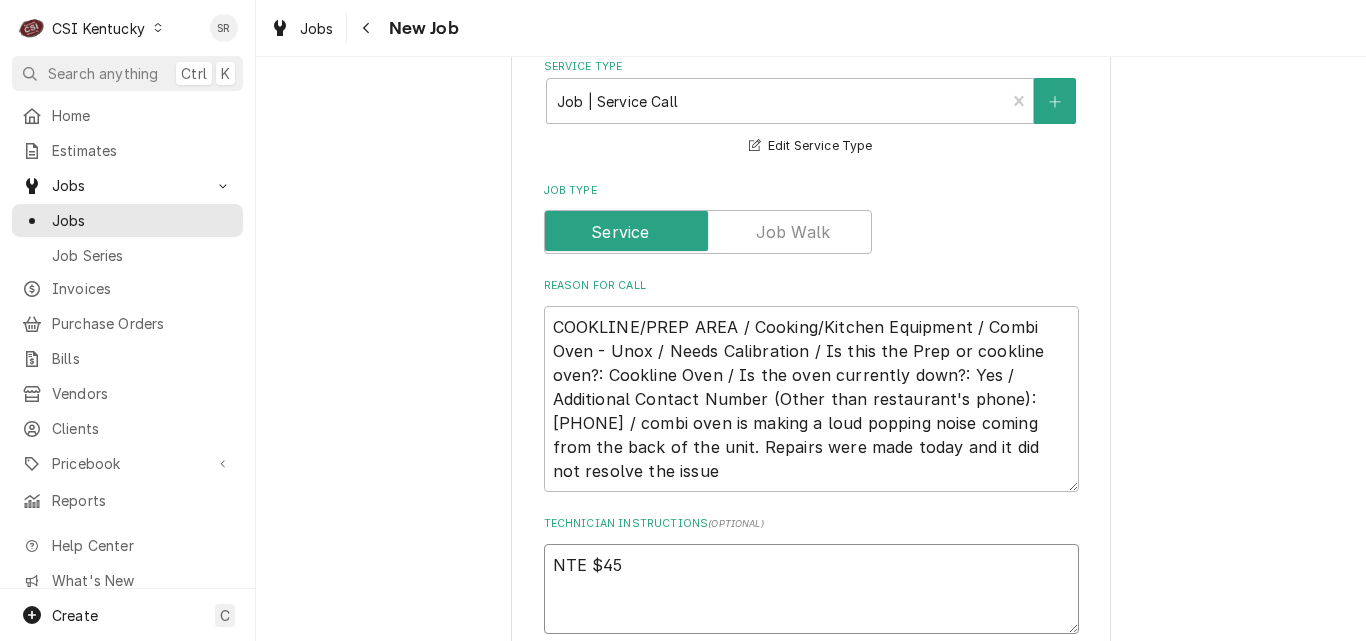 type on "x" 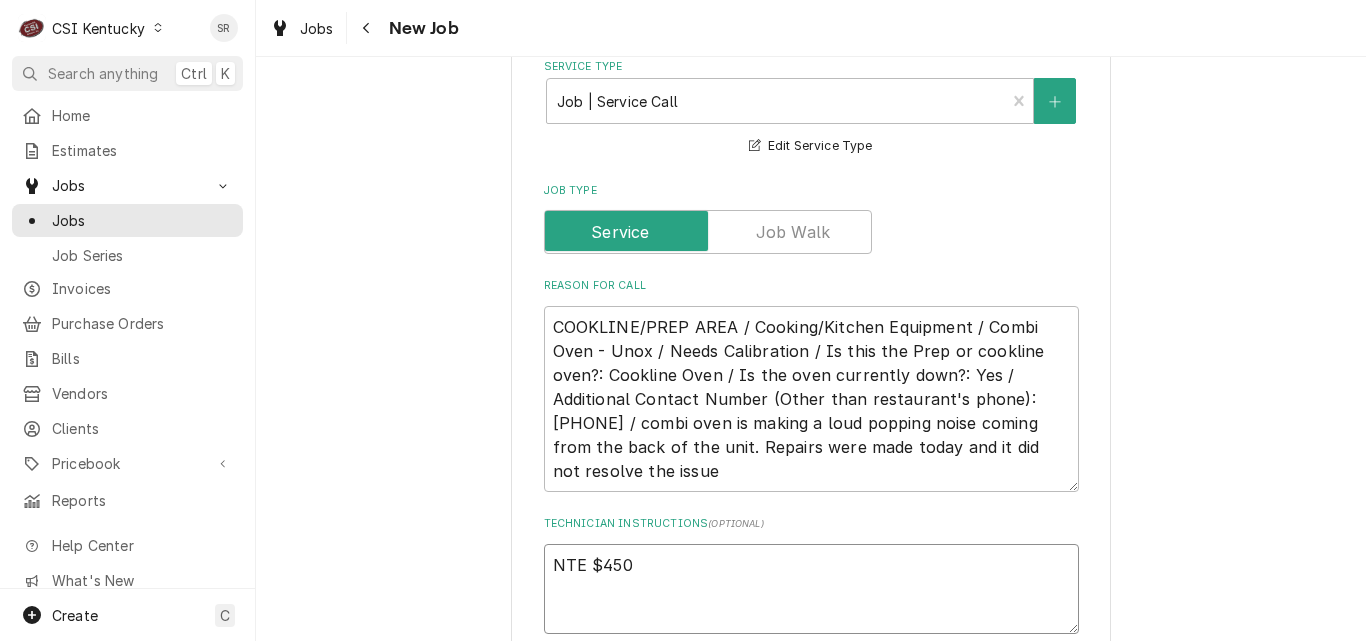 type on "x" 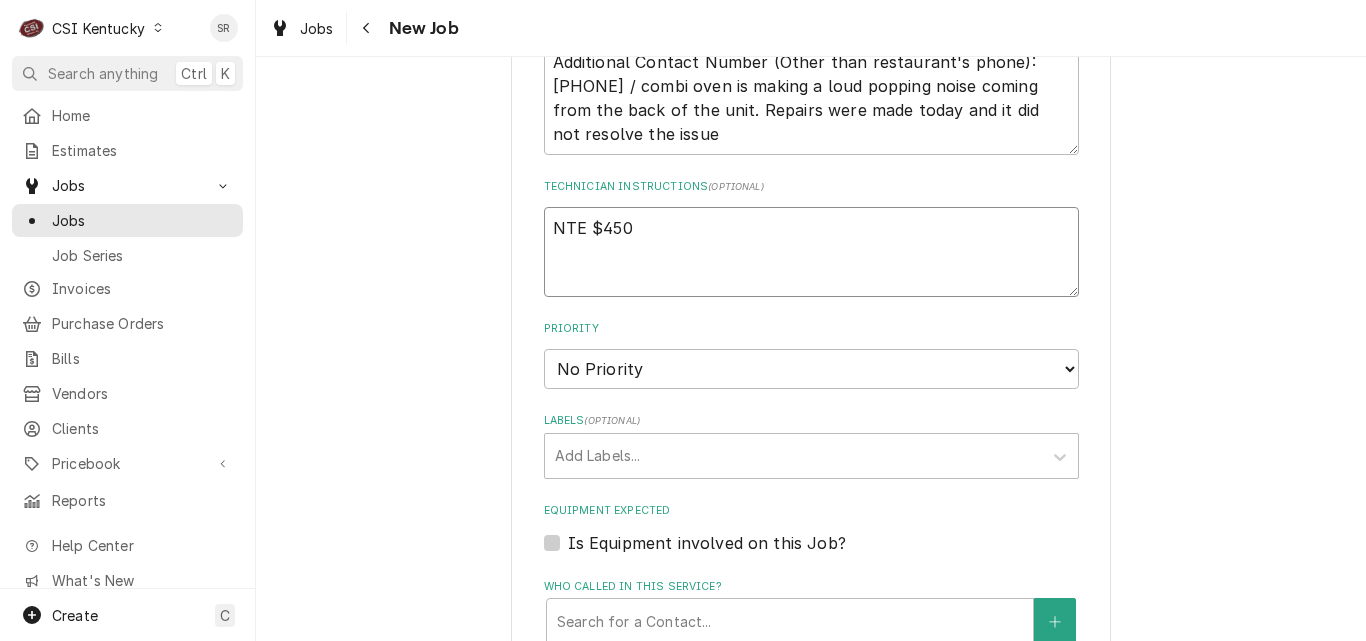 scroll, scrollTop: 1383, scrollLeft: 0, axis: vertical 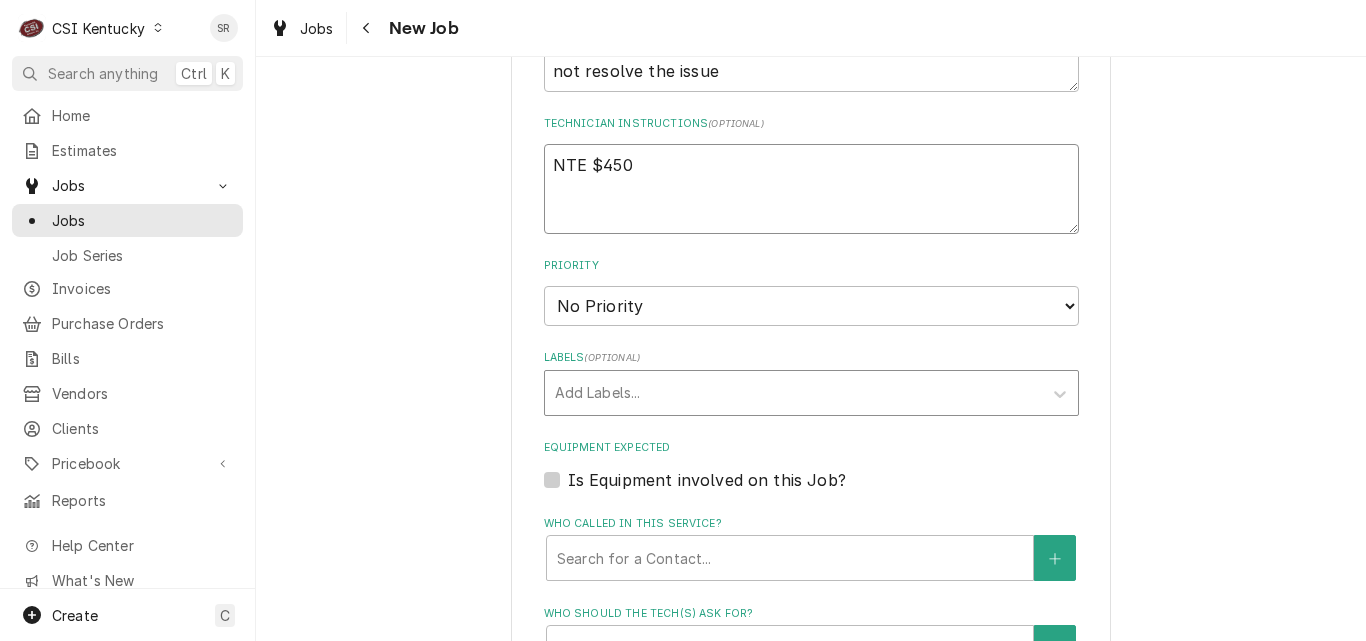 type on "NTE $450" 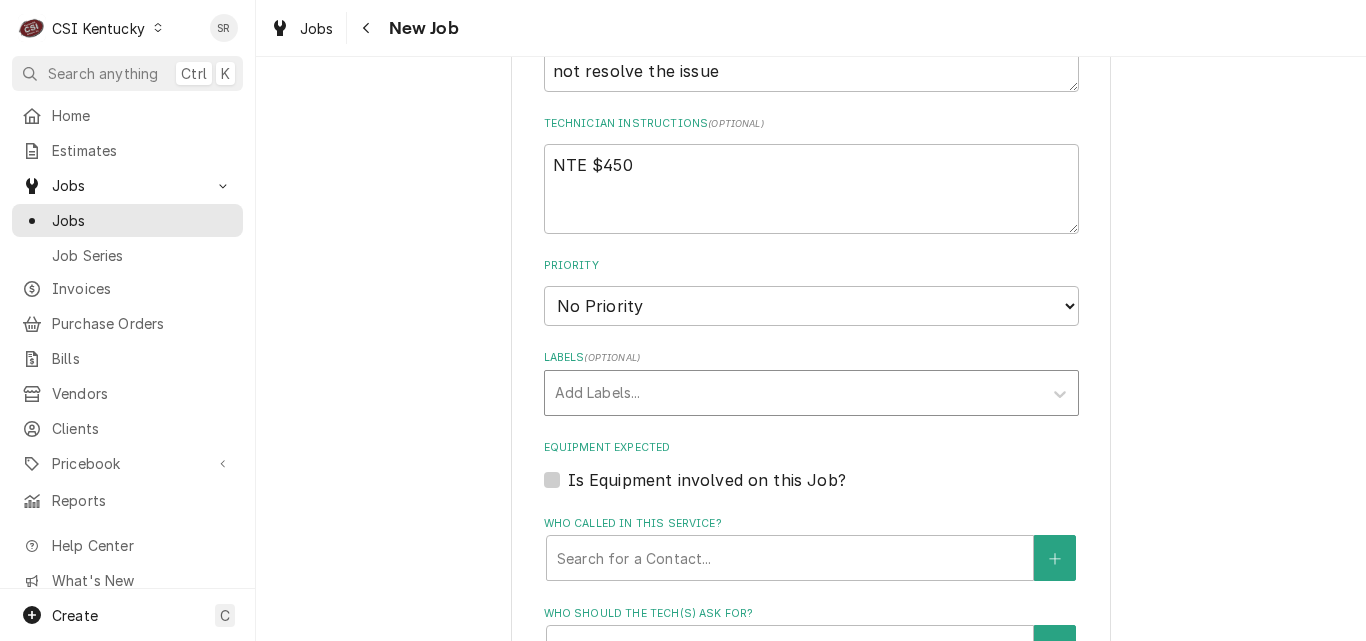 click at bounding box center (793, 393) 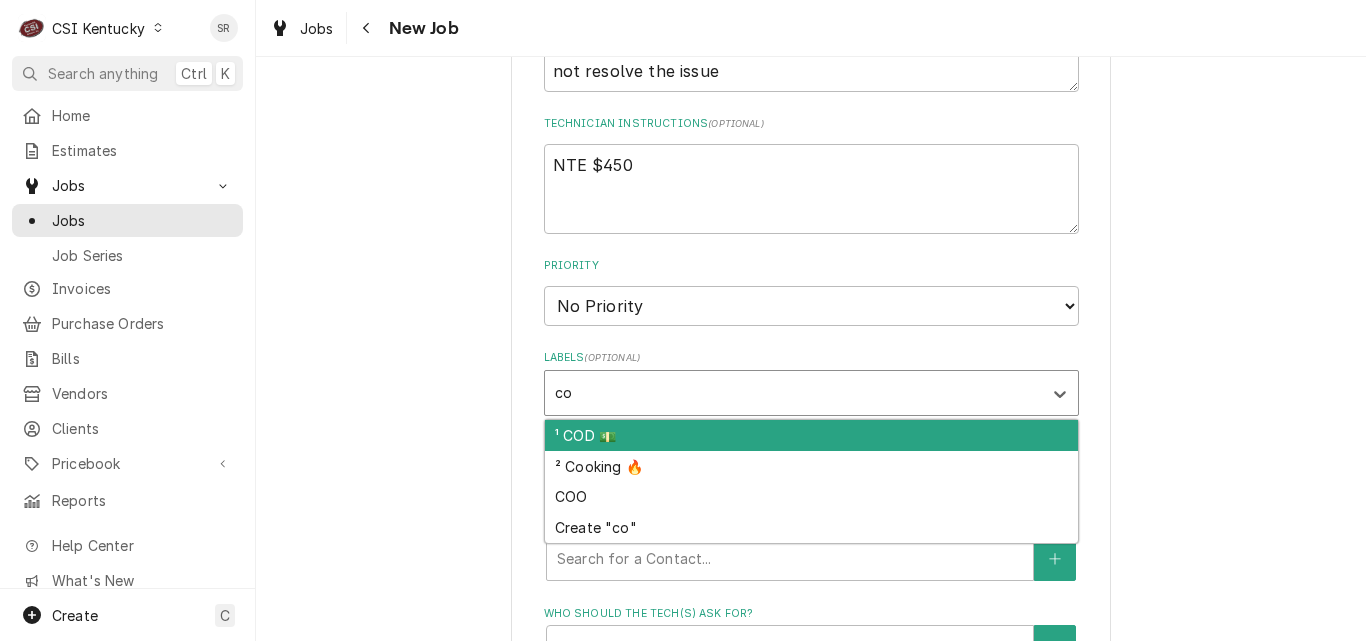 type on "coo" 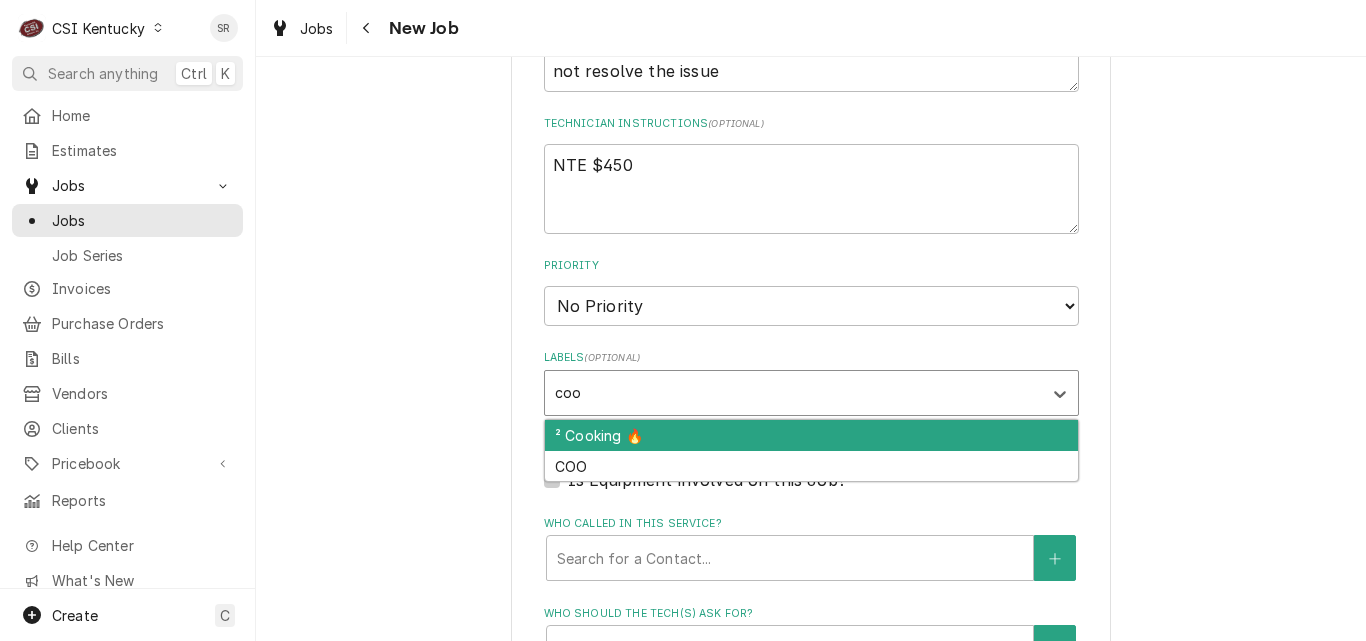 click on "² Cooking 🔥" at bounding box center [811, 435] 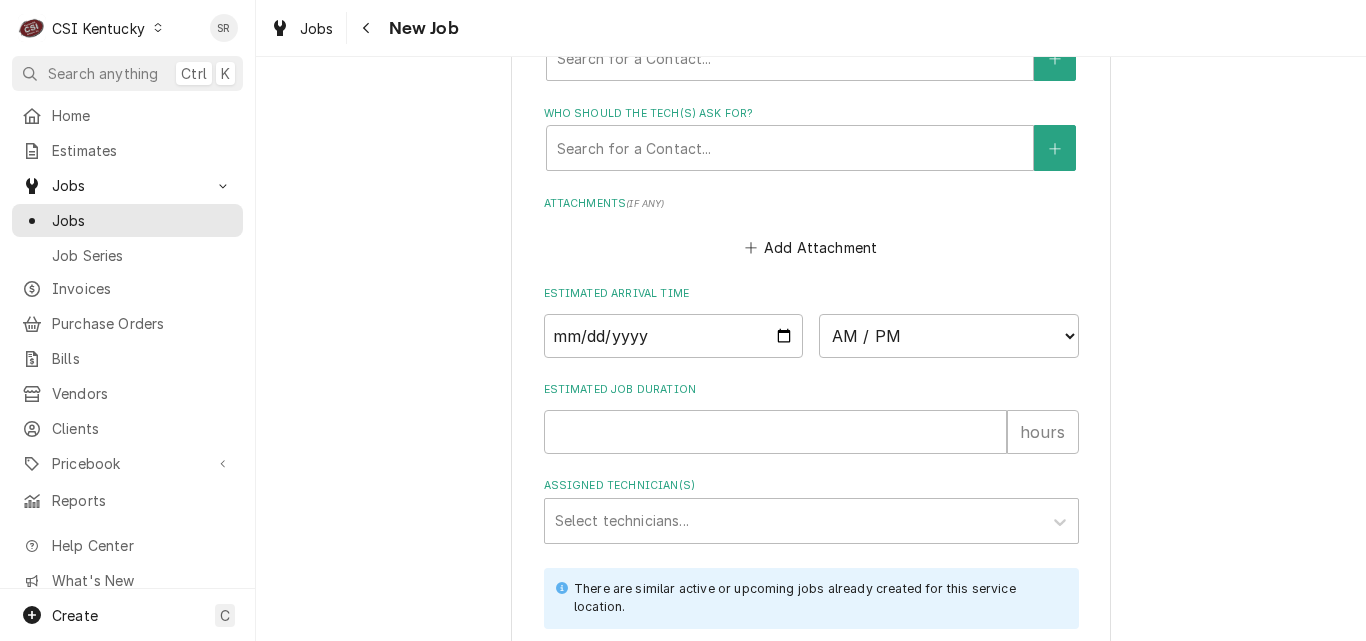 type on "x" 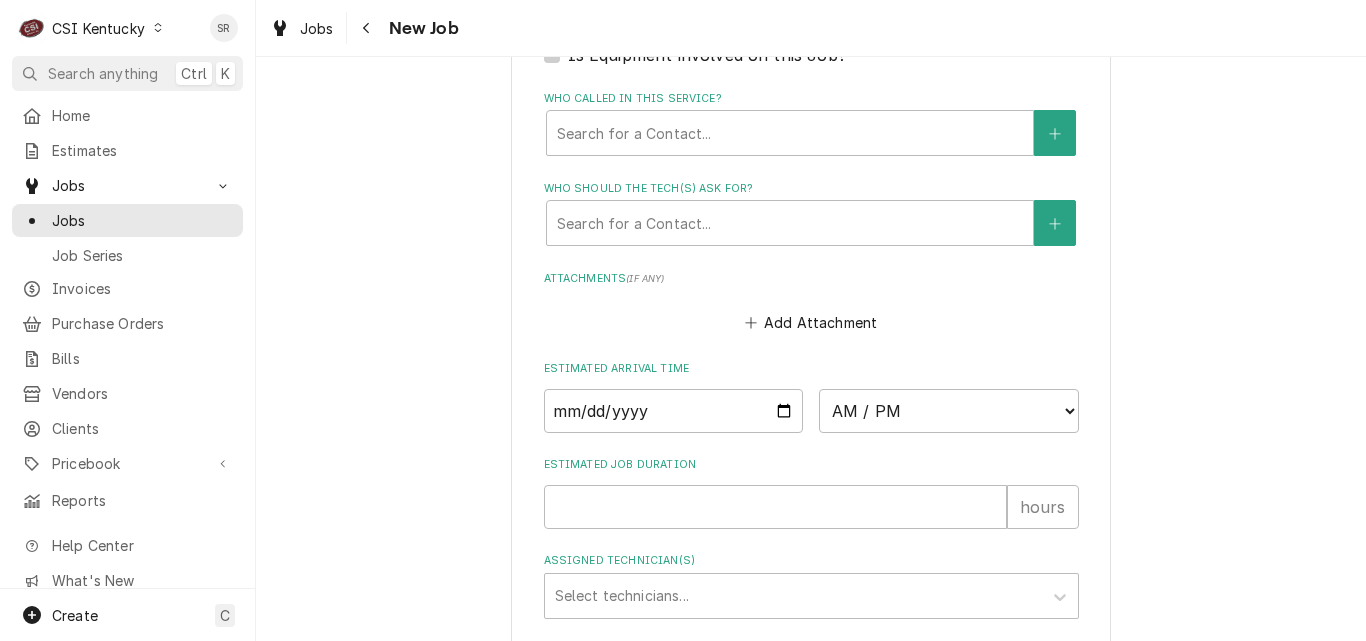 scroll, scrollTop: 1683, scrollLeft: 0, axis: vertical 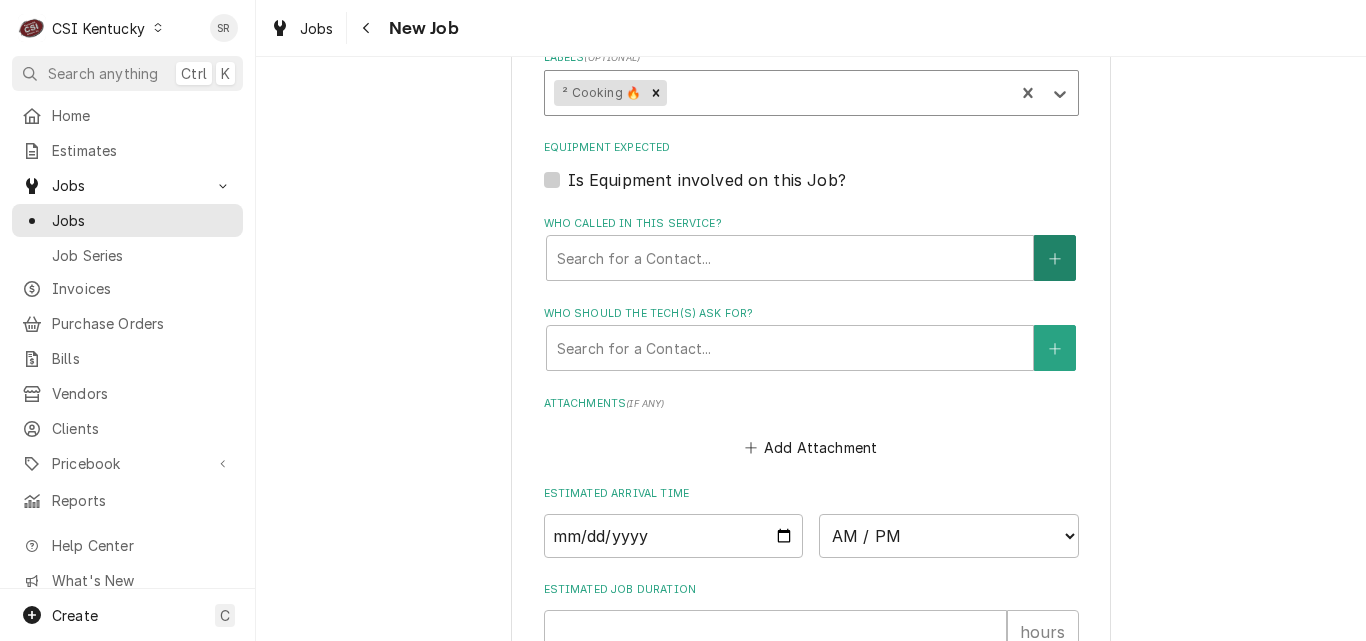 click 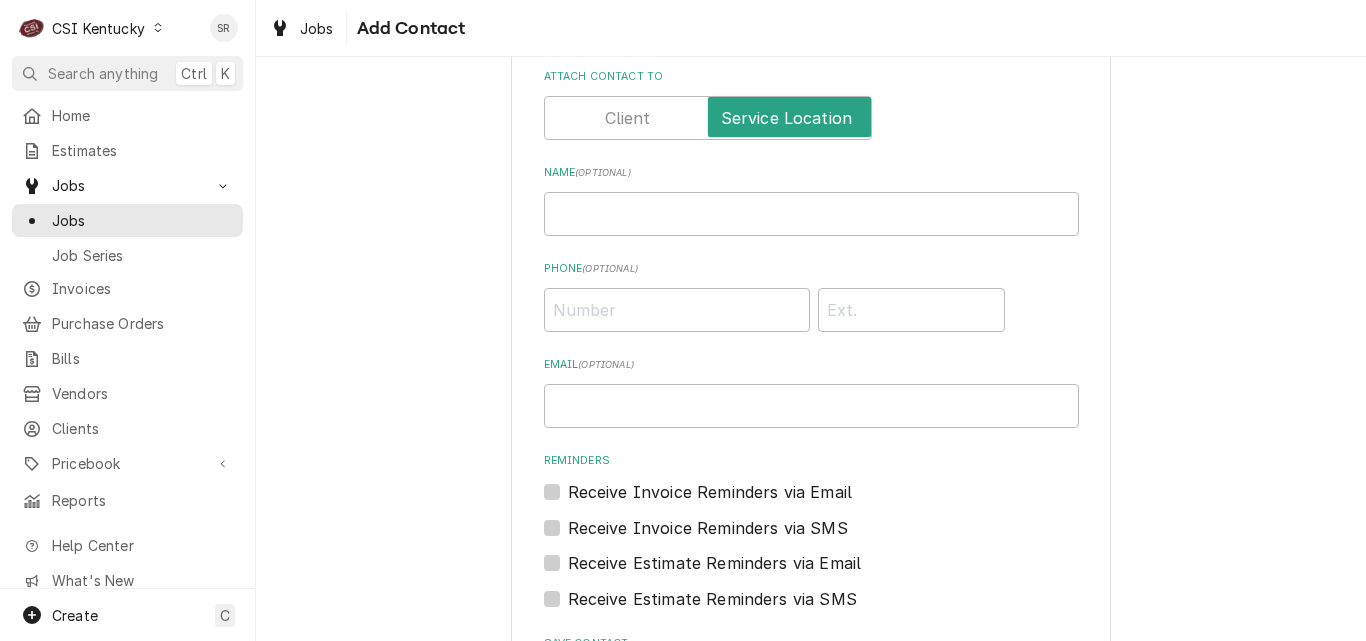 scroll, scrollTop: 100, scrollLeft: 0, axis: vertical 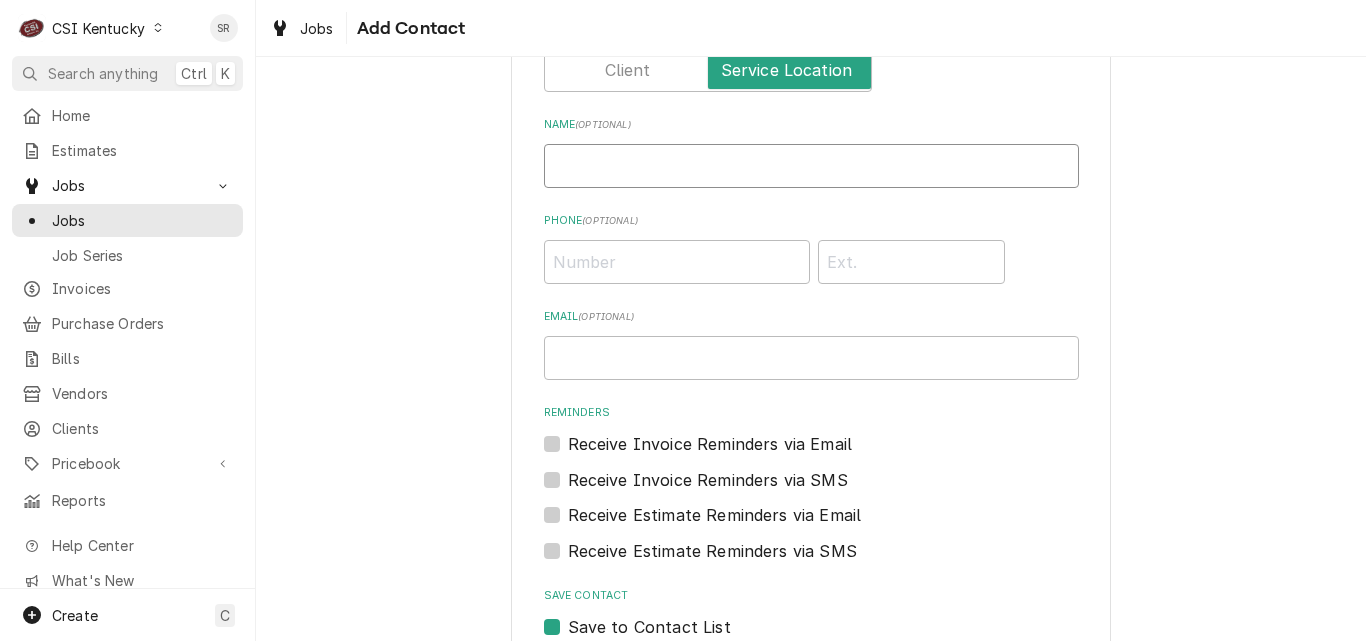 click on "Name  ( optional )" at bounding box center [811, 166] 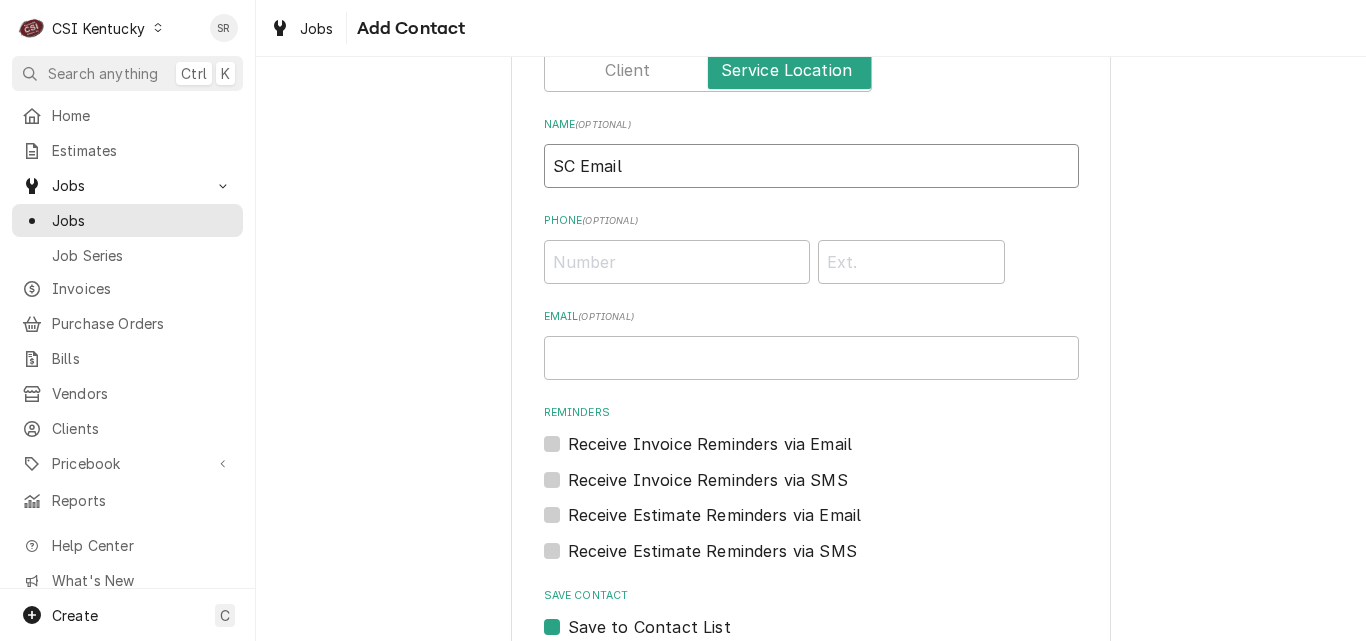 type on "SC Email" 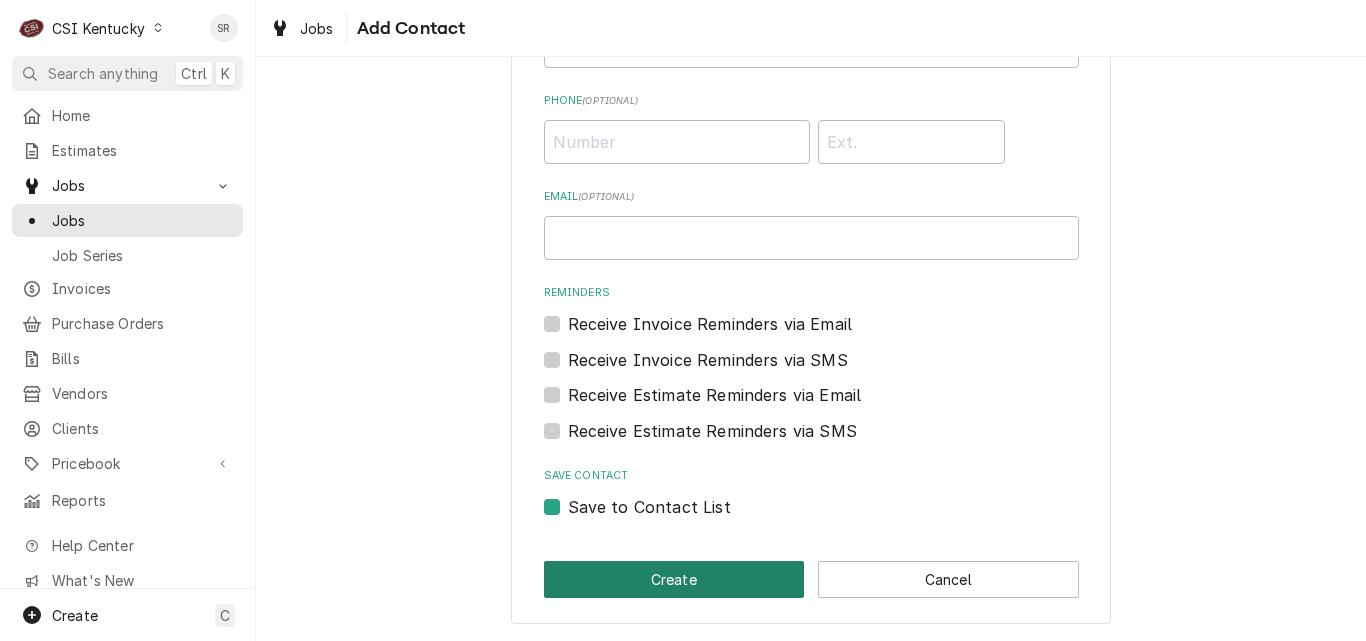 click on "Create" at bounding box center [674, 579] 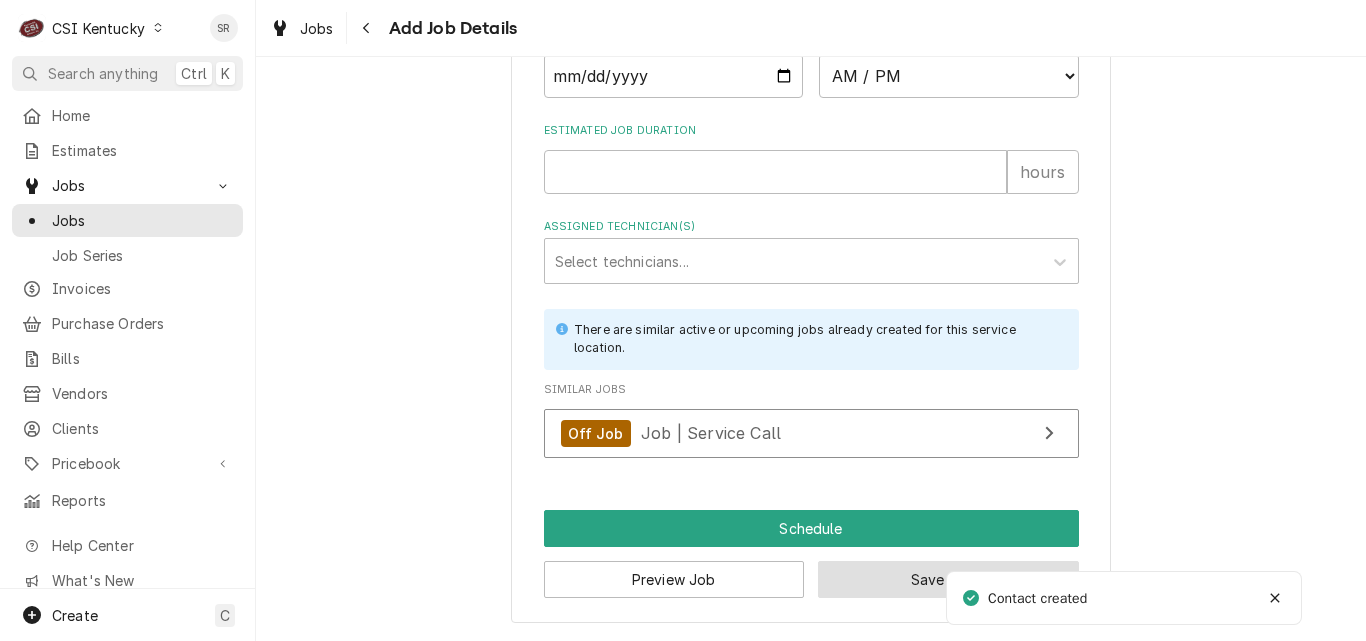click on "Save Draft" at bounding box center (948, 579) 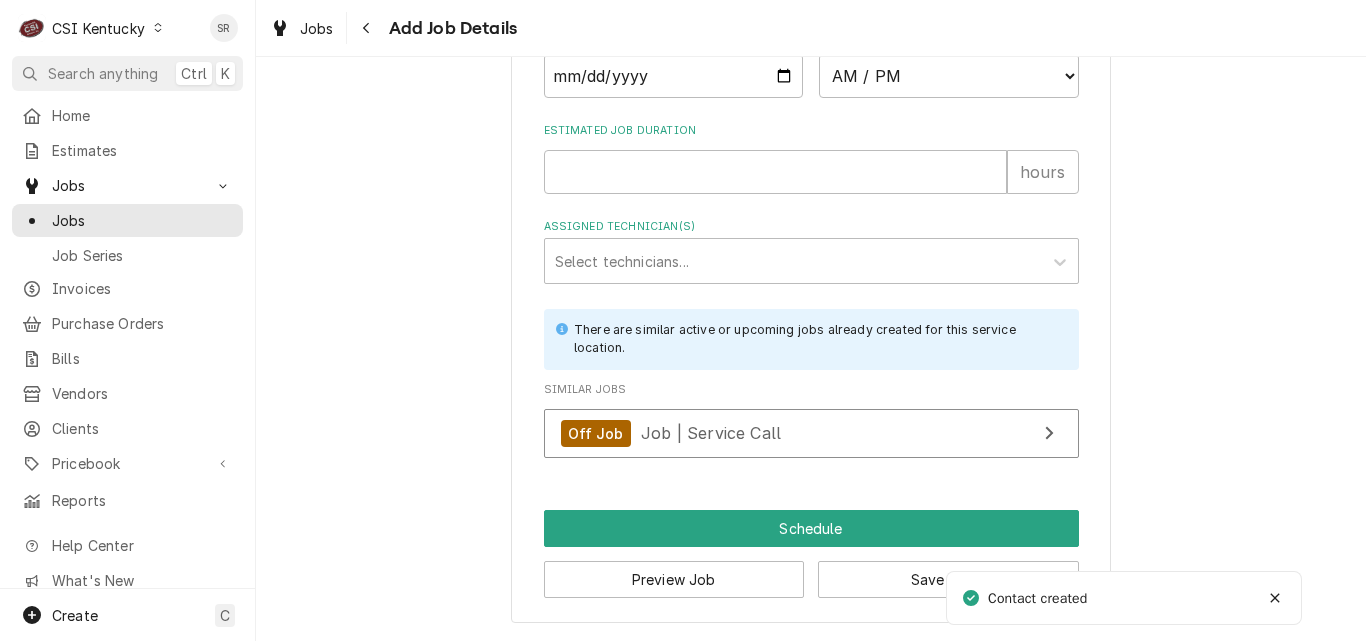 scroll, scrollTop: 2158, scrollLeft: 0, axis: vertical 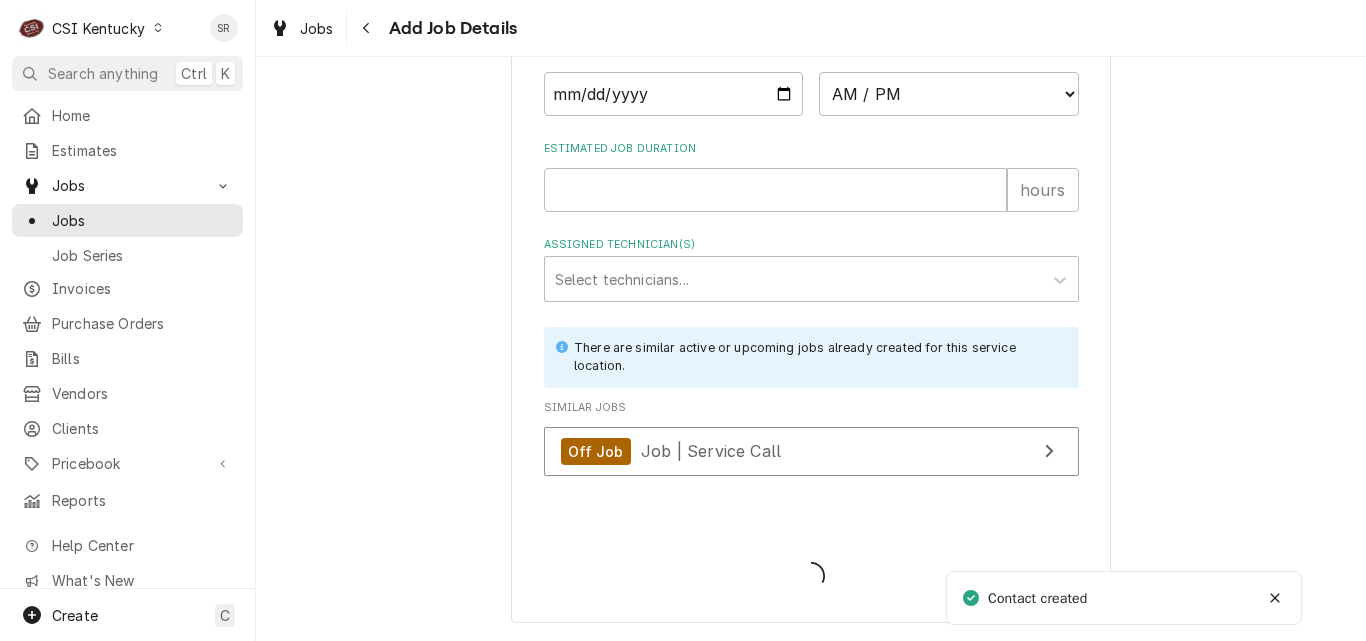 type on "x" 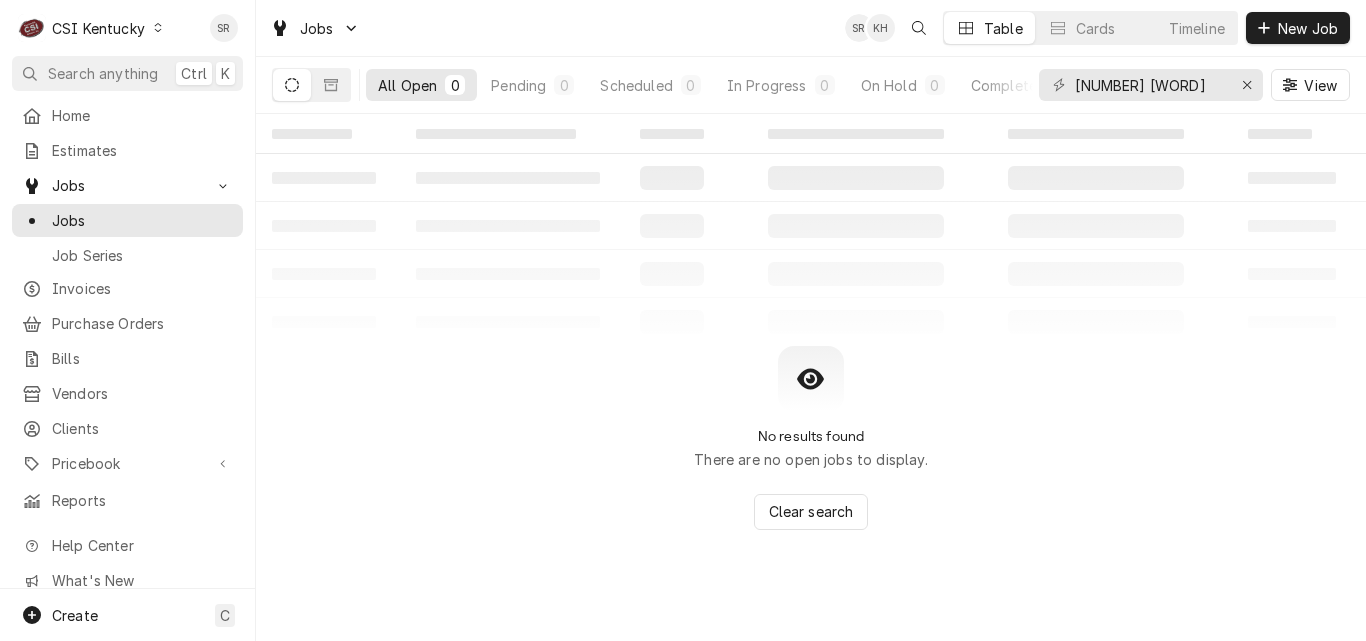 scroll, scrollTop: 0, scrollLeft: 0, axis: both 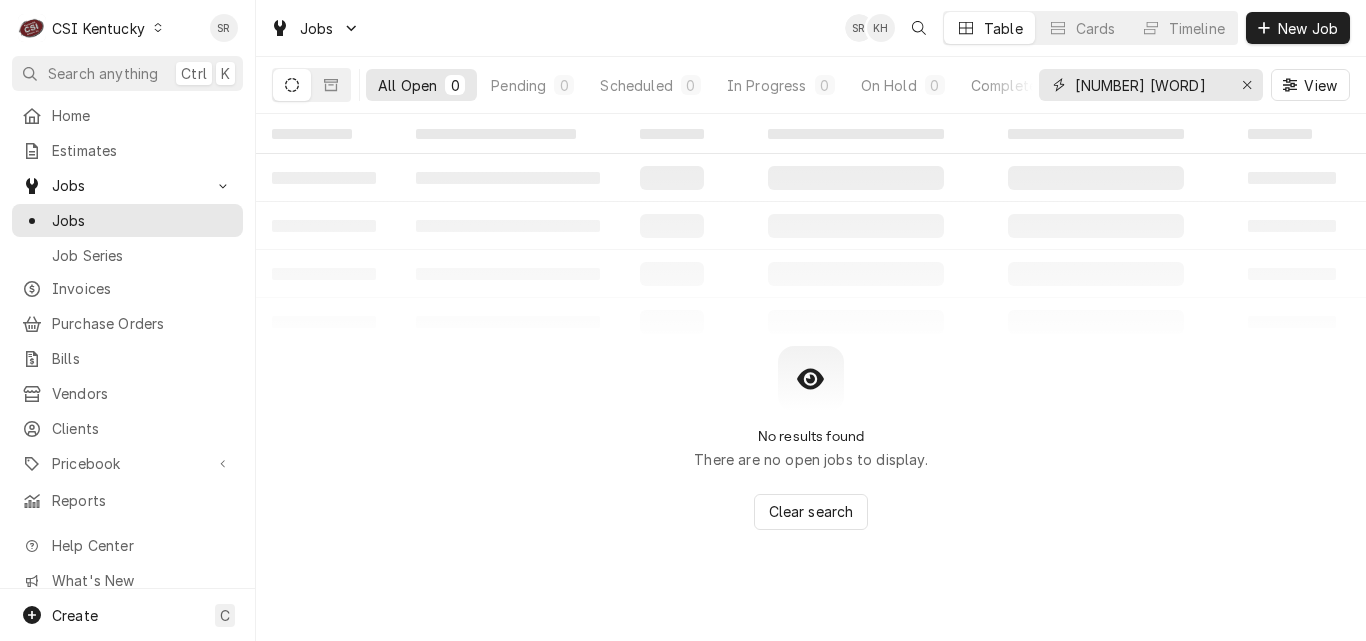 drag, startPoint x: 1174, startPoint y: 96, endPoint x: 1096, endPoint y: 96, distance: 78 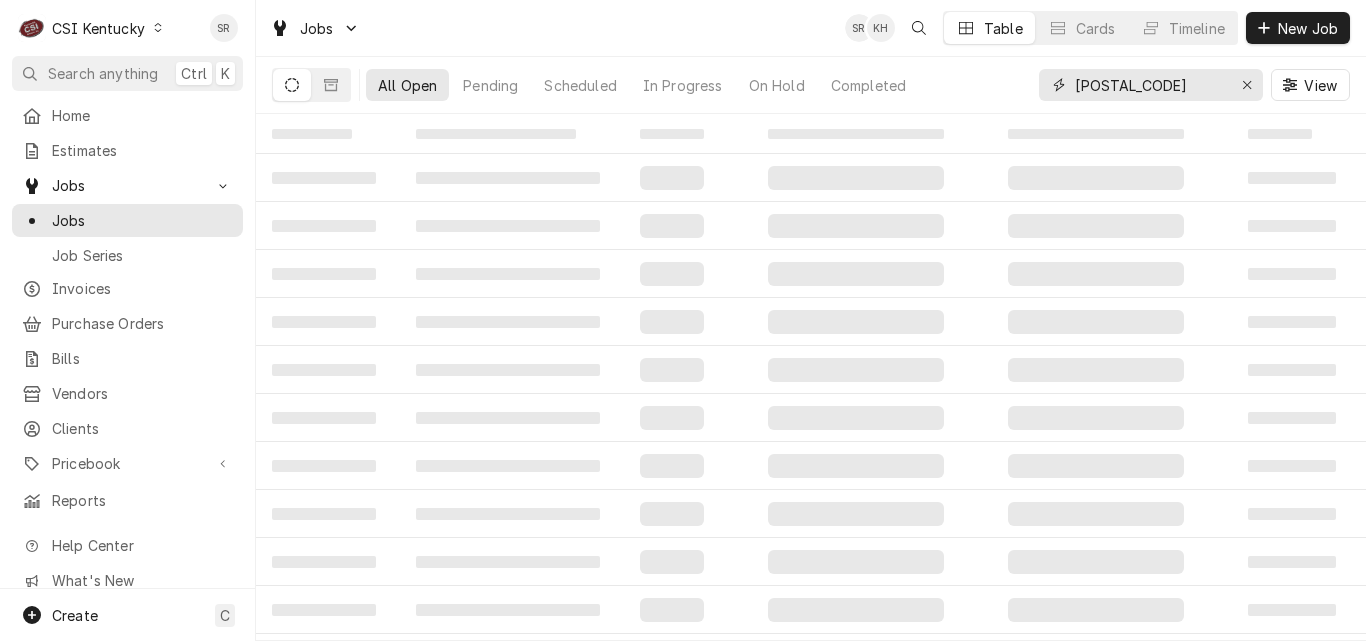 click on "[POSTAL_CODE]" at bounding box center (1150, 85) 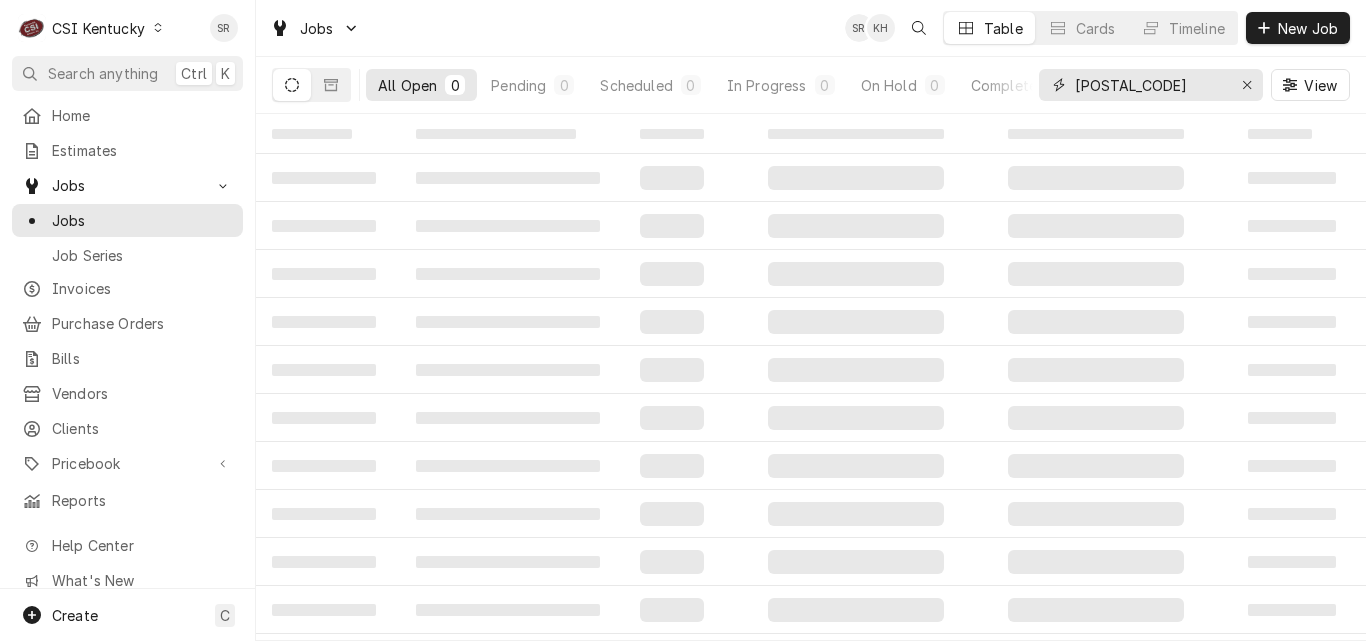 type on "[POSTAL_CODE]" 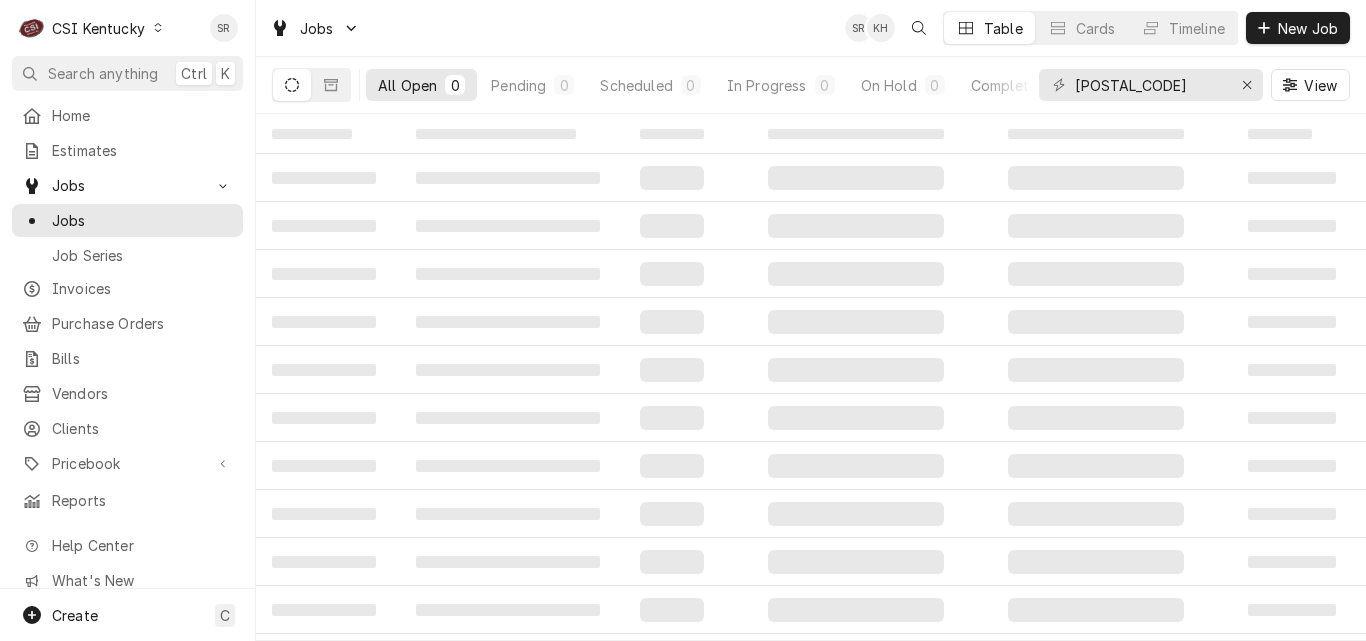 click on "CSI Kentucky" at bounding box center [98, 28] 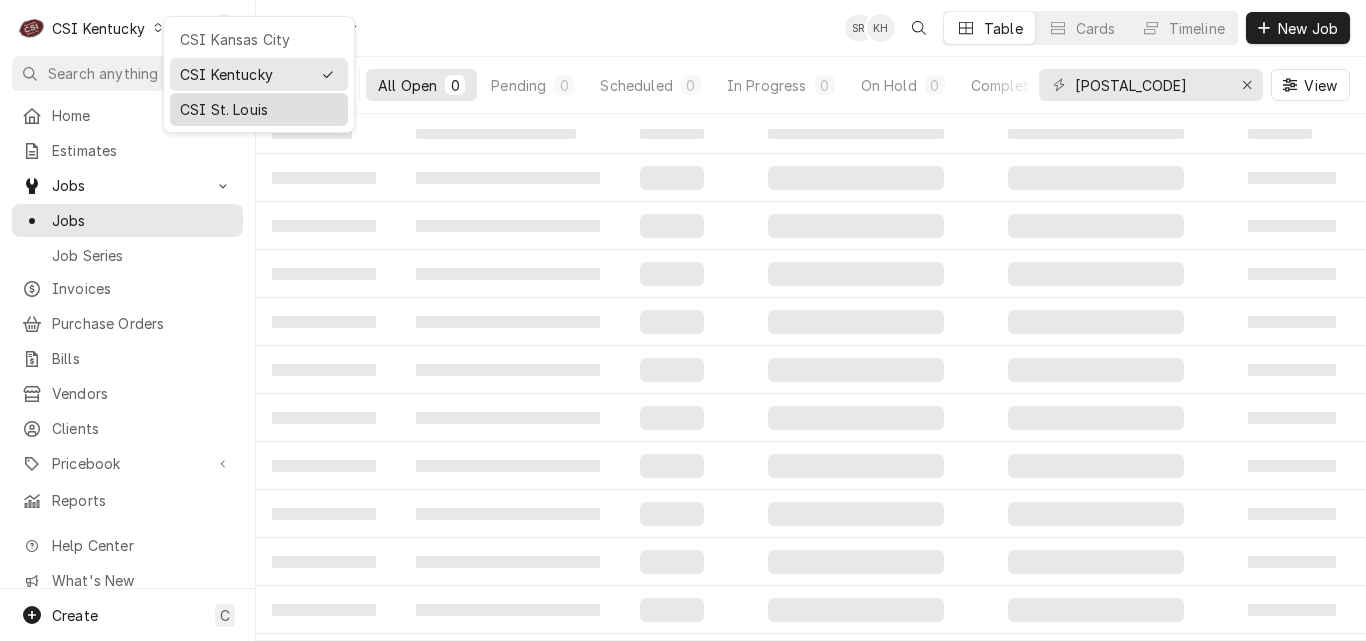 click on "CSI St. Louis" at bounding box center [259, 109] 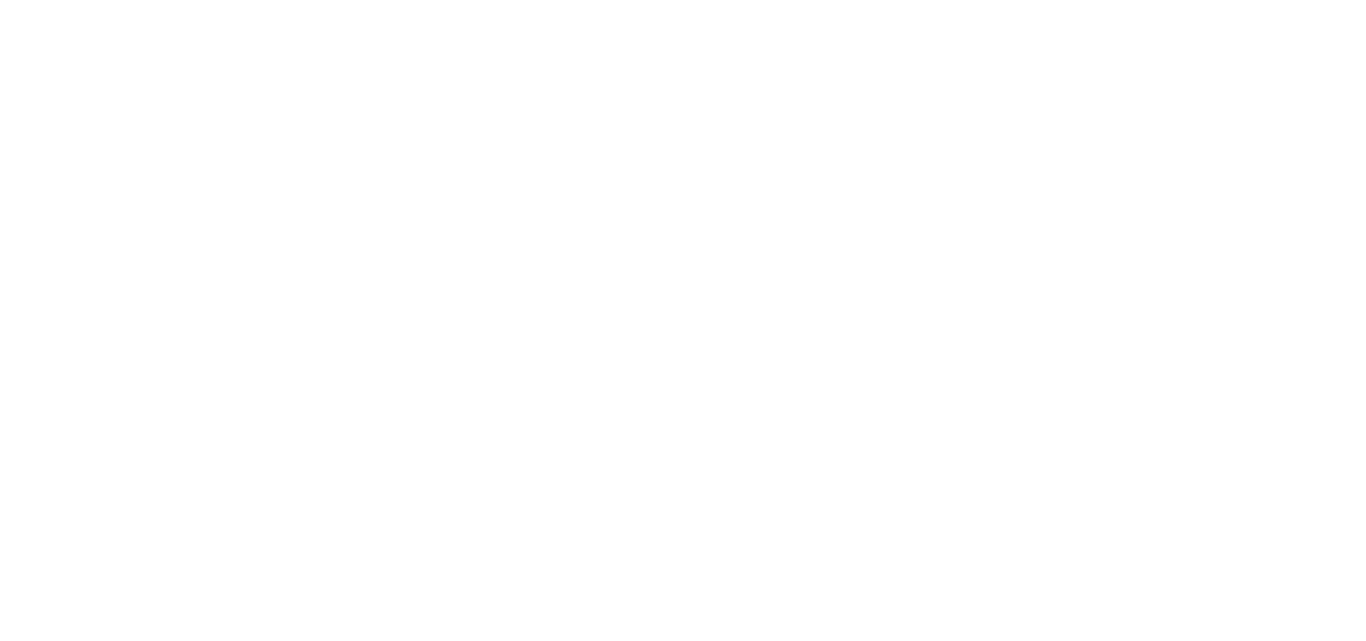 scroll, scrollTop: 0, scrollLeft: 0, axis: both 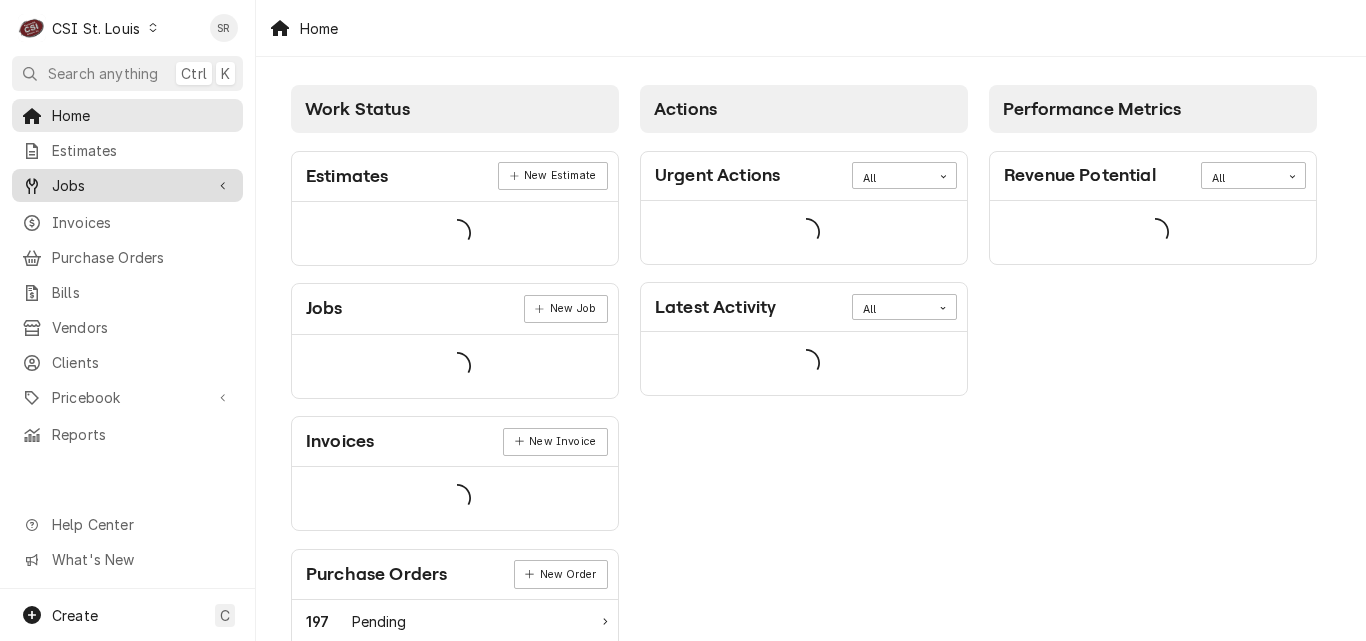 click on "Jobs" at bounding box center (127, 185) 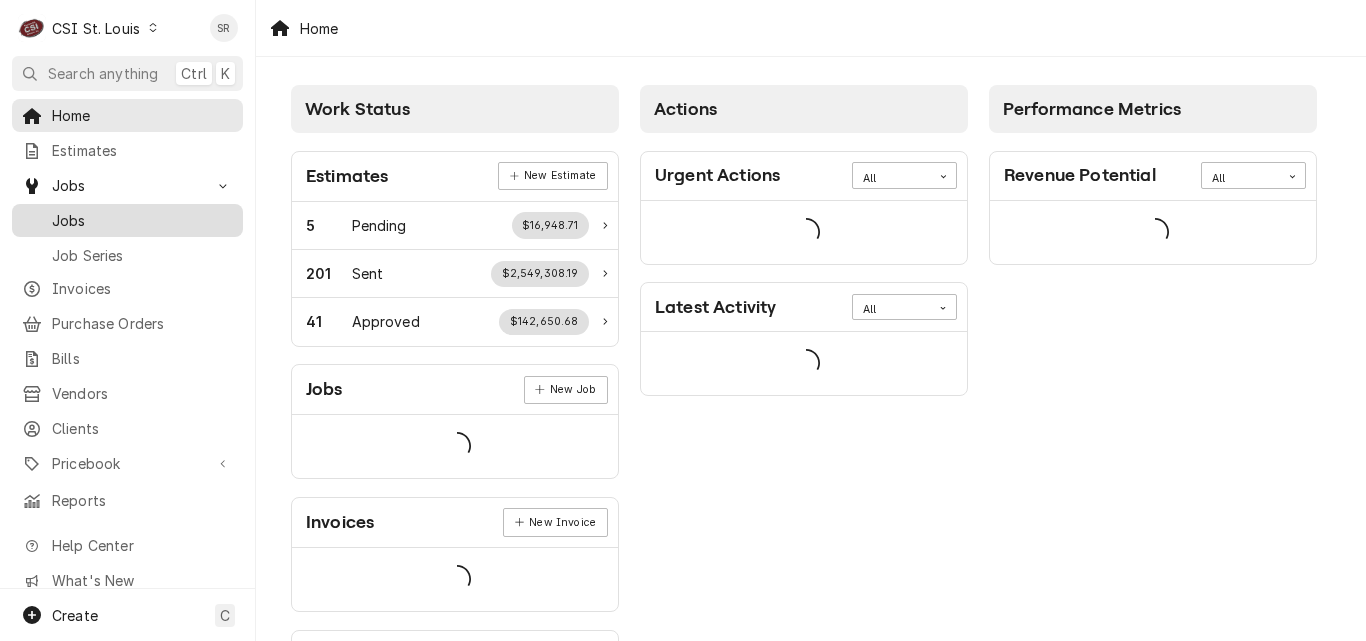 click on "Jobs" at bounding box center (142, 220) 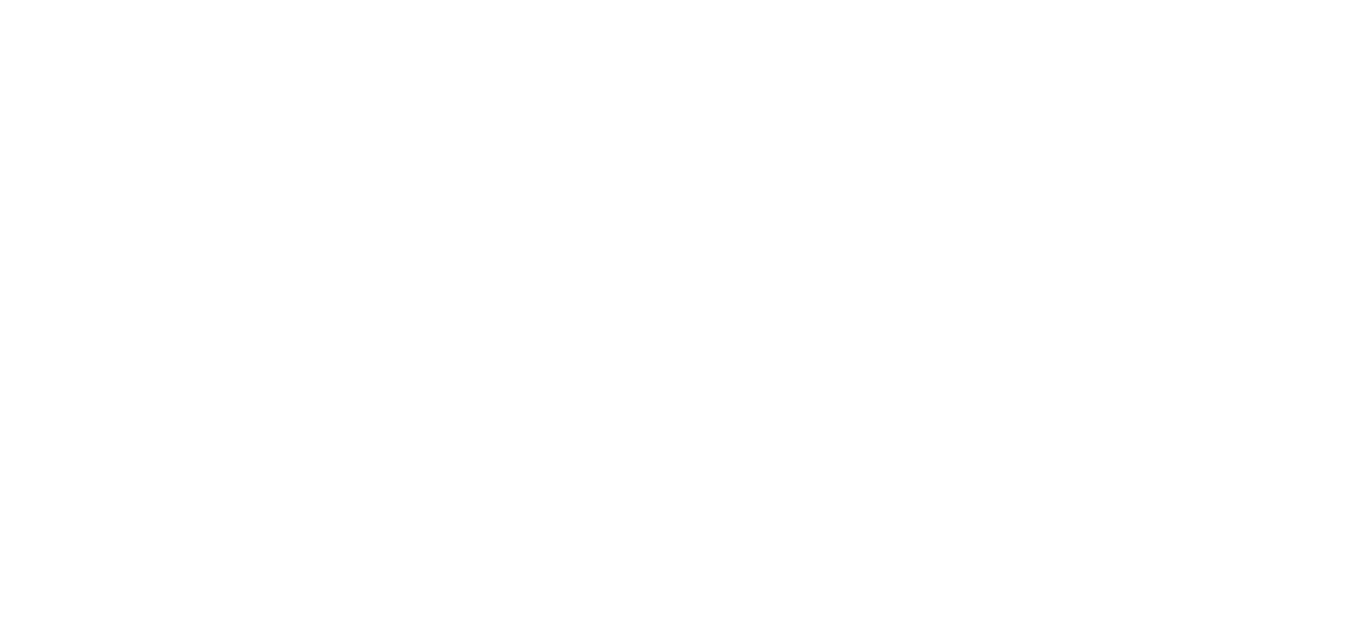 scroll, scrollTop: 0, scrollLeft: 0, axis: both 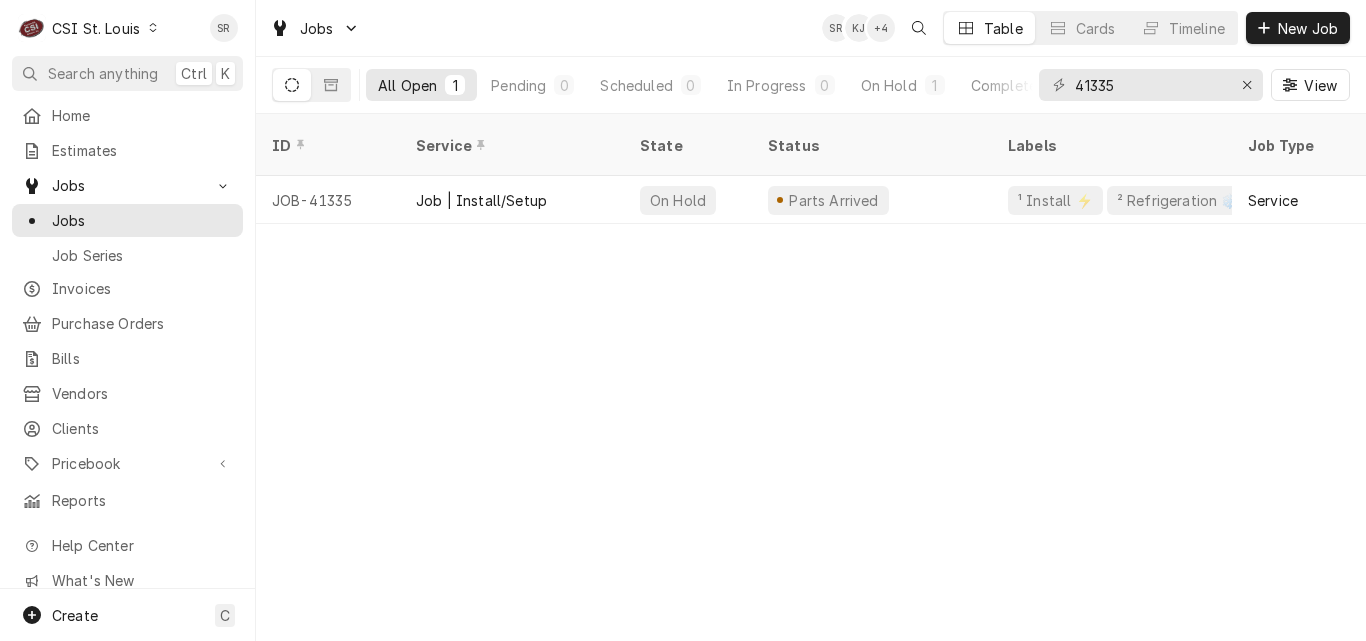 click on "Job | Install/Setup" at bounding box center [512, 200] 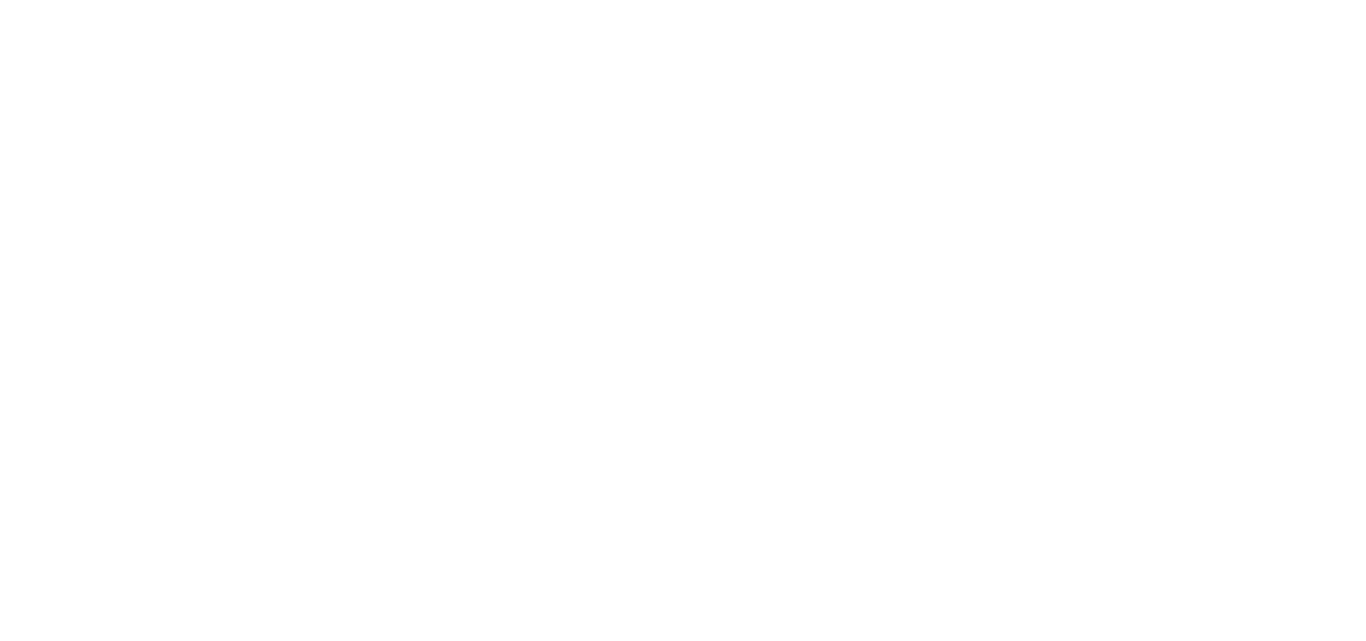 scroll, scrollTop: 0, scrollLeft: 0, axis: both 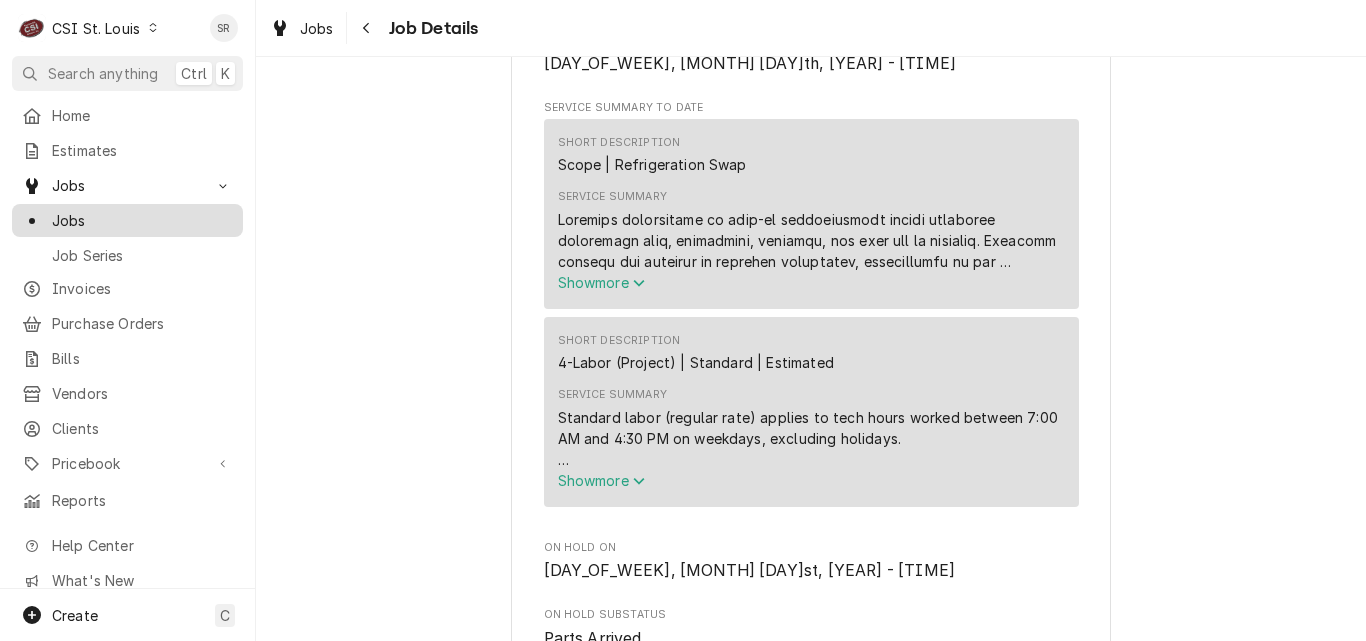 click on "Jobs" at bounding box center (142, 220) 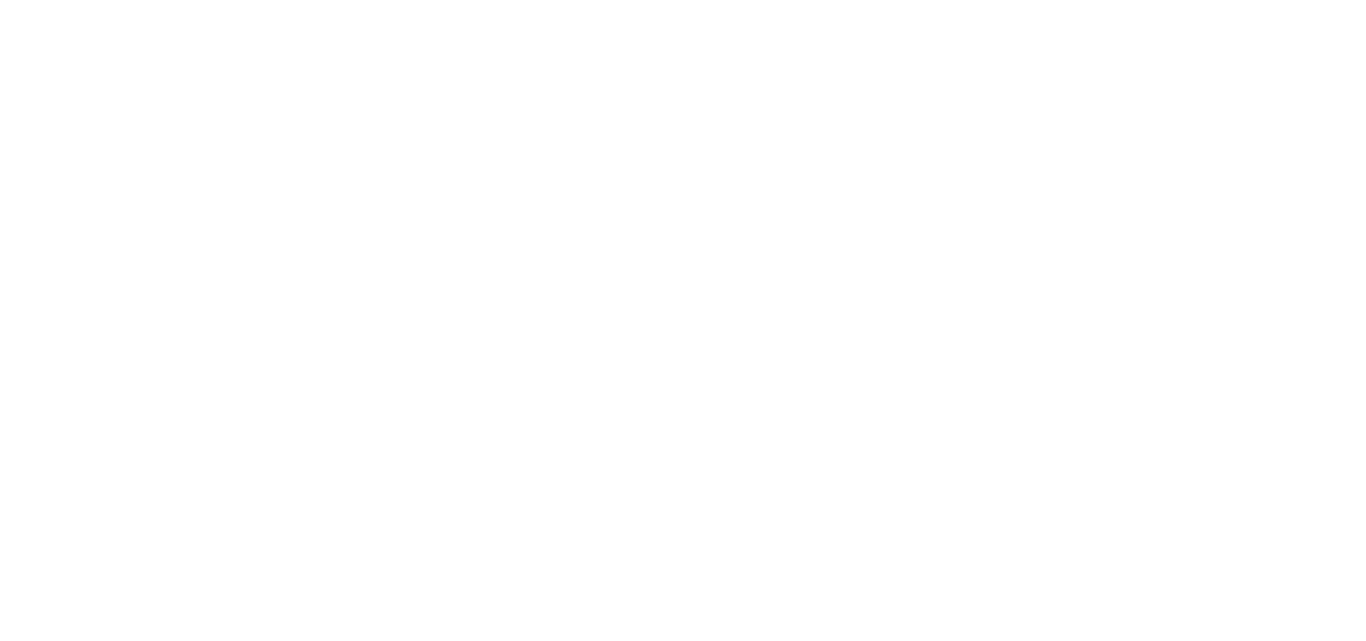 scroll, scrollTop: 0, scrollLeft: 0, axis: both 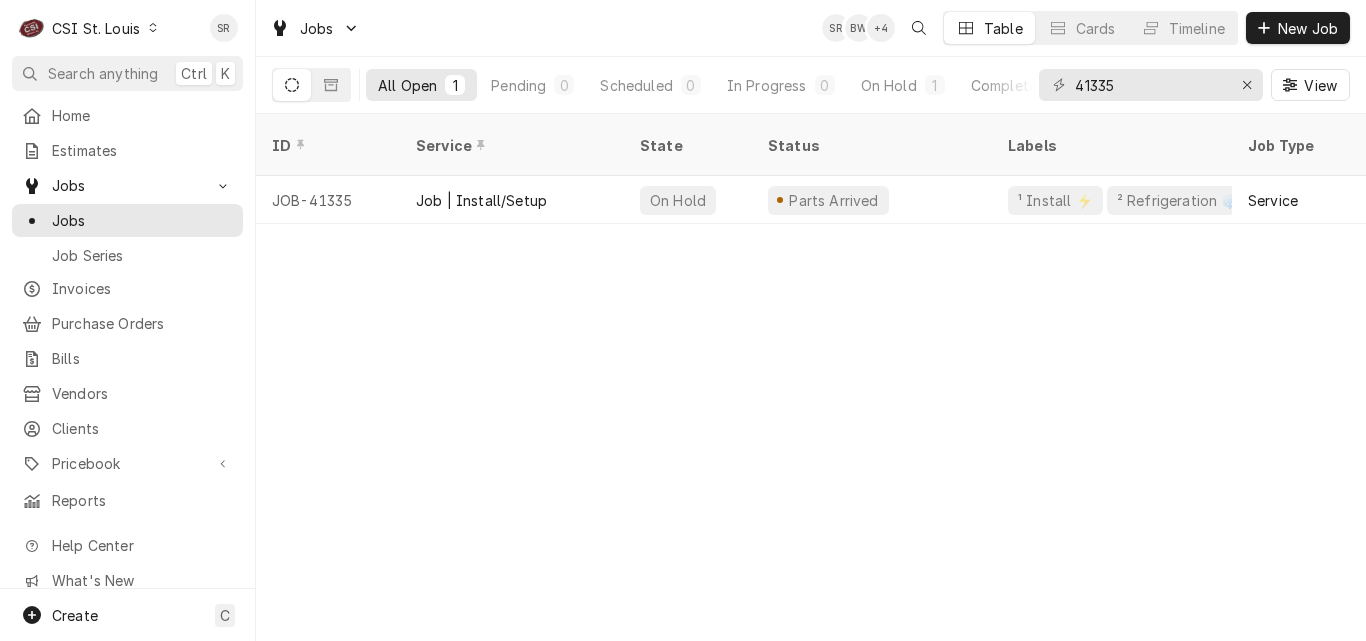 click on "CSI St. Louis" at bounding box center (96, 28) 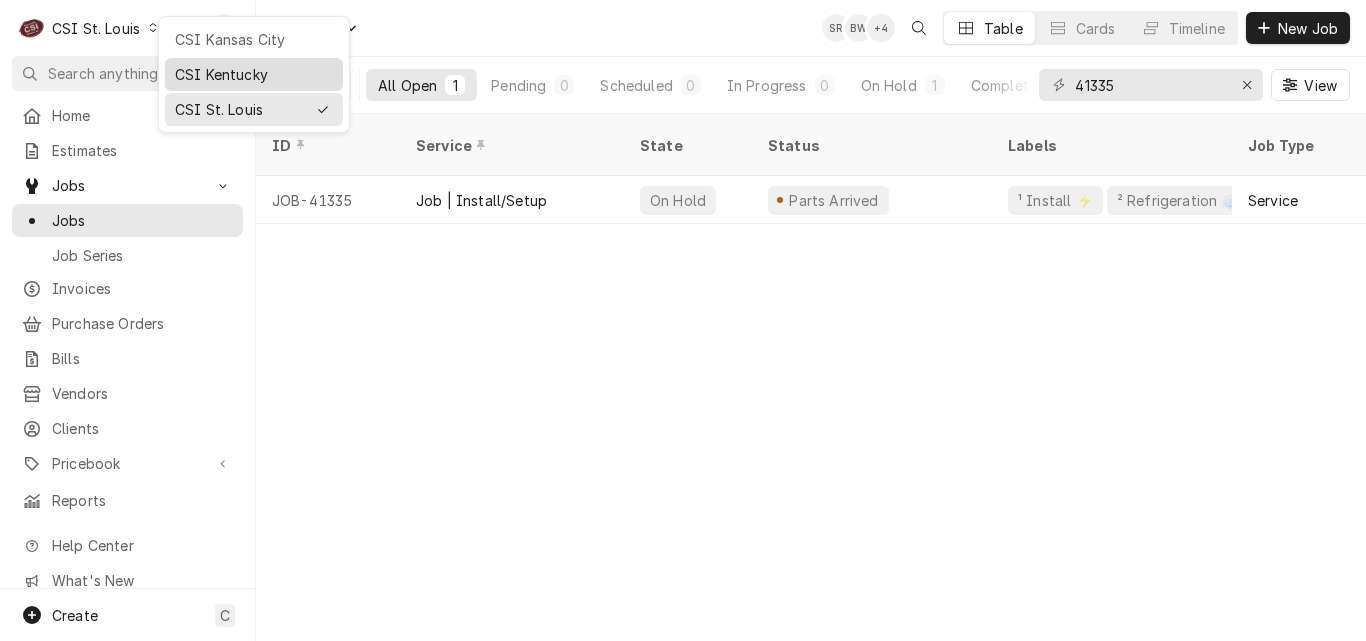 click on "CSI Kentucky" at bounding box center [254, 74] 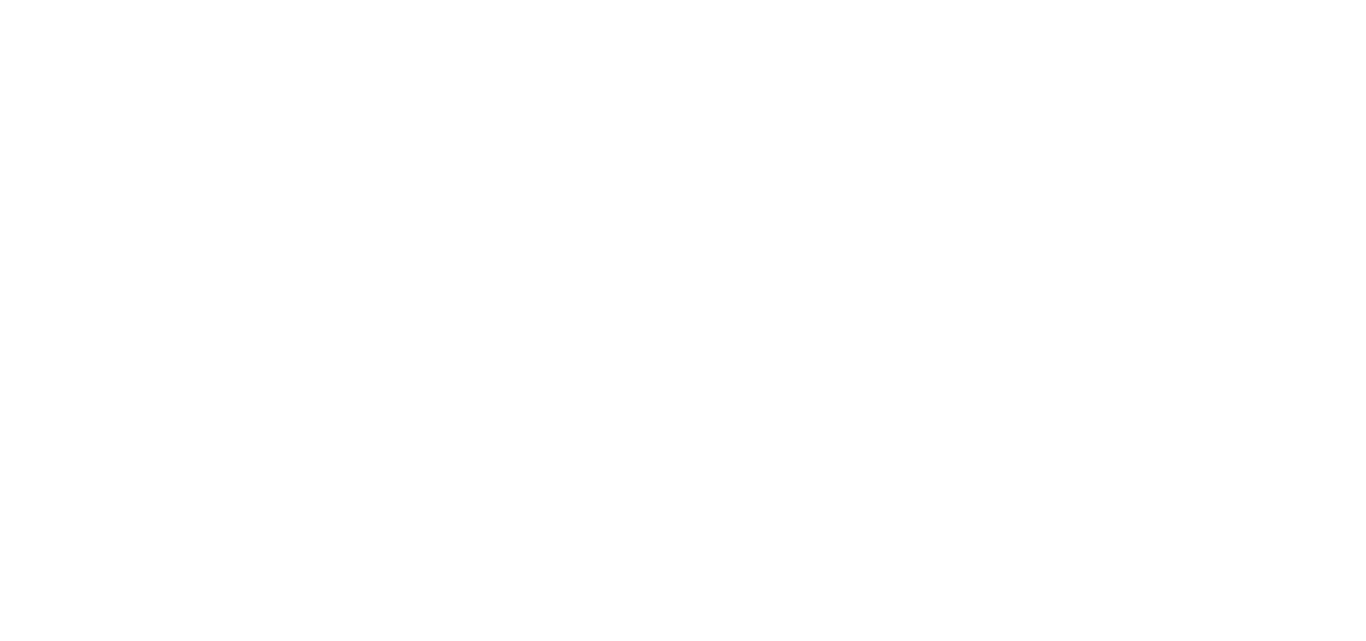 scroll, scrollTop: 0, scrollLeft: 0, axis: both 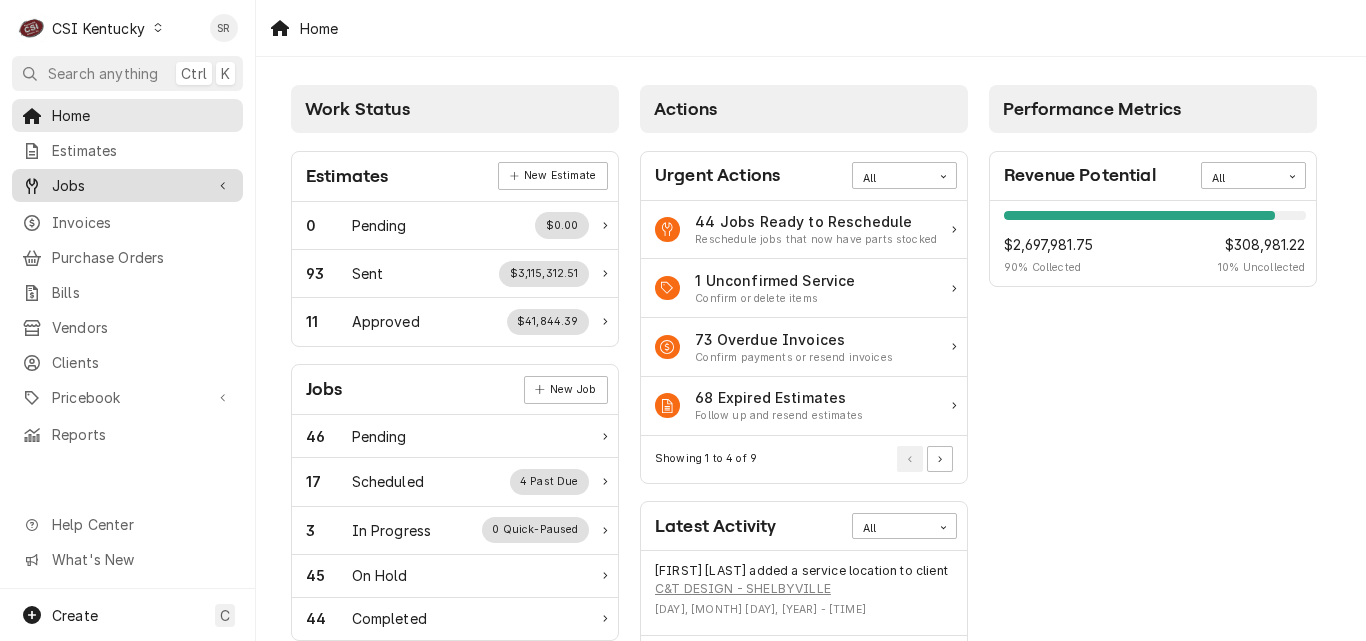 click on "Jobs" at bounding box center (127, 185) 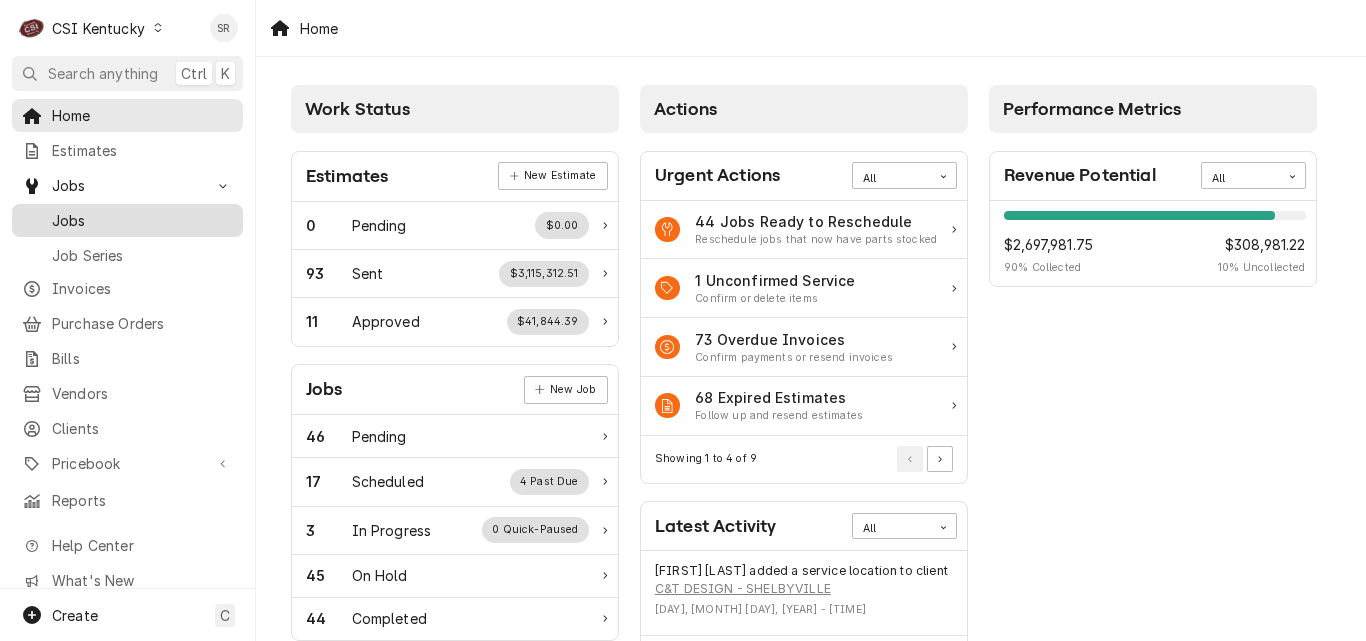 click on "Jobs" at bounding box center [142, 220] 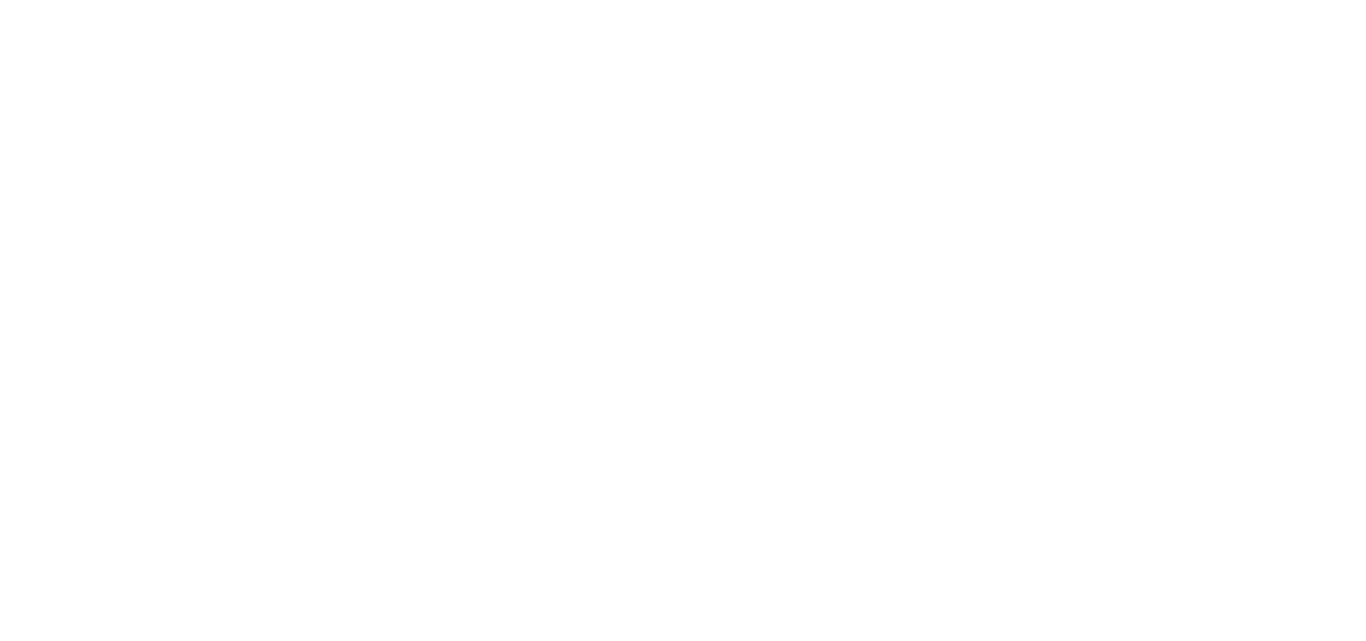 scroll, scrollTop: 0, scrollLeft: 0, axis: both 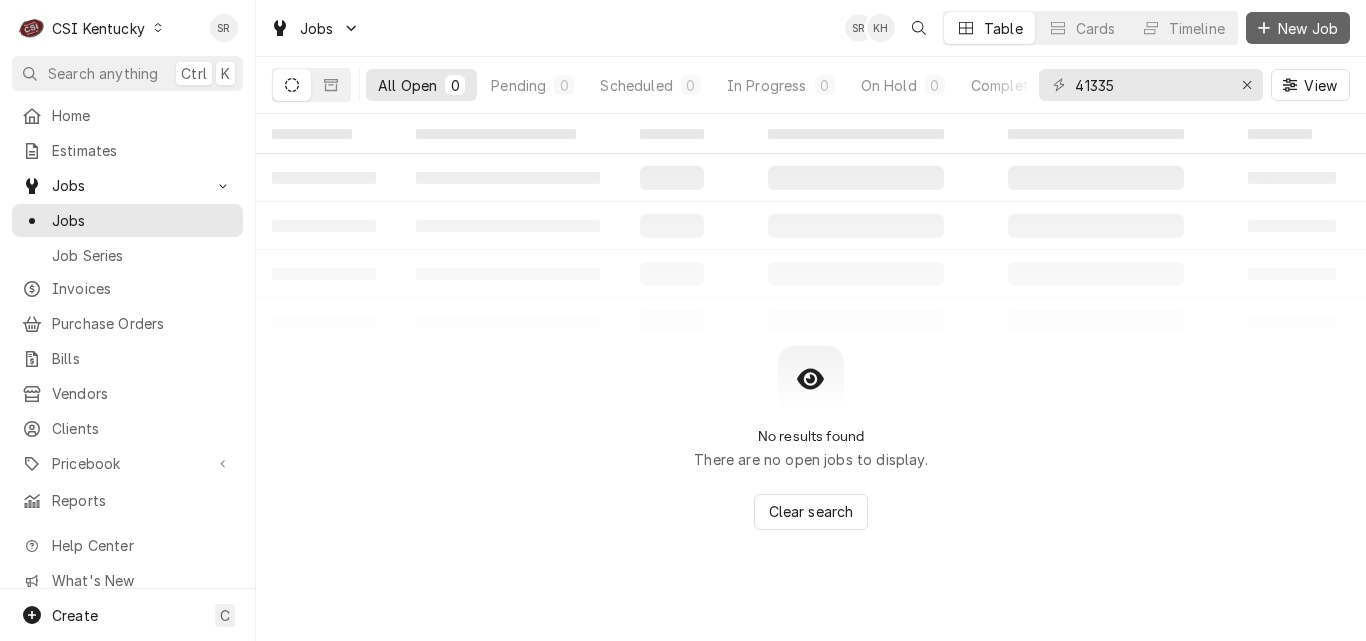 click on "New Job" at bounding box center [1298, 28] 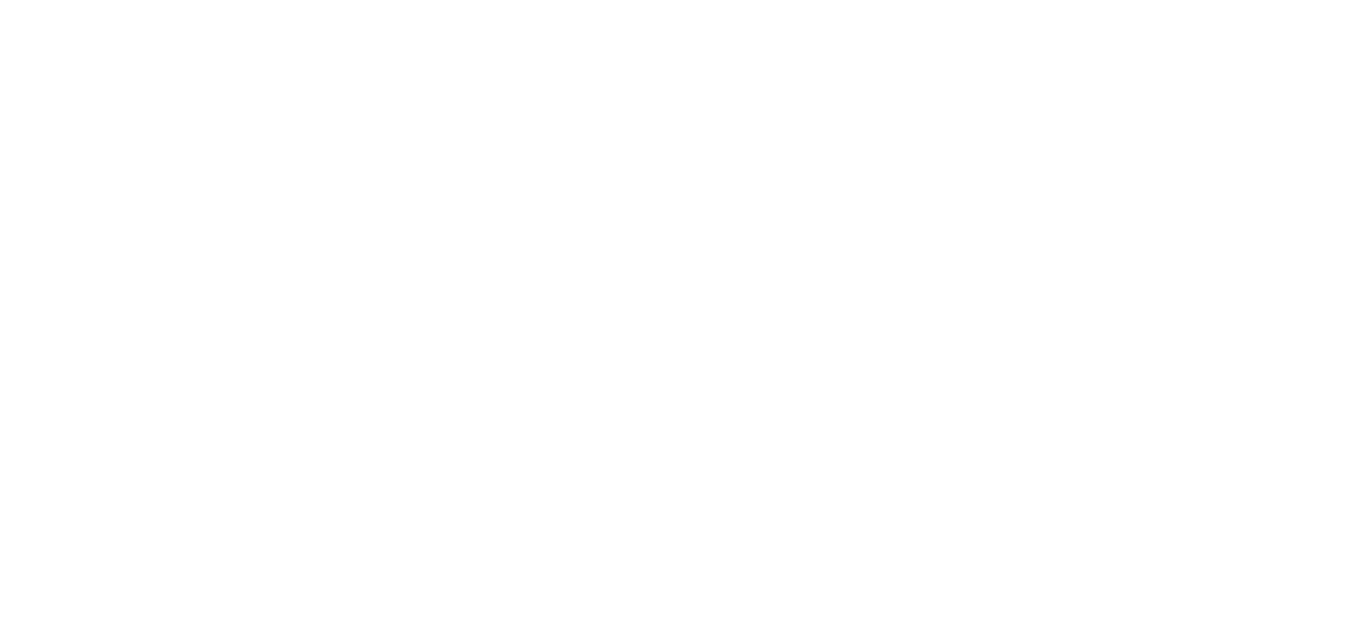 scroll, scrollTop: 0, scrollLeft: 0, axis: both 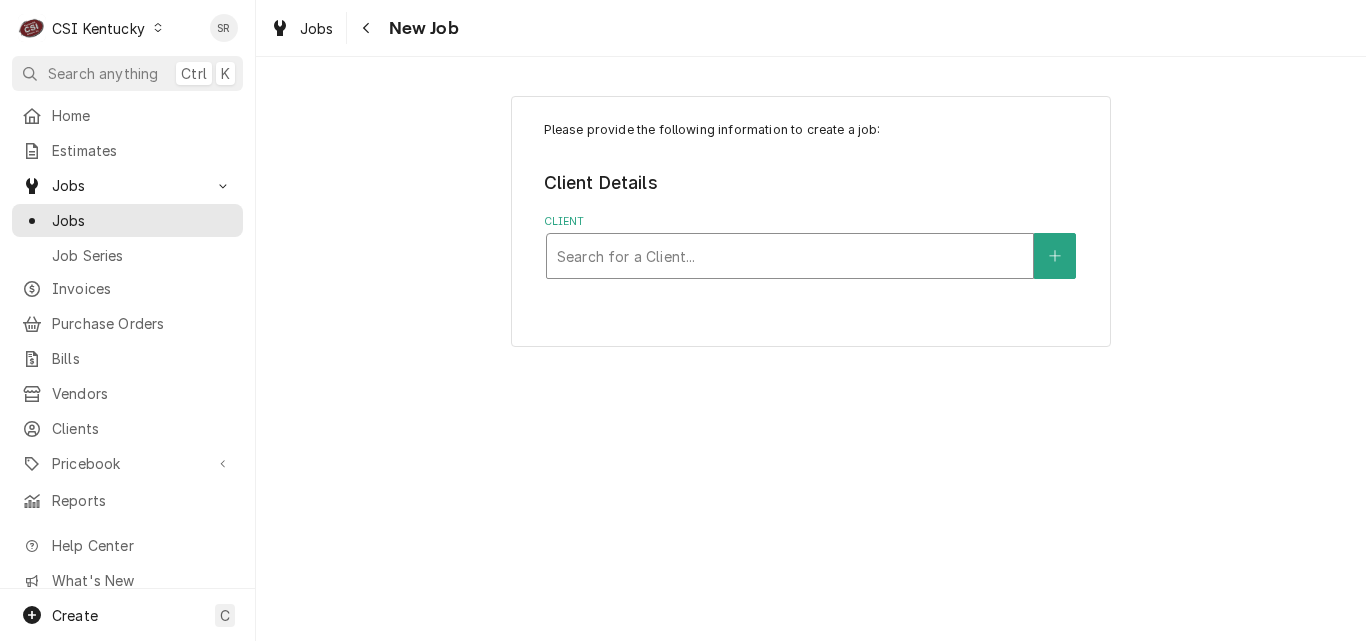 click at bounding box center [790, 256] 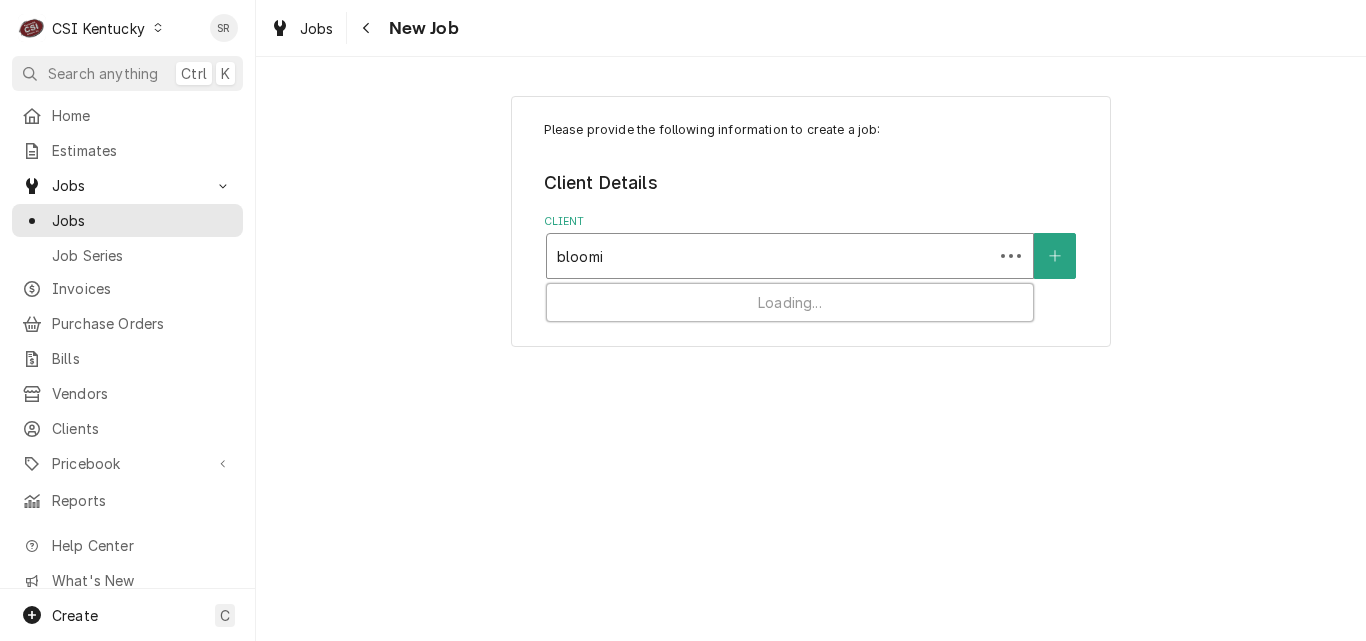 type on "bloomin" 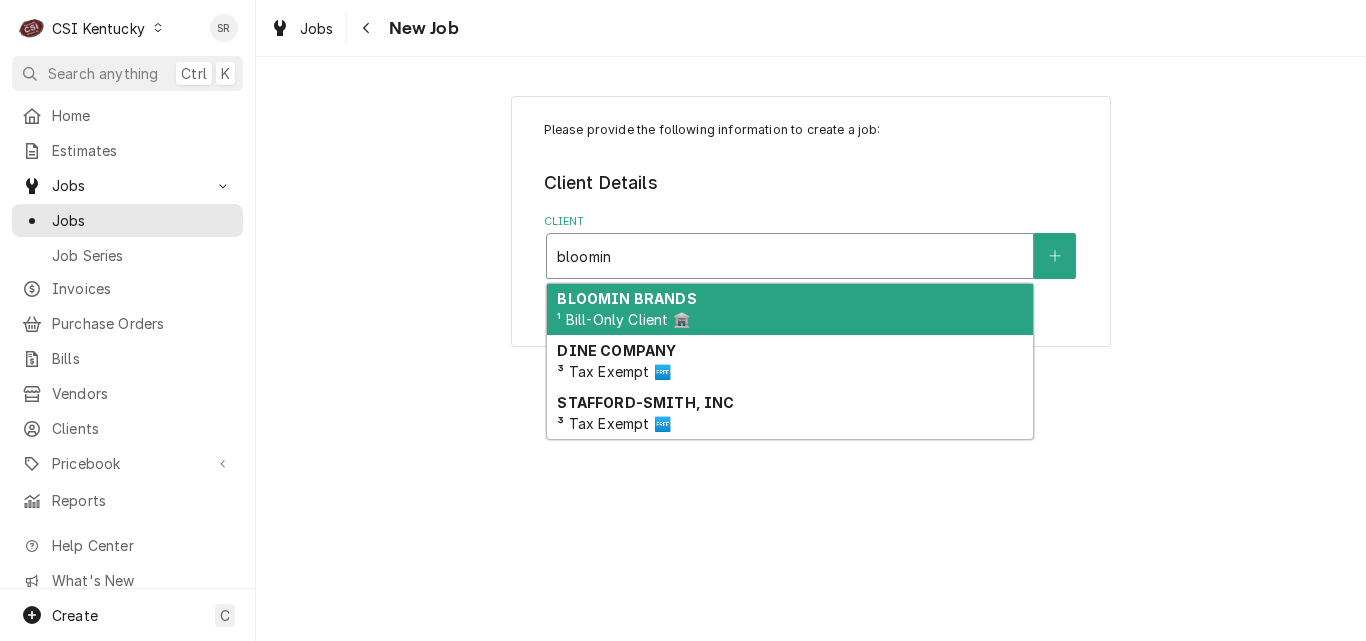 click on "BLOOMIN BRANDS ¹ Bill-Only Client 🏦" at bounding box center (790, 310) 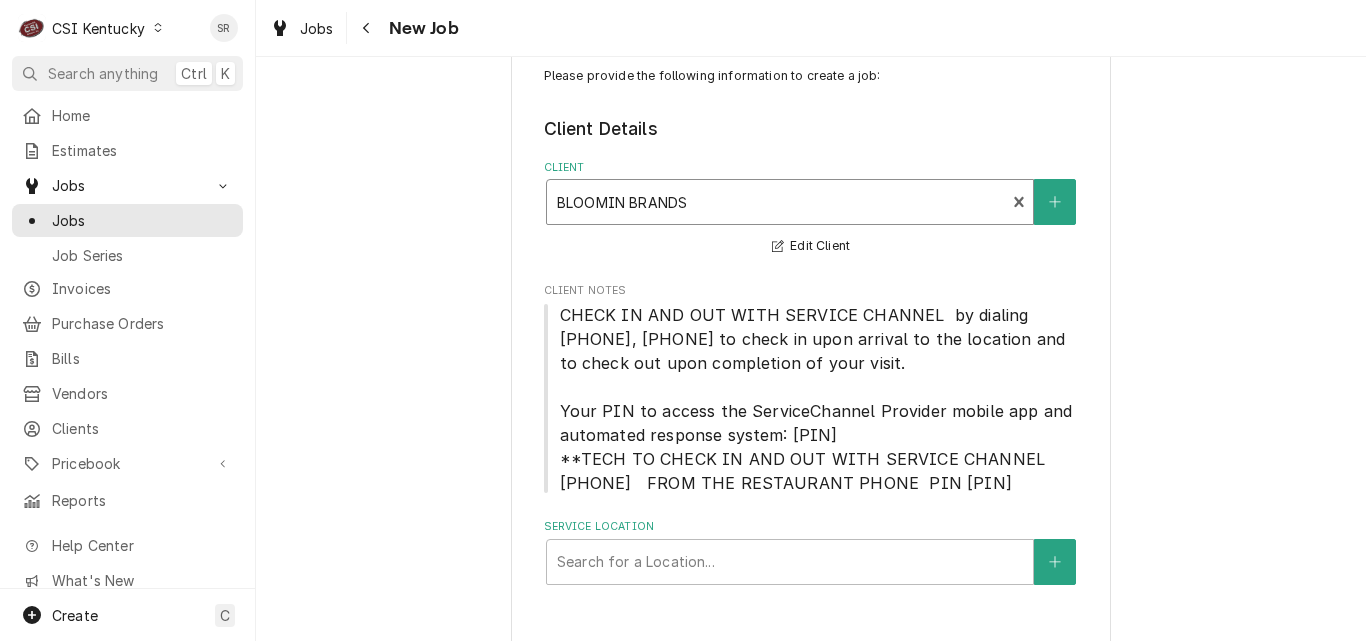 scroll, scrollTop: 83, scrollLeft: 0, axis: vertical 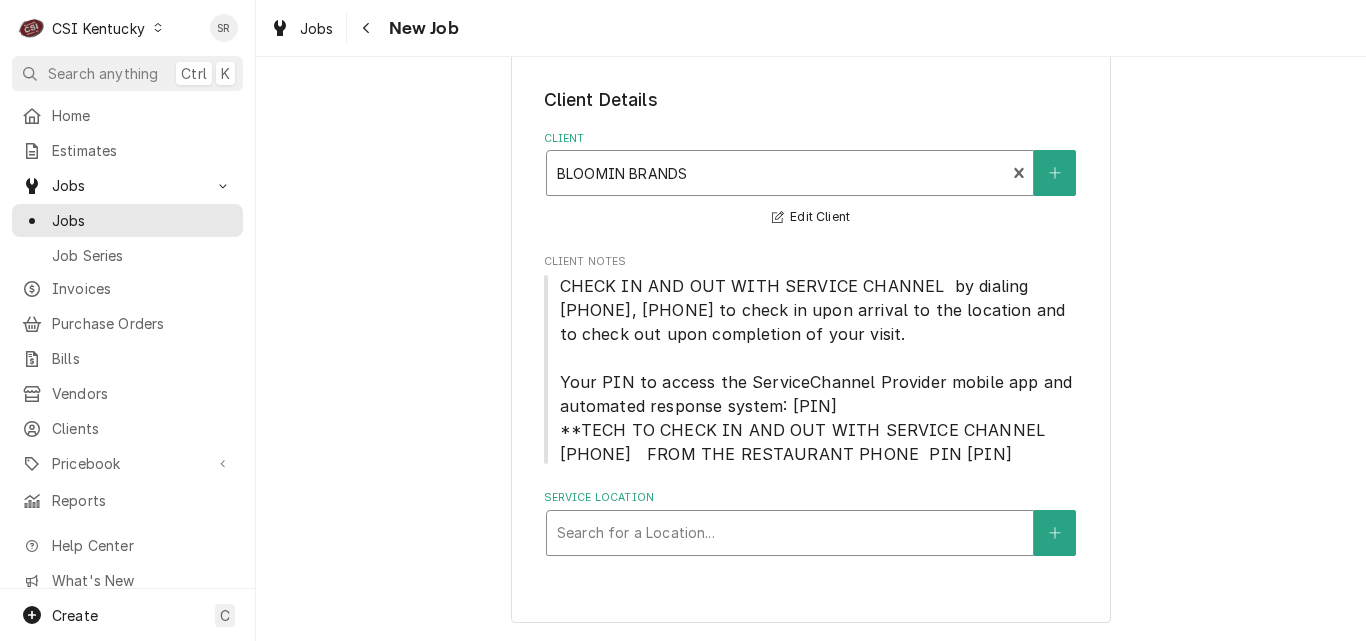 click at bounding box center [790, 533] 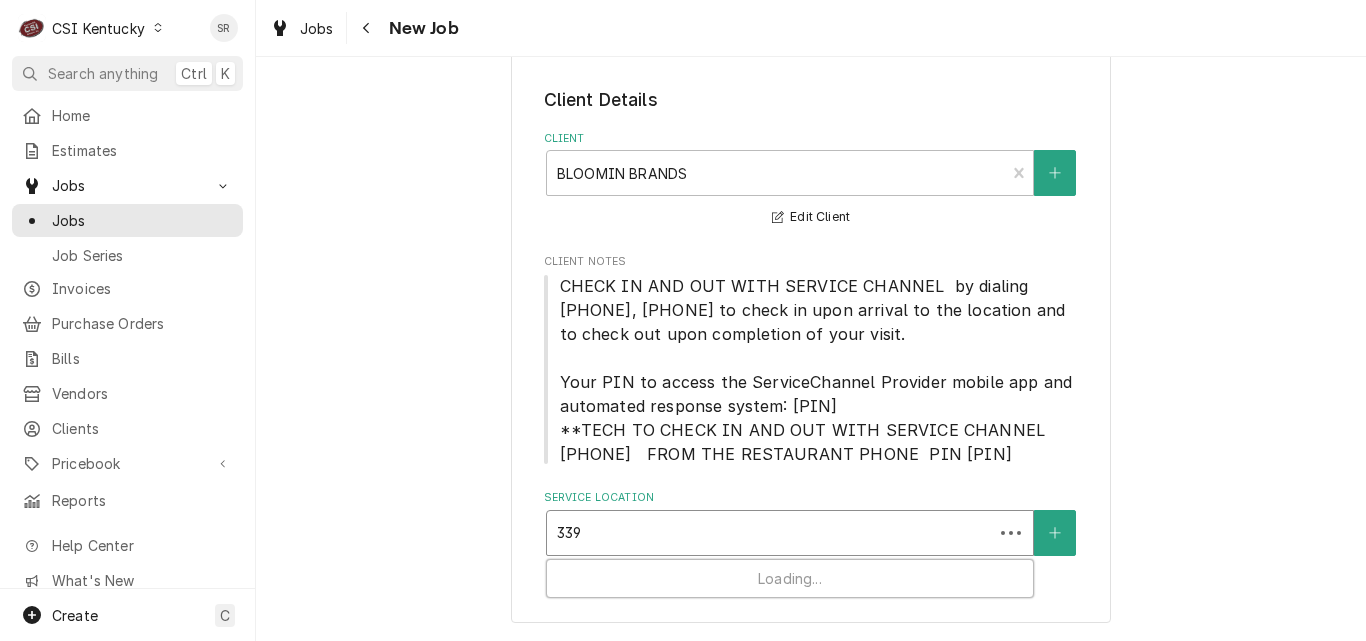 type on "3395" 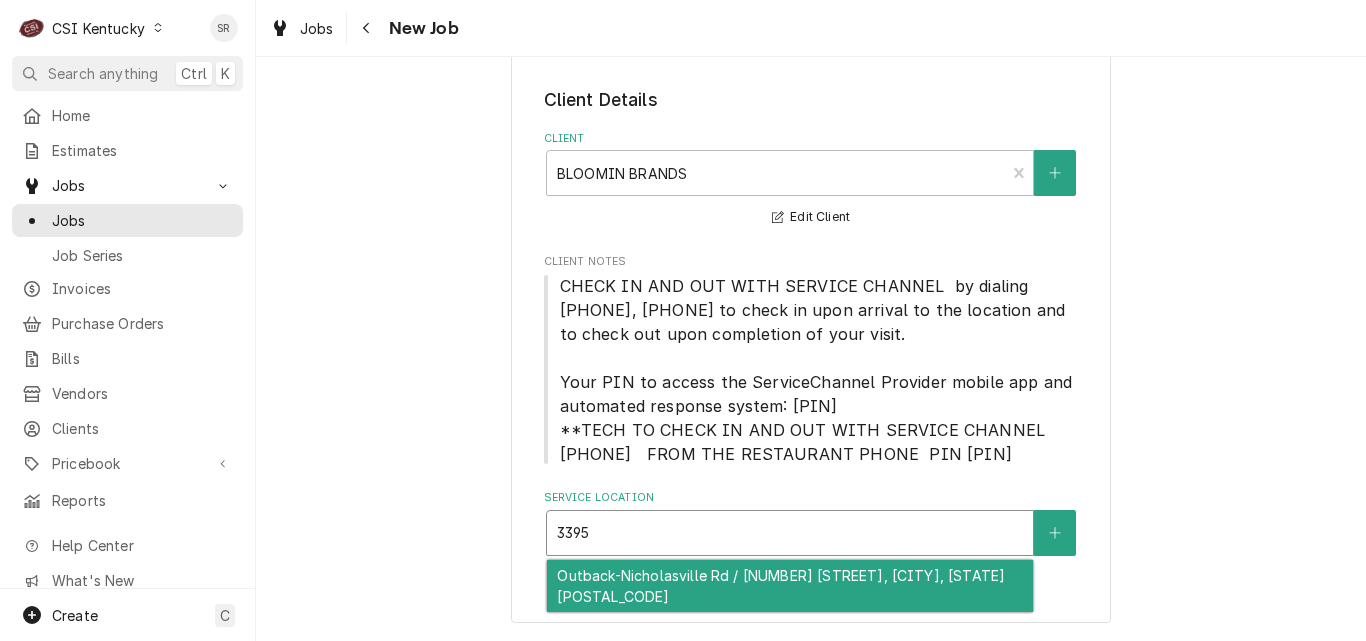 click on "Outback-Nicholasville Rd / 3395 Nicholasville Rd, Lexington, KY 40503" at bounding box center [790, 586] 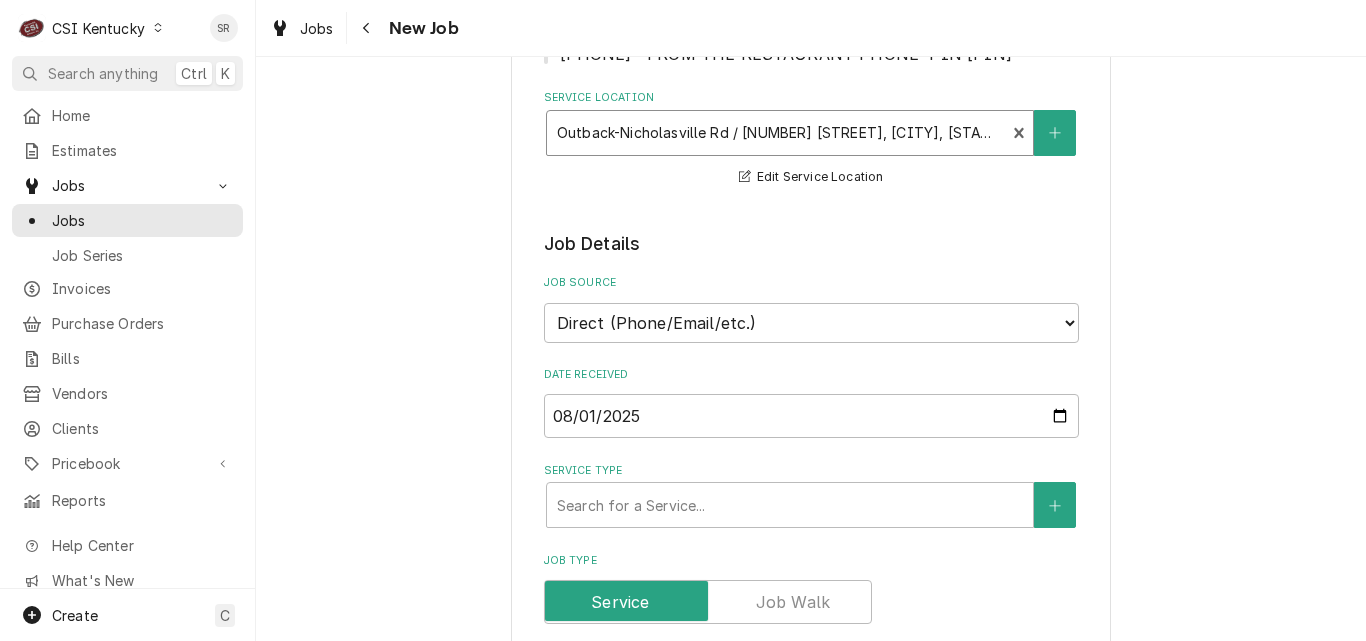 scroll, scrollTop: 583, scrollLeft: 0, axis: vertical 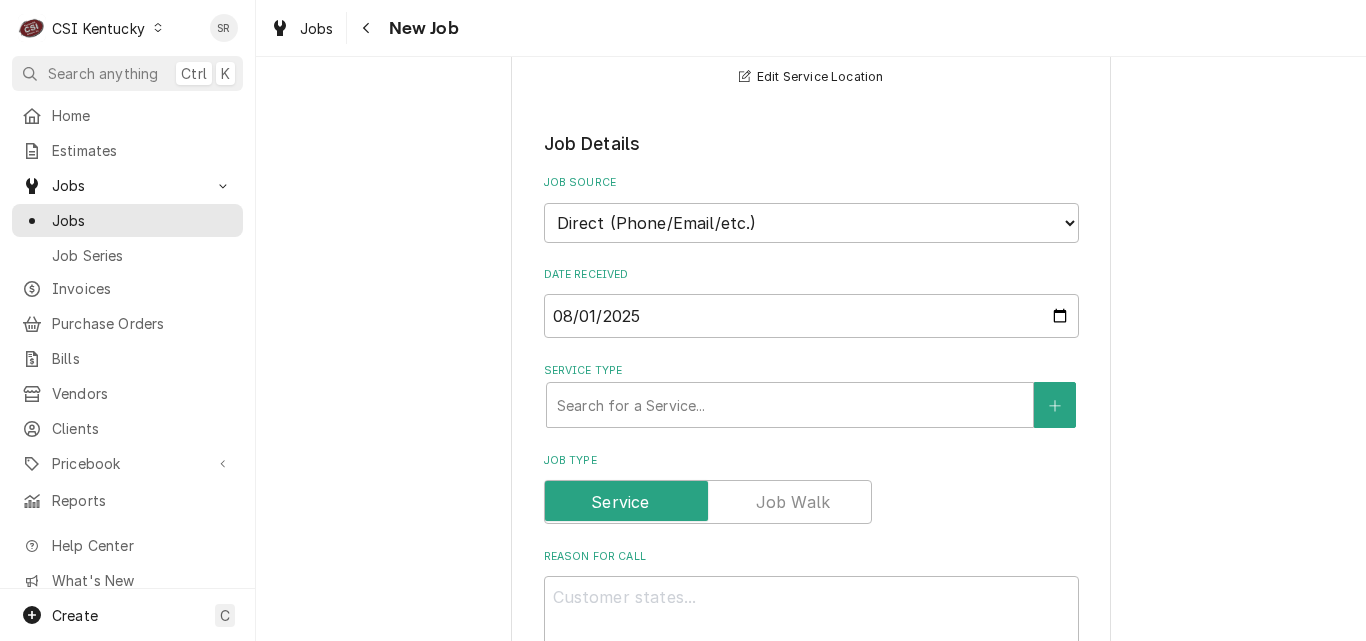 click on "Job Details Job Source Direct (Phone/Email/etc.) Service Channel Corrigo Ecotrak Other Date Received 2025-08-01 Service Type Search for a Service... Job Type Reason For Call Technician Instructions  ( optional ) Priority No Priority Urgent High Medium Low Labels  ( optional ) Add Labels... Equipment Expected Is Equipment involved on this Job? Who called in this service? Search for a Contact... Who should the tech(s) ask for? Search for a Contact... Attachments  ( if any ) Add Attachment Estimated Arrival Time AM / PM 6:00 AM 6:15 AM 6:30 AM 6:45 AM 7:00 AM 7:15 AM 7:30 AM 7:45 AM 8:00 AM 8:15 AM 8:30 AM 8:45 AM 9:00 AM 9:15 AM 9:30 AM 9:45 AM 10:00 AM 10:15 AM 10:30 AM 10:45 AM 11:00 AM 11:15 AM 11:30 AM 11:45 AM 12:00 PM 12:15 PM 12:30 PM 12:45 PM 1:00 PM 1:15 PM 1:30 PM 1:45 PM 2:00 PM 2:15 PM 2:30 PM 2:45 PM 3:00 PM 3:15 PM 3:30 PM 3:45 PM 4:00 PM 4:15 PM 4:30 PM 4:45 PM 5:00 PM 5:15 PM 5:30 PM 5:45 PM 6:00 PM 6:15 PM 6:30 PM 6:45 PM 7:00 PM 7:15 PM 7:30 PM 7:45 PM 8:00 PM 8:15 PM 8:30 PM 8:45 PM 9:00 PM" at bounding box center [811, 874] 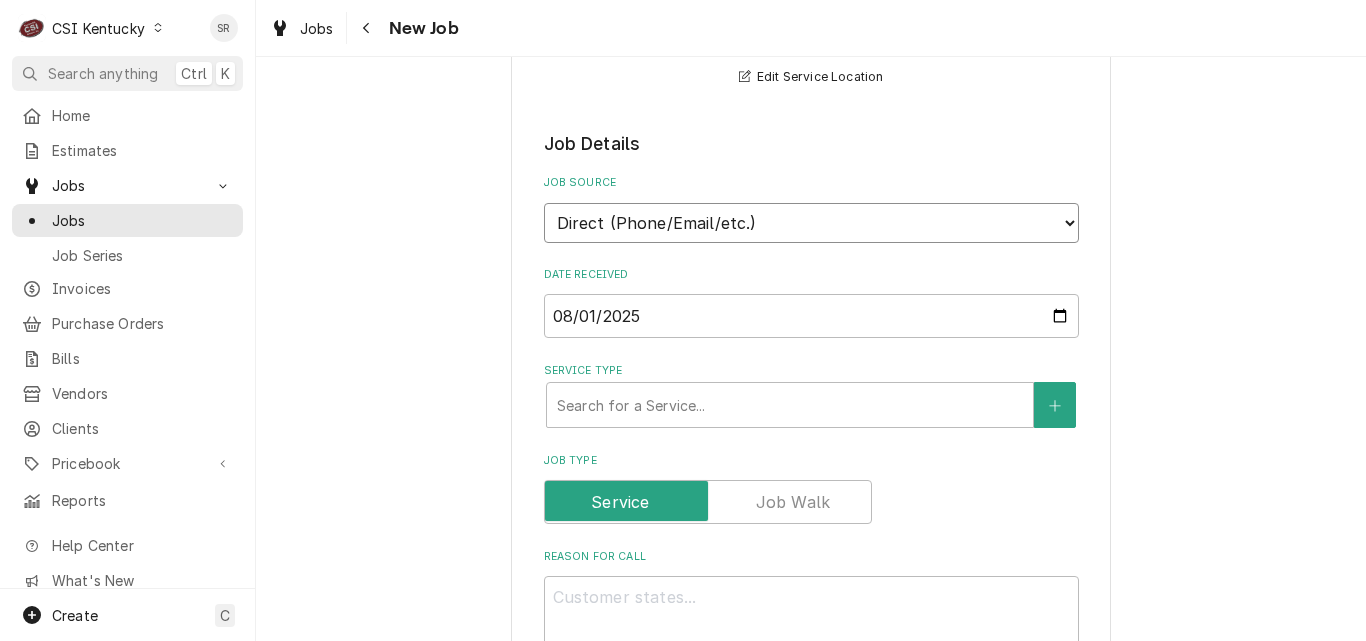 click on "Direct (Phone/Email/etc.) Service Channel Corrigo Ecotrak Other" at bounding box center (811, 223) 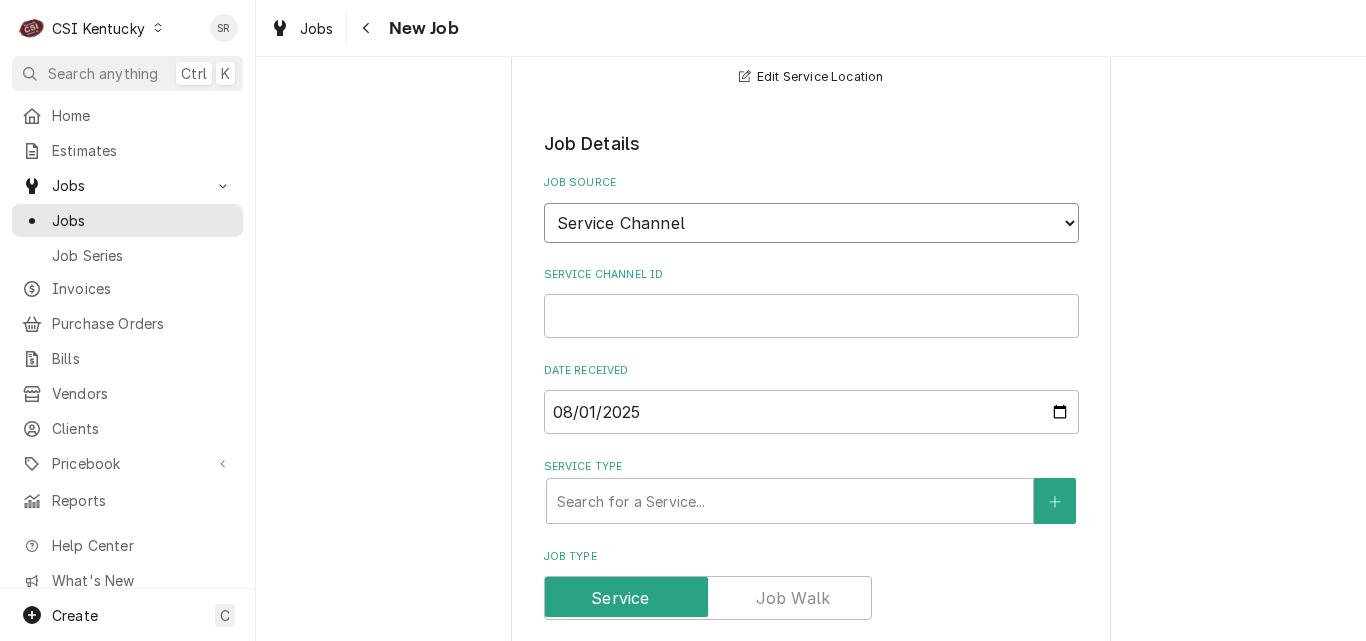 type on "x" 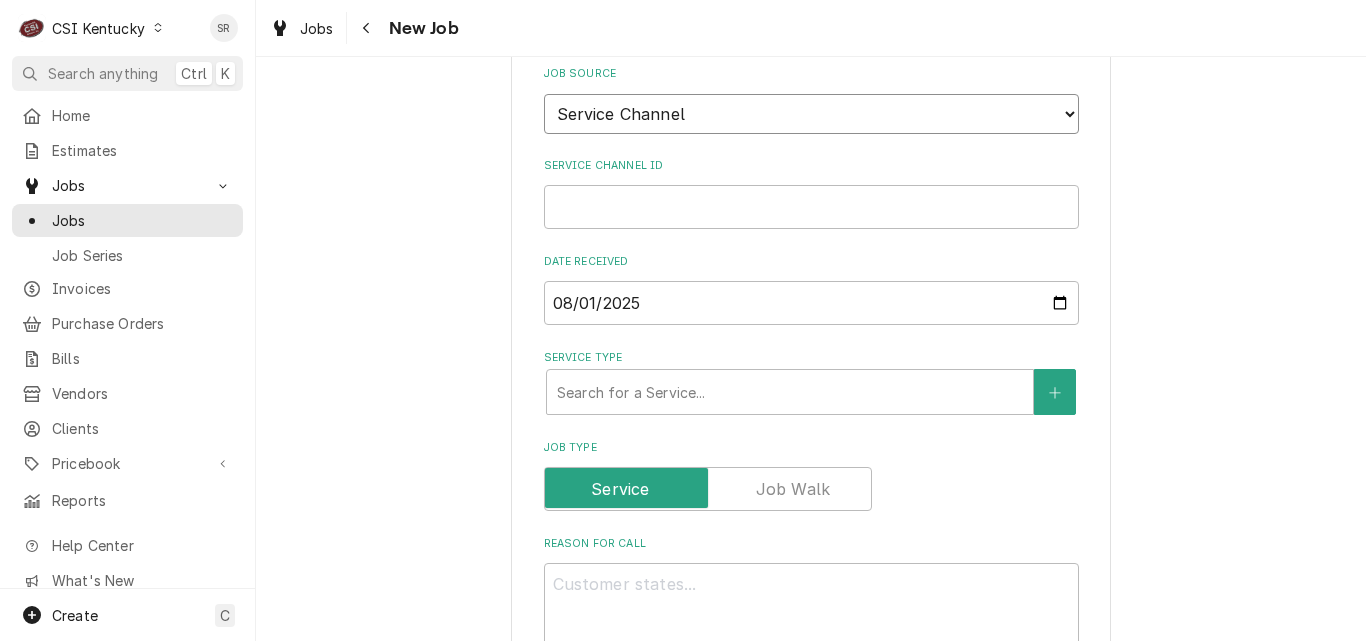 scroll, scrollTop: 529, scrollLeft: 0, axis: vertical 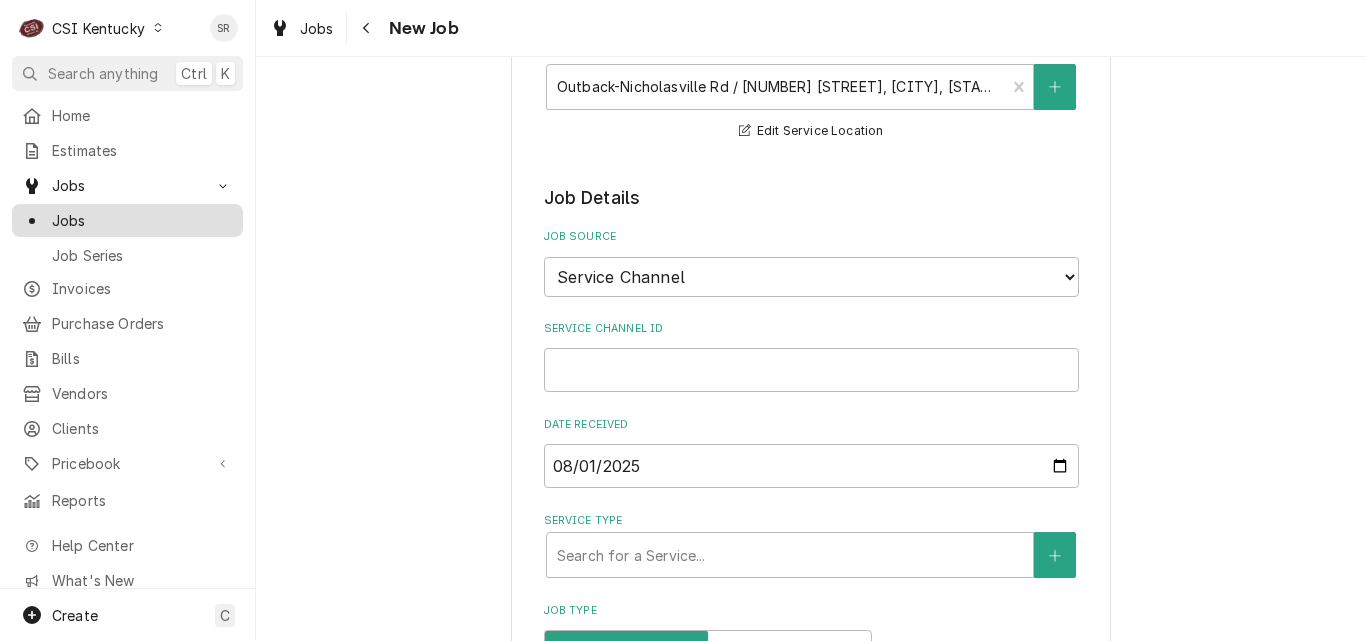 click on "Jobs" at bounding box center (142, 220) 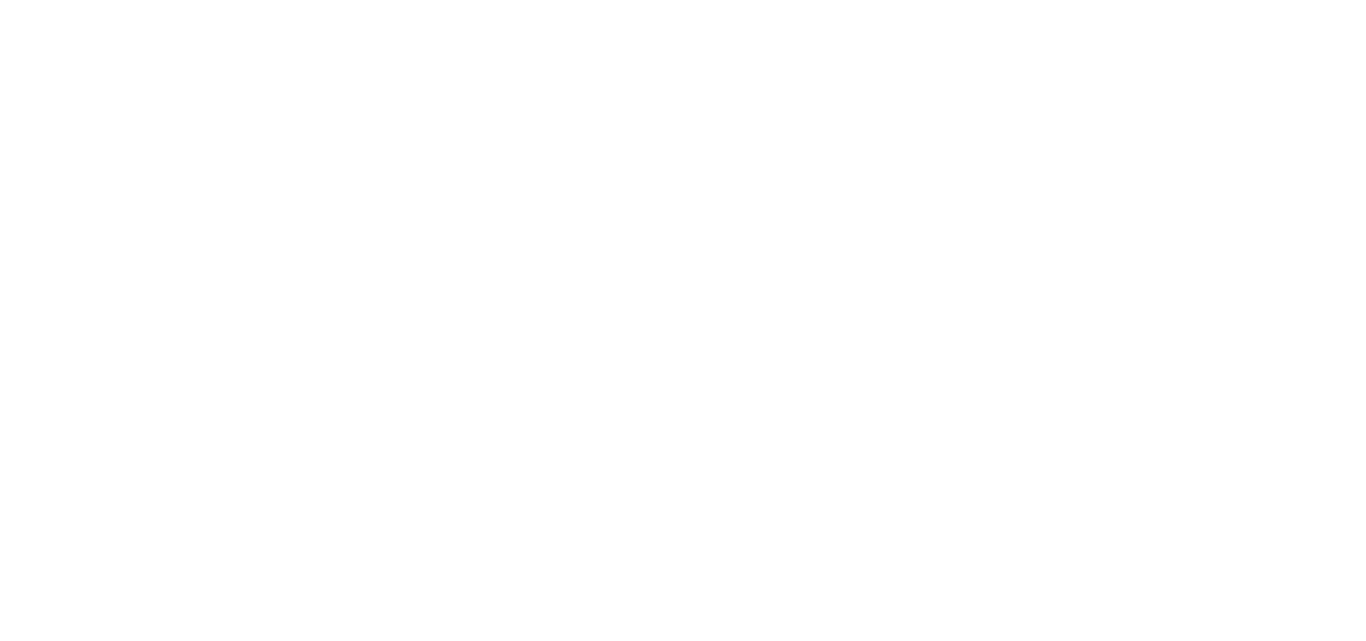 scroll, scrollTop: 0, scrollLeft: 0, axis: both 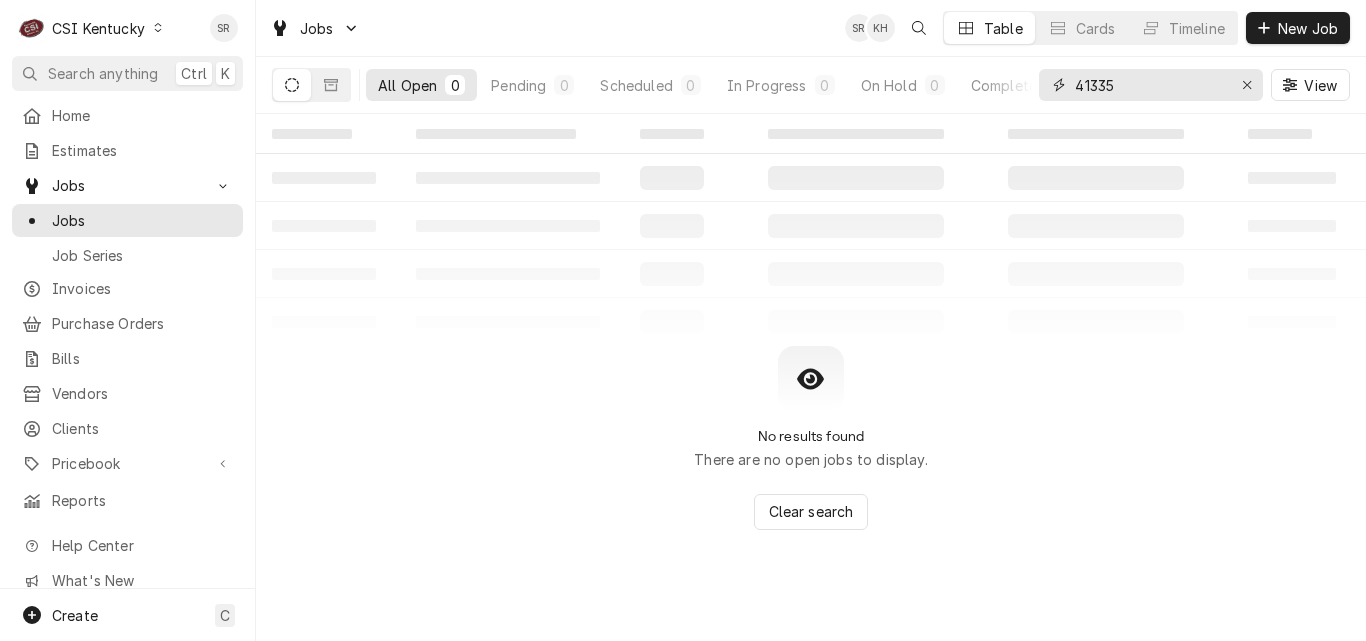 drag, startPoint x: 1122, startPoint y: 89, endPoint x: 1054, endPoint y: 86, distance: 68.06615 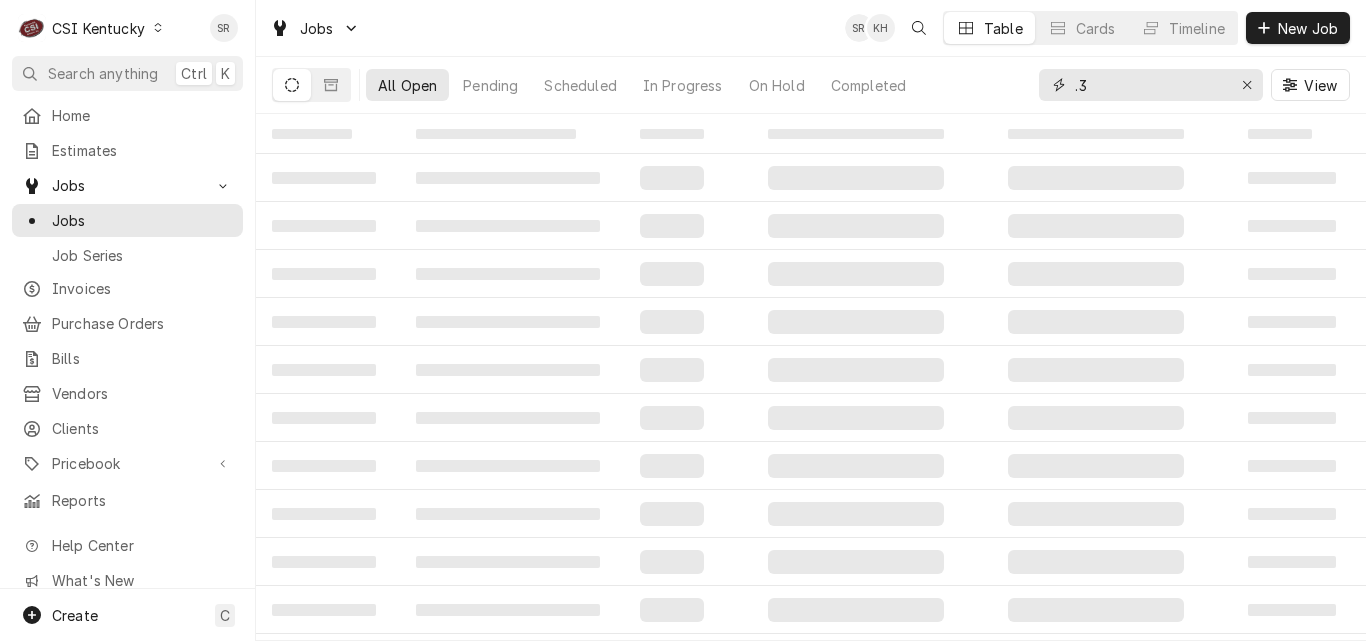 type on "." 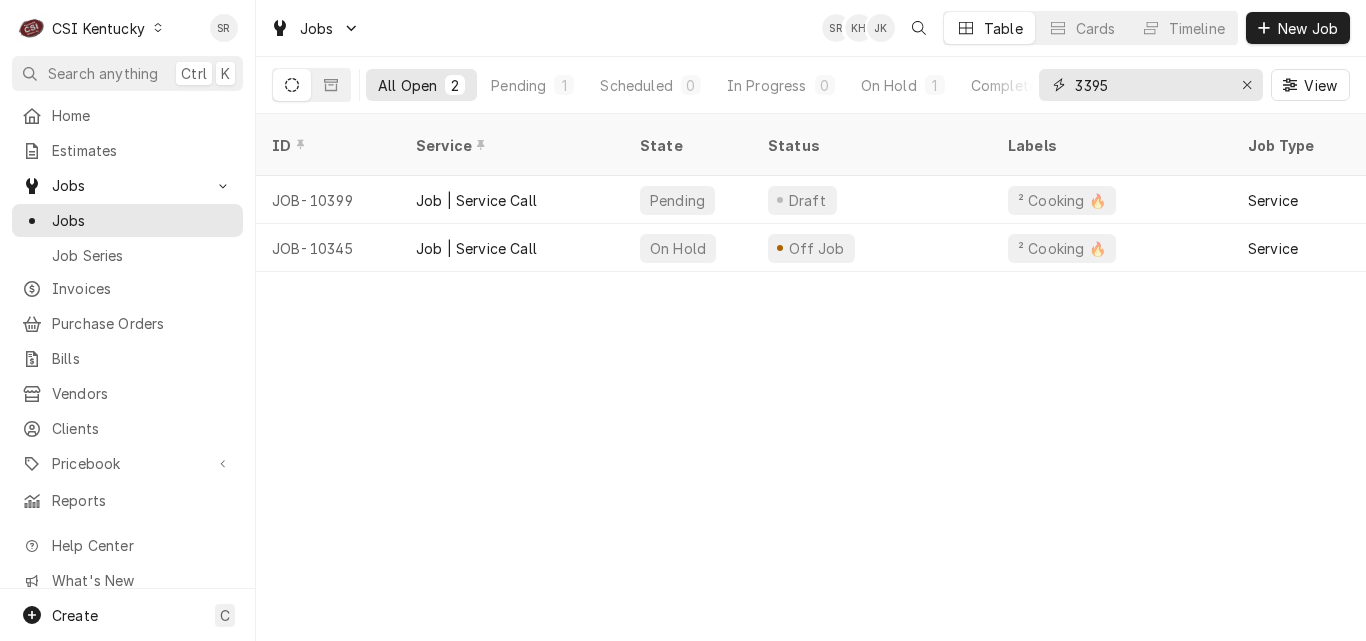 type on "3395" 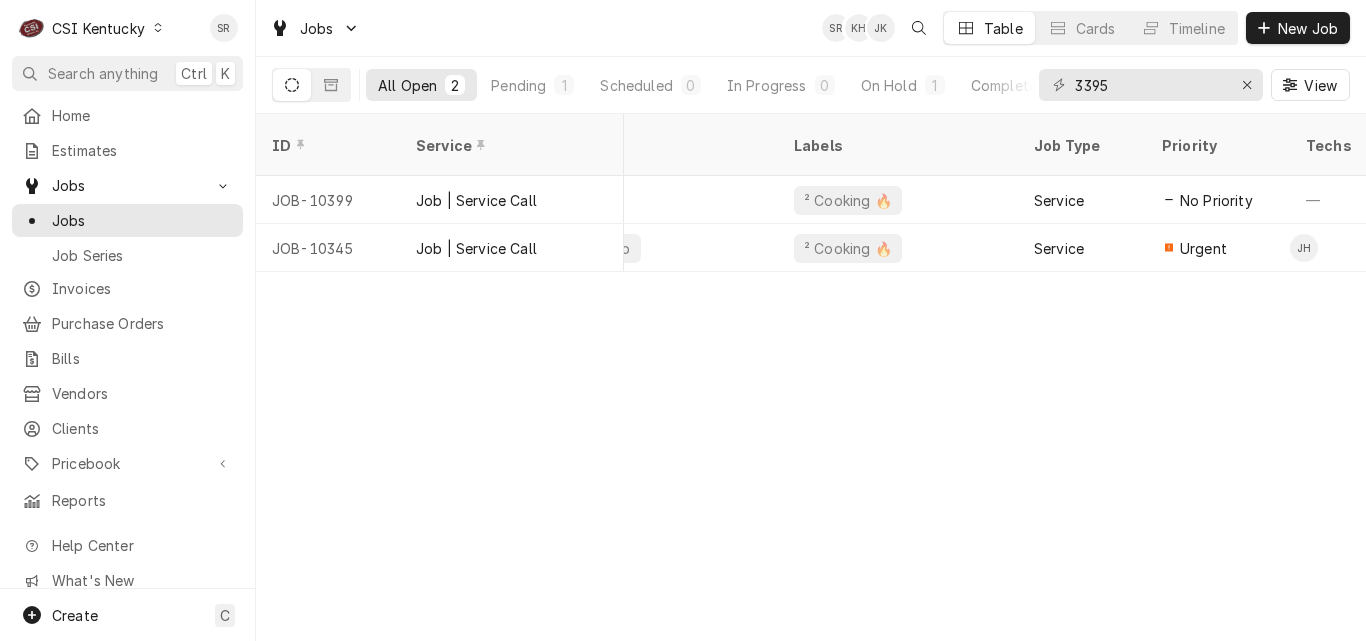 scroll, scrollTop: 0, scrollLeft: 309, axis: horizontal 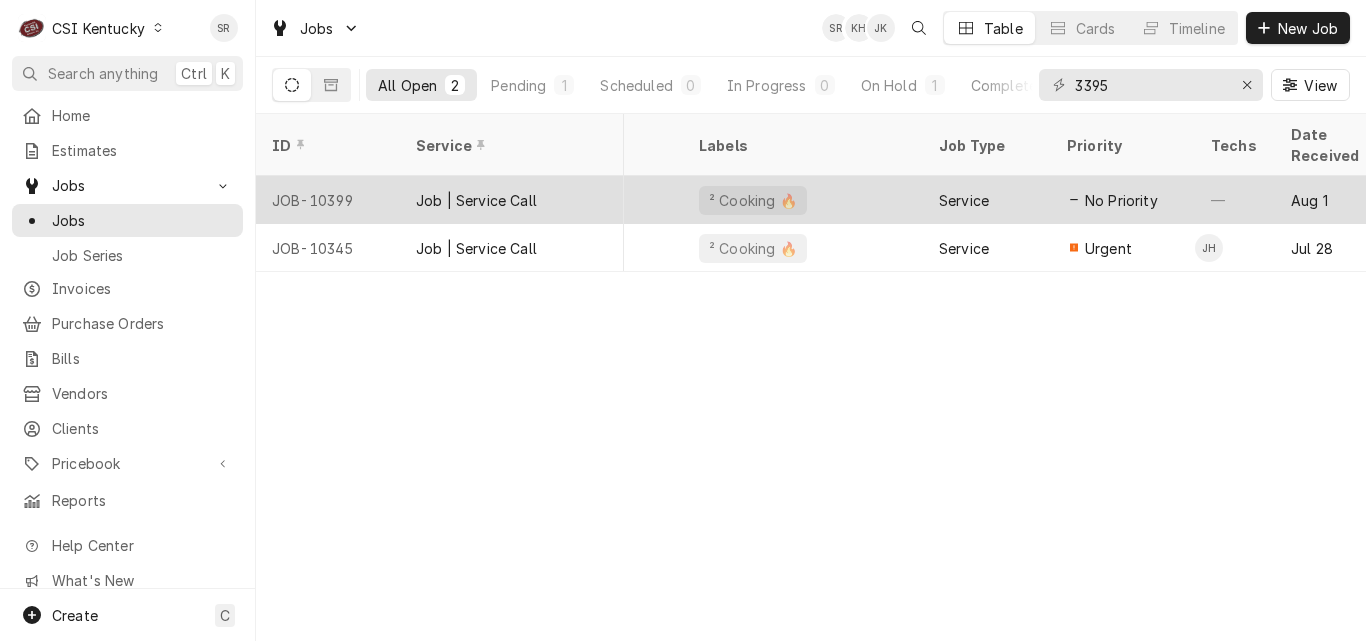 click on "² Cooking 🔥" at bounding box center [753, 200] 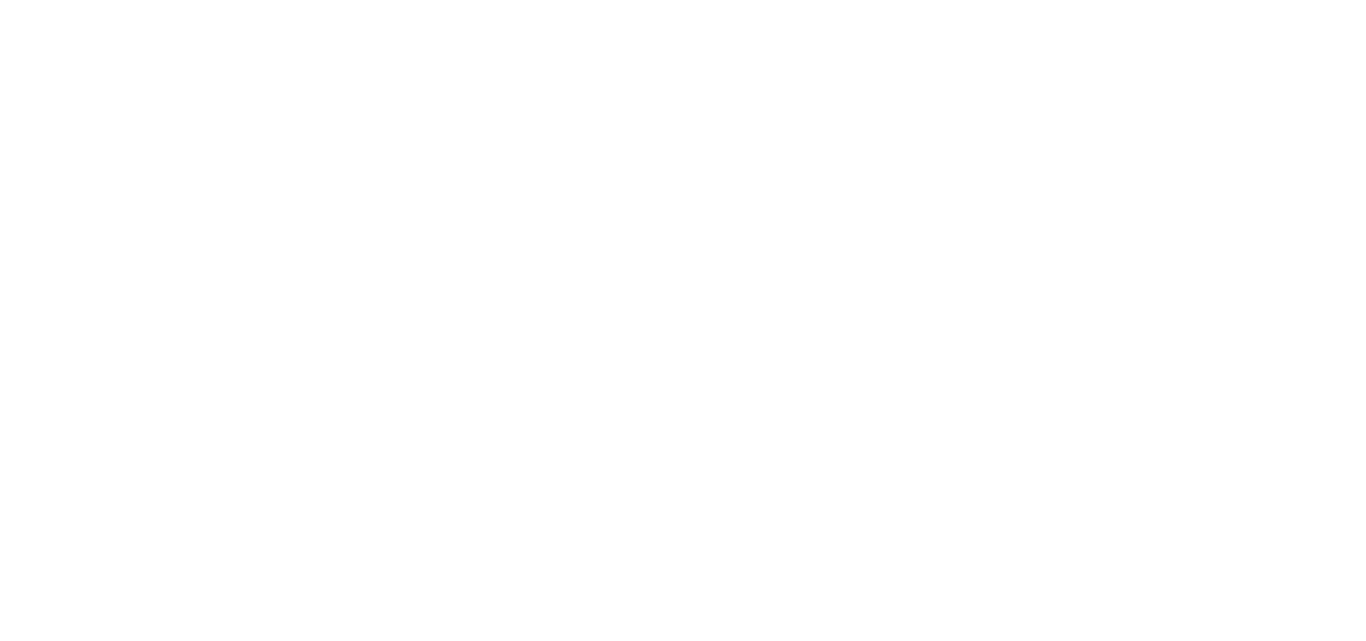 scroll, scrollTop: 0, scrollLeft: 0, axis: both 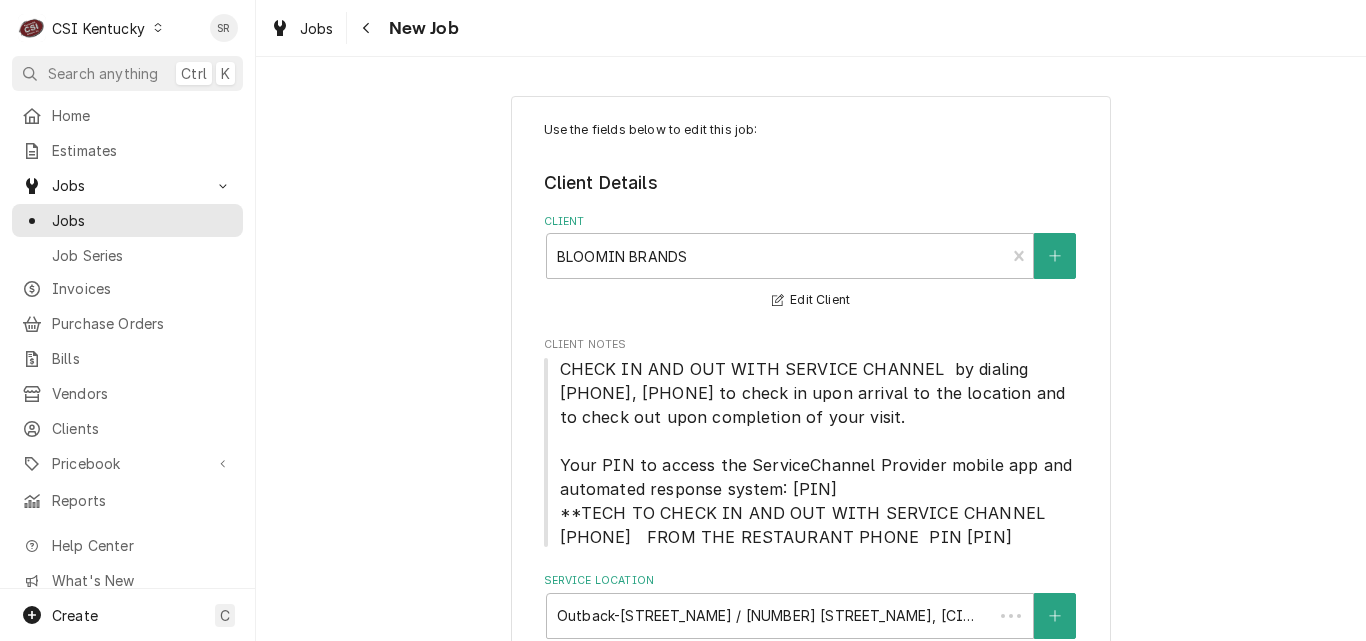 type on "x" 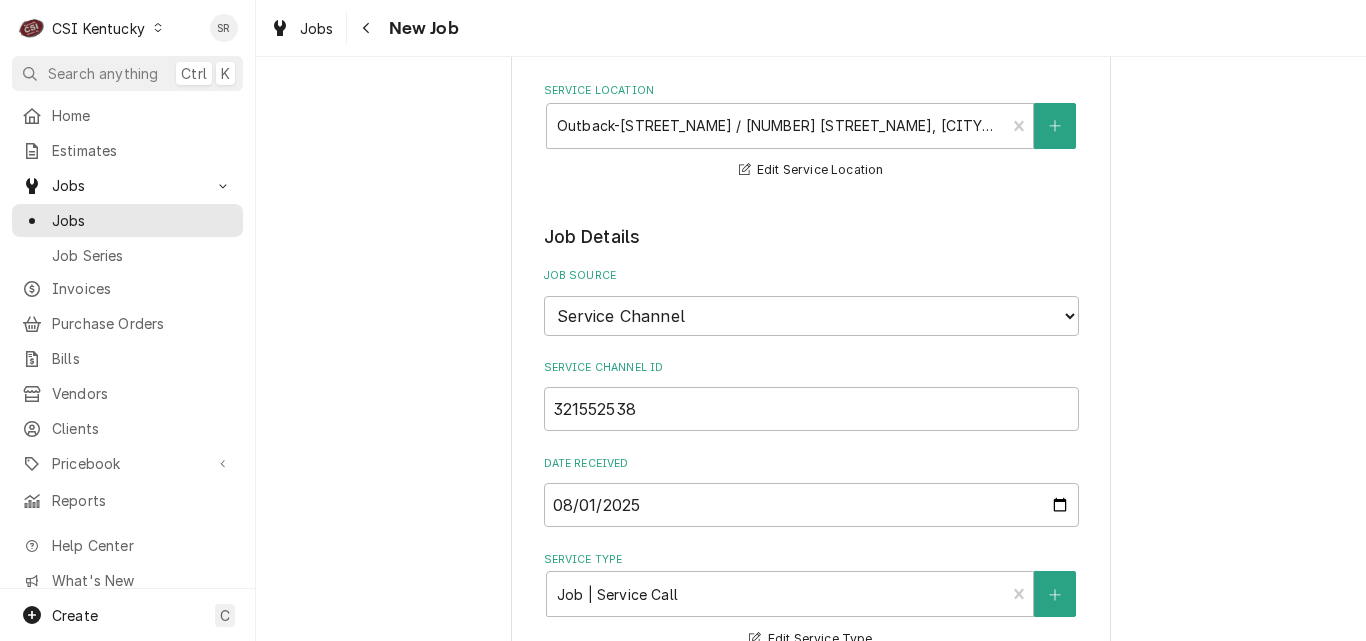 scroll, scrollTop: 500, scrollLeft: 0, axis: vertical 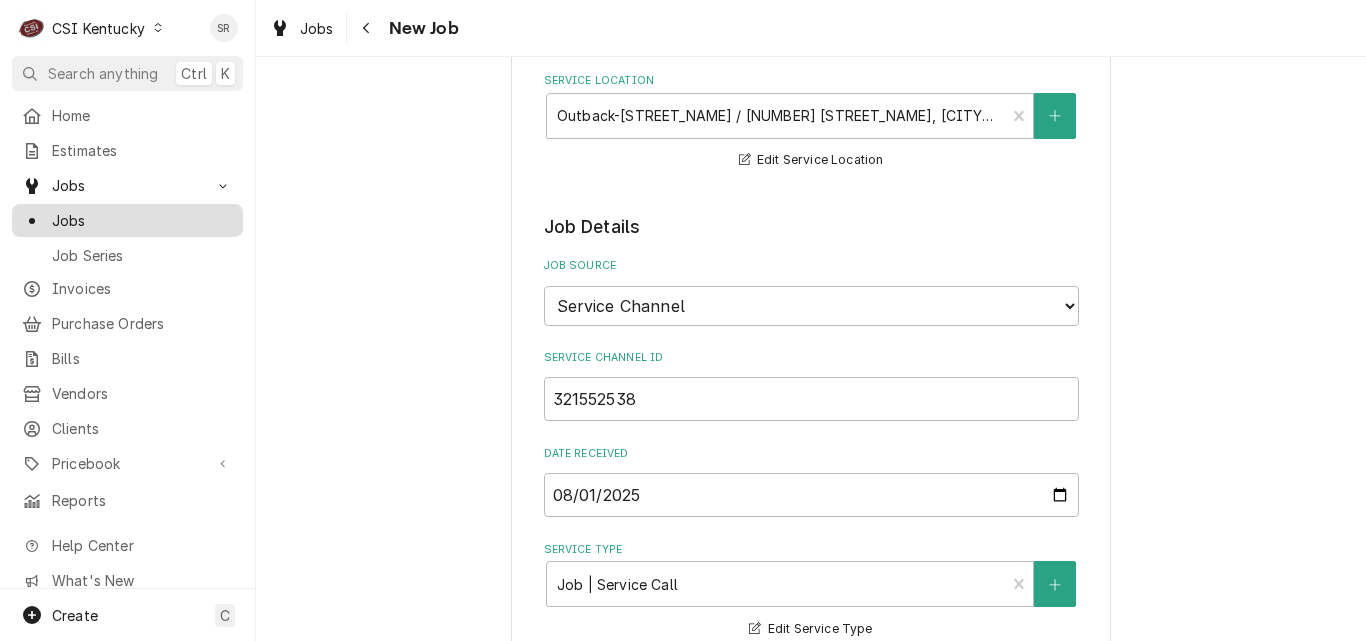 click on "Jobs" at bounding box center [142, 220] 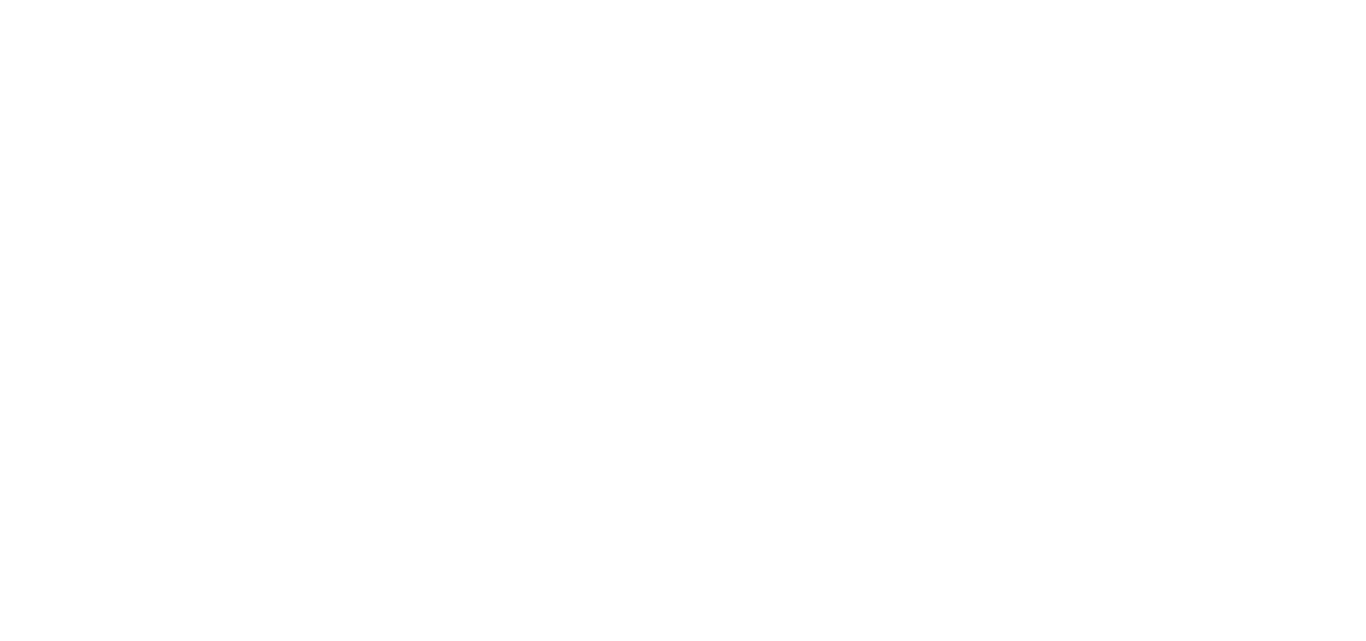 scroll, scrollTop: 0, scrollLeft: 0, axis: both 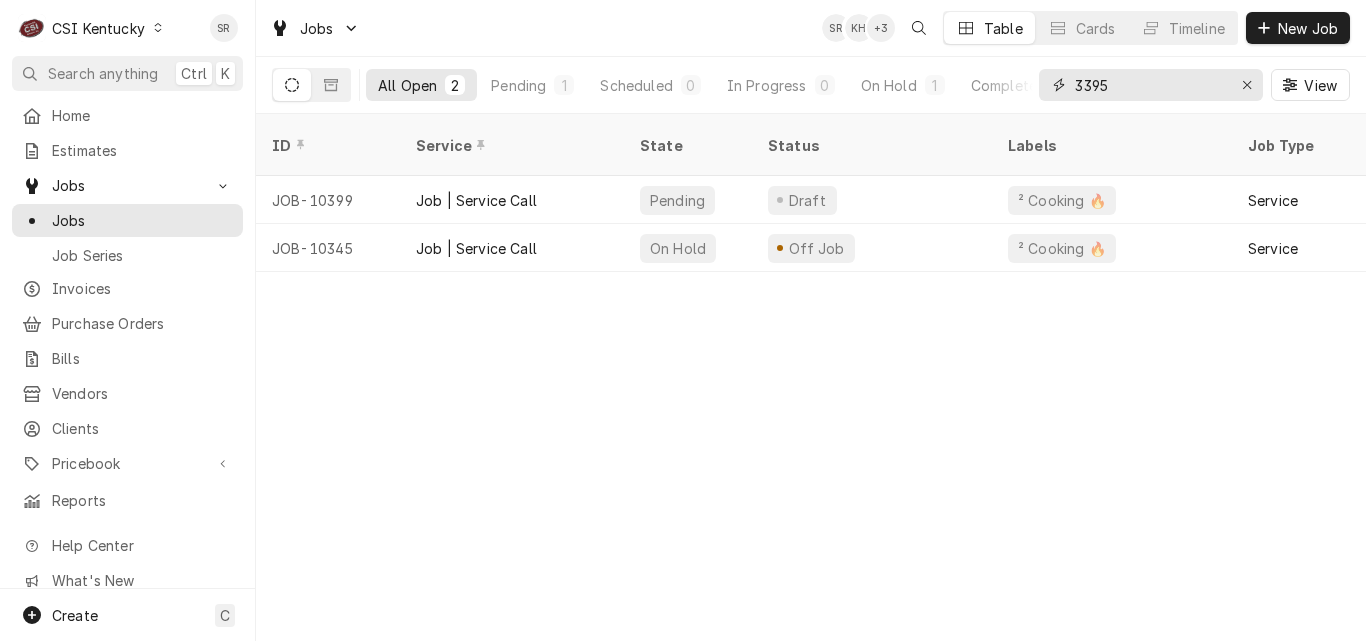 click at bounding box center [1247, 85] 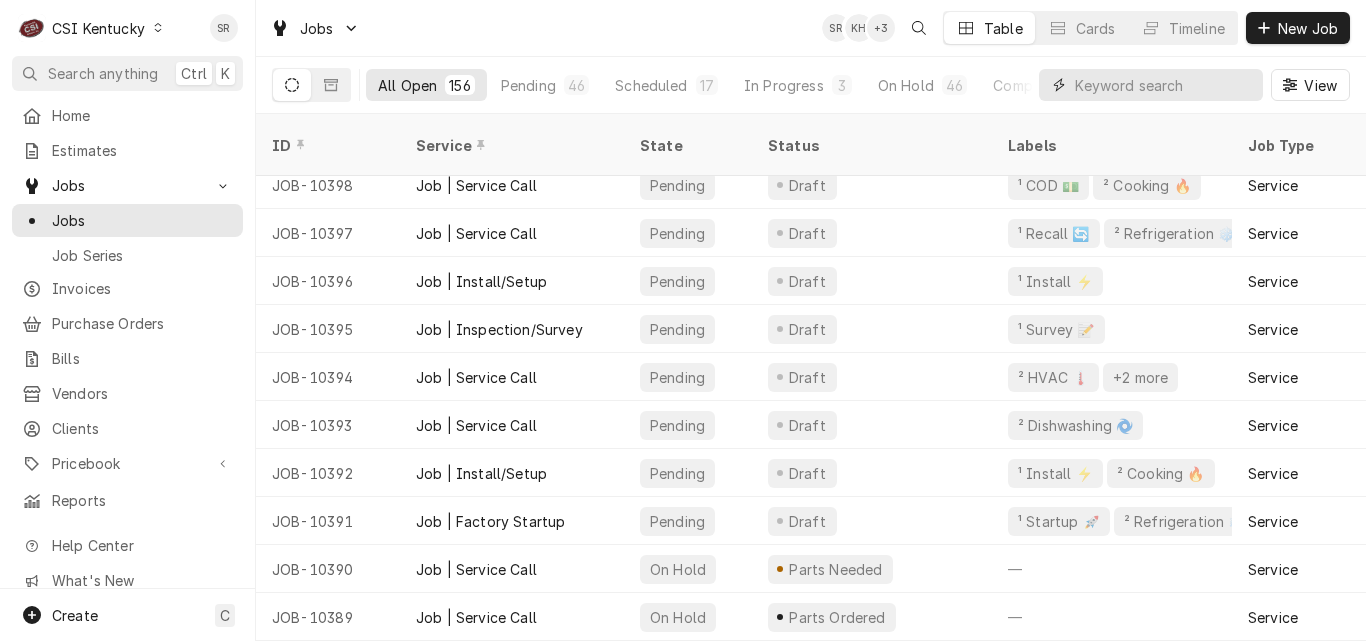 scroll, scrollTop: 0, scrollLeft: 0, axis: both 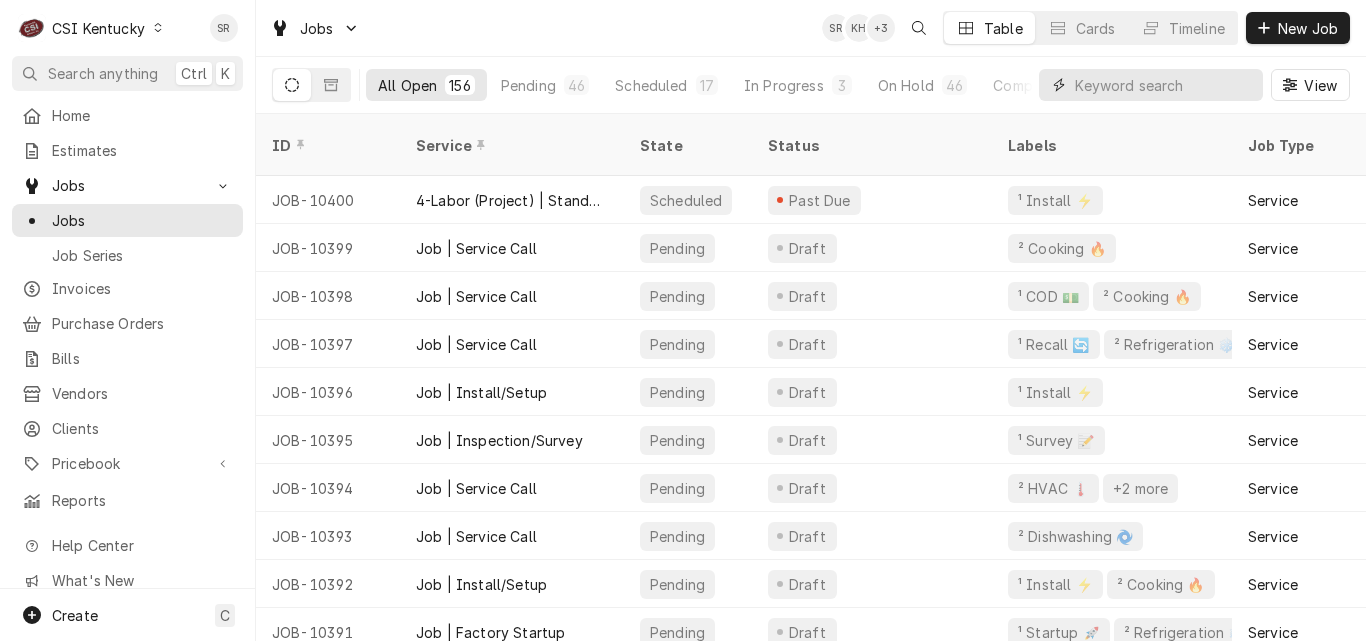 click at bounding box center [1164, 85] 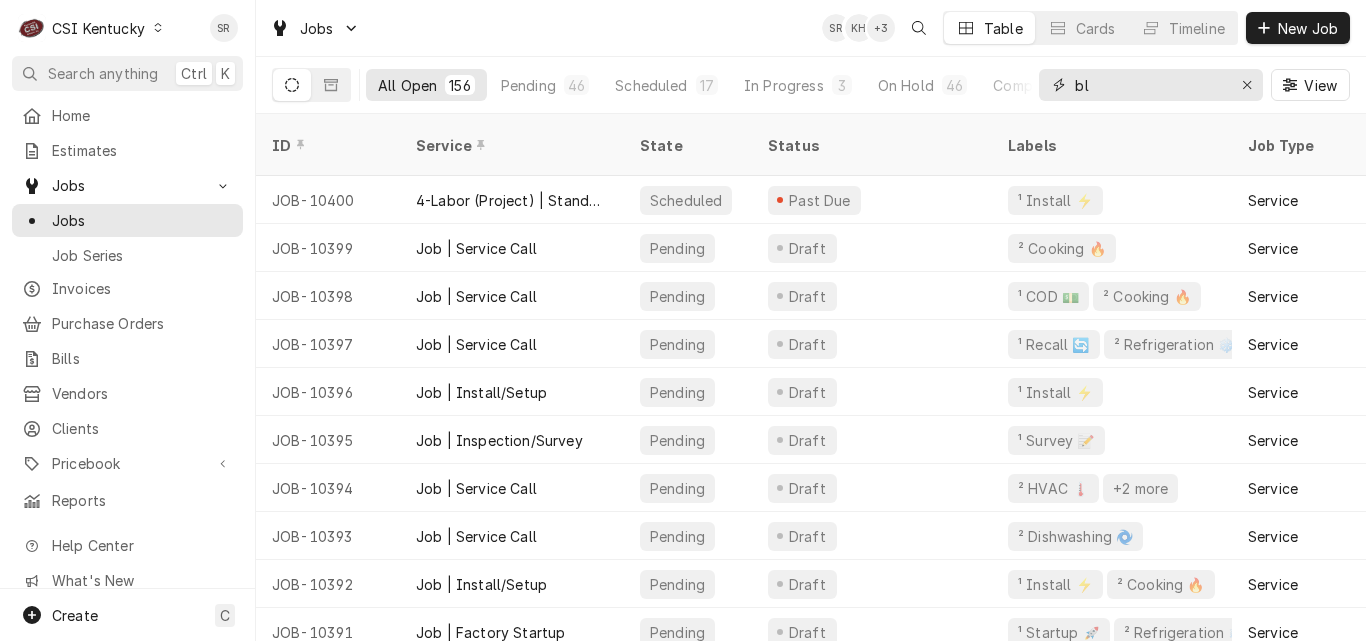 type on "b" 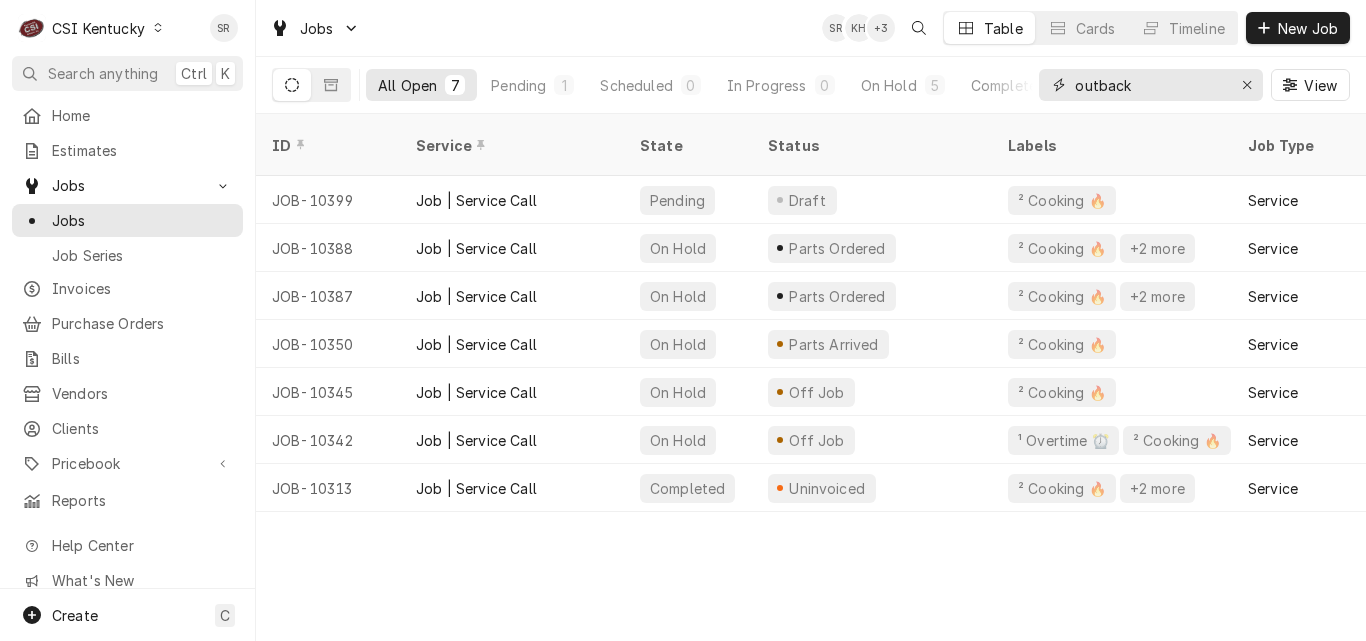type on "outback" 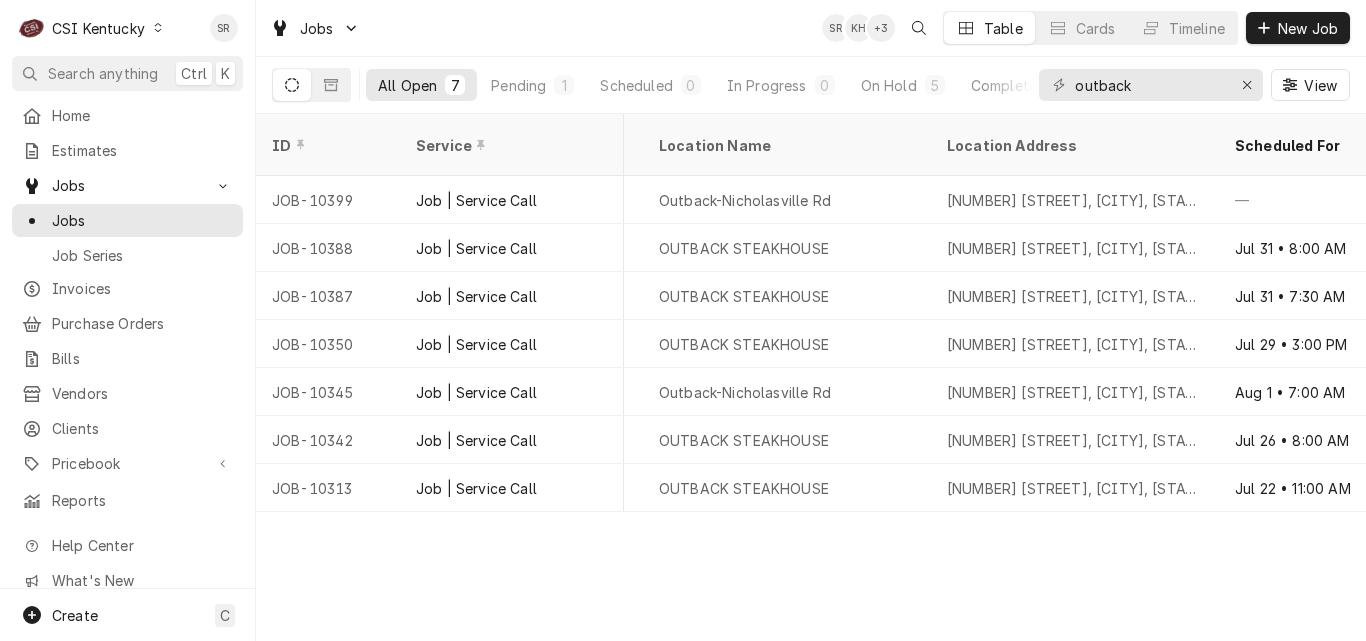 scroll, scrollTop: 0, scrollLeft: 1325, axis: horizontal 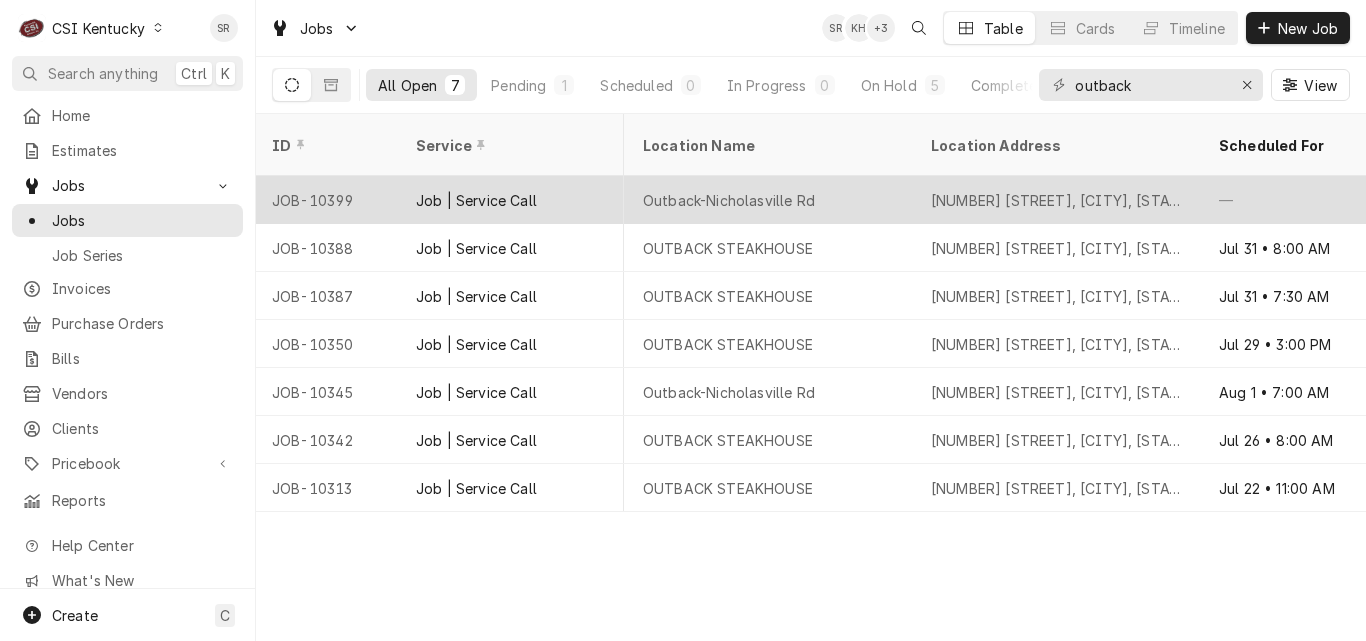 click on "Outback-Nicholasville Rd" at bounding box center [771, 200] 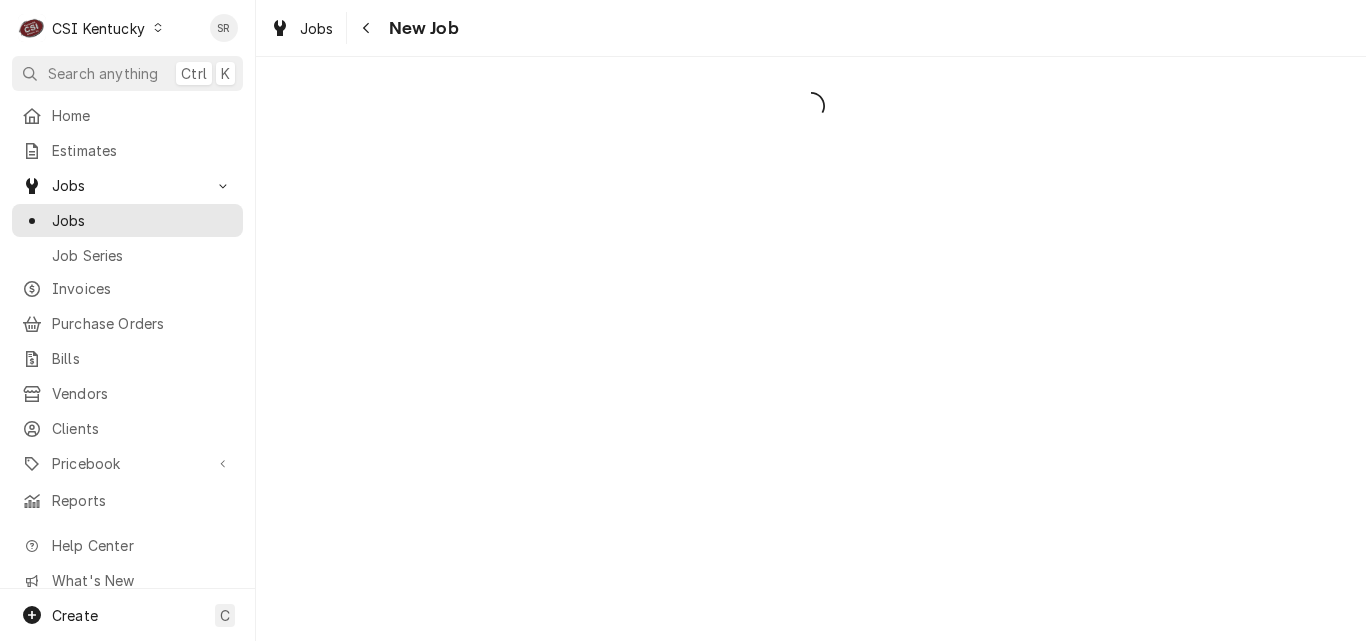 scroll, scrollTop: 0, scrollLeft: 0, axis: both 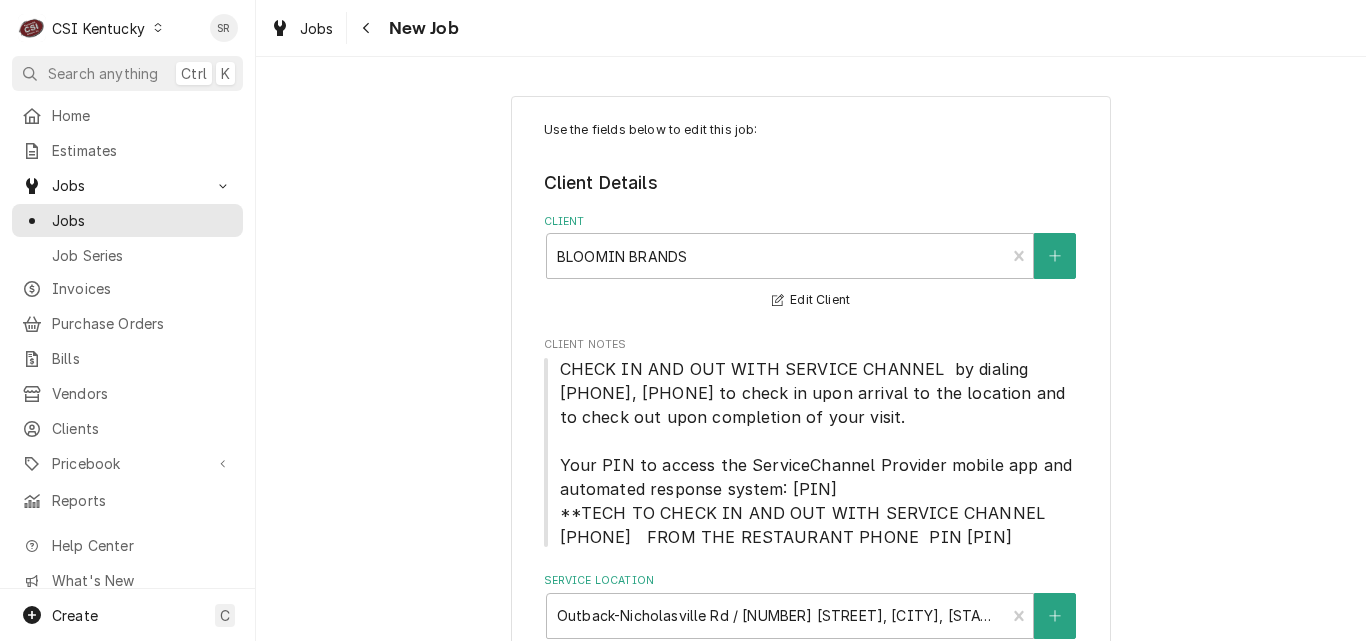 type on "x" 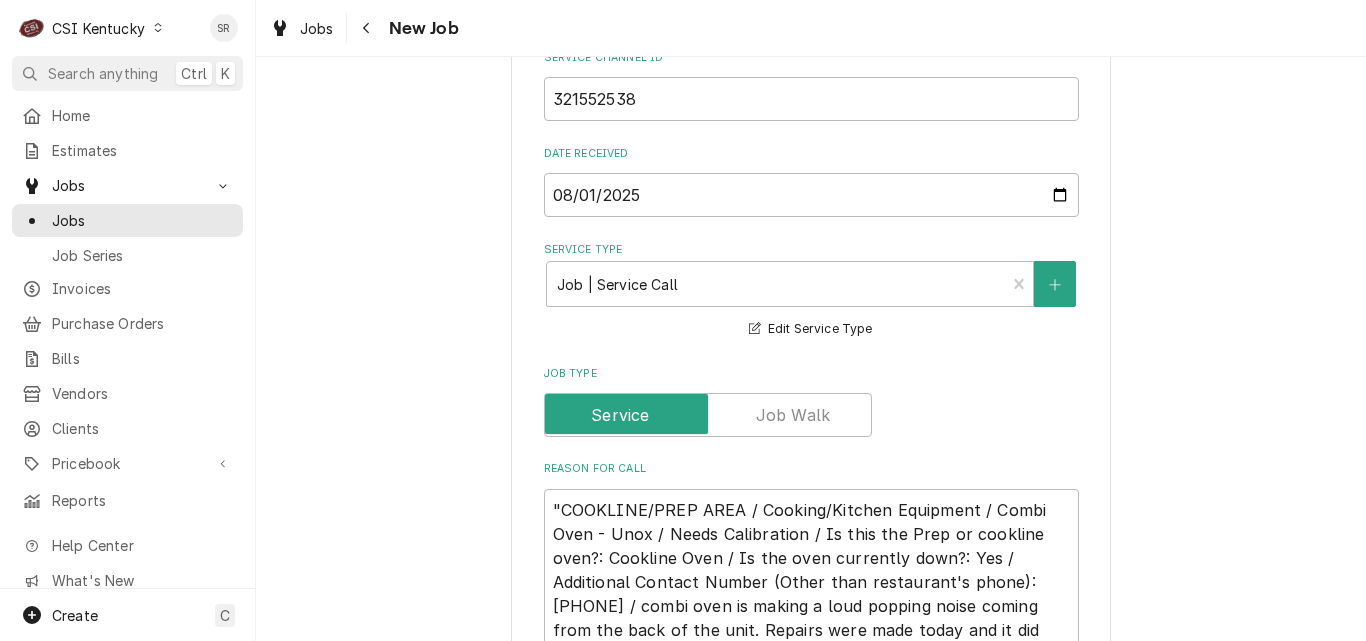 scroll, scrollTop: 600, scrollLeft: 0, axis: vertical 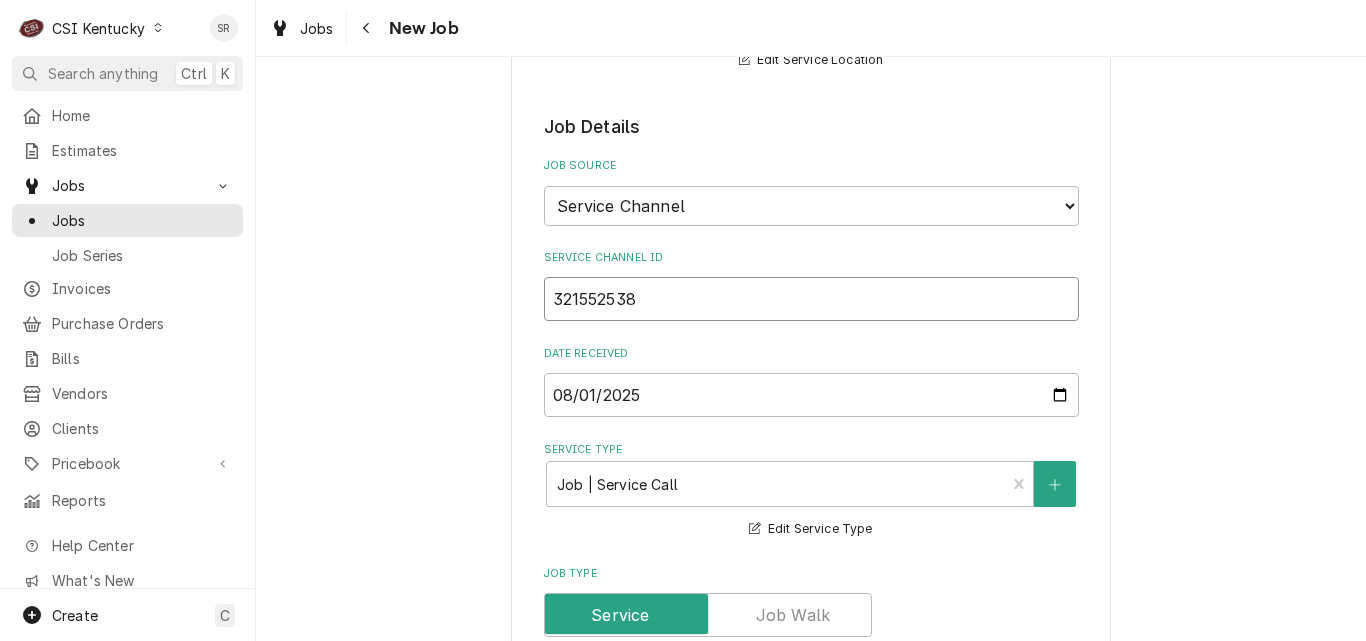 drag, startPoint x: 644, startPoint y: 305, endPoint x: 497, endPoint y: 291, distance: 147.66516 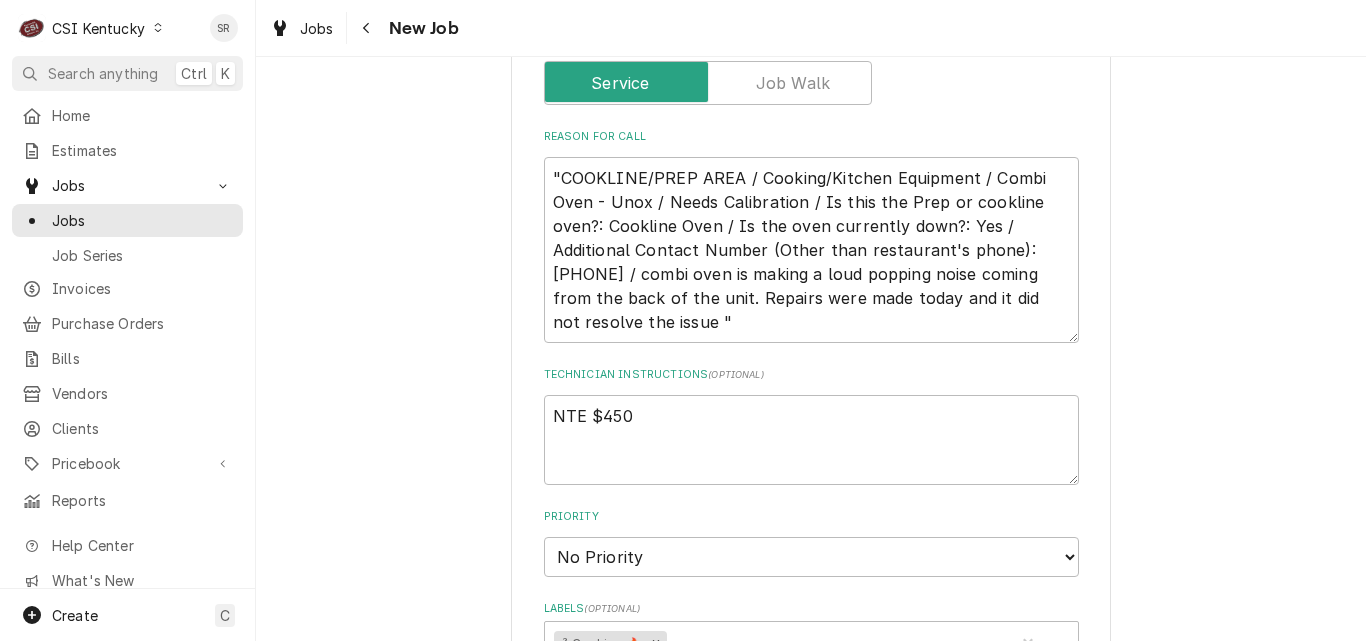 scroll, scrollTop: 1100, scrollLeft: 0, axis: vertical 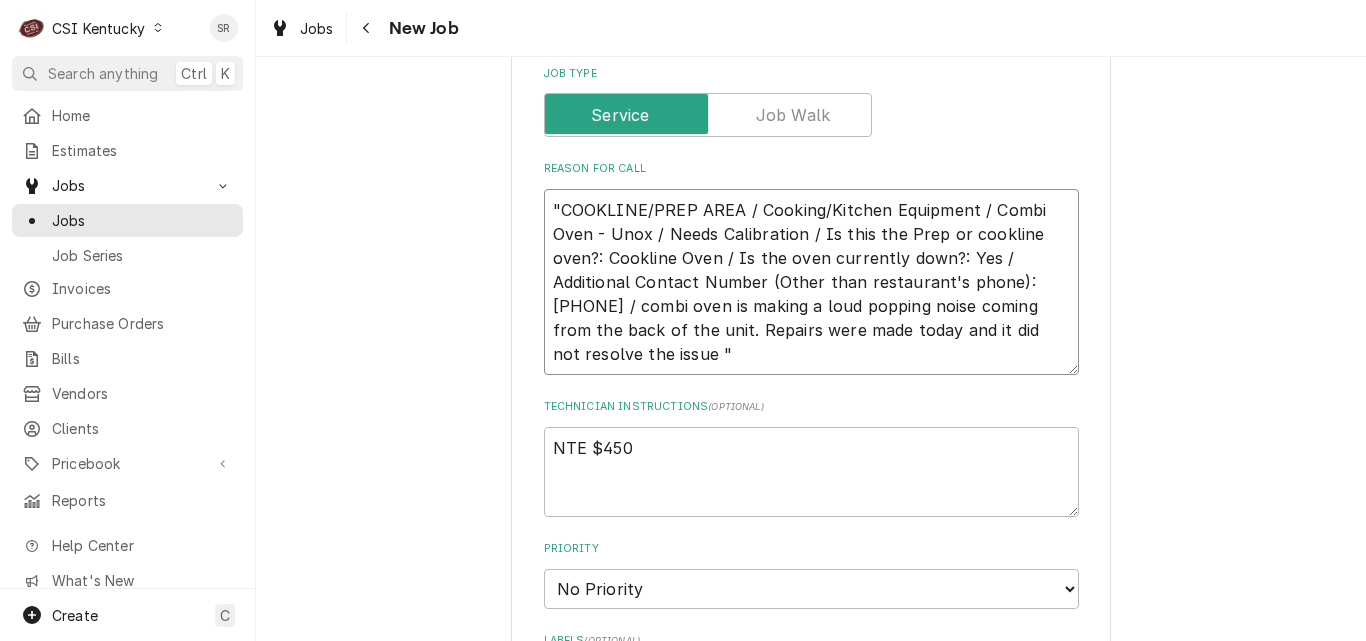 click on ""COOKLINE/PREP AREA / Cooking/Kitchen Equipment / Combi Oven - Unox / Needs Calibration / Is this the Prep or cookline oven?: Cookline Oven / Is the oven currently down?: Yes / Additional Contact Number (Other than restaurant's phone): 5027357271 / combi oven is making a loud popping noise coming from the back of the unit. Repairs were made today and it did not resolve the issue "" at bounding box center [811, 282] 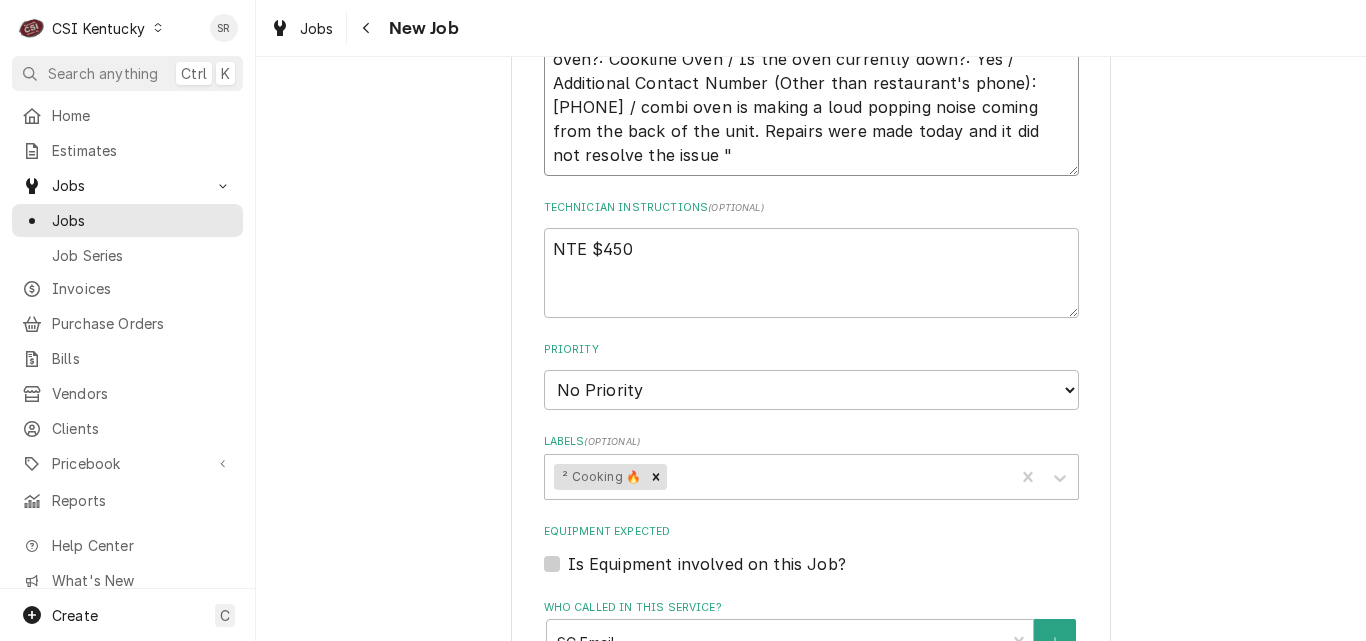 scroll, scrollTop: 1300, scrollLeft: 0, axis: vertical 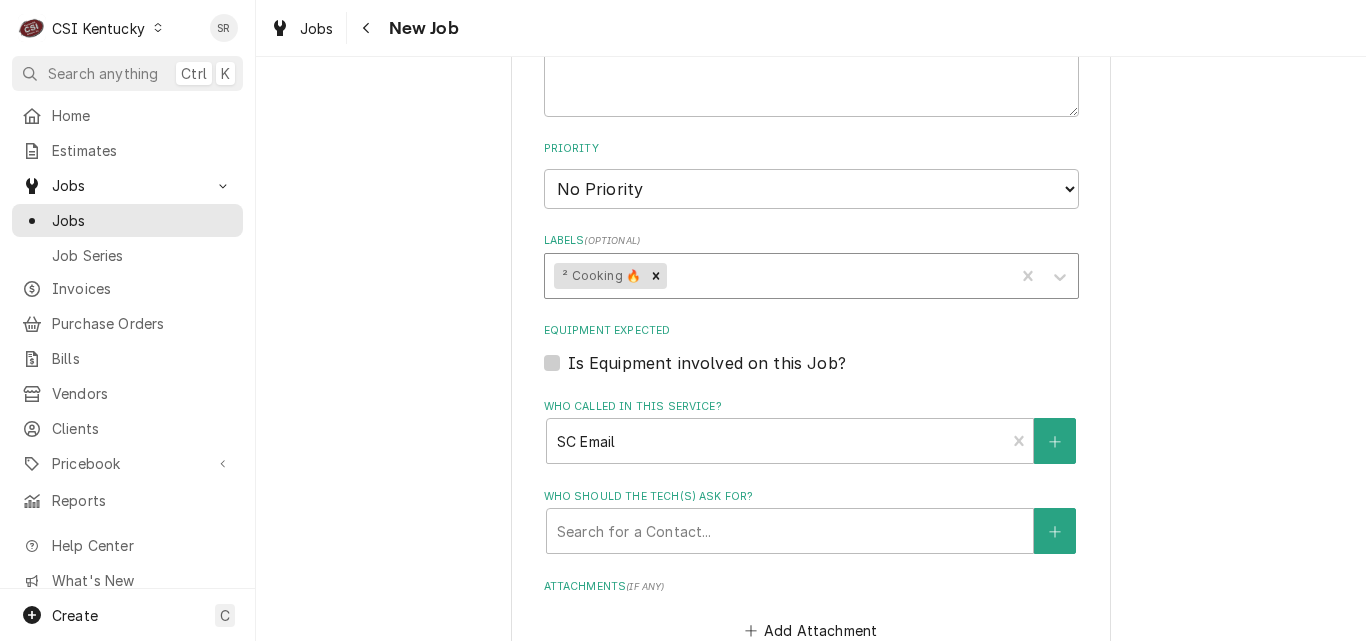 click at bounding box center [838, 276] 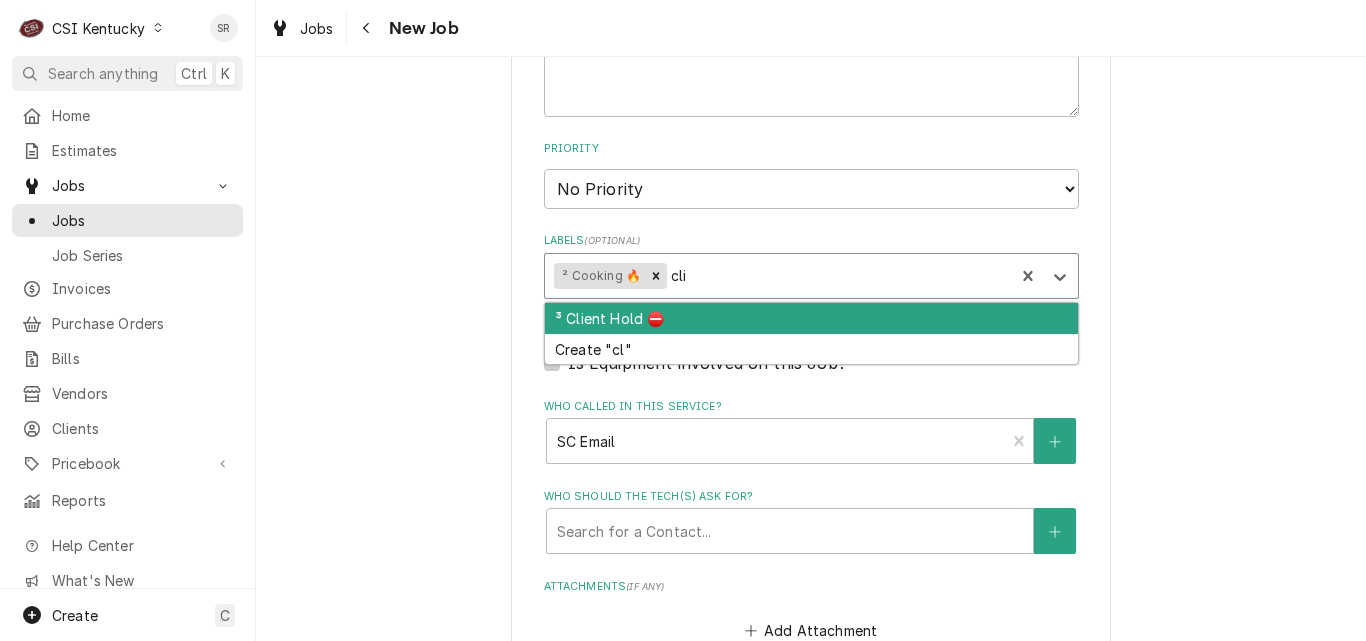 type on "clie" 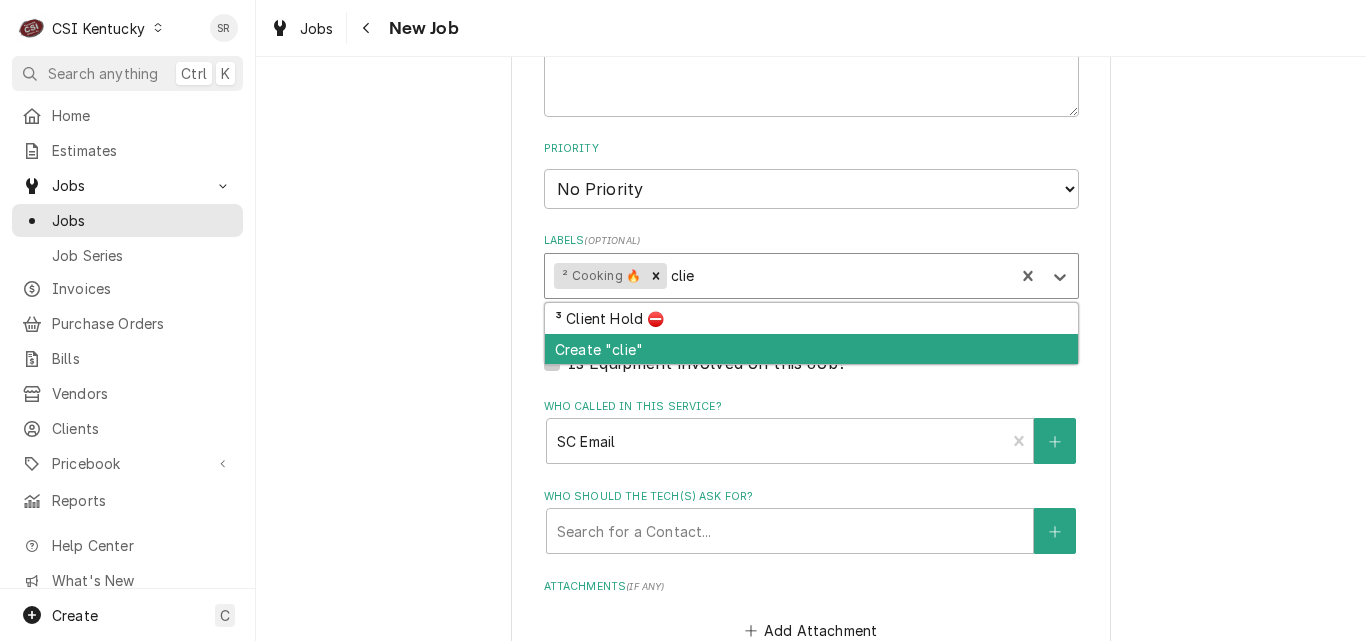 click on "³ Client Hold ⛔️" at bounding box center [811, 318] 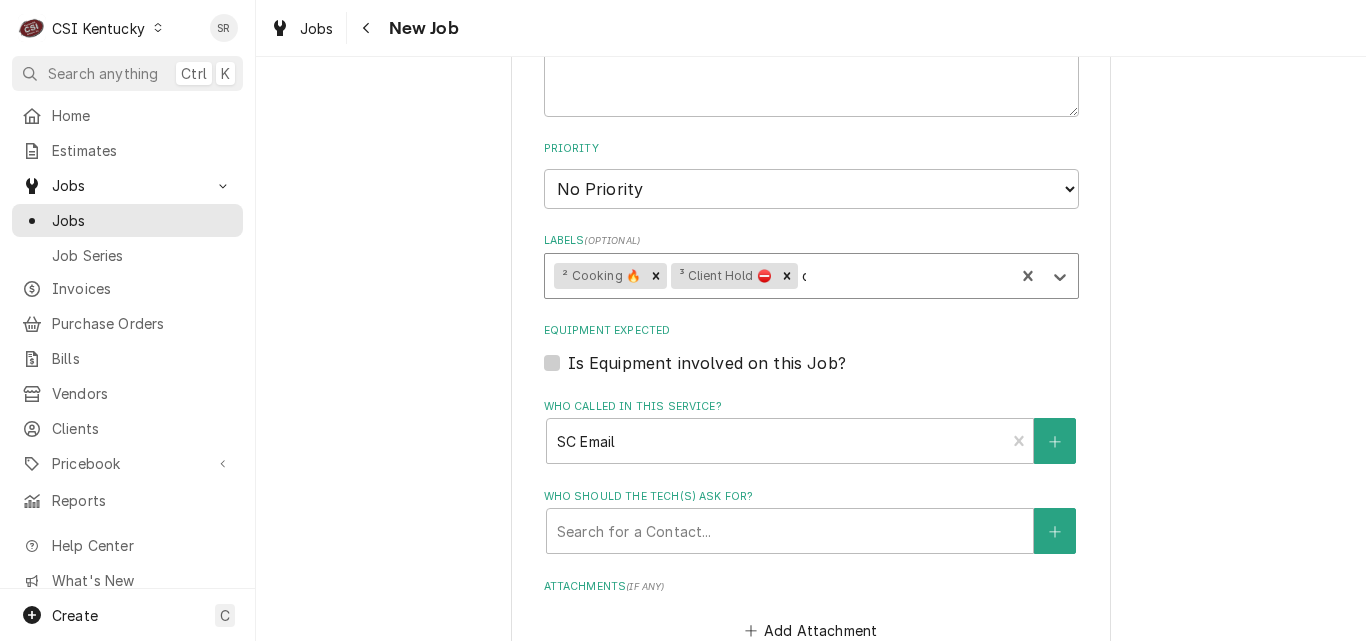 type on "x" 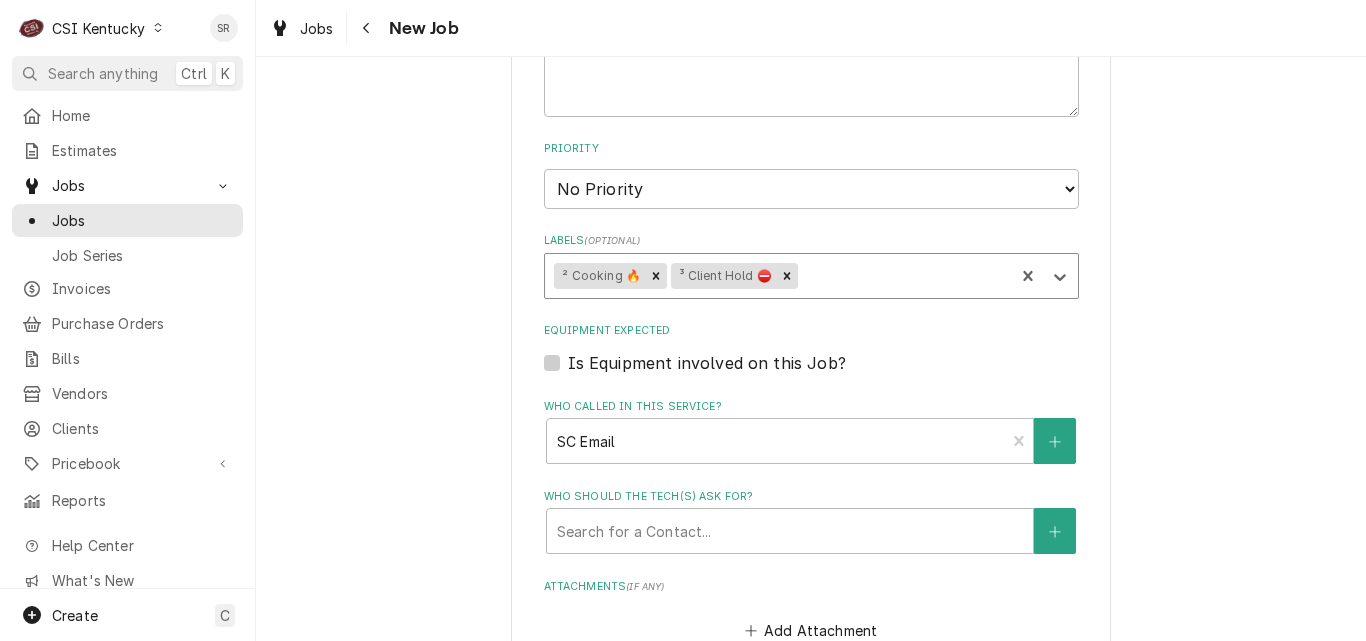 scroll, scrollTop: 1100, scrollLeft: 0, axis: vertical 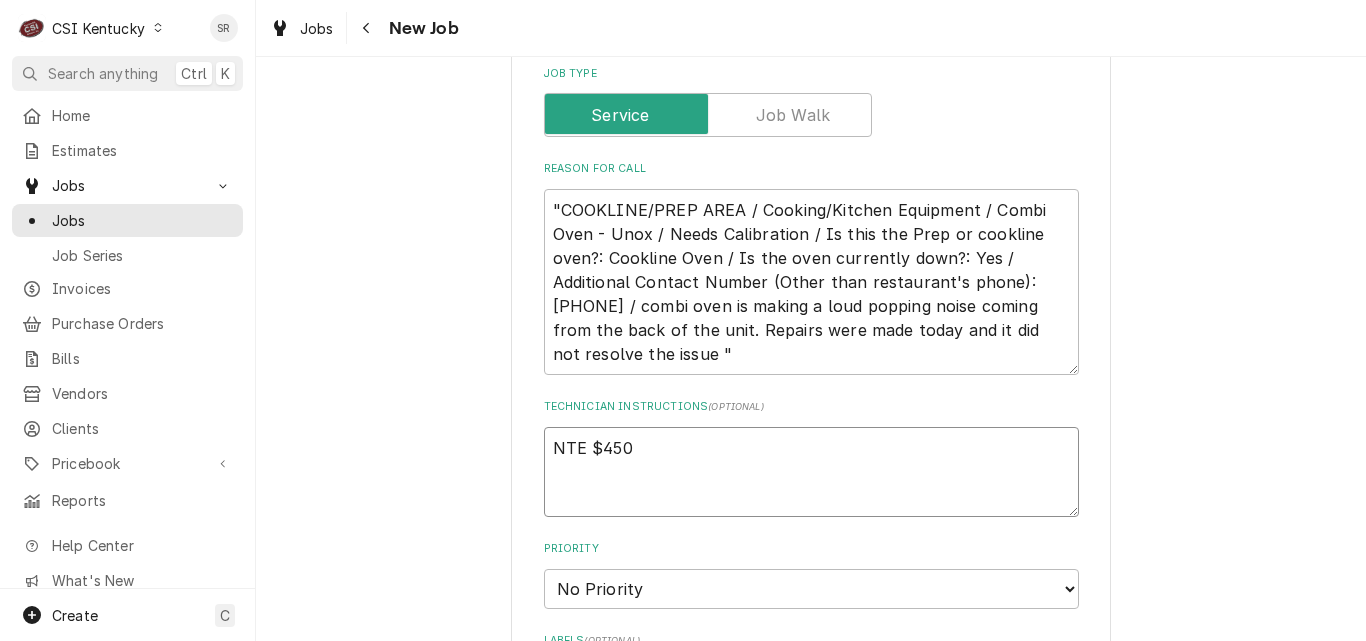 click on "NTE $450" at bounding box center [811, 472] 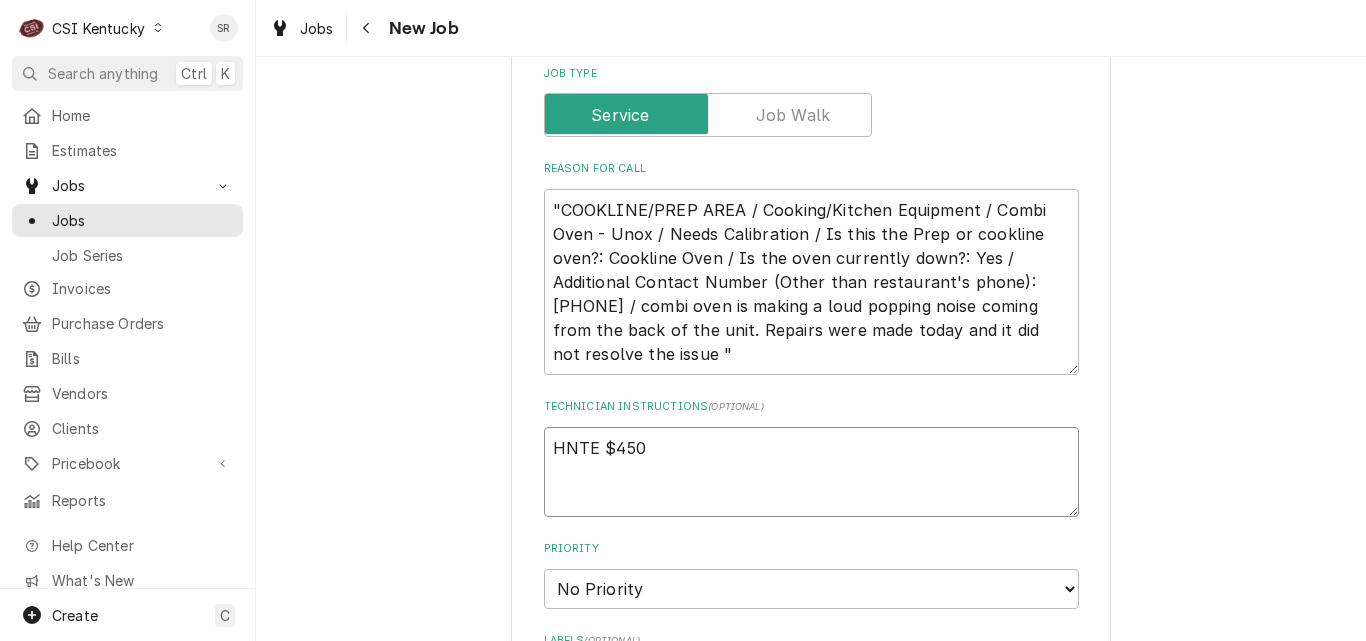 type on "x" 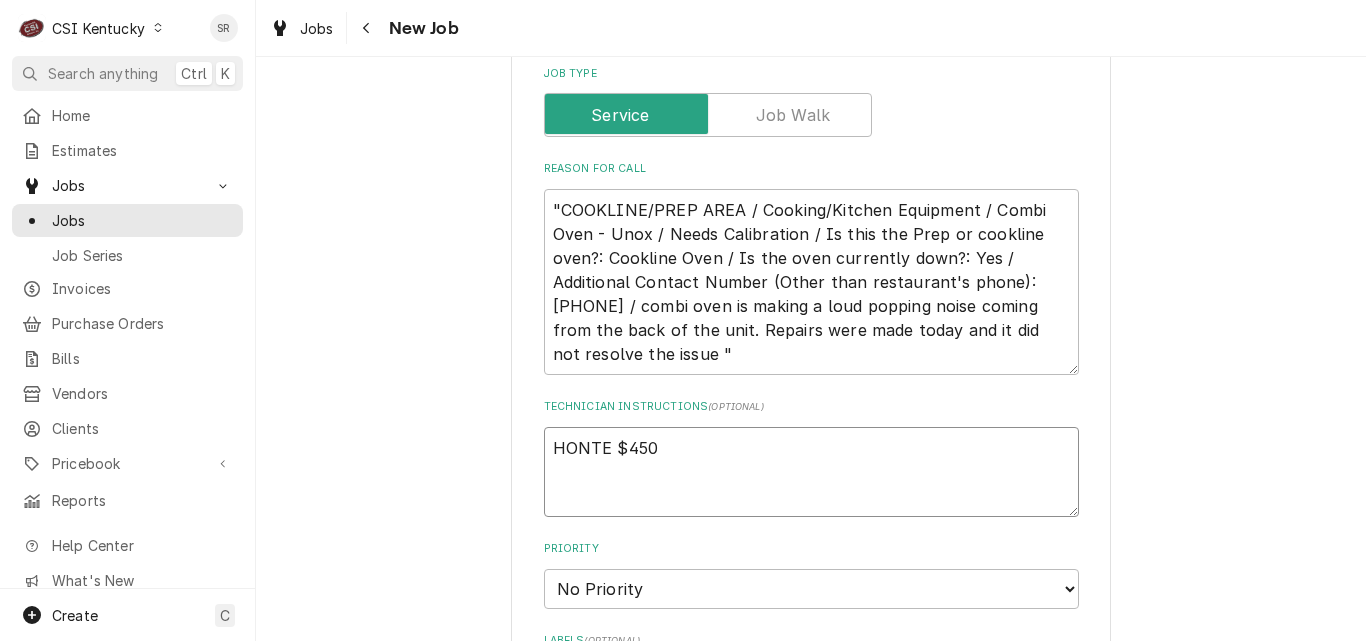 type on "x" 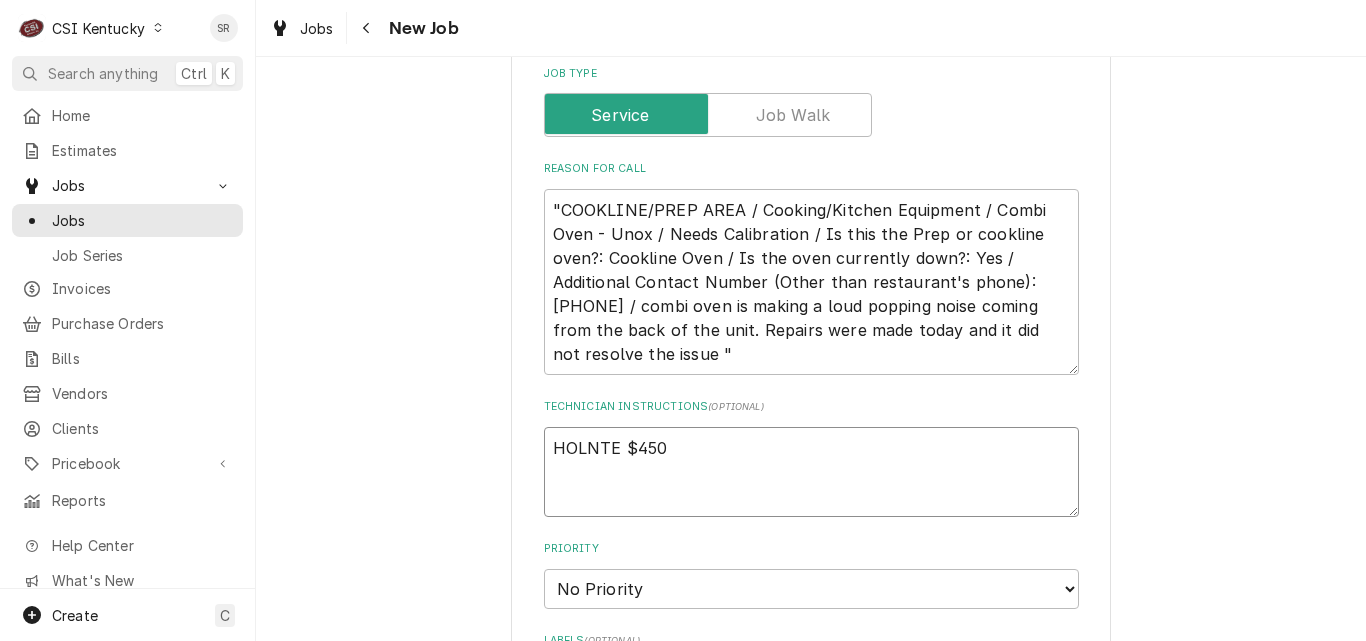 type on "HOLINTE $450" 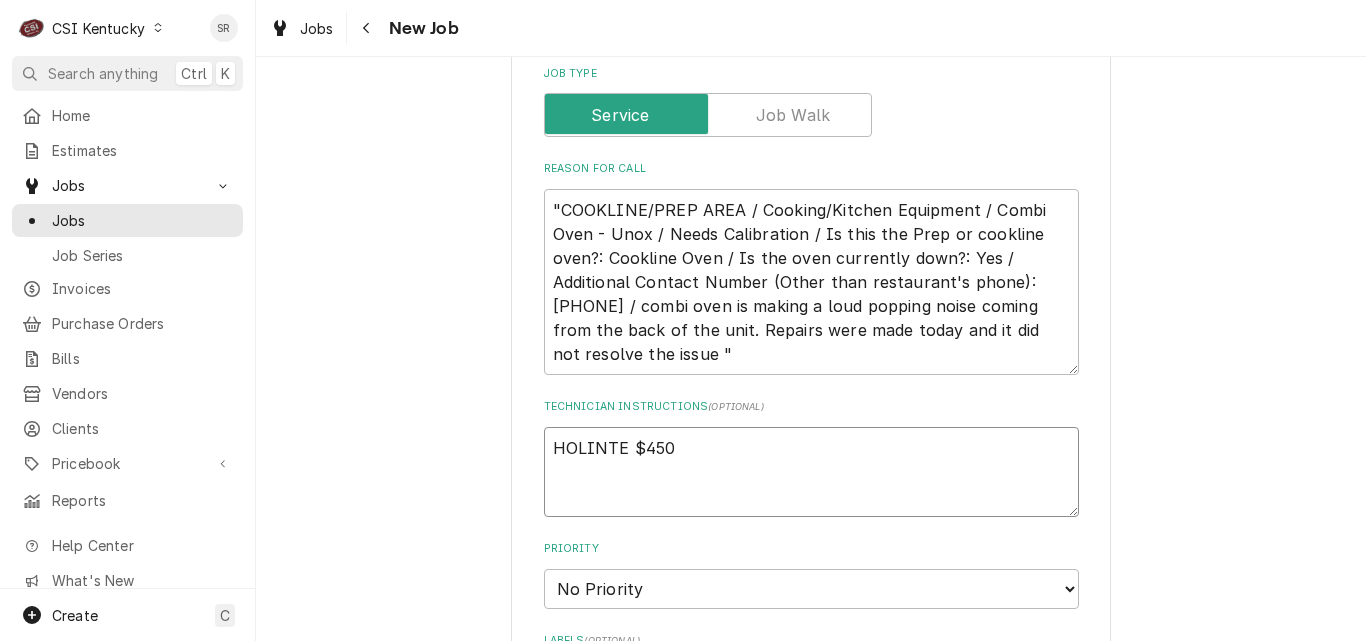 type on "x" 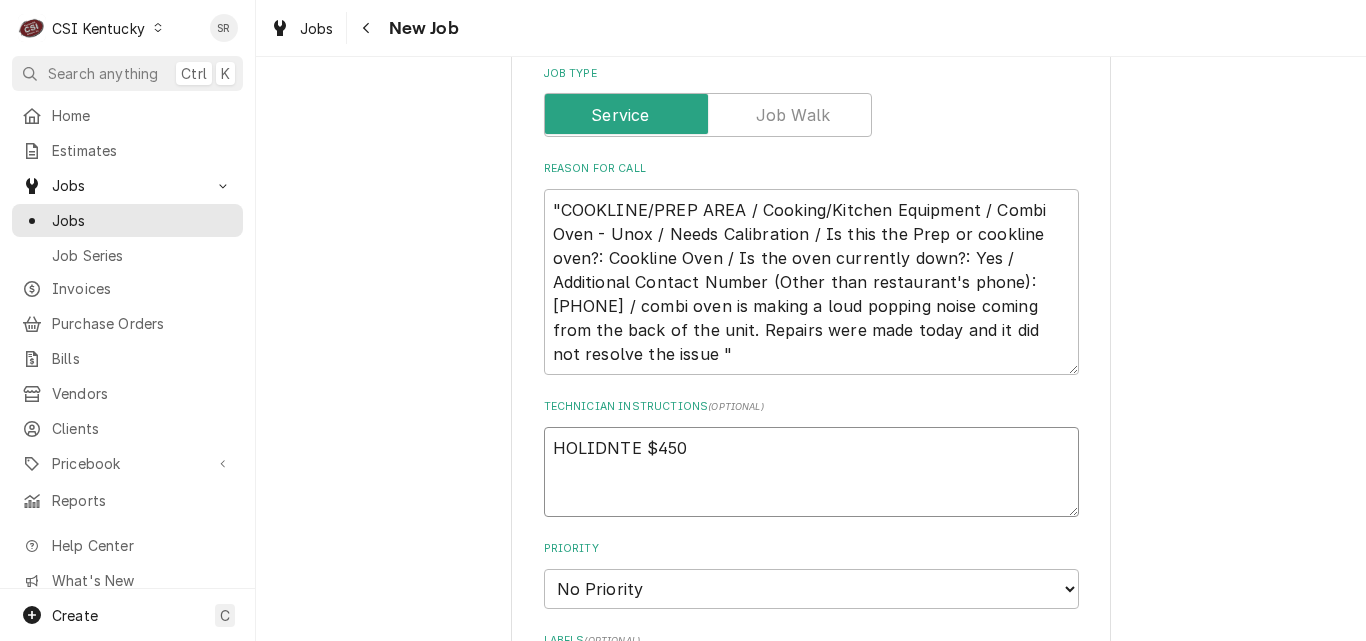 type on "HOLIDNNTE $450" 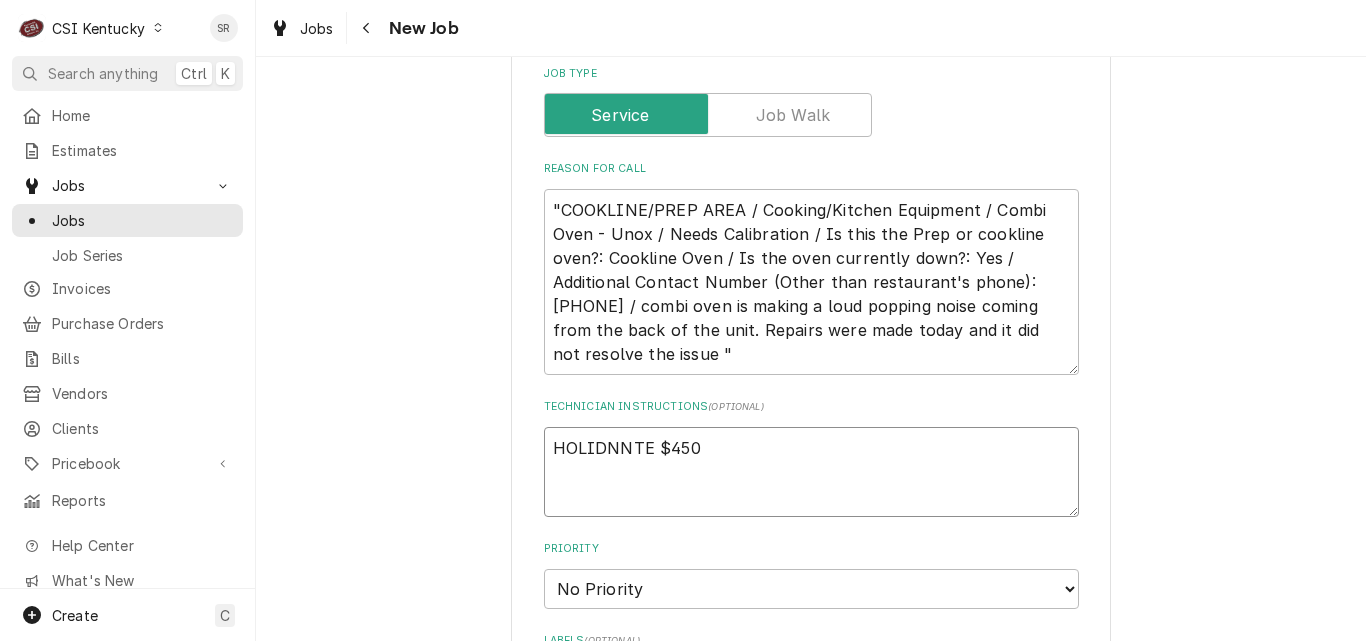 type on "x" 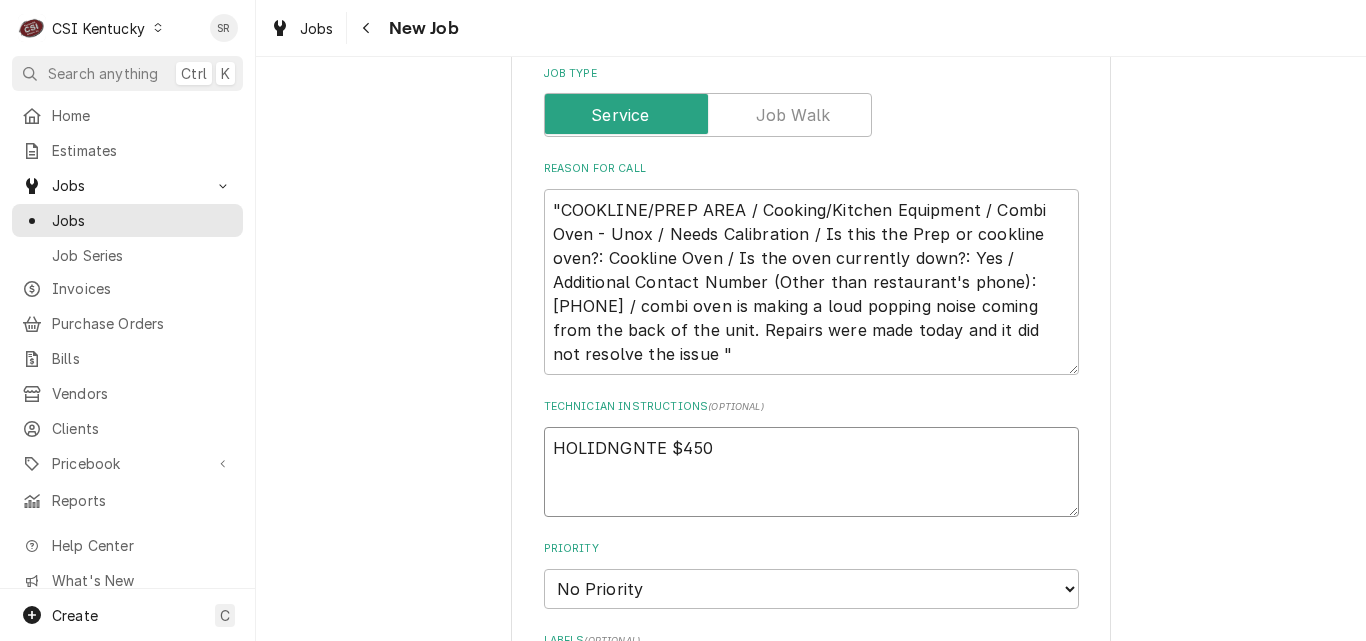 type on "x" 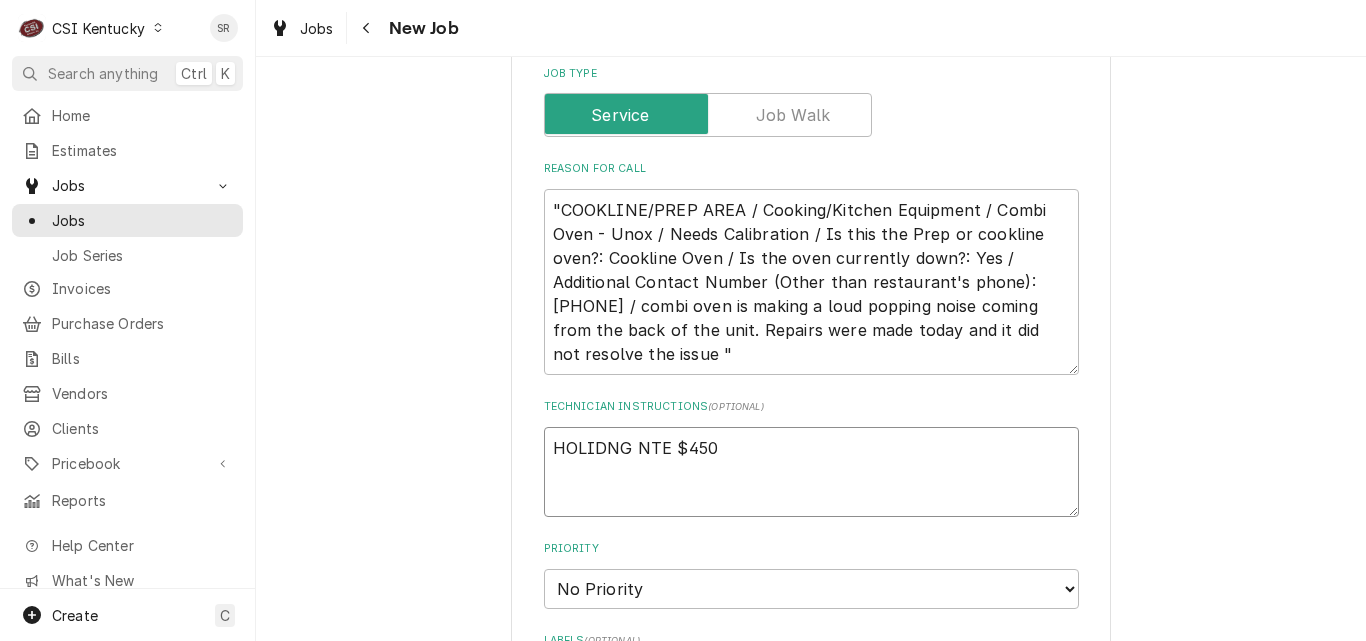 type on "x" 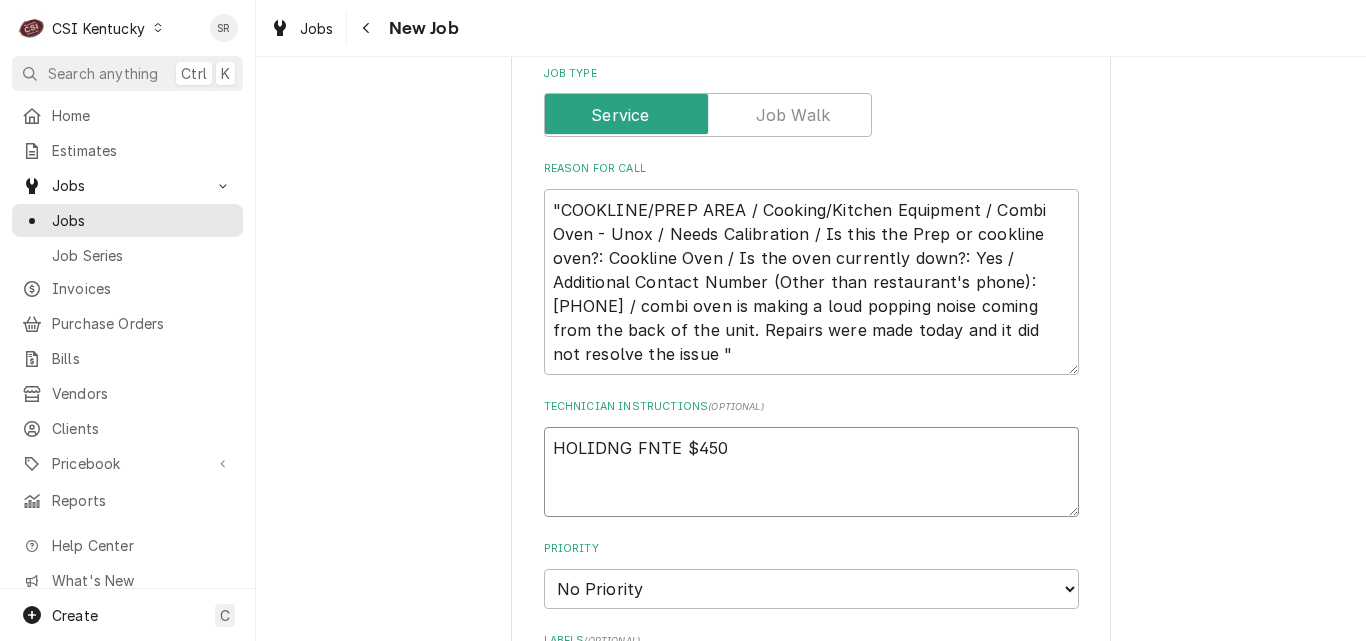 type on "x" 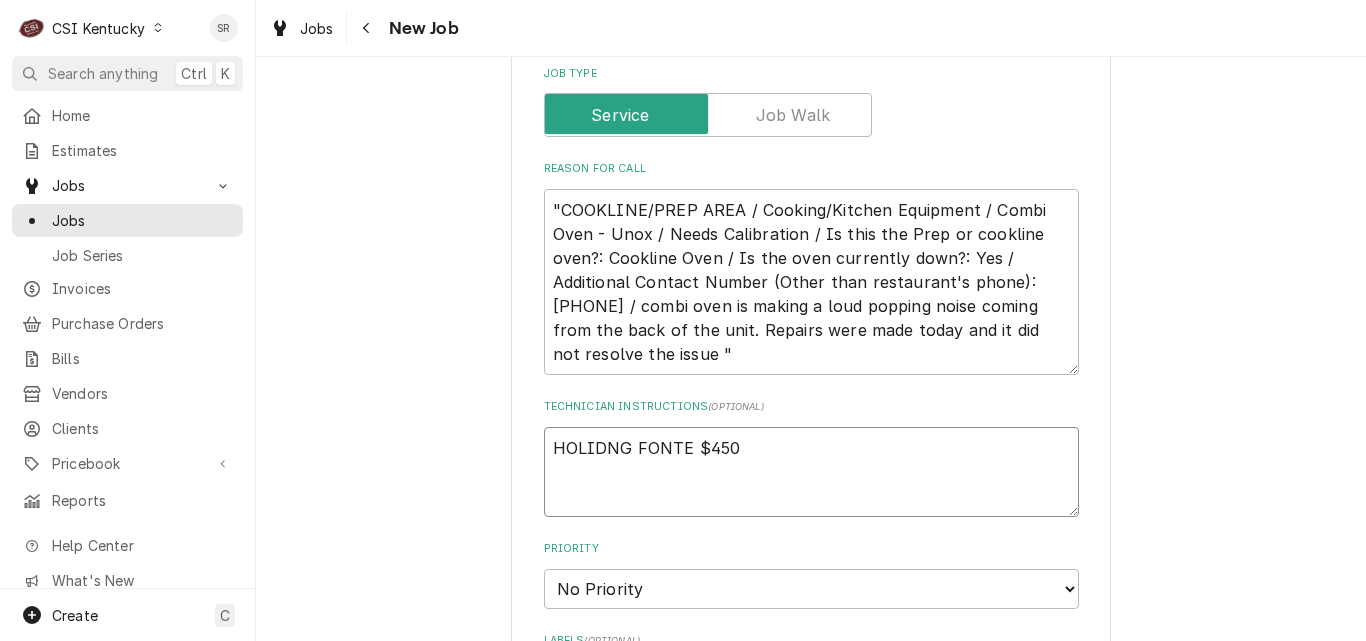 type on "x" 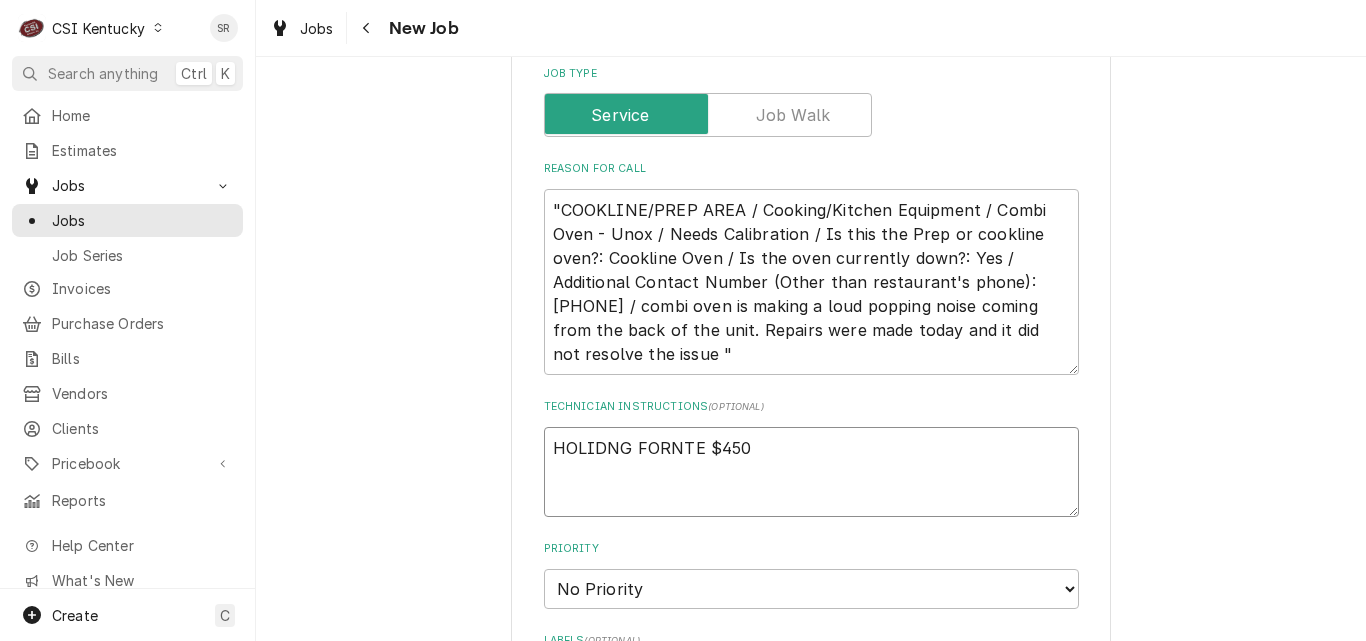 type on "x" 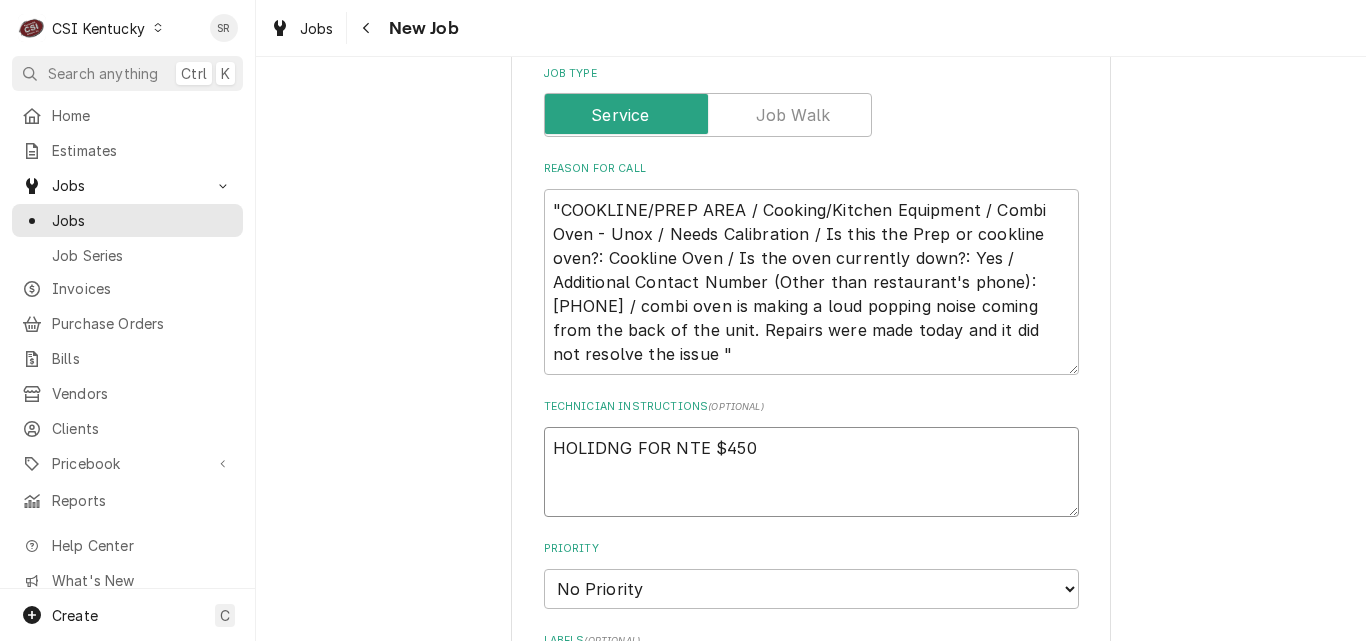 type on "x" 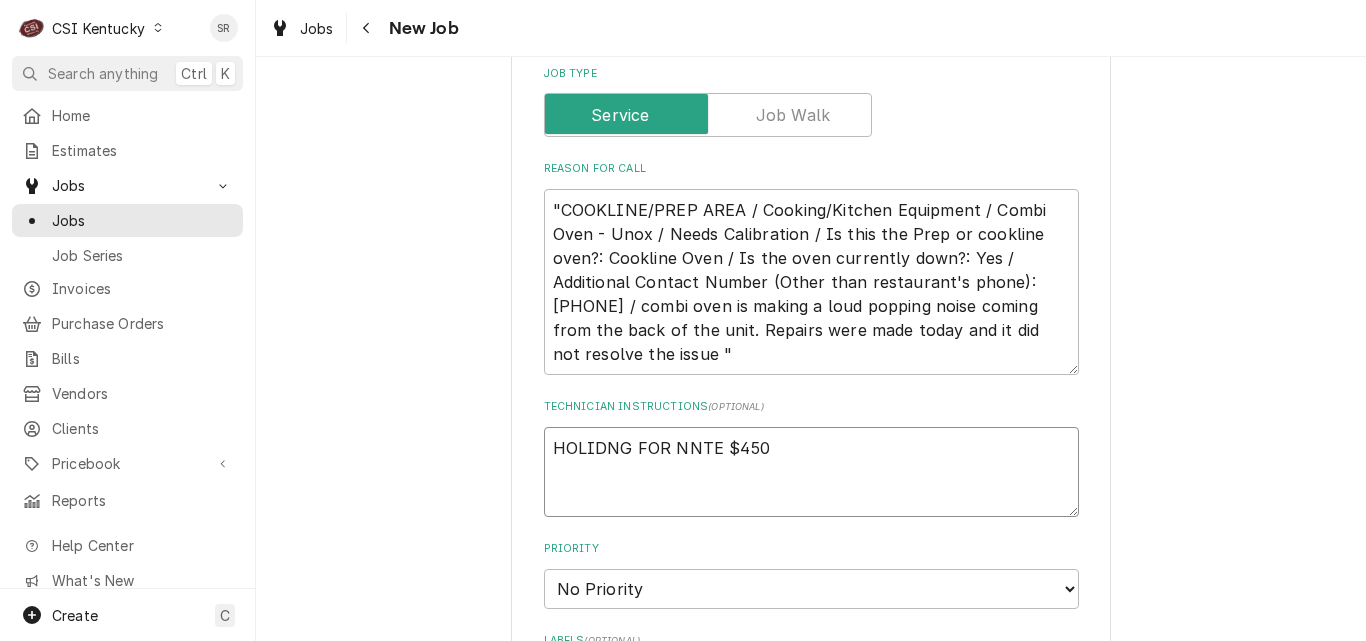 type on "x" 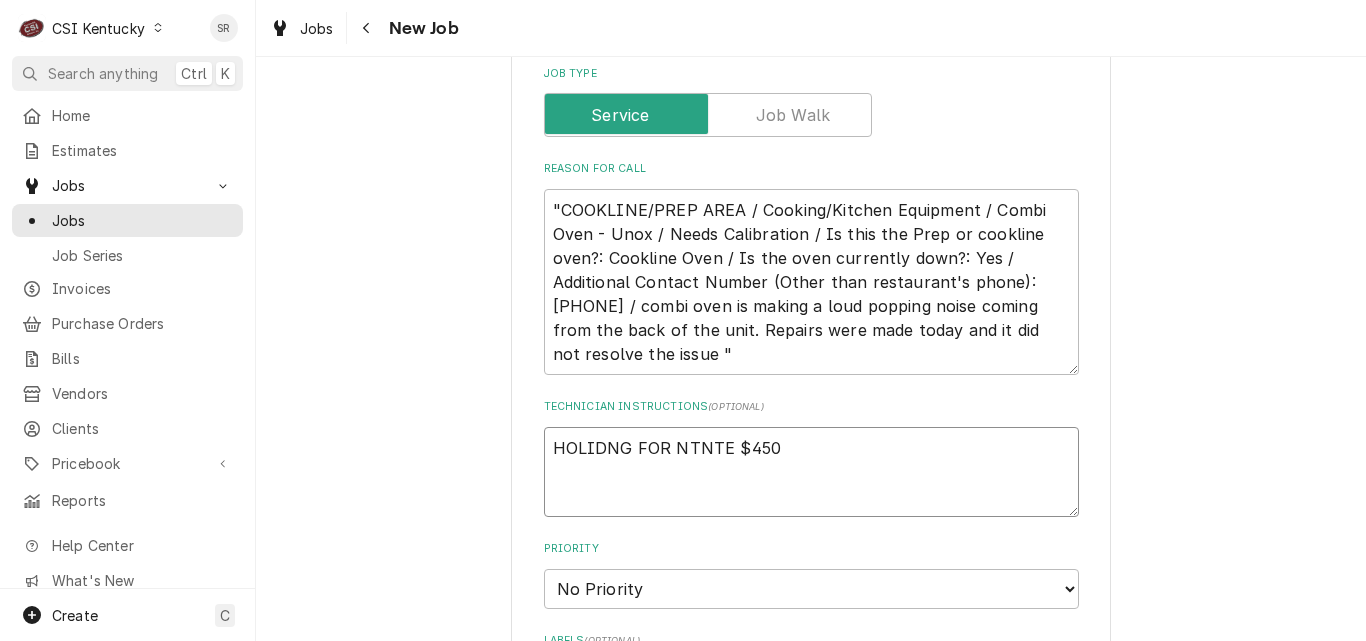 type on "x" 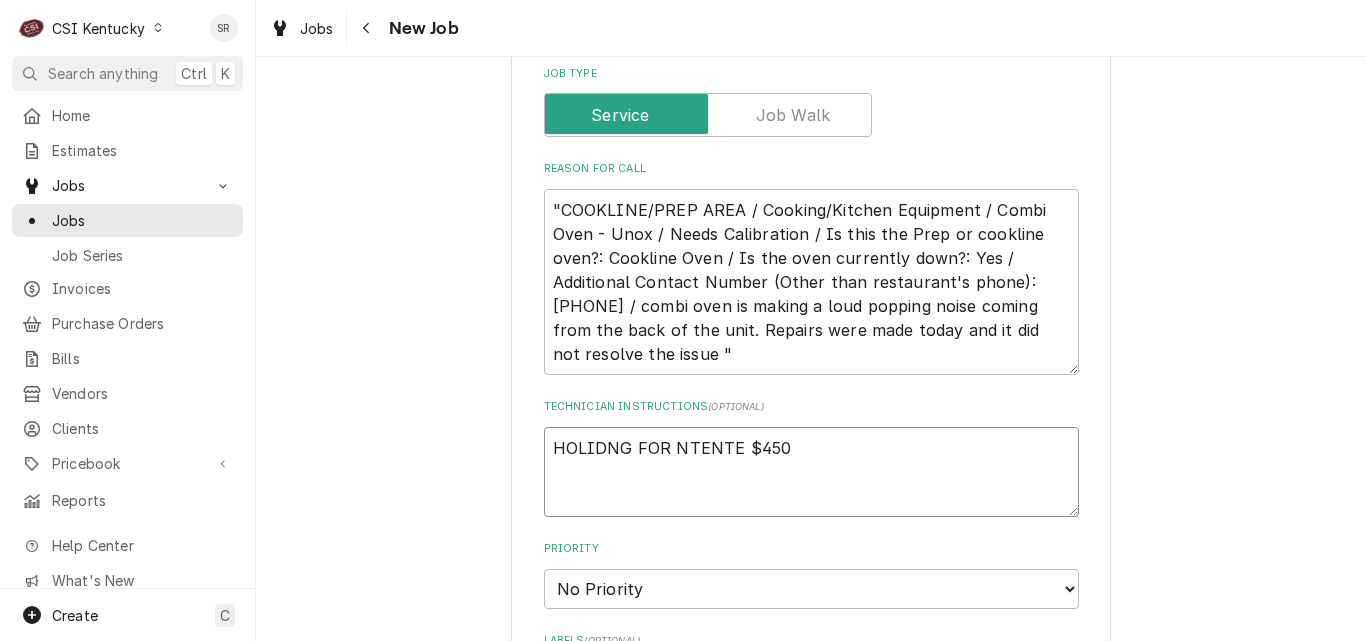 type on "x" 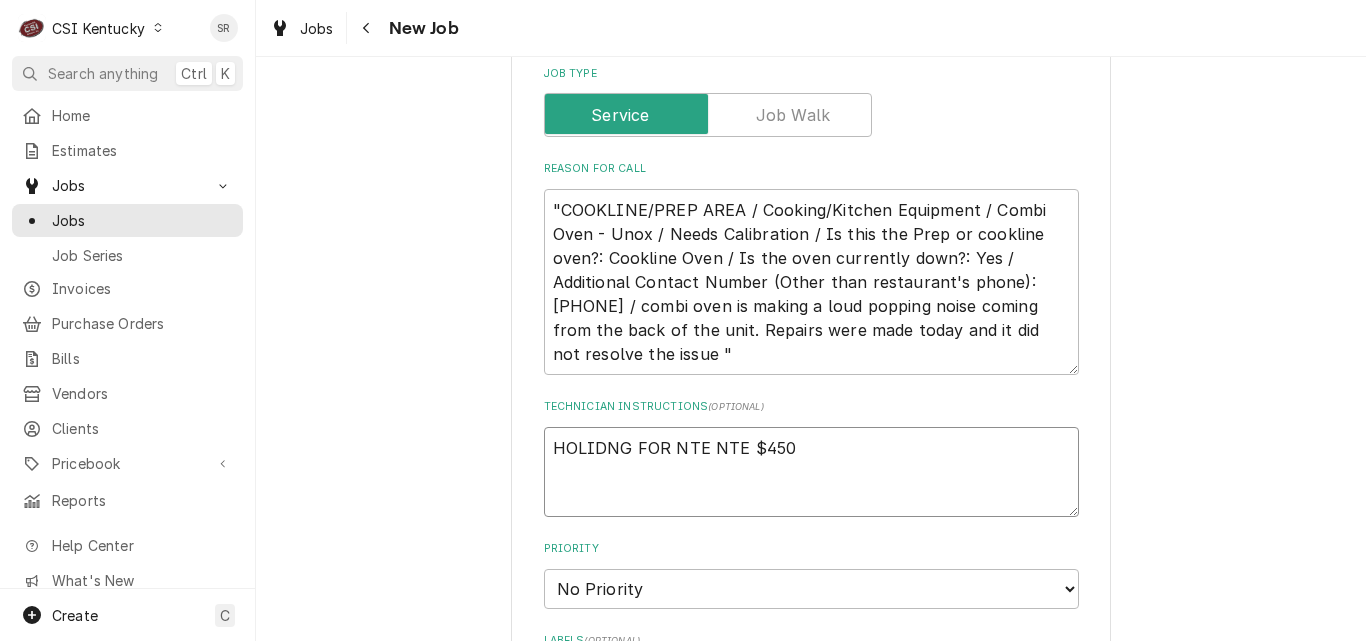 type on "x" 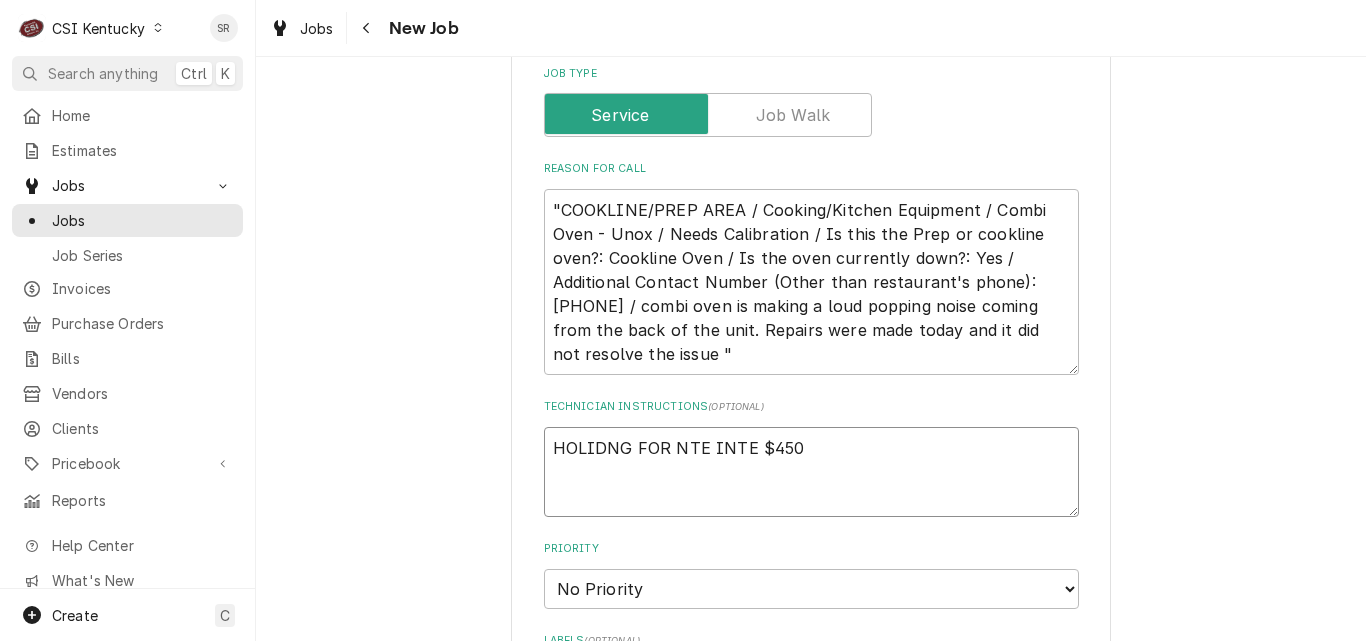 type on "x" 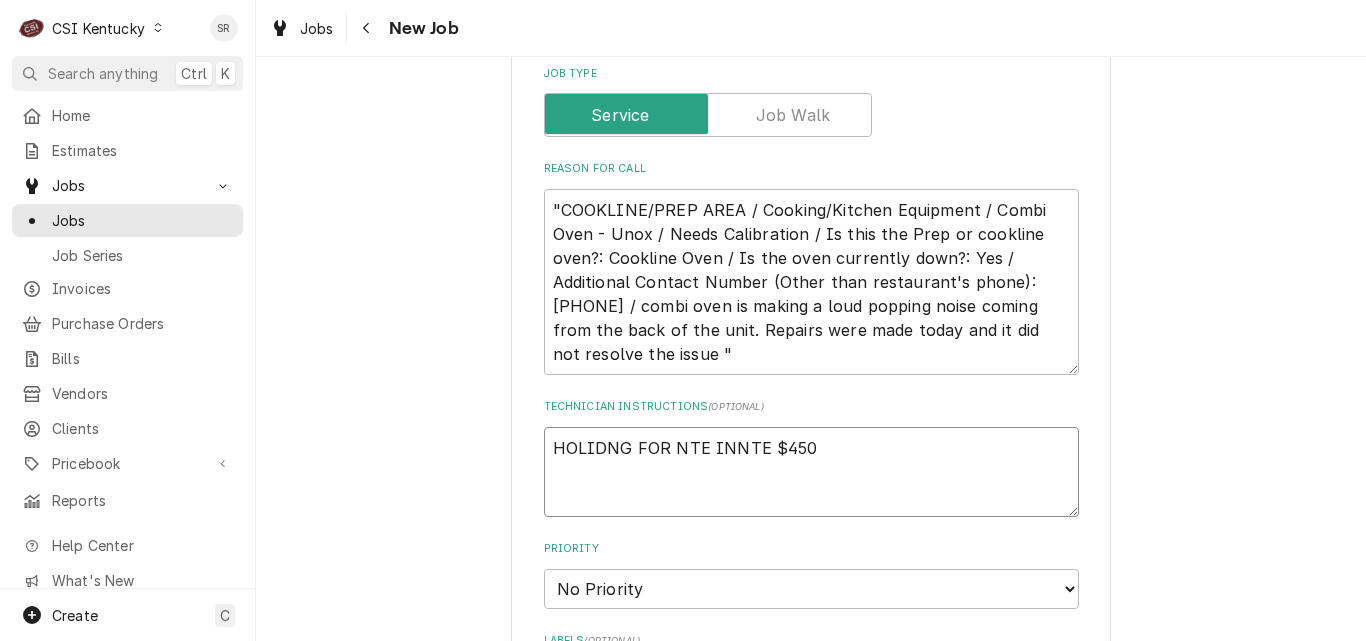 type on "x" 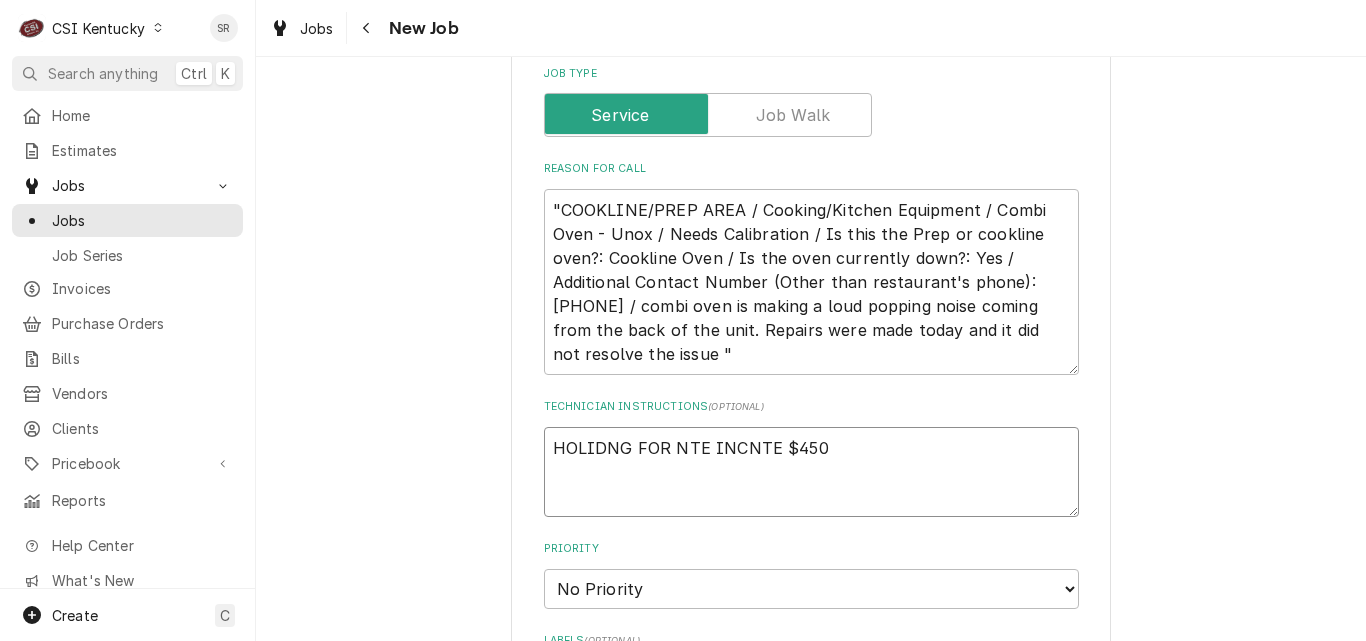 type on "x" 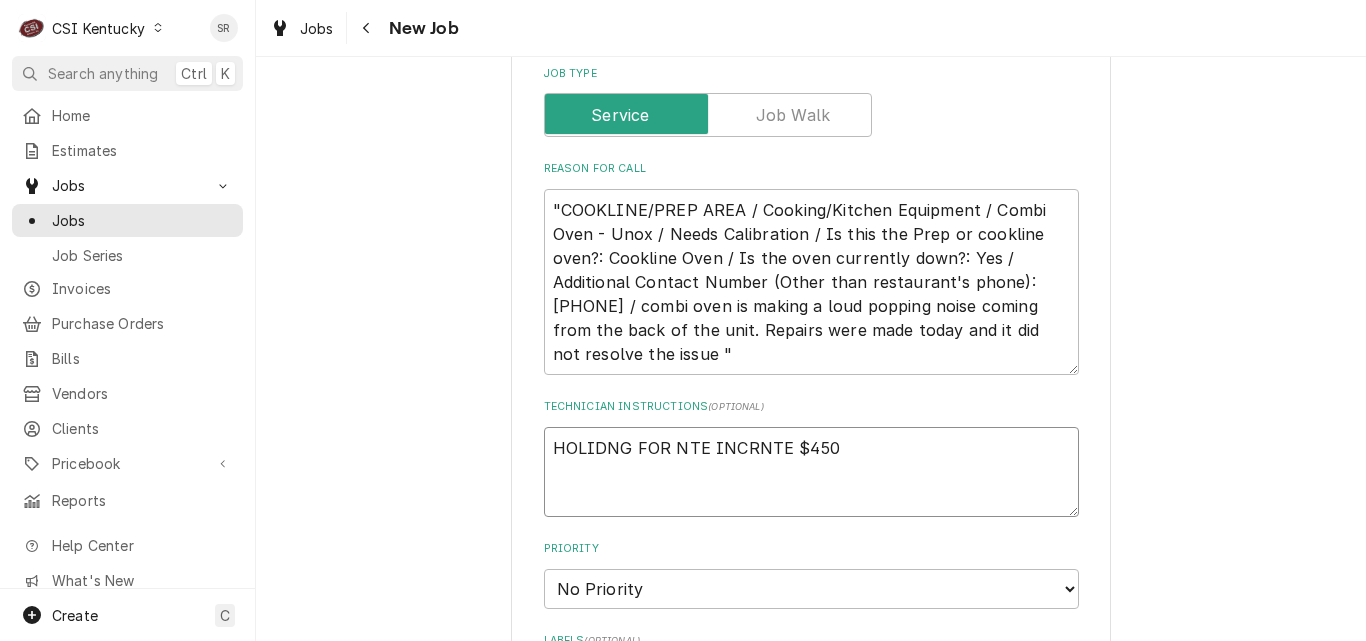 type on "x" 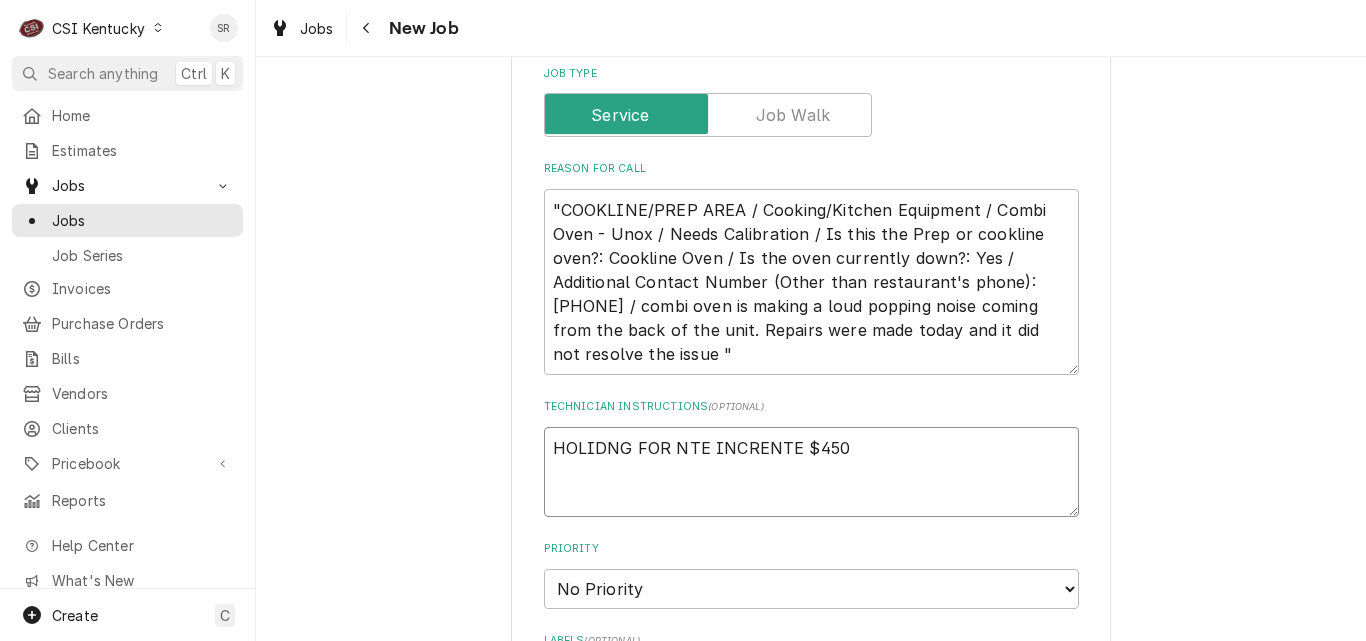 type on "x" 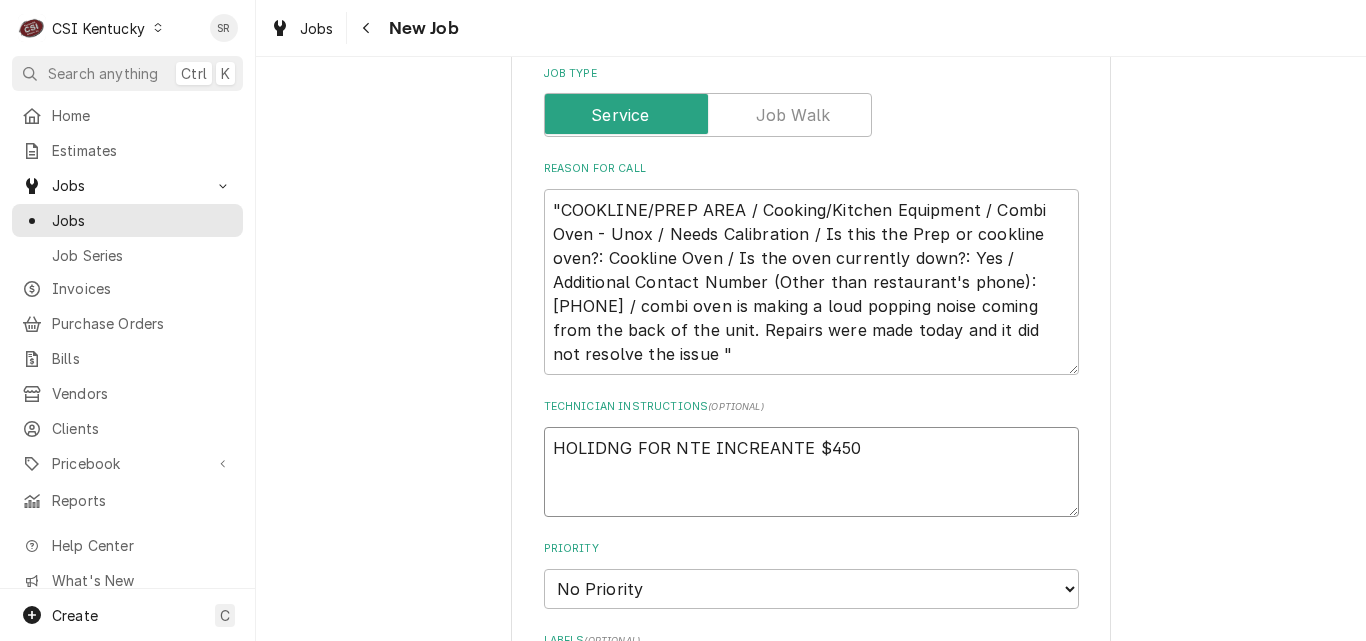 type on "x" 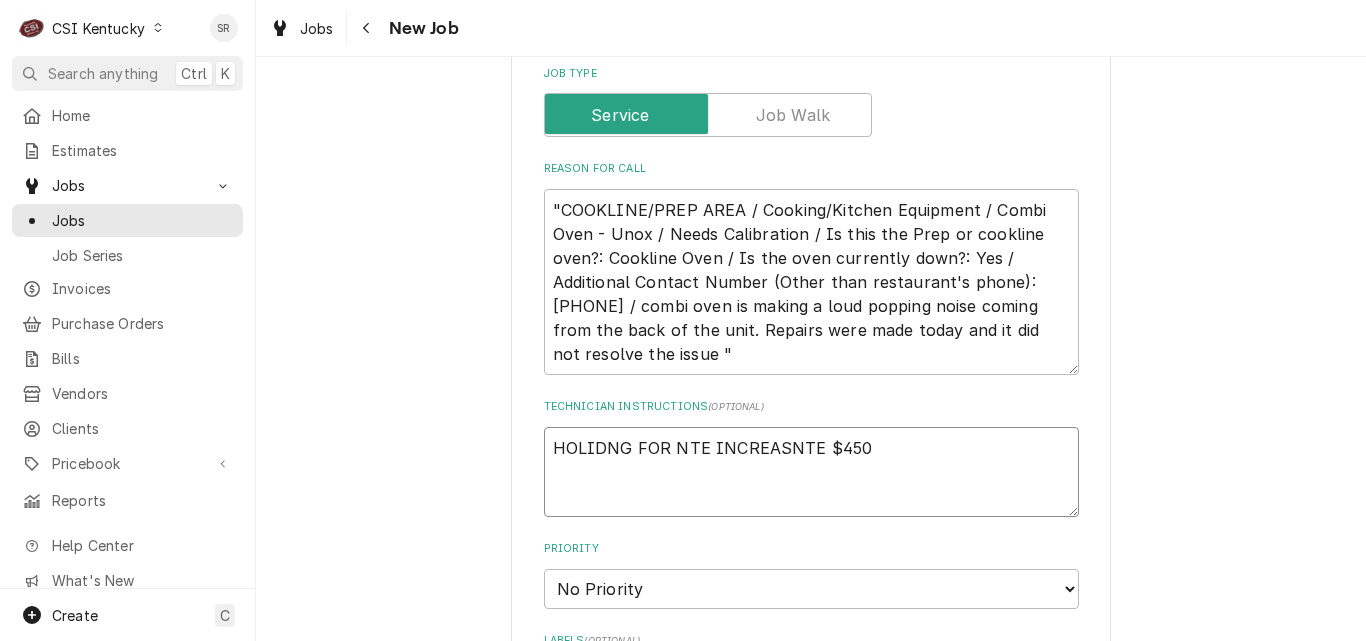 type on "x" 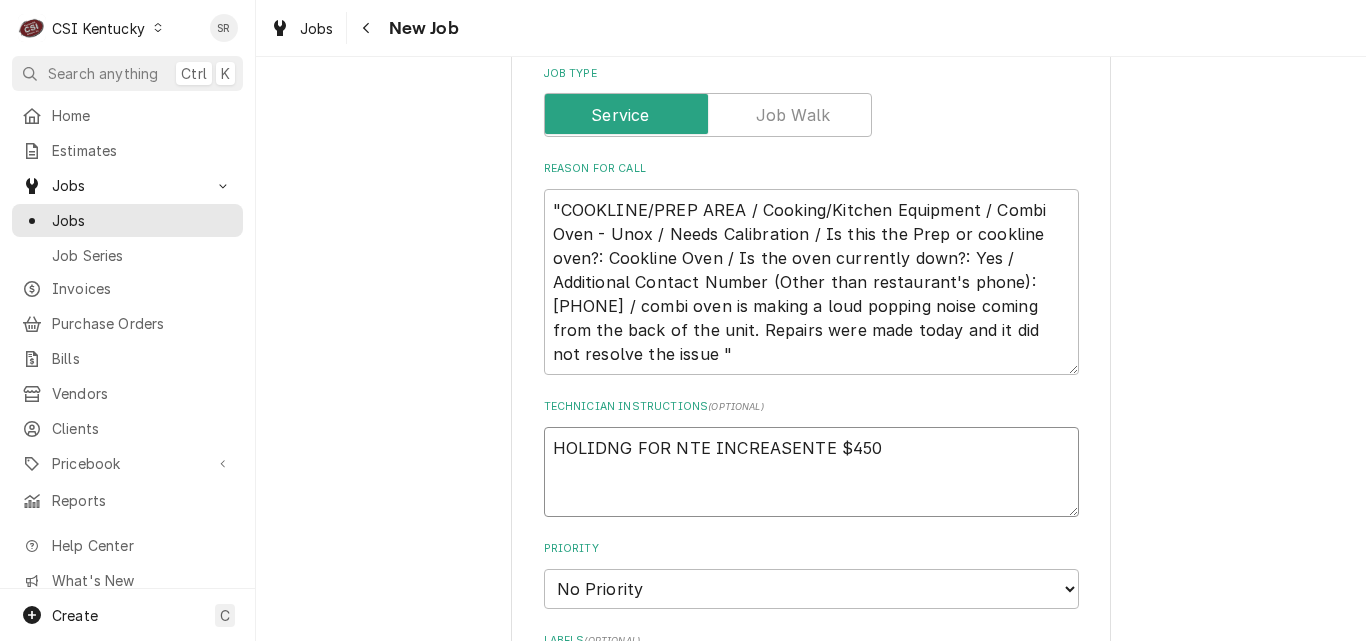 type on "x" 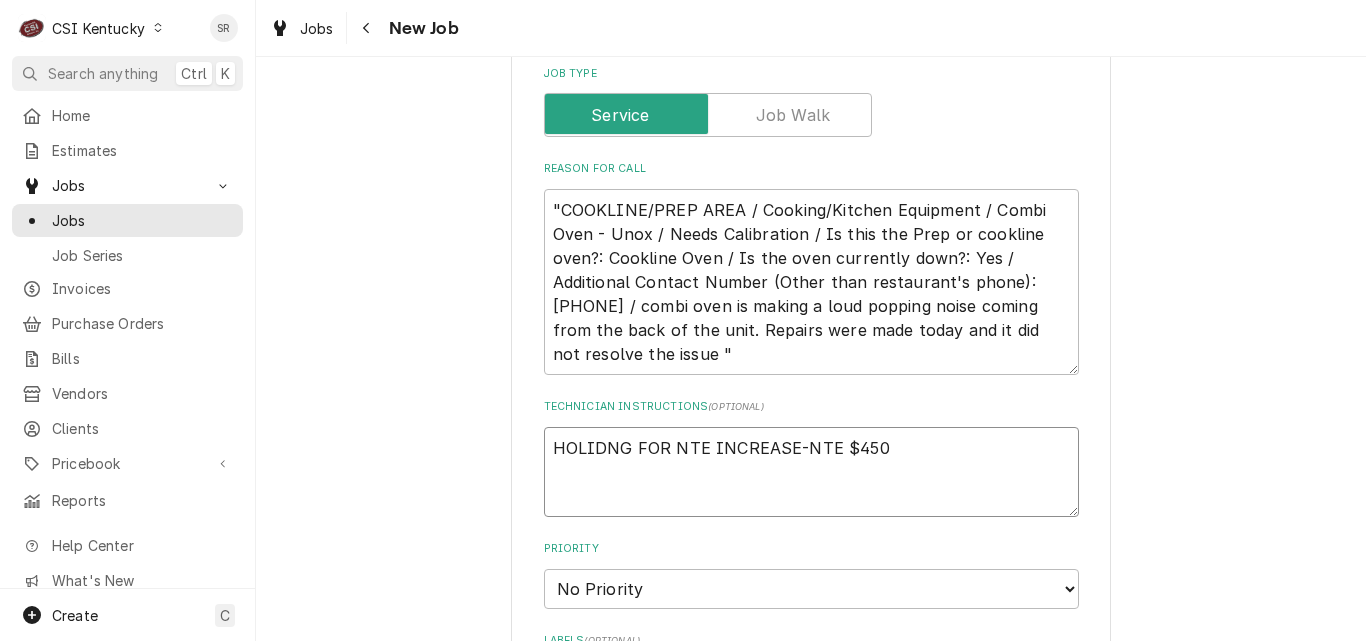 type on "x" 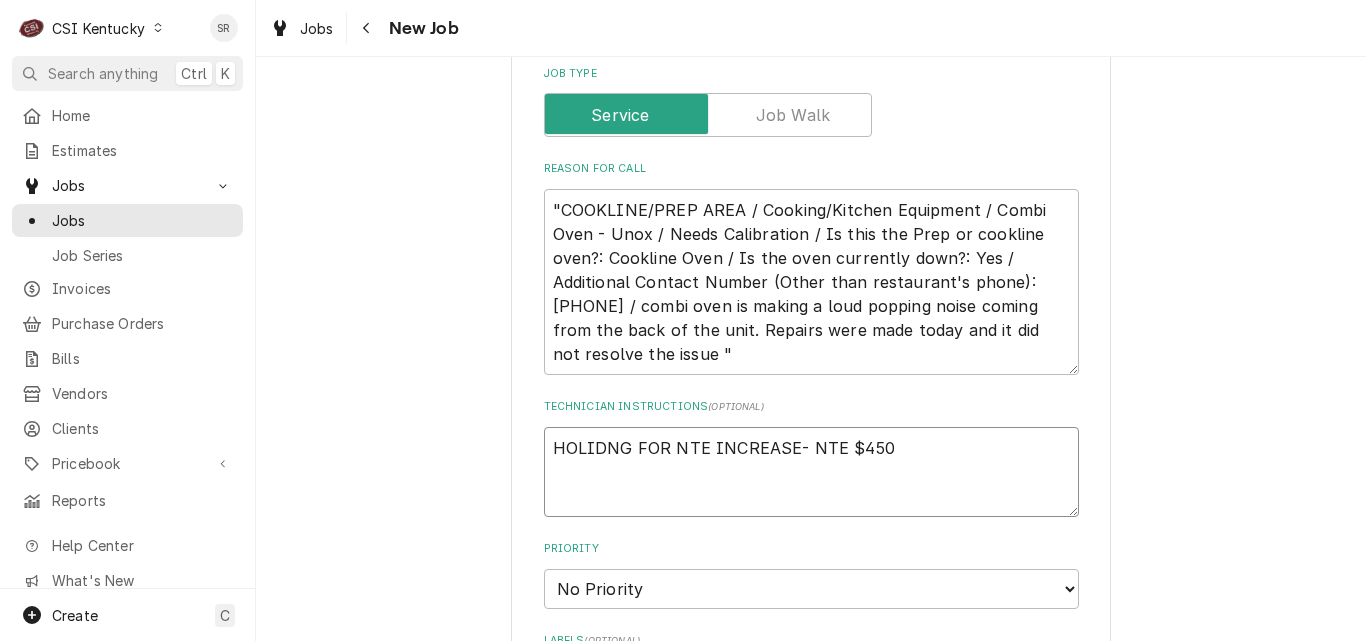 type on "x" 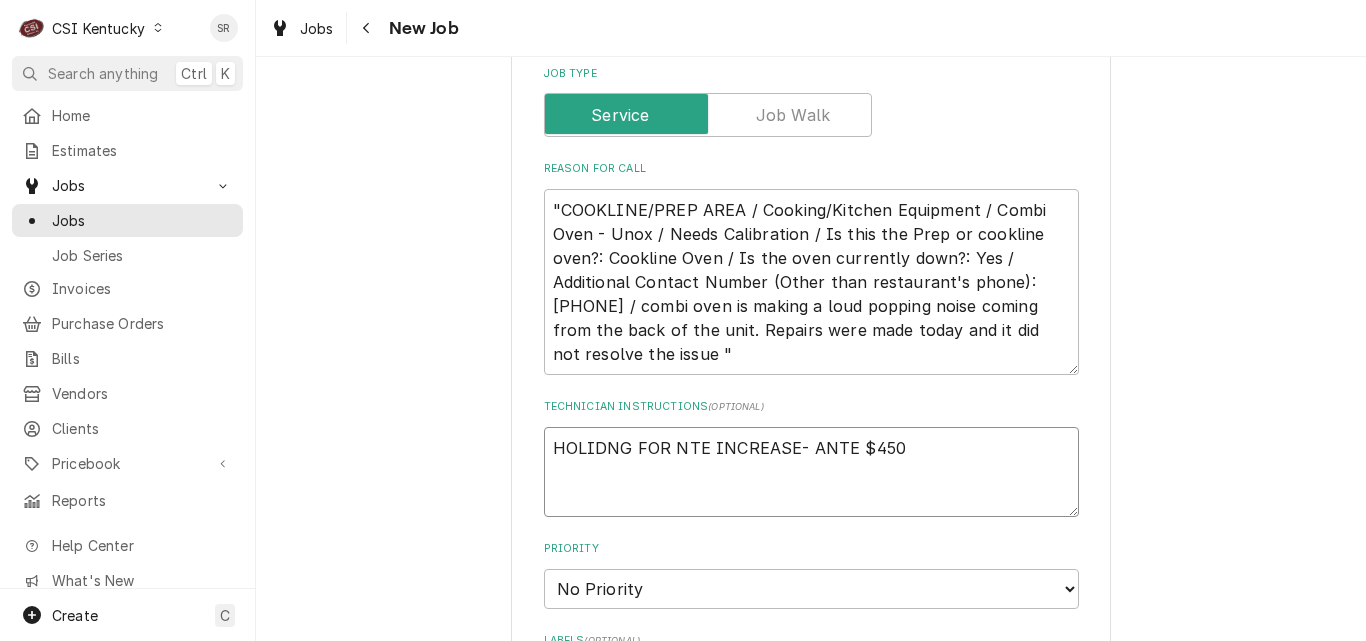 type on "x" 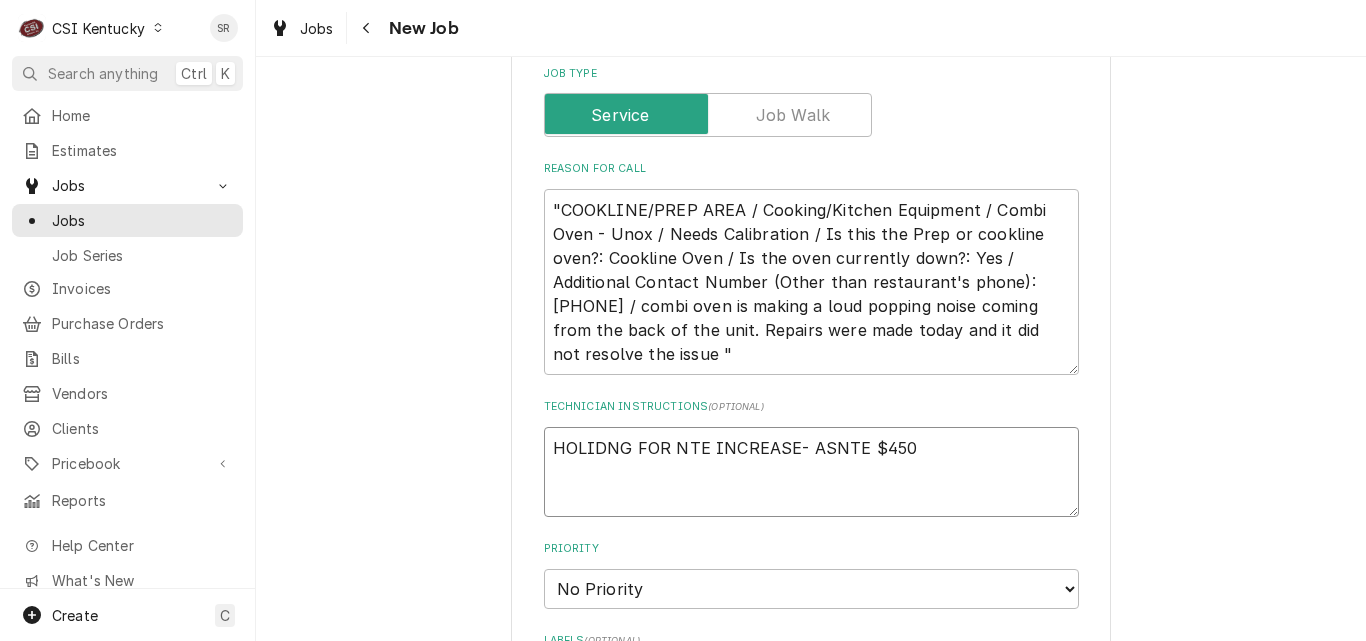 type on "HOLIDNG FOR NTE INCREASE- ASKNTE $450" 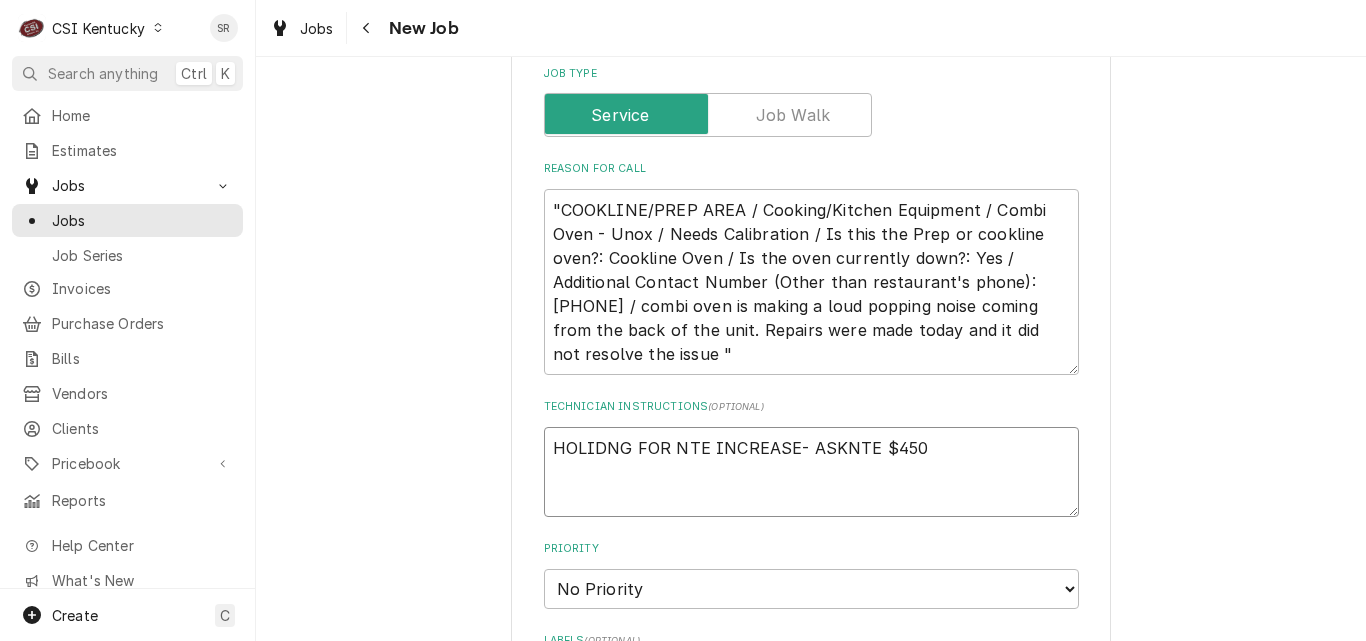 type on "x" 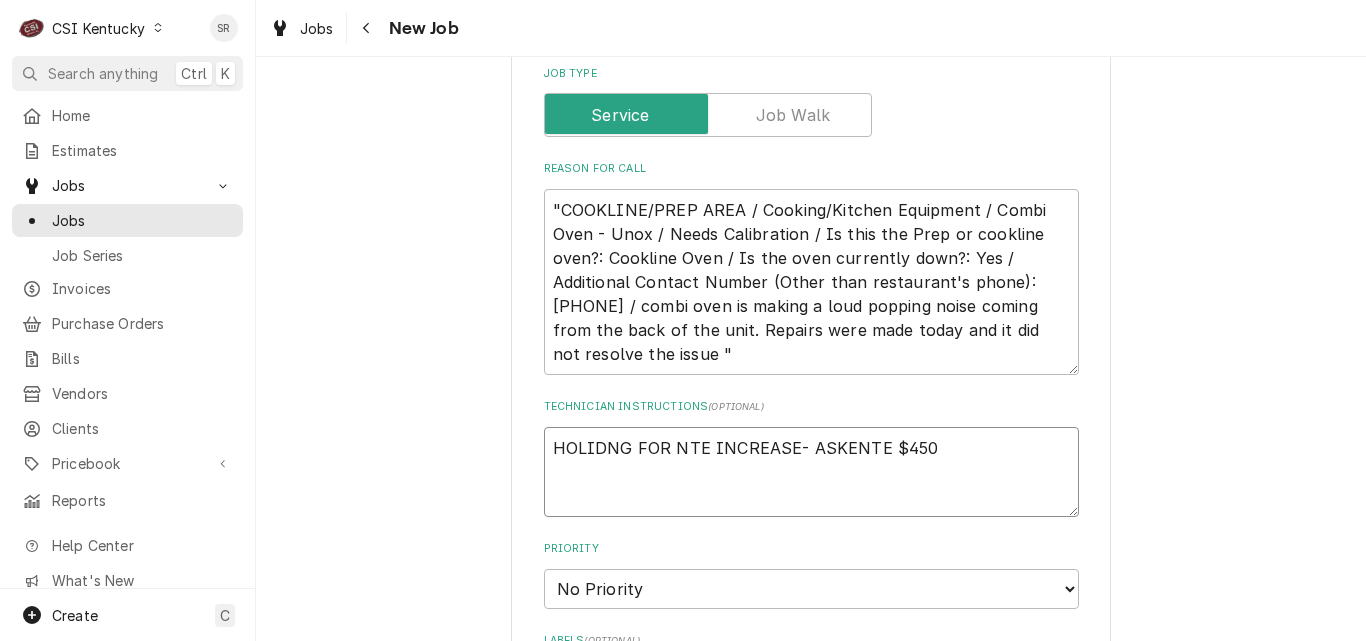 type on "x" 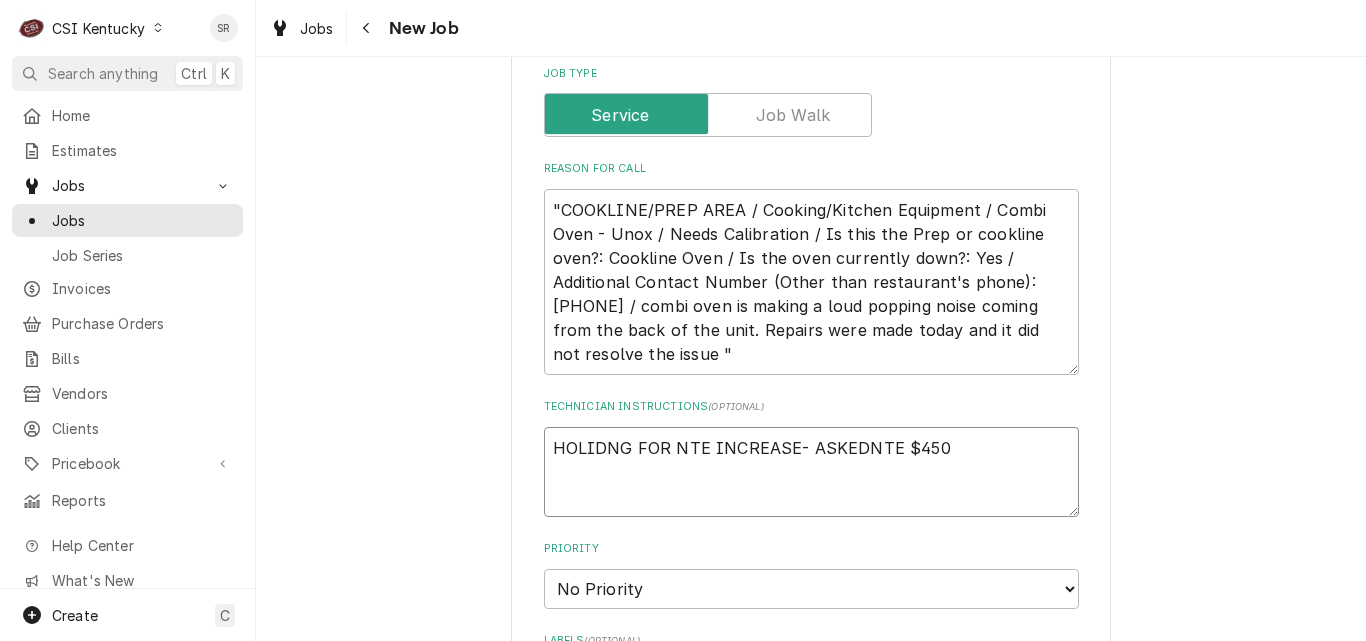 type on "HOLIDNG FOR NTE INCREASE- ASKED NTE $450" 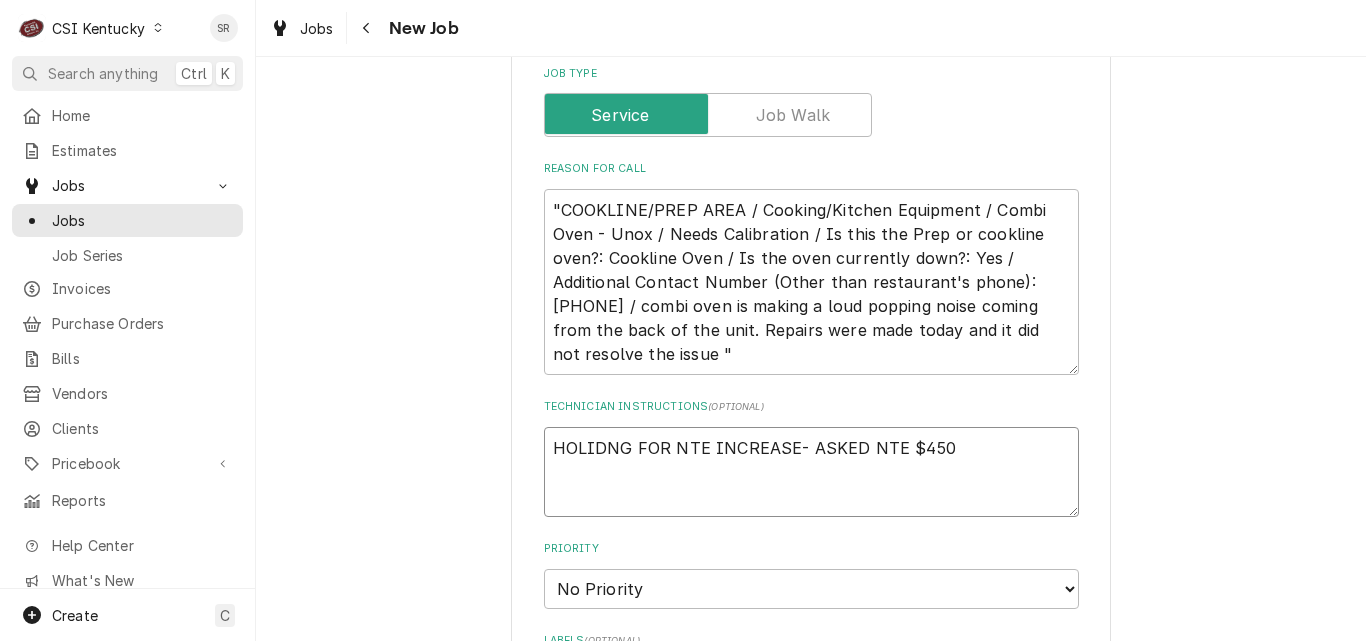type on "x" 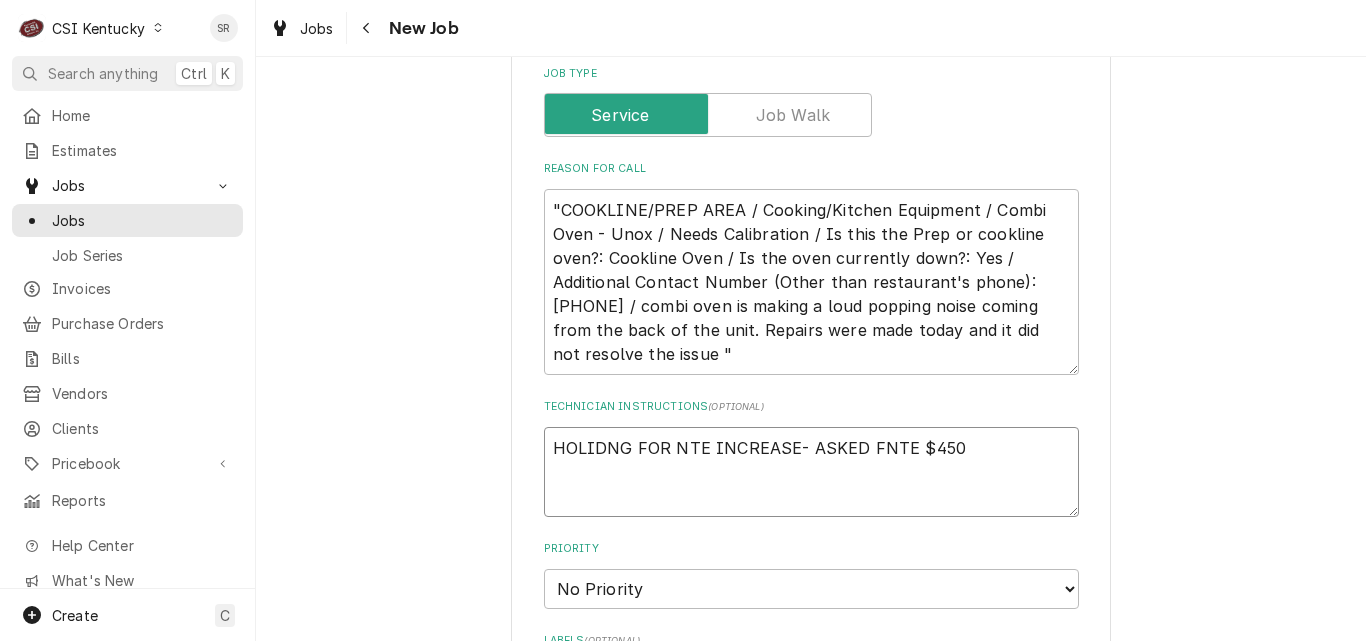type on "HOLIDNG FOR NTE INCREASE- ASKED FONTE $450" 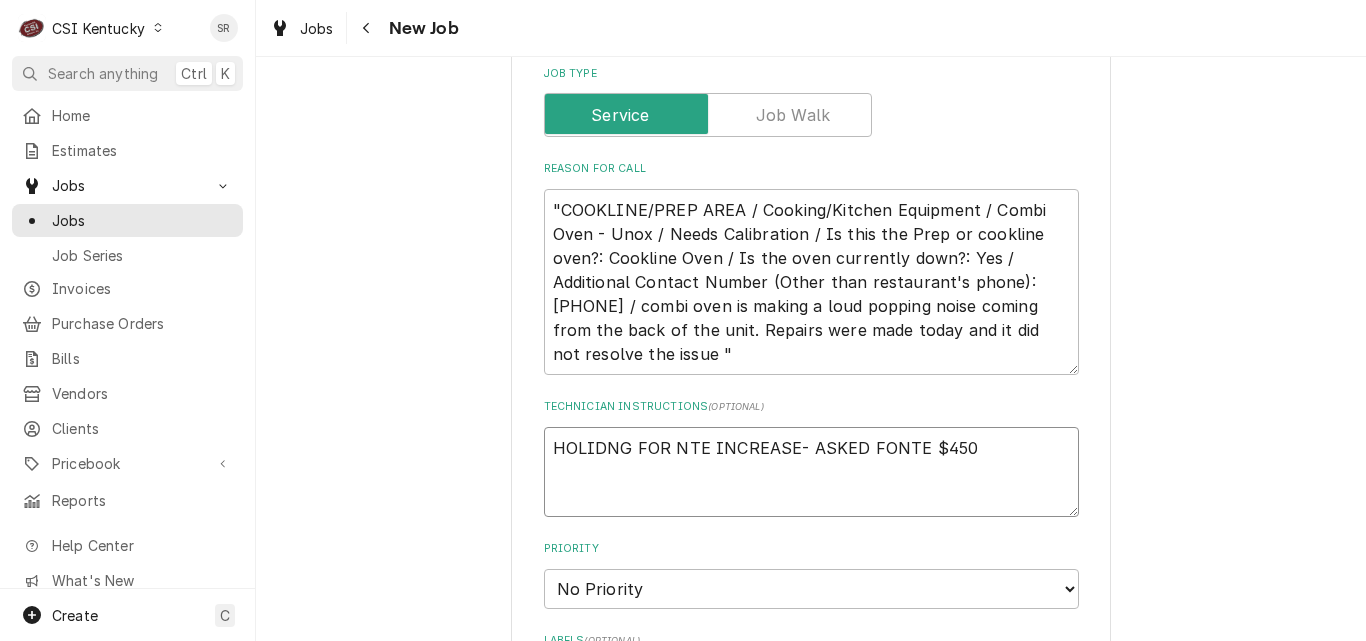 type on "x" 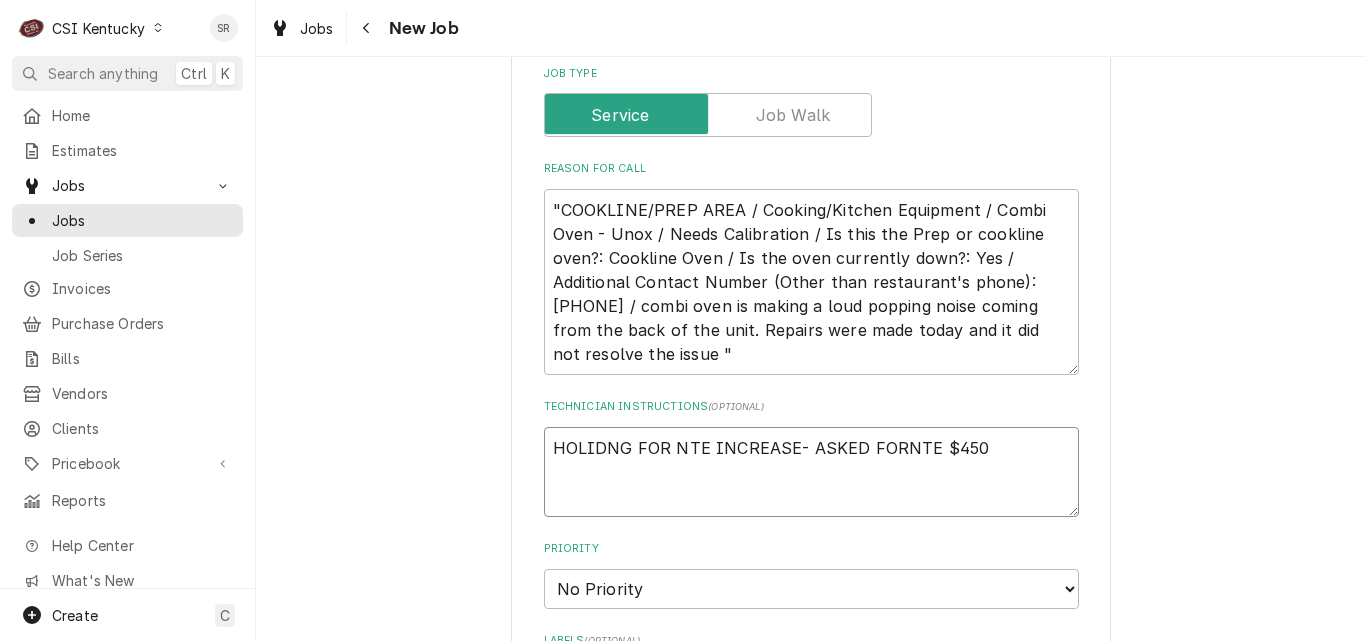 type on "x" 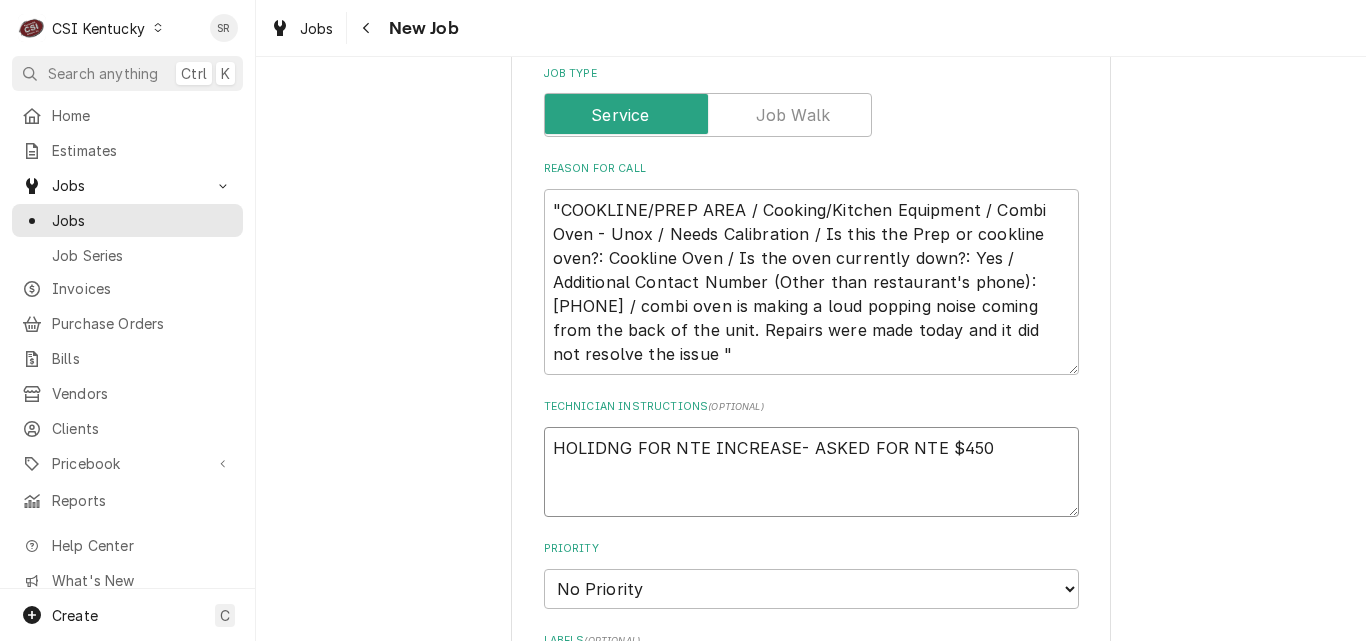type on "x" 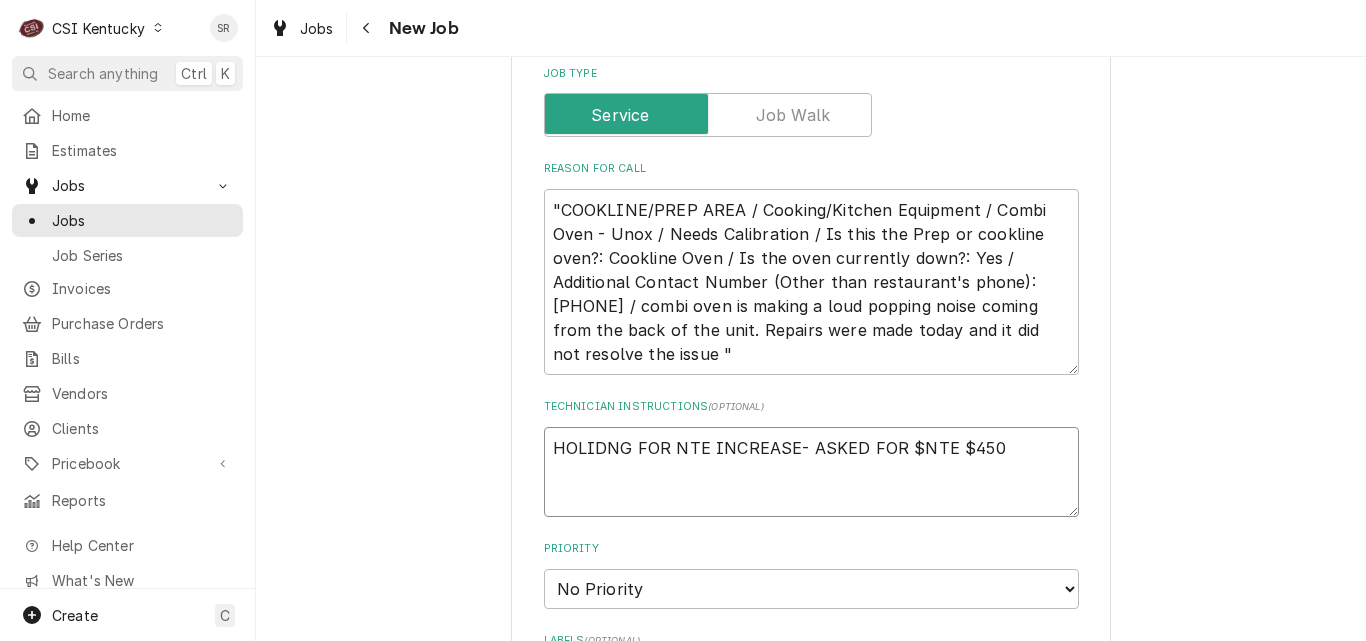 type on "x" 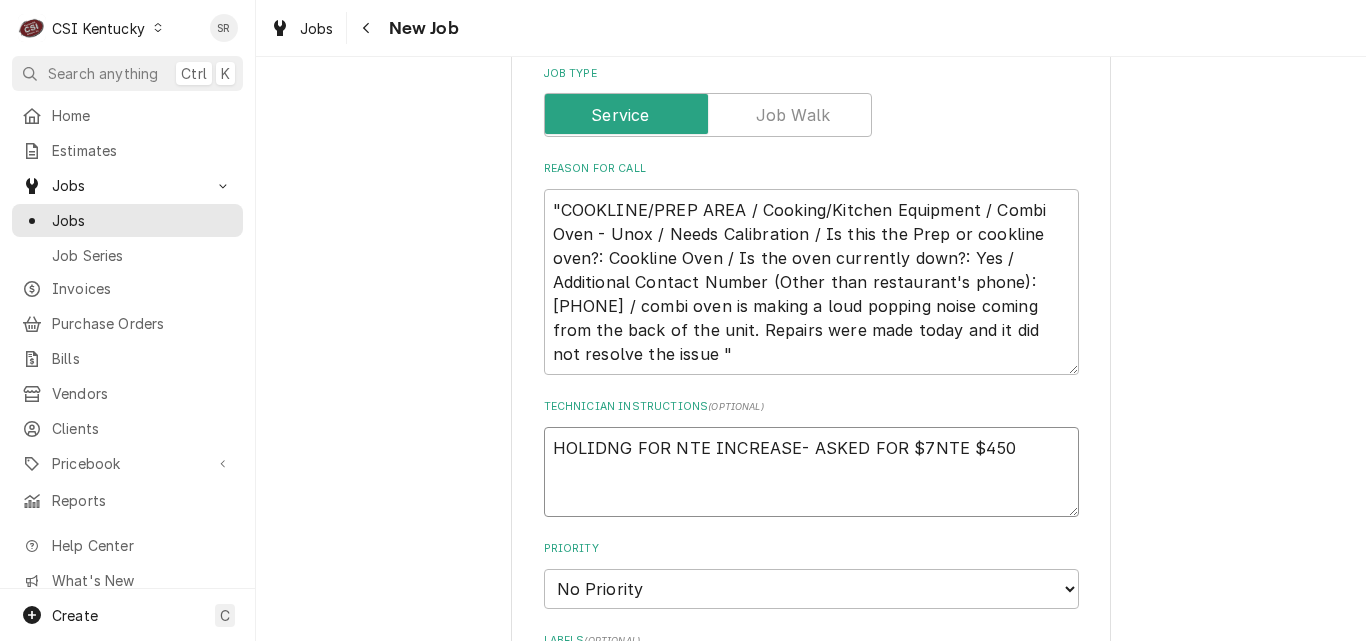type on "x" 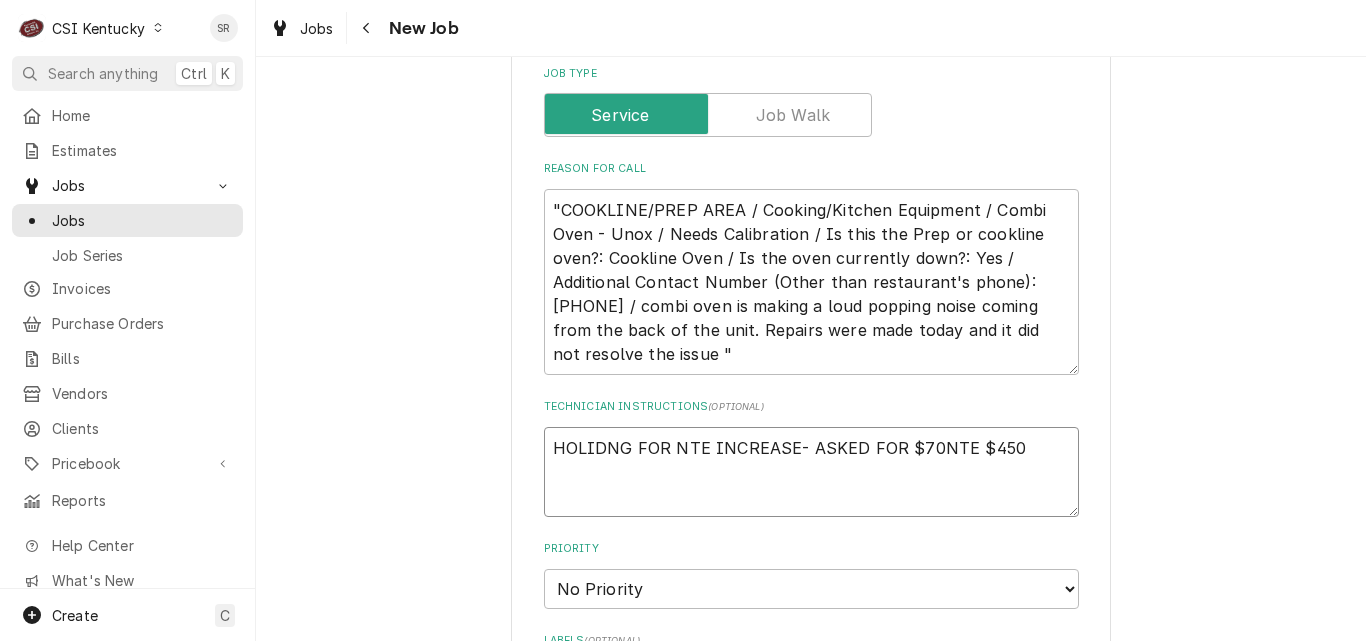 type on "x" 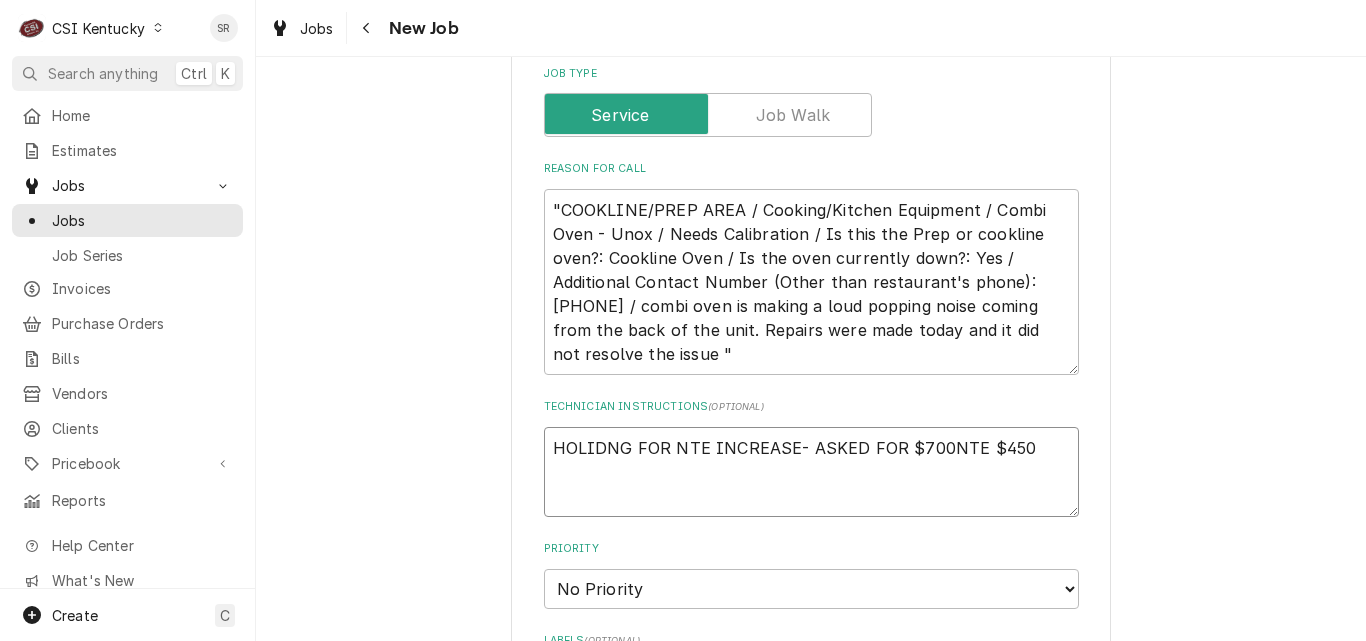 type on "x" 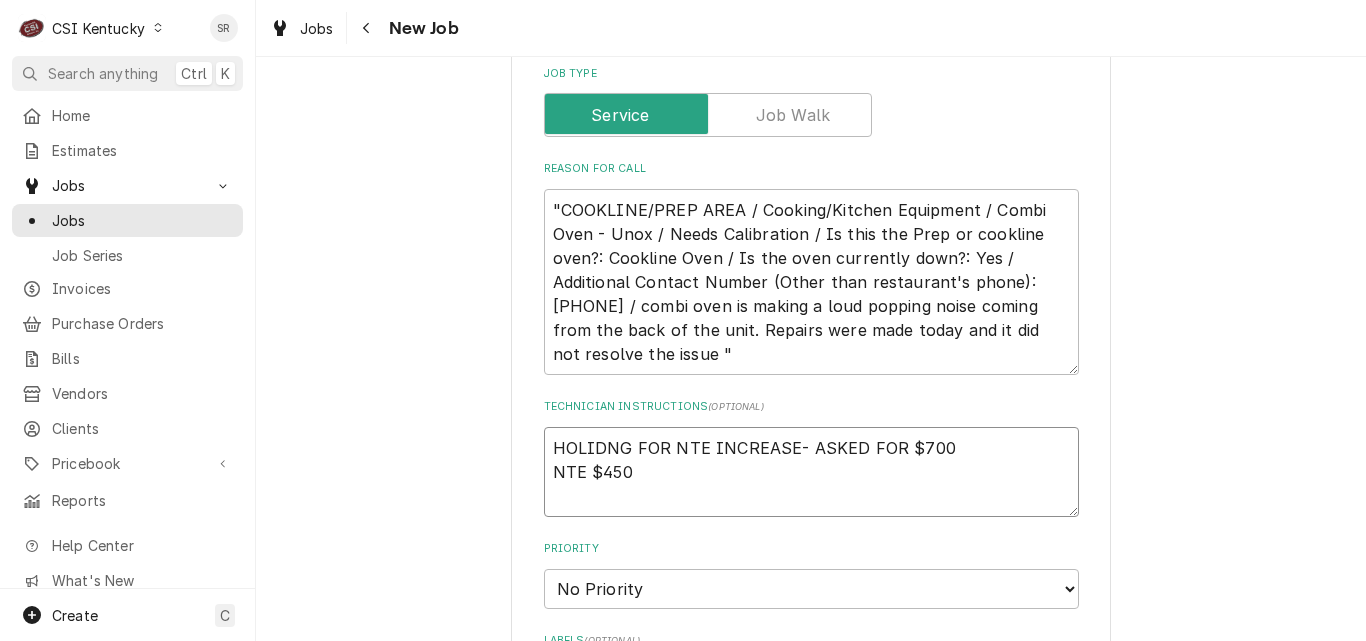 click on "HOLIDNG FOR NTE INCREASE- ASKED FOR $700
NTE $450" at bounding box center [811, 472] 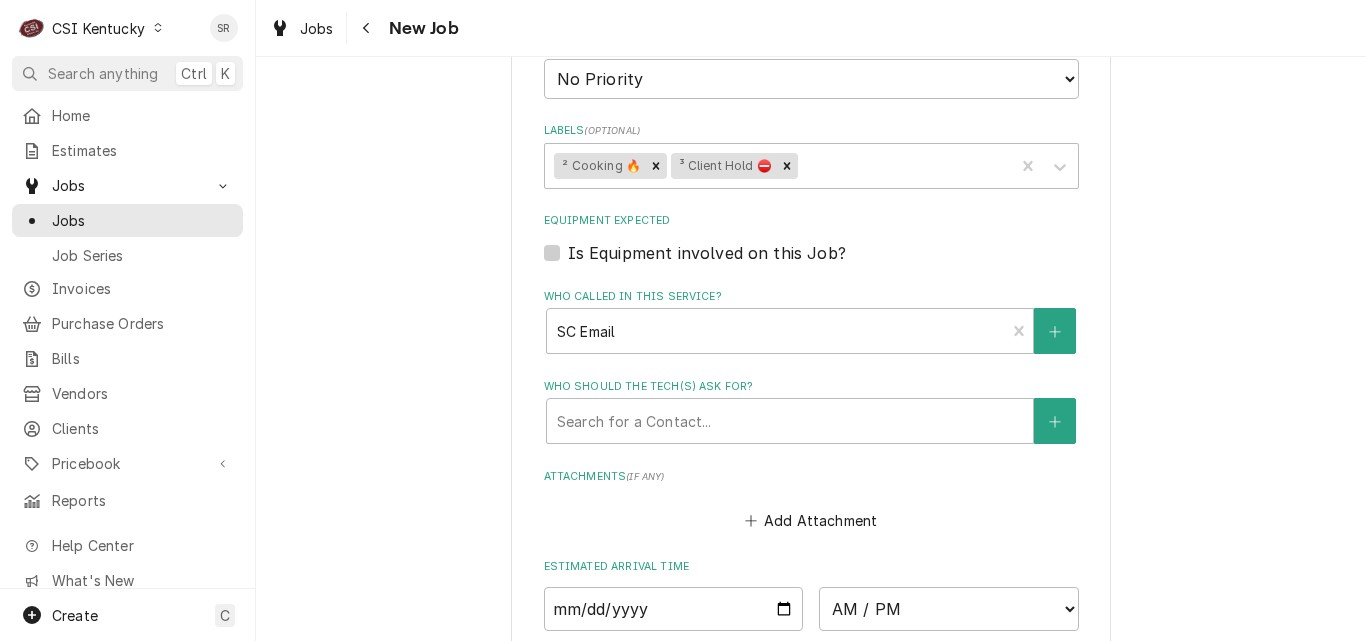 scroll, scrollTop: 1410, scrollLeft: 0, axis: vertical 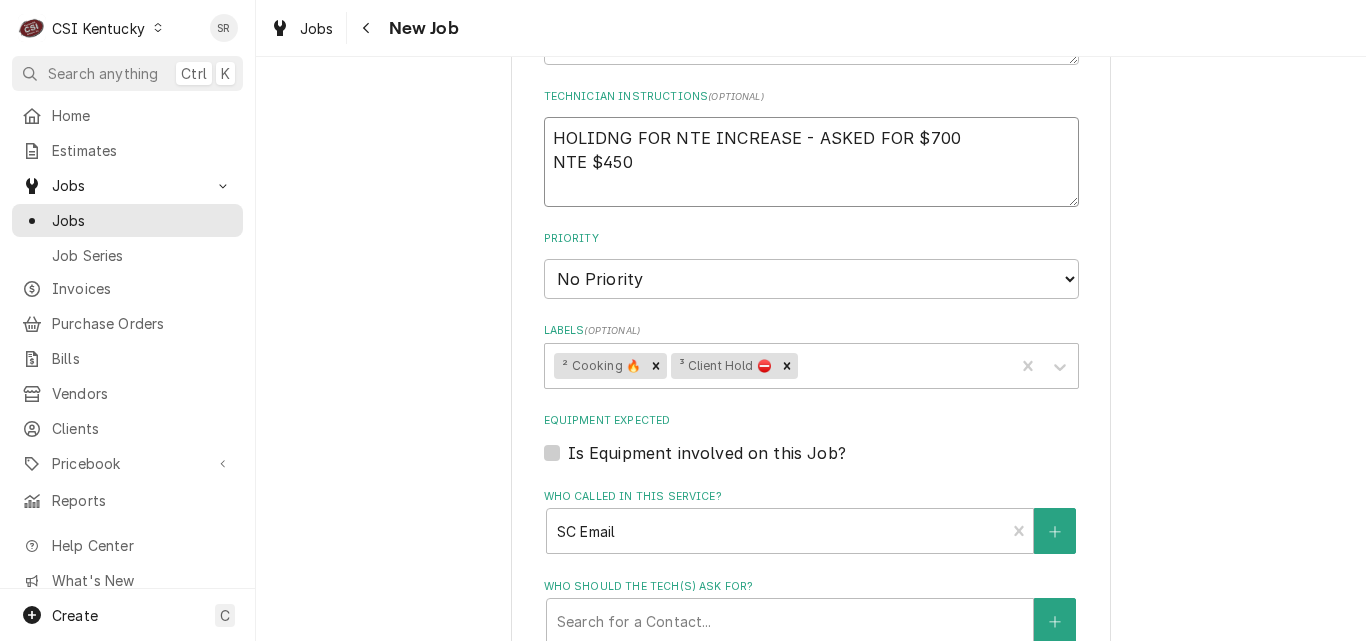 click on "HOLIDNG FOR NTE INCREASE - ASKED FOR $700
NTE $450" at bounding box center [811, 162] 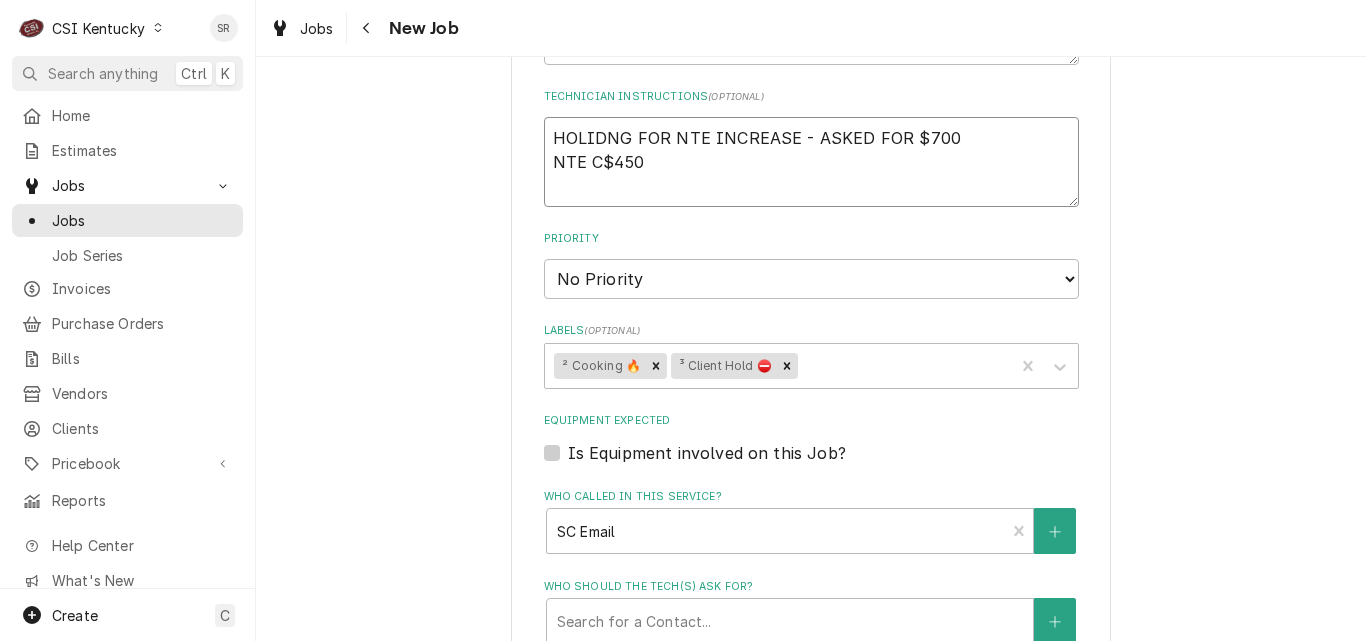 type on "x" 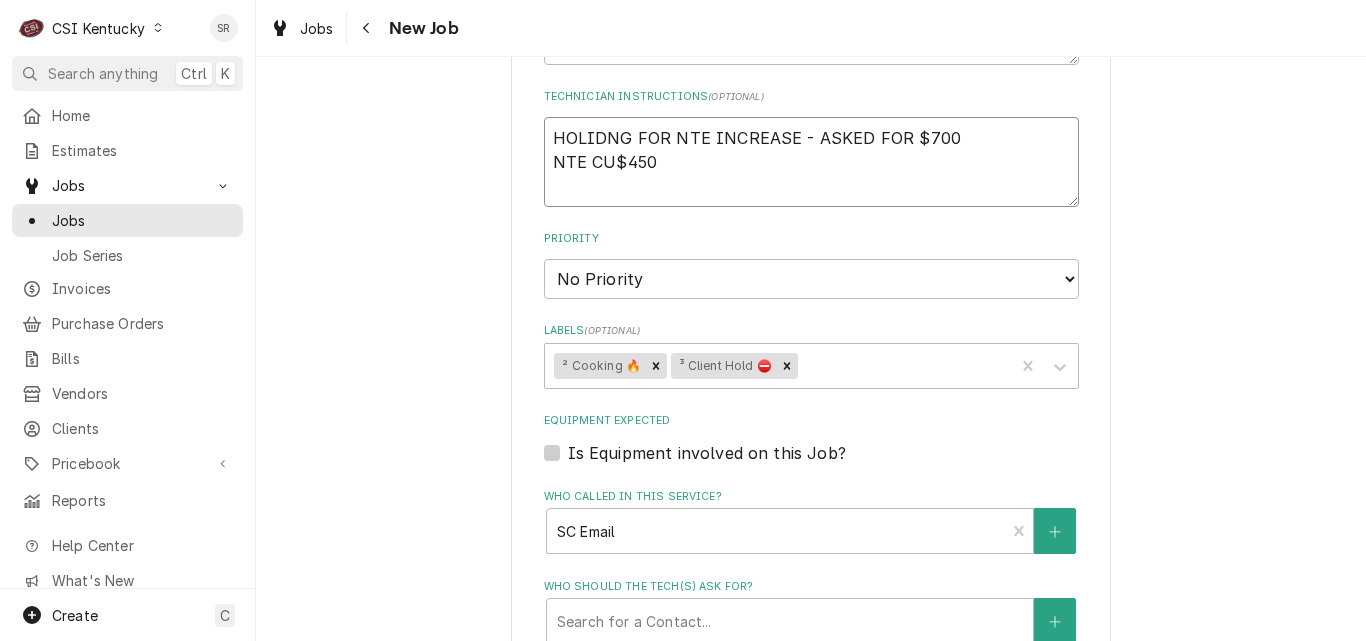 type on "x" 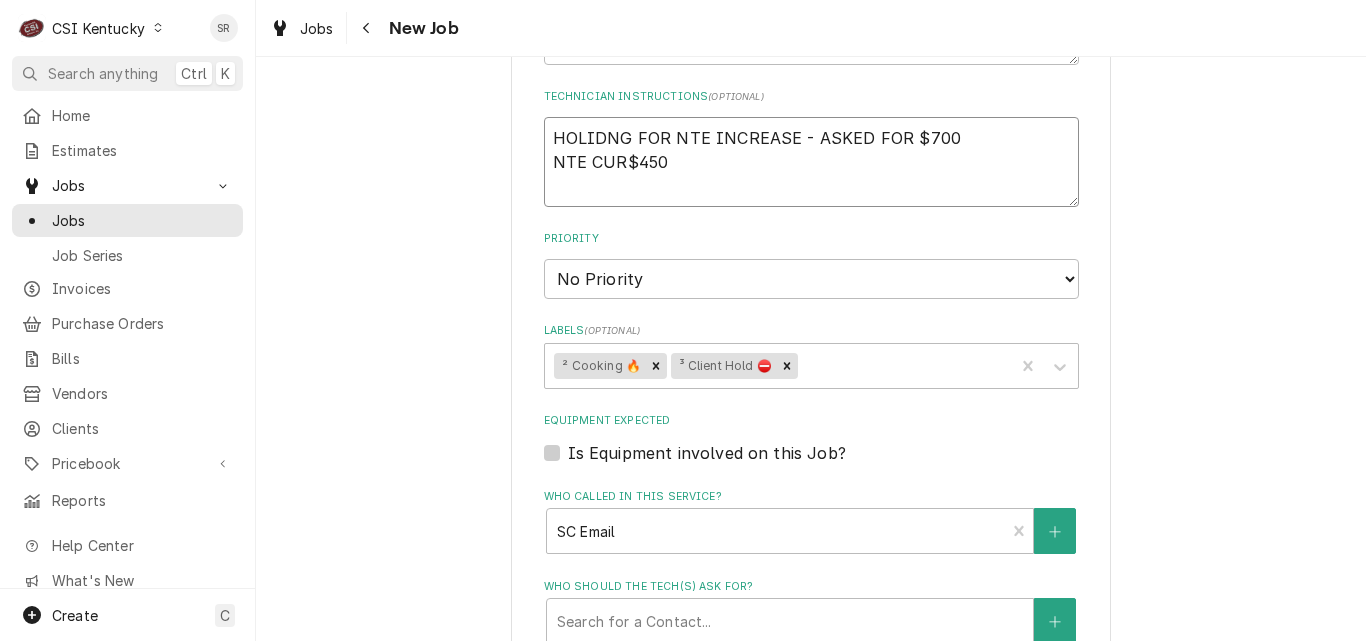 type on "x" 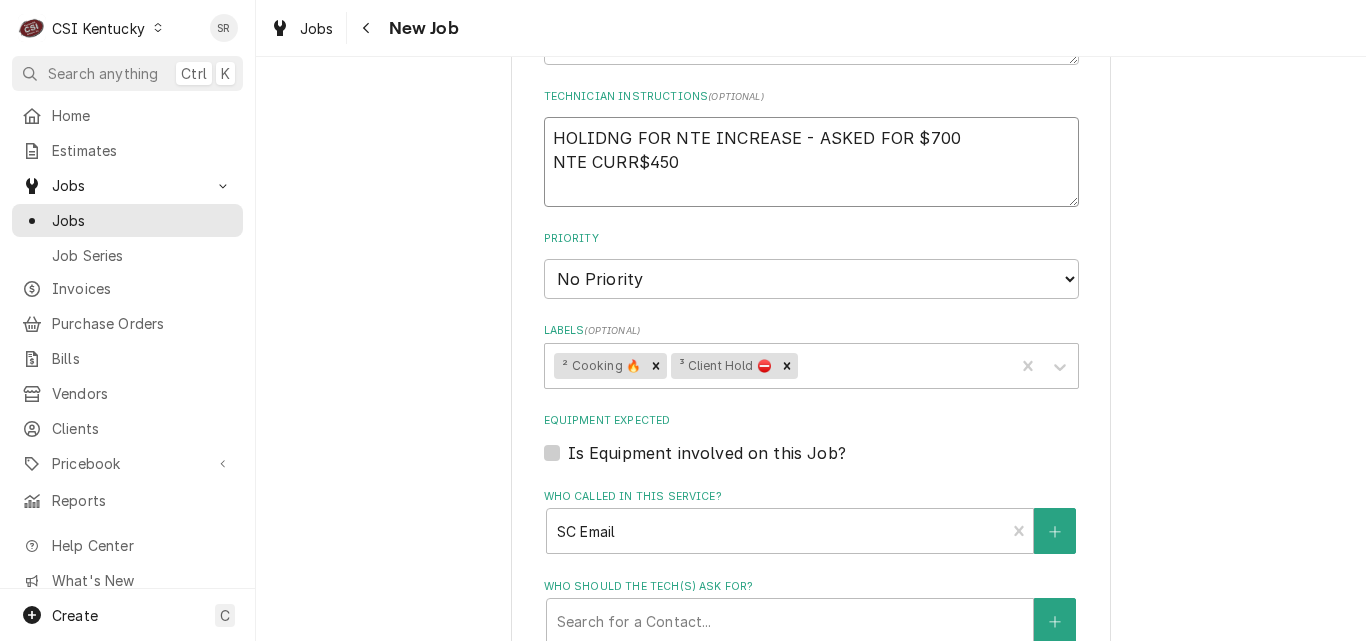 type on "x" 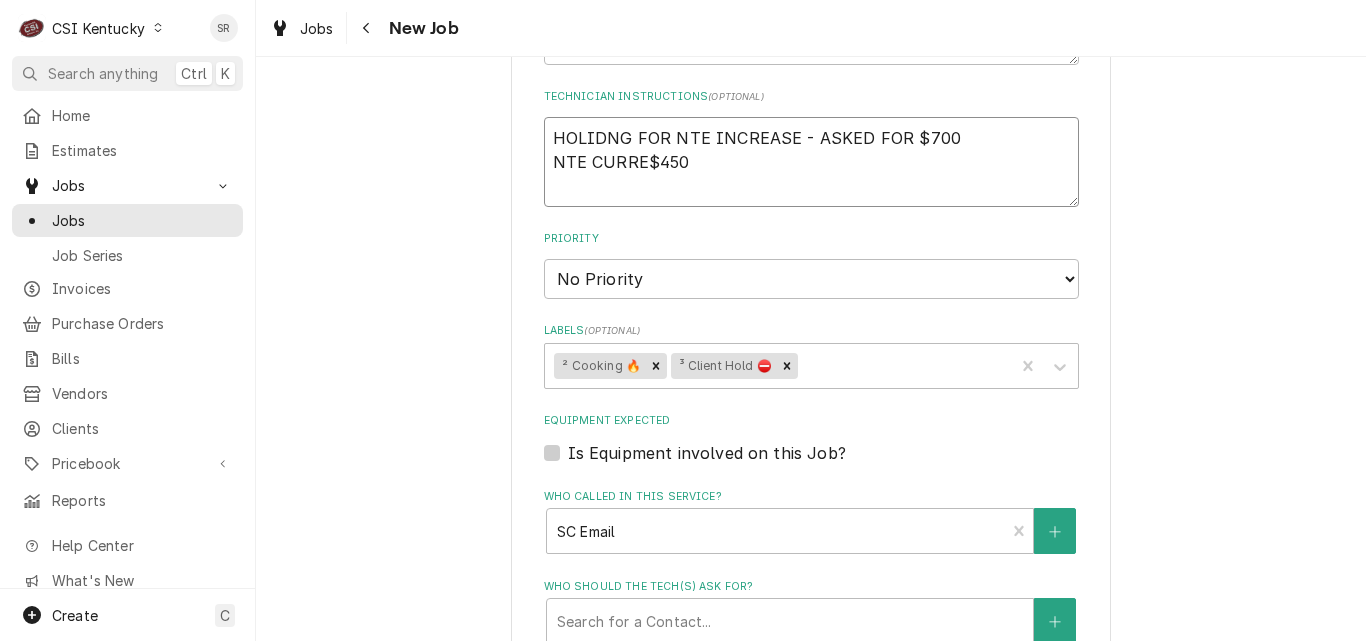 type on "x" 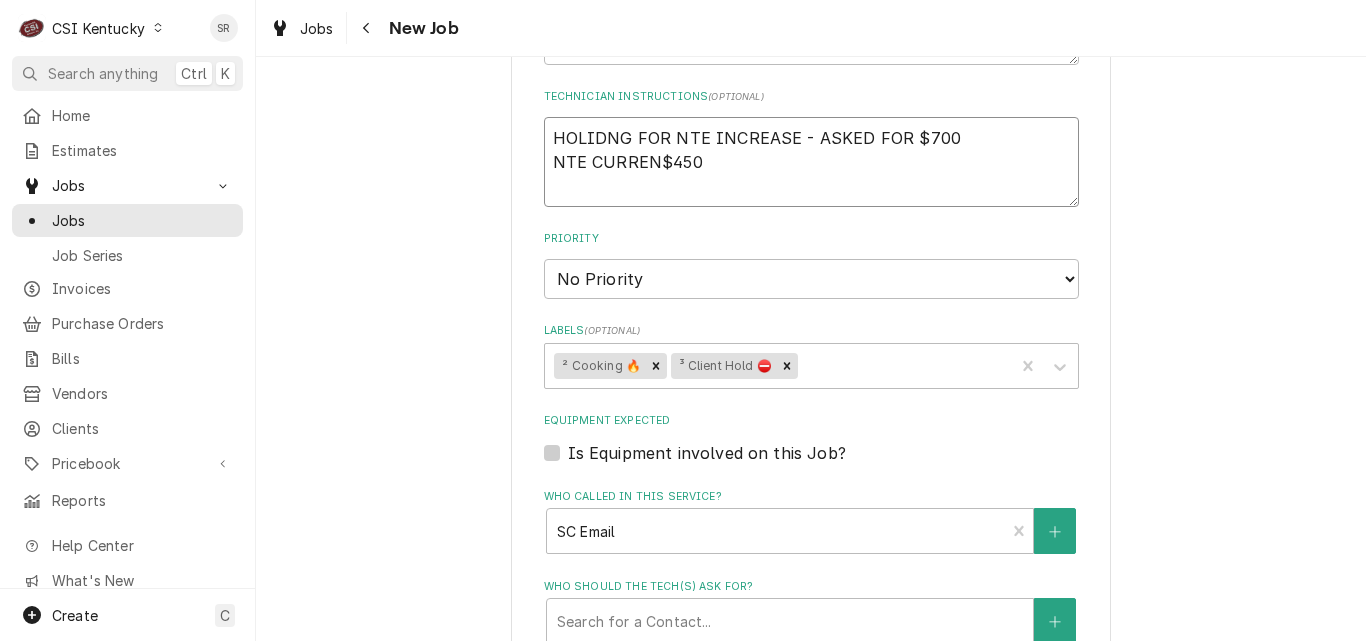type on "x" 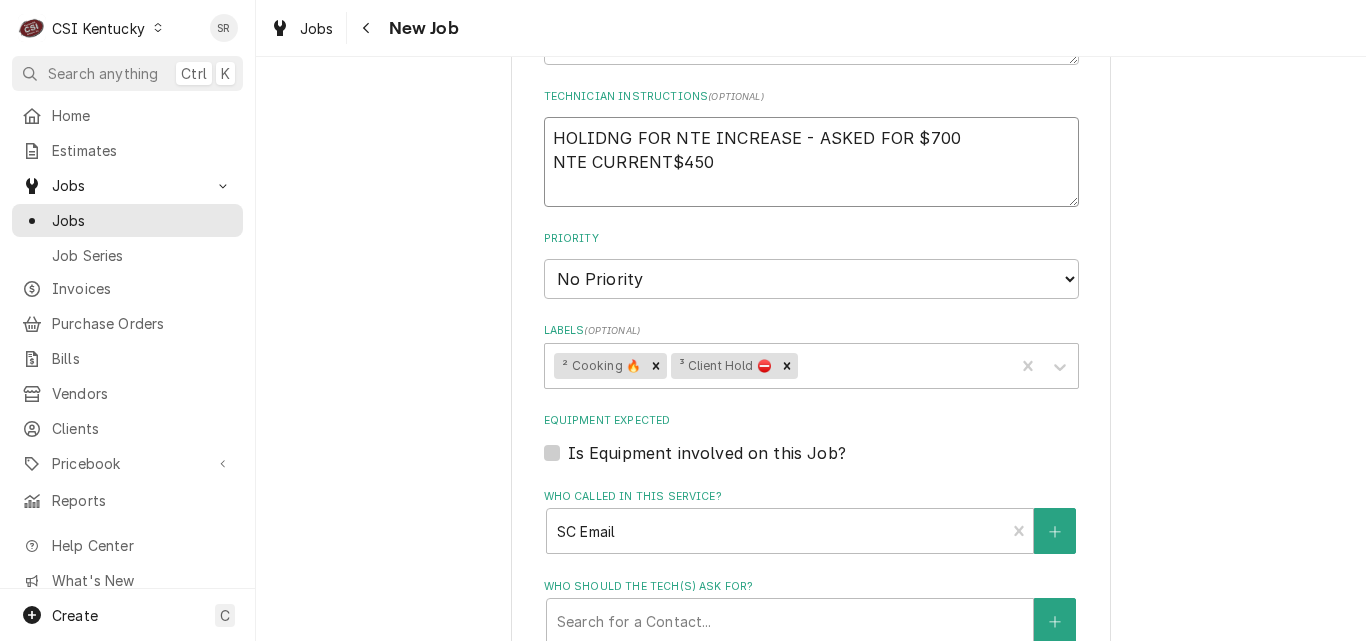 type on "x" 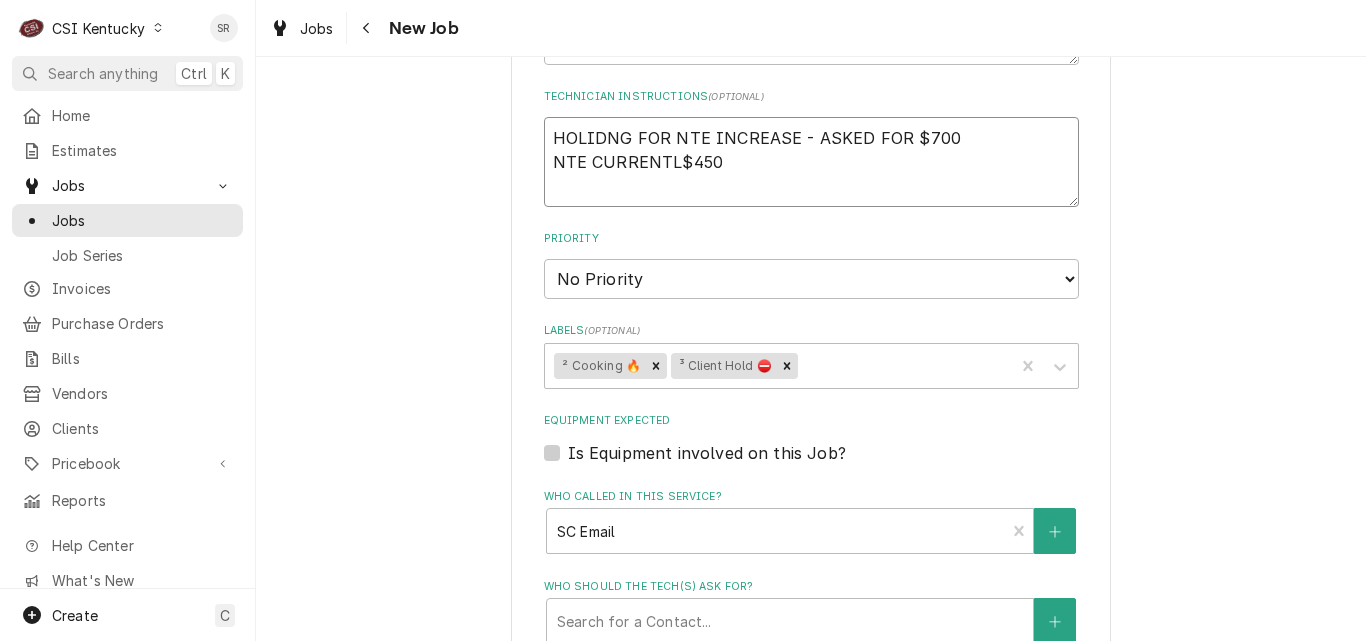 type on "x" 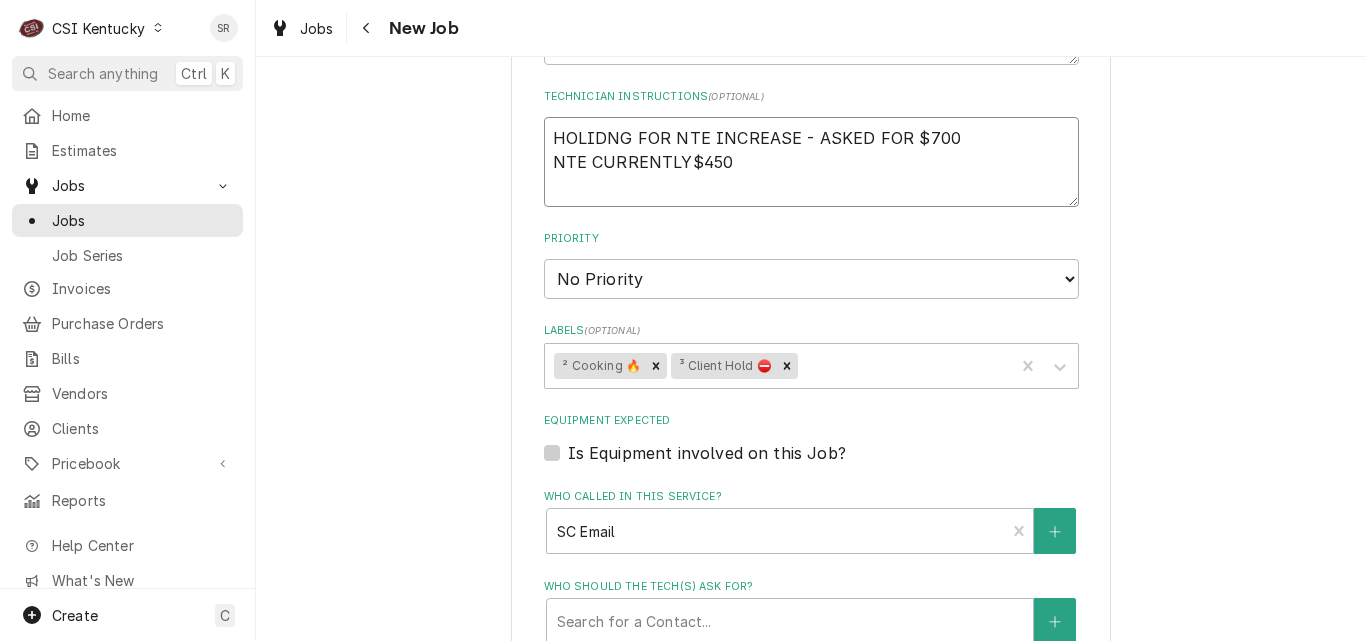 type on "x" 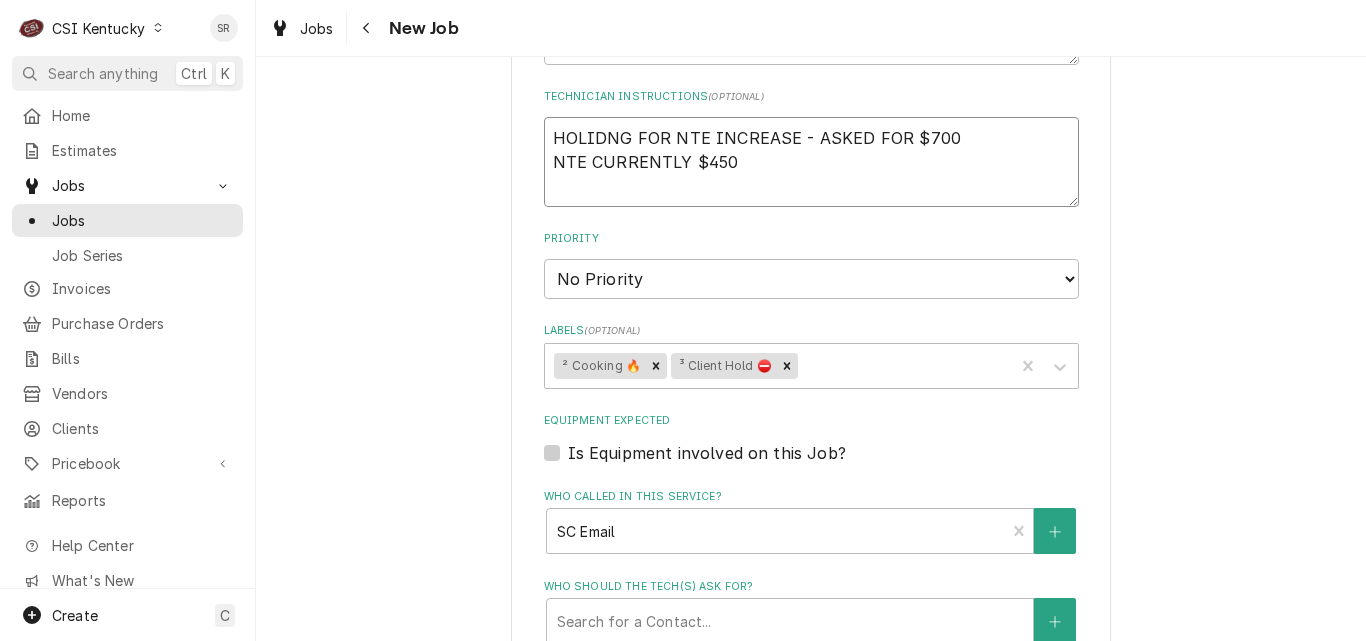 type on "x" 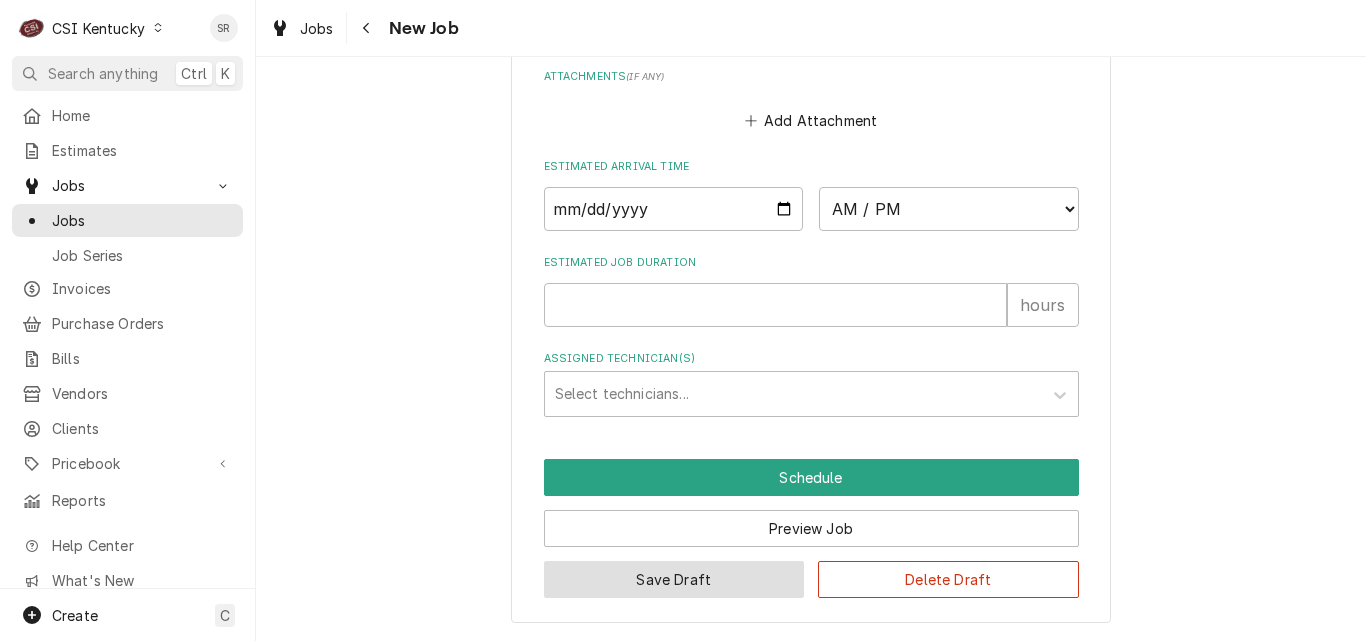type on "HOLIDNG FOR NTE INCREASE - ASKED FOR $700
NTE CURRENTLY $450" 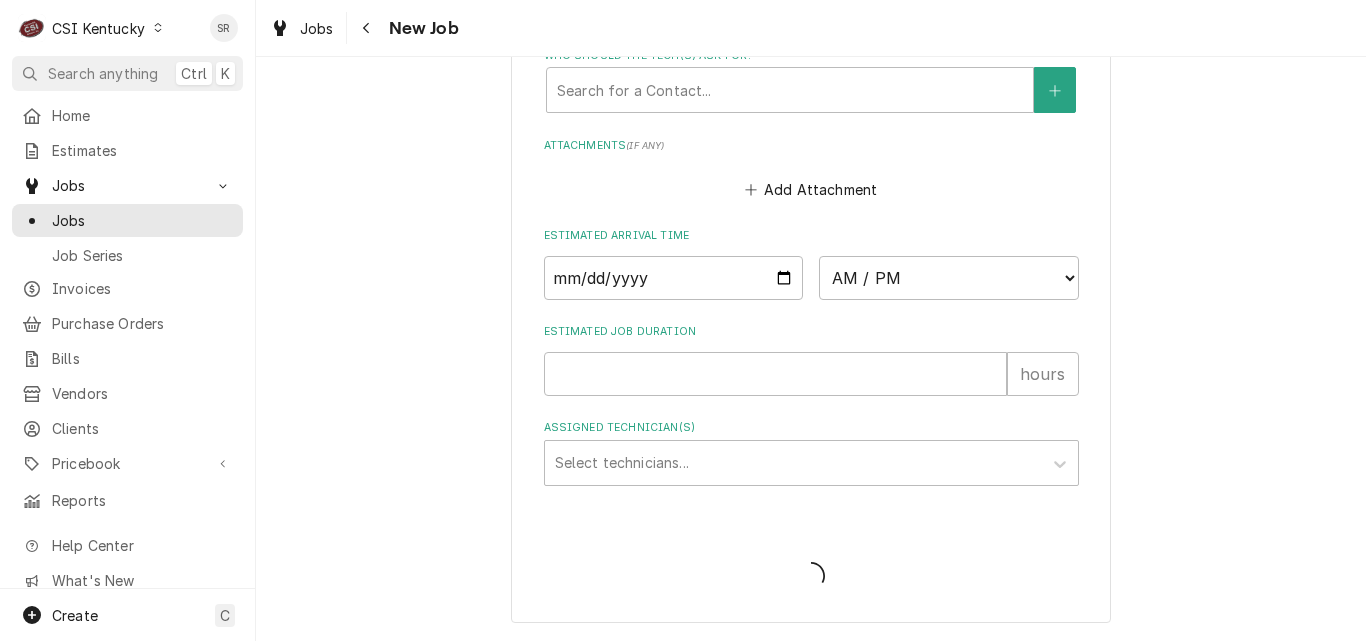 type on "x" 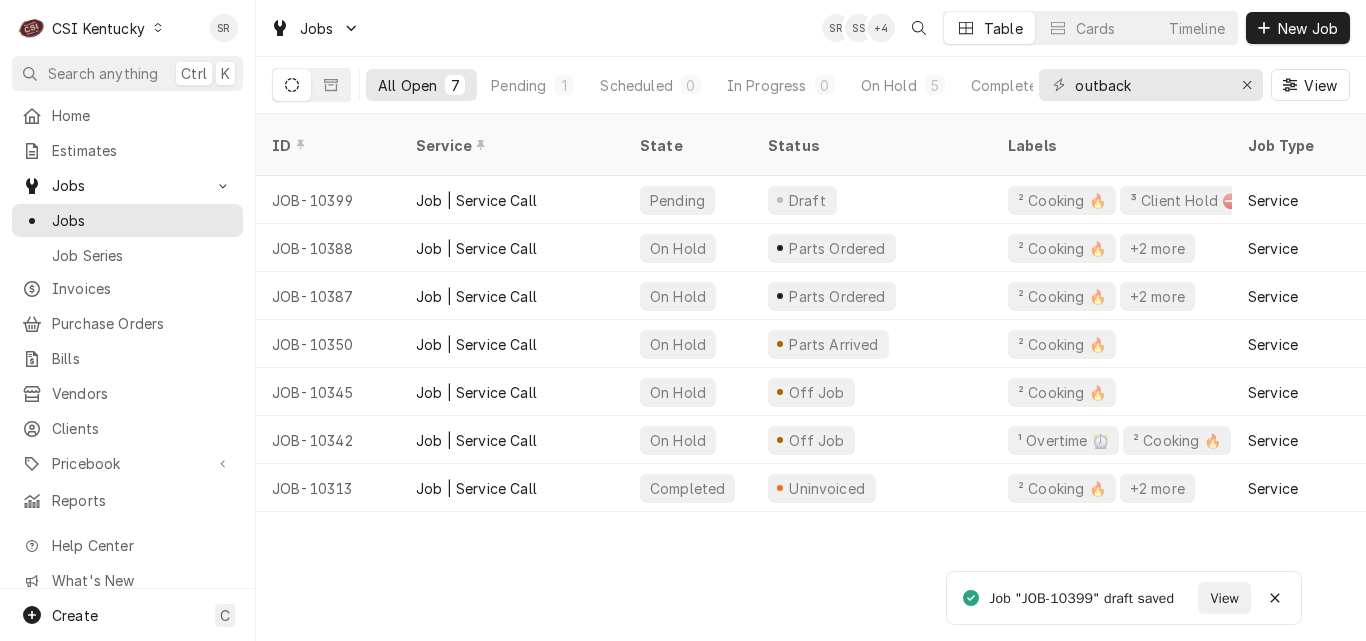 scroll, scrollTop: 0, scrollLeft: 0, axis: both 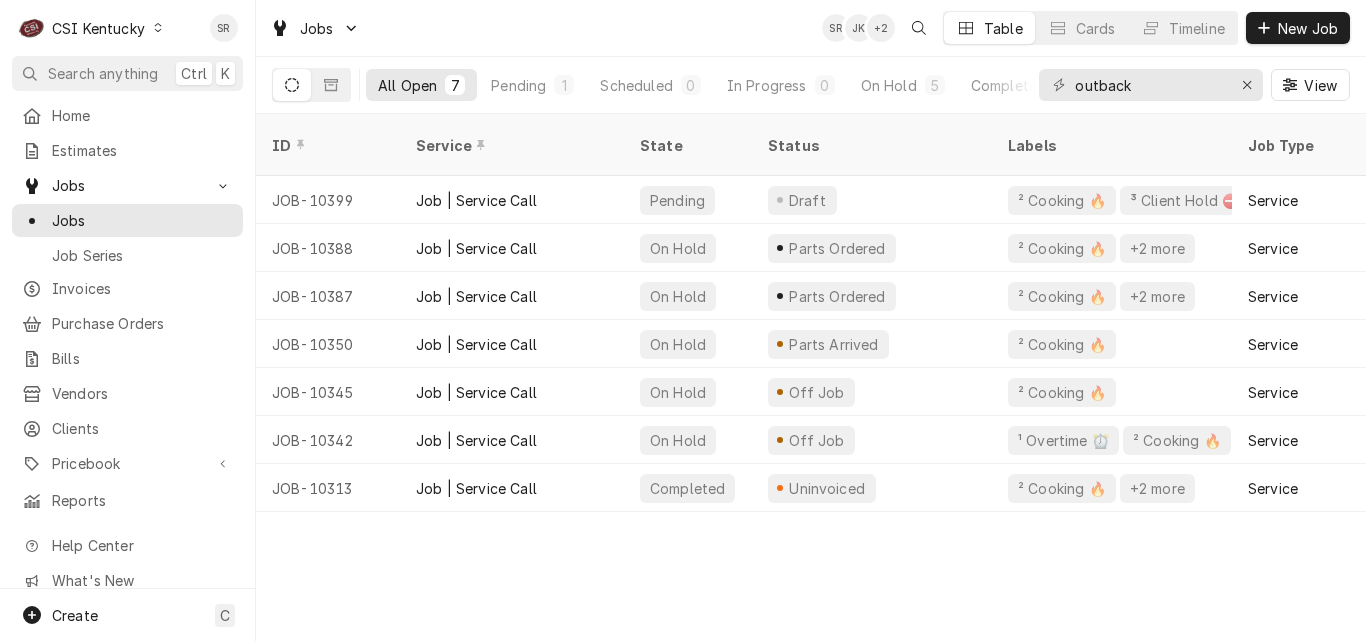 click on "CSI Kentucky" at bounding box center [98, 28] 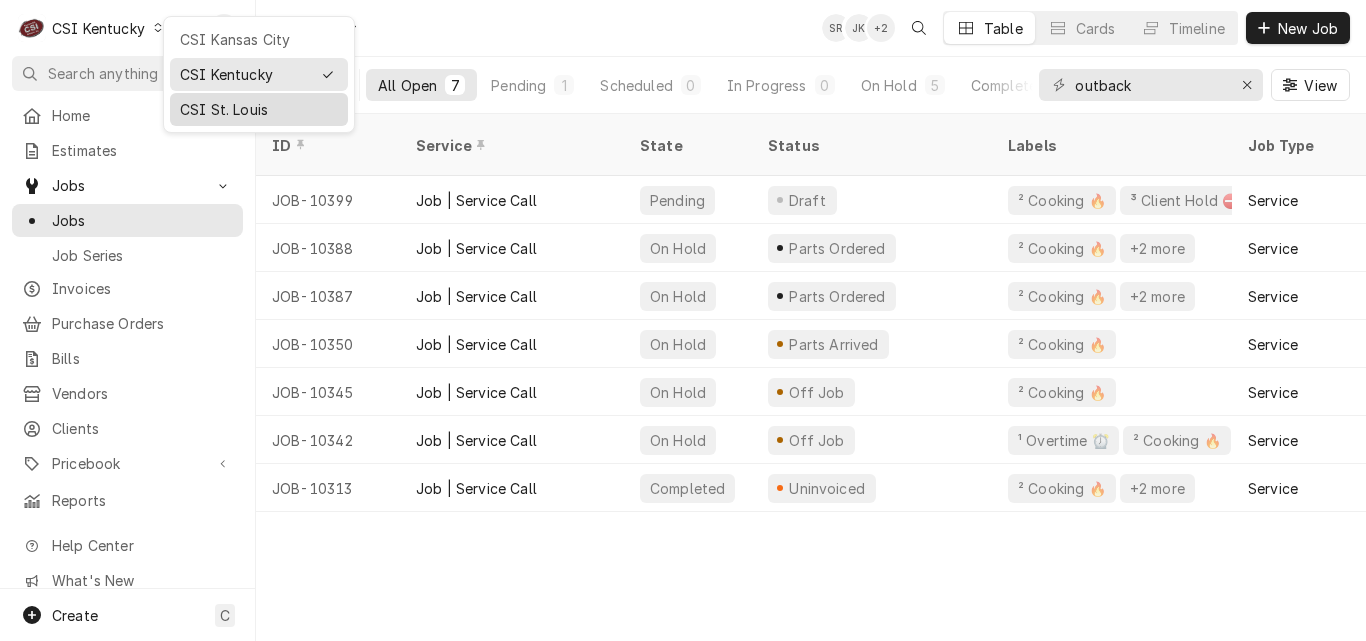 click on "CSI St. Louis" at bounding box center (259, 109) 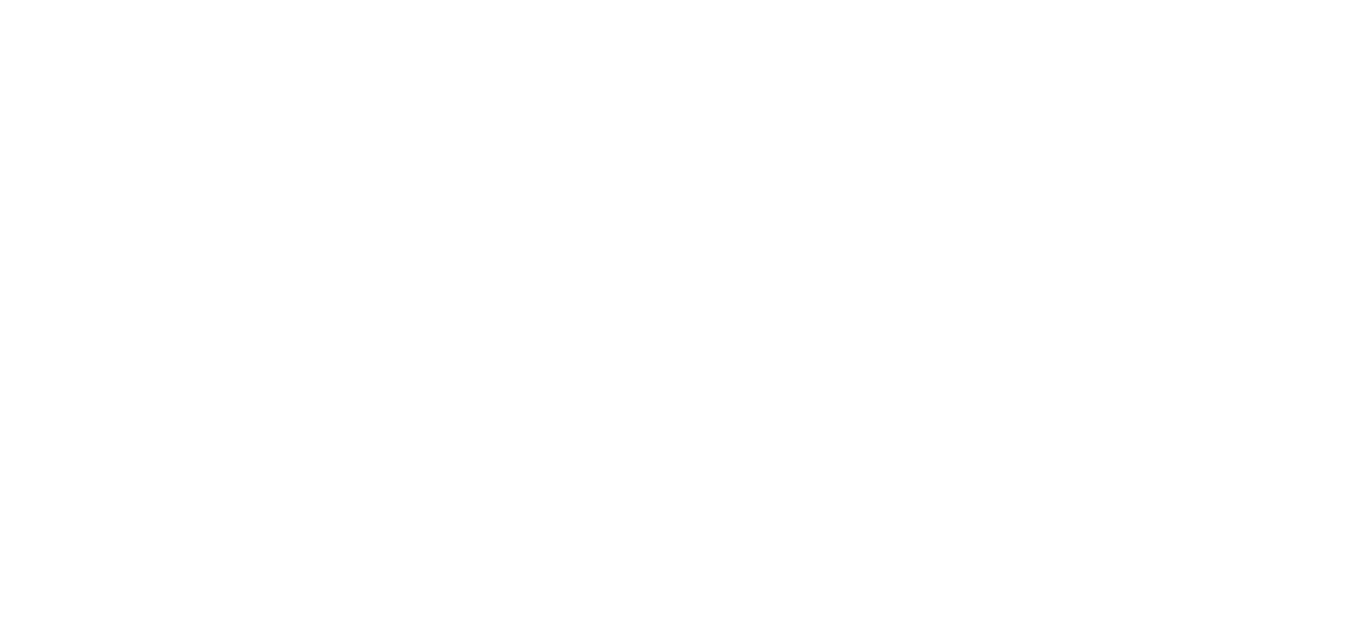 scroll, scrollTop: 0, scrollLeft: 0, axis: both 